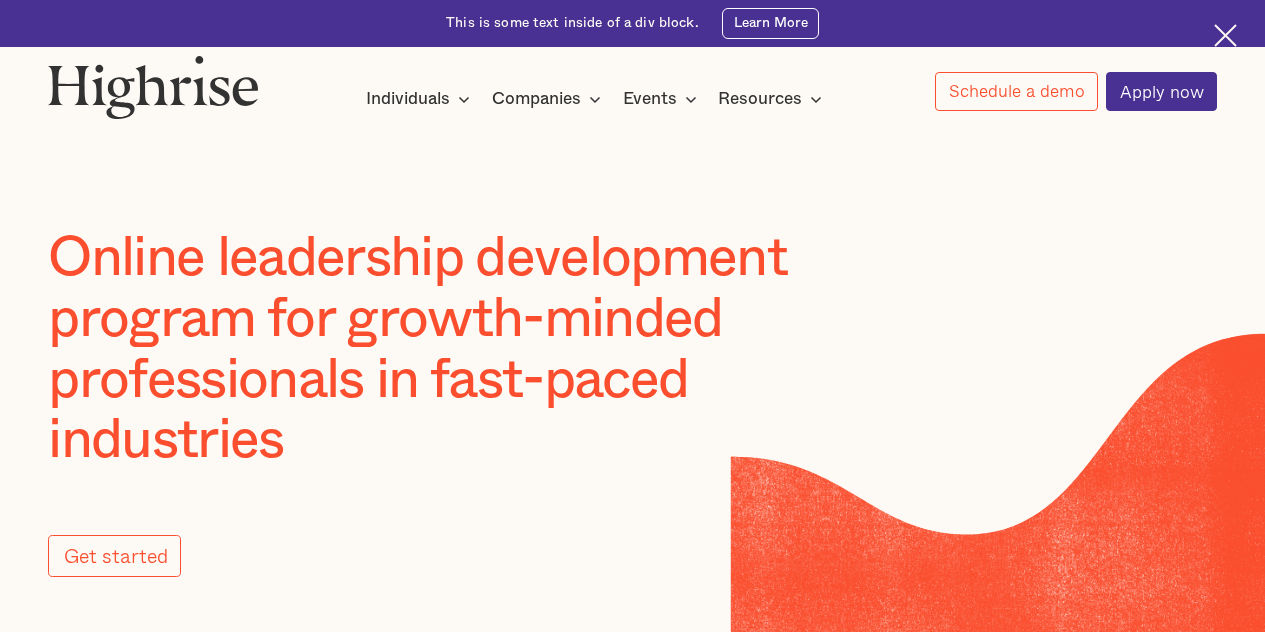scroll, scrollTop: 0, scrollLeft: 0, axis: both 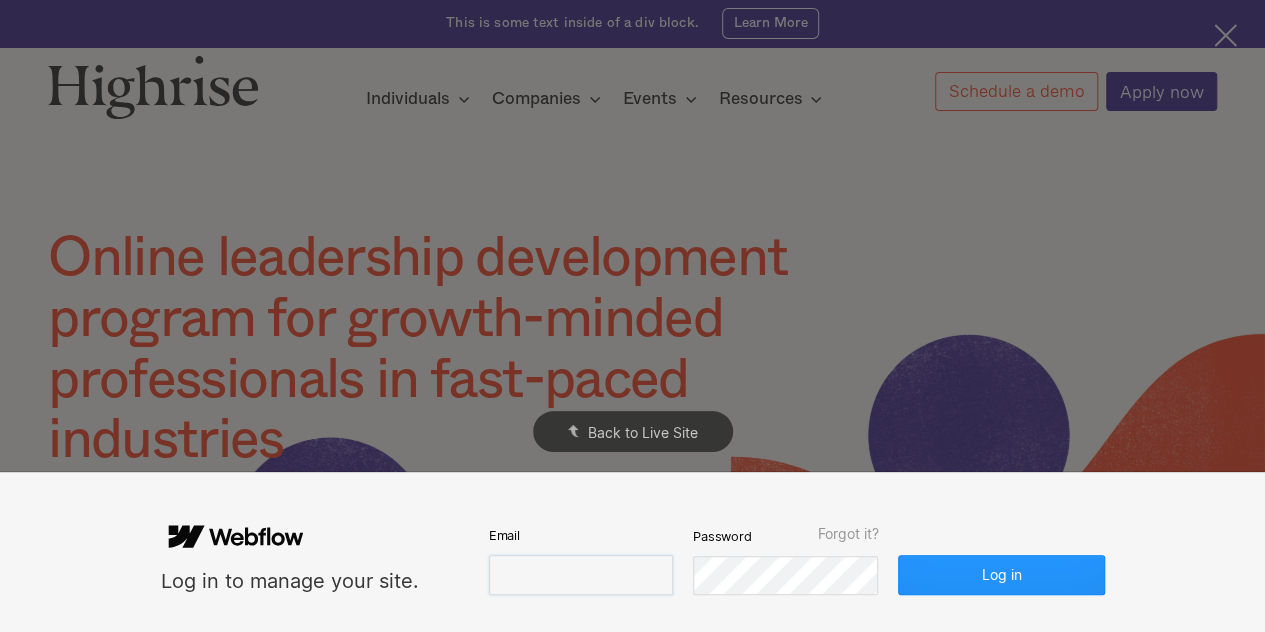 click at bounding box center [581, 575] 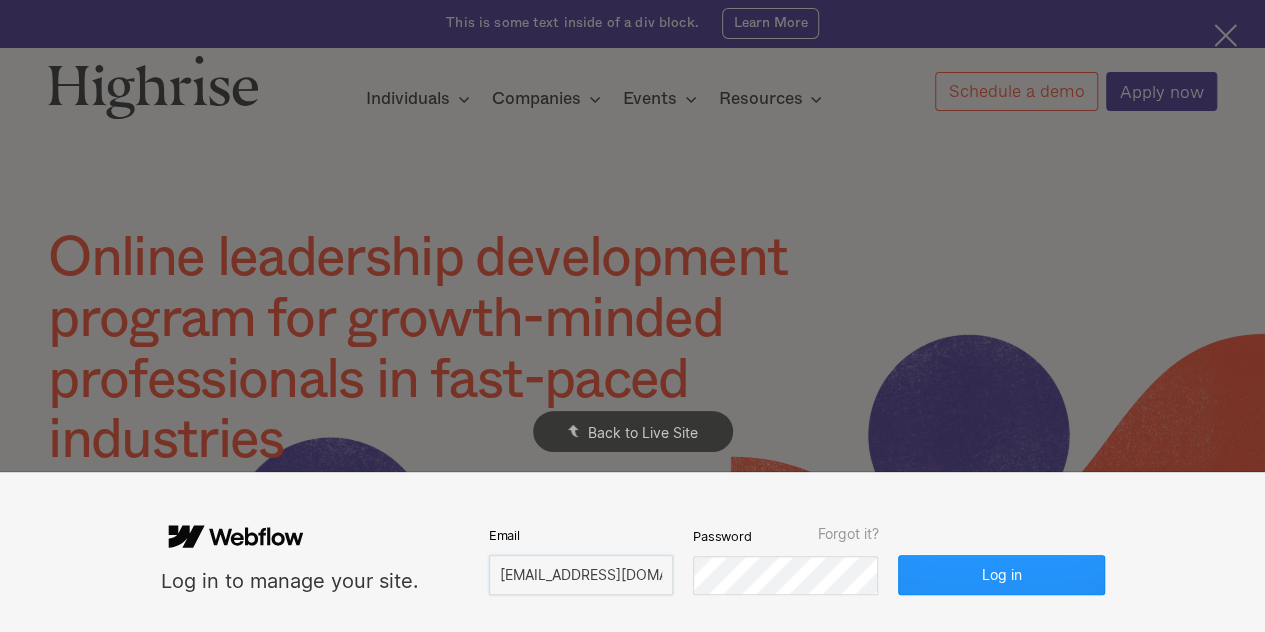 scroll, scrollTop: 0, scrollLeft: 12, axis: horizontal 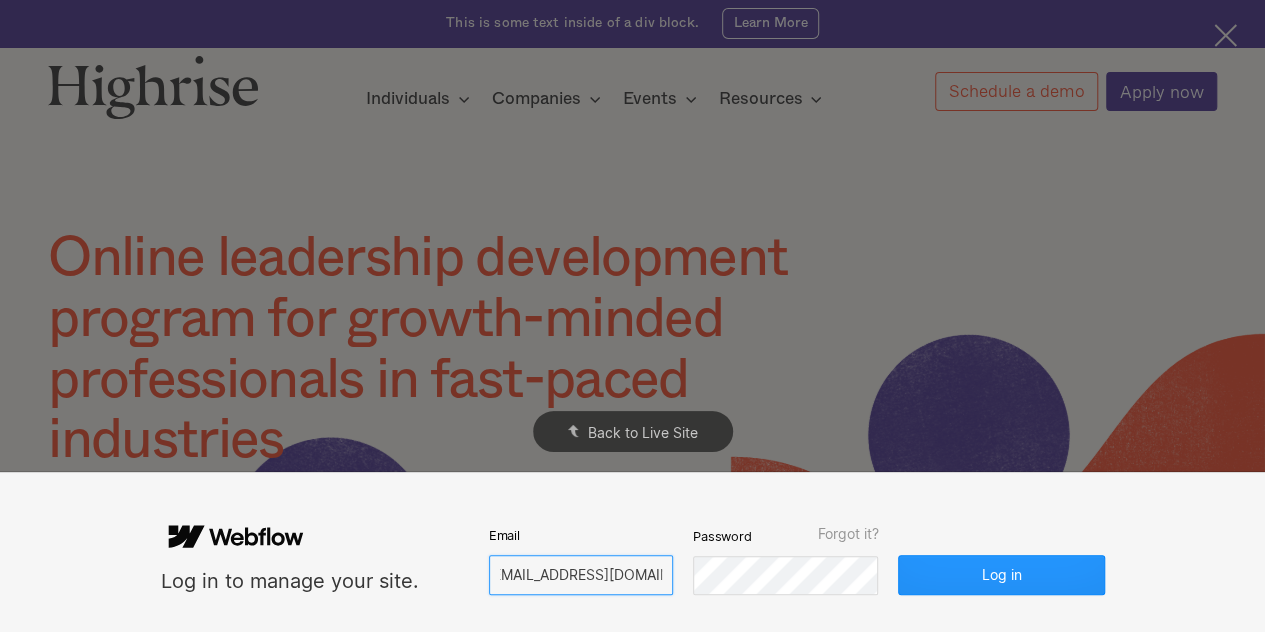 type on "[EMAIL_ADDRESS][DOMAIN_NAME]" 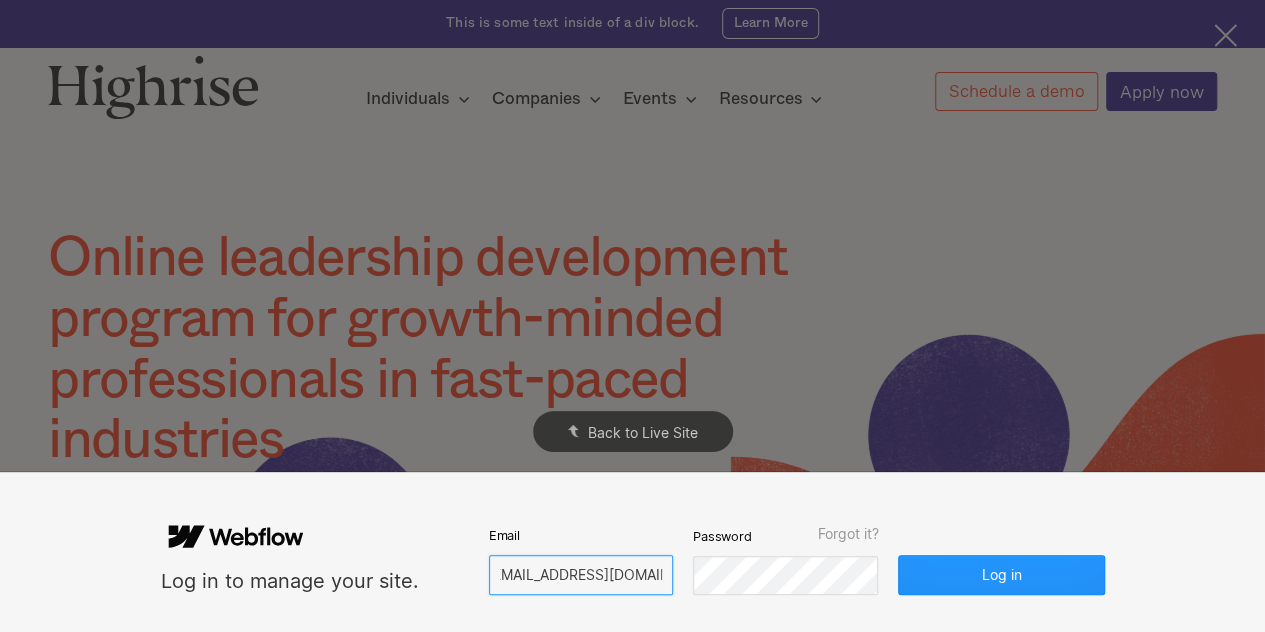 scroll, scrollTop: 0, scrollLeft: 0, axis: both 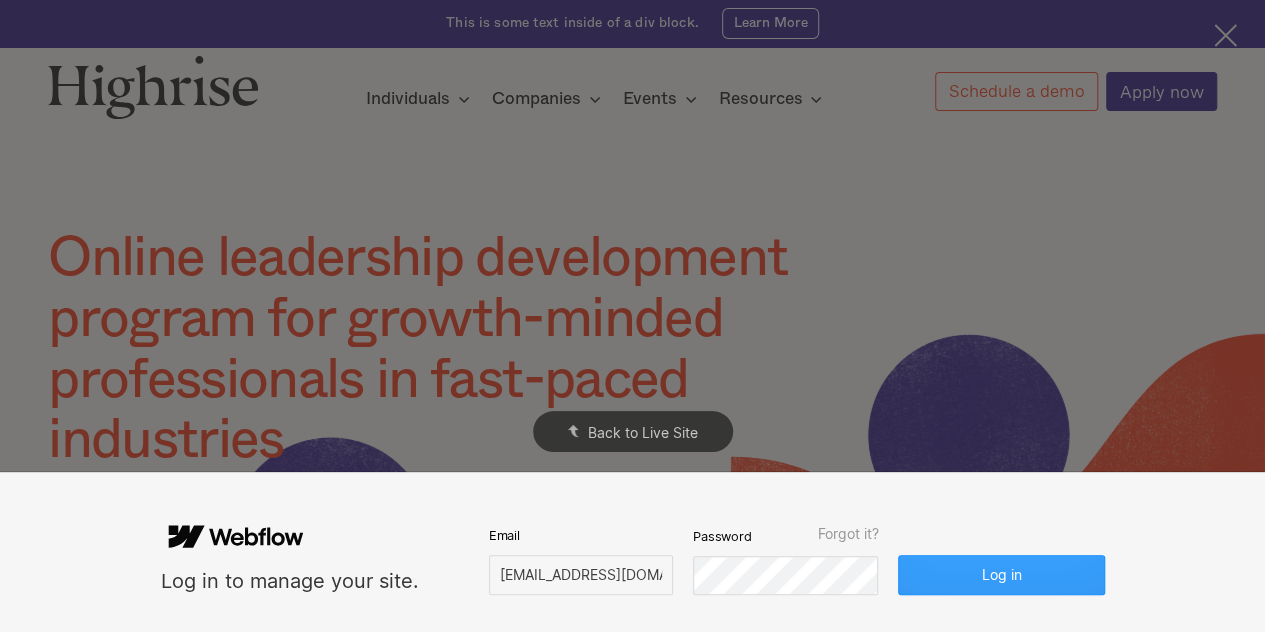 click on "Log in" at bounding box center [1001, 575] 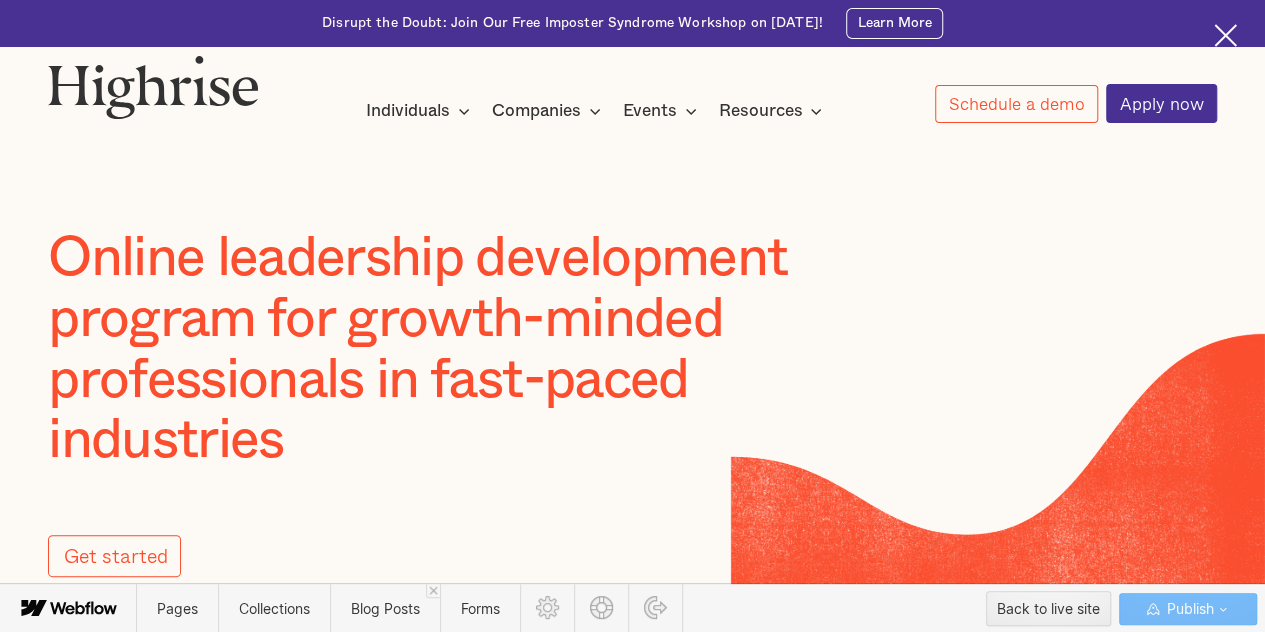 click at bounding box center (632, 166) 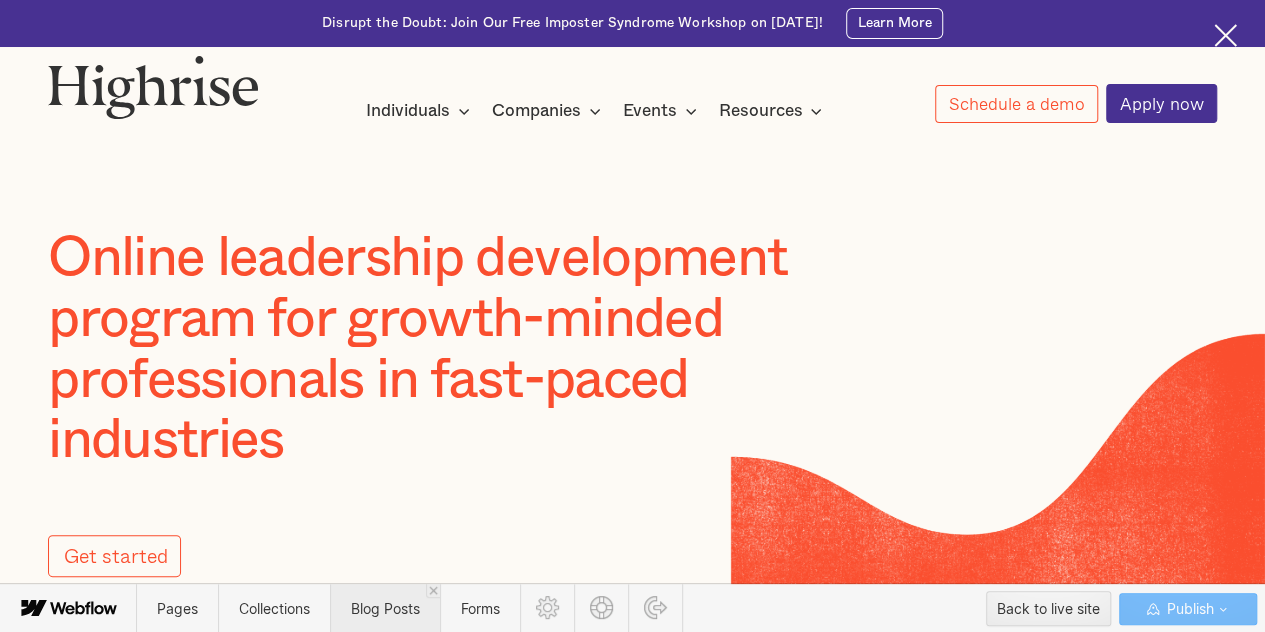 click on "Blog Posts" at bounding box center (385, 608) 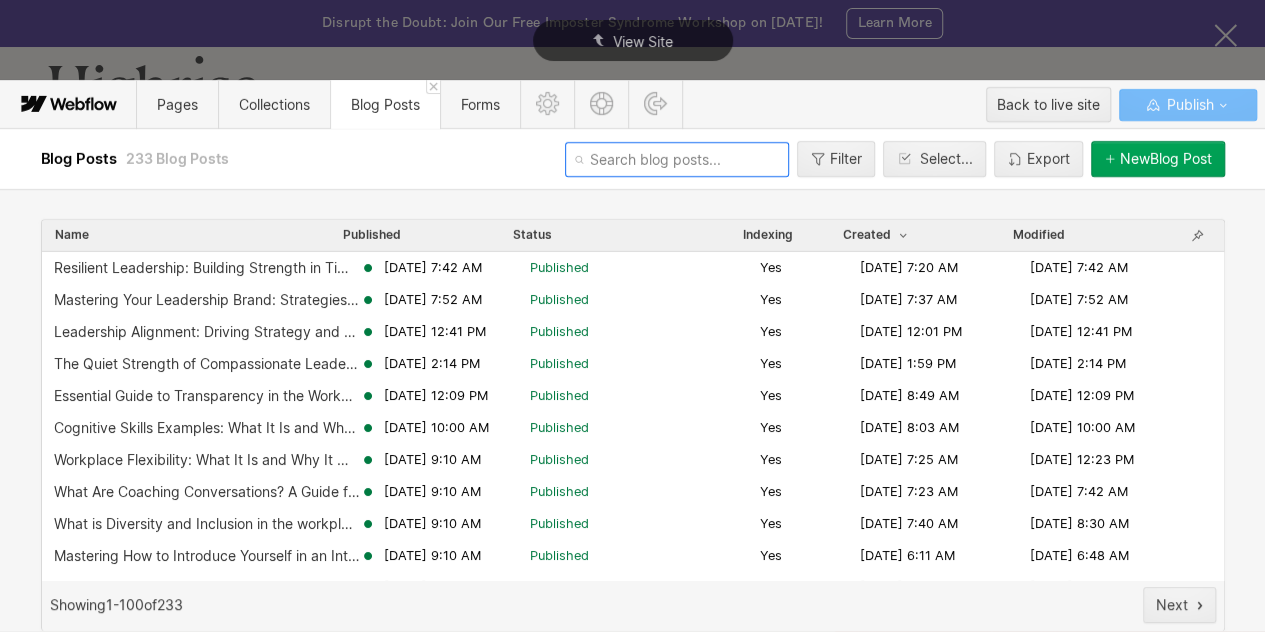 click at bounding box center (677, 159) 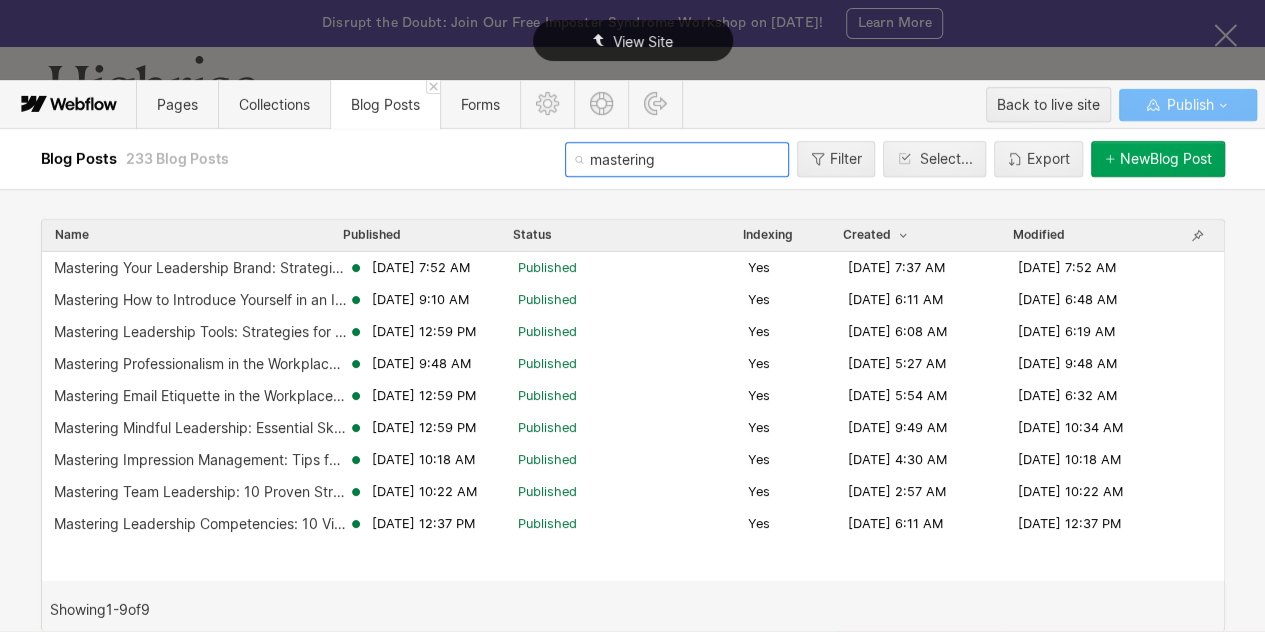 type on "mastering" 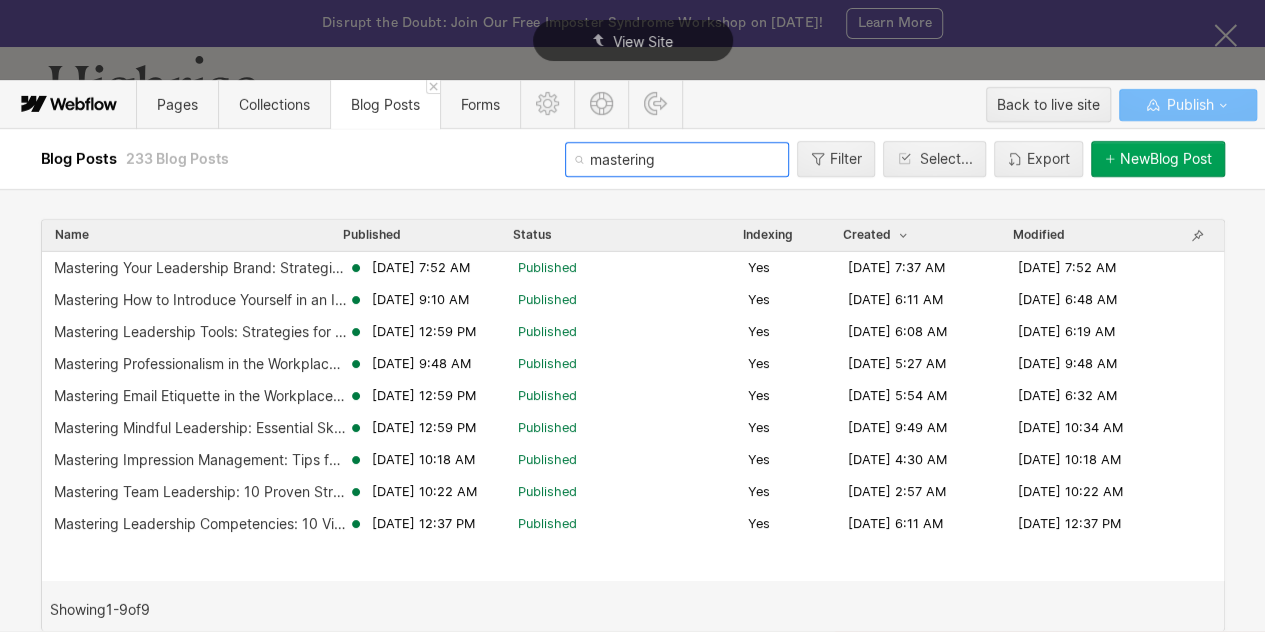 click on "mastering" at bounding box center [677, 159] 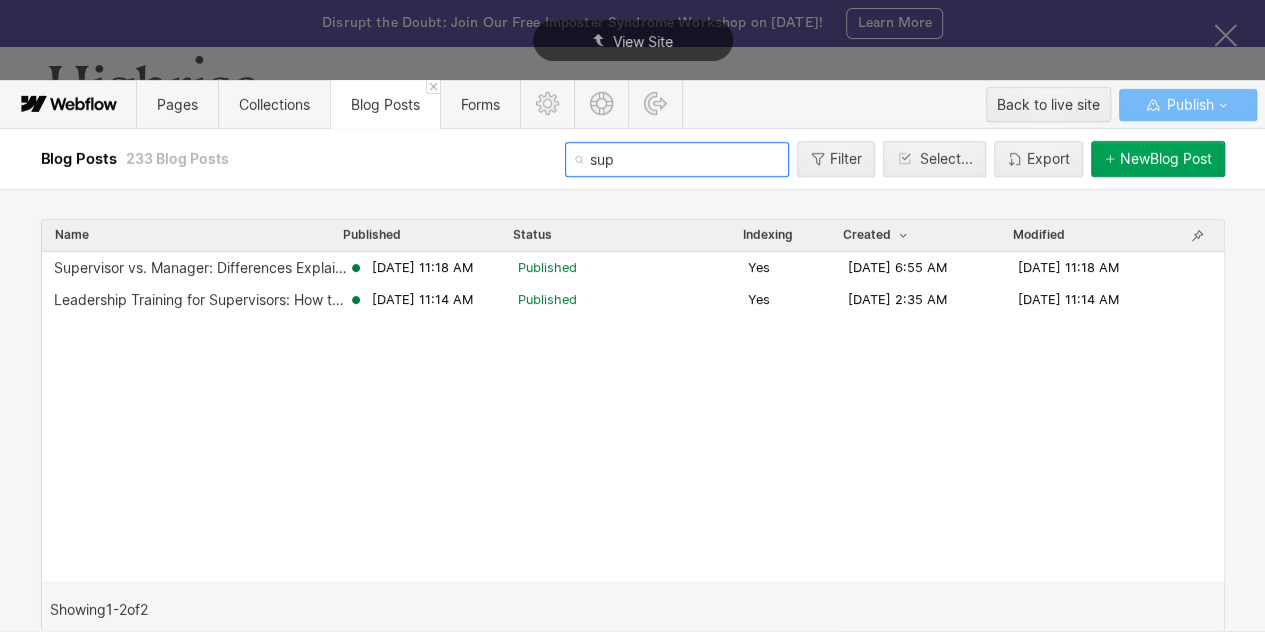 click on "sup" at bounding box center (677, 159) 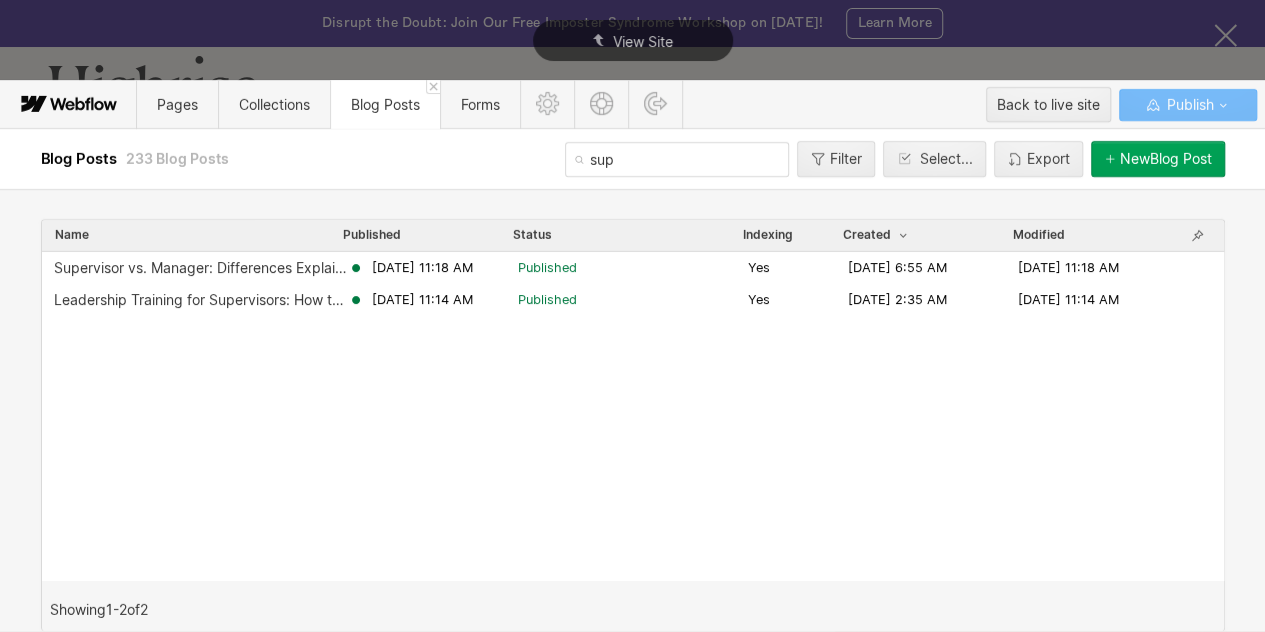 click on "sup" at bounding box center [677, 159] 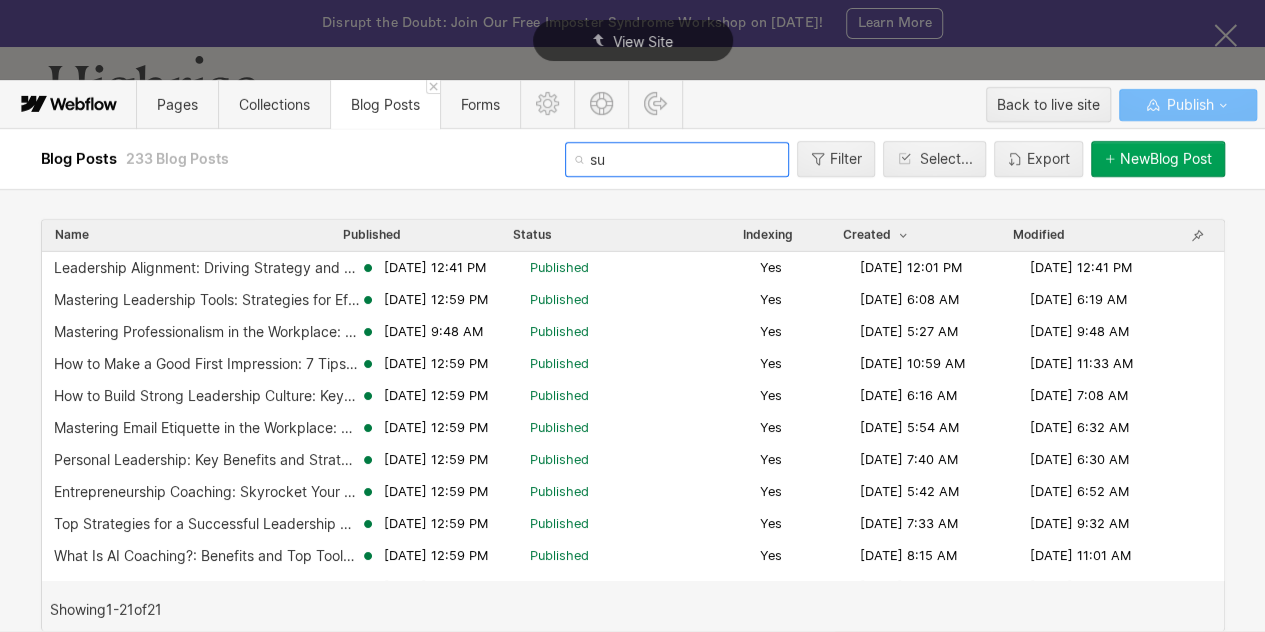 type on "s" 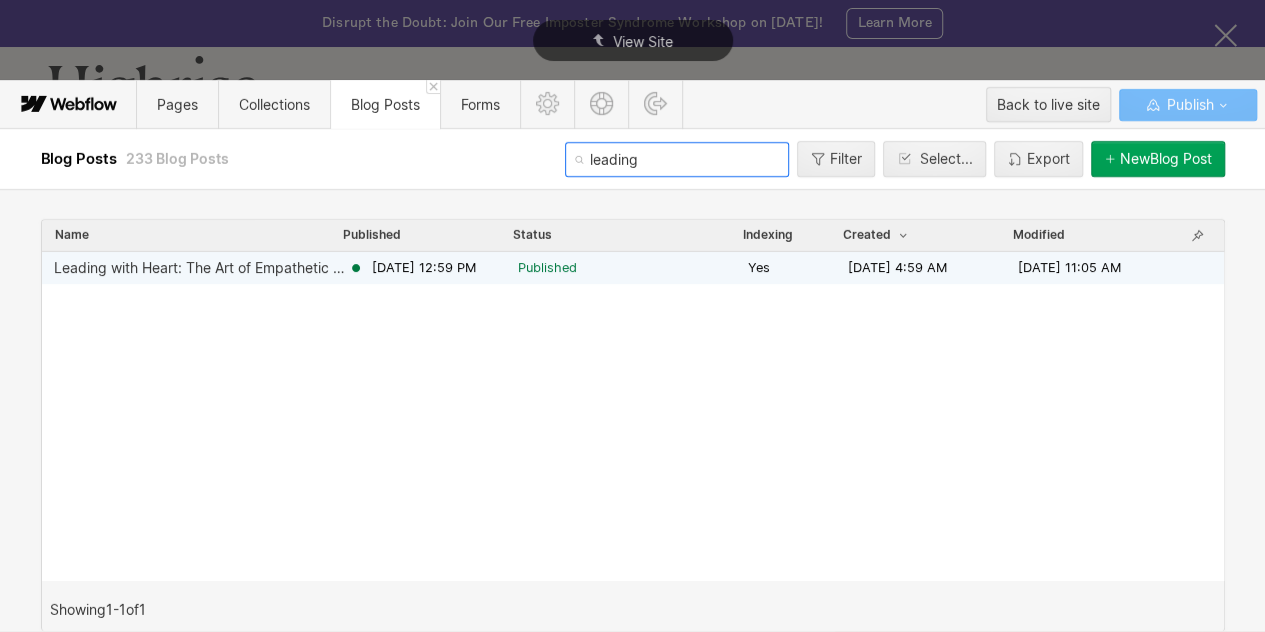 type on "leading" 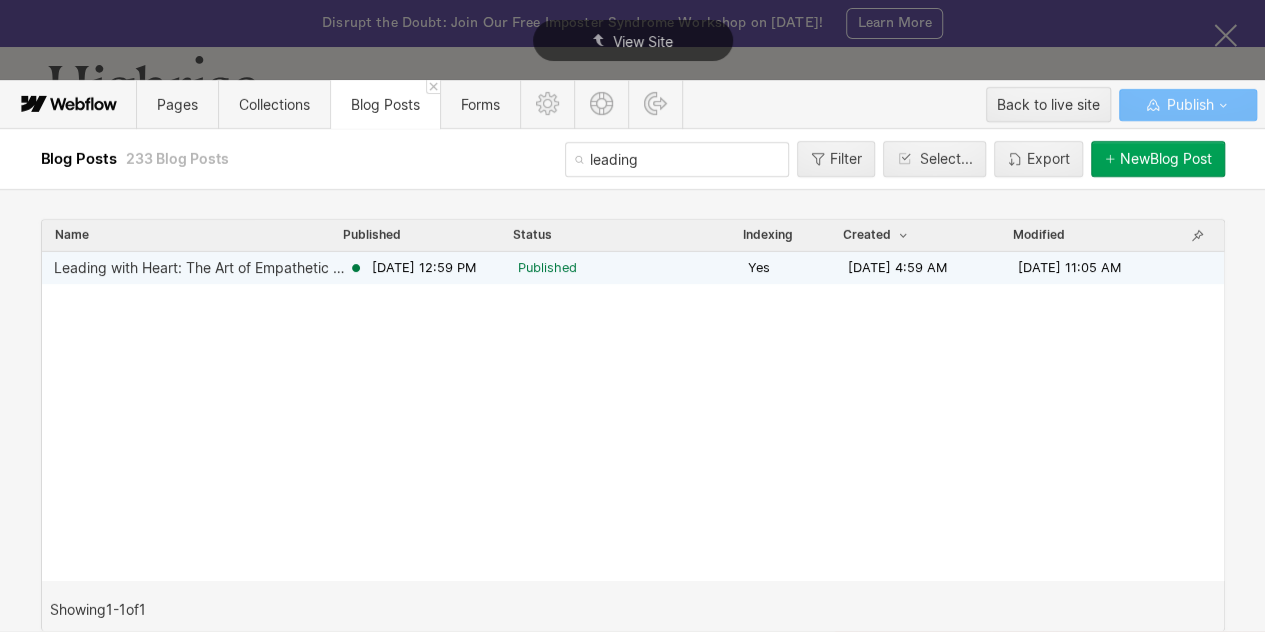click on "Leading with Heart: The Art of Empathetic Leadership [DATE] 12:59 PM Published Yes [DATE] 4:59 AM [DATE] 11:05 AM" at bounding box center (633, 268) 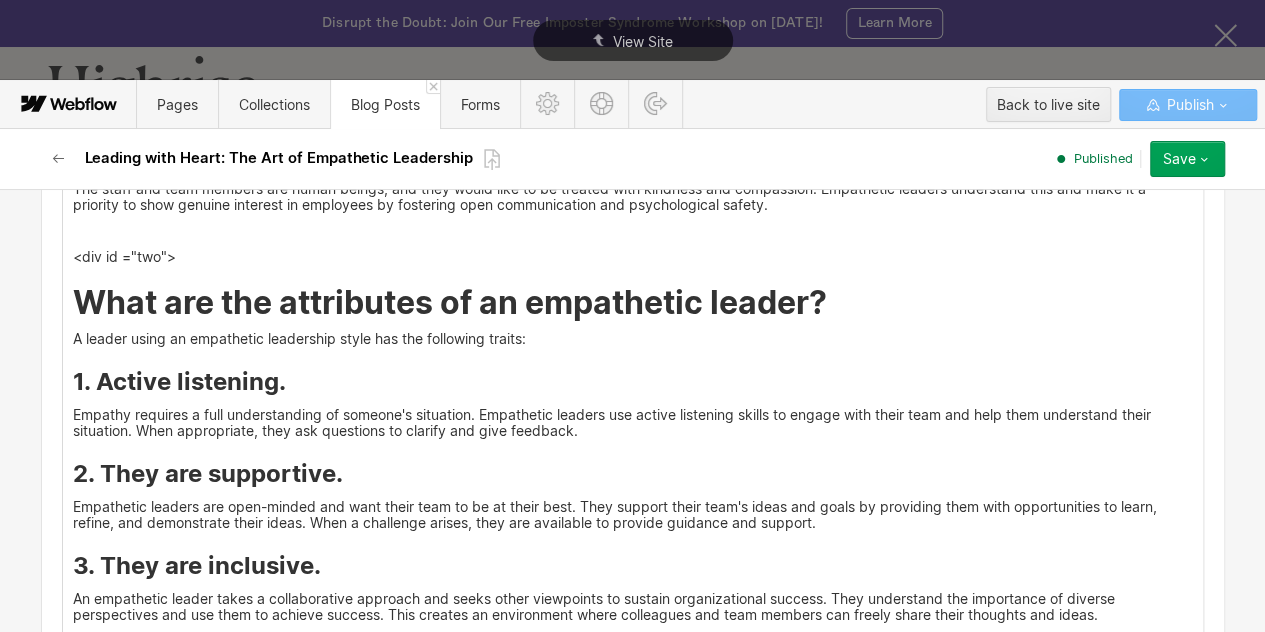 scroll, scrollTop: 2664, scrollLeft: 0, axis: vertical 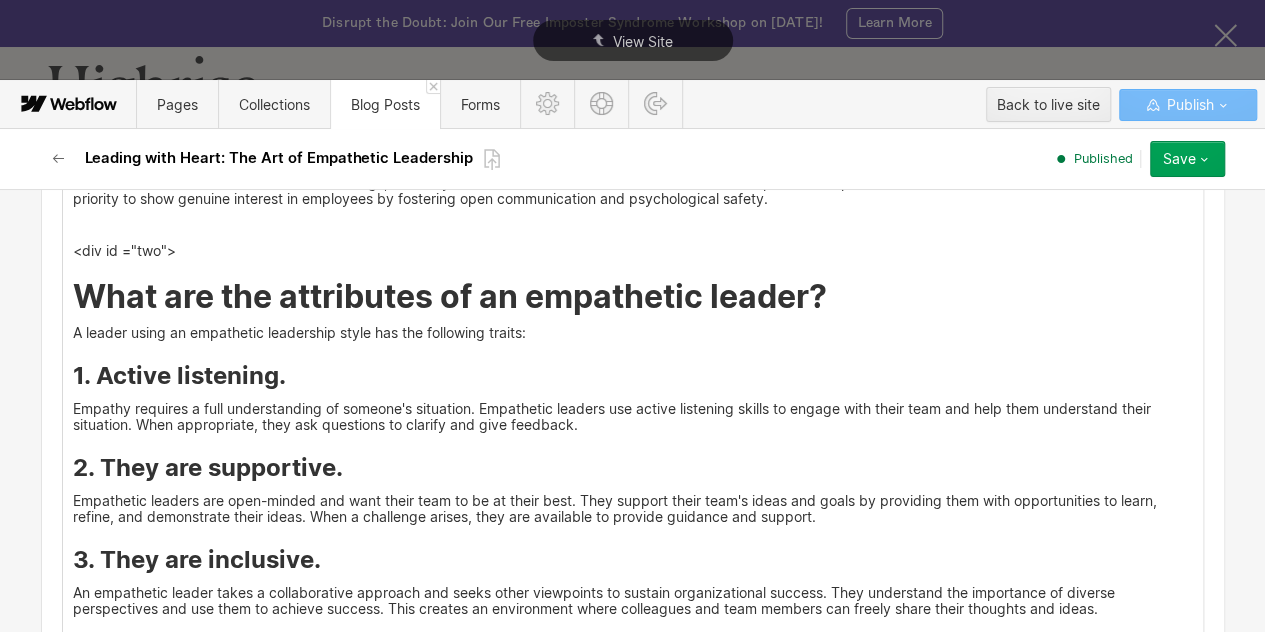 drag, startPoint x: 262, startPoint y: 329, endPoint x: 363, endPoint y: 329, distance: 101 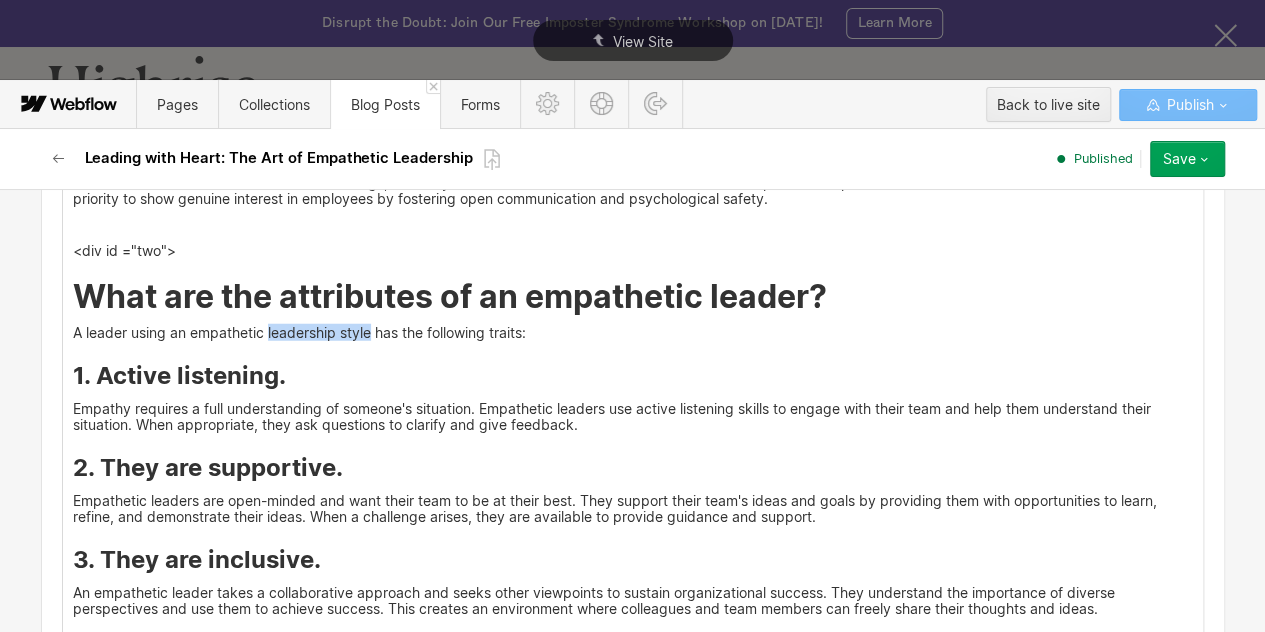 drag, startPoint x: 363, startPoint y: 329, endPoint x: 262, endPoint y: 332, distance: 101.04455 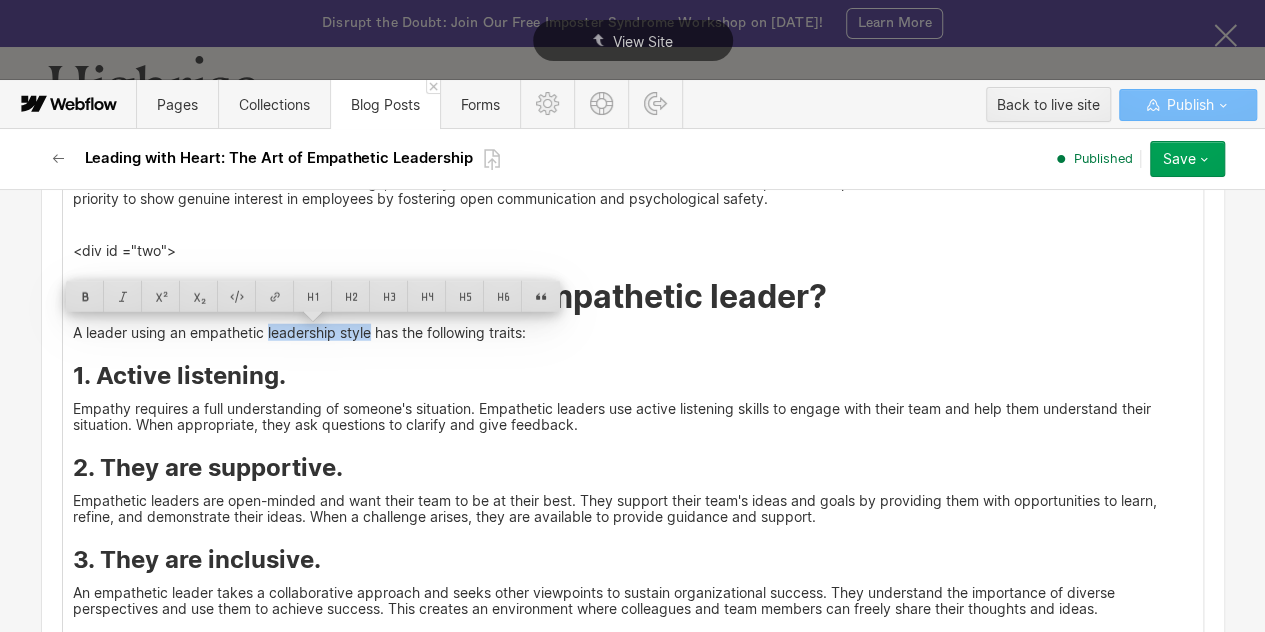 copy on "leadership style" 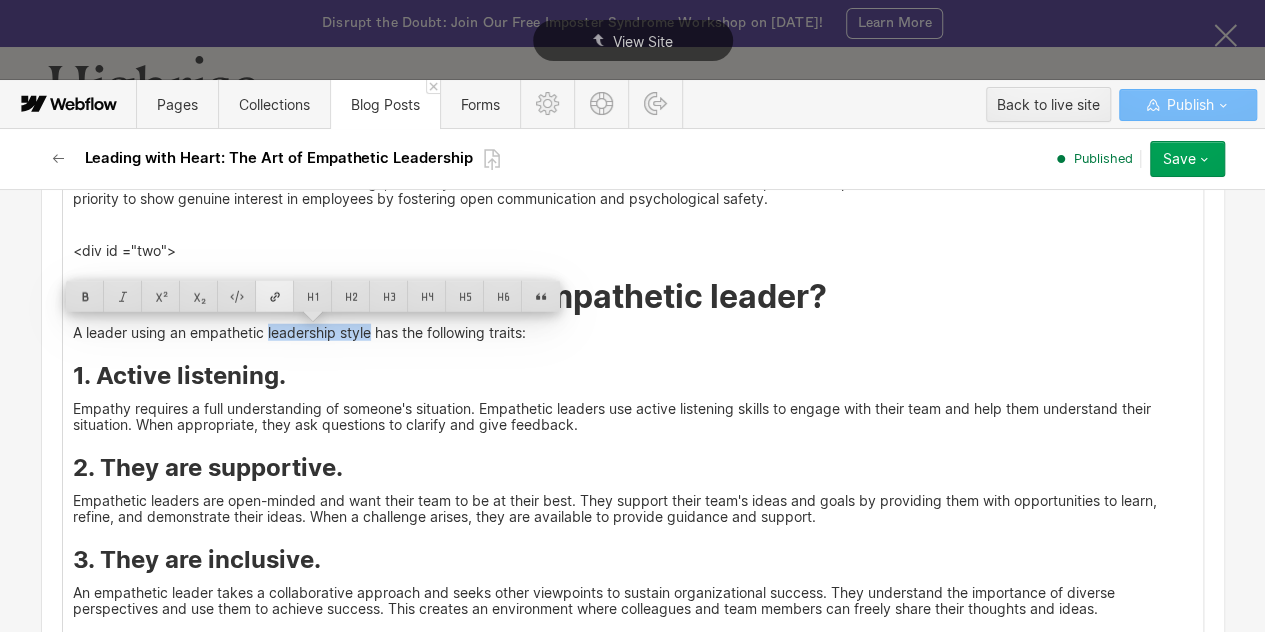click at bounding box center [275, 296] 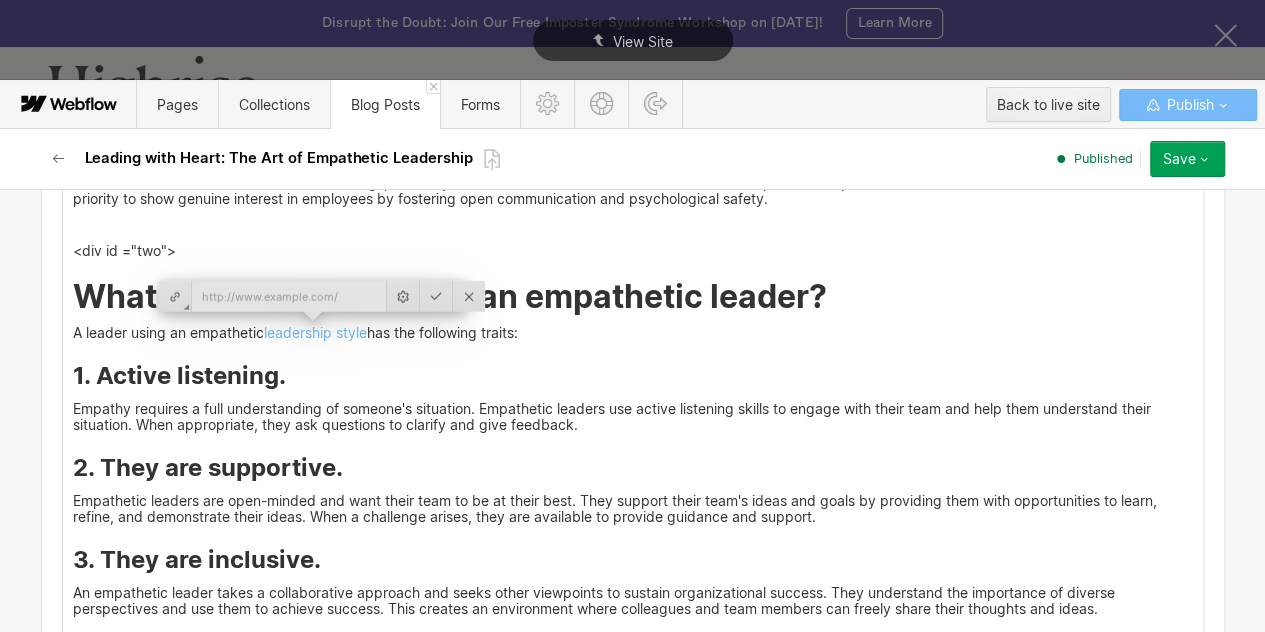 type on "[URL][DOMAIN_NAME]" 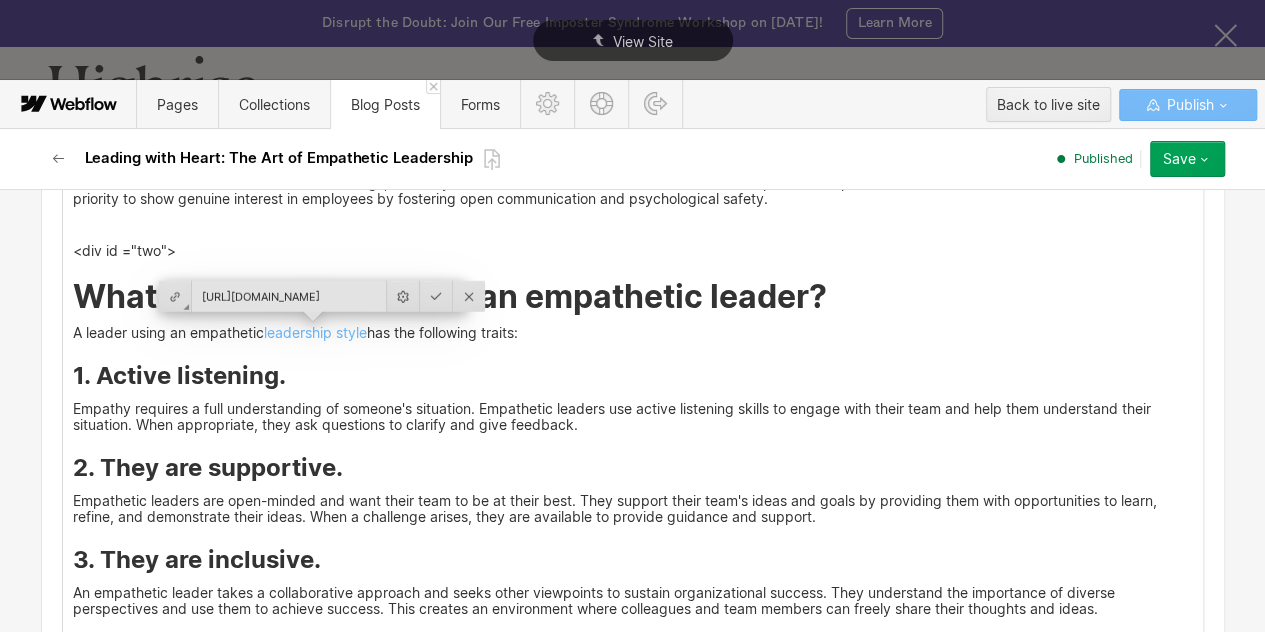 scroll, scrollTop: 0, scrollLeft: 144, axis: horizontal 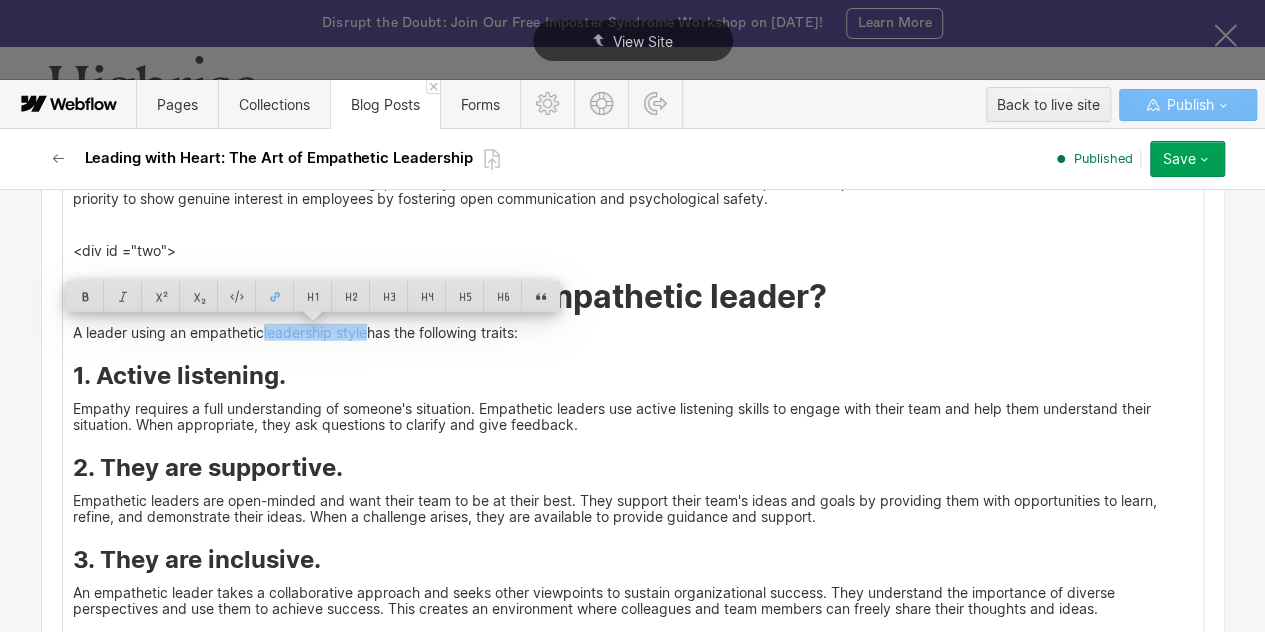 click on "1. Active listening." at bounding box center (633, 376) 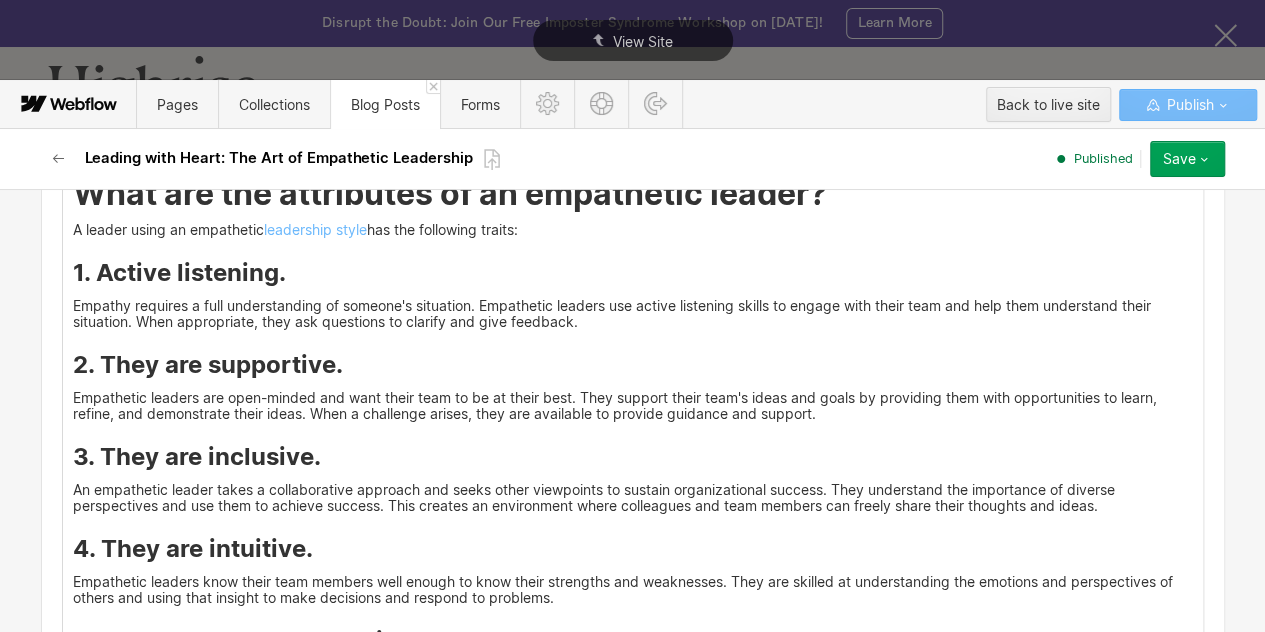 scroll, scrollTop: 2768, scrollLeft: 0, axis: vertical 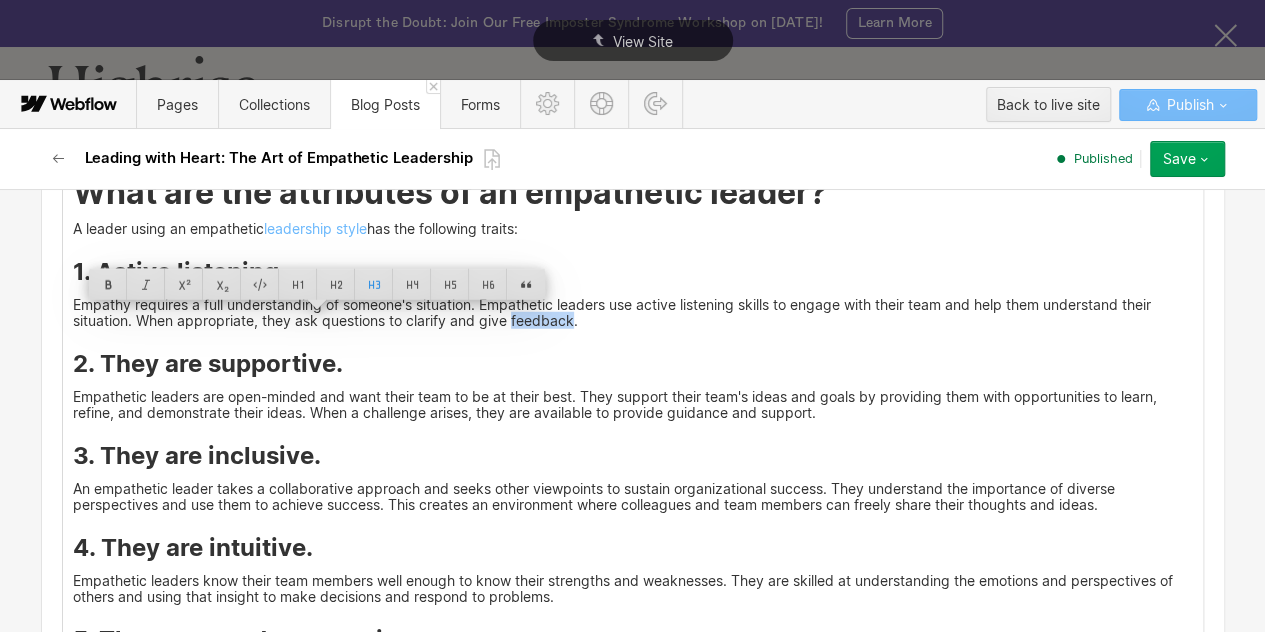 drag, startPoint x: 563, startPoint y: 322, endPoint x: 504, endPoint y: 317, distance: 59.211487 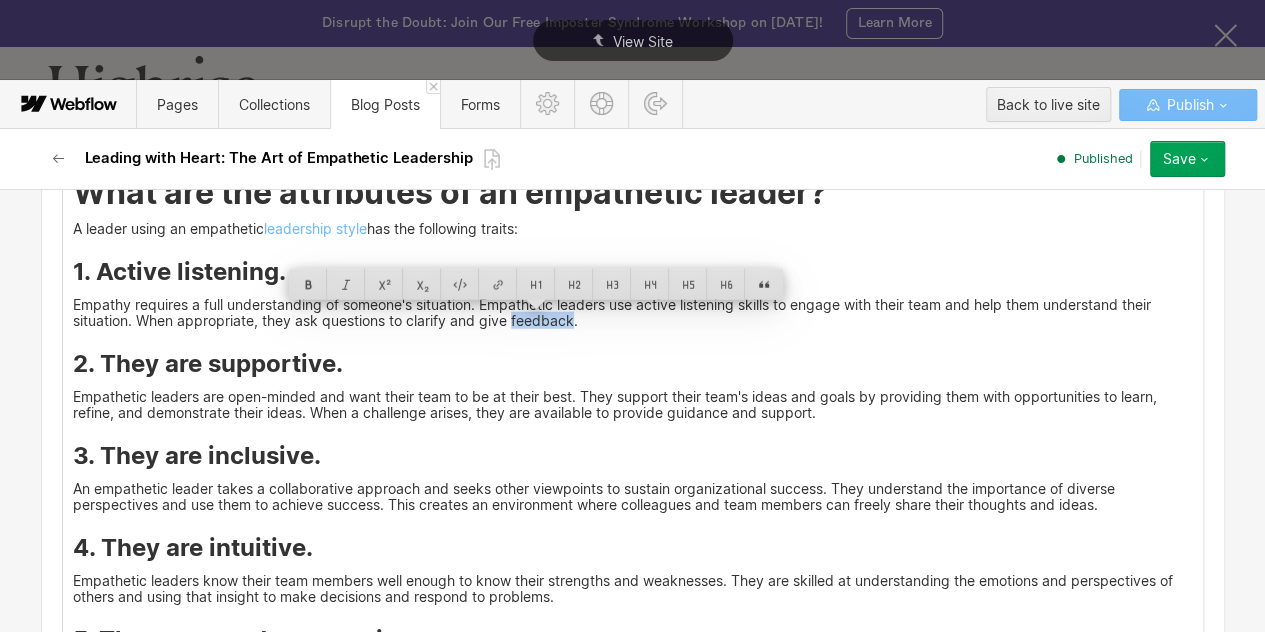 copy on "feedback" 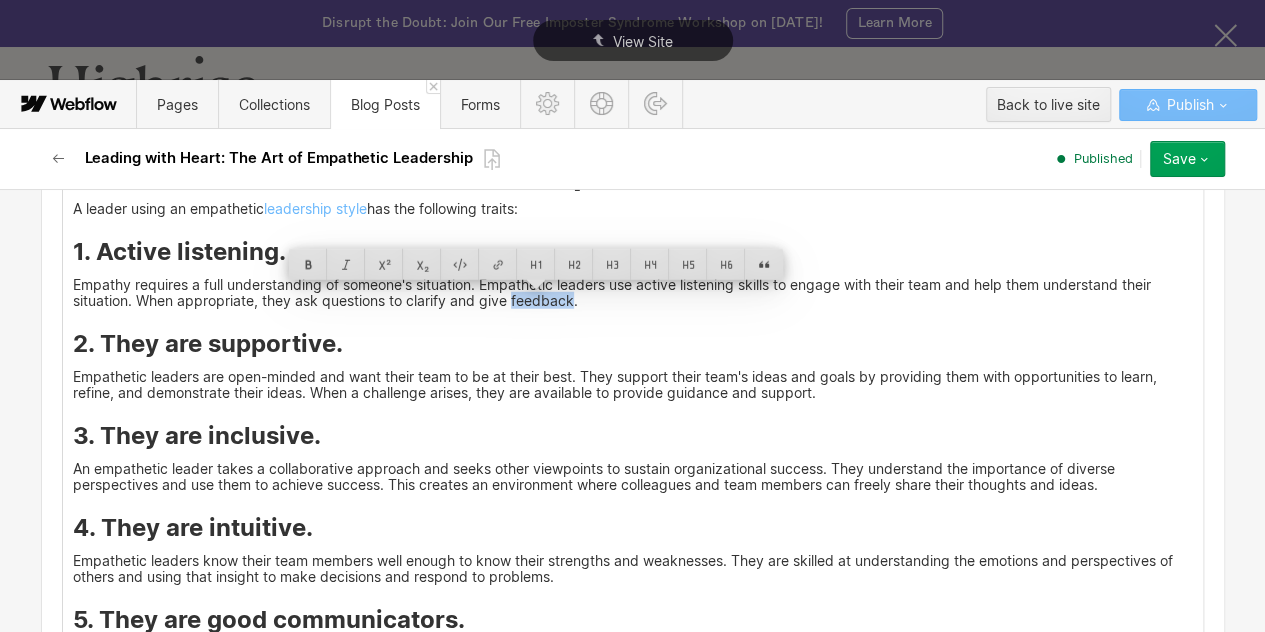 click on "2. They are supportive." at bounding box center (633, 344) 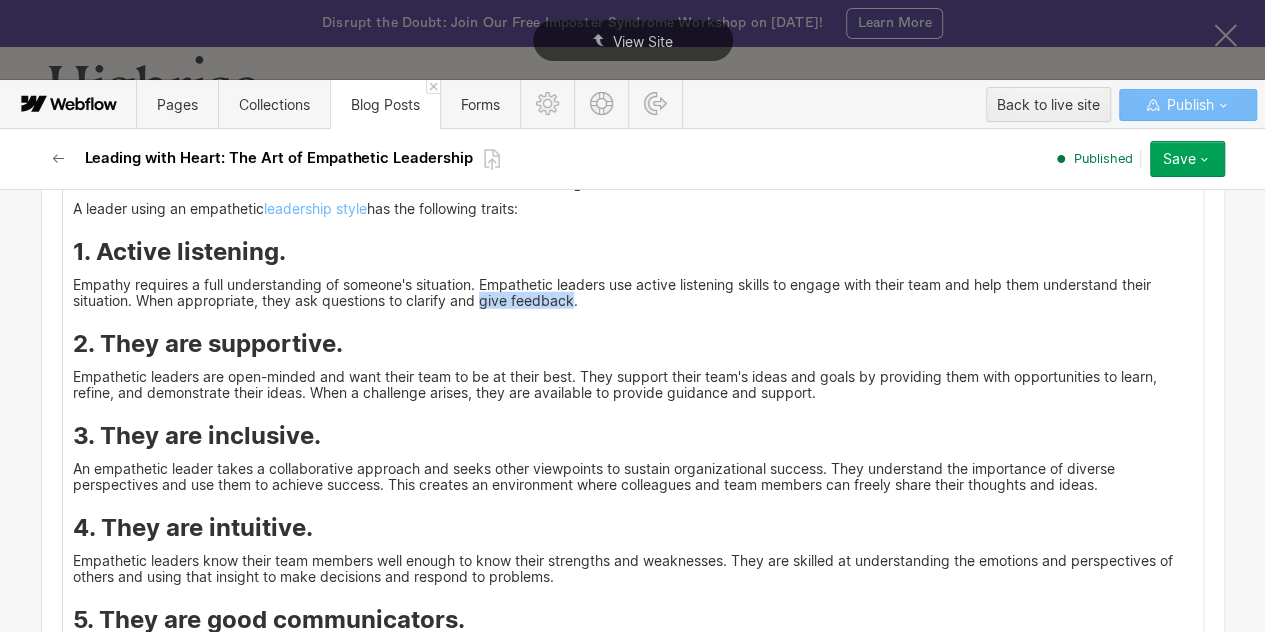 drag, startPoint x: 474, startPoint y: 296, endPoint x: 565, endPoint y: 297, distance: 91.00549 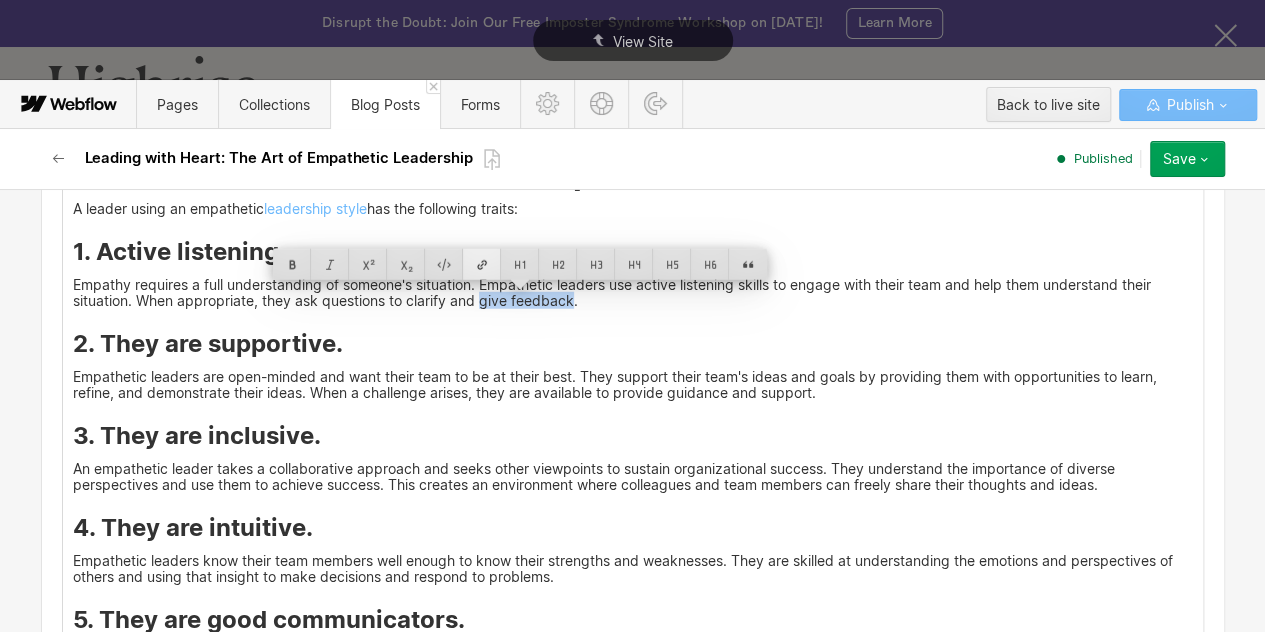 click at bounding box center (482, 264) 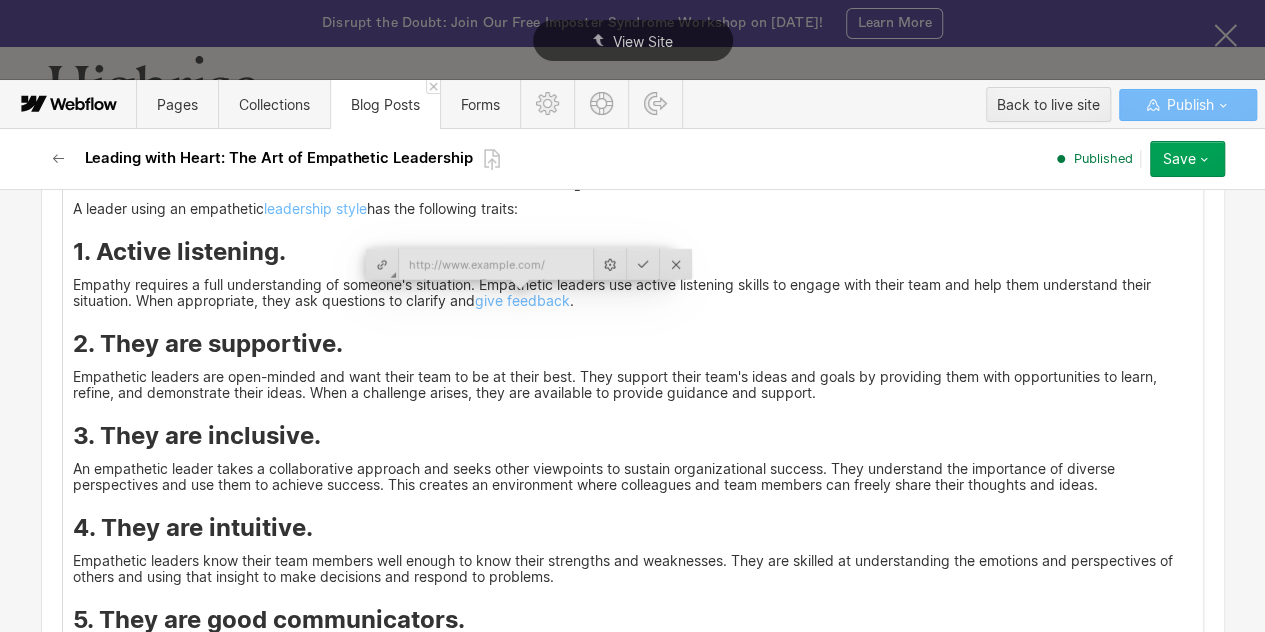 type on "[URL][DOMAIN_NAME]" 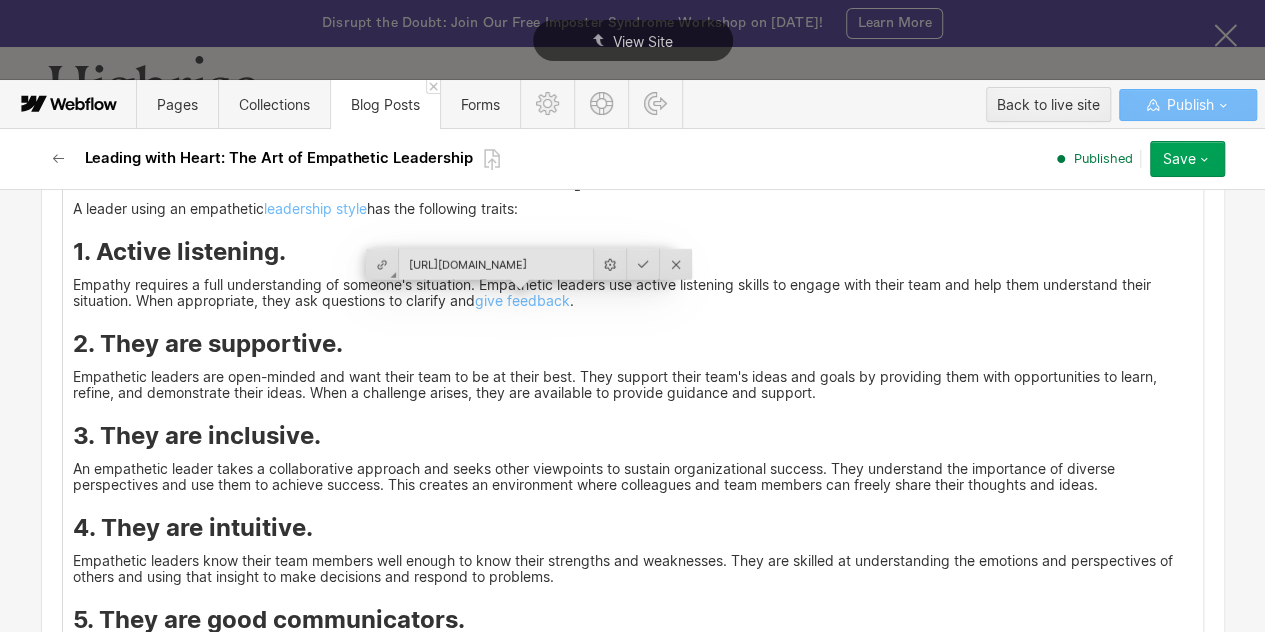 scroll, scrollTop: 0, scrollLeft: 287, axis: horizontal 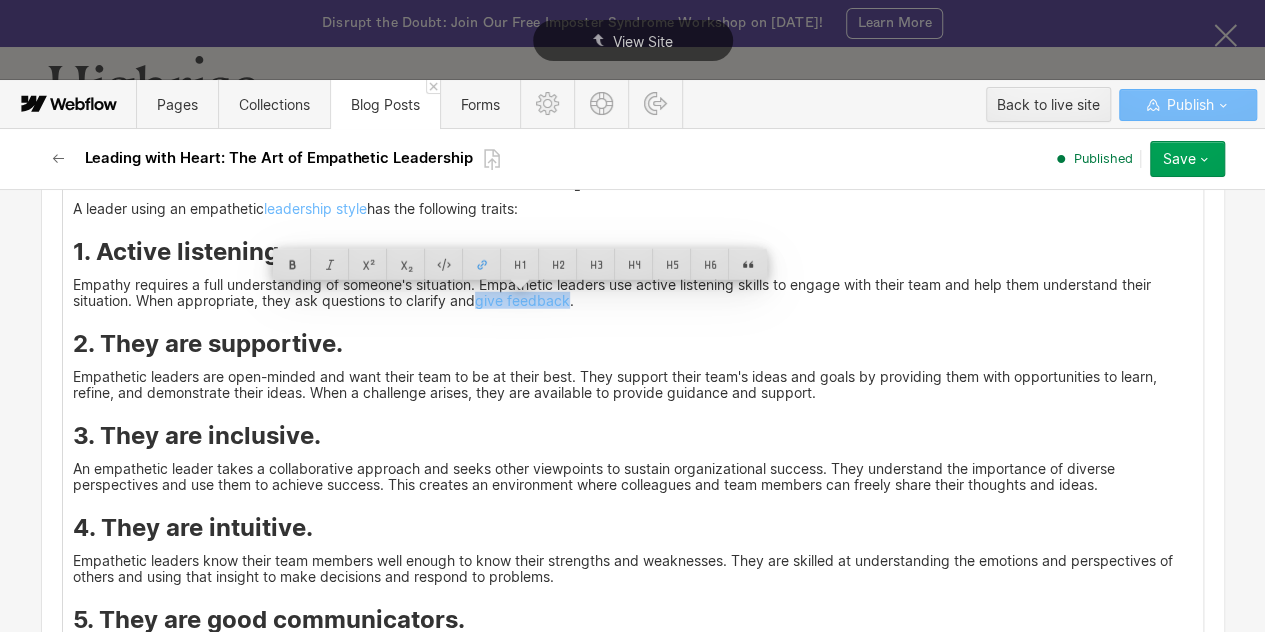 click on "2. They are supportive." at bounding box center (633, 344) 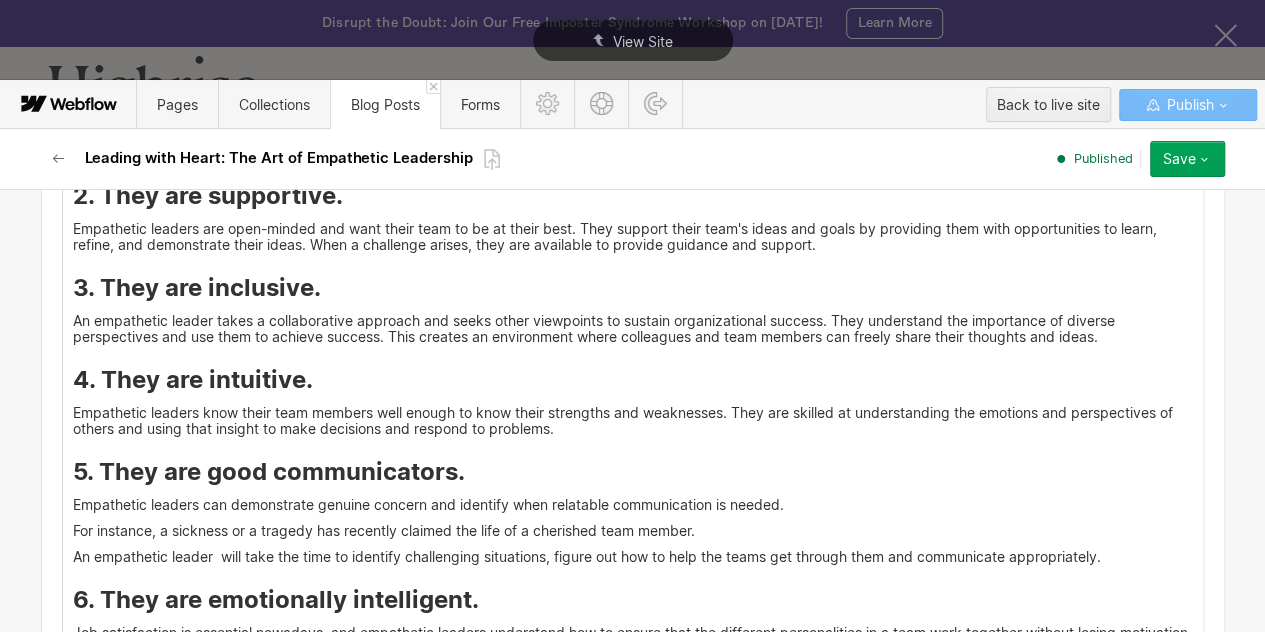scroll, scrollTop: 2938, scrollLeft: 0, axis: vertical 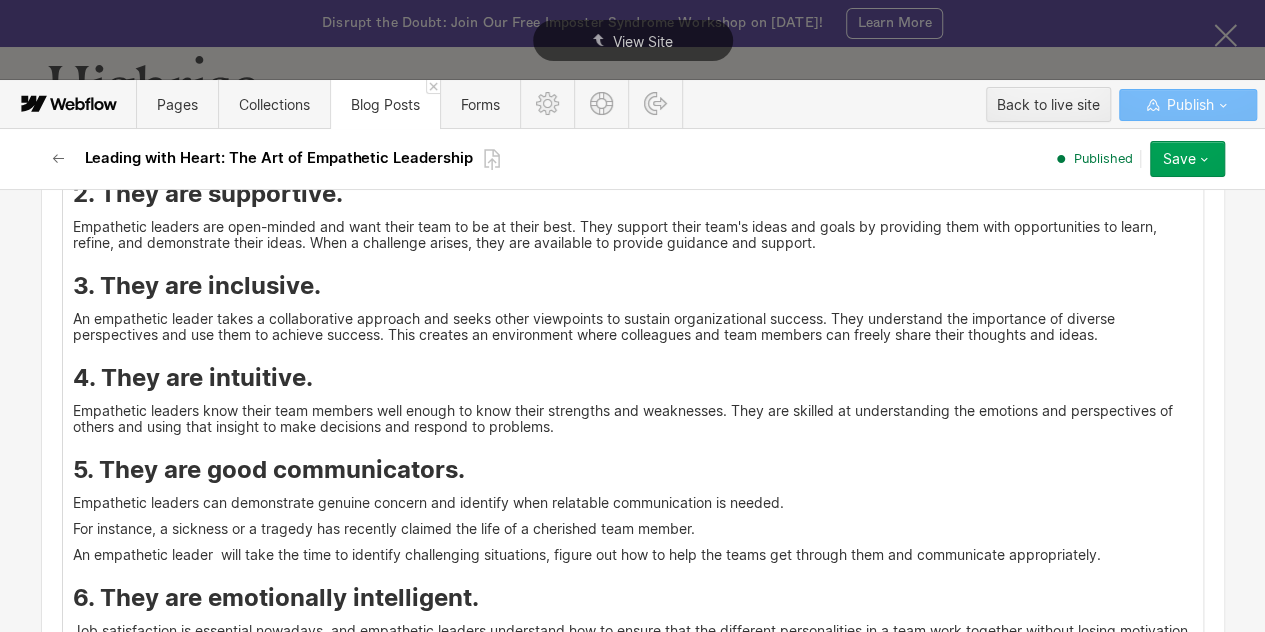 click on "4. They are intuitive." at bounding box center (633, 378) 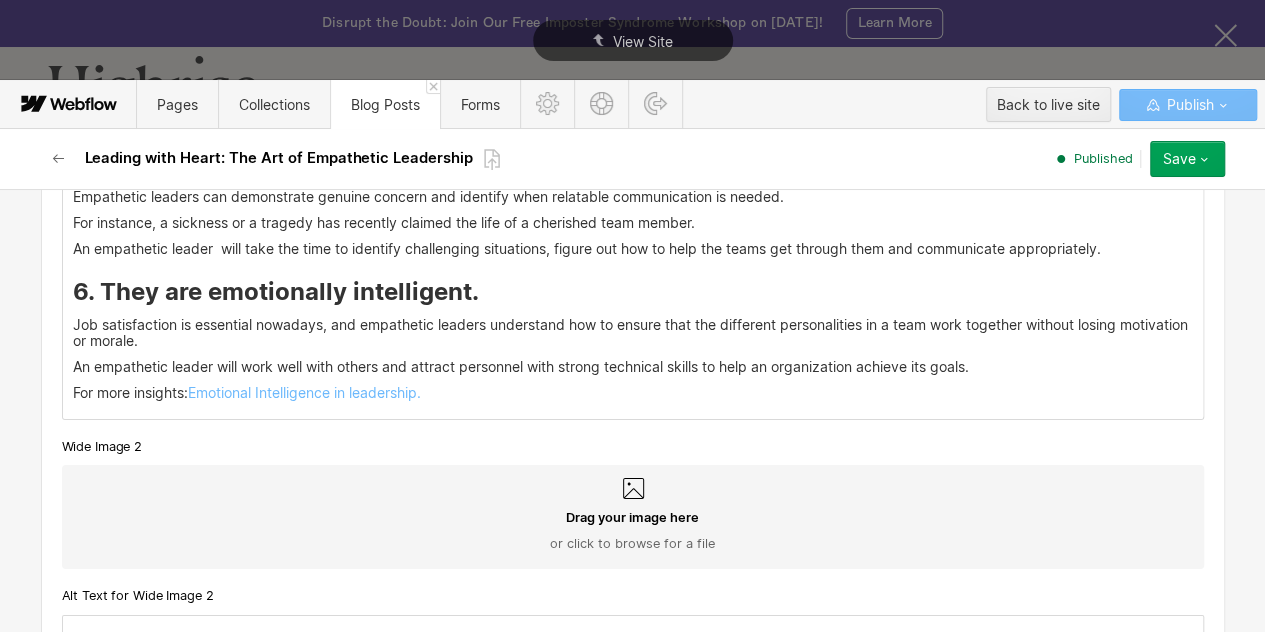 scroll, scrollTop: 3284, scrollLeft: 0, axis: vertical 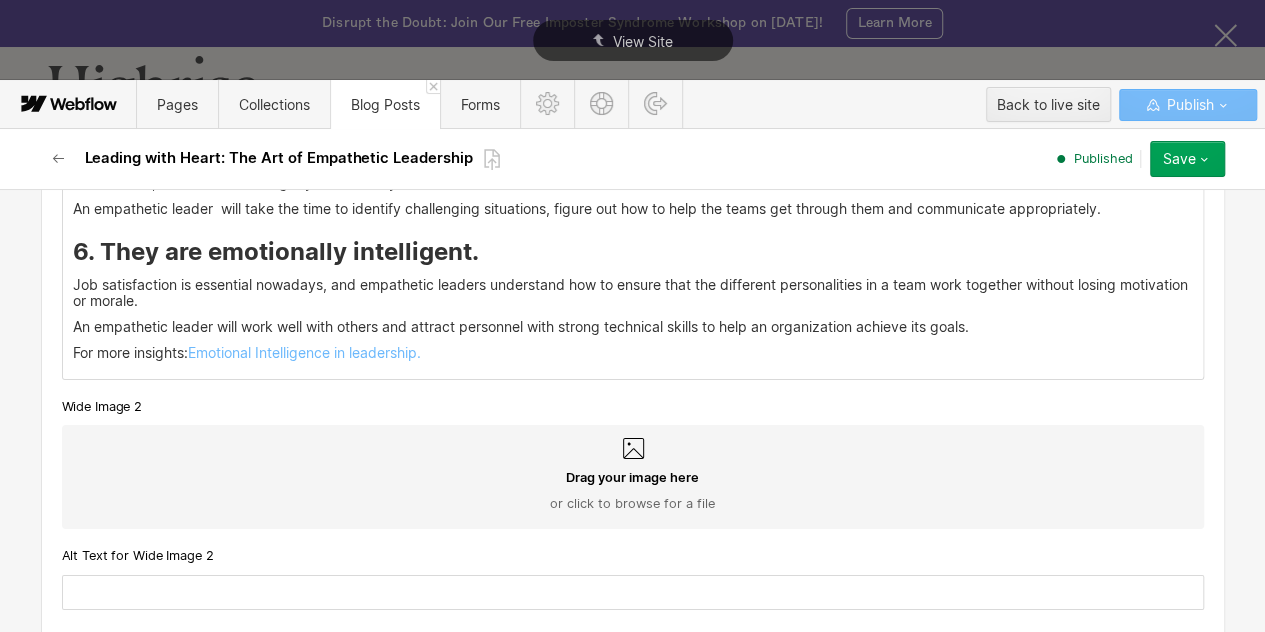 click on "Image Caption 2" at bounding box center [633, 637] 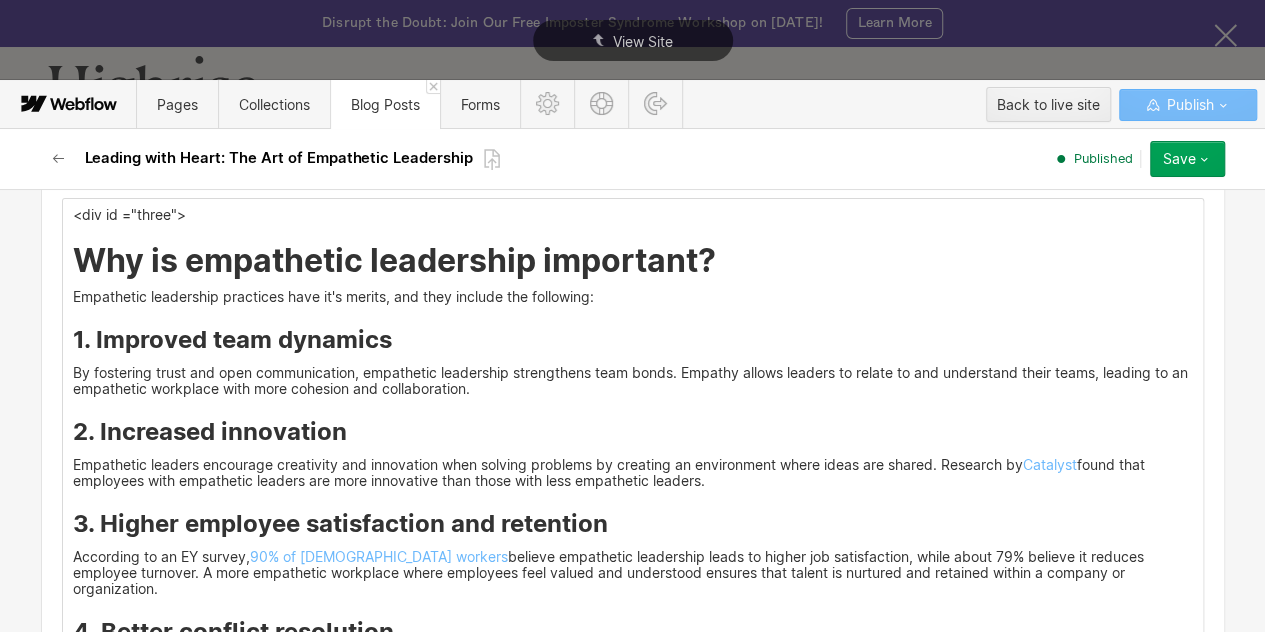 scroll, scrollTop: 3908, scrollLeft: 0, axis: vertical 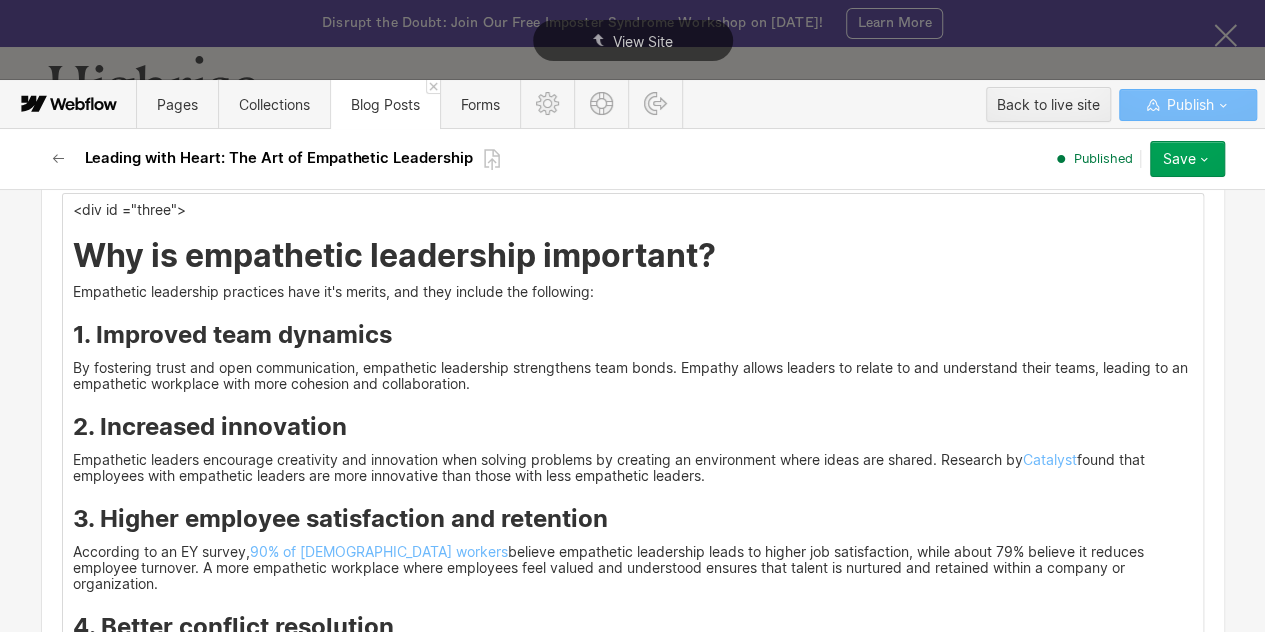 click on "By fostering trust and open communication, empathetic leadership strengthens team bonds. Empathy allows leaders to relate to and understand their teams, leading to an empathetic workplace with more cohesion and collaboration." at bounding box center [633, 376] 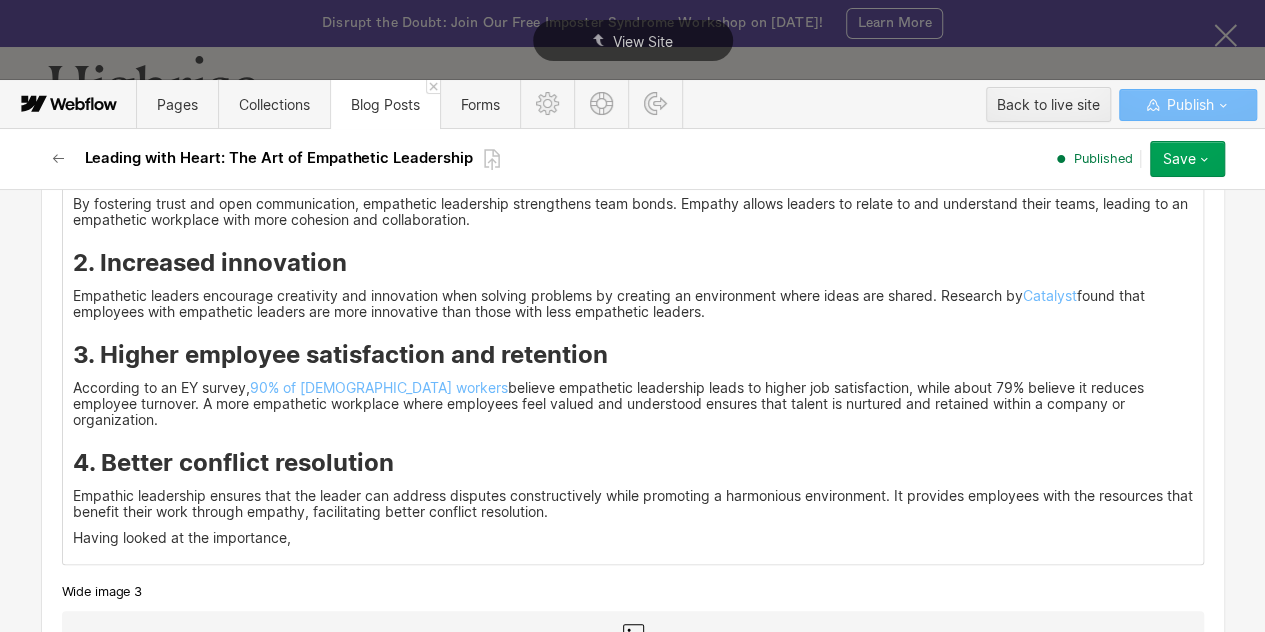 scroll, scrollTop: 4073, scrollLeft: 0, axis: vertical 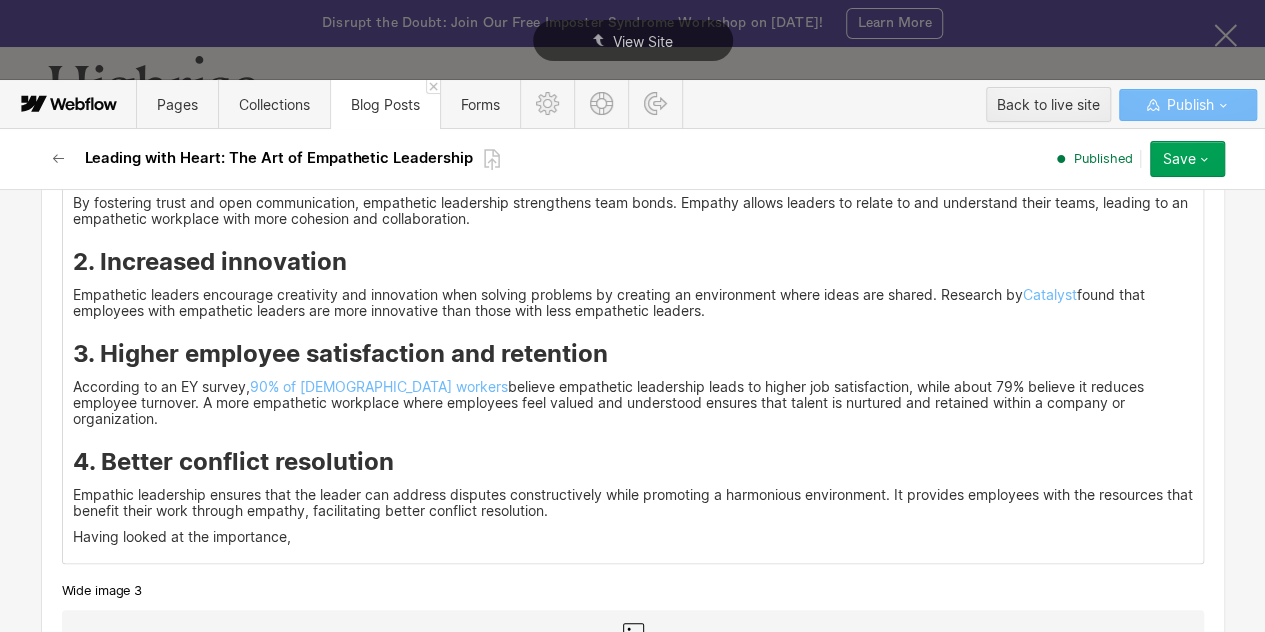 click on "According to an EY survey, 90% of [DEMOGRAPHIC_DATA] workers  believe empathetic leadership leads to higher job satisfaction, while about 79% believe it reduces employee turnover. A more empathetic workplace where employees feel valued and understood ensures that talent is nurtured and retained within a company or organization." at bounding box center (633, 403) 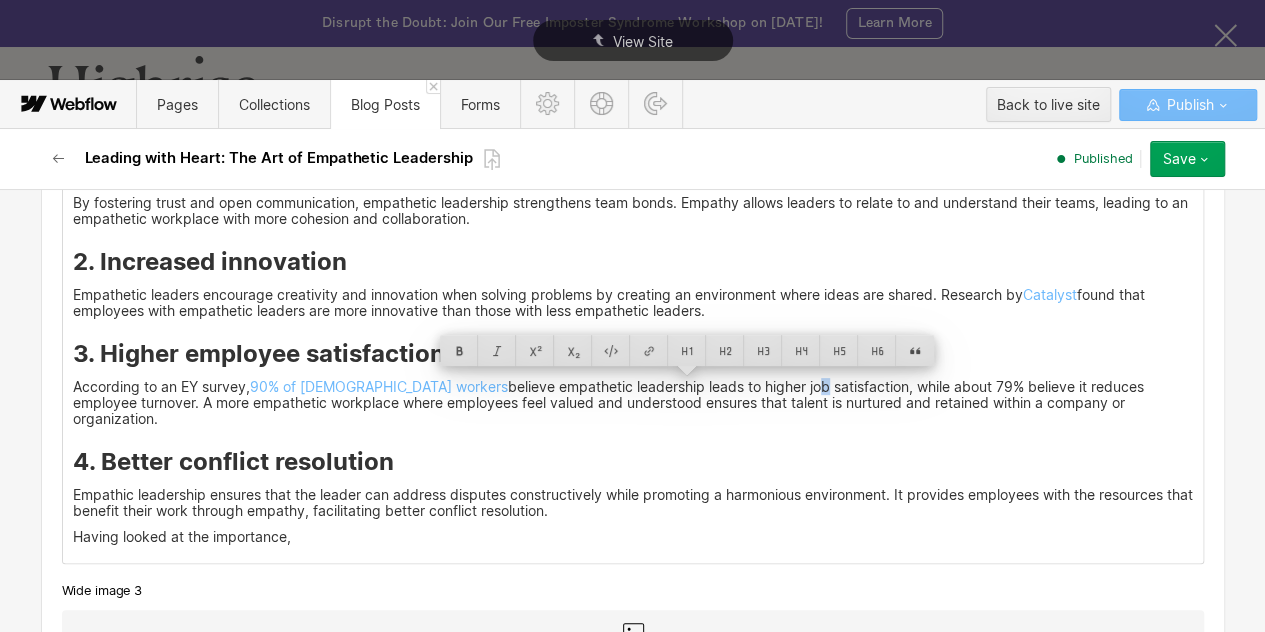 click on "According to an EY survey, 90% of [DEMOGRAPHIC_DATA] workers  believe empathetic leadership leads to higher job satisfaction, while about 79% believe it reduces employee turnover. A more empathetic workplace where employees feel valued and understood ensures that talent is nurtured and retained within a company or organization." at bounding box center (633, 403) 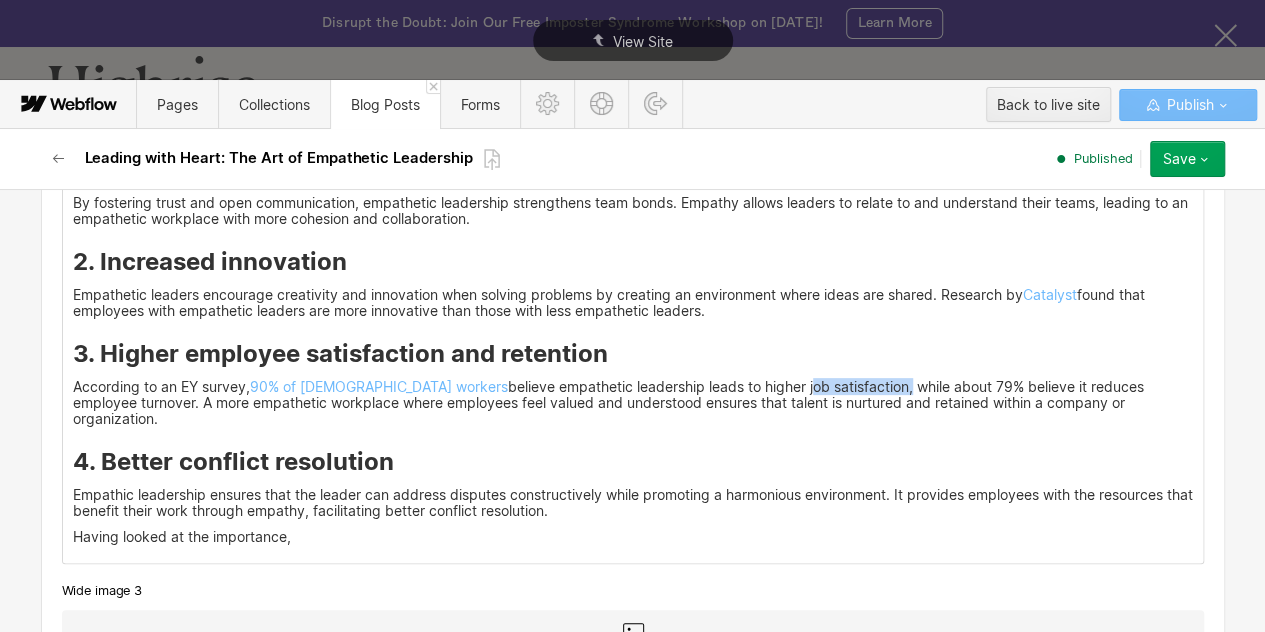 drag, startPoint x: 680, startPoint y: 384, endPoint x: 760, endPoint y: 381, distance: 80.05623 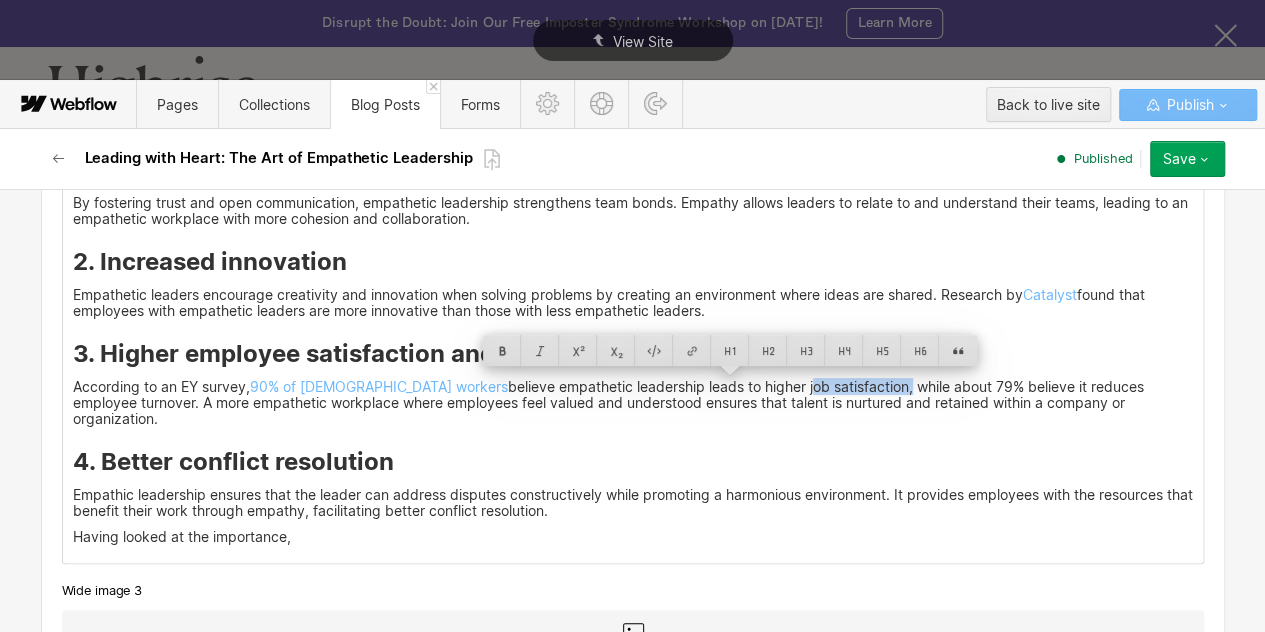 copy on "job satisfaction" 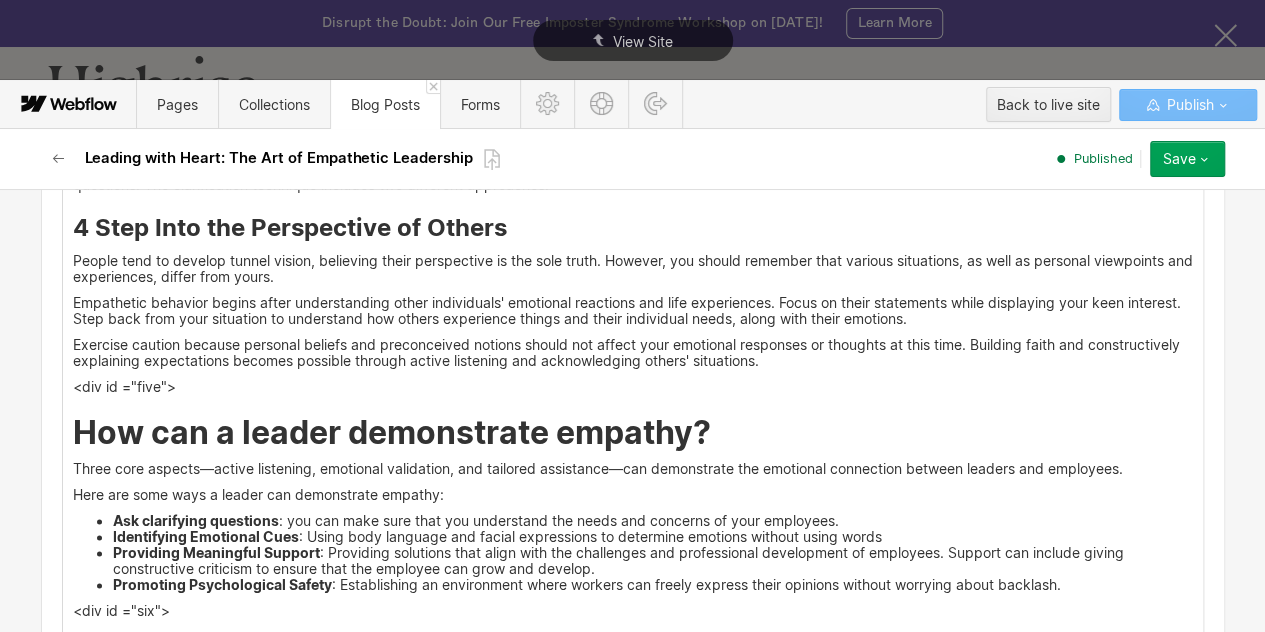 scroll, scrollTop: 5173, scrollLeft: 0, axis: vertical 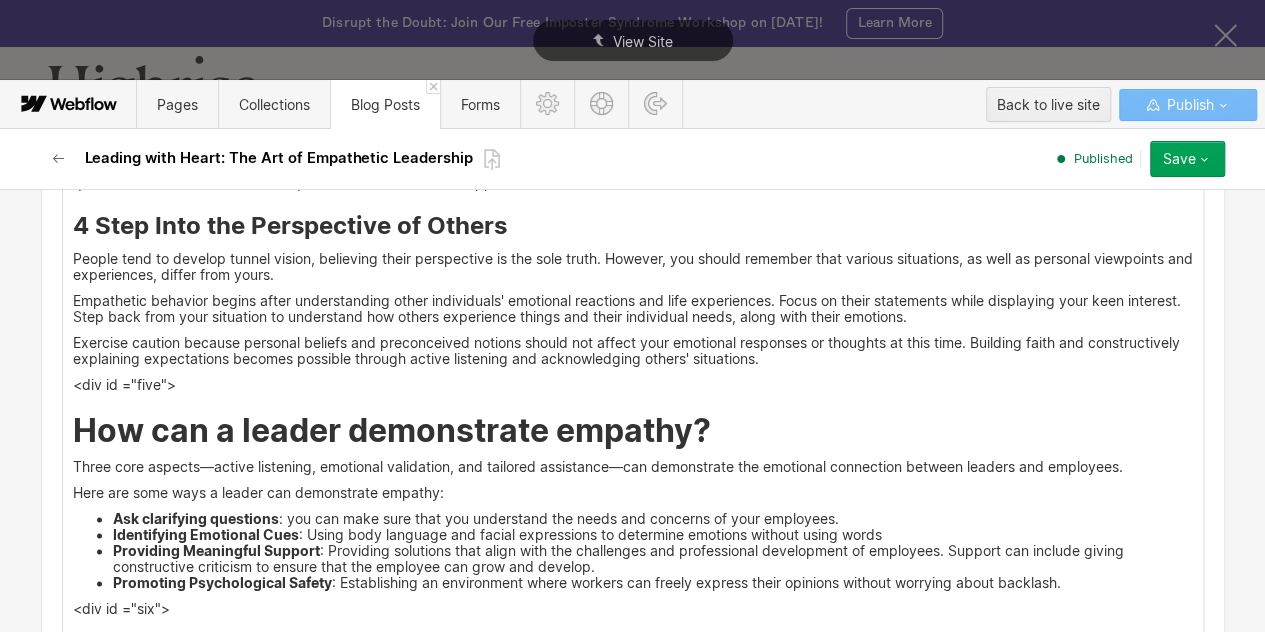 click on "<div id ="four"> How can you practice empathetic leadership in a workplace? An empathetic leadership style needs practice to become effective. Here are some practices: 1. Work with team members to determine solutions  Even though it may be easier to operate on your own, empathetic leadership entails integrating the other person's perspective. Also, by considering their thoughts and feelings, you can show that you are dynamic and open. Set up a benchmark for the solutions decided upon and ensure that everyone is prepared to take the required action, creating accountability.  2. Lead empathetically  Demonstrating empathy can be frowned upon; some may see it as a sign of weakness. However, being vulnerable and having empathy show that you are willing to break down barriers and be open to issues. When done correctly, it builds trust and fosters psychological safety. 3. Ask clarifying questions 4 Step Into the Perspective of Others <div id ="five"> How can a leader demonstrate empathy?  Ask clarifying questions" at bounding box center (633, 388) 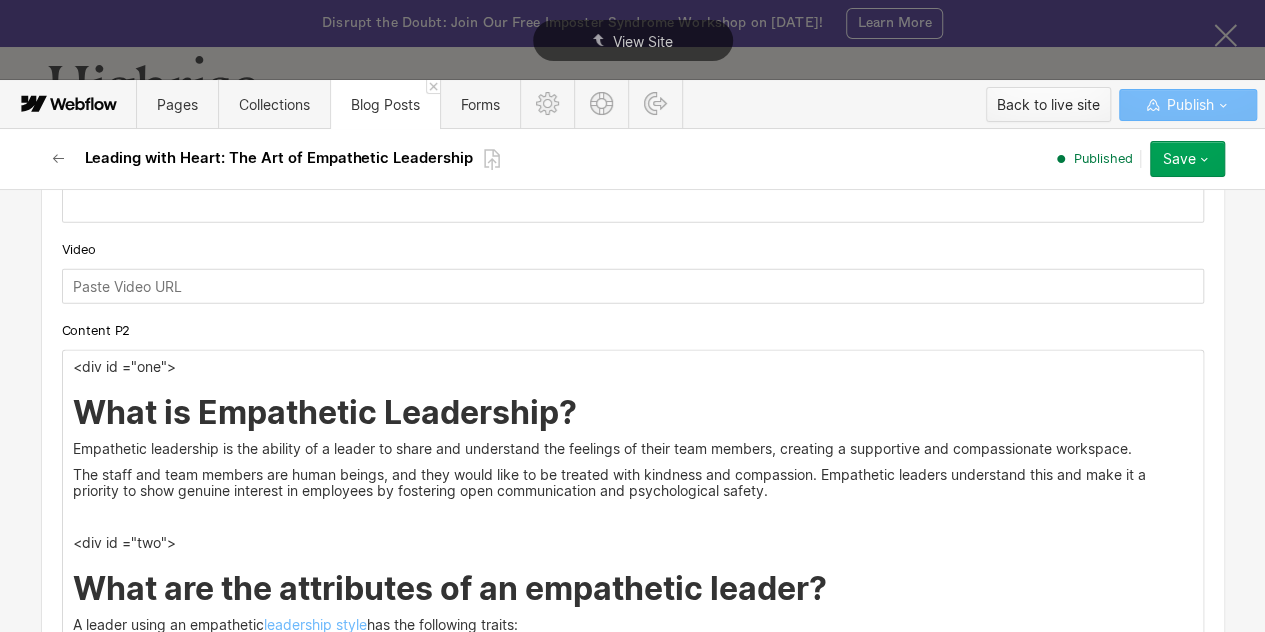 scroll, scrollTop: 3224, scrollLeft: 0, axis: vertical 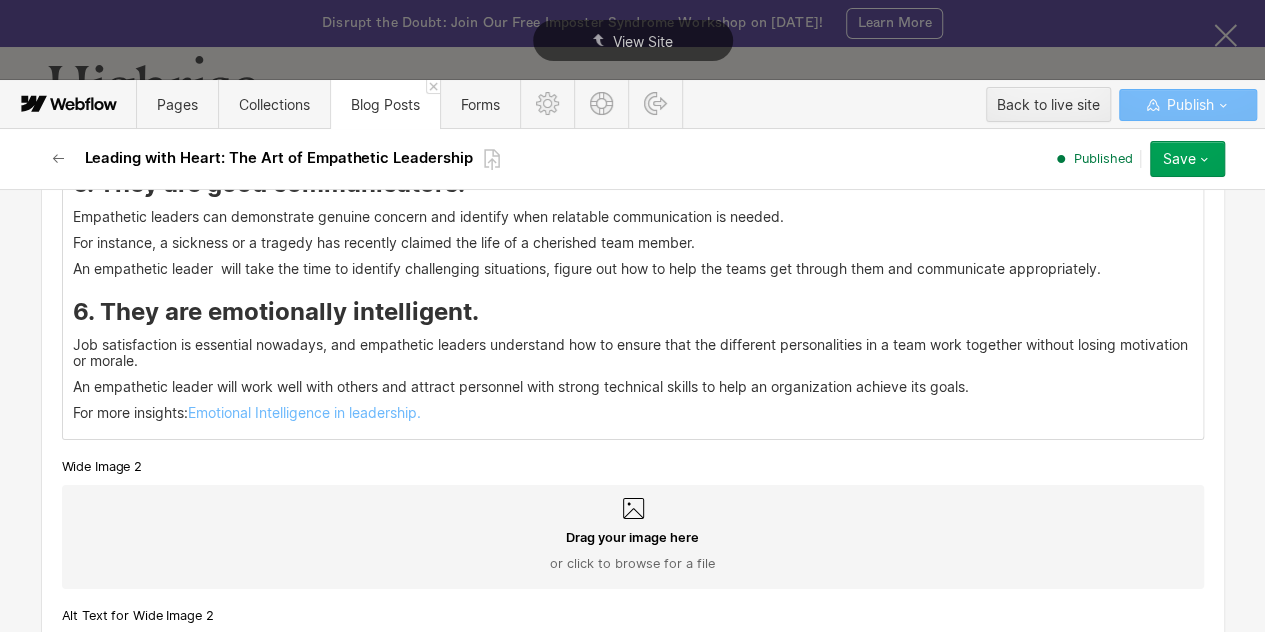 click on "Job satisfaction is essential nowadays, and empathetic leaders understand how to ensure that the different personalities in a team work together without losing motivation or morale." at bounding box center (633, 353) 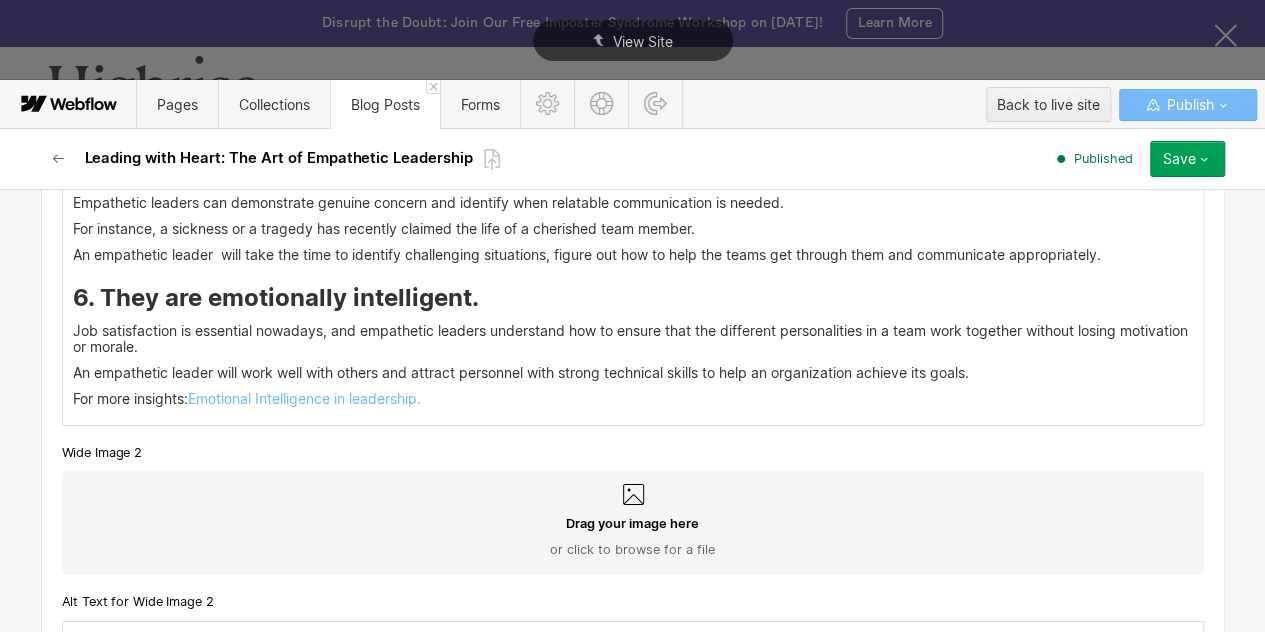 scroll, scrollTop: 3241, scrollLeft: 0, axis: vertical 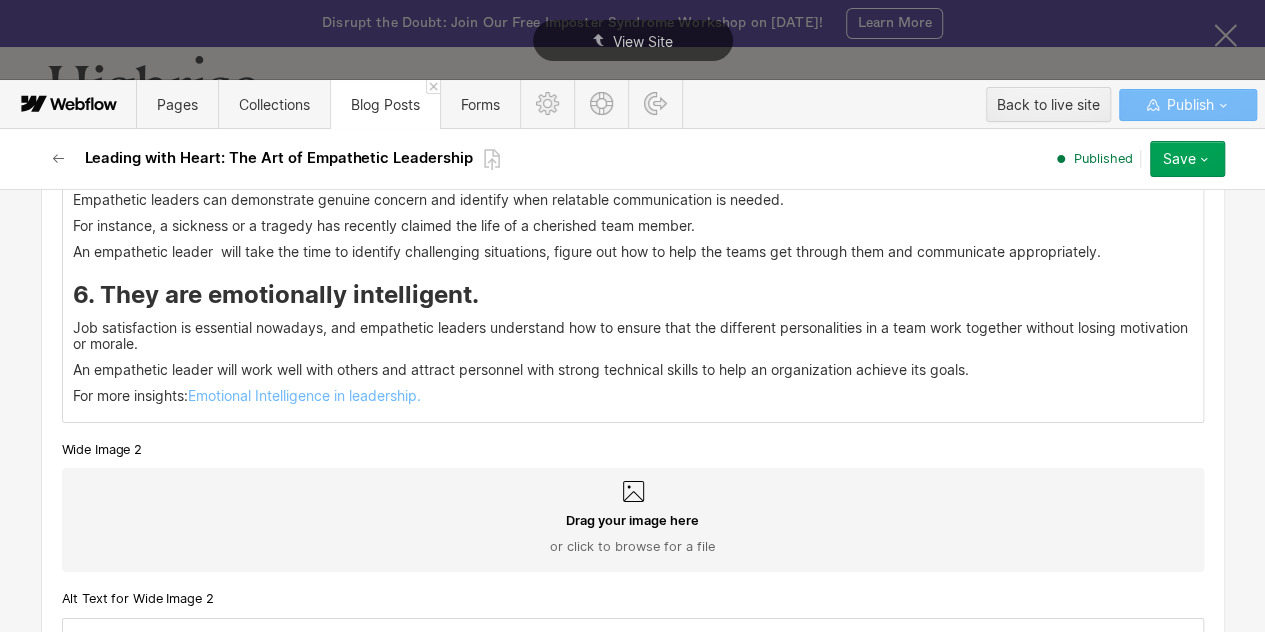 click on "Job satisfaction is essential nowadays, and empathetic leaders understand how to ensure that the different personalities in a team work together without losing motivation or morale." at bounding box center (633, 336) 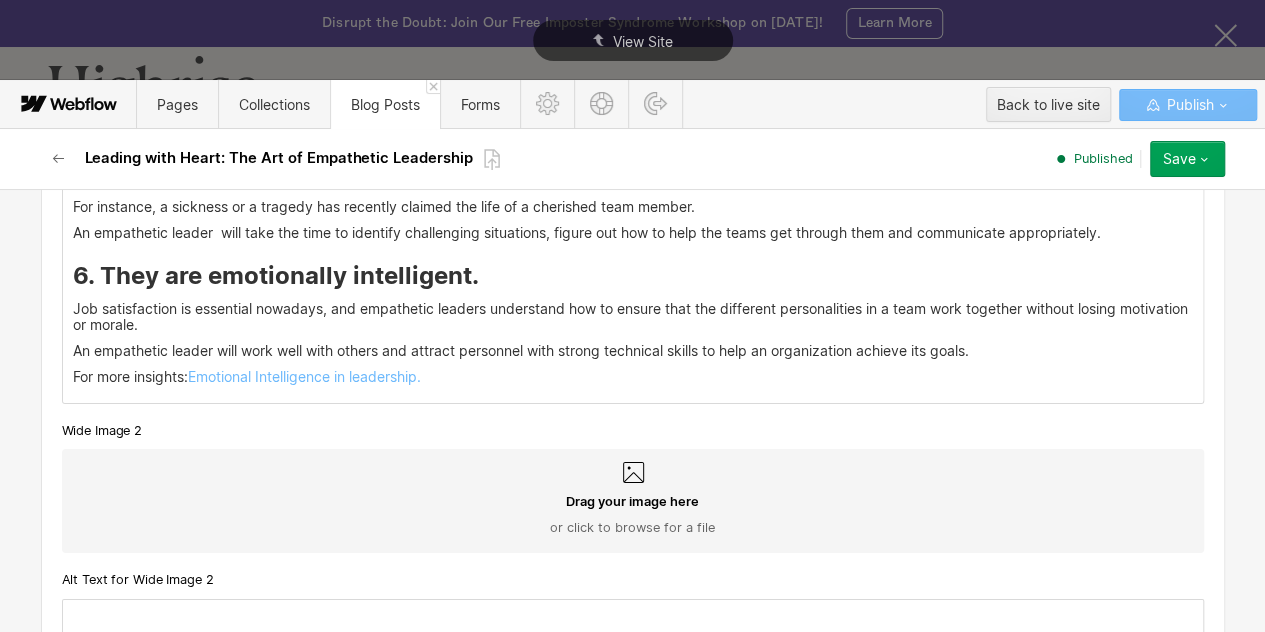 scroll, scrollTop: 3263, scrollLeft: 0, axis: vertical 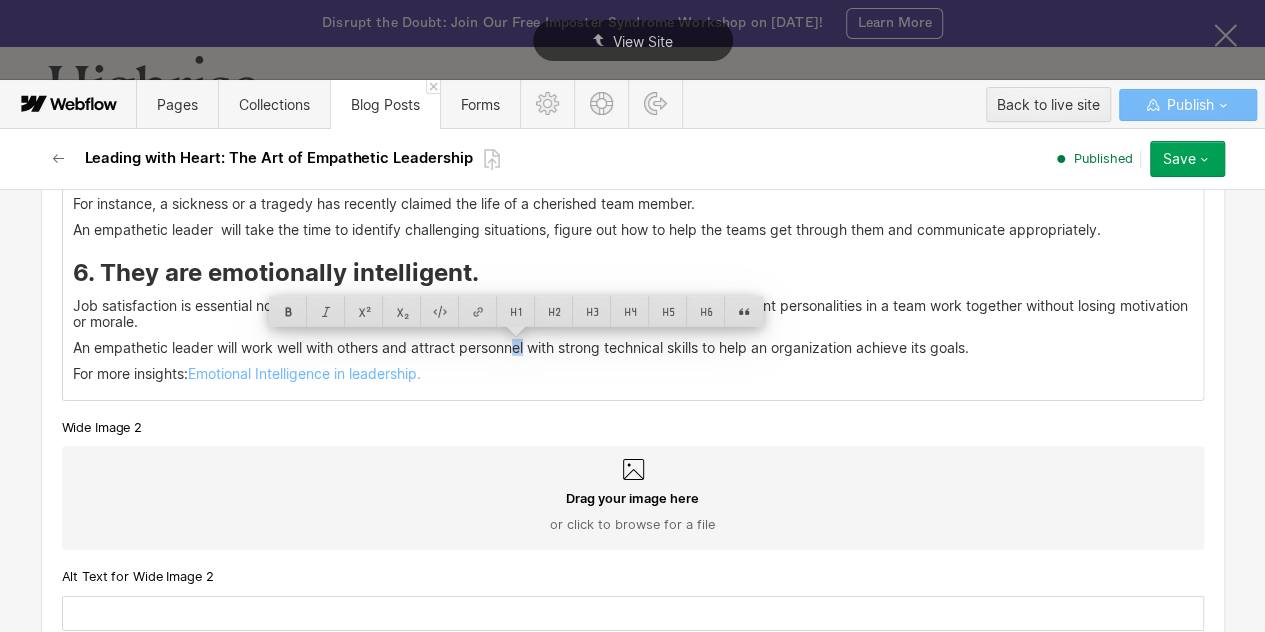 click on "An empathetic leader will work well with others and attract personnel with strong technical skills to help an organization achieve its goals." at bounding box center (633, 348) 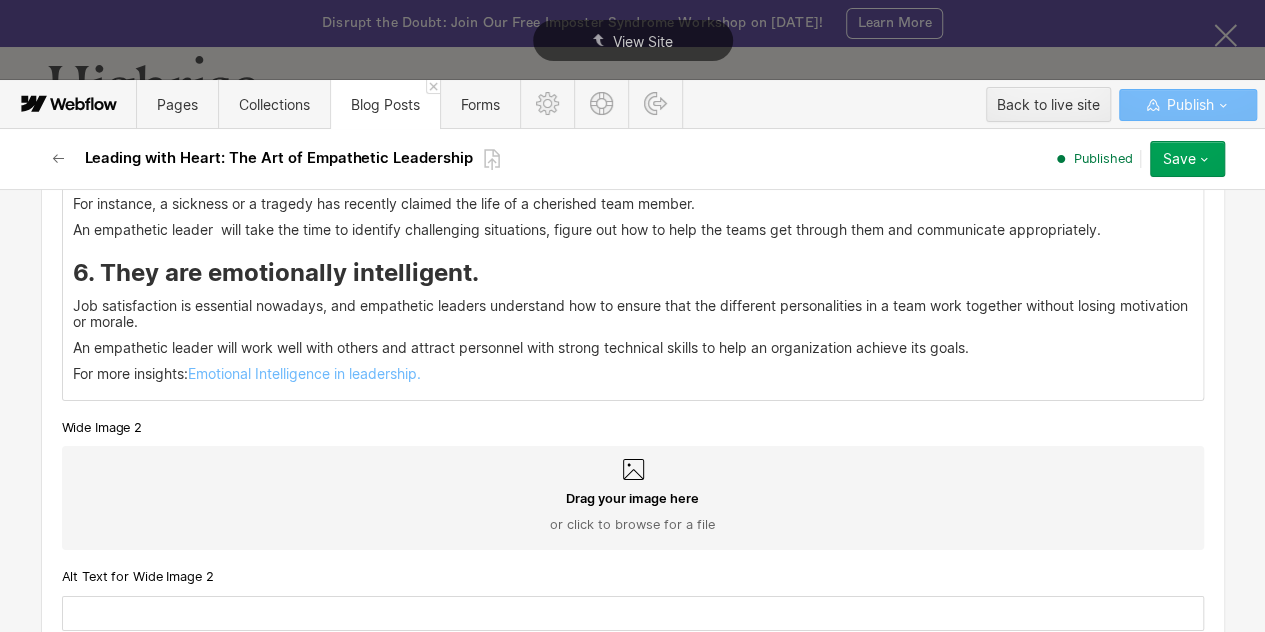 click on "An empathetic leader will work well with others and attract personnel with strong technical skills to help an organization achieve its goals." at bounding box center (633, 348) 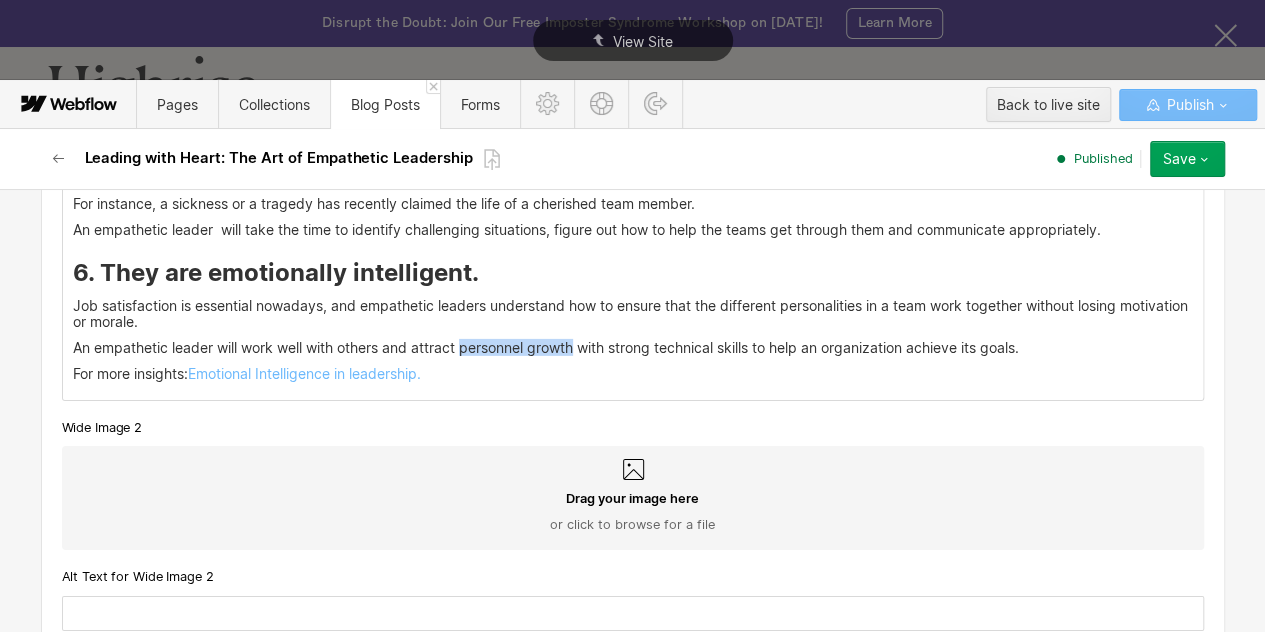 drag, startPoint x: 458, startPoint y: 343, endPoint x: 569, endPoint y: 343, distance: 111 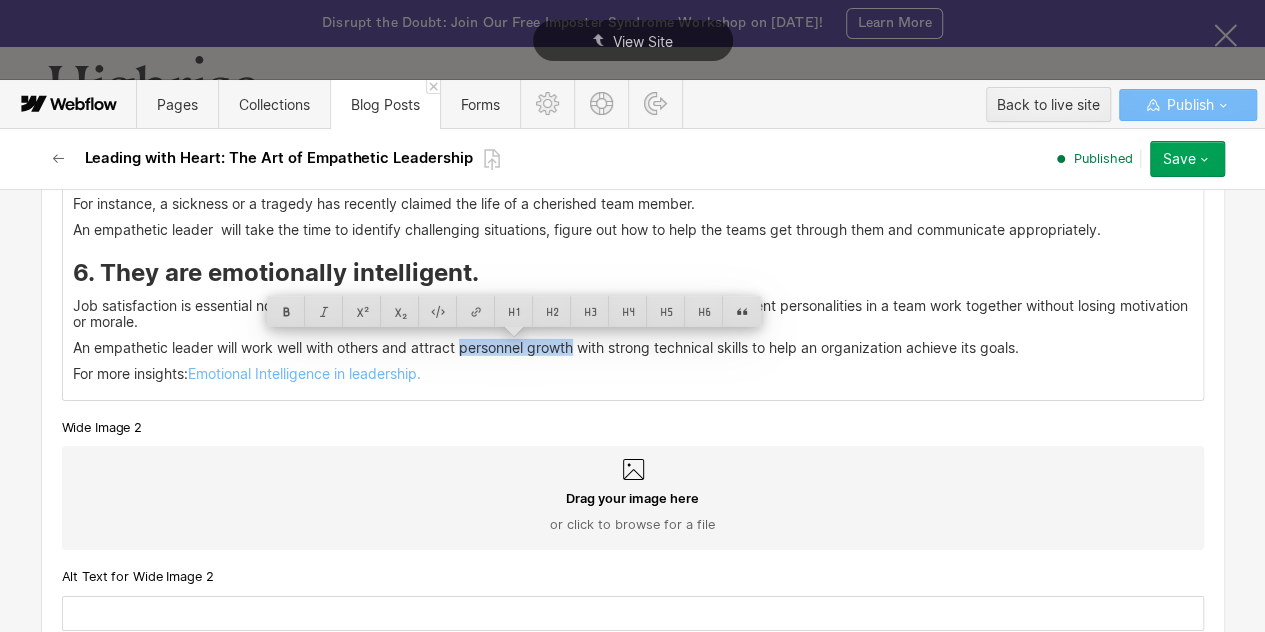 copy on "personnel growth" 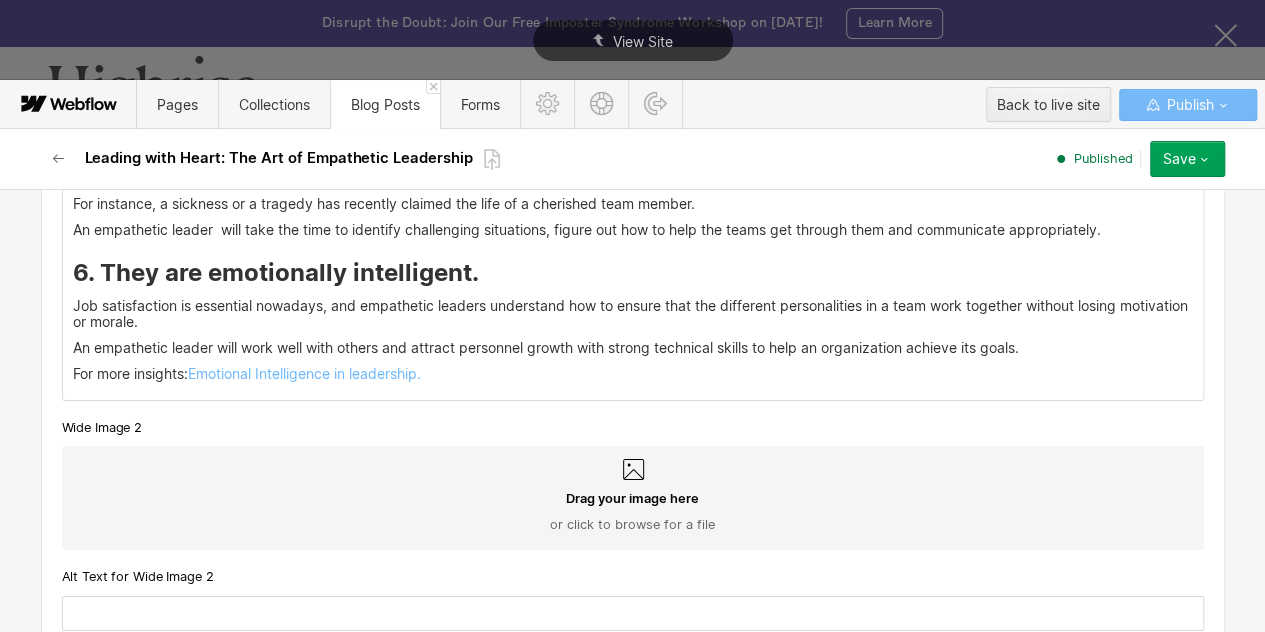 click on "An empathetic leader will work well with others and attract personnel growth with strong technical skills to help an organization achieve its goals." at bounding box center [633, 348] 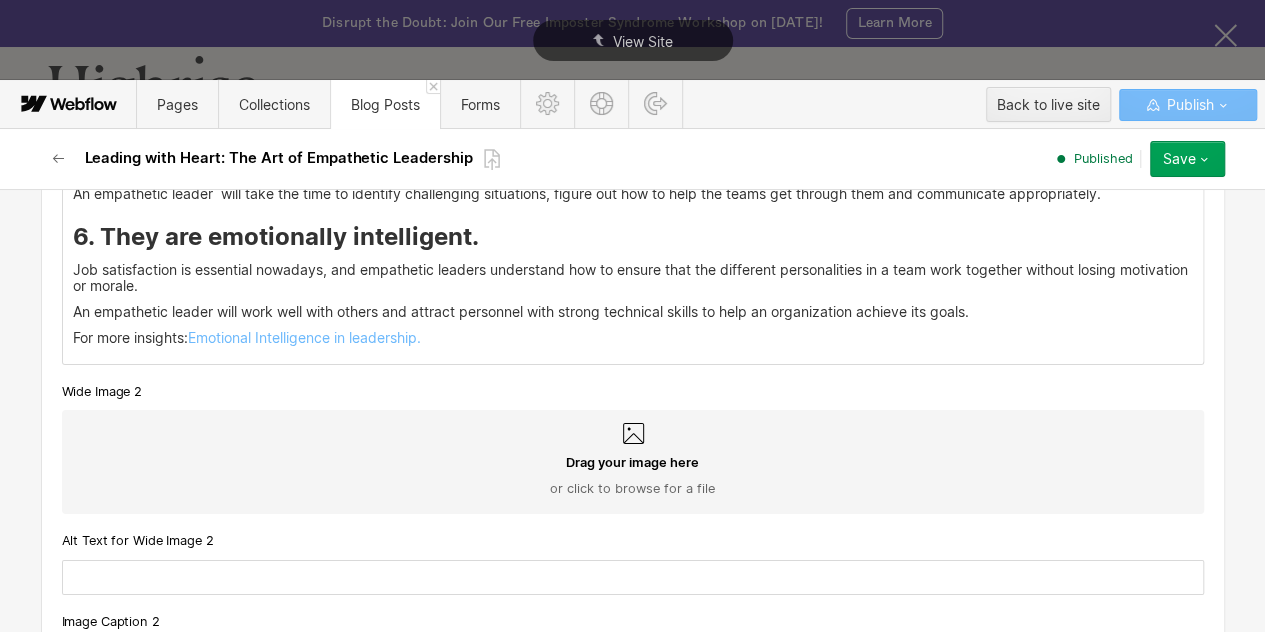scroll, scrollTop: 3300, scrollLeft: 0, axis: vertical 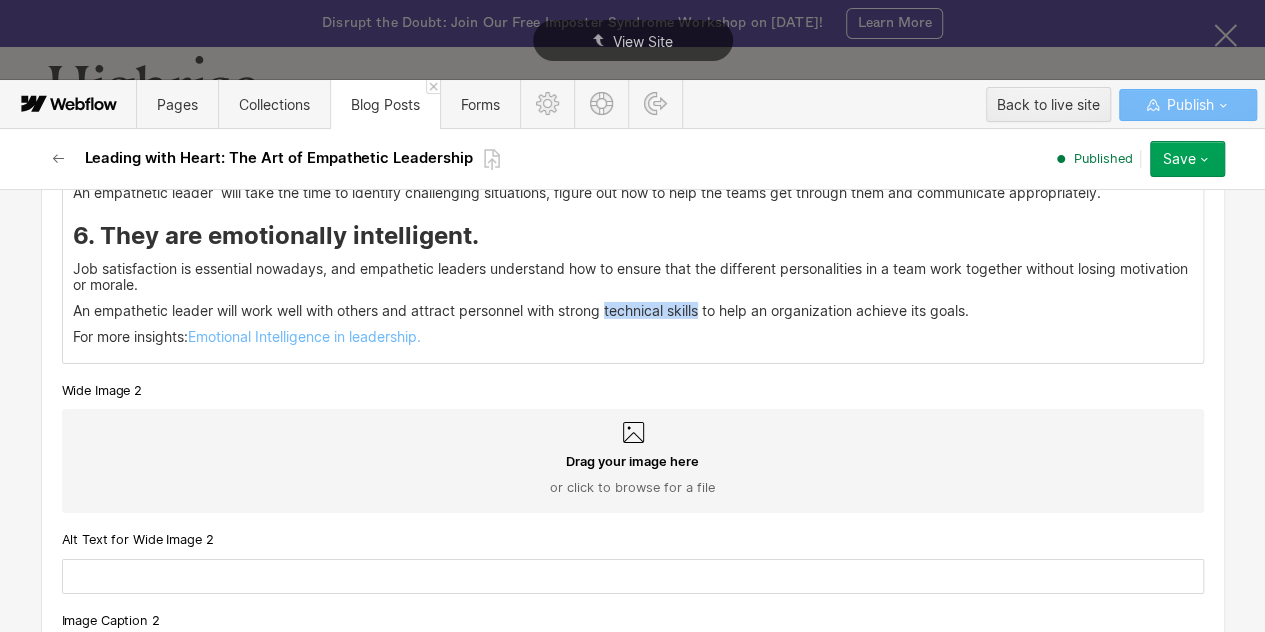 drag, startPoint x: 604, startPoint y: 301, endPoint x: 699, endPoint y: 295, distance: 95.189285 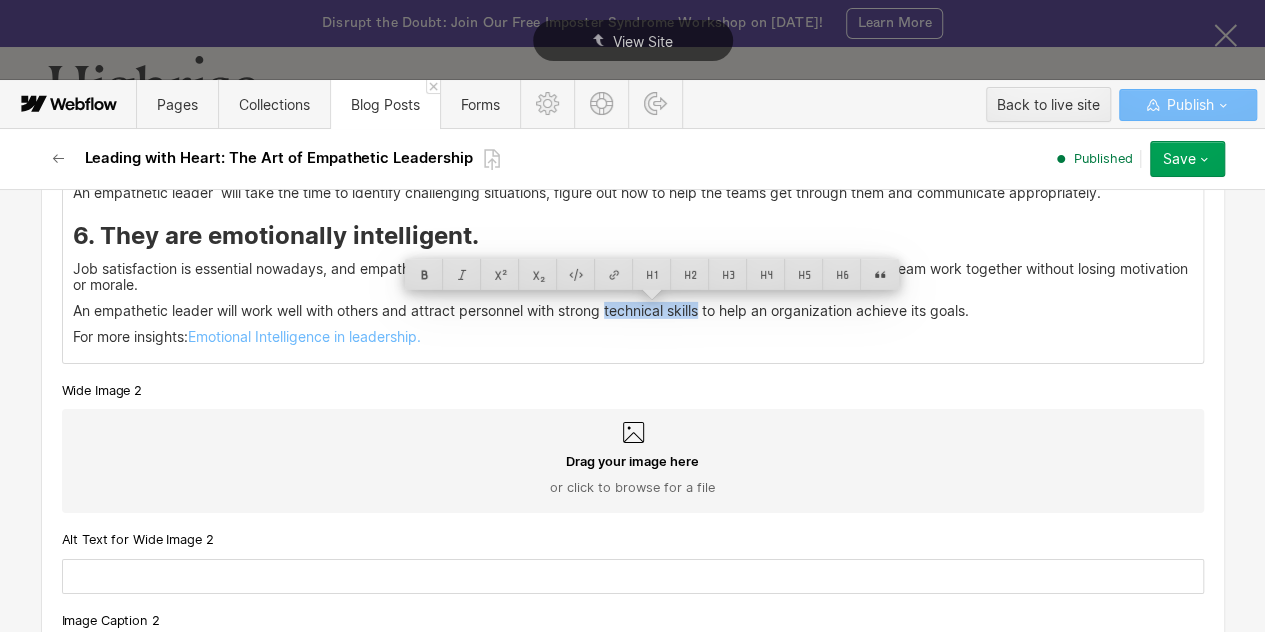 copy on "technical skills" 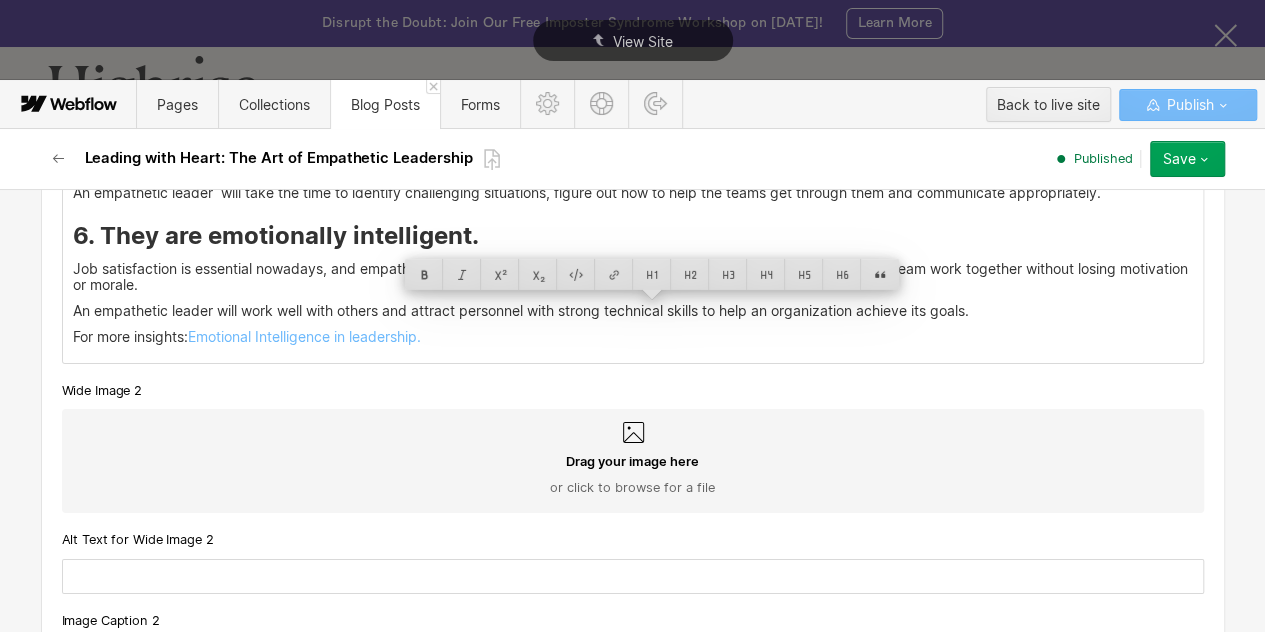 click on "<div id ="one"> What is Empathetic Leadership? Empathetic leadership is the ability of a leader to share and understand the feelings of their team members, creating a supportive and compassionate workspace.  The staff and team members are human beings, and they would like to be treated with kindness and compassion. Empathetic leaders understand this and make it a priority to show genuine interest in employees by fostering open communication and psychological safety. ‍ <div id ="two"> What are the attributes of an empathetic leader? A leader using an empathetic  leadership style  has the following traits:  1. Active listening.  Empathy requires a full understanding of someone's situation. Empathetic leaders use active listening skills to engage with their team and help them understand their situation. When appropriate, they ask questions to clarify and  give feedback . 2. They are supportive.  3. They are inclusive. 4. They are intuitive.  5. They are good communicators. 6. They are emotionally intelligent." at bounding box center [633, -107] 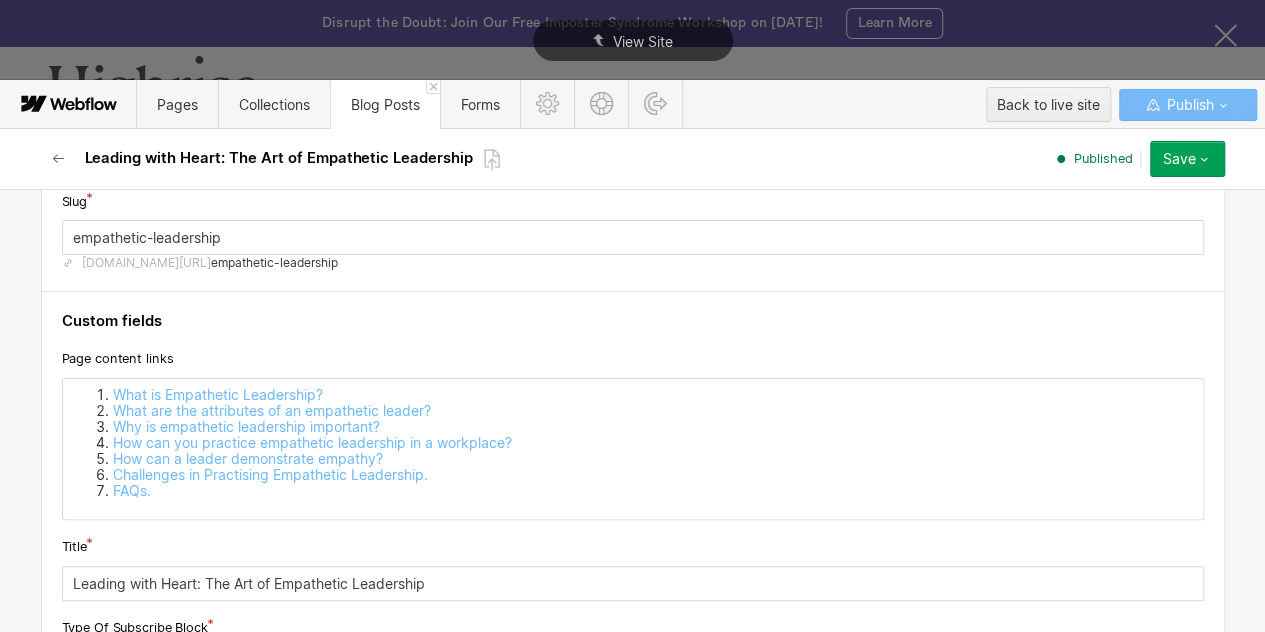 scroll, scrollTop: 125, scrollLeft: 0, axis: vertical 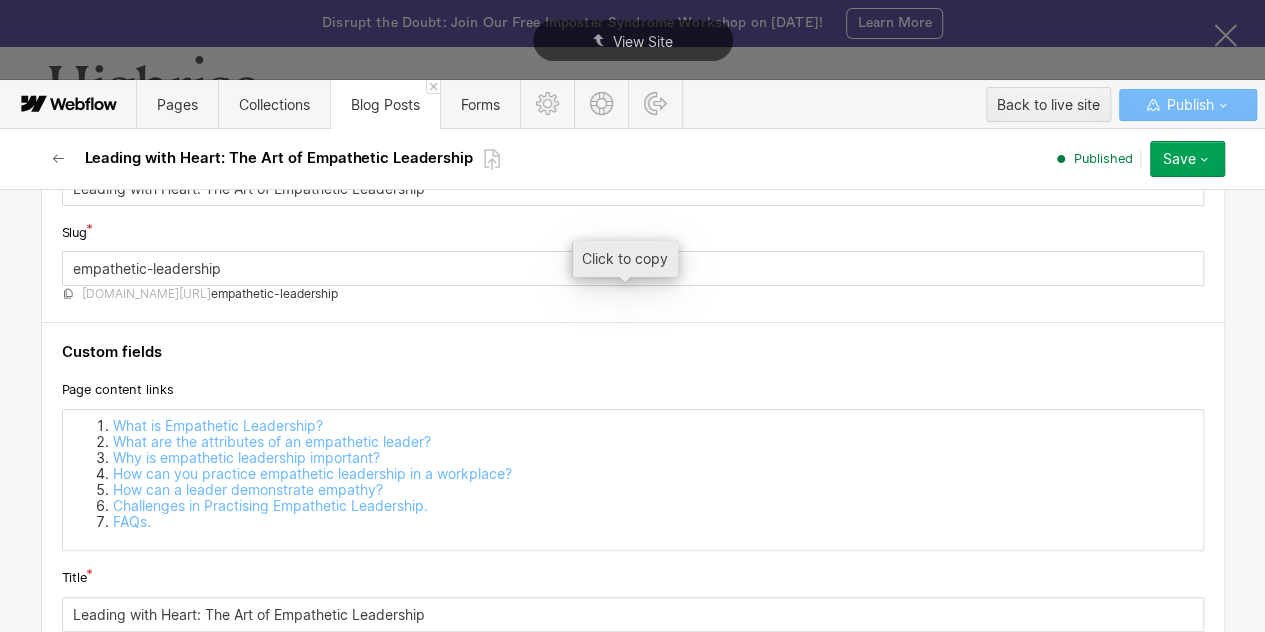 click on "empathetic-leadership" at bounding box center (274, 294) 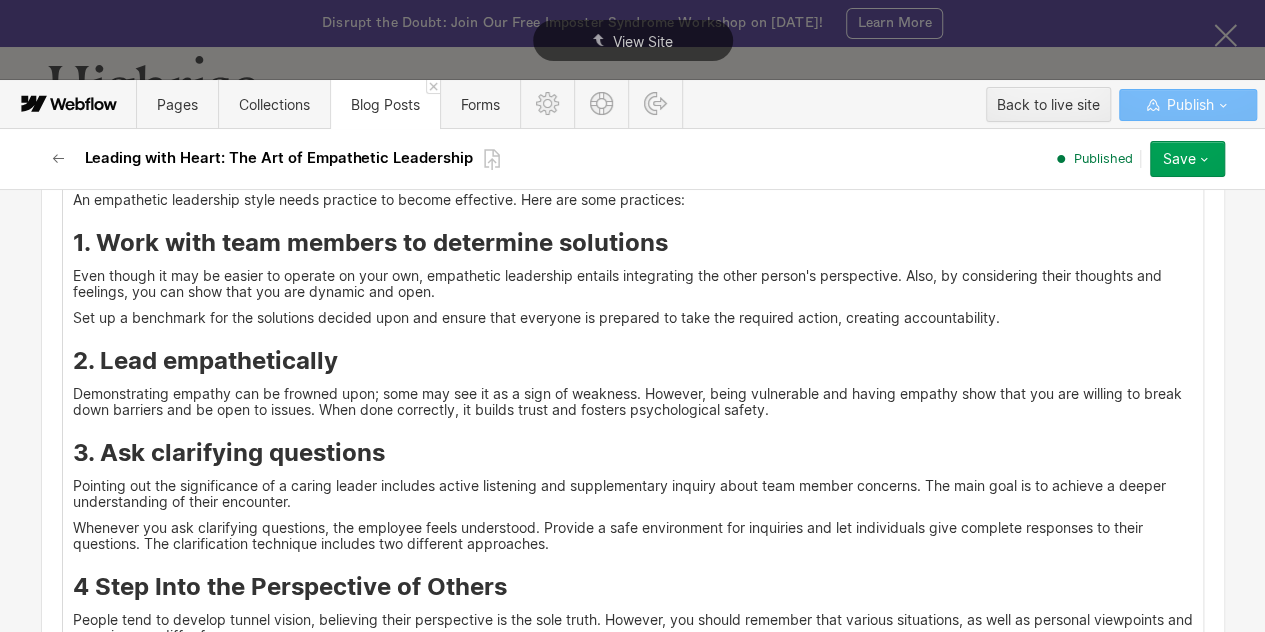 scroll, scrollTop: 5126, scrollLeft: 0, axis: vertical 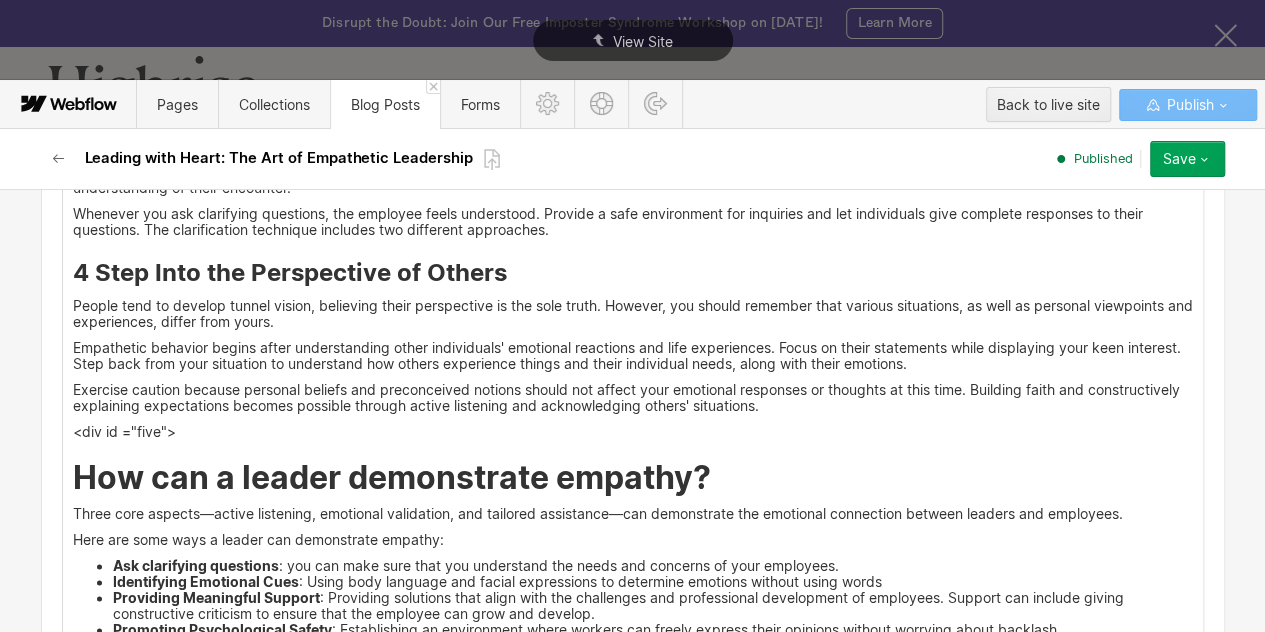 click on "Save" at bounding box center [1187, 159] 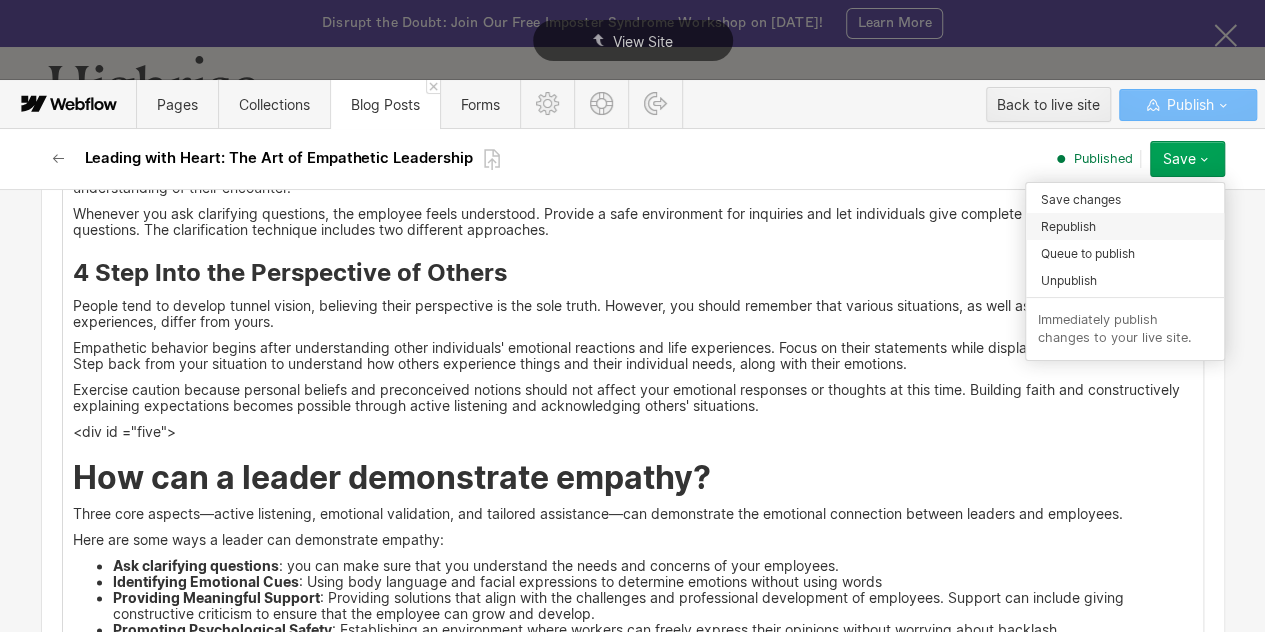 click on "Republish" at bounding box center [1068, 226] 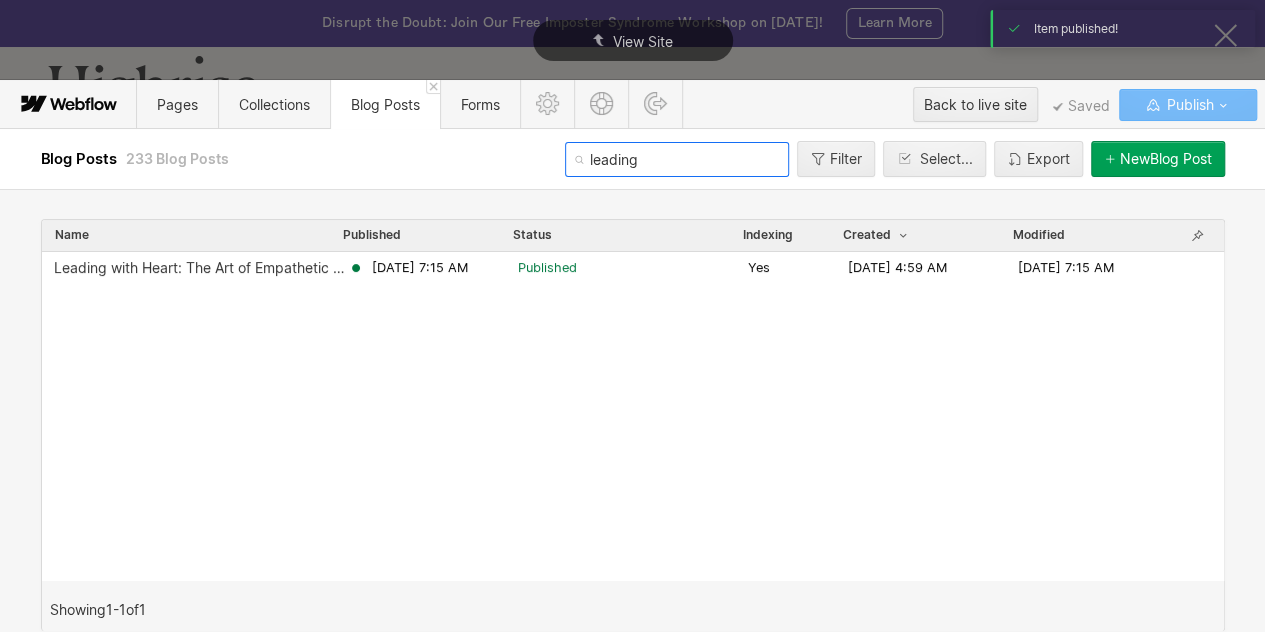 click on "leading" at bounding box center (677, 159) 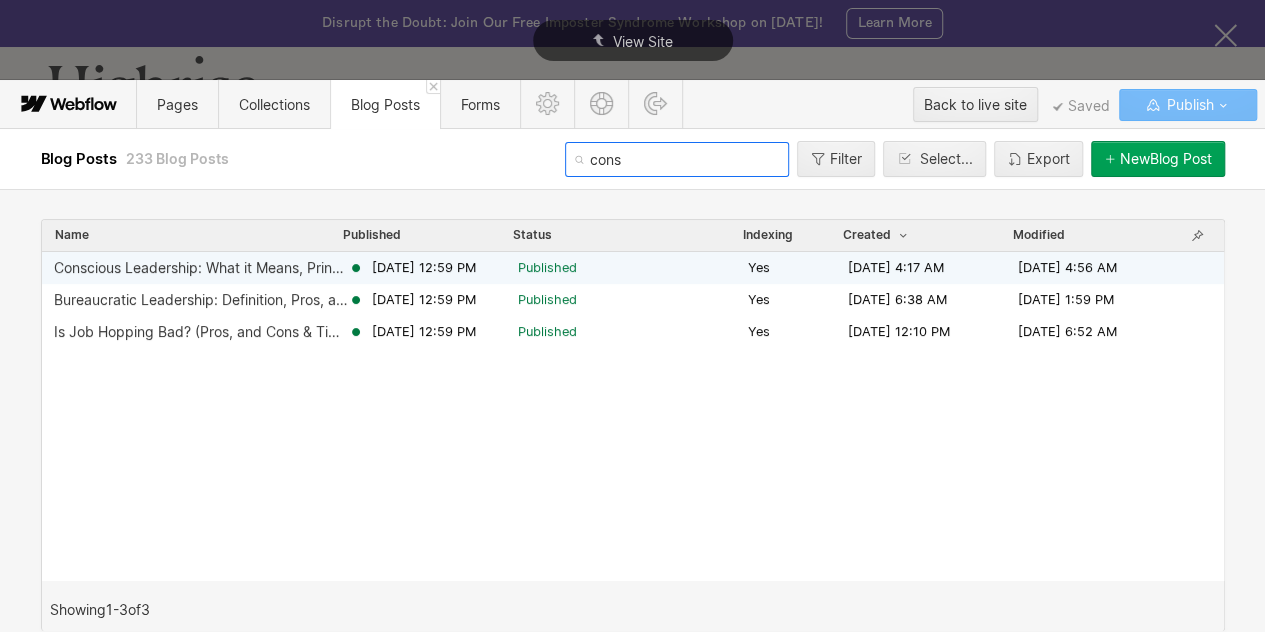 type on "cons" 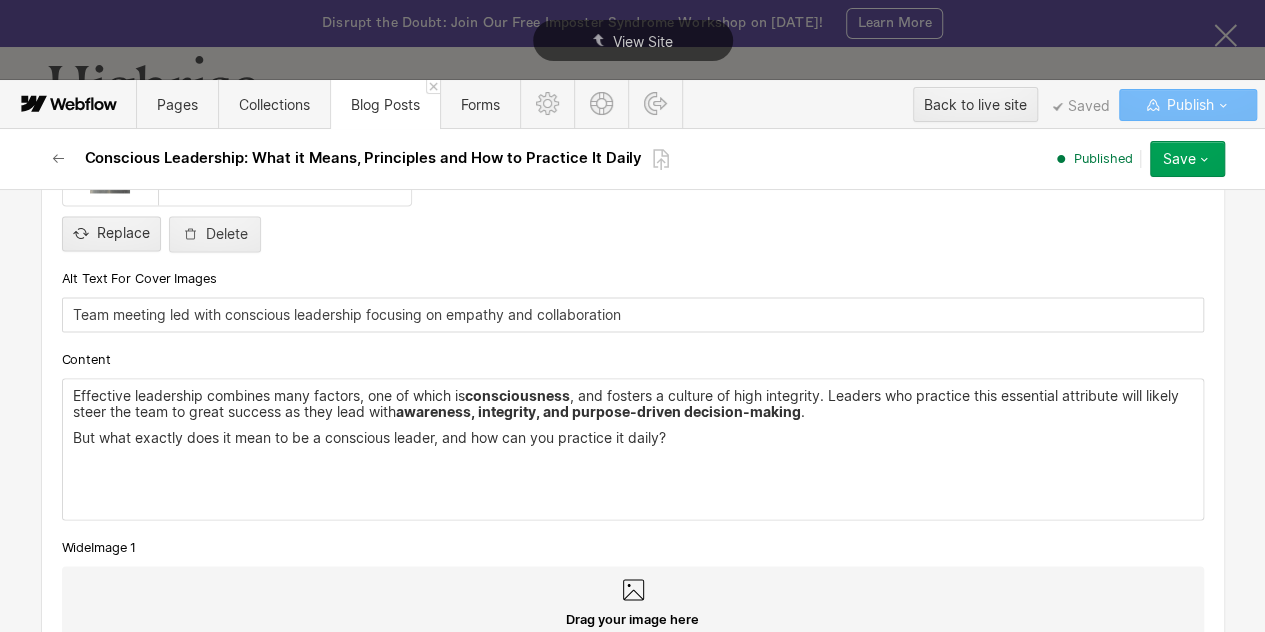 scroll, scrollTop: 1765, scrollLeft: 0, axis: vertical 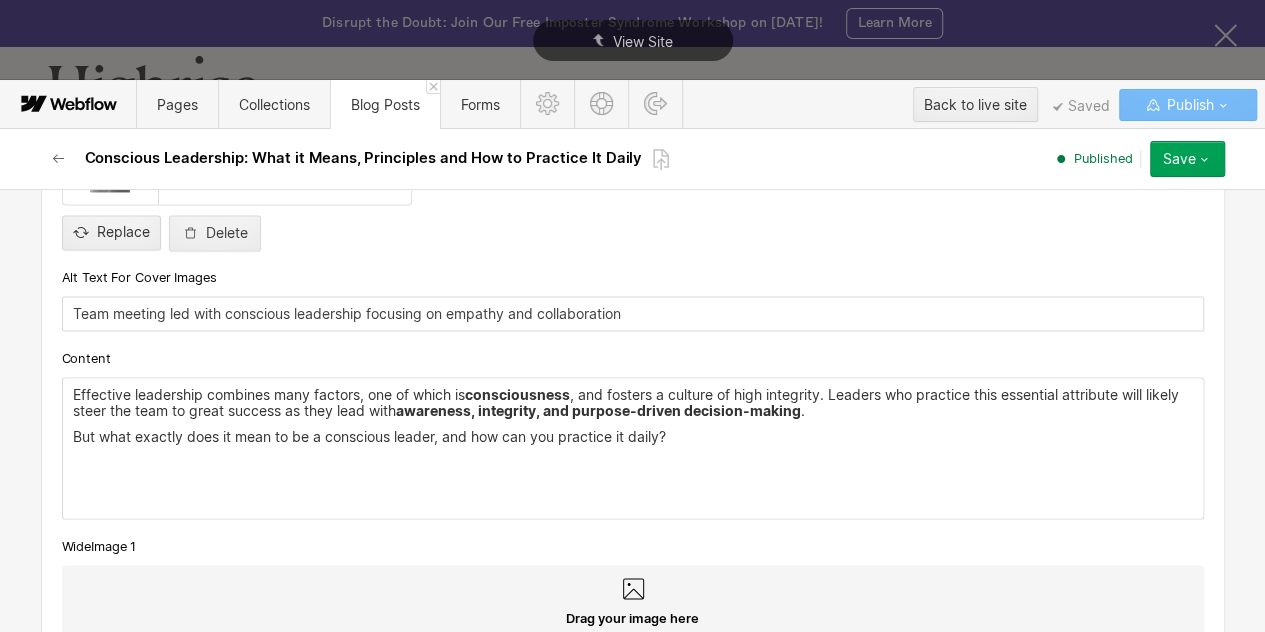 drag, startPoint x: 193, startPoint y: 393, endPoint x: 70, endPoint y: 402, distance: 123.32883 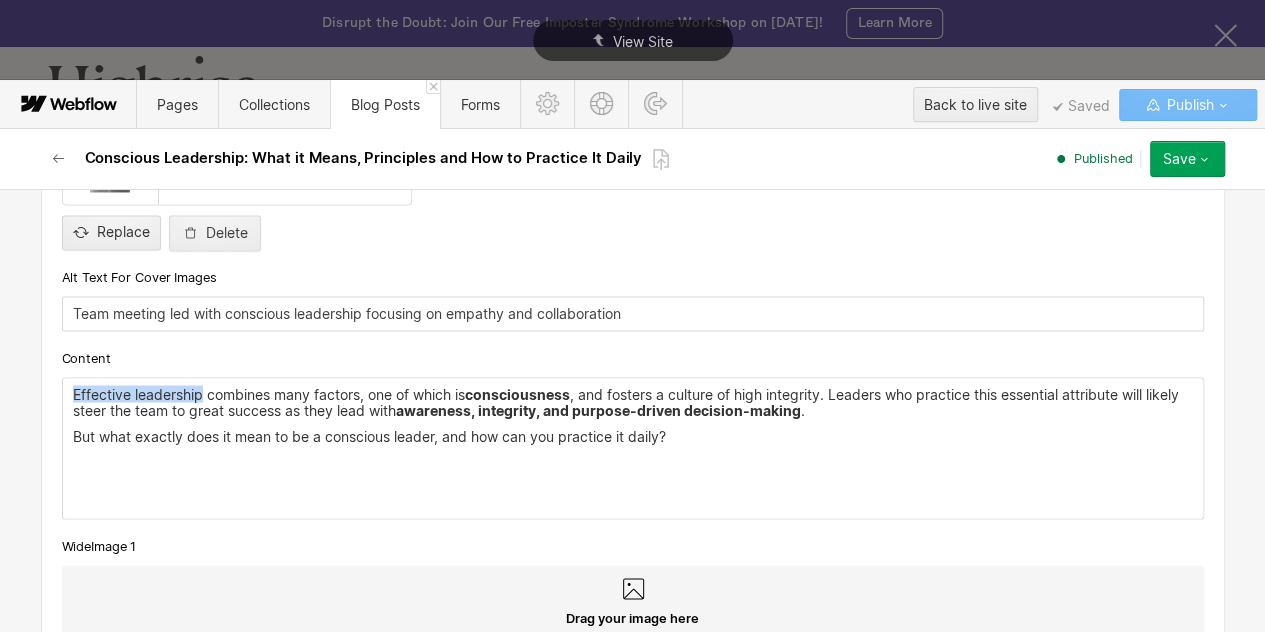 drag, startPoint x: 194, startPoint y: 394, endPoint x: 52, endPoint y: 392, distance: 142.01408 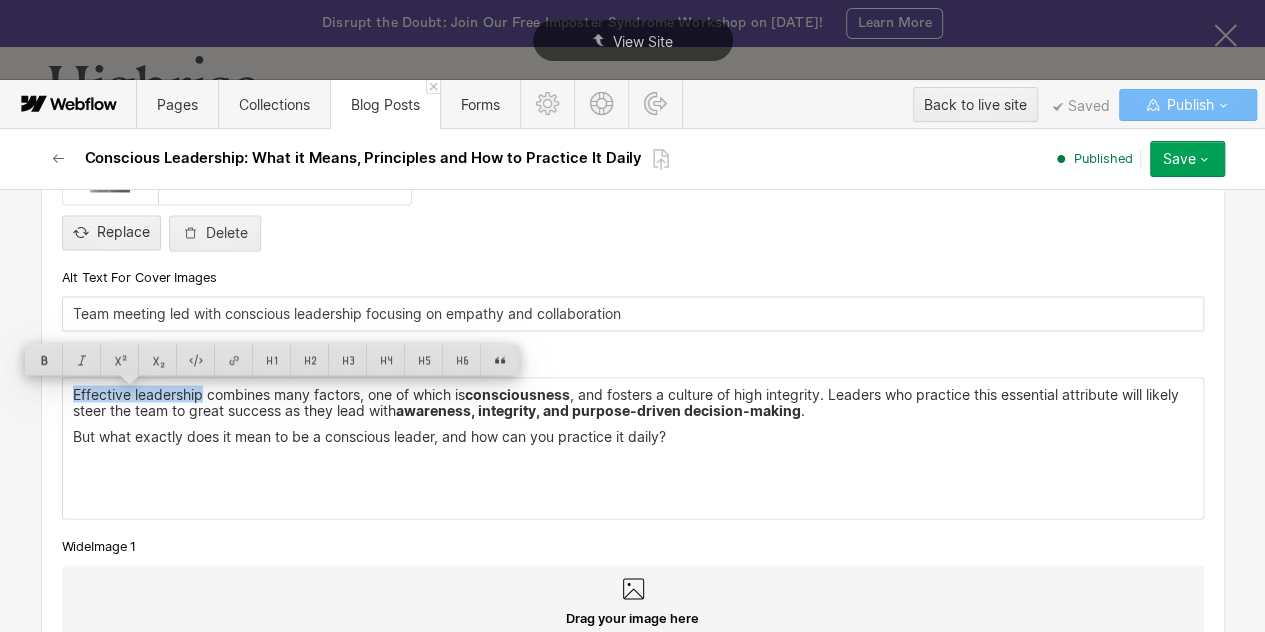 copy on "Effective leadership" 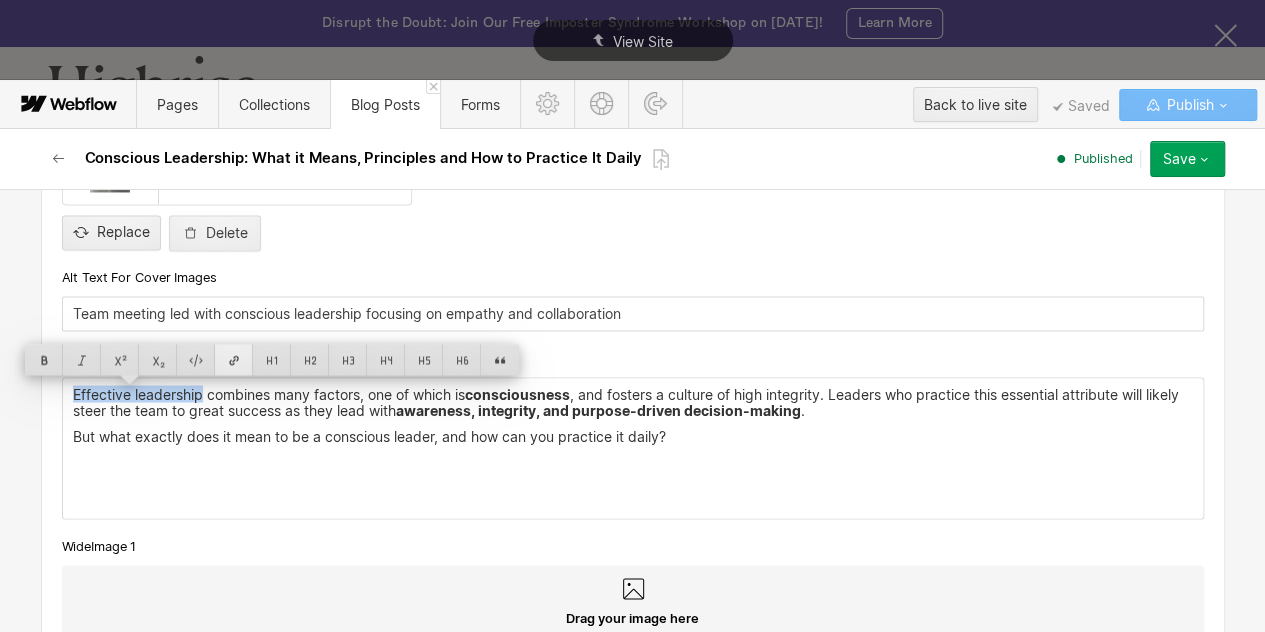click at bounding box center (234, 359) 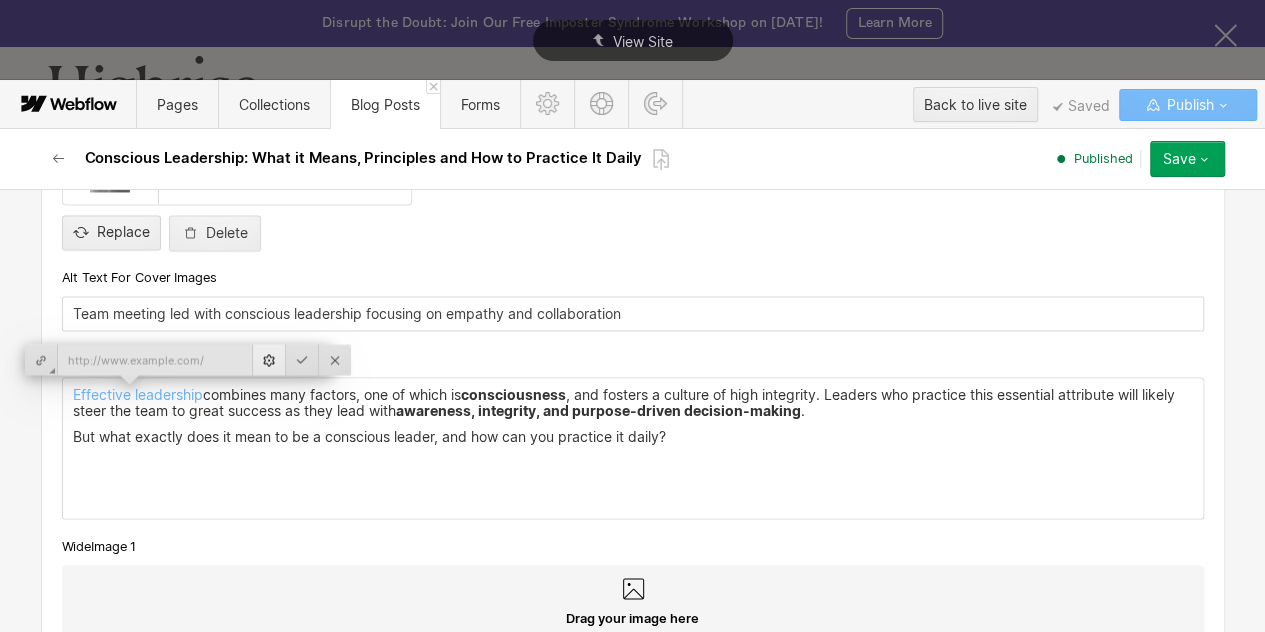 type on "[URL][DOMAIN_NAME]" 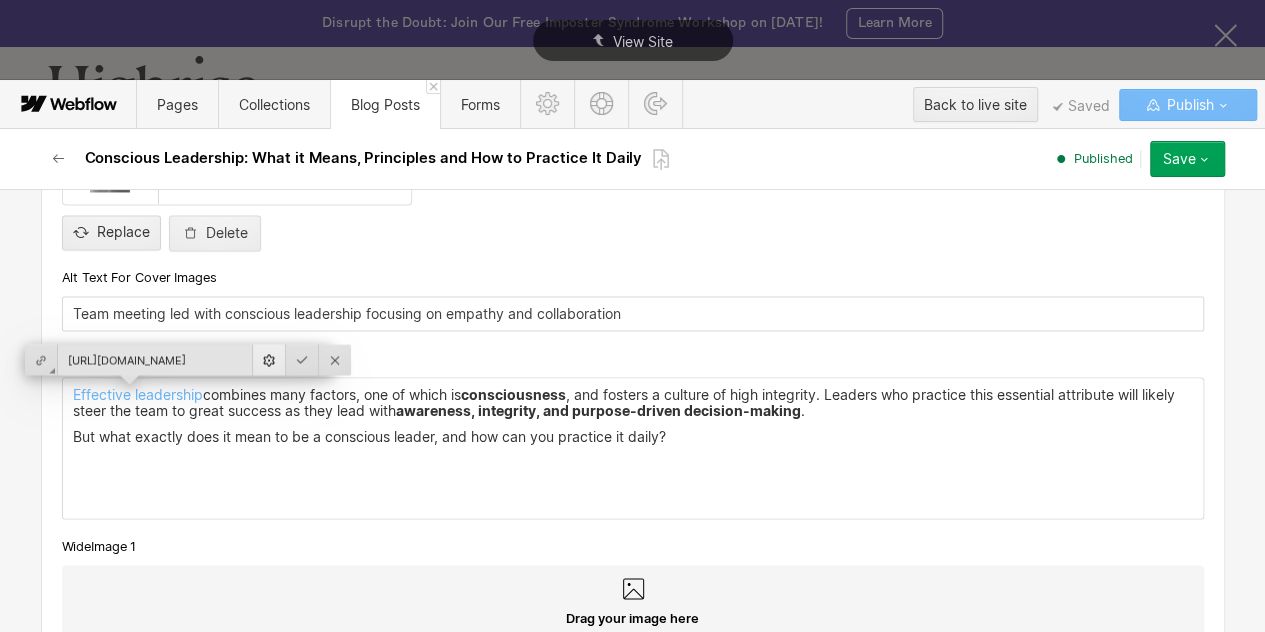 scroll, scrollTop: 0, scrollLeft: 328, axis: horizontal 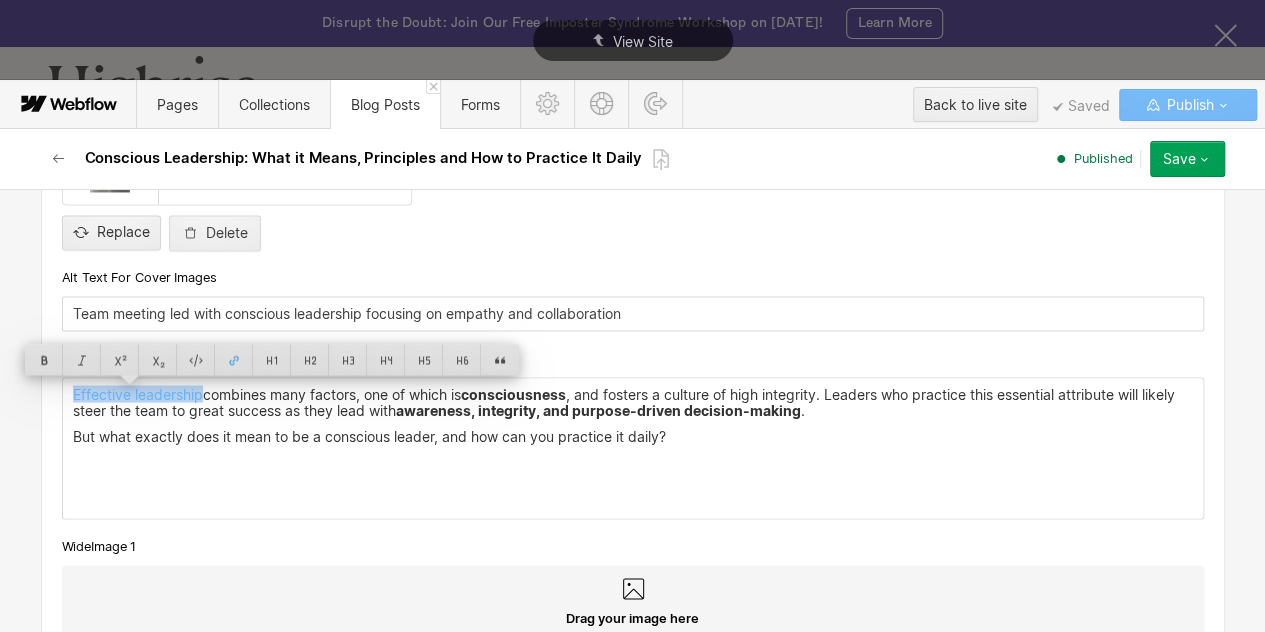 click on "Effective leadership  combines many factors, one of which is  consciousness , and fosters a culture of high integrity. Leaders who practice this essential attribute will likely steer the team to great success as they lead with  awareness, integrity, and purpose-driven decision-making ." at bounding box center [633, 402] 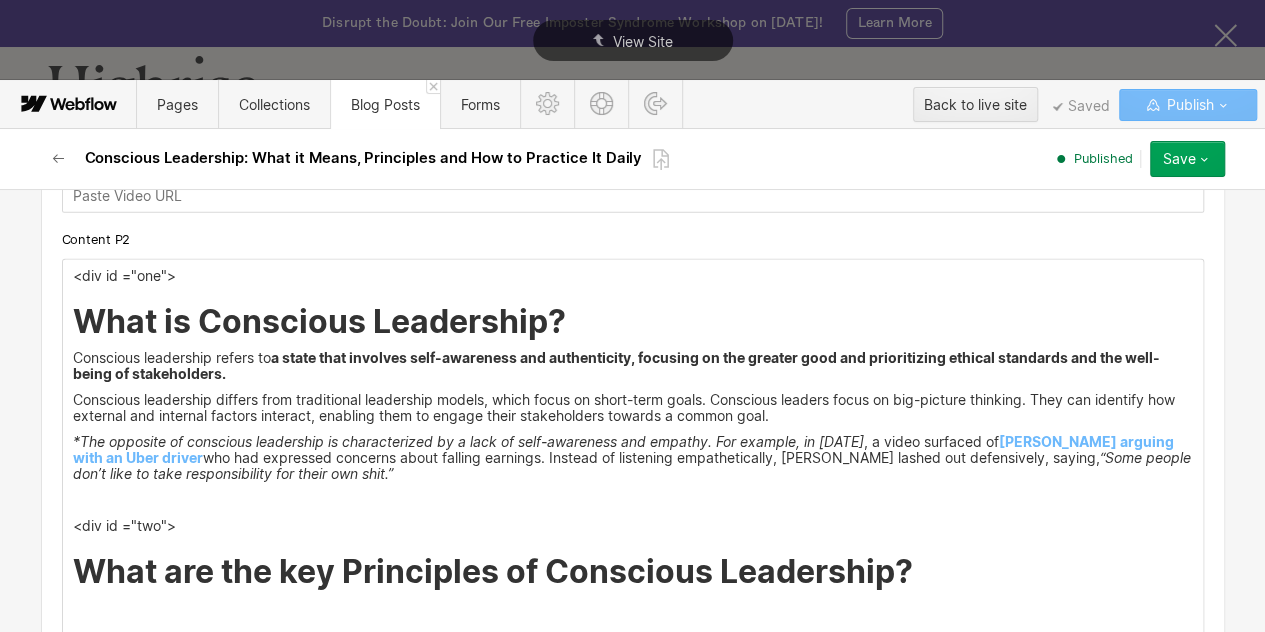 scroll, scrollTop: 2465, scrollLeft: 0, axis: vertical 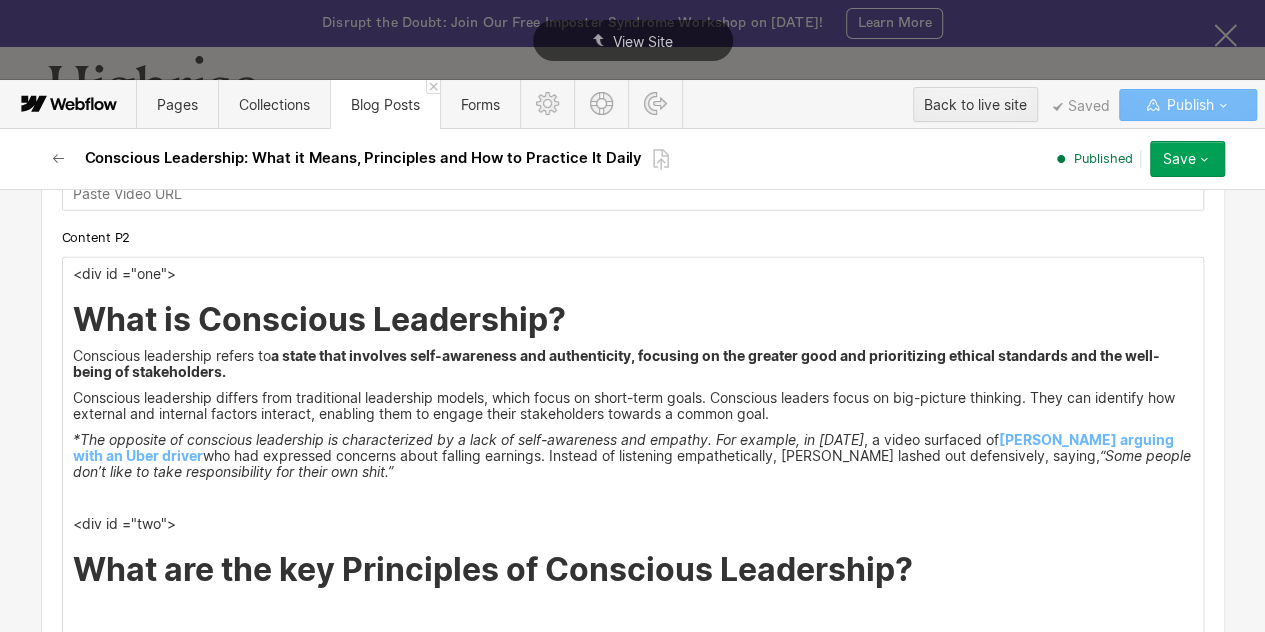drag, startPoint x: 518, startPoint y: 351, endPoint x: 409, endPoint y: 350, distance: 109.004585 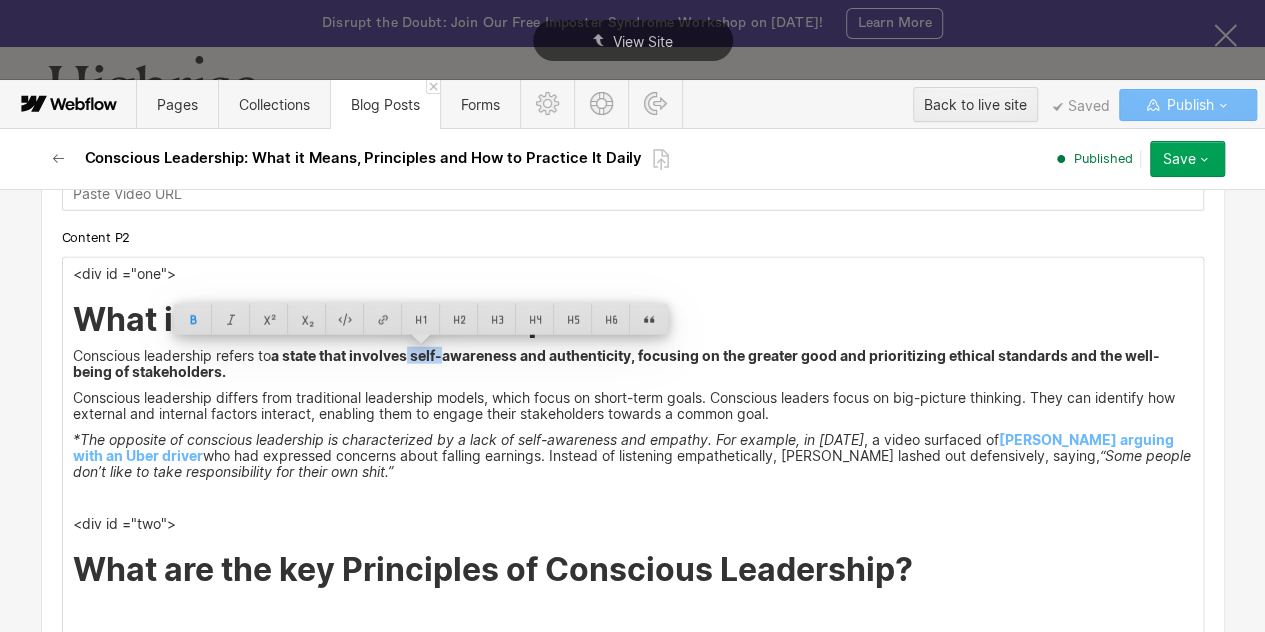 drag, startPoint x: 408, startPoint y: 353, endPoint x: 487, endPoint y: 361, distance: 79.40403 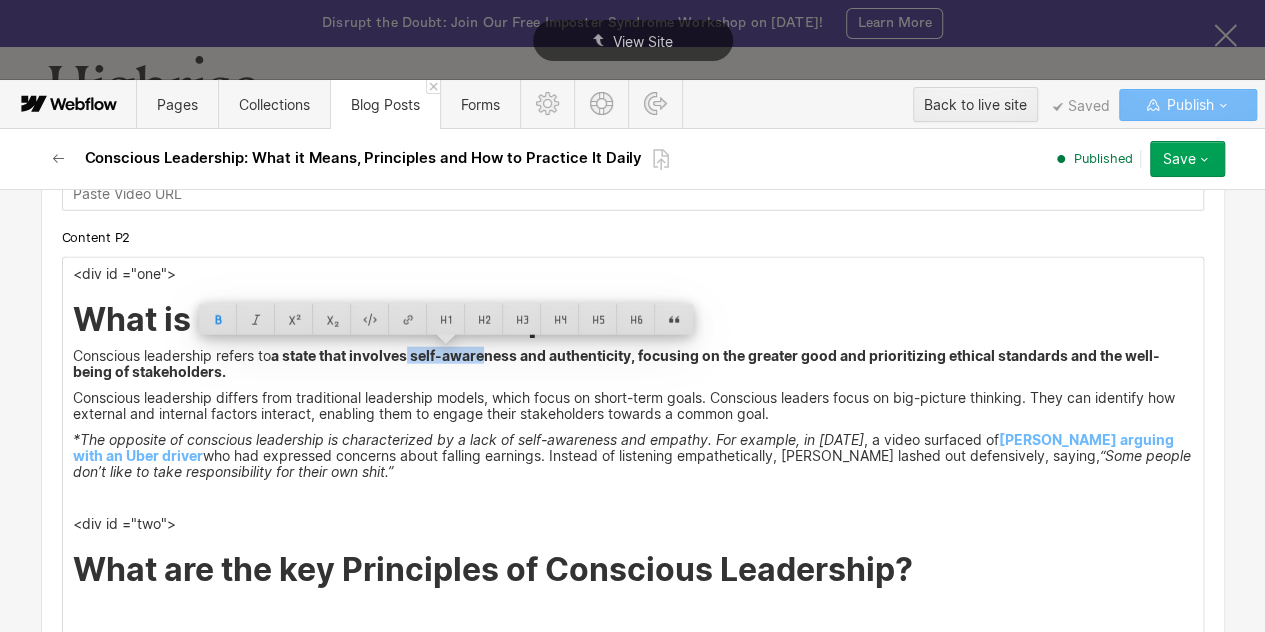 click on "a state that involves self-awareness and authenticity, focusing on the greater good and prioritizing ethical standards and the well-being of stakeholders." at bounding box center [616, 363] 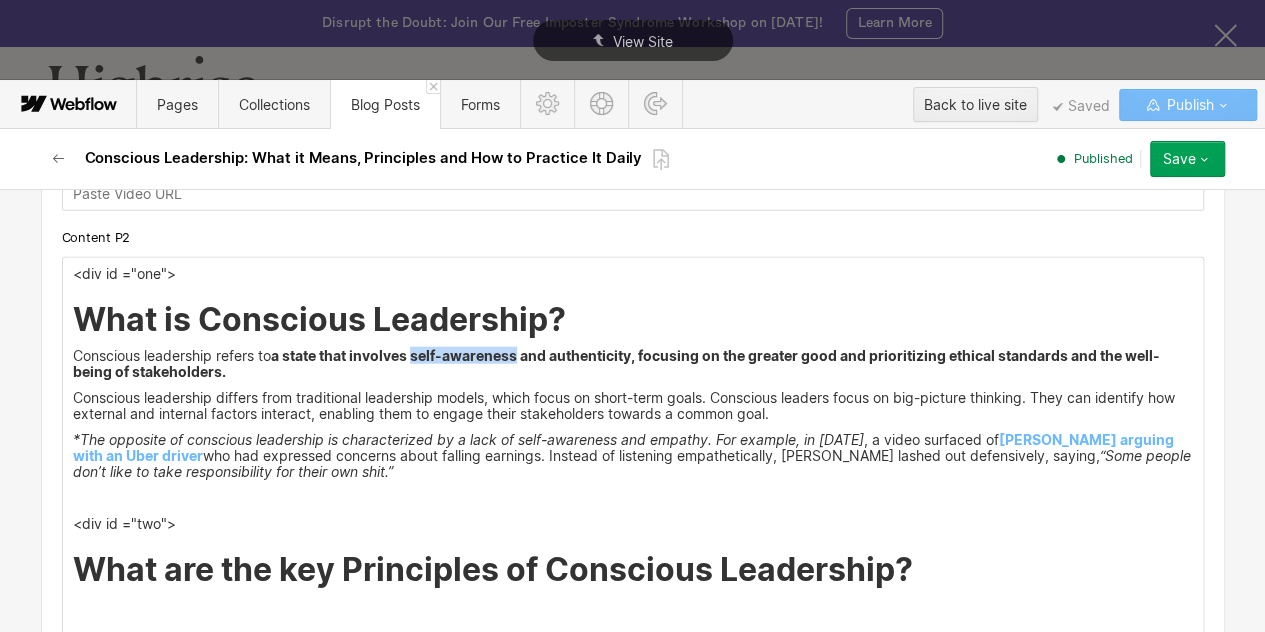 drag, startPoint x: 412, startPoint y: 351, endPoint x: 516, endPoint y: 350, distance: 104.00481 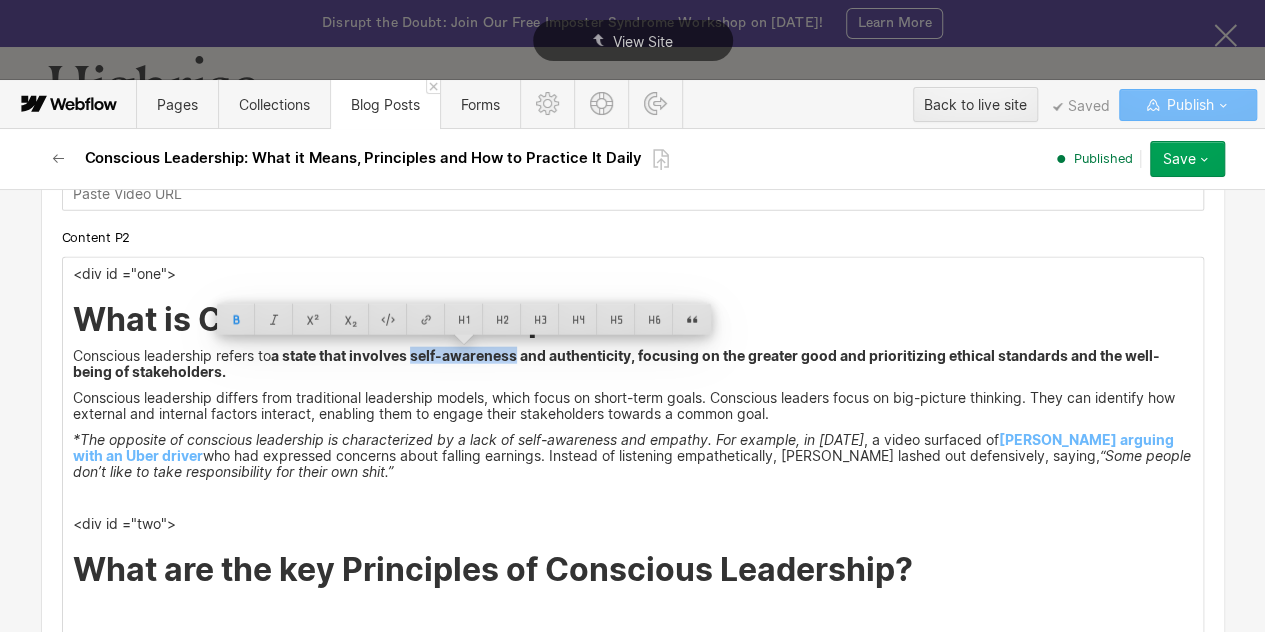 copy on "self-awareness" 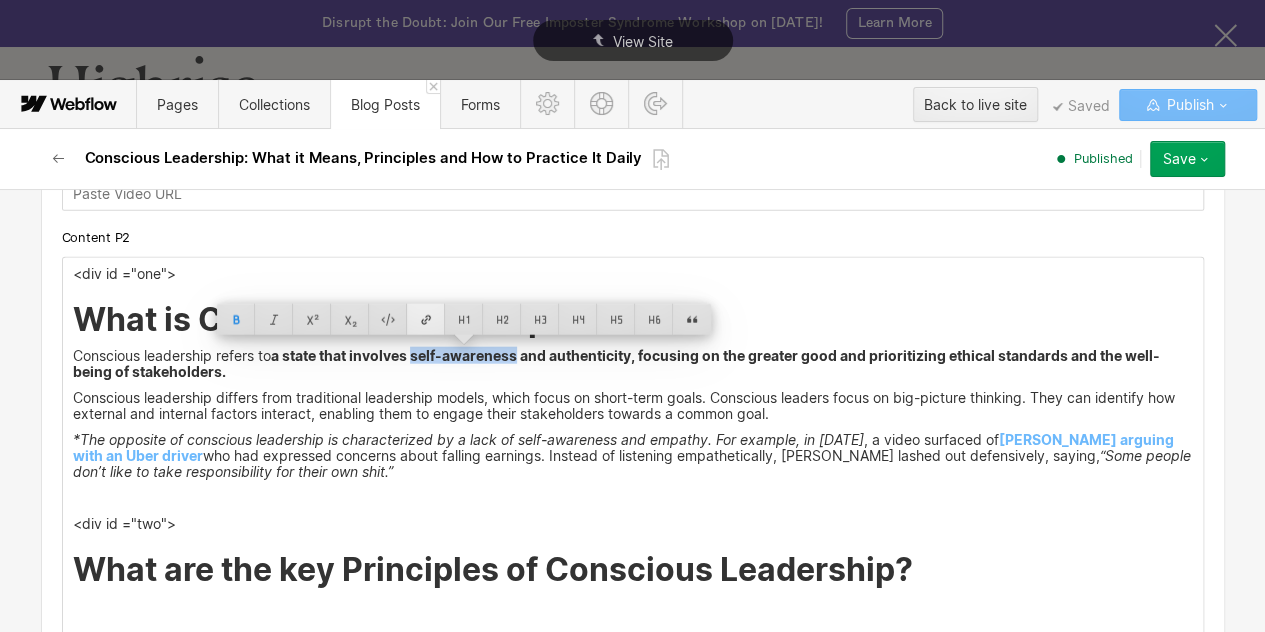 click at bounding box center [426, 319] 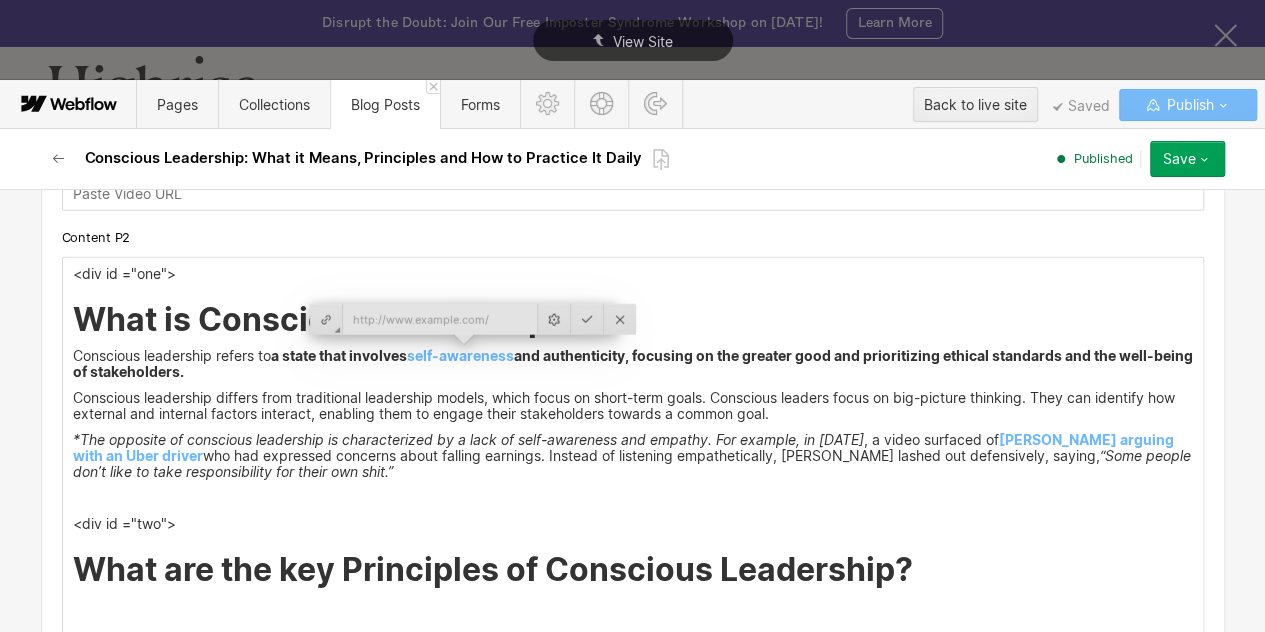 type on "[URL][DOMAIN_NAME]" 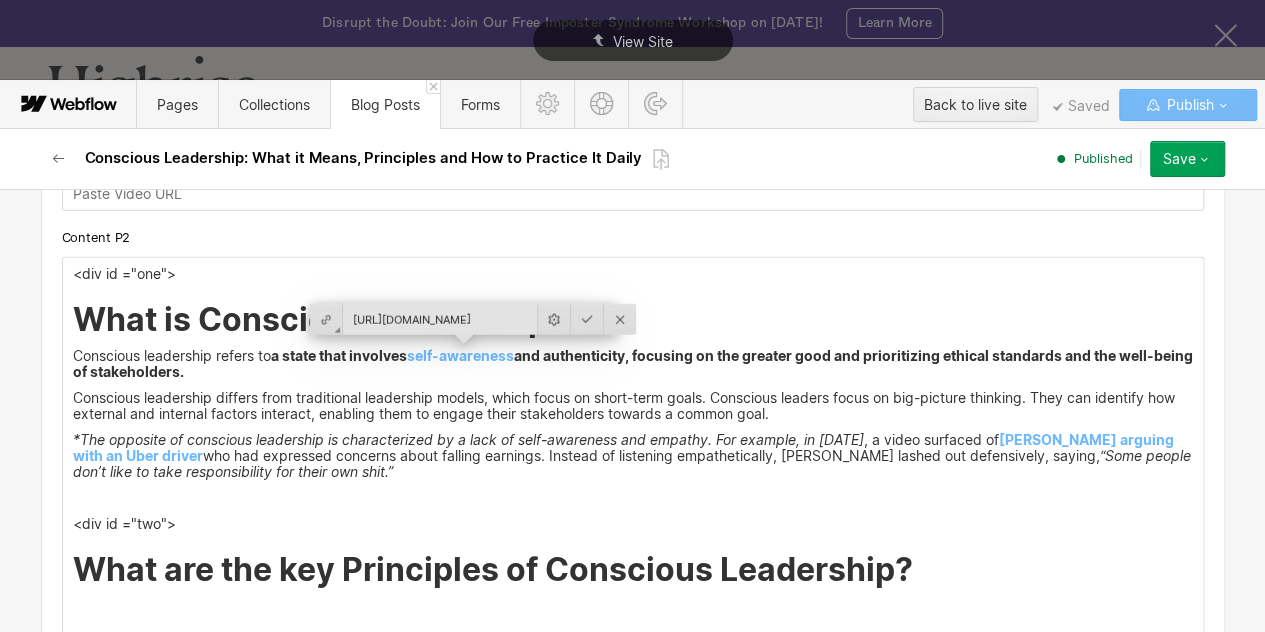 scroll, scrollTop: 0, scrollLeft: 223, axis: horizontal 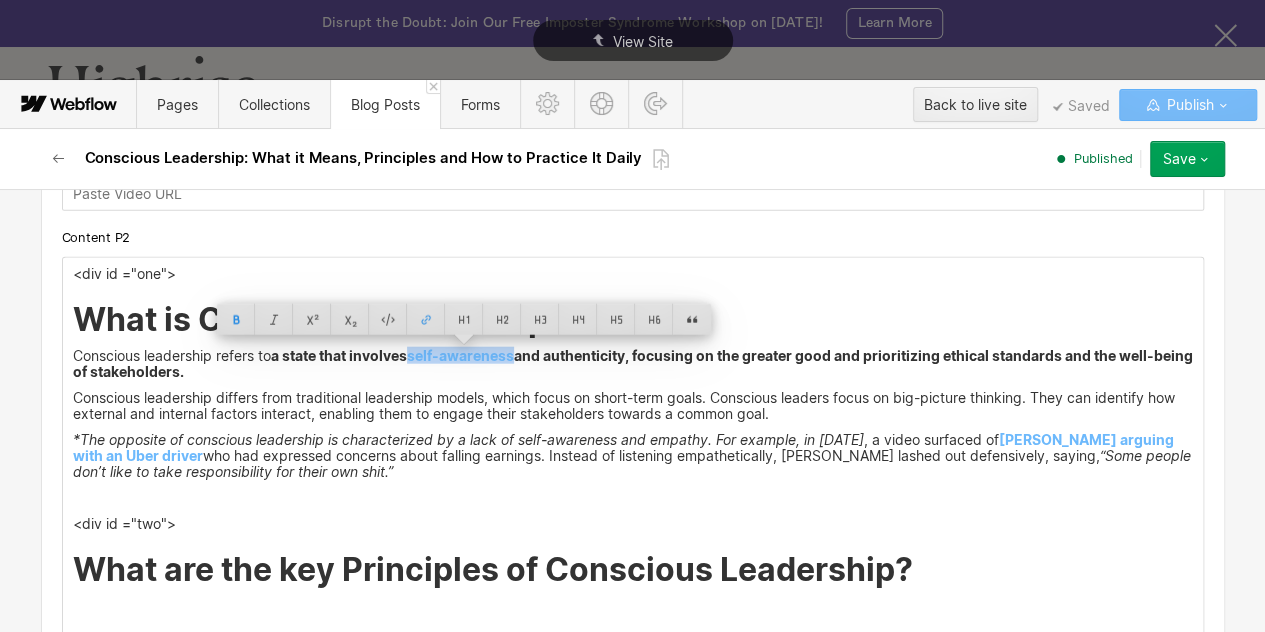 click on "Conscious leadership differs from traditional leadership models, which focus on short-term goals. Conscious leaders focus on big-picture thinking. They can identify how external and internal factors interact, enabling them to engage their stakeholders towards a common goal." at bounding box center (633, 406) 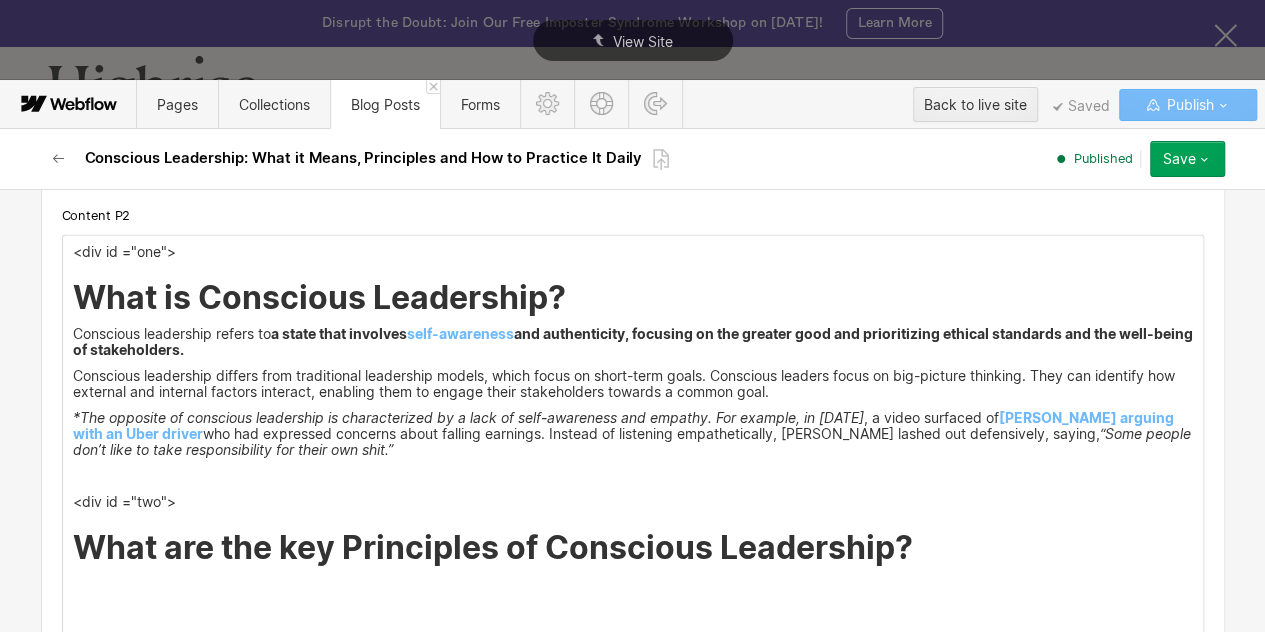 scroll, scrollTop: 2488, scrollLeft: 0, axis: vertical 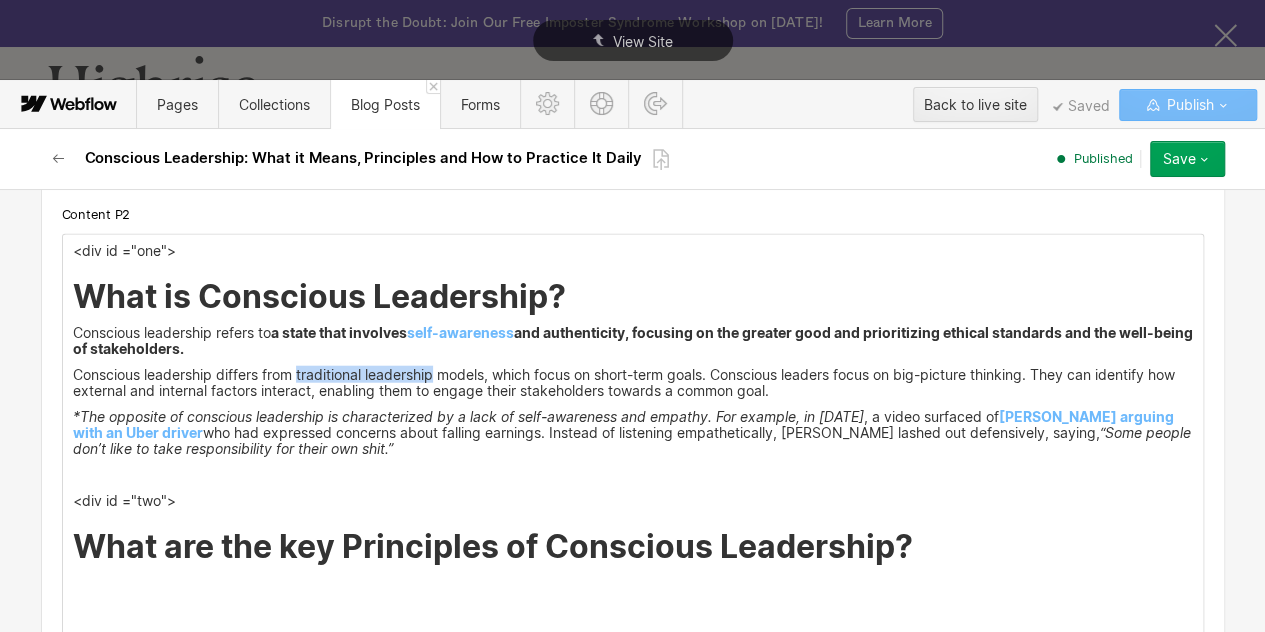 drag, startPoint x: 290, startPoint y: 371, endPoint x: 427, endPoint y: 367, distance: 137.05838 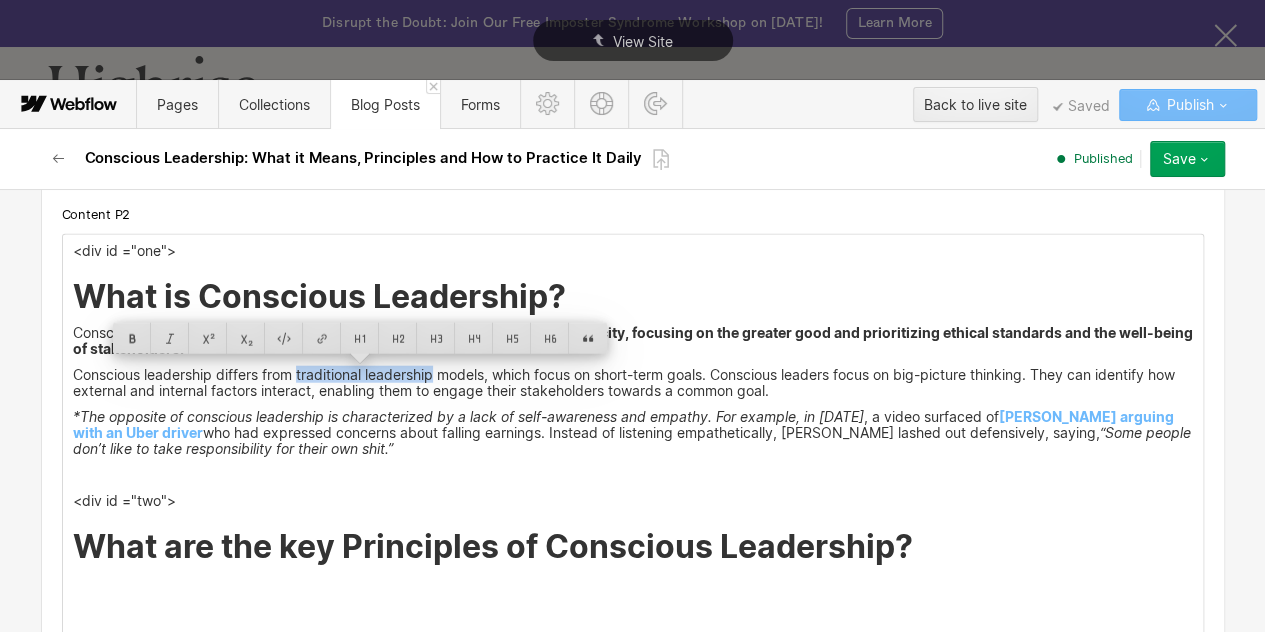 copy on "traditional leadership" 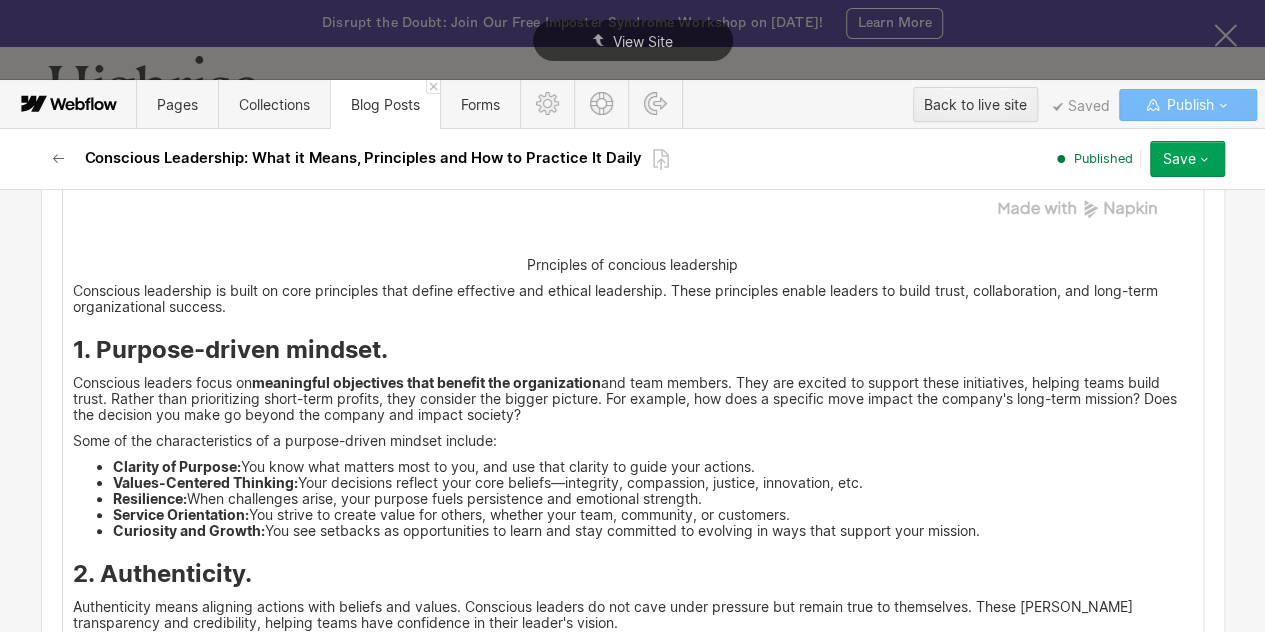 scroll, scrollTop: 3961, scrollLeft: 0, axis: vertical 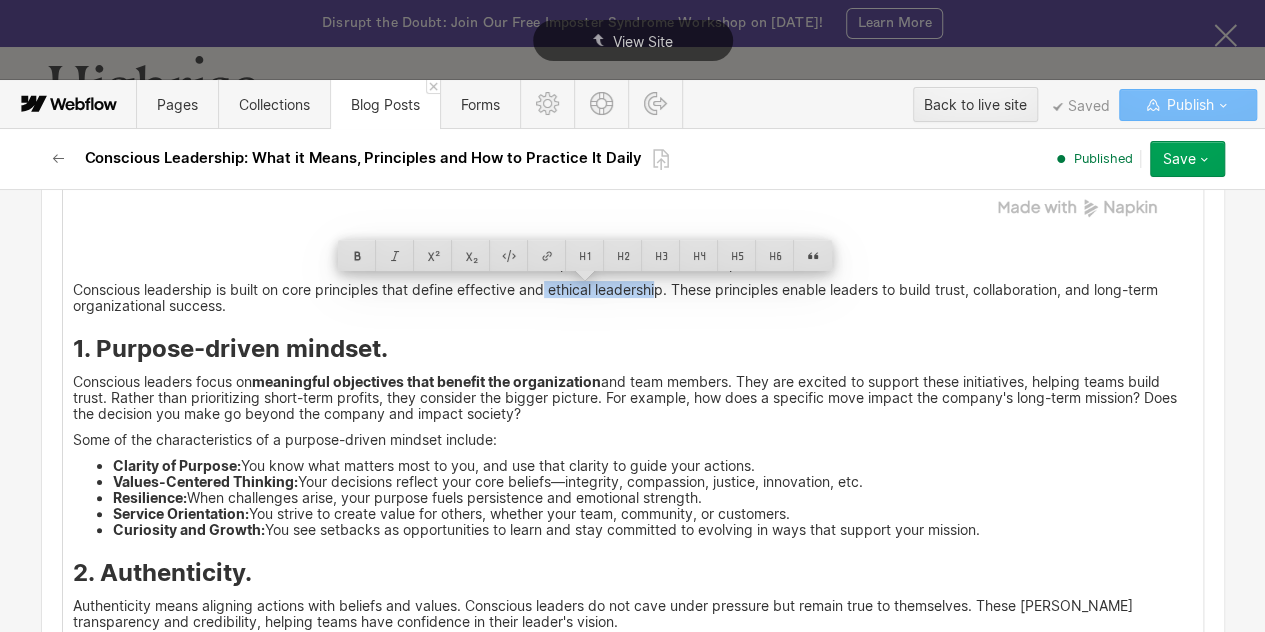 drag, startPoint x: 542, startPoint y: 291, endPoint x: 653, endPoint y: 286, distance: 111.11256 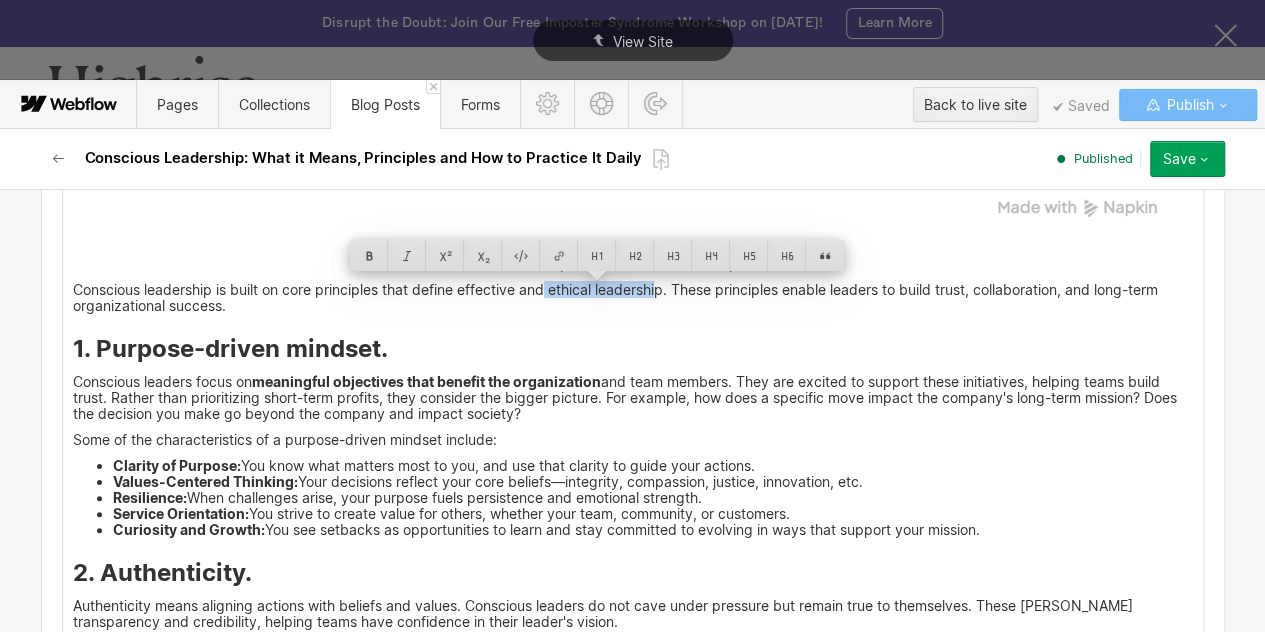 click on "Conscious leadership is built on core principles that define effective and ethical leadership. These principles enable leaders to build trust, collaboration, and long-term organizational success." at bounding box center (633, 298) 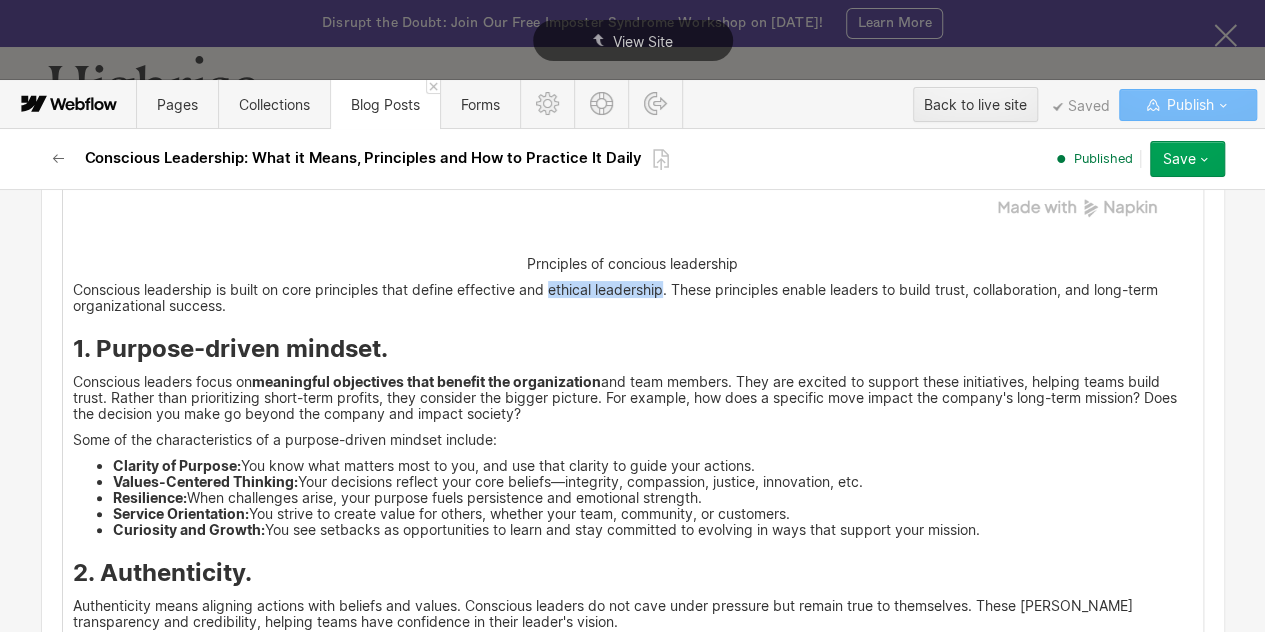 drag, startPoint x: 659, startPoint y: 286, endPoint x: 548, endPoint y: 286, distance: 111 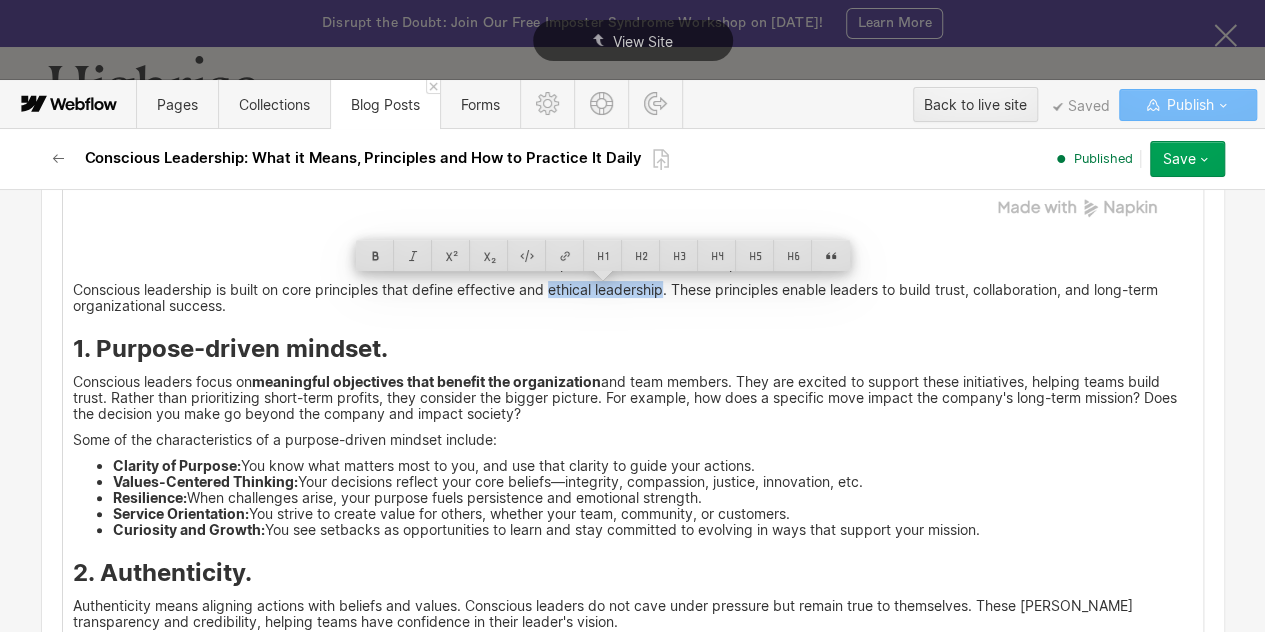 copy on "ethical leadership" 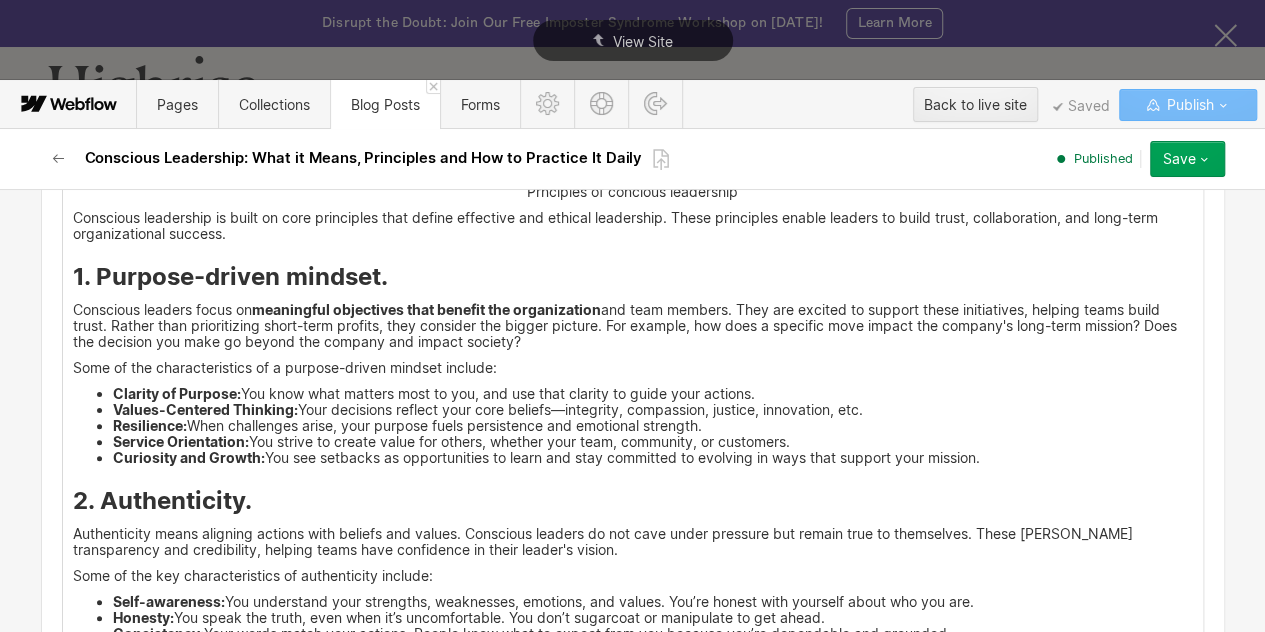 scroll, scrollTop: 4035, scrollLeft: 0, axis: vertical 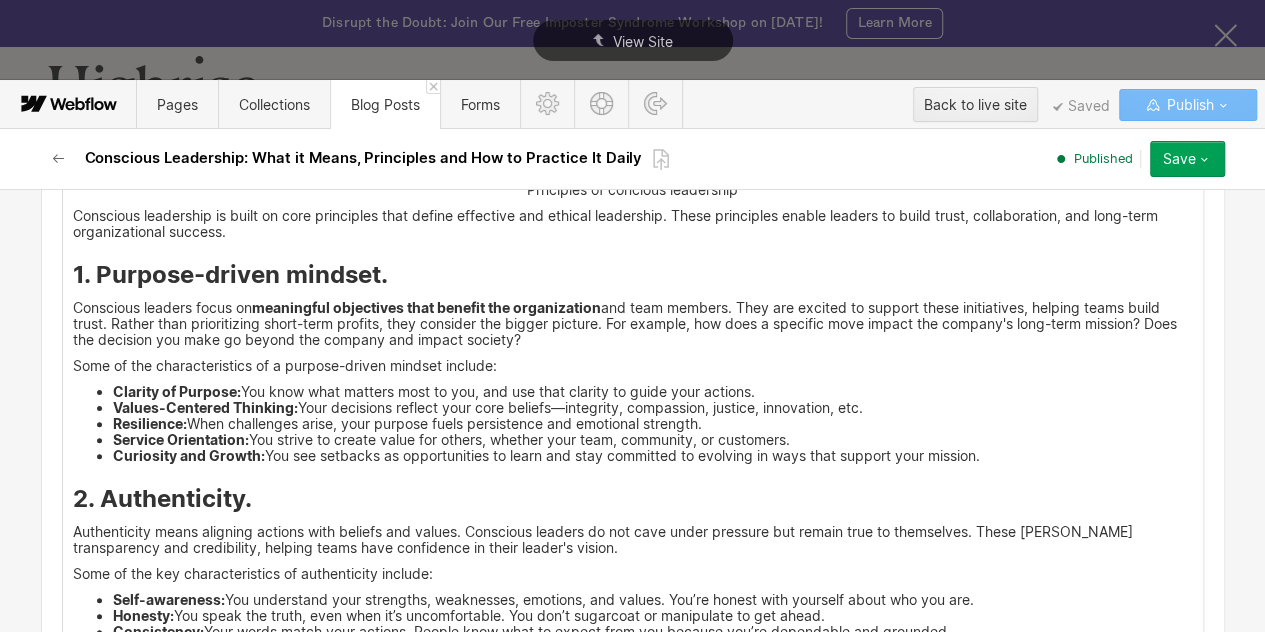 click on "Values-Centered Thinking:  Your decisions reflect your core beliefs—integrity, compassion, justice, innovation, etc." at bounding box center (653, 408) 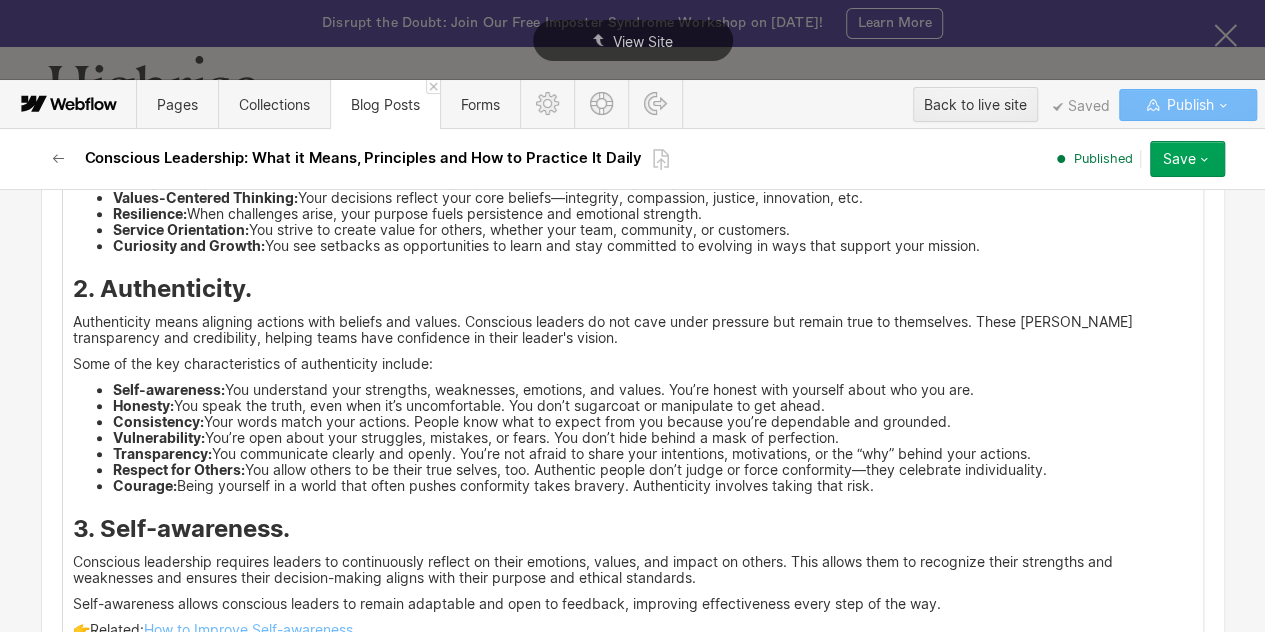 scroll, scrollTop: 4243, scrollLeft: 0, axis: vertical 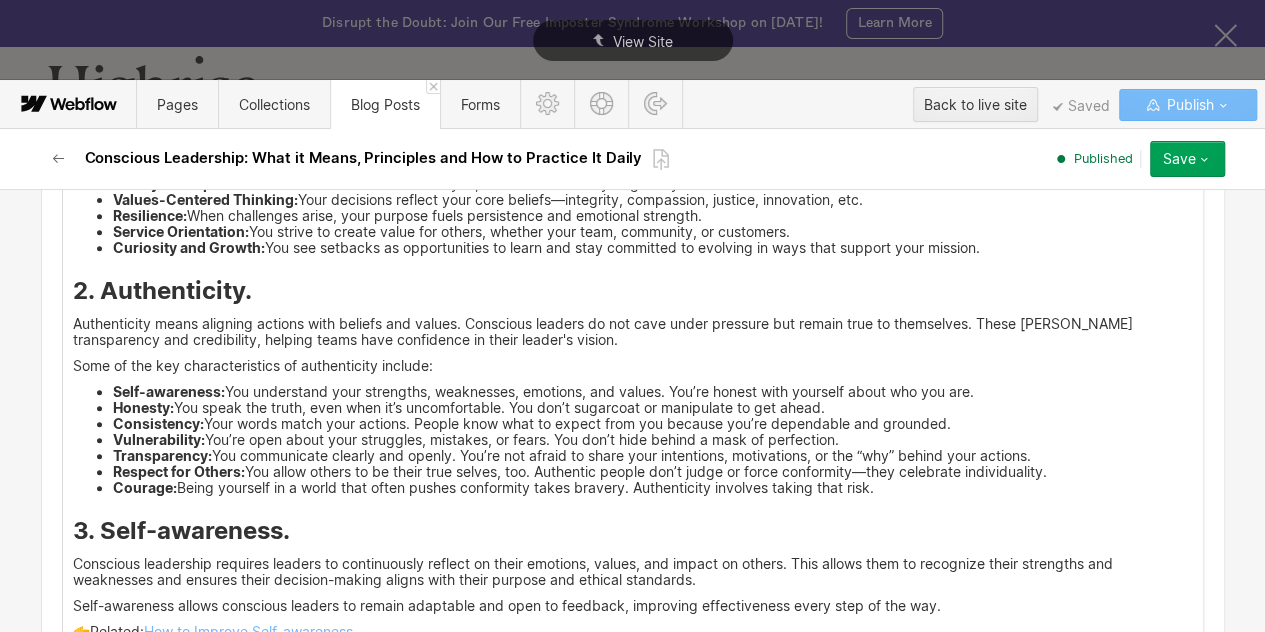 click on "Vulnerability:  You’re open about your struggles, mistakes, or fears. You don’t hide behind a mask of perfection." at bounding box center (653, 440) 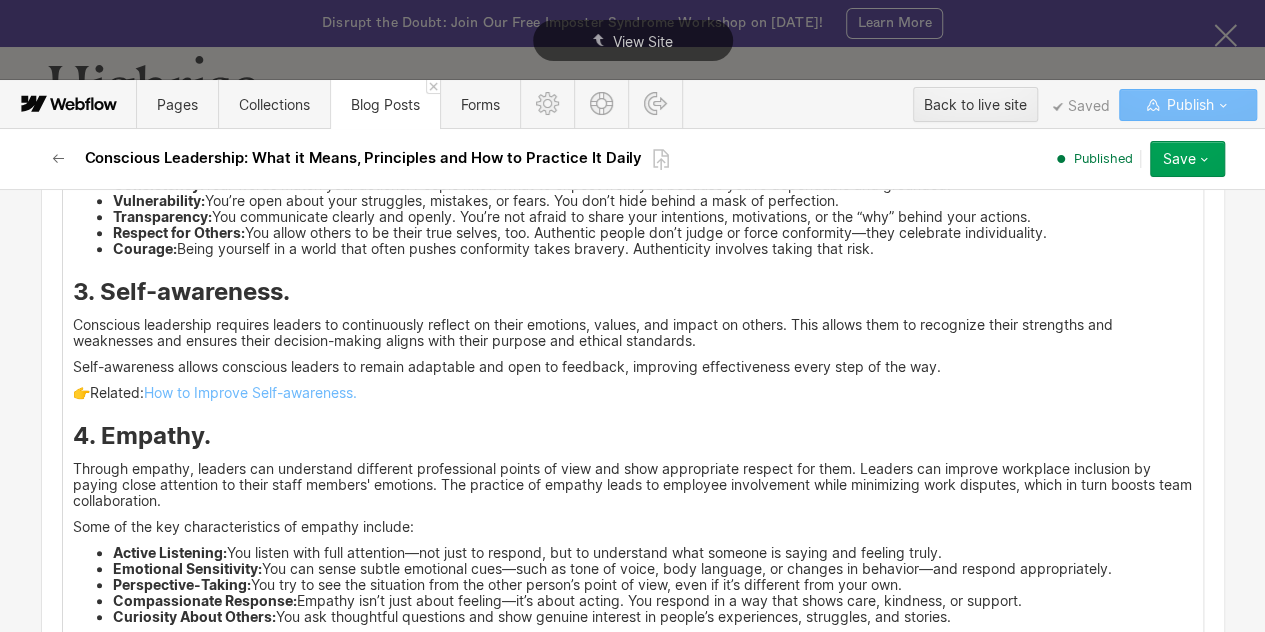 scroll, scrollTop: 4483, scrollLeft: 0, axis: vertical 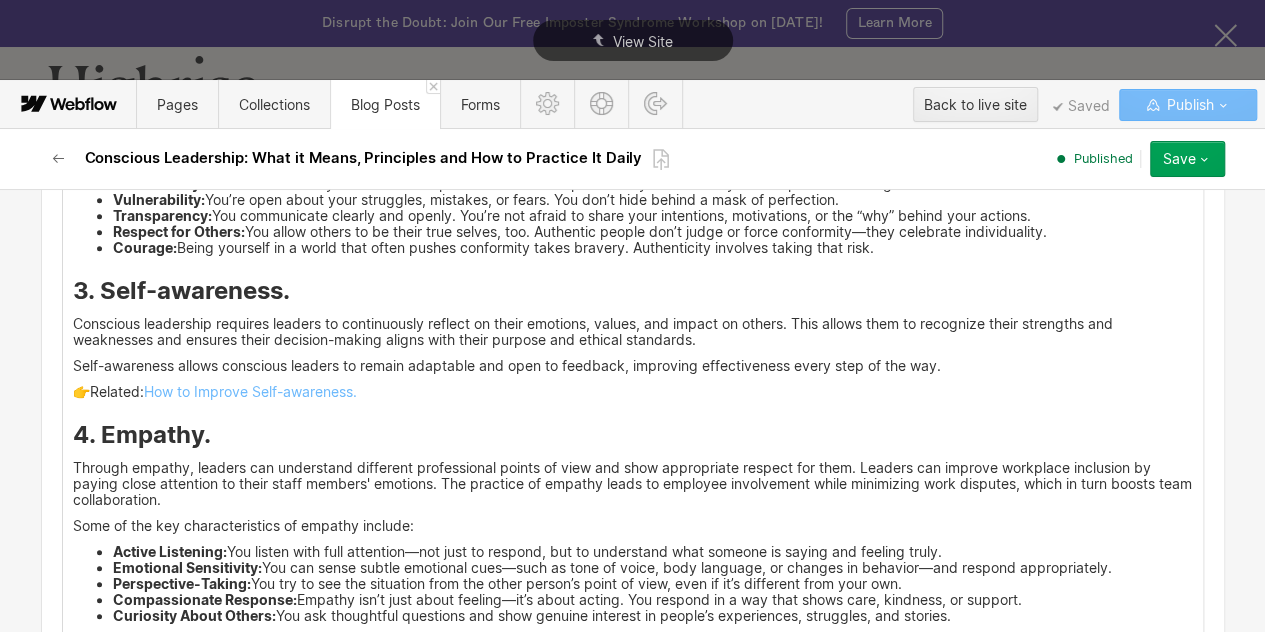 click on "👉Related:  How to Improve Self-awareness." at bounding box center (633, 392) 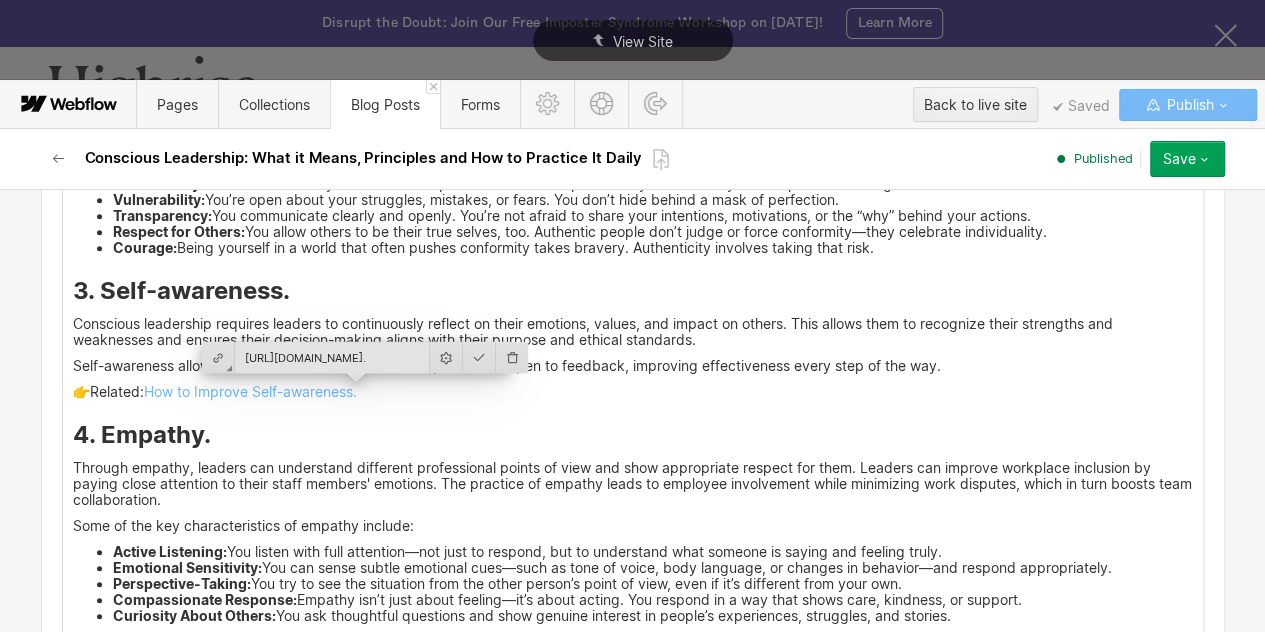 click on "<div id ="one"> What is Conscious Leadership? Conscious leadership refers to  a state that involves  self-awareness  and authenticity, focusing on the greater good and prioritizing ethical standards and the well-being of stakeholders. Conscious leadership differs from traditional leadership models, which focus on short-term goals. Conscious leaders focus on big-picture thinking. They can identify how external and internal factors interact, enabling them to engage their stakeholders towards a common goal. *The opposite of conscious leadership is characterized by a lack of self-awareness and empathy. For example, in [DATE] , a video surfaced of  [PERSON_NAME] arguing with an Uber driver  who had expressed concerns about falling earnings. Instead of listening empathetically, [PERSON_NAME] lashed out defensively, saying,  “Some people don’t like to take responsibility for their own shit.” ‍ <div id ="two"> What are the key Principles of Conscious Leadership? Prnciples of concious leadership Resilience:  👉" at bounding box center [633, -349] 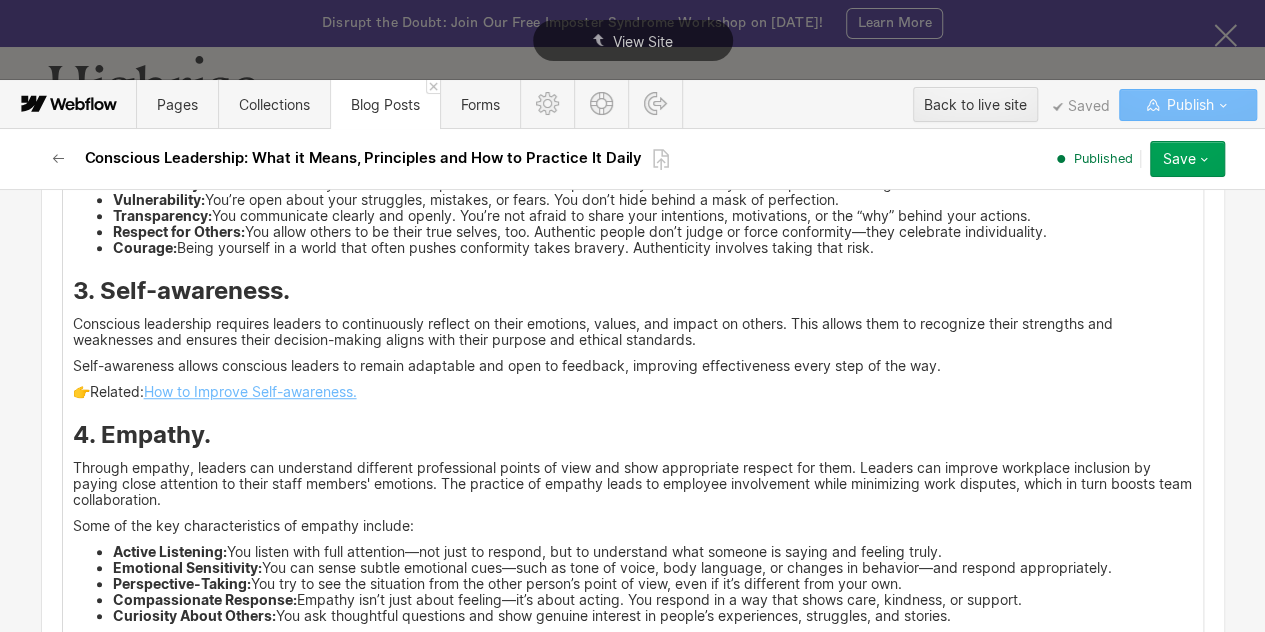 click on "How to Improve Self-awareness." at bounding box center [250, 391] 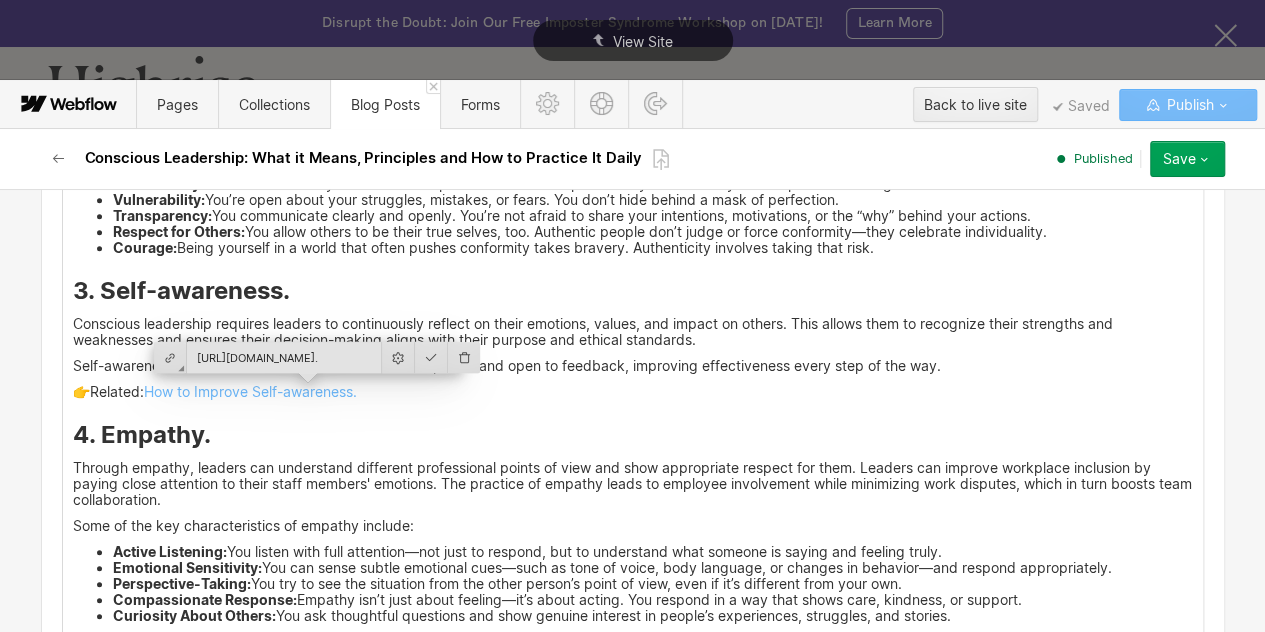 click on "[URL][DOMAIN_NAME]." at bounding box center [284, 357] 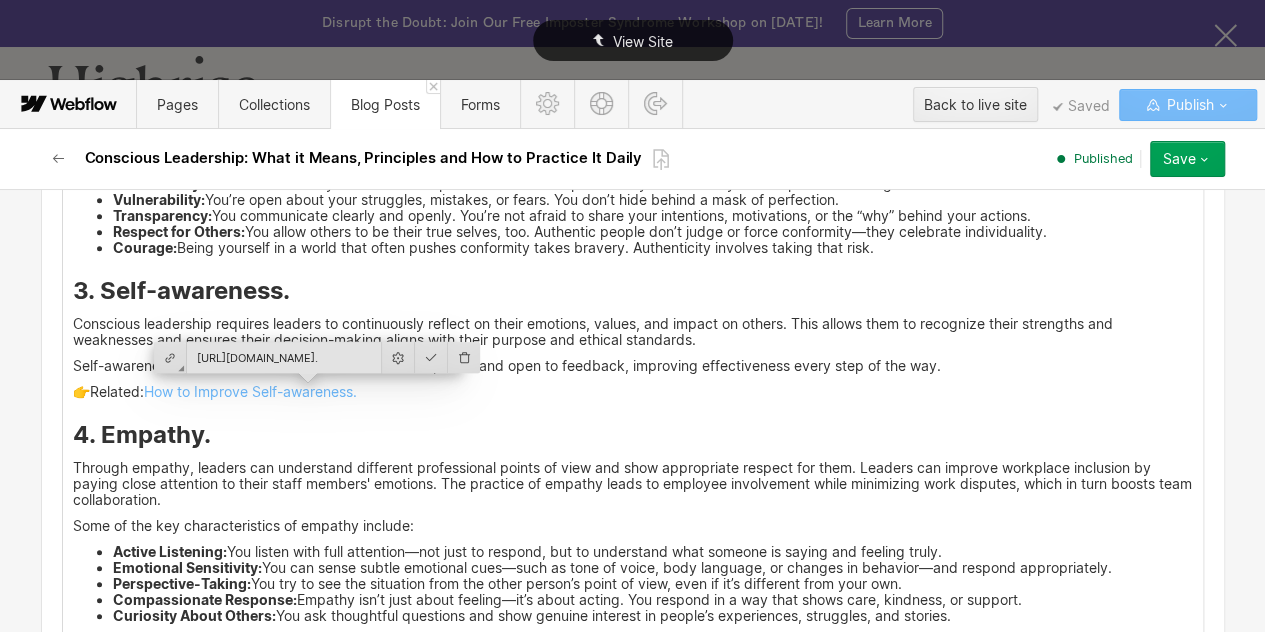scroll, scrollTop: 0, scrollLeft: 0, axis: both 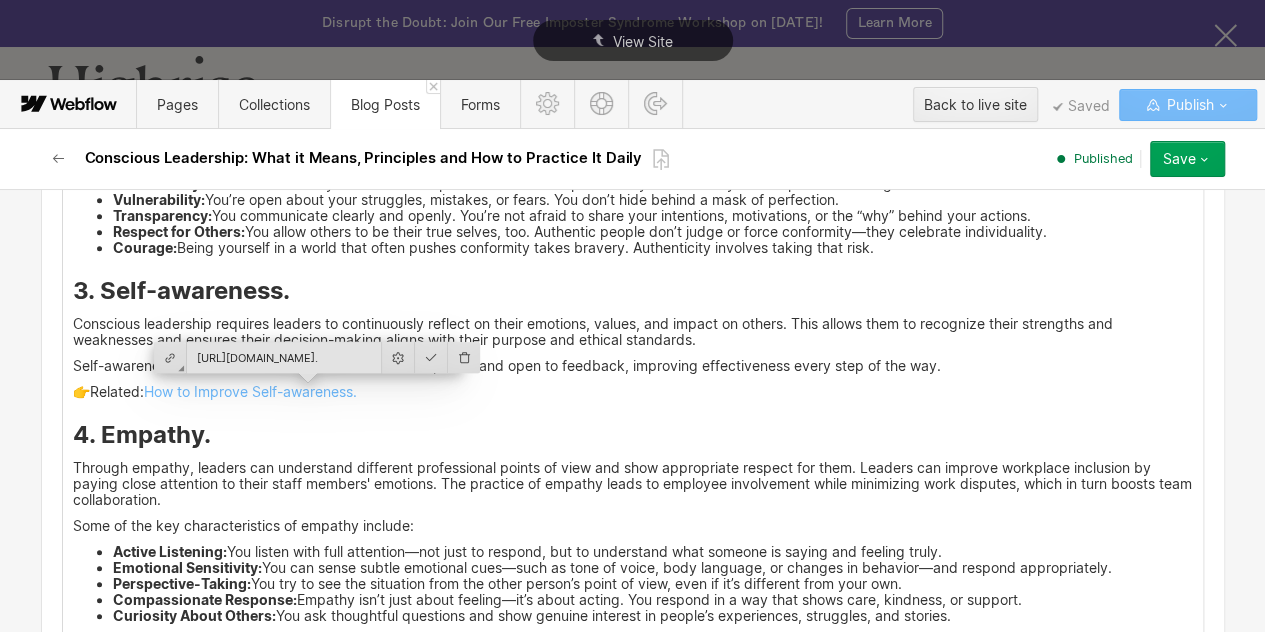 click on "<div id ="one"> What is Conscious Leadership? Conscious leadership refers to  a state that involves  self-awareness  and authenticity, focusing on the greater good and prioritizing ethical standards and the well-being of stakeholders. Conscious leadership differs from traditional leadership models, which focus on short-term goals. Conscious leaders focus on big-picture thinking. They can identify how external and internal factors interact, enabling them to engage their stakeholders towards a common goal. *The opposite of conscious leadership is characterized by a lack of self-awareness and empathy. For example, in [DATE] , a video surfaced of  [PERSON_NAME] arguing with an Uber driver  who had expressed concerns about falling earnings. Instead of listening empathetically, [PERSON_NAME] lashed out defensively, saying,  “Some people don’t like to take responsibility for their own shit.” ‍ <div id ="two"> What are the key Principles of Conscious Leadership? Prnciples of concious leadership Resilience:  👉" at bounding box center [633, -349] 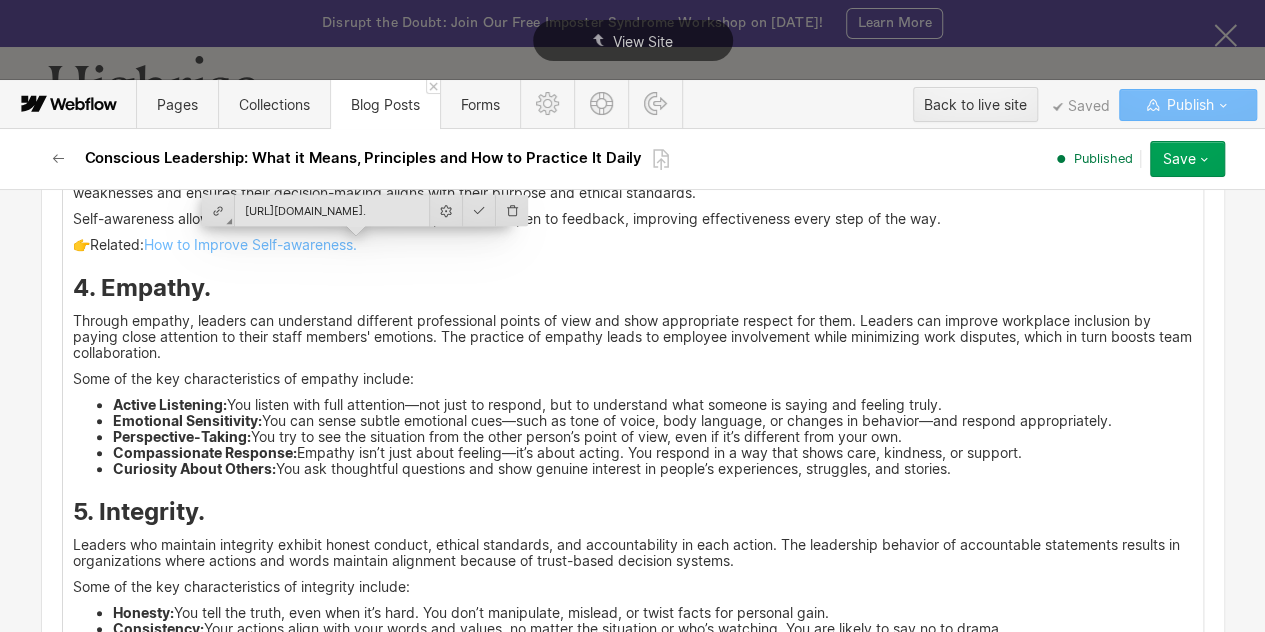 scroll, scrollTop: 4594, scrollLeft: 0, axis: vertical 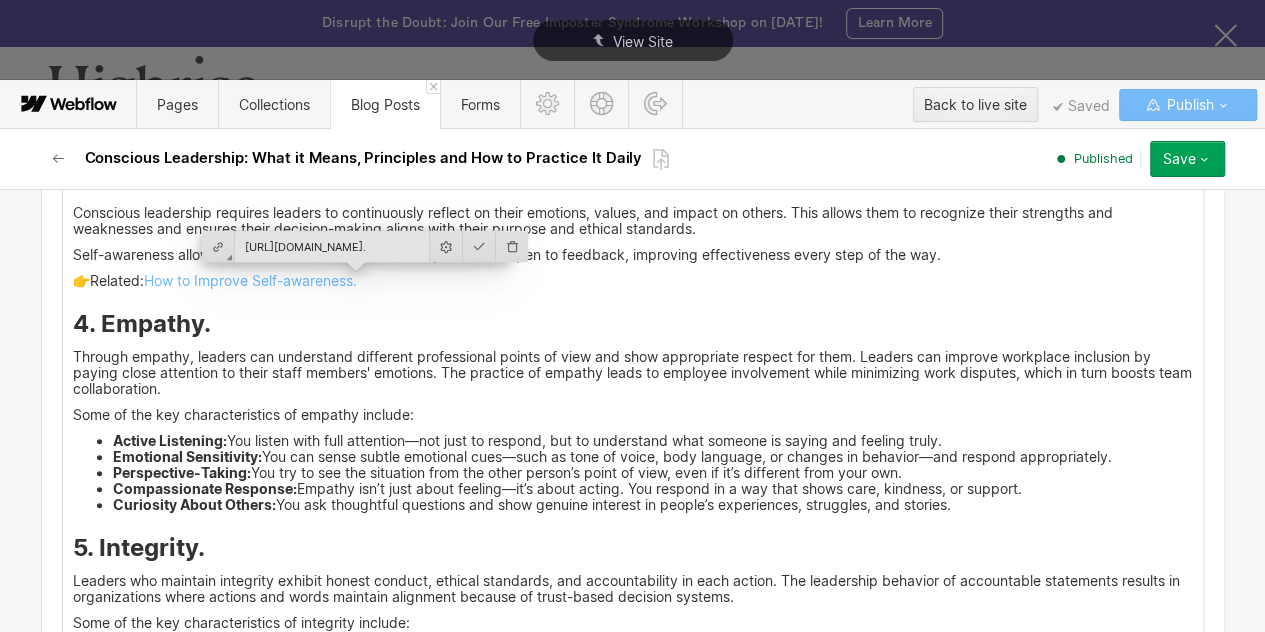 click on "4. Empathy." at bounding box center (633, 324) 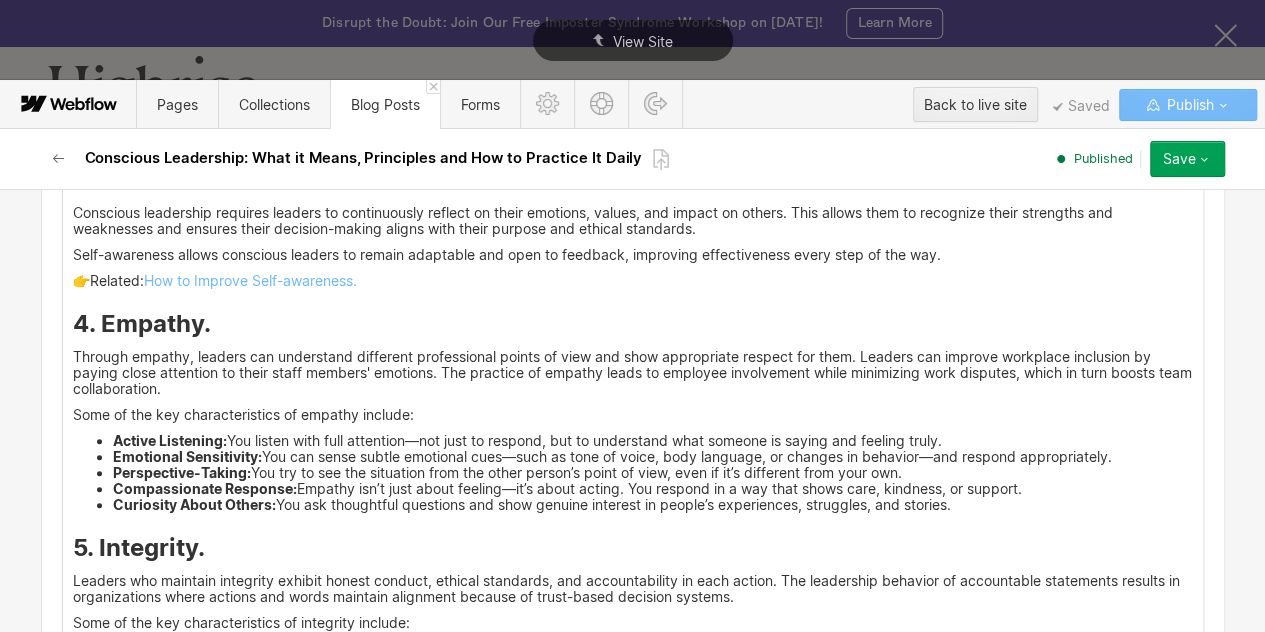 click on "<div id ="one"> What is Conscious Leadership? Conscious leadership refers to  a state that involves  self-awareness  and authenticity, focusing on the greater good and prioritizing ethical standards and the well-being of stakeholders. Conscious leadership differs from traditional leadership models, which focus on short-term goals. Conscious leaders focus on big-picture thinking. They can identify how external and internal factors interact, enabling them to engage their stakeholders towards a common goal. *The opposite of conscious leadership is characterized by a lack of self-awareness and empathy. For example, in [DATE] , a video surfaced of  [PERSON_NAME] arguing with an Uber driver  who had expressed concerns about falling earnings. Instead of listening empathetically, [PERSON_NAME] lashed out defensively, saying,  “Some people don’t like to take responsibility for their own shit.” ‍ <div id ="two"> What are the key Principles of Conscious Leadership? Prnciples of concious leadership Resilience:  👉" at bounding box center (633, -460) 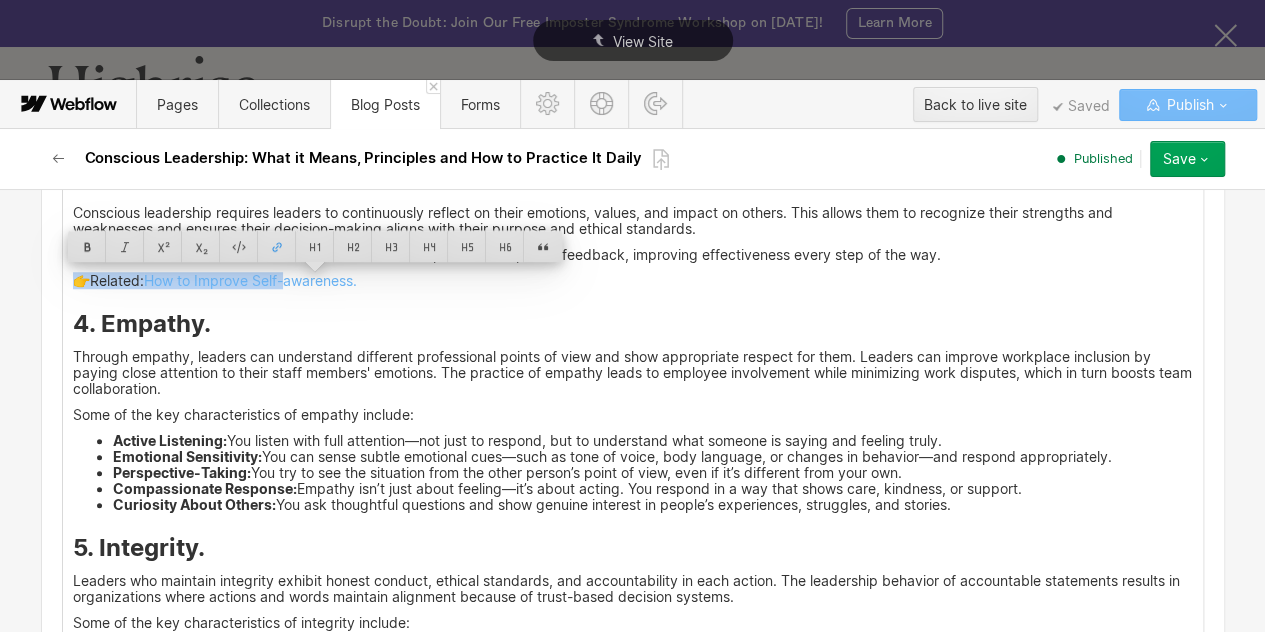drag, startPoint x: 384, startPoint y: 281, endPoint x: 64, endPoint y: 285, distance: 320.025 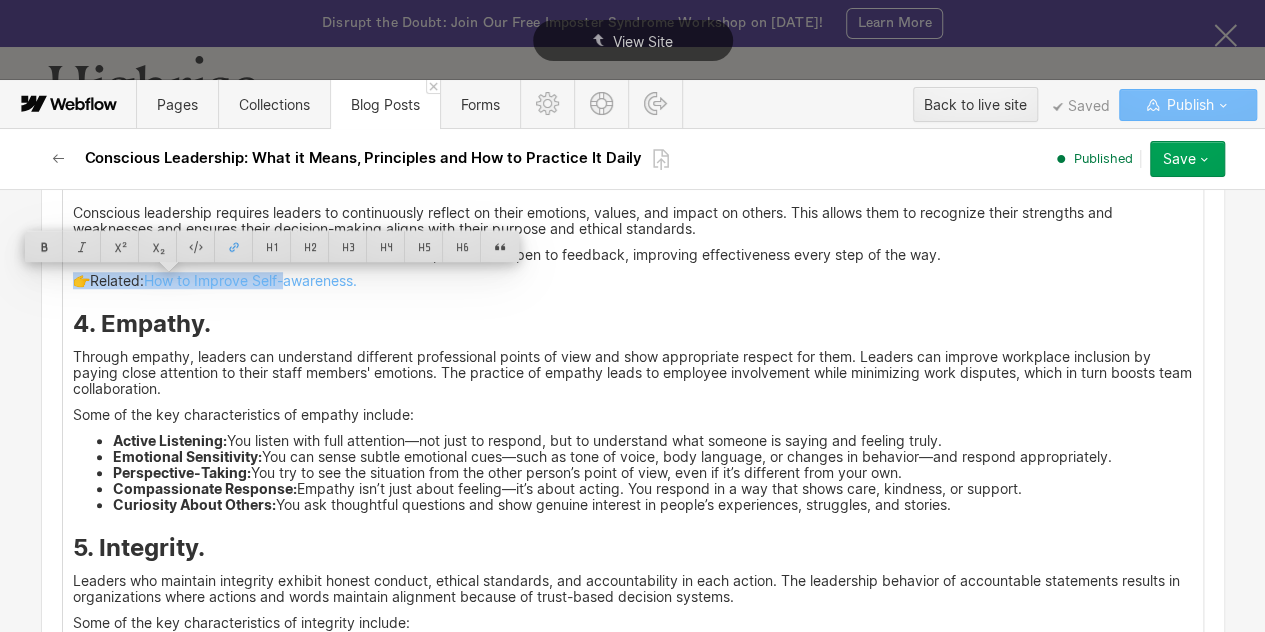 click on "👉Related:  How to Improve Self-awareness." at bounding box center (633, 281) 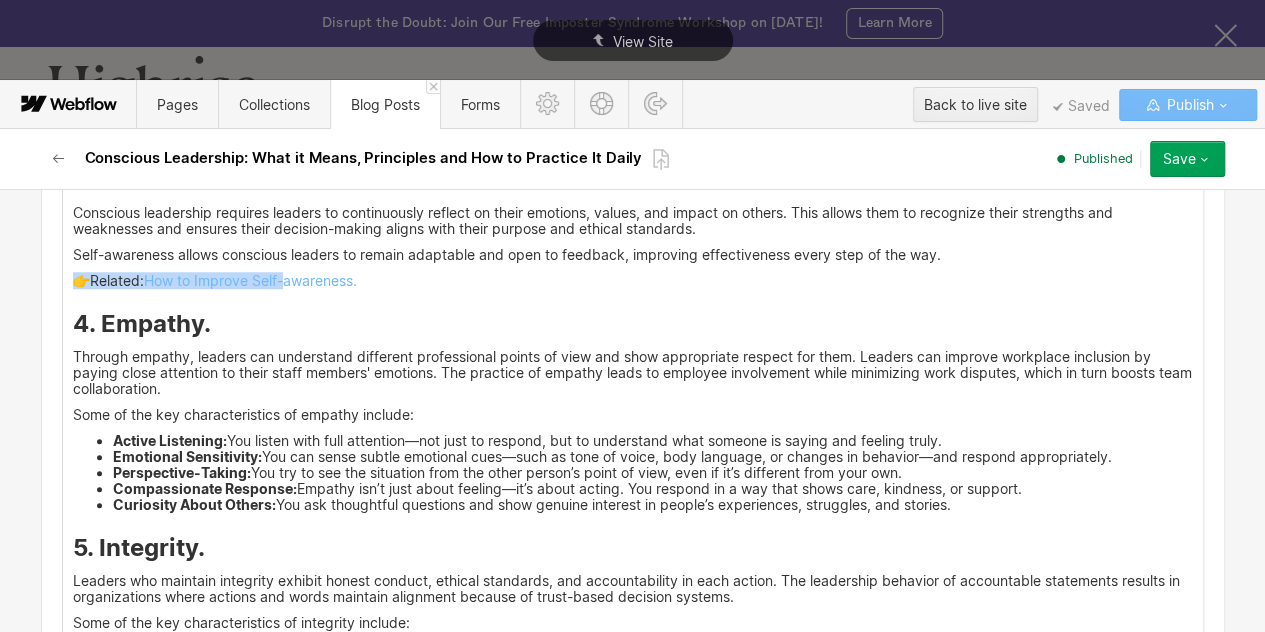 drag, startPoint x: 456, startPoint y: 281, endPoint x: 58, endPoint y: 282, distance: 398.00125 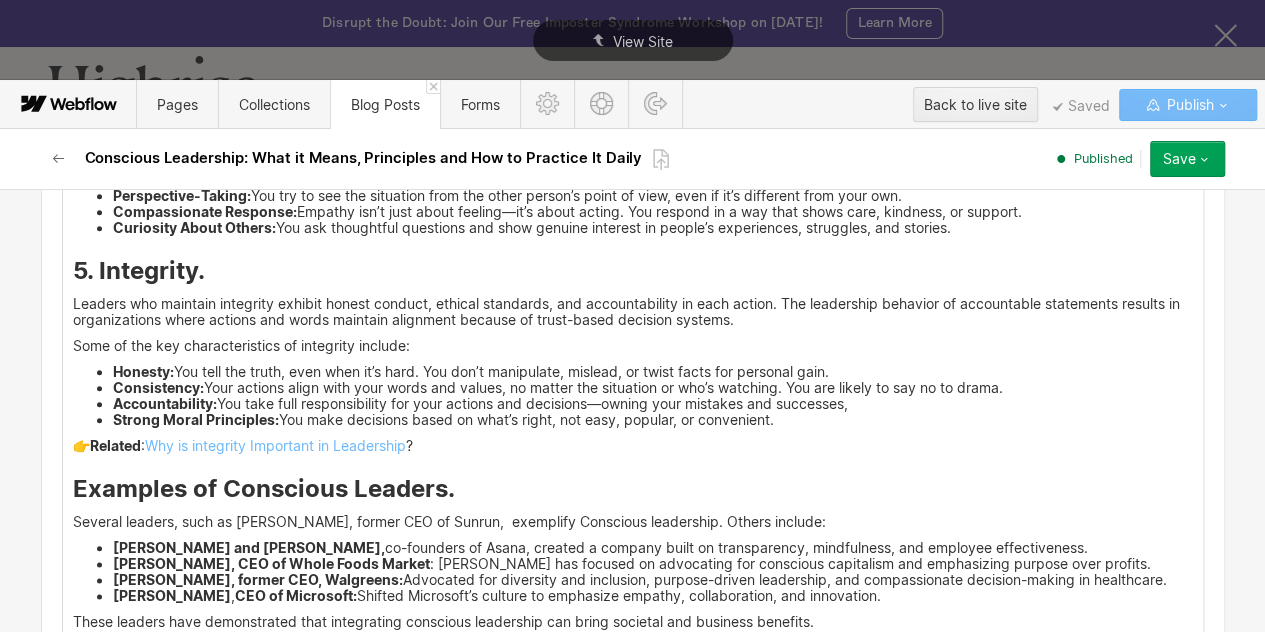 scroll, scrollTop: 4844, scrollLeft: 0, axis: vertical 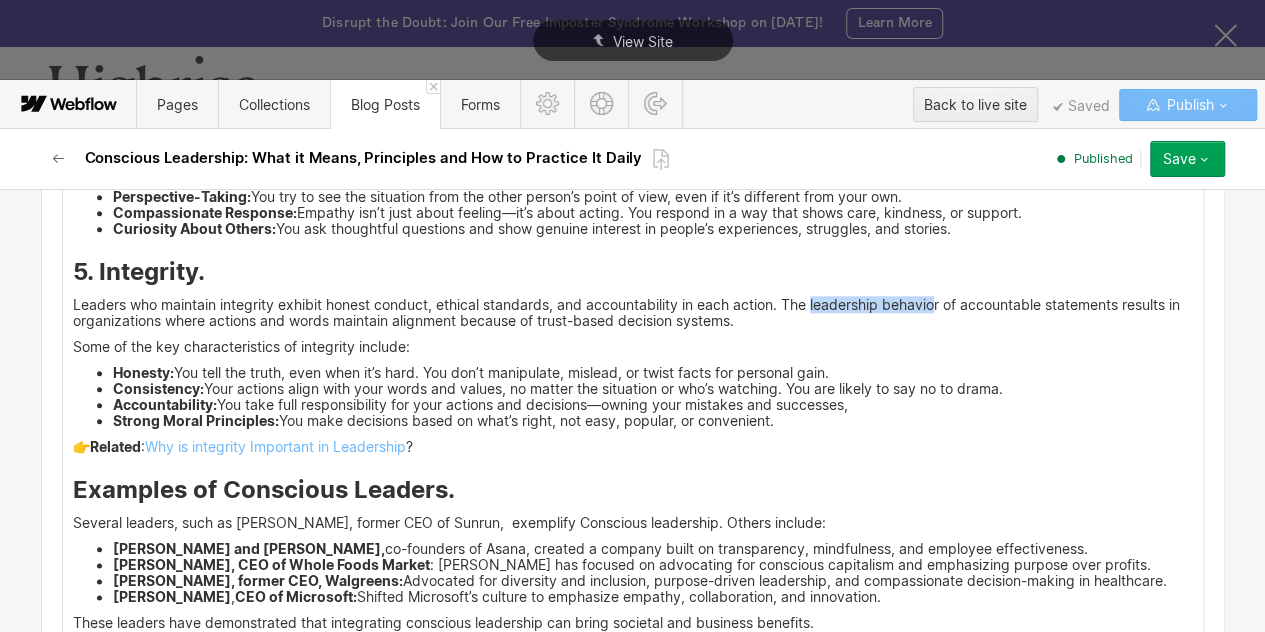 drag, startPoint x: 928, startPoint y: 298, endPoint x: 808, endPoint y: 301, distance: 120.03749 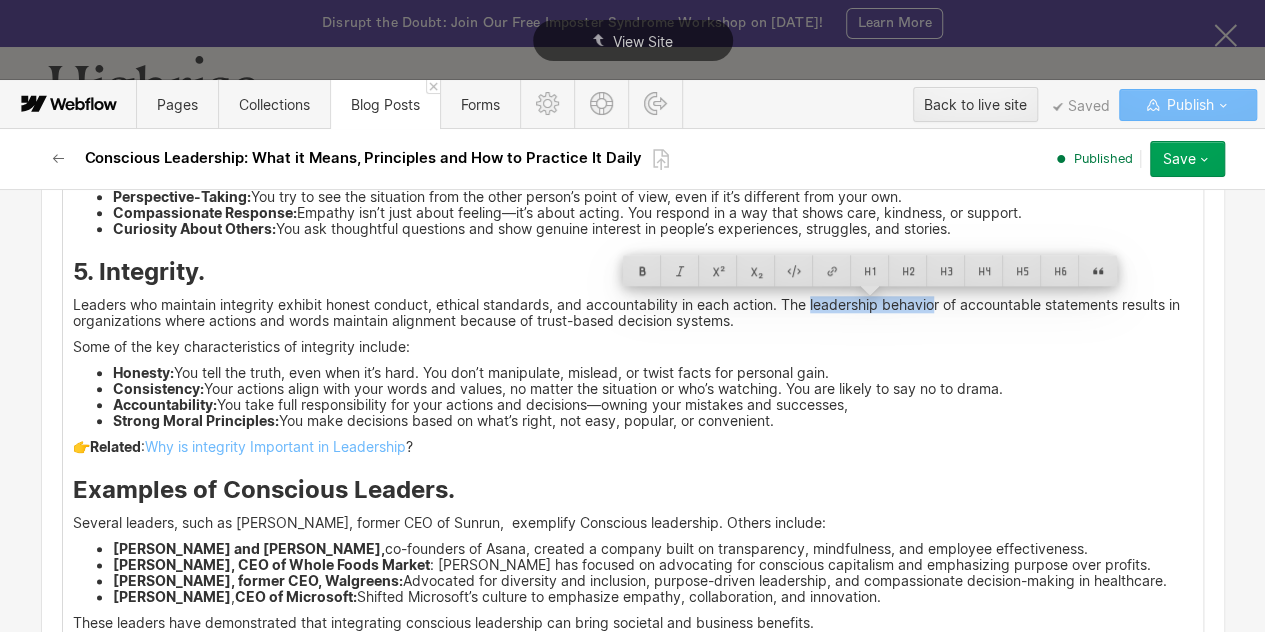 copy on "leadership behavio" 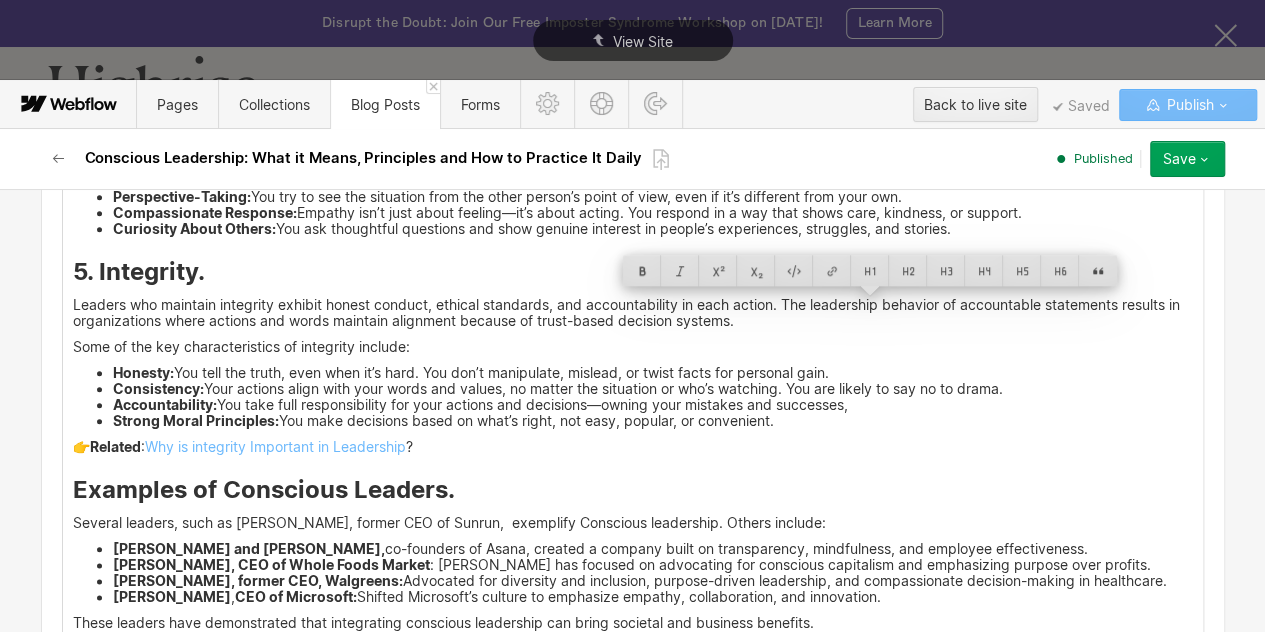 click on "Leaders who maintain integrity exhibit honest conduct, ethical standards, and accountability in each action. The leadership behavior of accountable statements results in organizations where actions and words maintain alignment because of trust-based decision systems." at bounding box center (633, 313) 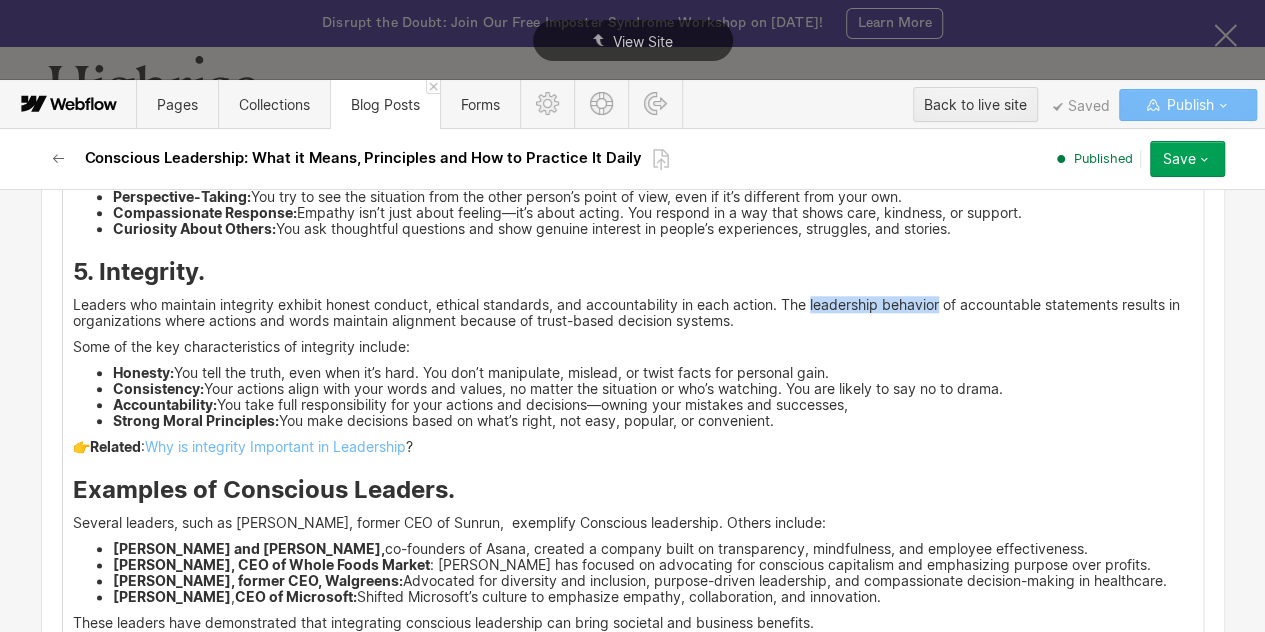 drag, startPoint x: 937, startPoint y: 302, endPoint x: 808, endPoint y: 299, distance: 129.03488 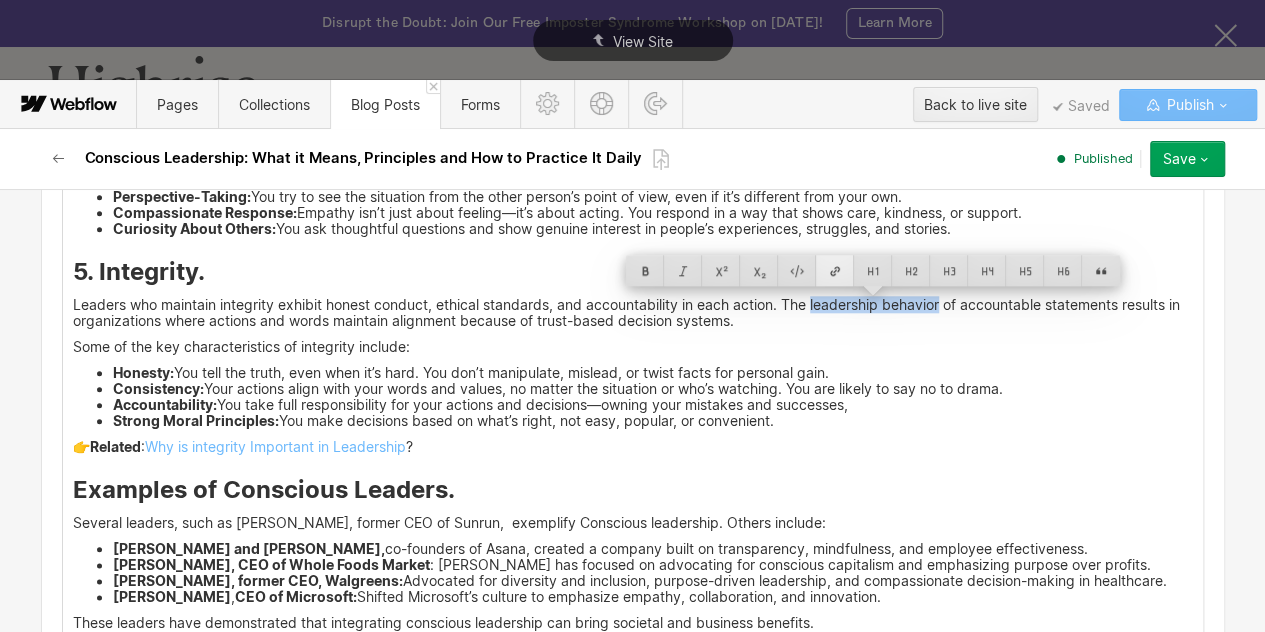 click at bounding box center (835, 270) 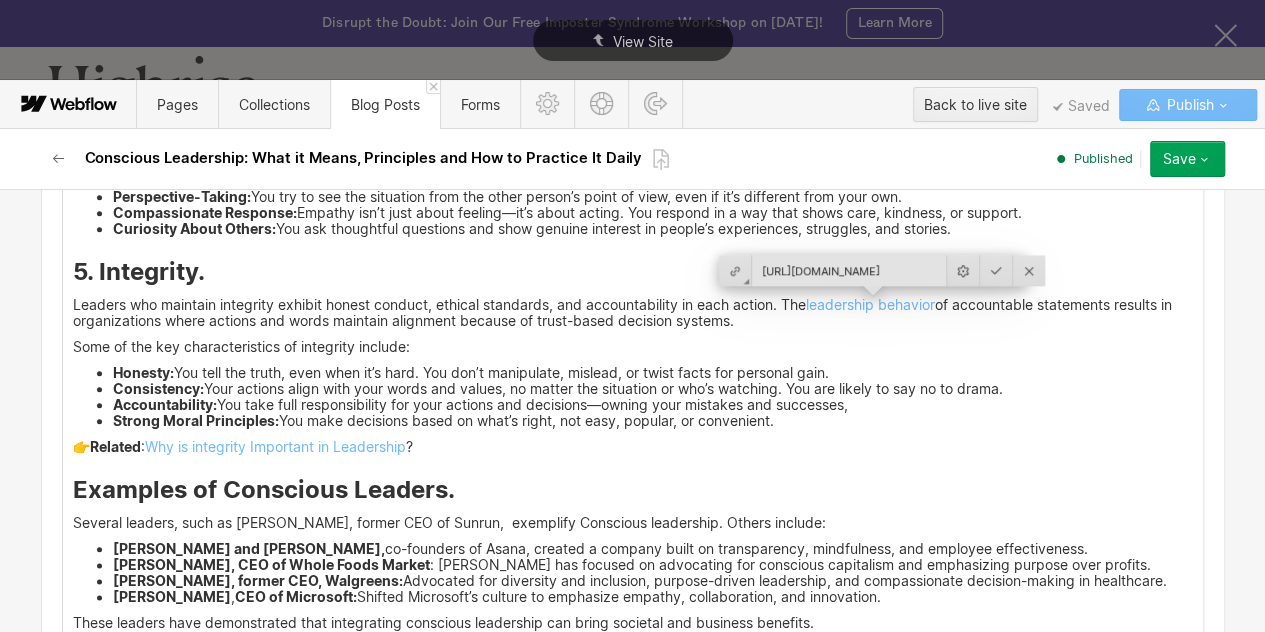 type on "[URL][DOMAIN_NAME]" 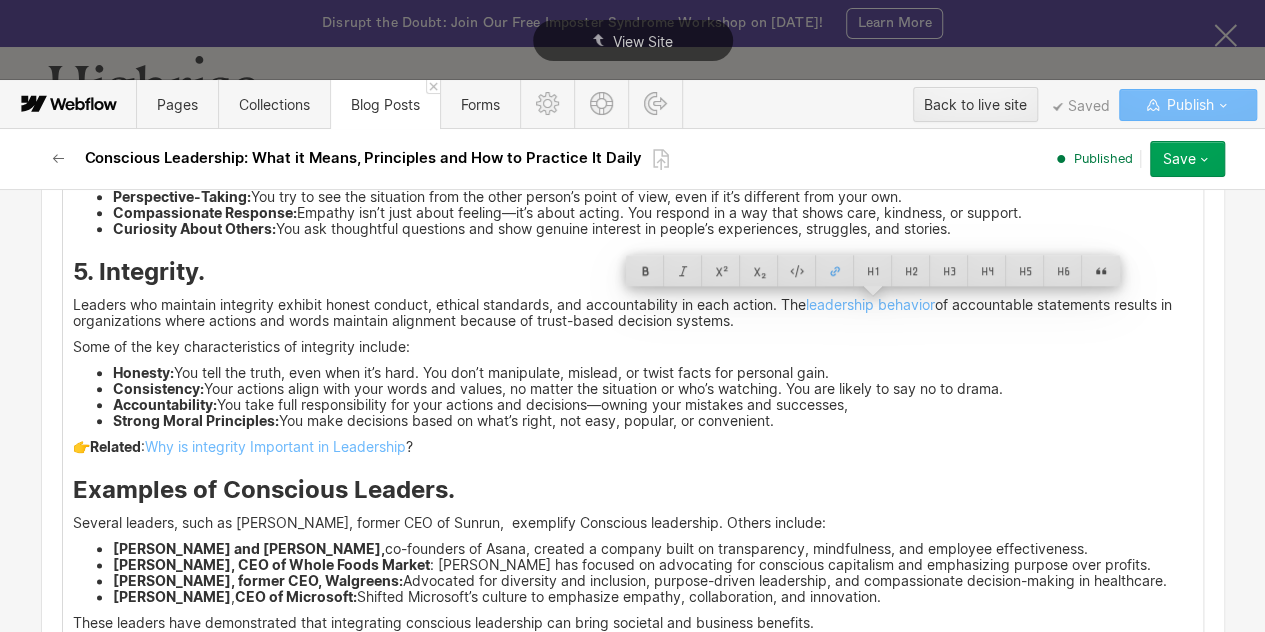 scroll, scrollTop: 4844, scrollLeft: 0, axis: vertical 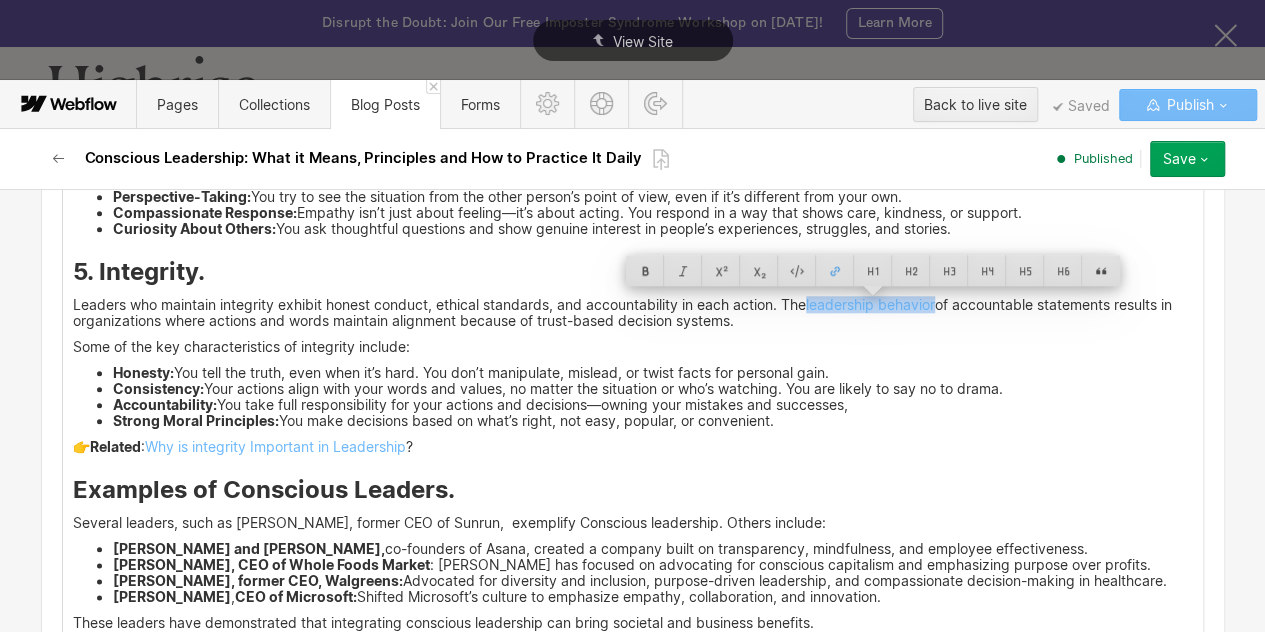 click on "Leaders who maintain integrity exhibit honest conduct, ethical standards, and accountability in each action. The  leadership behavior  of accountable statements results in organizations where actions and words maintain alignment because of trust-based decision systems." at bounding box center (633, 313) 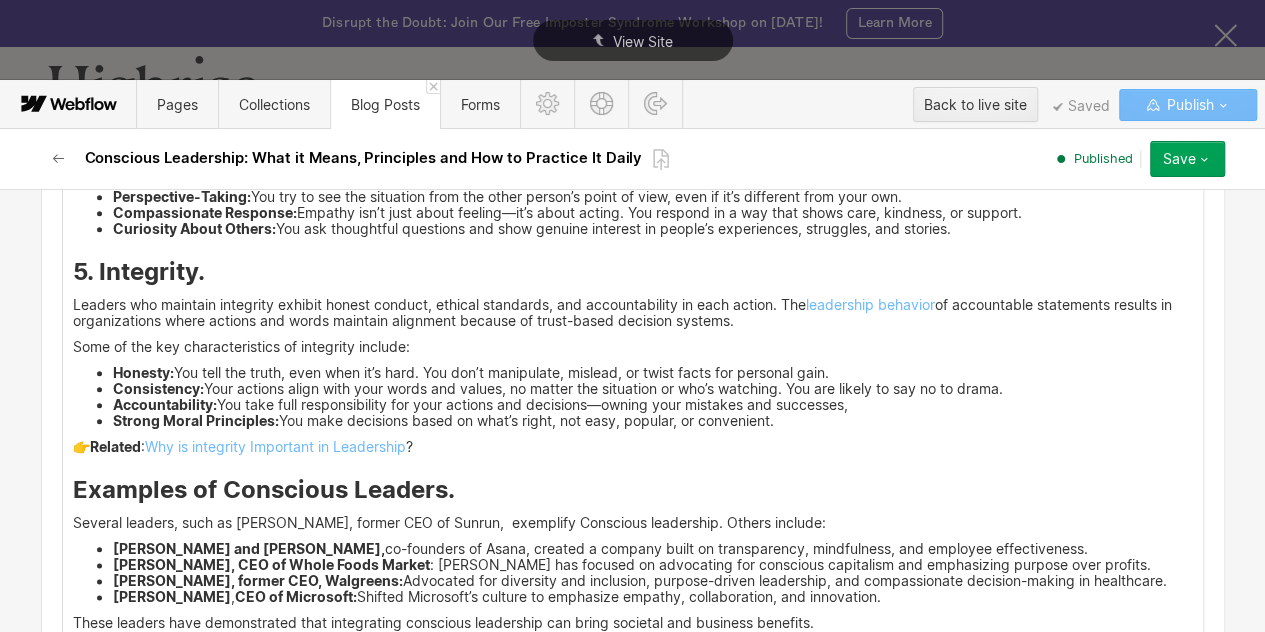 click on "Leaders who maintain integrity exhibit honest conduct, ethical standards, and accountability in each action. The  leadership behavior  of accountable statements results in organizations where actions and words maintain alignment because of trust-based decision systems." at bounding box center (633, 313) 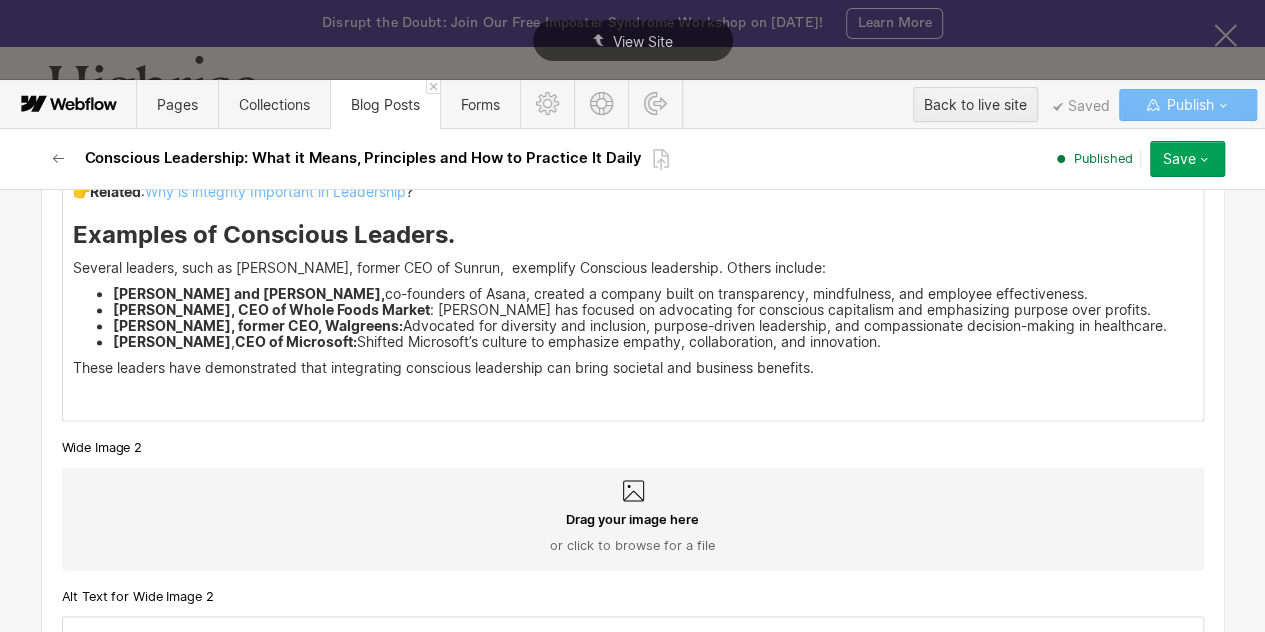 scroll, scrollTop: 5100, scrollLeft: 0, axis: vertical 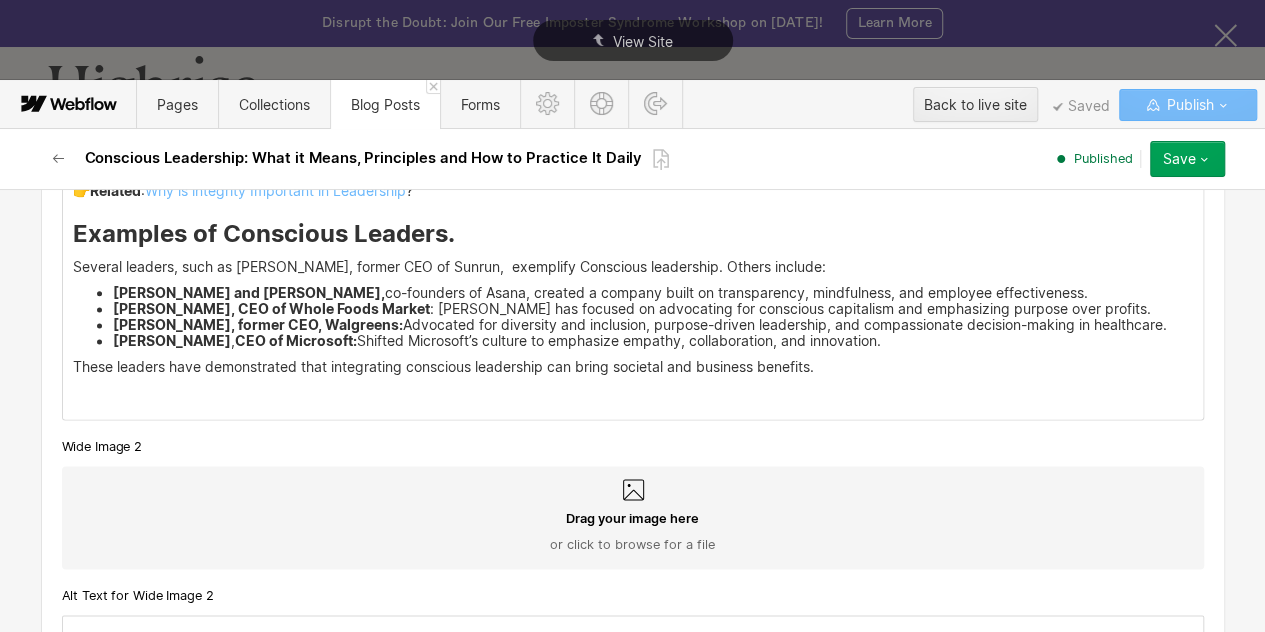 click on "[PERSON_NAME], CEO of Whole Foods Market : [PERSON_NAME] has focused on advocating for conscious capitalism and emphasizing purpose over profits." at bounding box center (653, 309) 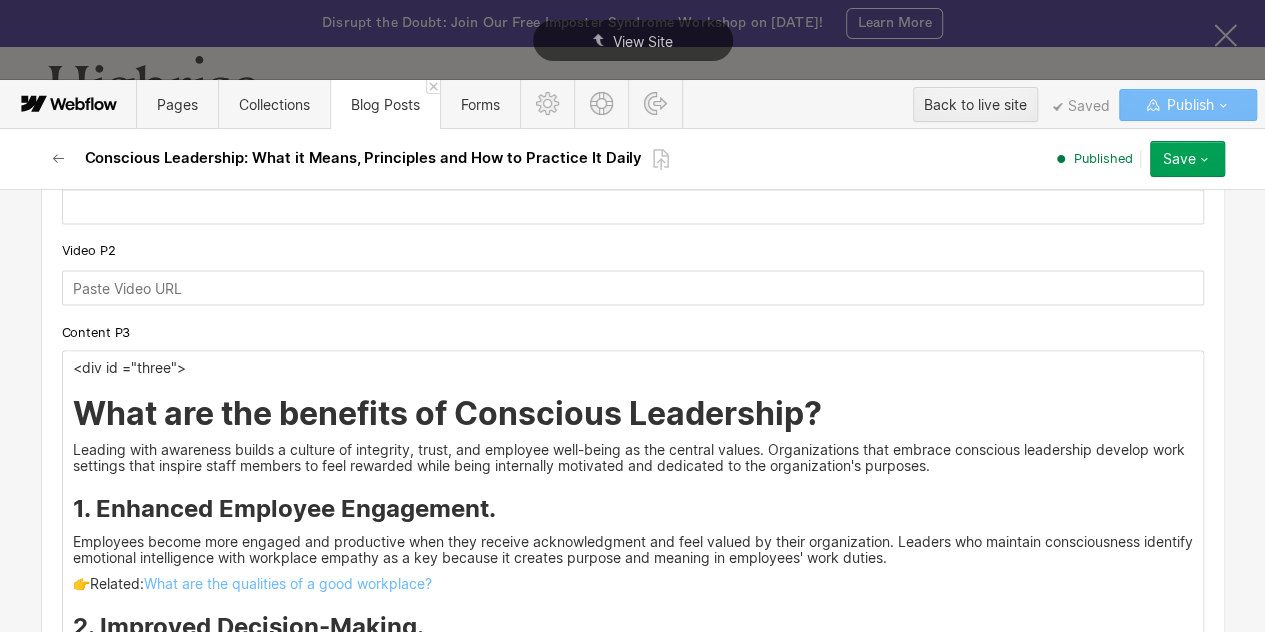 scroll, scrollTop: 5608, scrollLeft: 0, axis: vertical 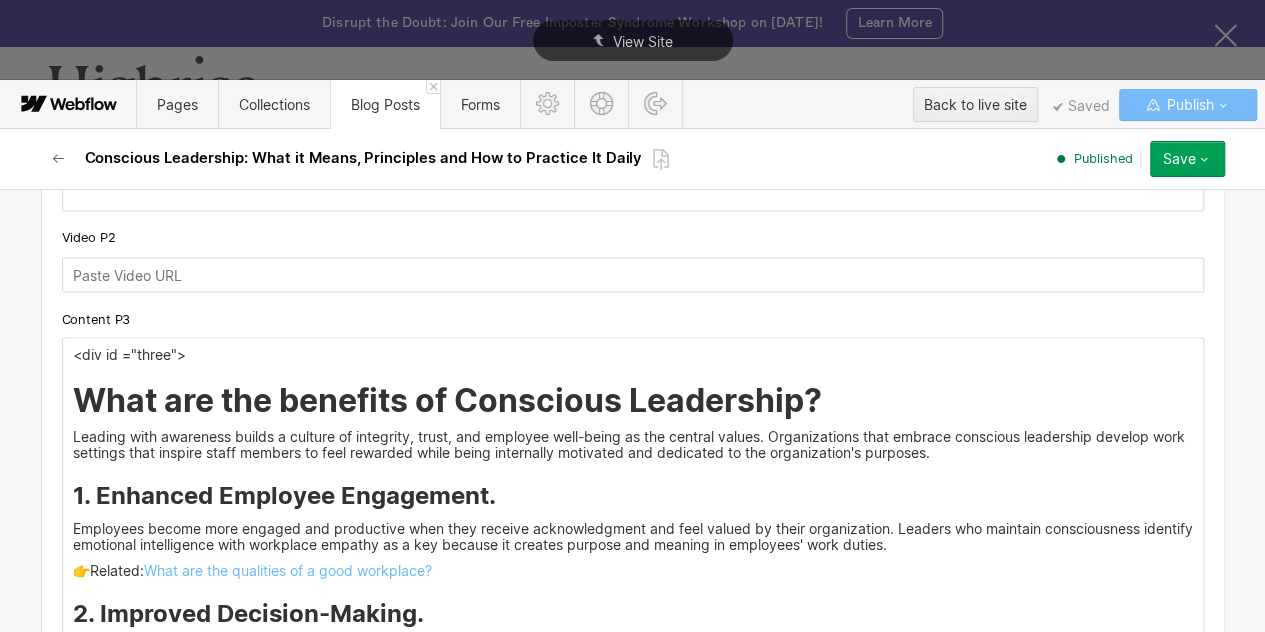 click on "Leading with awareness builds a culture of integrity, trust, and employee well-being as the central values. Organizations that embrace conscious leadership develop work settings that inspire staff members to feel rewarded while being internally motivated and dedicated to the organization's purposes." at bounding box center [633, 444] 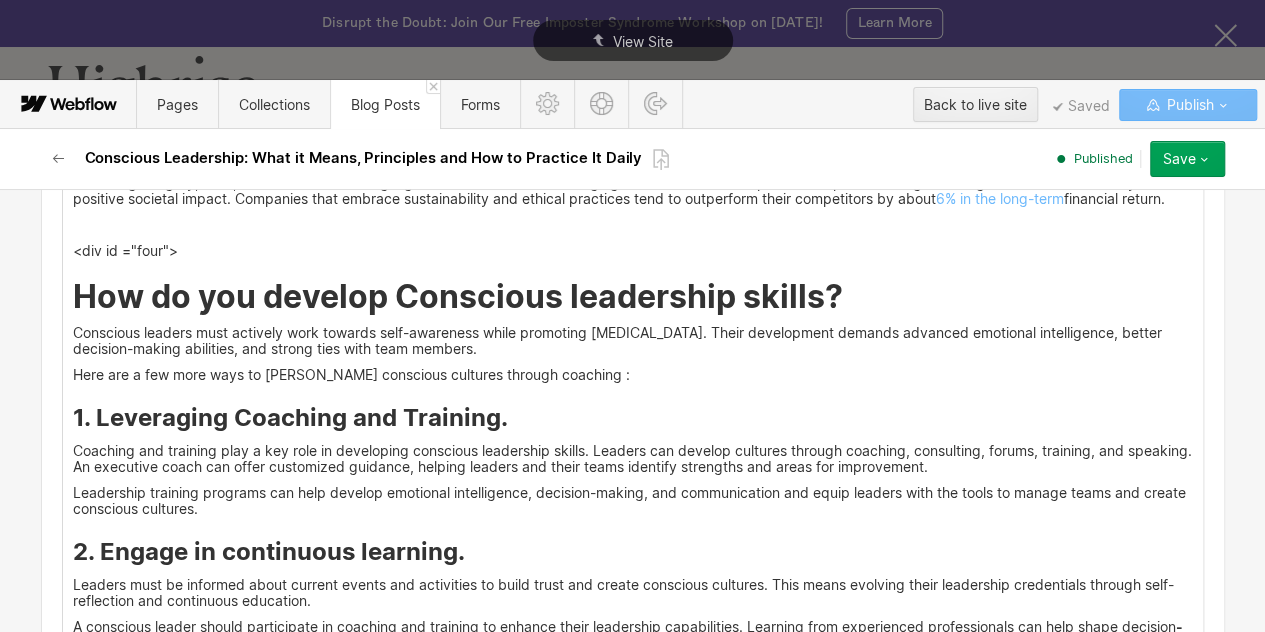scroll, scrollTop: 6292, scrollLeft: 0, axis: vertical 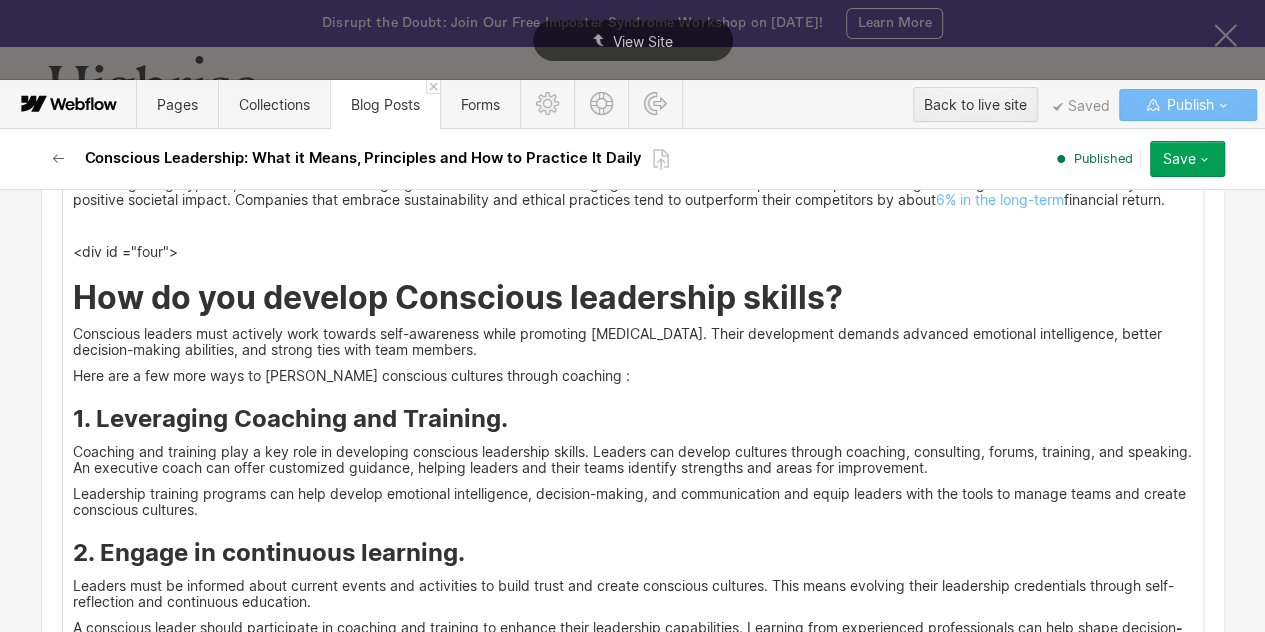 drag, startPoint x: 588, startPoint y: 331, endPoint x: 697, endPoint y: 331, distance: 109 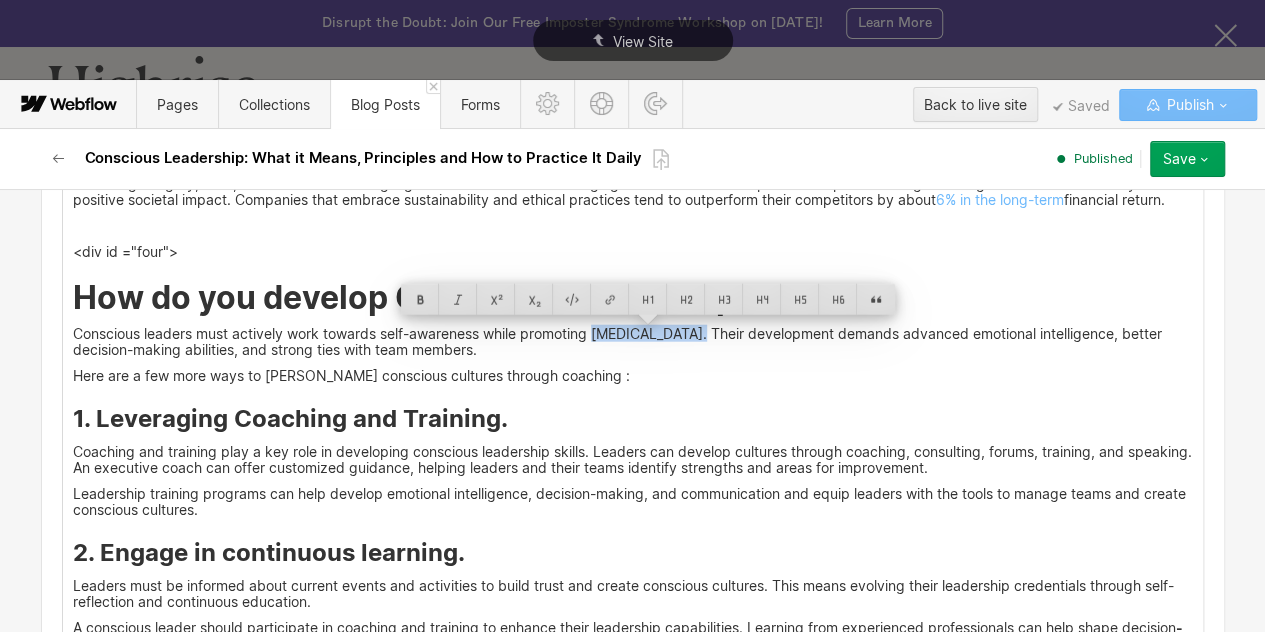 drag, startPoint x: 614, startPoint y: 323, endPoint x: 592, endPoint y: 322, distance: 22.022715 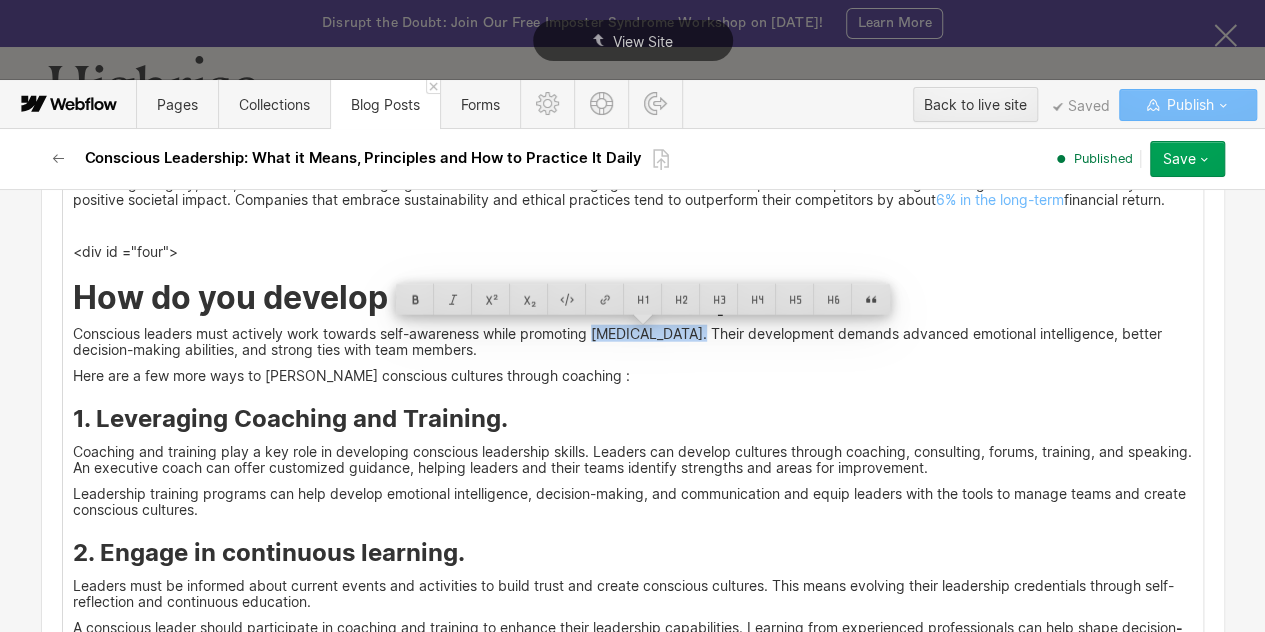 click on "Here are a few more ways to [PERSON_NAME] conscious cultures through coaching :" at bounding box center (633, 376) 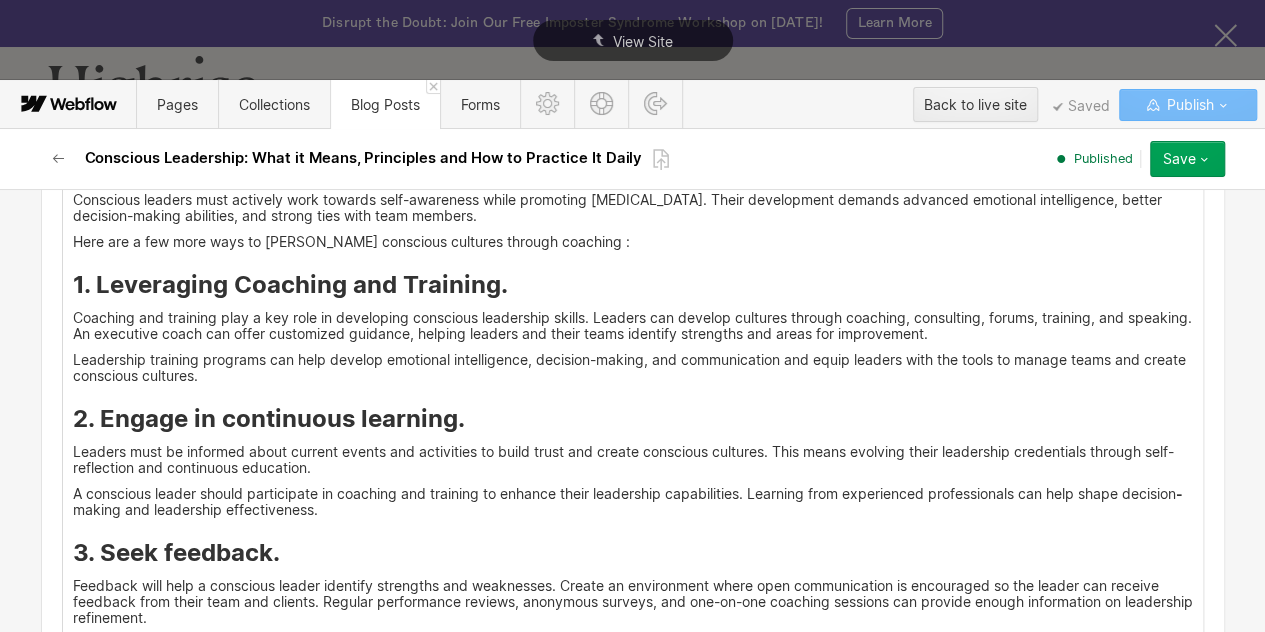 scroll, scrollTop: 6435, scrollLeft: 0, axis: vertical 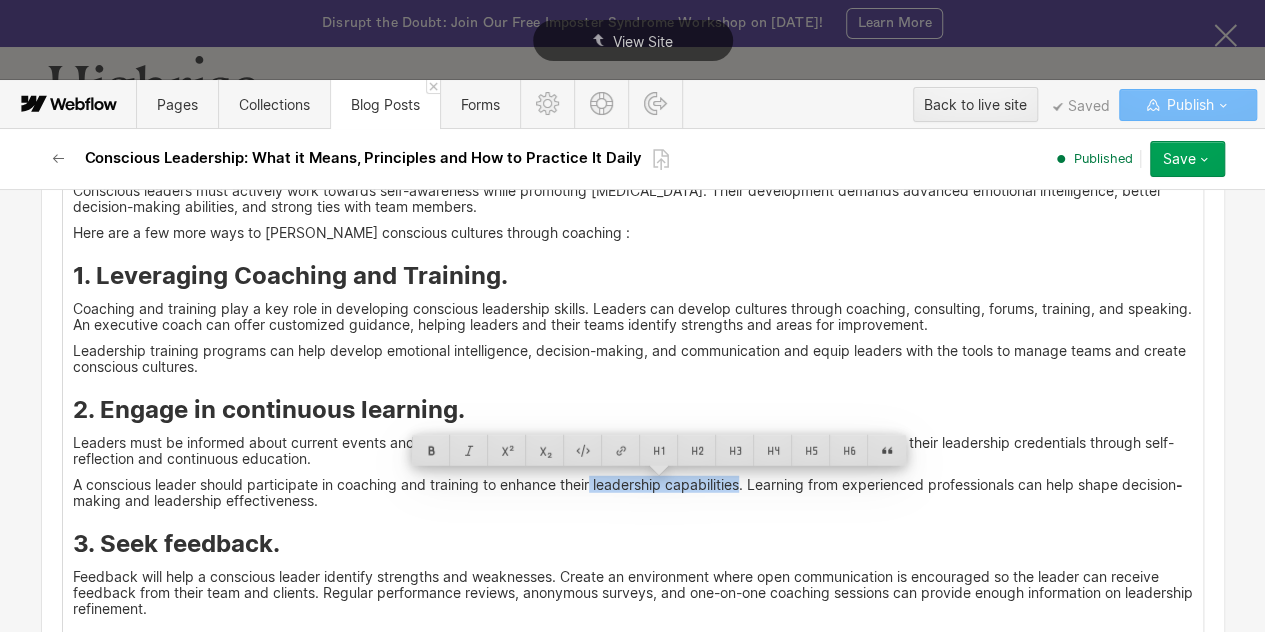 drag, startPoint x: 588, startPoint y: 477, endPoint x: 736, endPoint y: 477, distance: 148 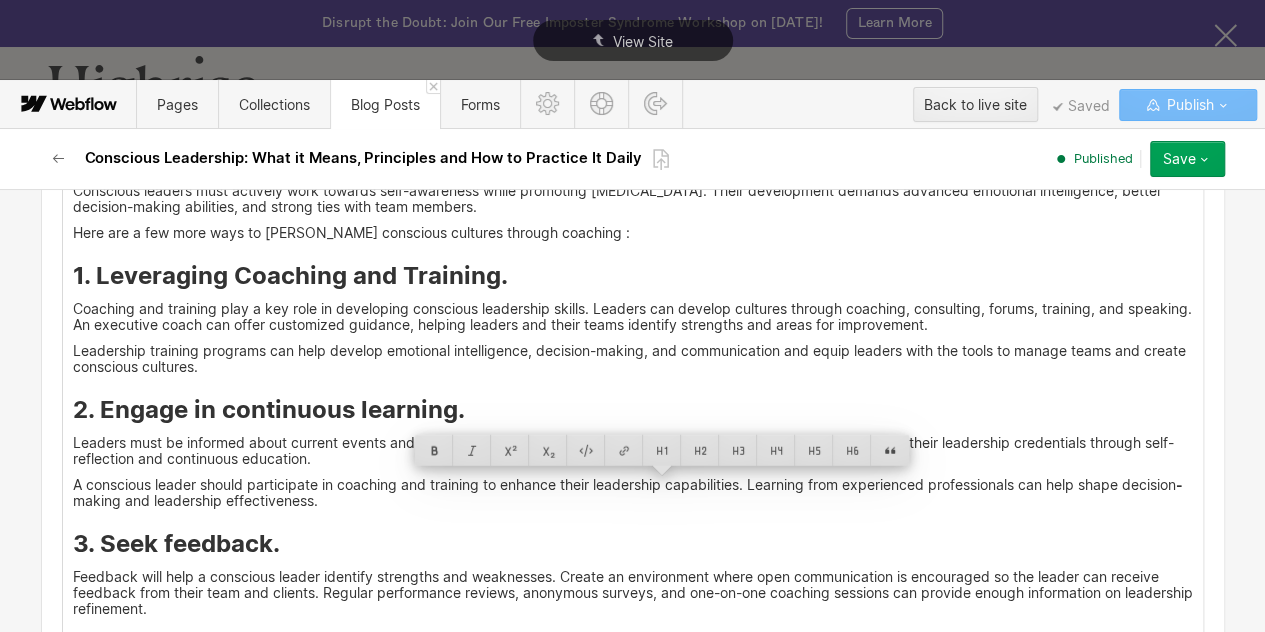 click on "Leadership training programs can help develop emotional intelligence, decision-making, and communication and equip leaders with the tools to manage teams and create conscious cultures." at bounding box center (633, 359) 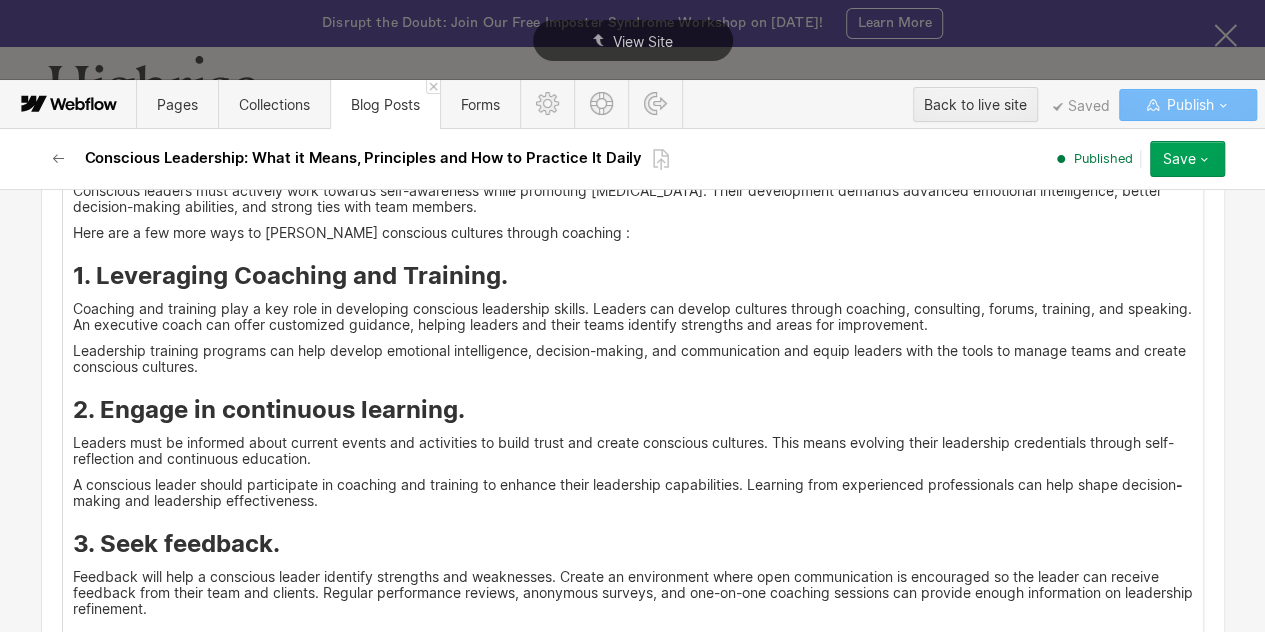 scroll, scrollTop: 6440, scrollLeft: 0, axis: vertical 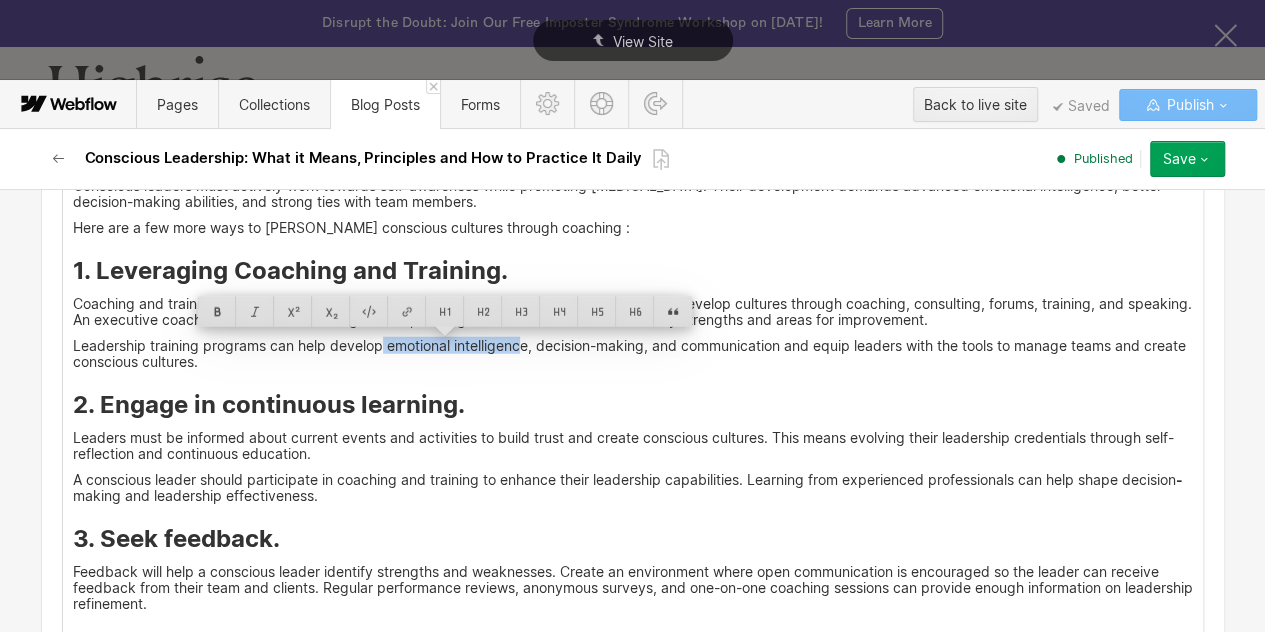 drag, startPoint x: 378, startPoint y: 343, endPoint x: 519, endPoint y: 347, distance: 141.05673 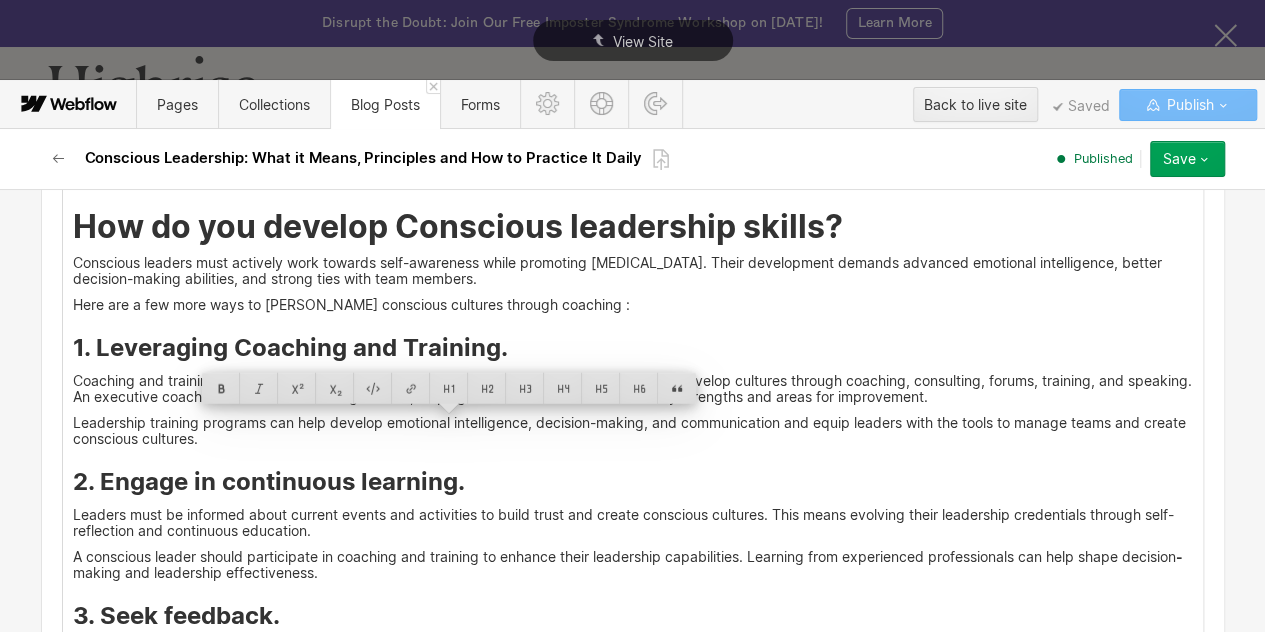 scroll, scrollTop: 6364, scrollLeft: 0, axis: vertical 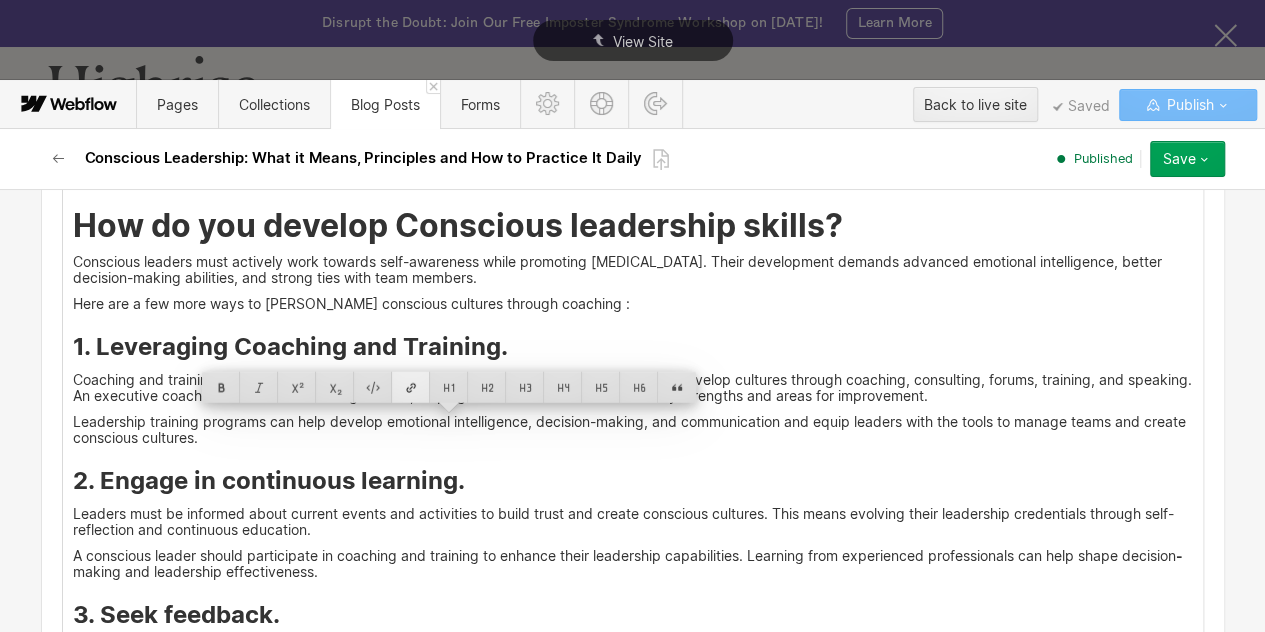 click at bounding box center (411, 387) 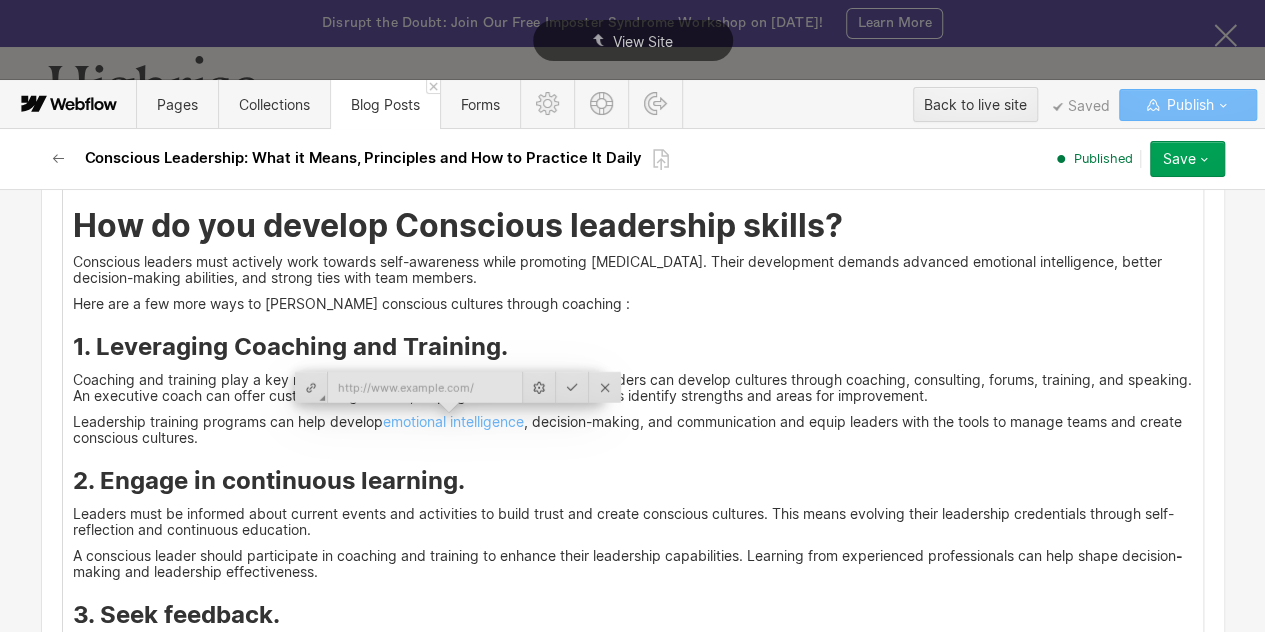 scroll, scrollTop: 6364, scrollLeft: 0, axis: vertical 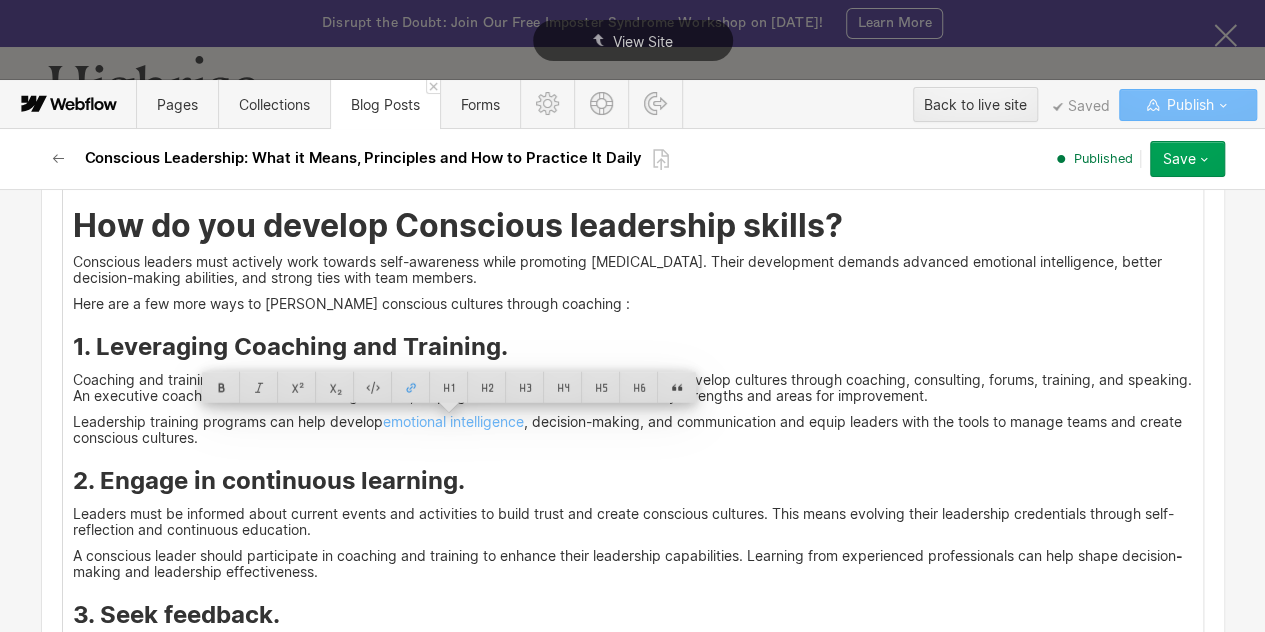 click on "<div id ="three"> What are the benefits of Conscious Leadership? Leading with awareness builds a culture of integrity, trust, and employee well-being as the central values. Organizations that embrace conscious leadership develop work settings that inspire staff members to feel rewarded while being internally motivated and dedicated to the organization's purposes. 1. Enhanced Employee Engagement. Employees become more engaged and productive when they receive acknowledgment and feel valued by their organization. Leaders who maintain consciousness identify emotional intelligence with workplace empathy as a key because it creates purpose and meaning in employees' work duties. 👉Related:  What are the qualities of a good workplace? 2. Improved Decision-Making. 👉Related:  Decision-making in leadership 3. Stronger Organizational Culture. 4. Sustainable success.  6% in the long-term  financial return. ‍ <div id ="four"> How do you develop Conscious leadership skills? 1. Leveraging Coaching and Training. - ‍" at bounding box center [633, 276] 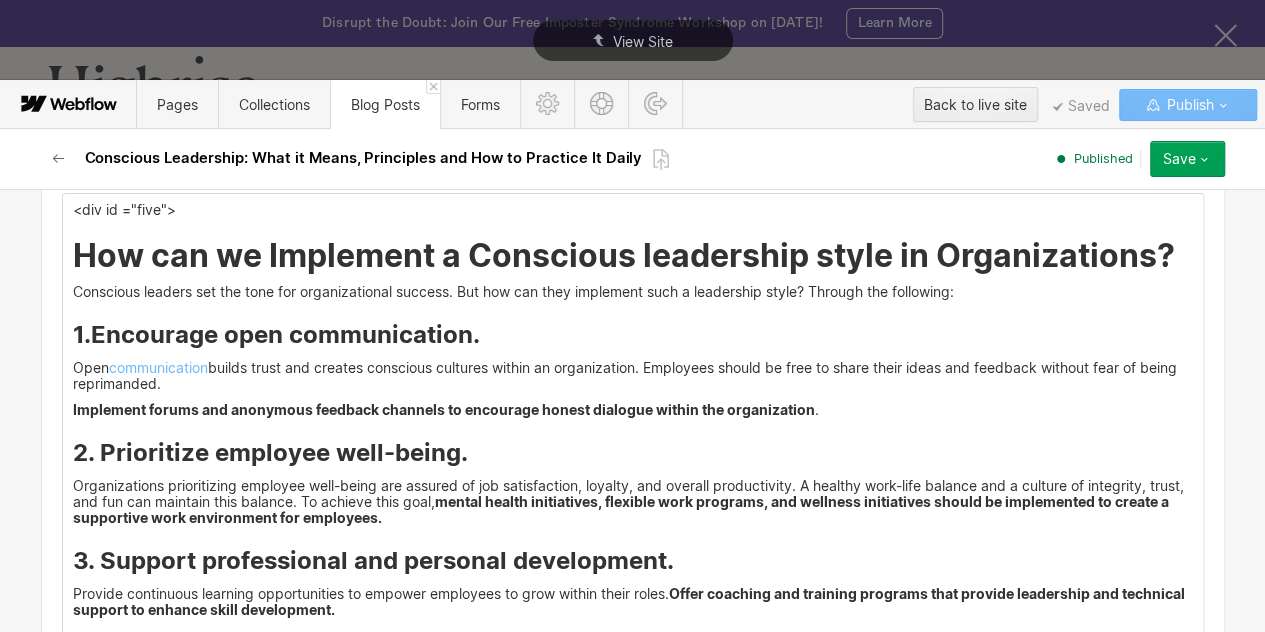 scroll, scrollTop: 7407, scrollLeft: 0, axis: vertical 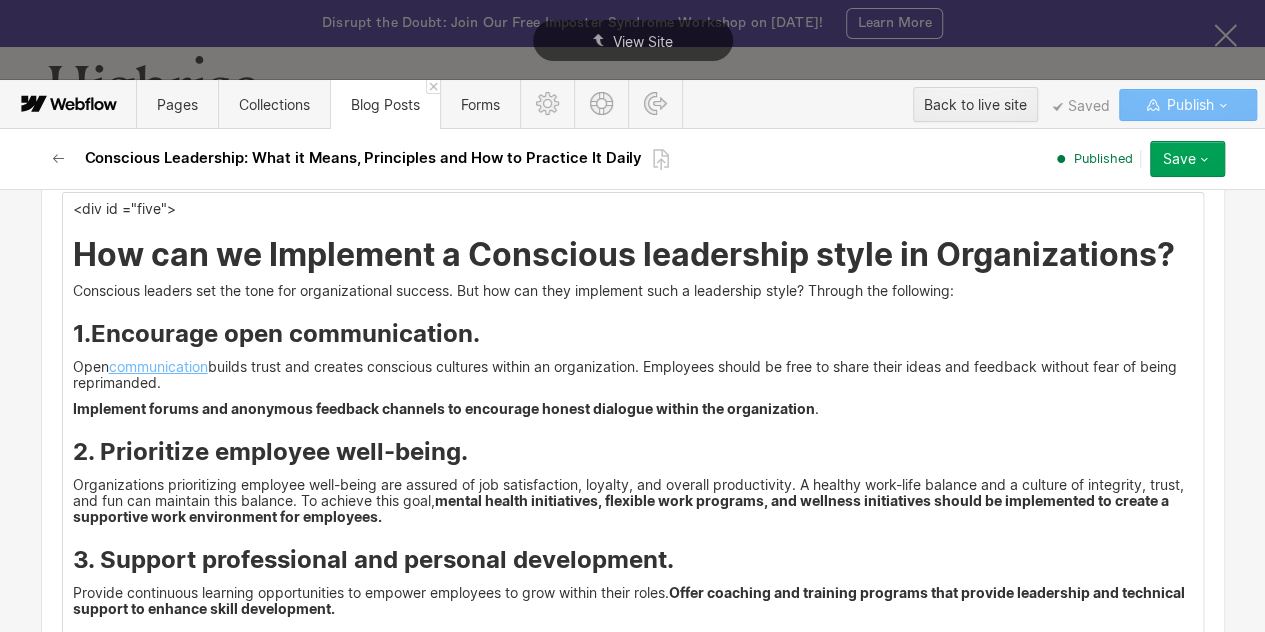 click on "communication" at bounding box center (158, 366) 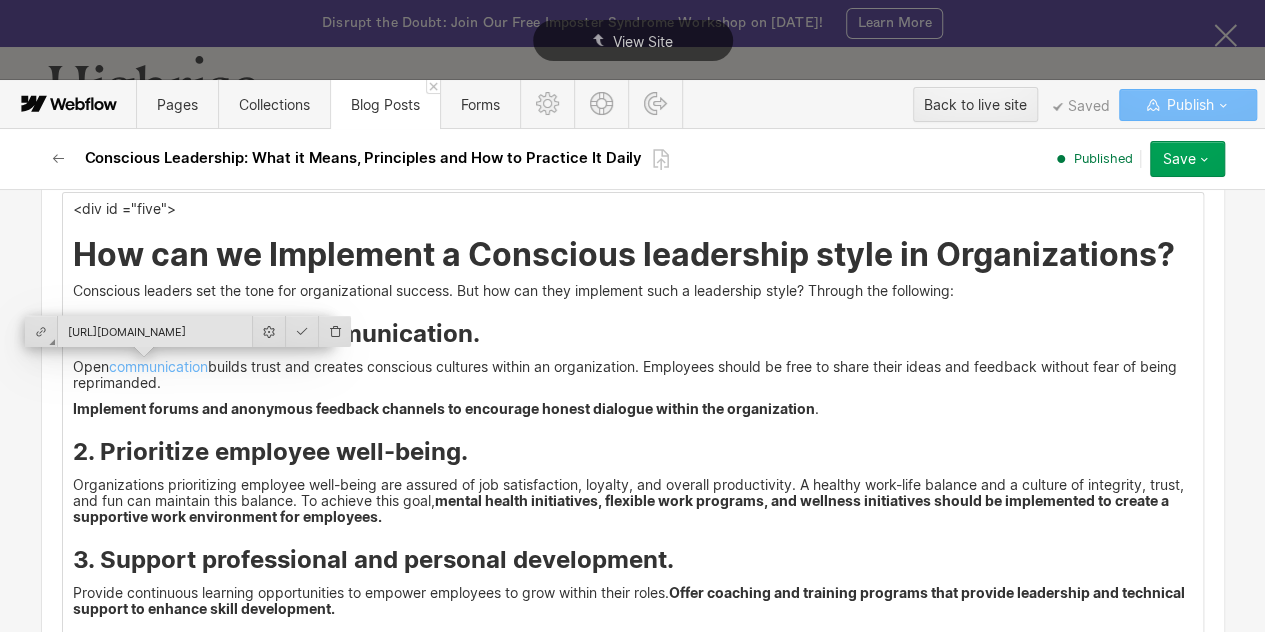 click on "[URL][DOMAIN_NAME]" at bounding box center [155, 331] 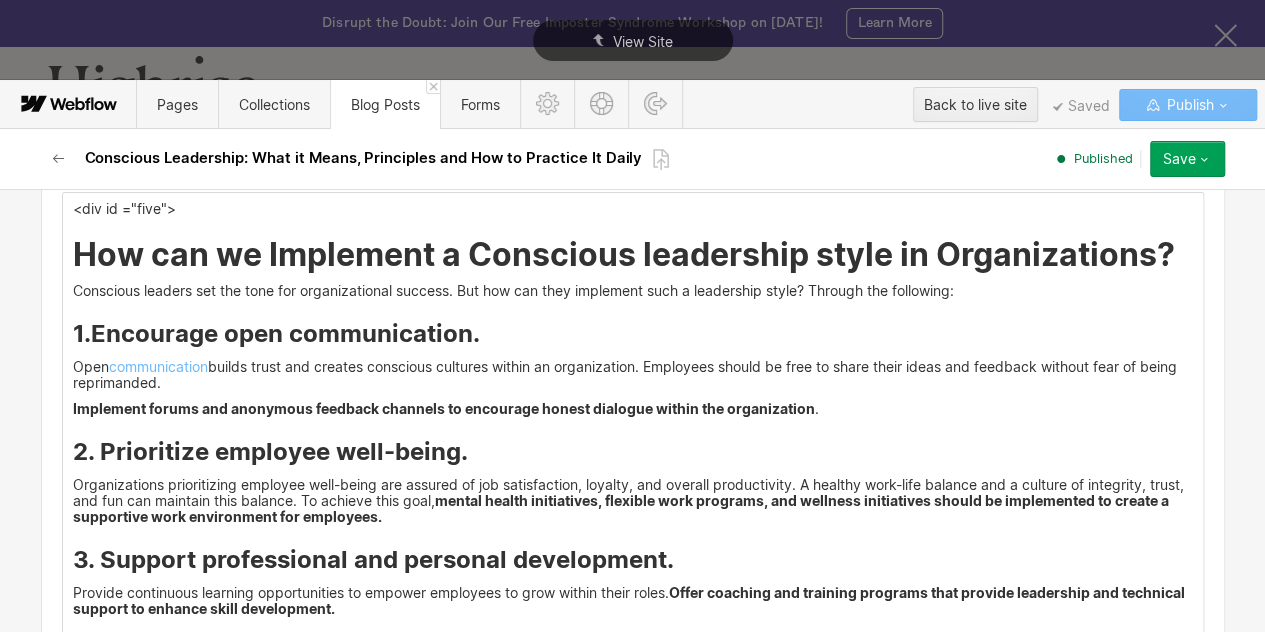 click on "Open  communication  builds trust and creates conscious cultures within an organization. Employees should be free to share their ideas and feedback without fear of being reprimanded." at bounding box center [633, 375] 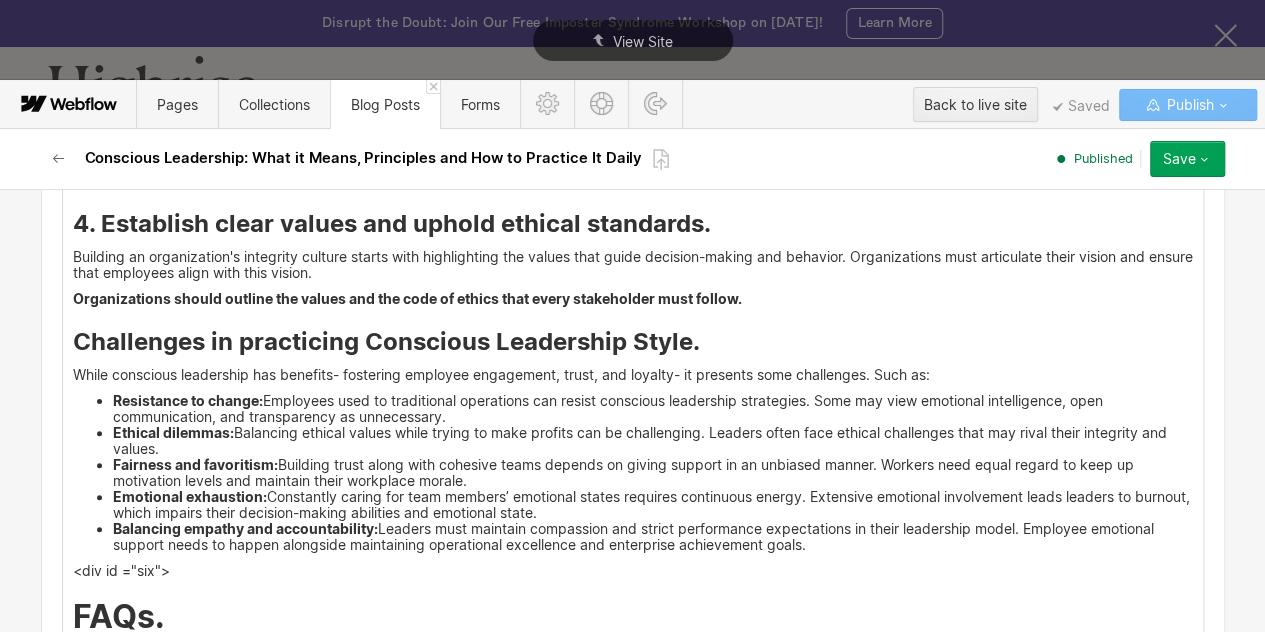 scroll, scrollTop: 7836, scrollLeft: 0, axis: vertical 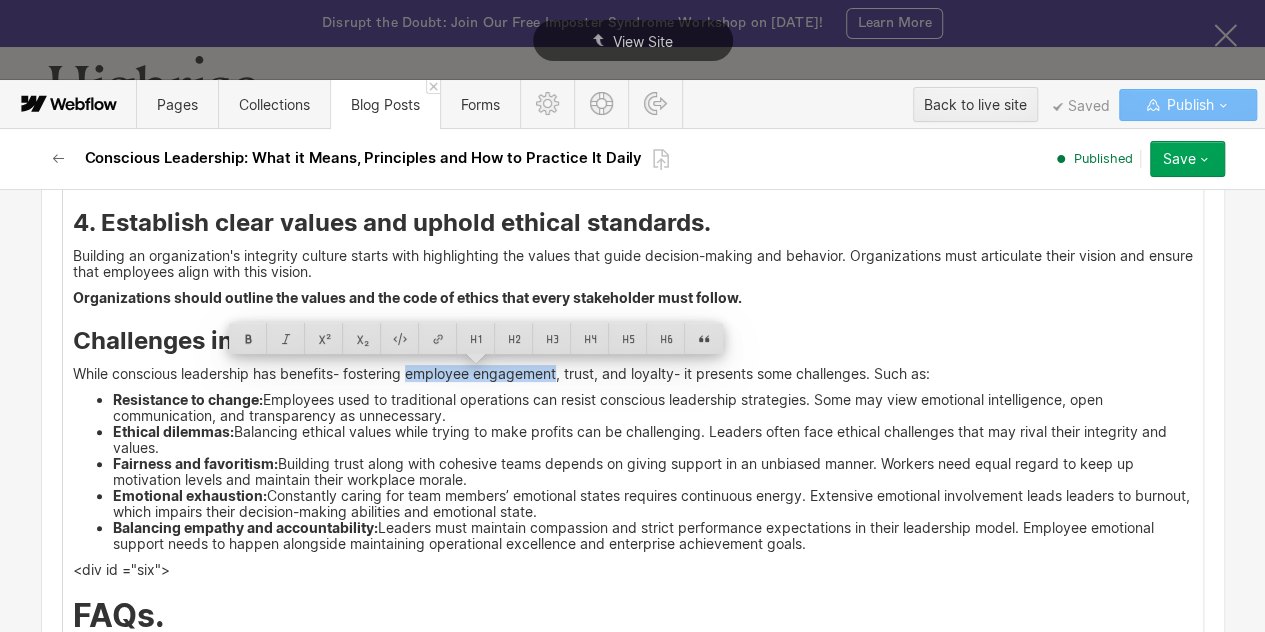 drag, startPoint x: 553, startPoint y: 369, endPoint x: 403, endPoint y: 366, distance: 150.03 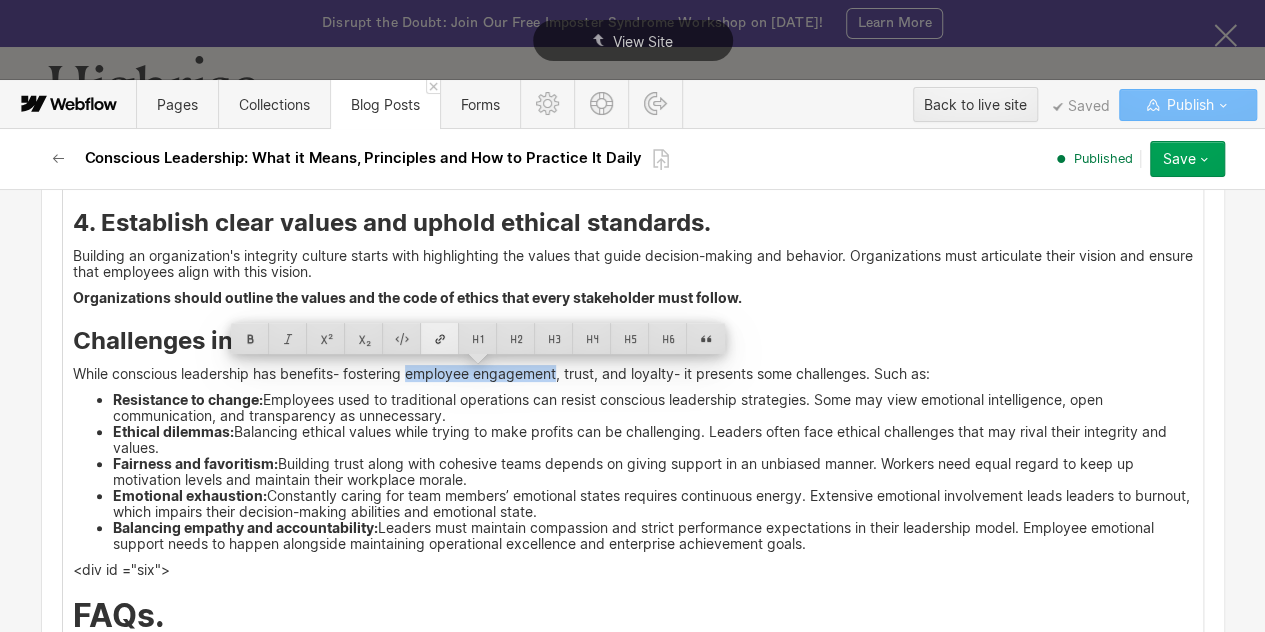 click at bounding box center (440, 338) 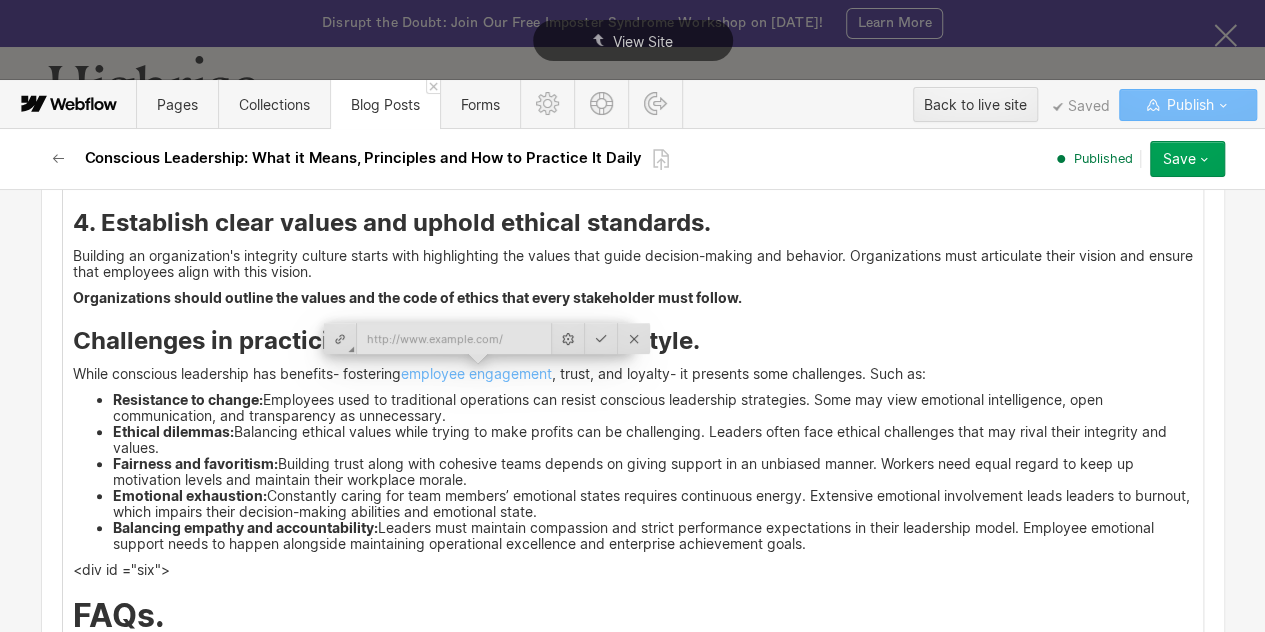 type on "[URL][DOMAIN_NAME]" 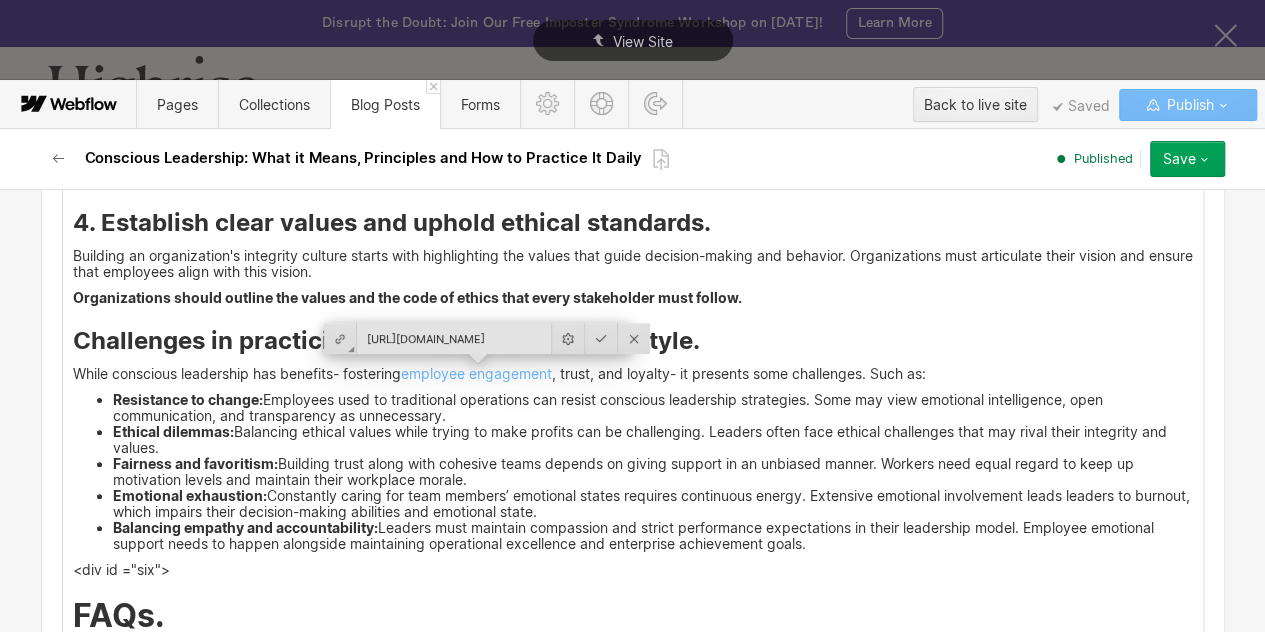 scroll, scrollTop: 0, scrollLeft: 258, axis: horizontal 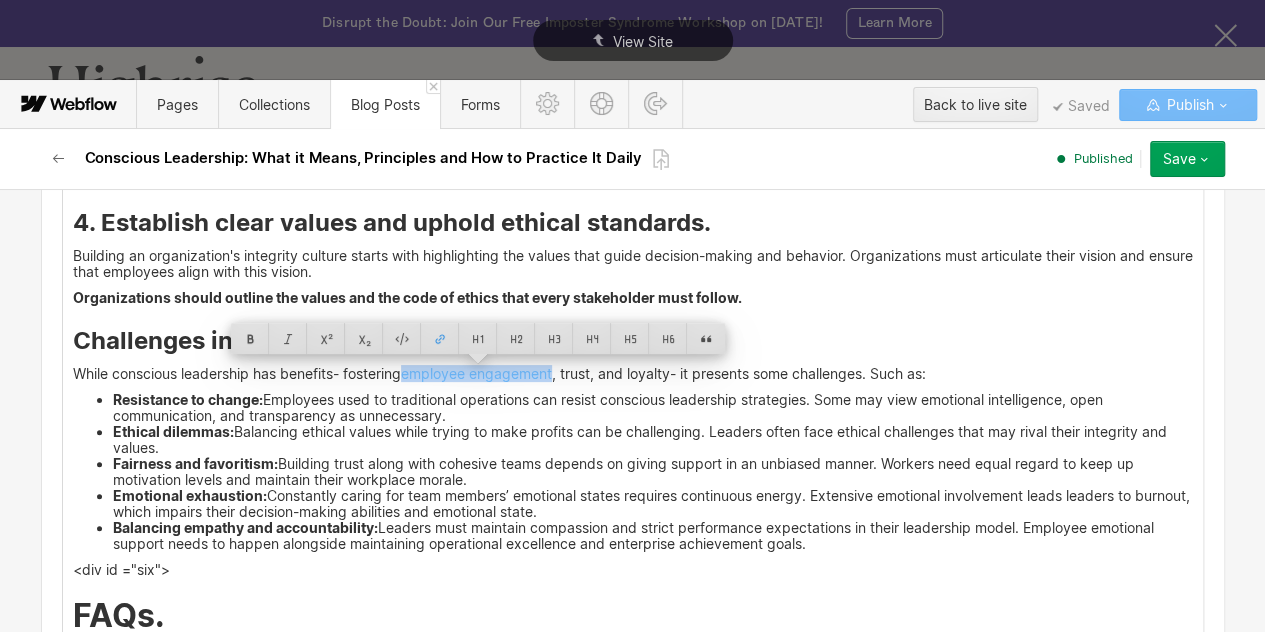 click on "Fairness and favoritism:  Building trust along with cohesive teams depends on giving support in an unbiased manner. Workers need equal regard to keep up motivation levels and maintain their workplace morale." at bounding box center [653, 472] 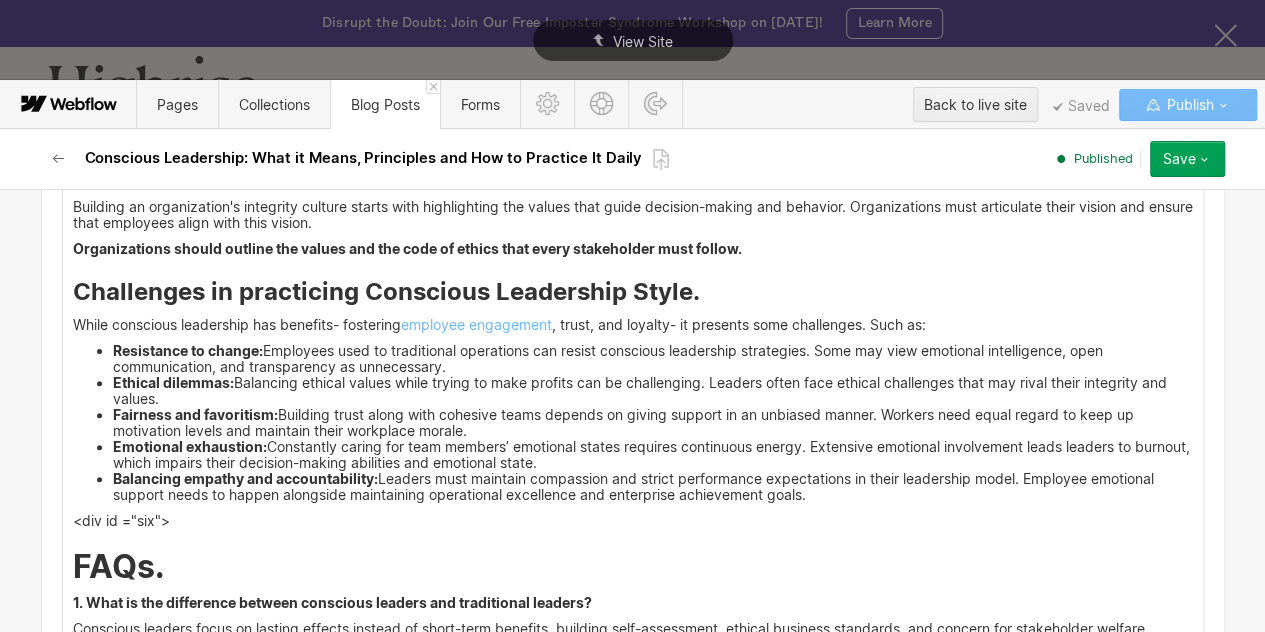 scroll, scrollTop: 7886, scrollLeft: 0, axis: vertical 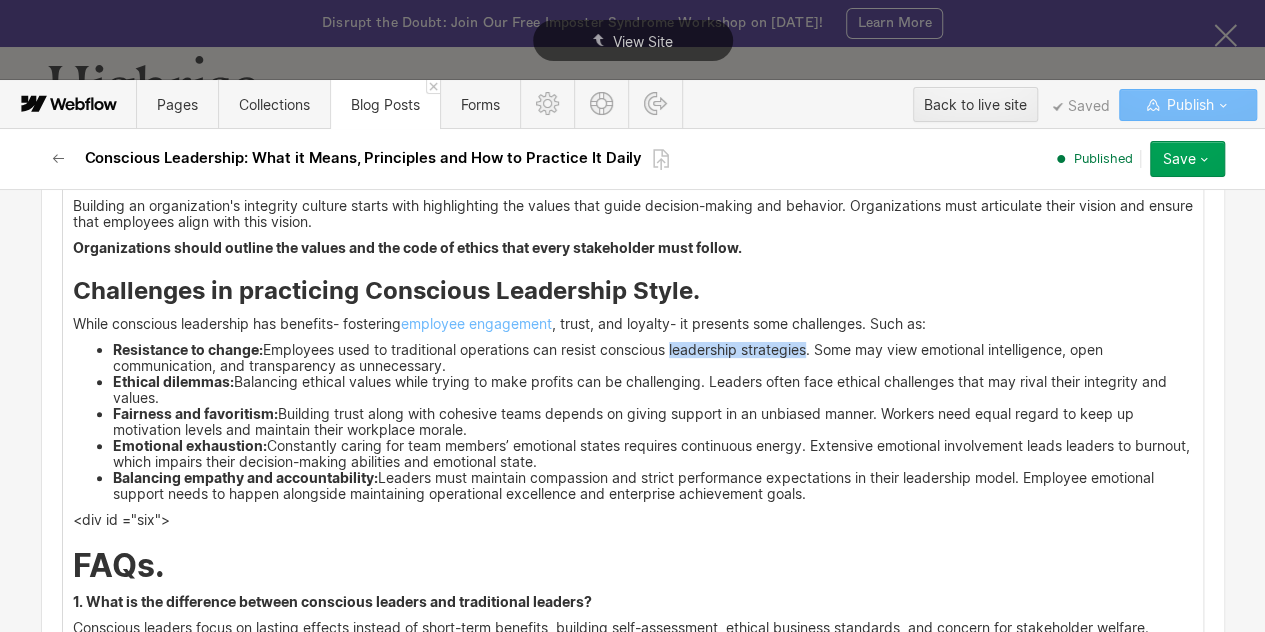 drag, startPoint x: 671, startPoint y: 345, endPoint x: 810, endPoint y: 343, distance: 139.01439 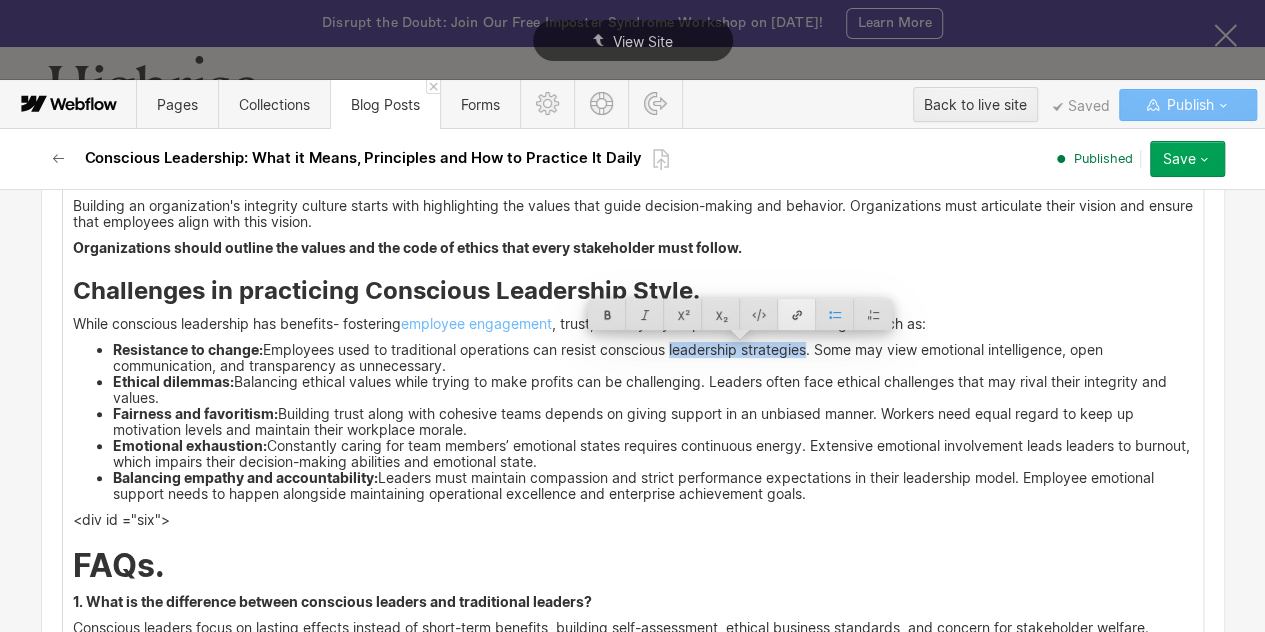 click at bounding box center [797, 314] 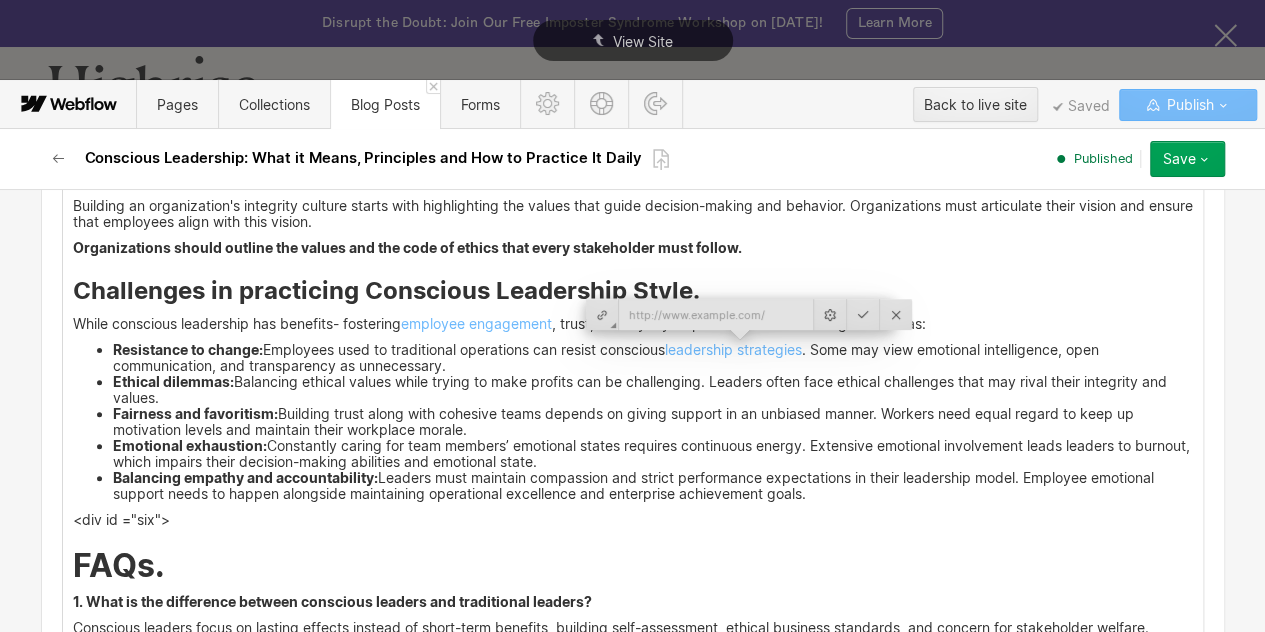 type on "[URL][DOMAIN_NAME]" 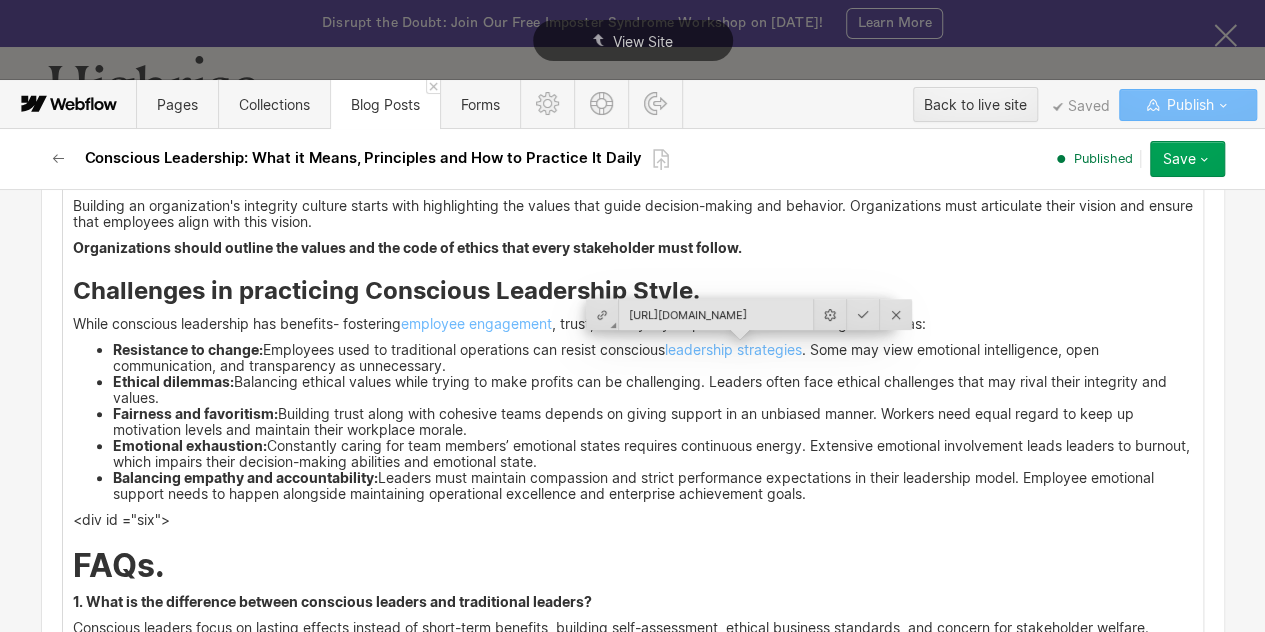 scroll, scrollTop: 0, scrollLeft: 238, axis: horizontal 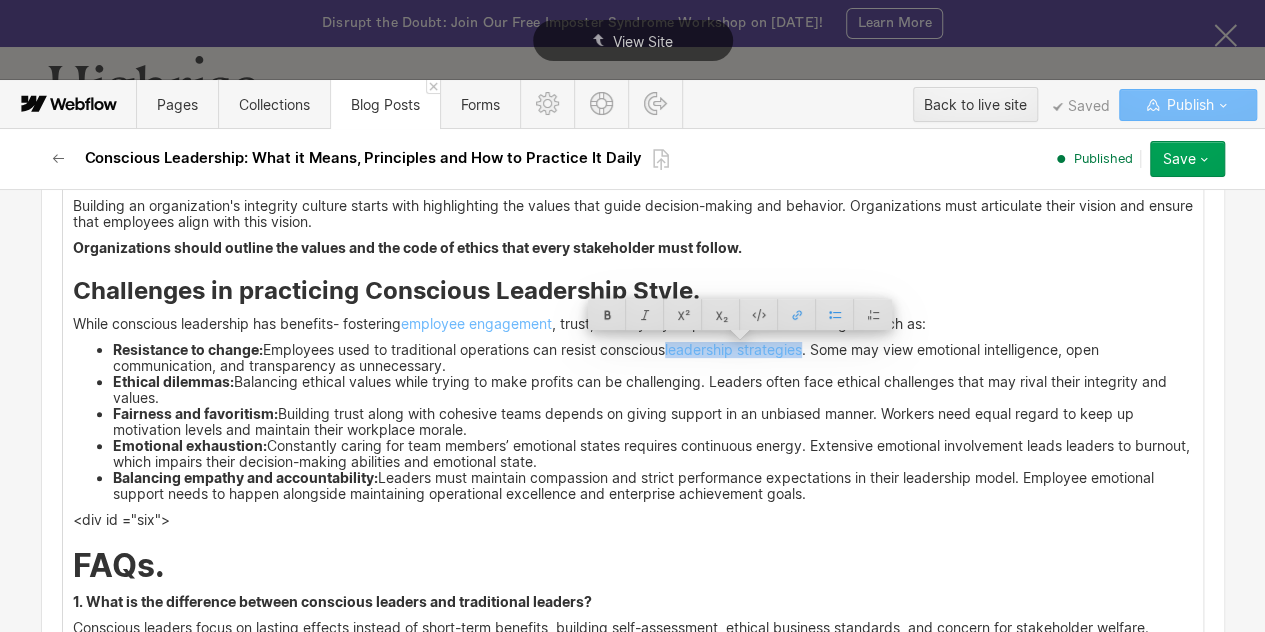 click on "Balancing empathy and accountability:  Leaders must maintain compassion and strict performance expectations in their leadership model. Employee emotional support needs to happen alongside maintaining operational excellence and enterprise achievement goals." at bounding box center (653, 486) 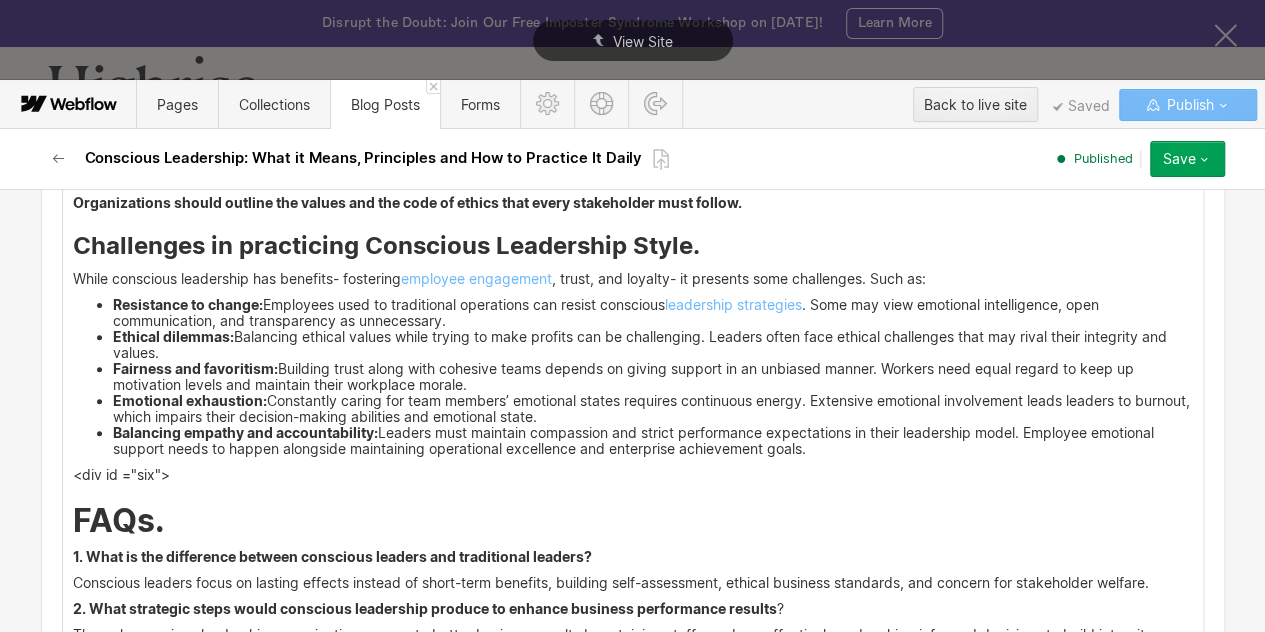 scroll, scrollTop: 7932, scrollLeft: 0, axis: vertical 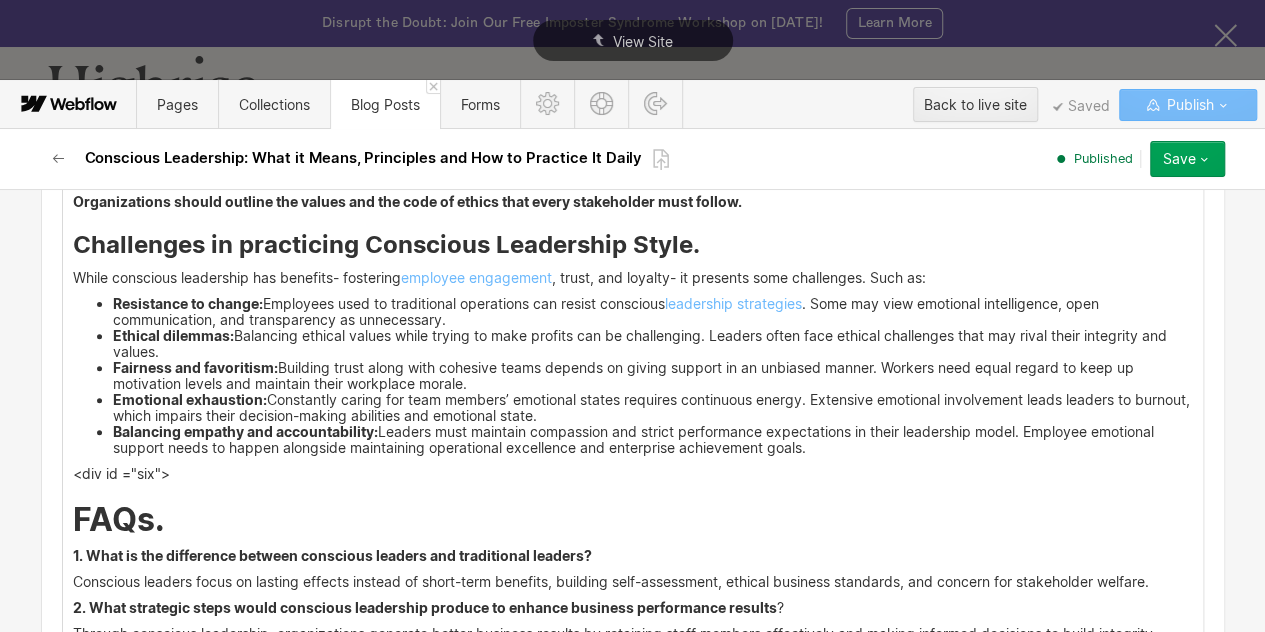 click on "Resistance to change:  Employees used to traditional operations can resist conscious  leadership strategies . Some may view emotional intelligence, open communication, and transparency as unnecessary." at bounding box center [653, 312] 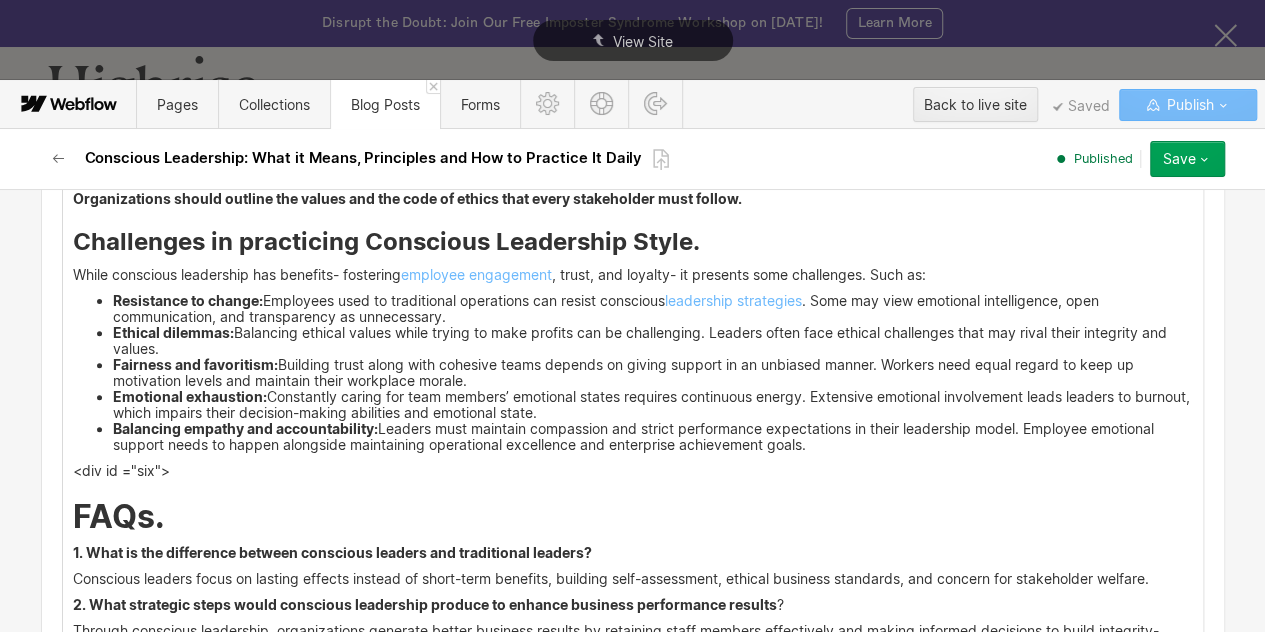 scroll, scrollTop: 7936, scrollLeft: 0, axis: vertical 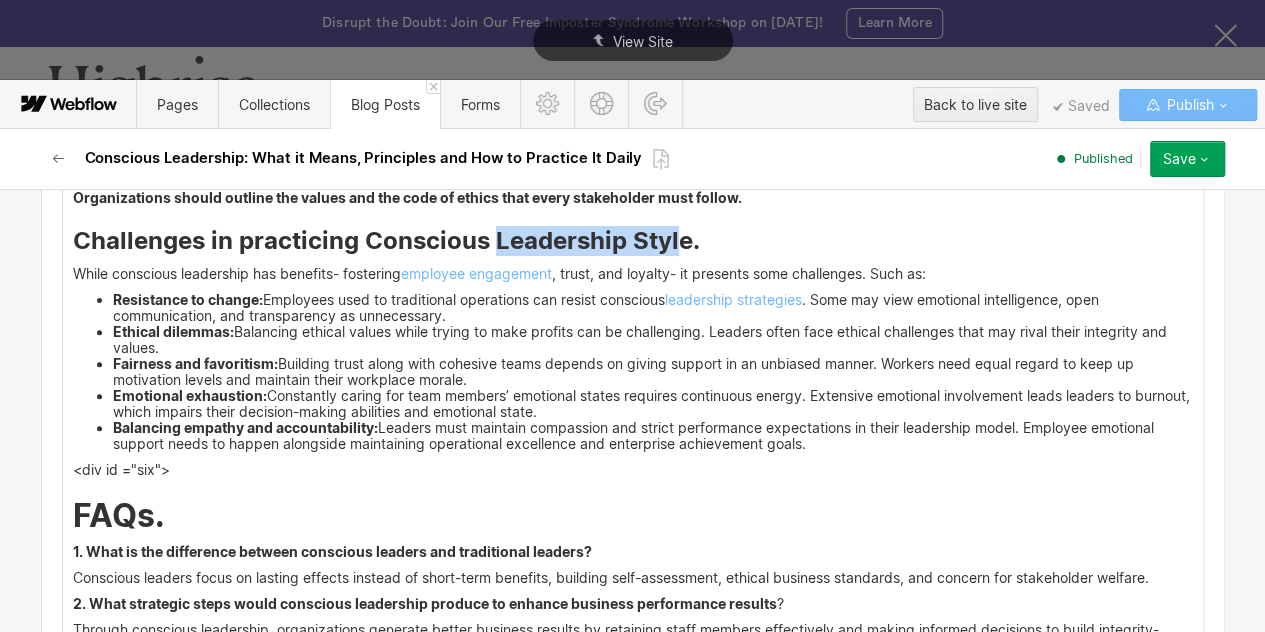 drag, startPoint x: 486, startPoint y: 237, endPoint x: 680, endPoint y: 235, distance: 194.01031 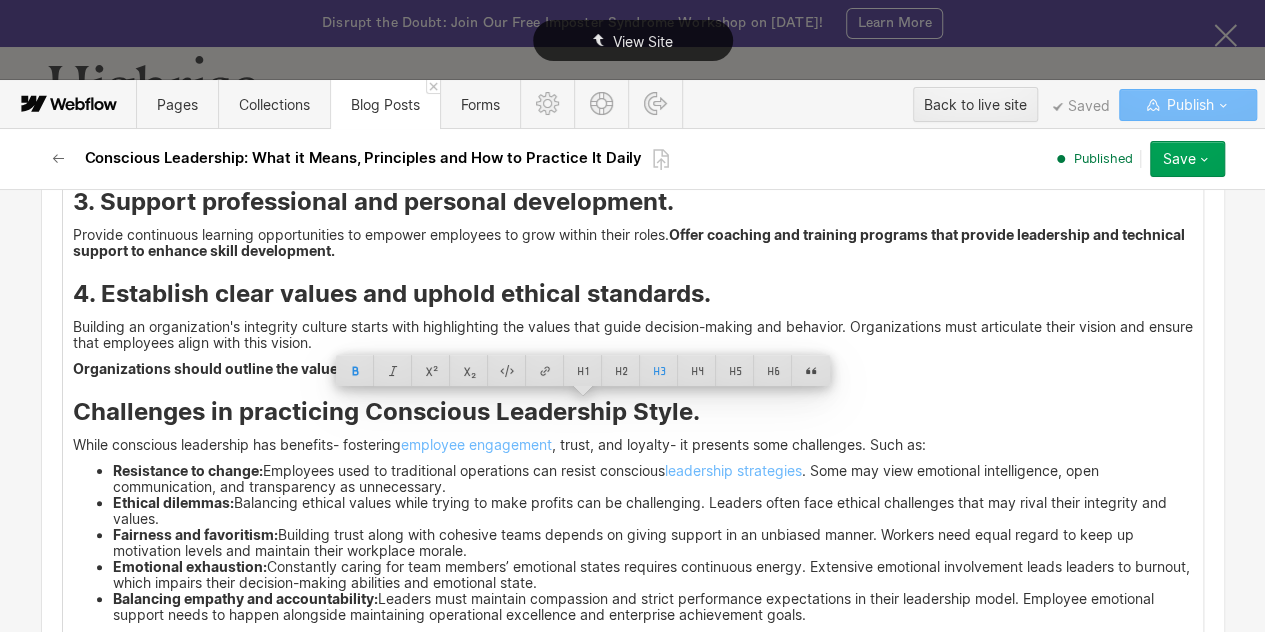 scroll, scrollTop: 7286, scrollLeft: 0, axis: vertical 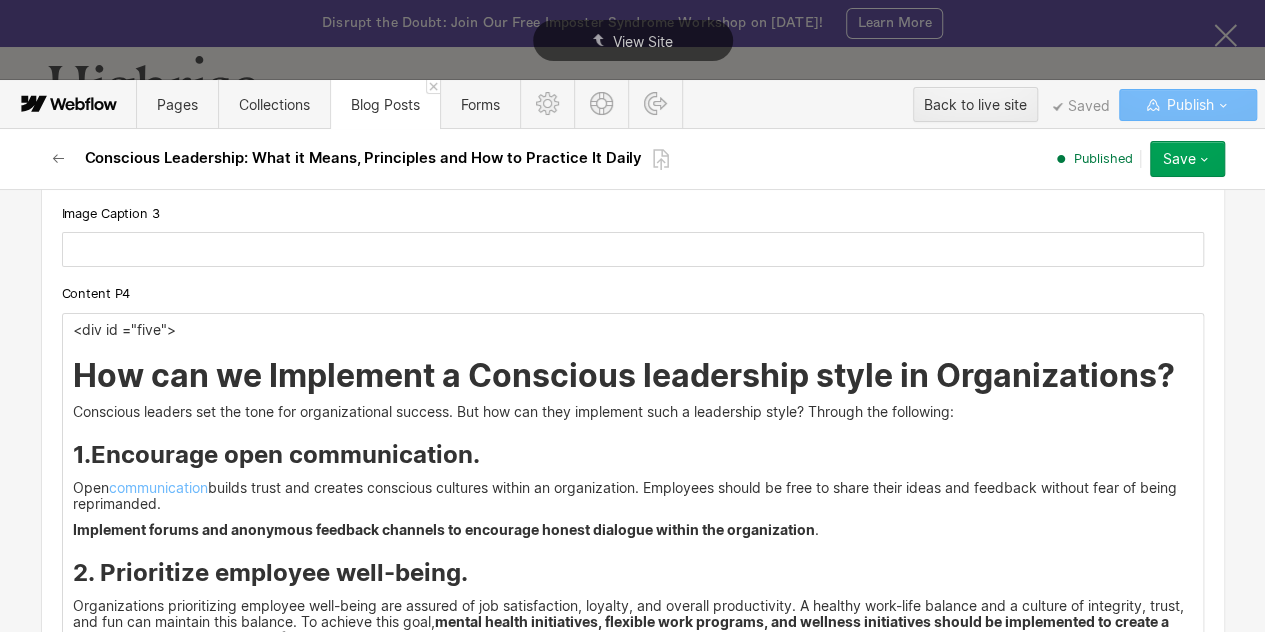 click on "Conscious leaders set the tone for organizational success. But how can they implement such a leadership style? Through the following:" at bounding box center [633, 412] 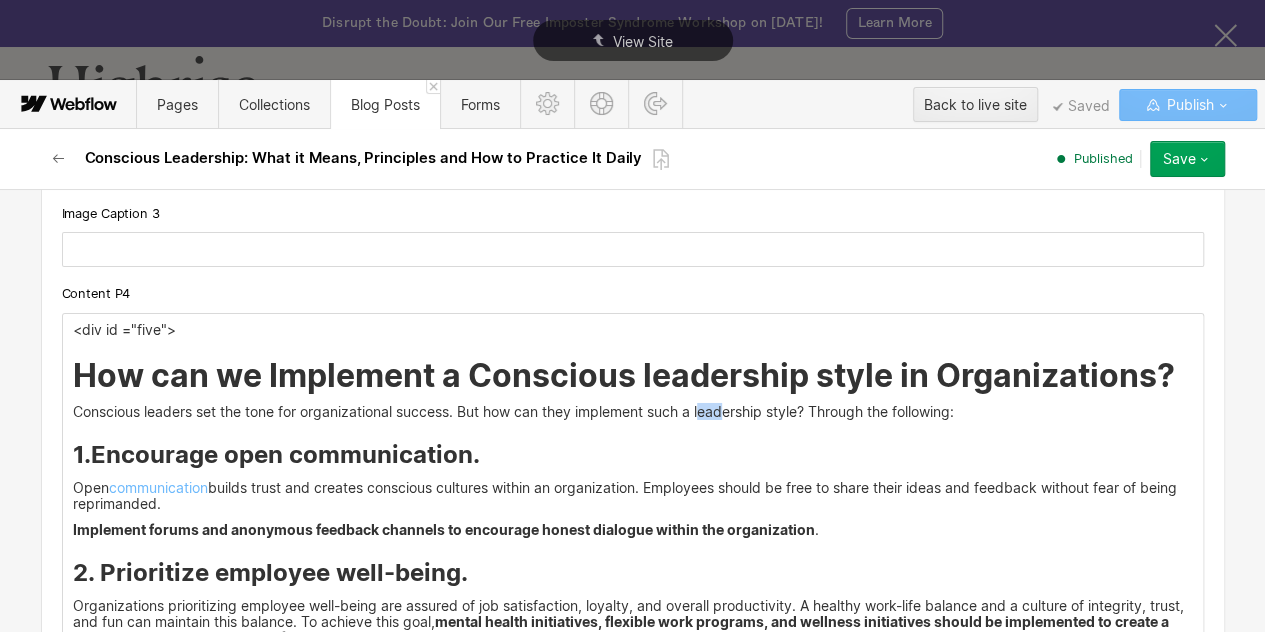 drag, startPoint x: 700, startPoint y: 408, endPoint x: 717, endPoint y: 410, distance: 17.117243 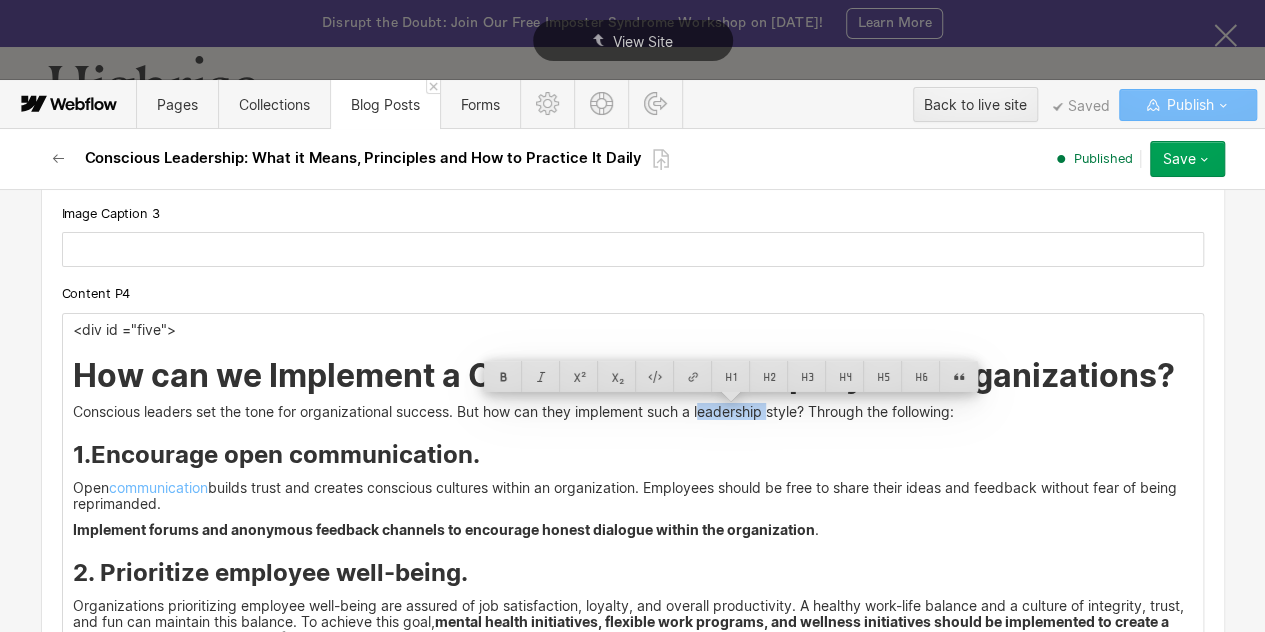 drag, startPoint x: 708, startPoint y: 410, endPoint x: 696, endPoint y: 410, distance: 12 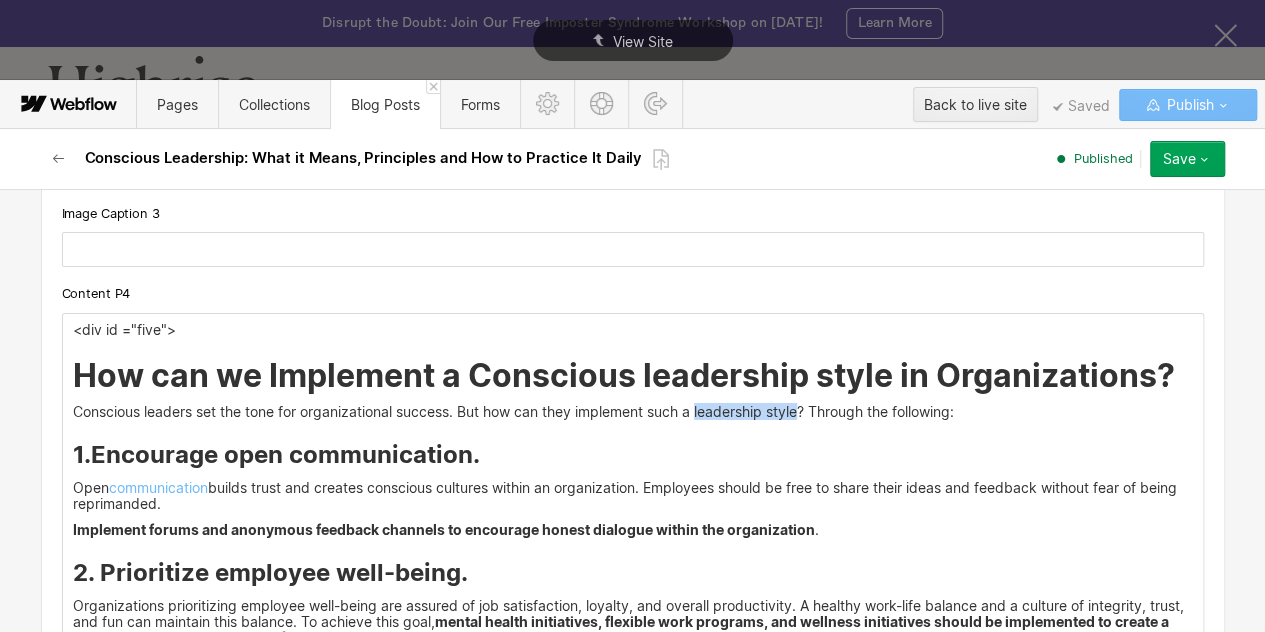 drag, startPoint x: 692, startPoint y: 410, endPoint x: 798, endPoint y: 411, distance: 106.004715 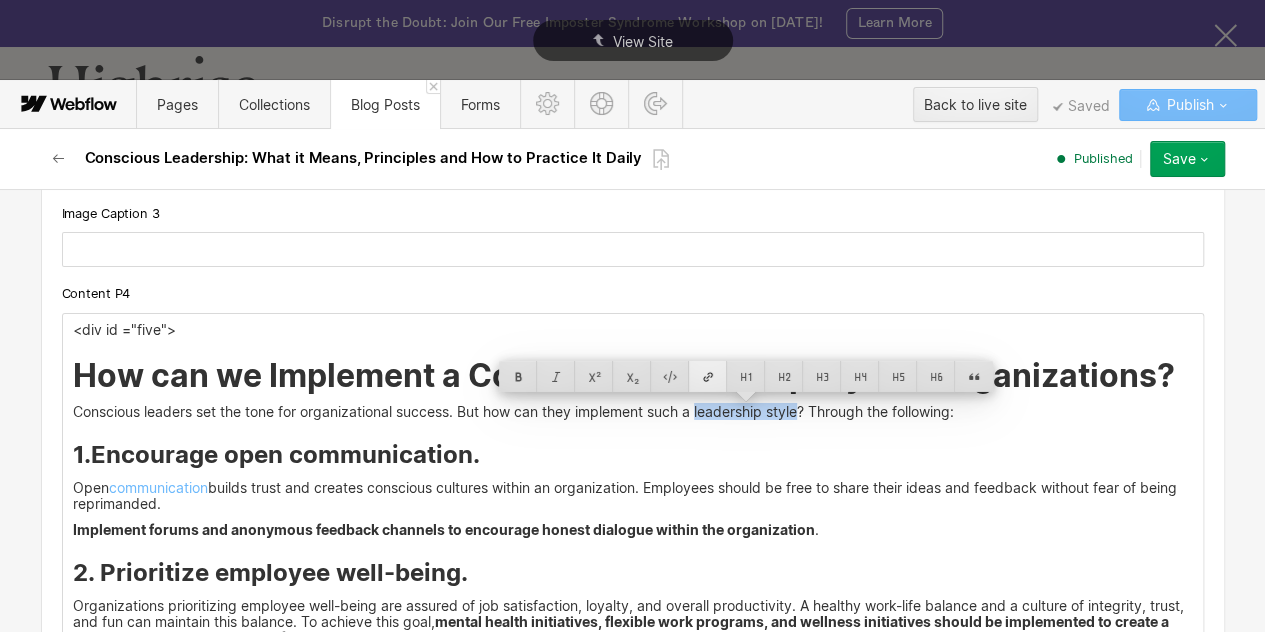 click at bounding box center [708, 376] 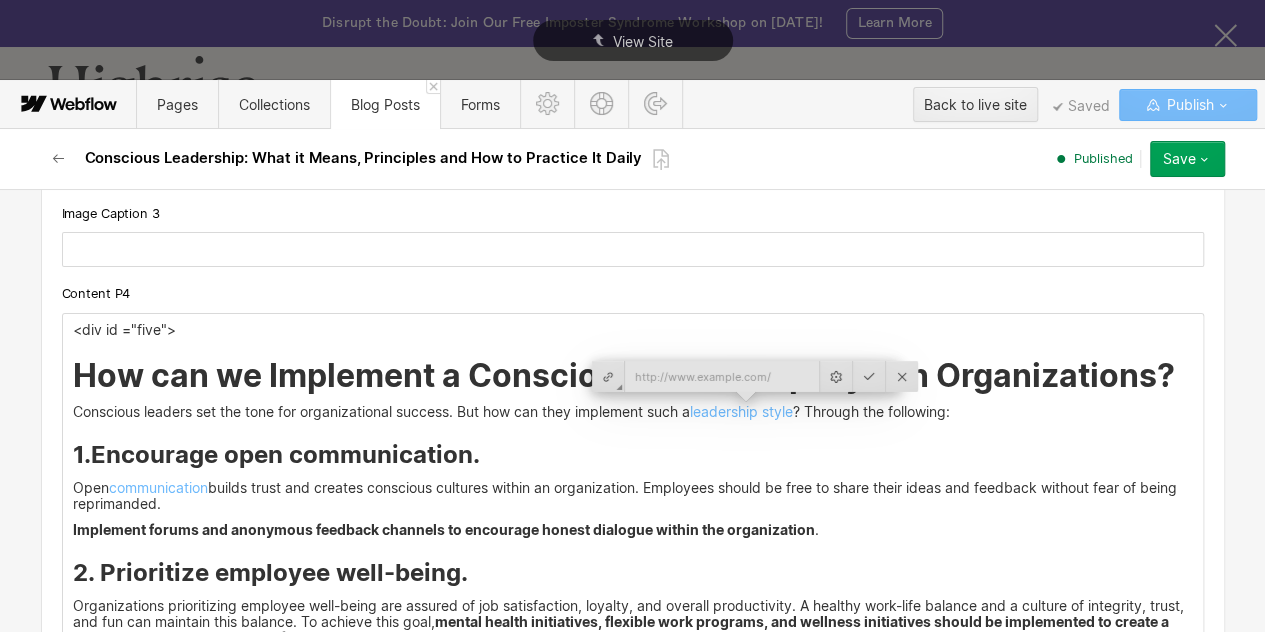 type on "[URL][DOMAIN_NAME]" 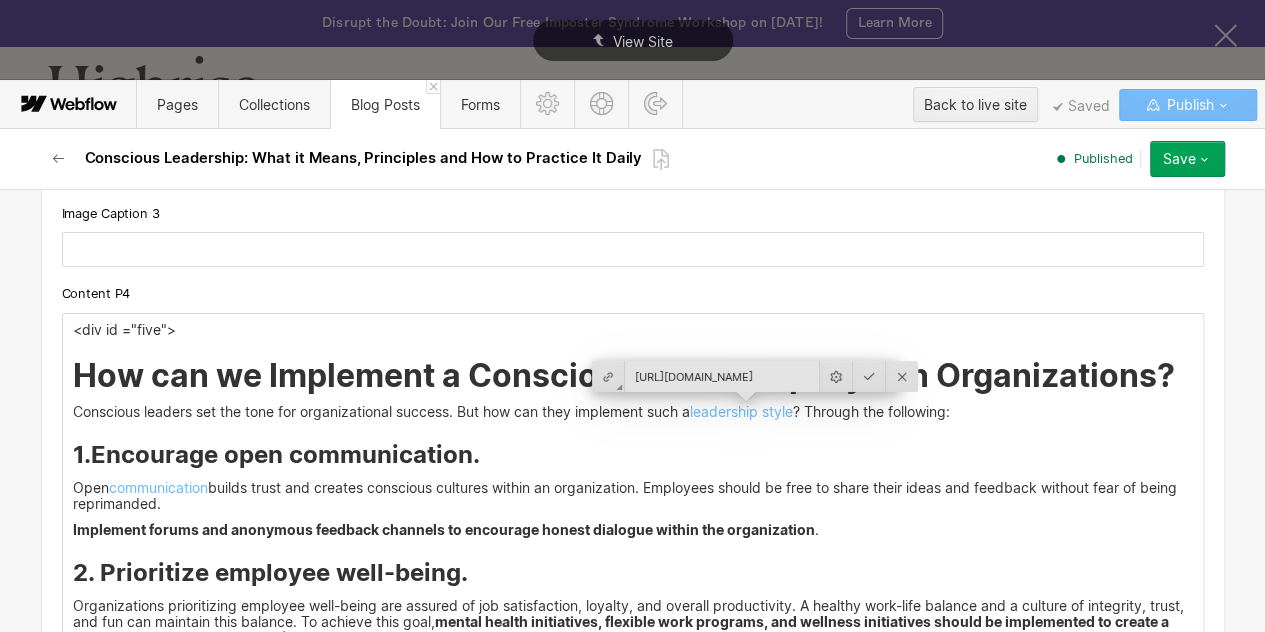 scroll, scrollTop: 0, scrollLeft: 144, axis: horizontal 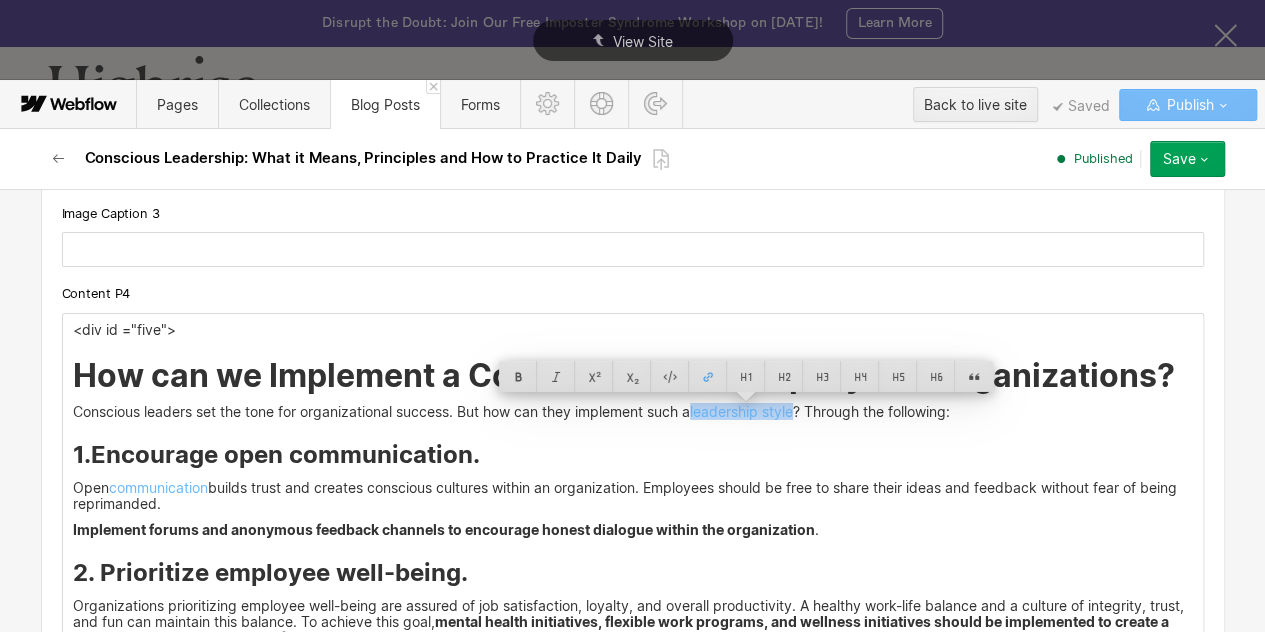 click on "1.  Encourage open communication." at bounding box center (633, 455) 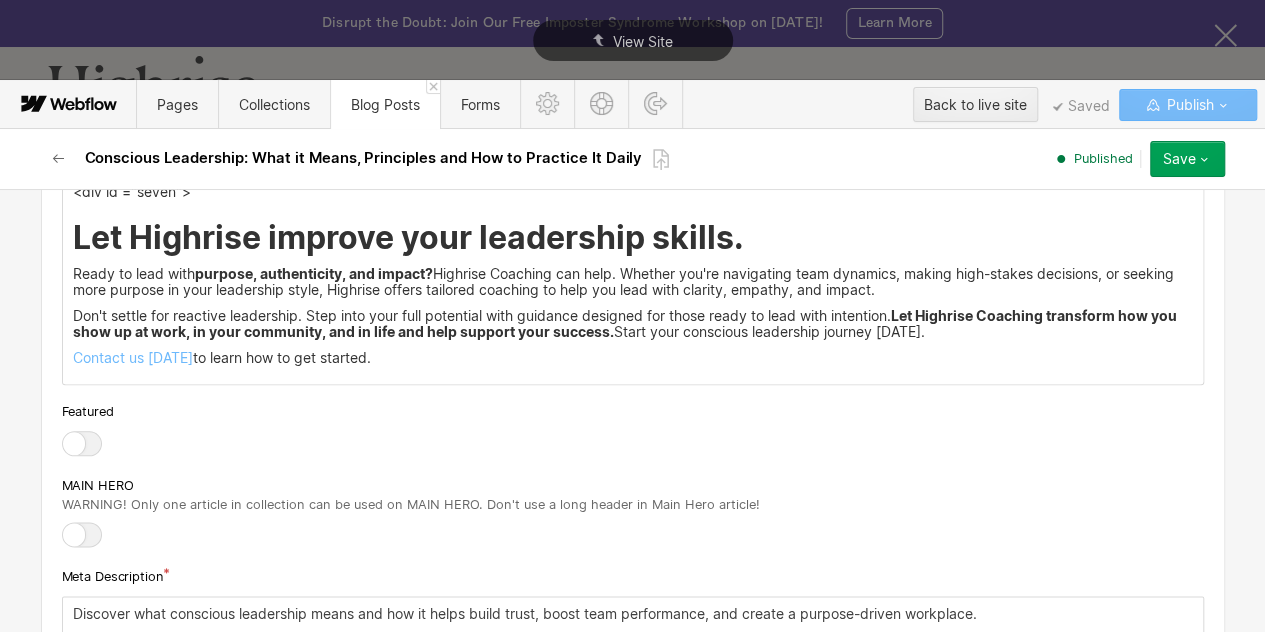 scroll, scrollTop: 8721, scrollLeft: 0, axis: vertical 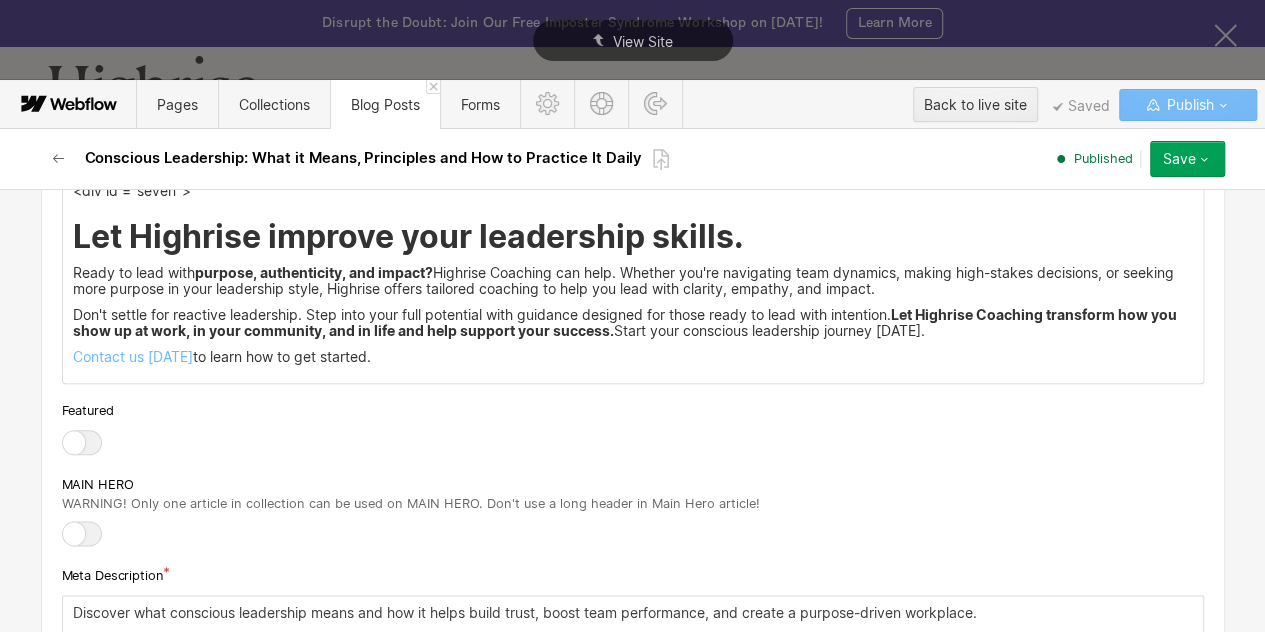 click on "Ready to lead with  purpose, authenticity, and impact?  Highrise Coaching can help. Whether you're navigating team dynamics, making high-stakes decisions, or seeking more purpose in your leadership style, Highrise offers tailored coaching to help you lead with clarity, empathy, and impact." at bounding box center [633, 281] 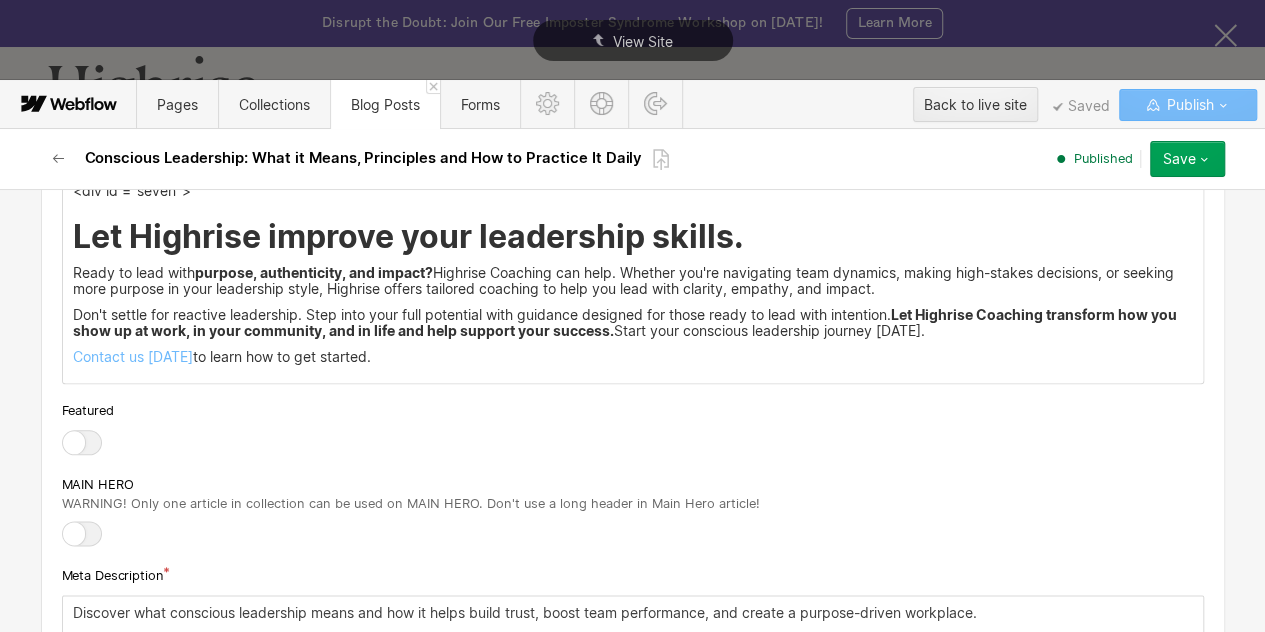 scroll, scrollTop: 8721, scrollLeft: 0, axis: vertical 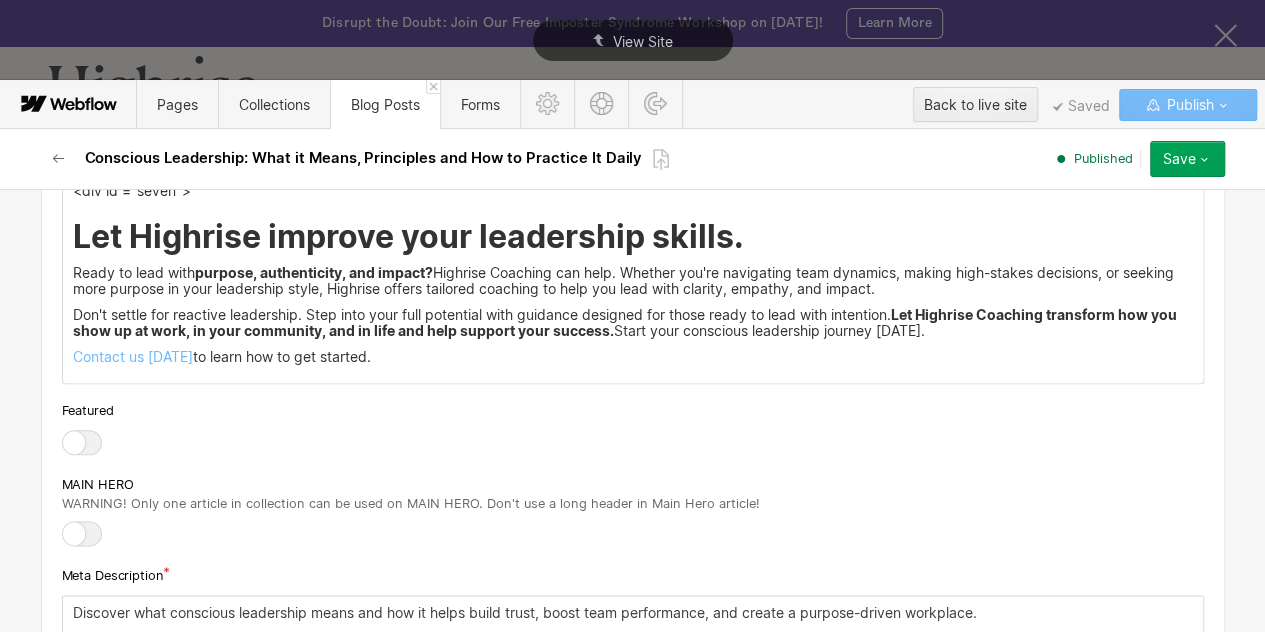 drag, startPoint x: 470, startPoint y: 230, endPoint x: 730, endPoint y: 230, distance: 260 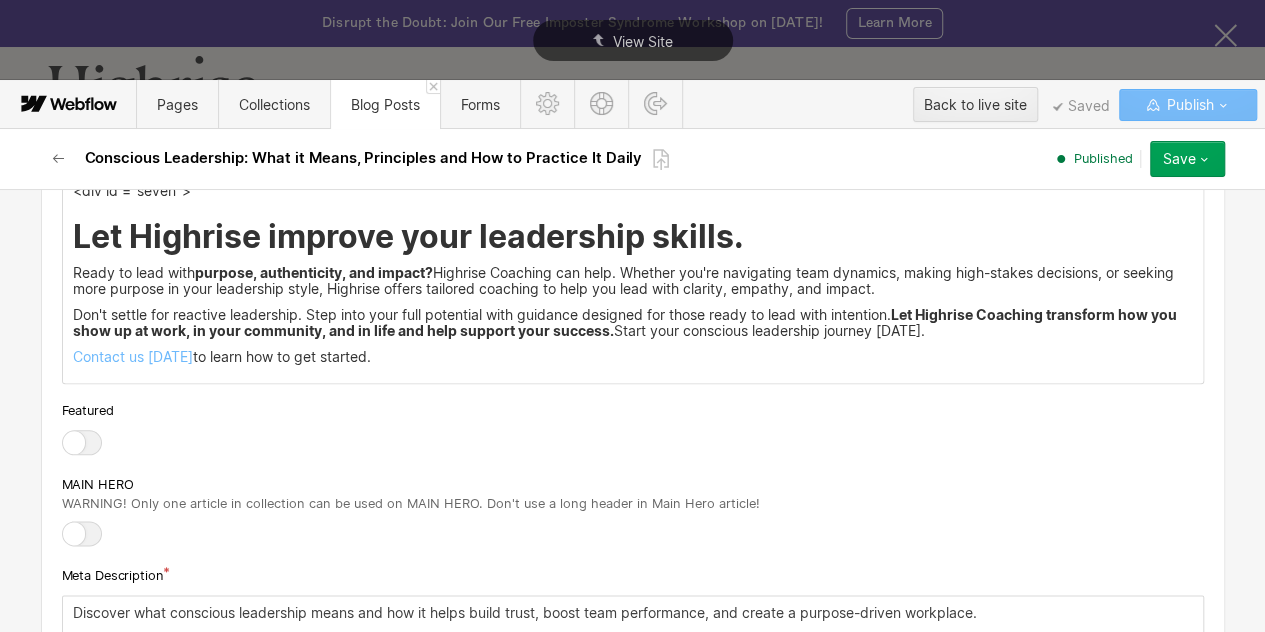 click on "Let Highrise improve your leadership skills." at bounding box center (633, 237) 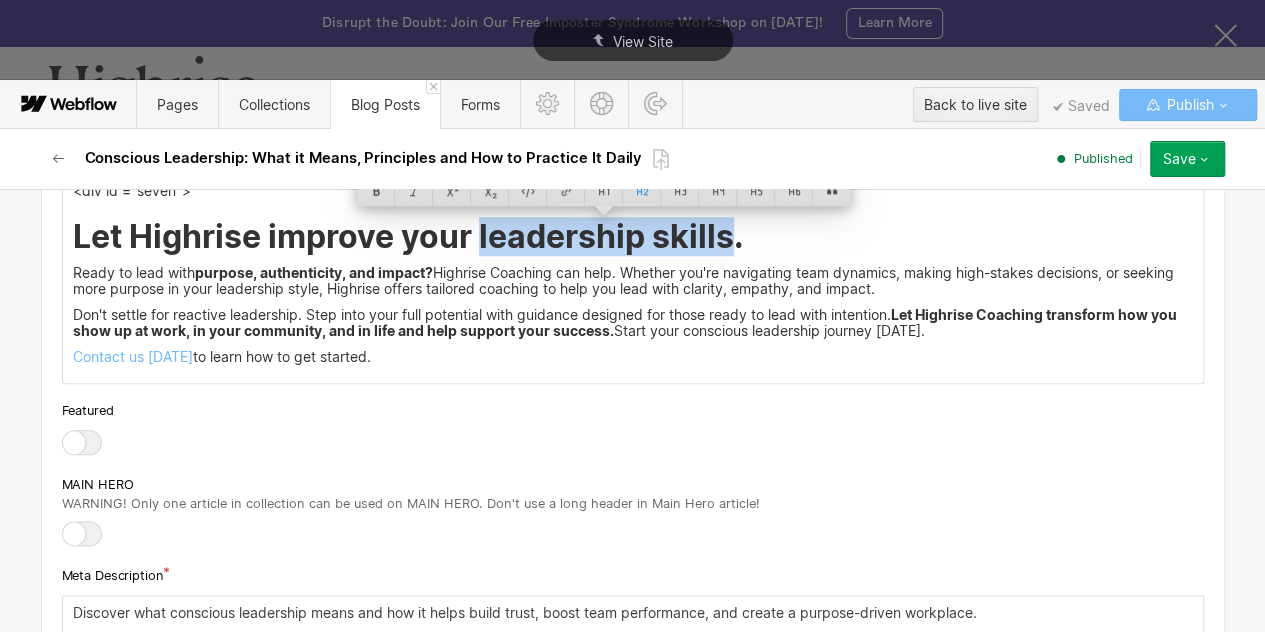 drag, startPoint x: 662, startPoint y: 234, endPoint x: 474, endPoint y: 229, distance: 188.06648 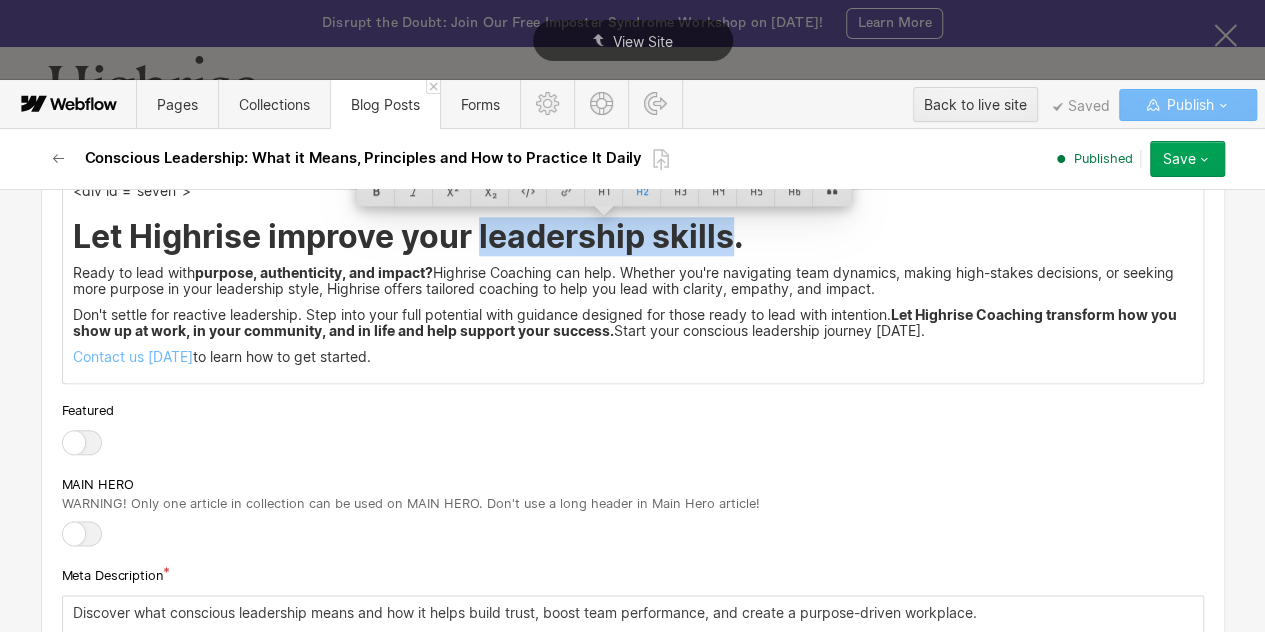 click on "Let Highrise improve your leadership skills." at bounding box center [633, 237] 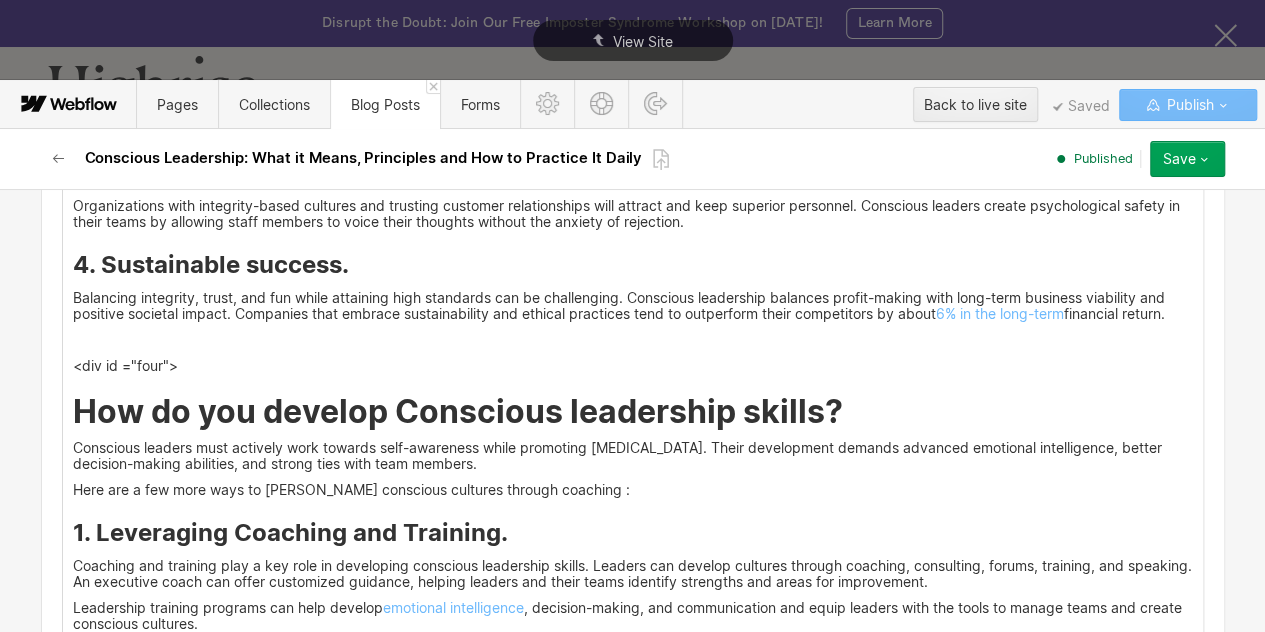 scroll, scrollTop: 6310, scrollLeft: 0, axis: vertical 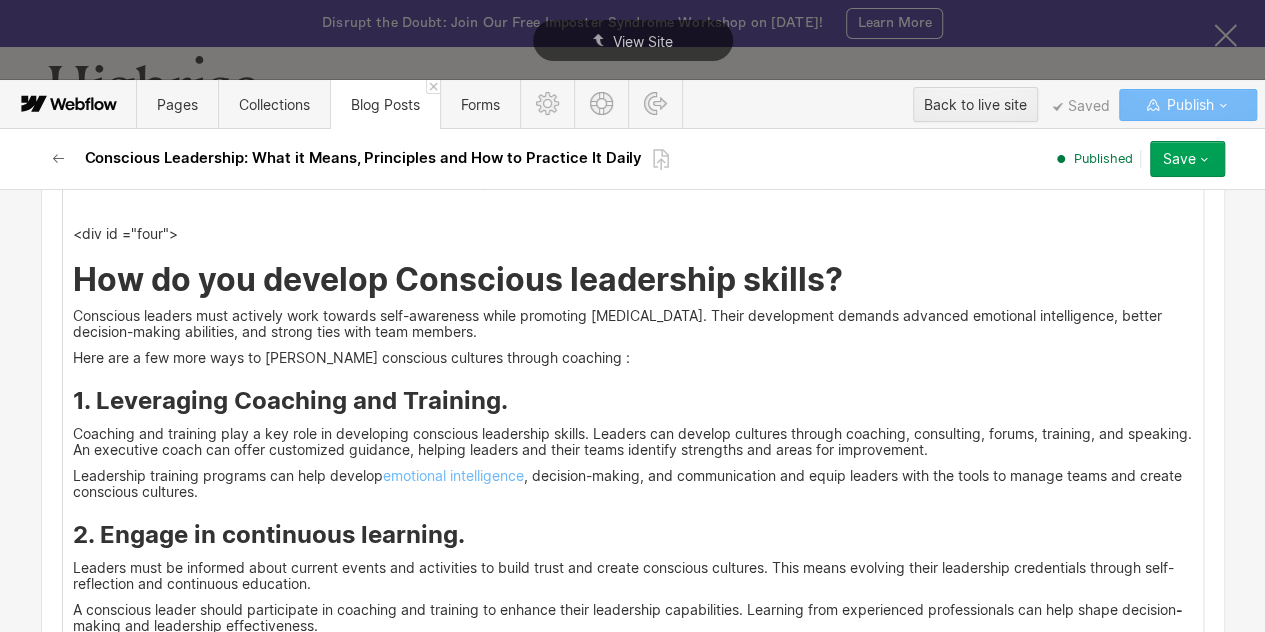drag, startPoint x: 472, startPoint y: 433, endPoint x: 578, endPoint y: 432, distance: 106.004715 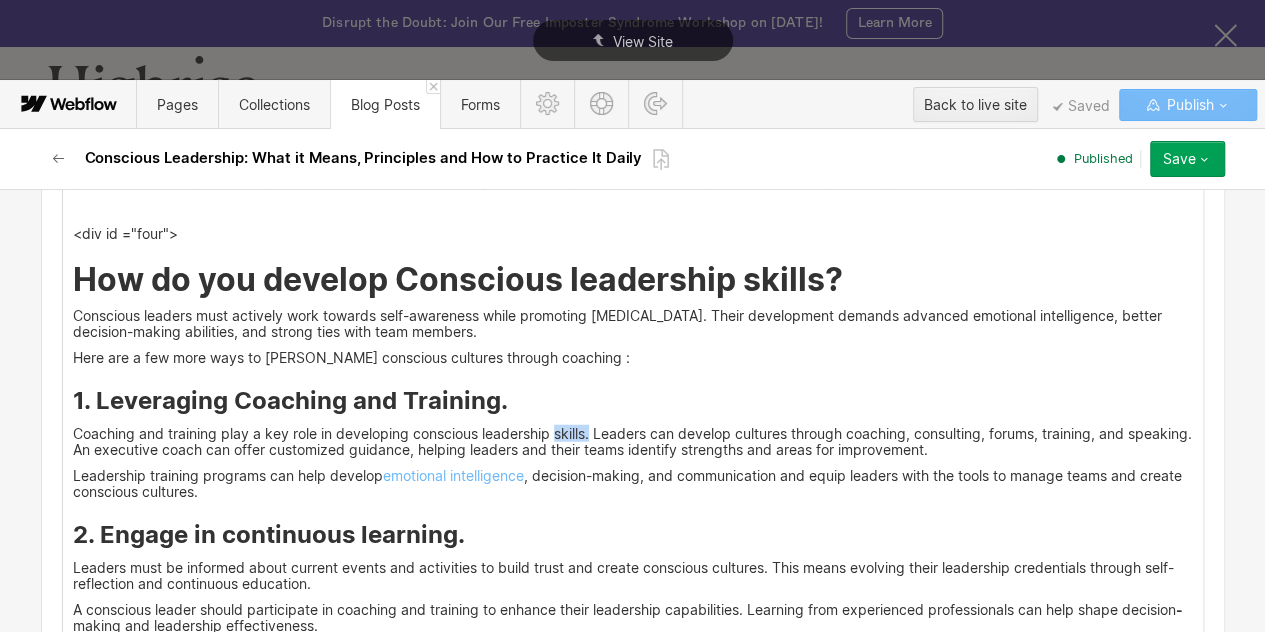 drag, startPoint x: 576, startPoint y: 430, endPoint x: 544, endPoint y: 427, distance: 32.140316 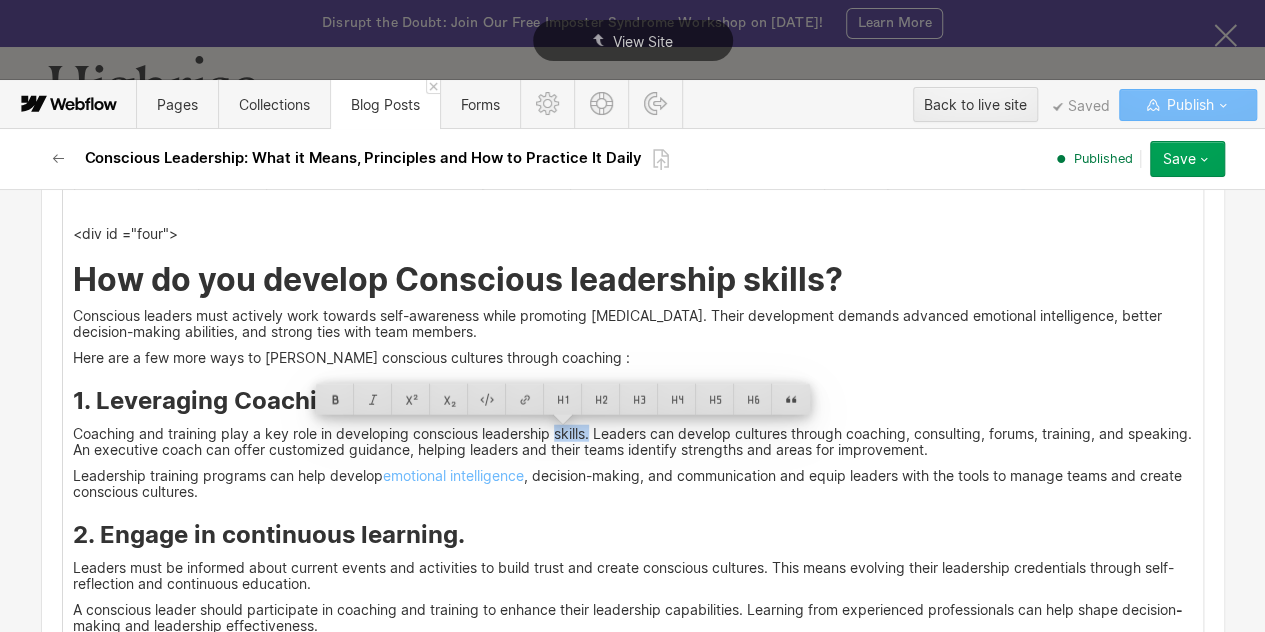 click on "Coaching and training play a key role in developing conscious leadership skills. Leaders can develop cultures through coaching, consulting, forums, training, and speaking. An executive coach can offer customized guidance, helping leaders and their teams identify strengths and areas for improvement." at bounding box center (633, 442) 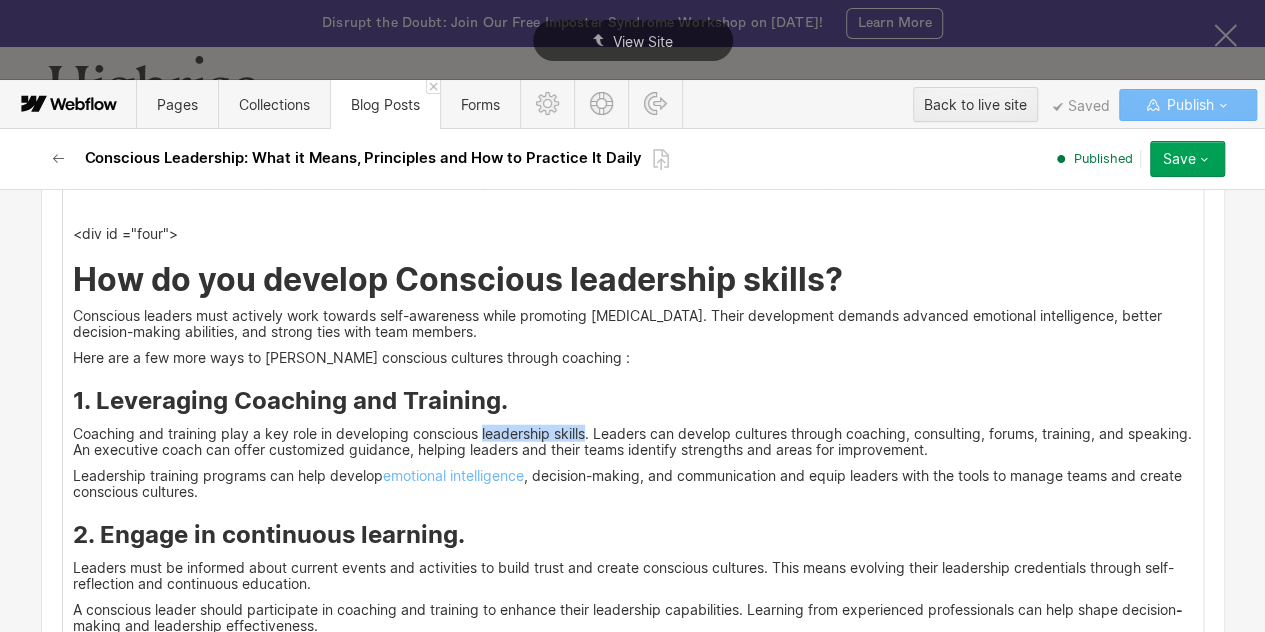 drag, startPoint x: 580, startPoint y: 428, endPoint x: 474, endPoint y: 423, distance: 106.11786 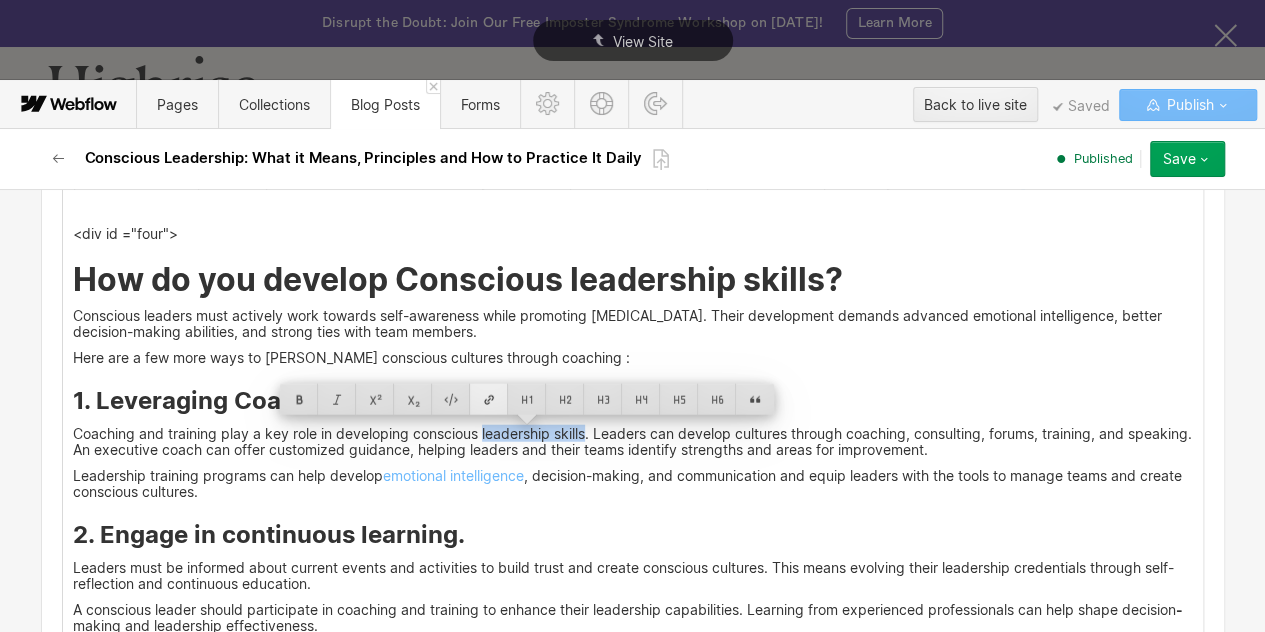 click at bounding box center (489, 399) 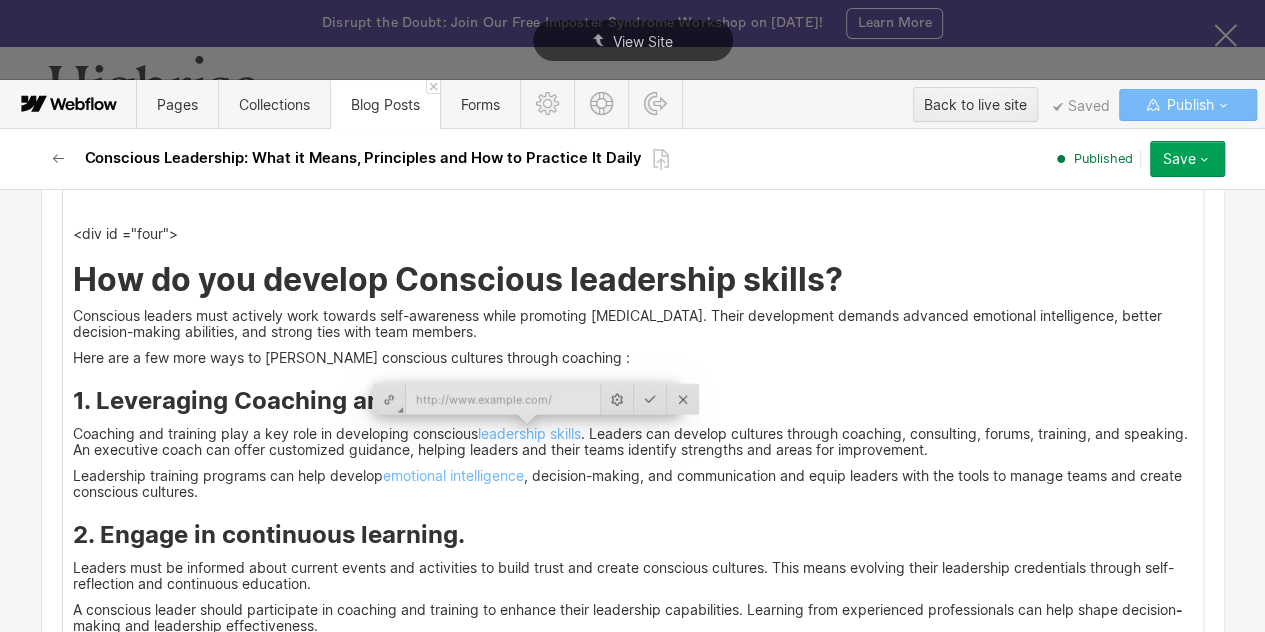 type on "[URL][DOMAIN_NAME]" 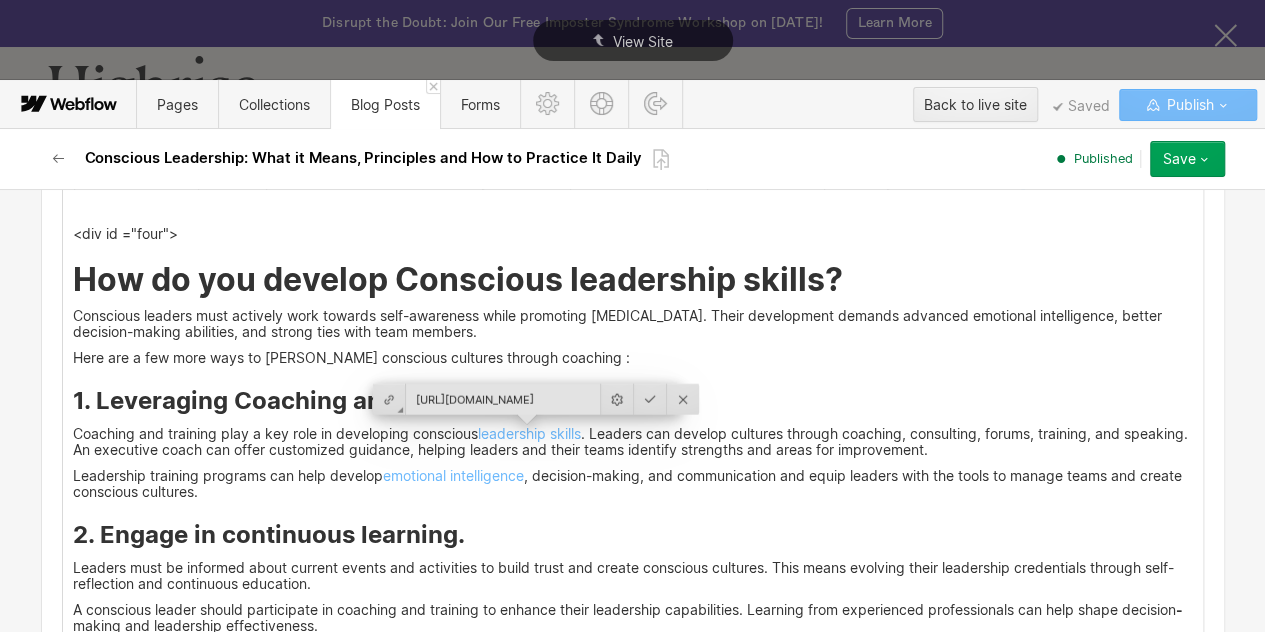 scroll, scrollTop: 0, scrollLeft: 214, axis: horizontal 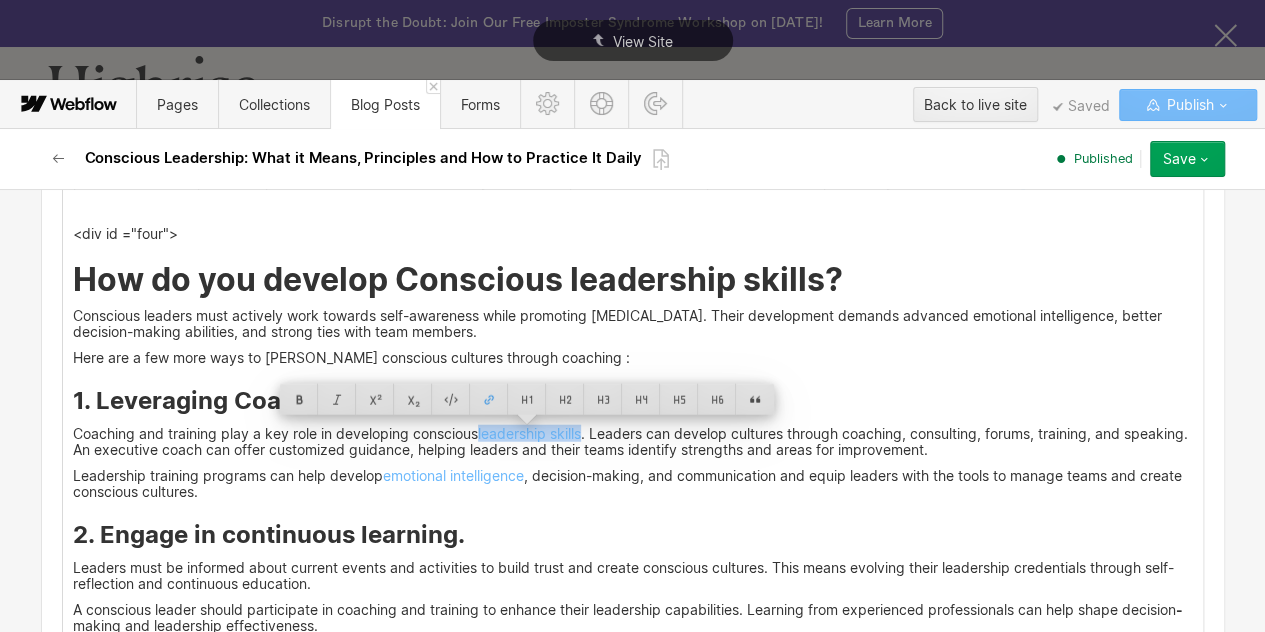 click on "<div id ="three"> What are the benefits of Conscious Leadership? Leading with awareness builds a culture of integrity, trust, and employee well-being as the central values. Organizations that embrace conscious leadership develop work settings that inspire staff members to feel rewarded while being internally motivated and dedicated to the organization's purposes. 1. Enhanced Employee Engagement. Employees become more engaged and productive when they receive acknowledgment and feel valued by their organization. Leaders who maintain consciousness identify emotional intelligence with workplace empathy as a key because it creates purpose and meaning in employees' work duties. 👉Related:  What are the qualities of a good workplace? 2. Improved Decision-Making. 👉Related:  Decision-making in leadership 3. Stronger Organizational Culture. 4. Sustainable success.  6% in the long-term  financial return. ‍ <div id ="four"> How do you develop Conscious leadership skills? 1. Leveraging Coaching and Training. - ‍" at bounding box center (633, 330) 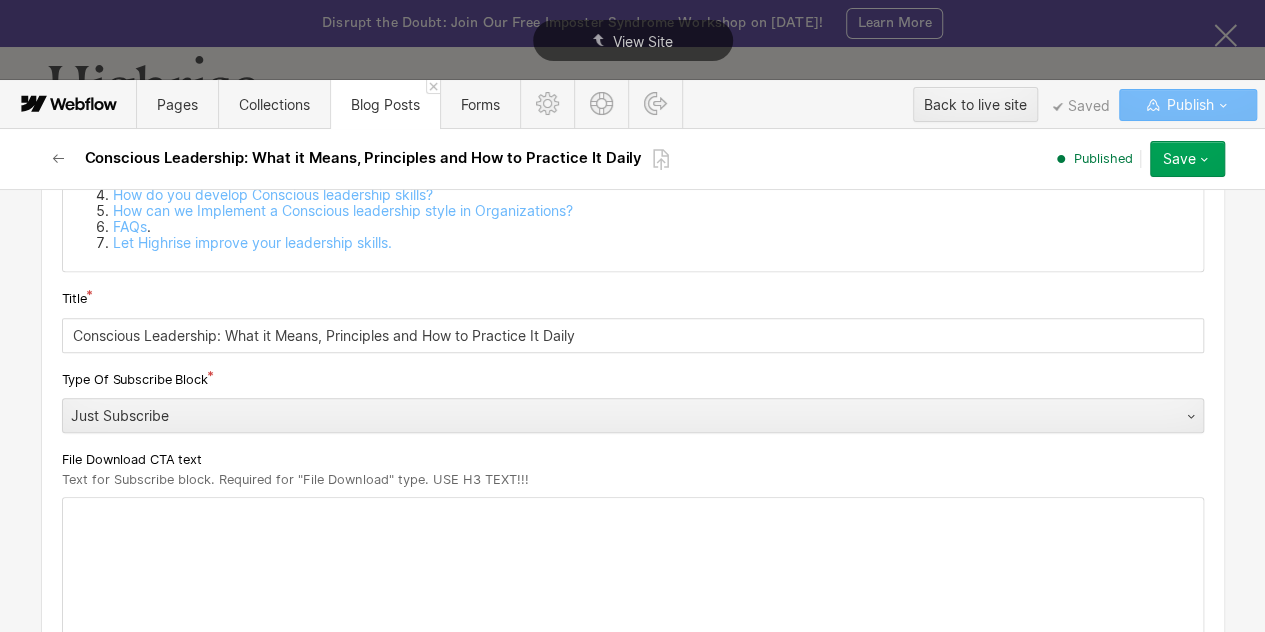 scroll, scrollTop: 0, scrollLeft: 0, axis: both 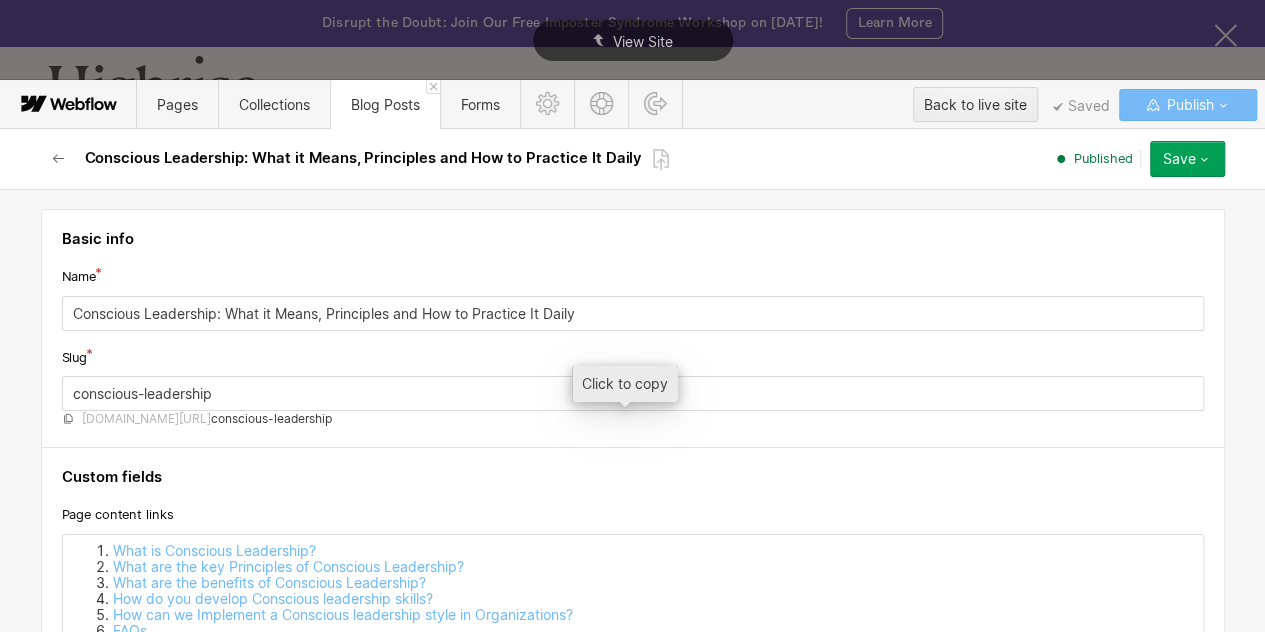 click on "conscious-leadership" at bounding box center (271, 419) 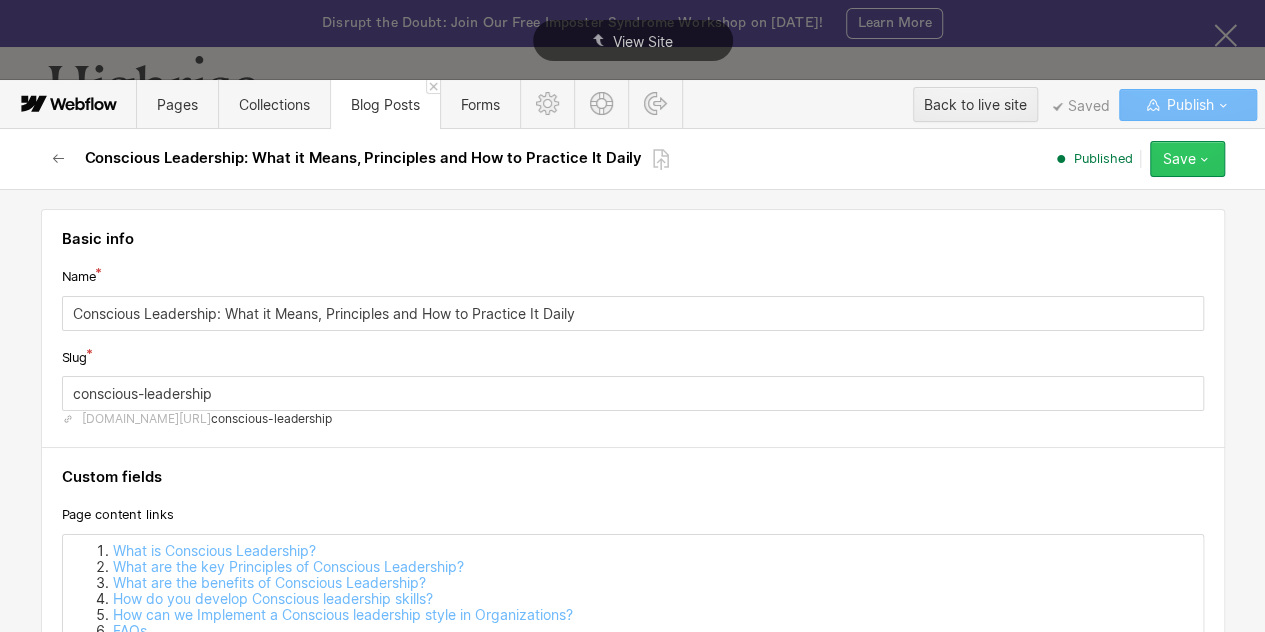 click 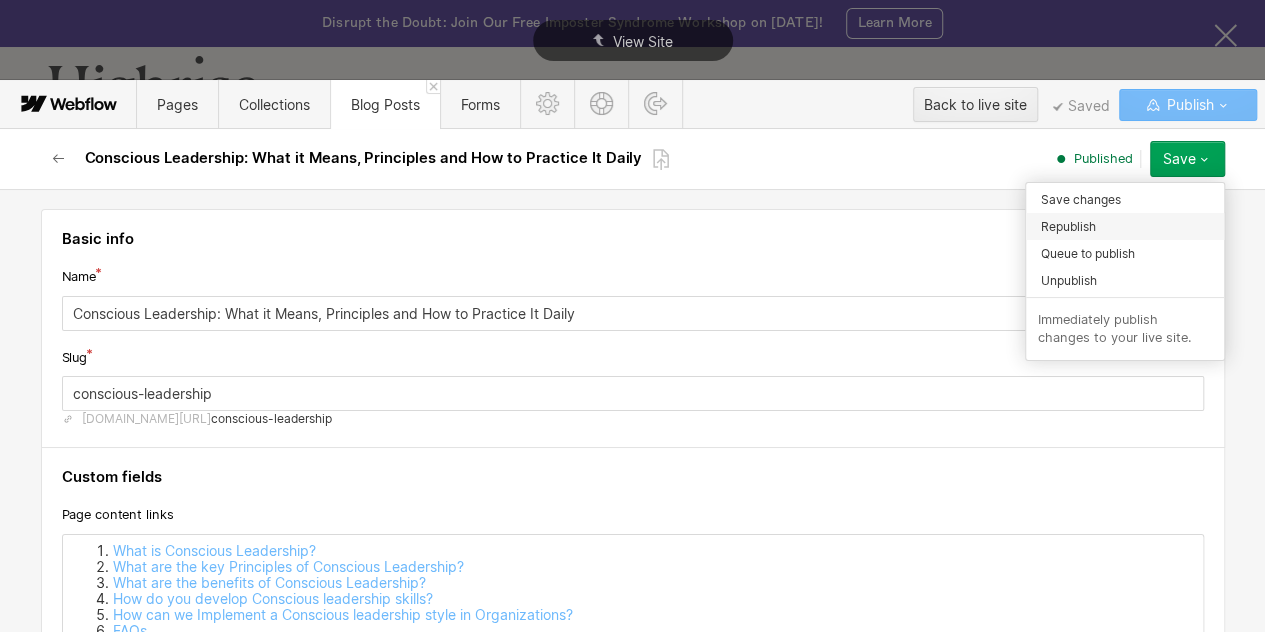 click on "Republish" at bounding box center (1068, 226) 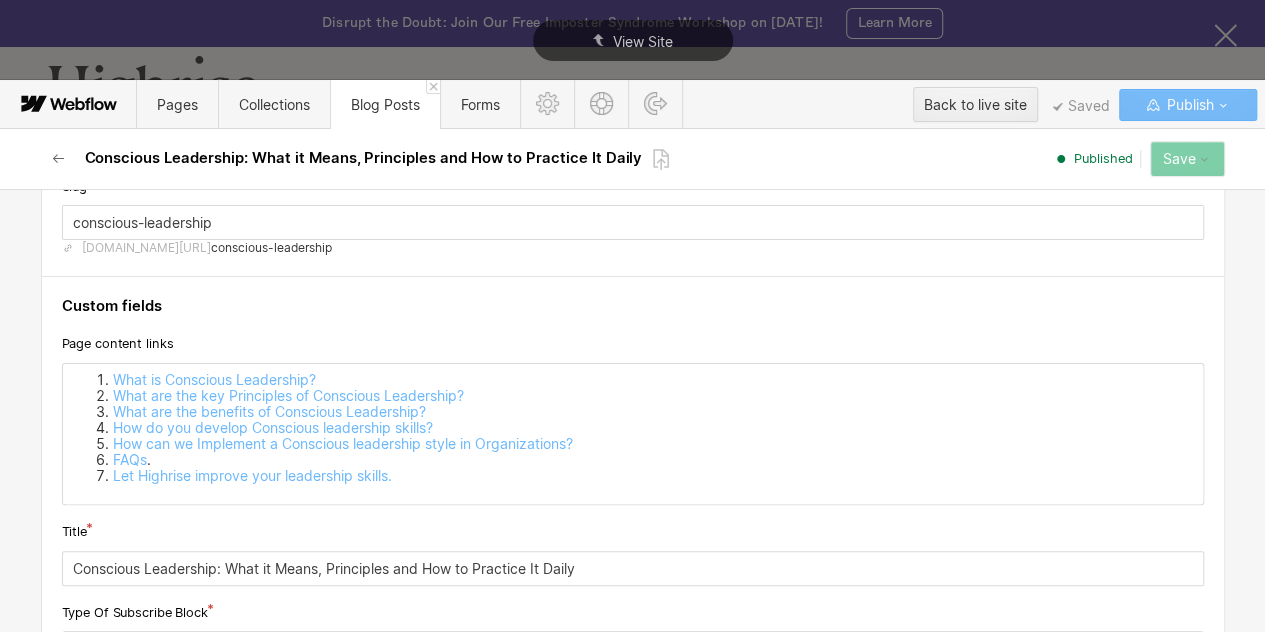scroll, scrollTop: 172, scrollLeft: 0, axis: vertical 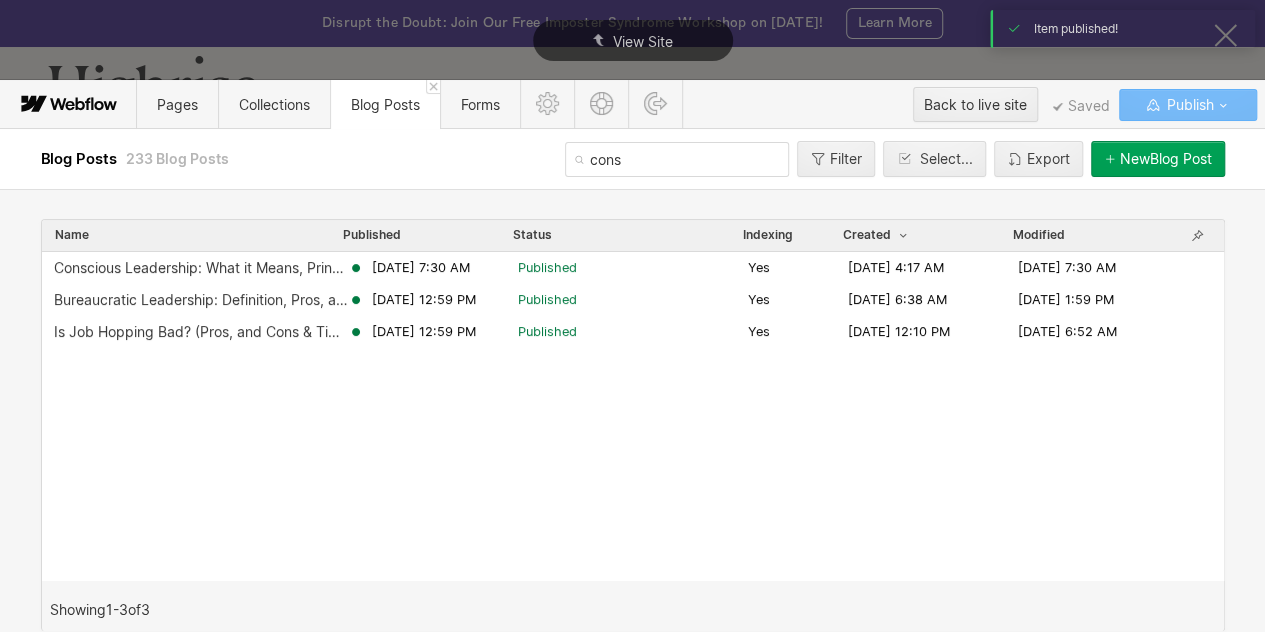 click on "cons" at bounding box center [677, 159] 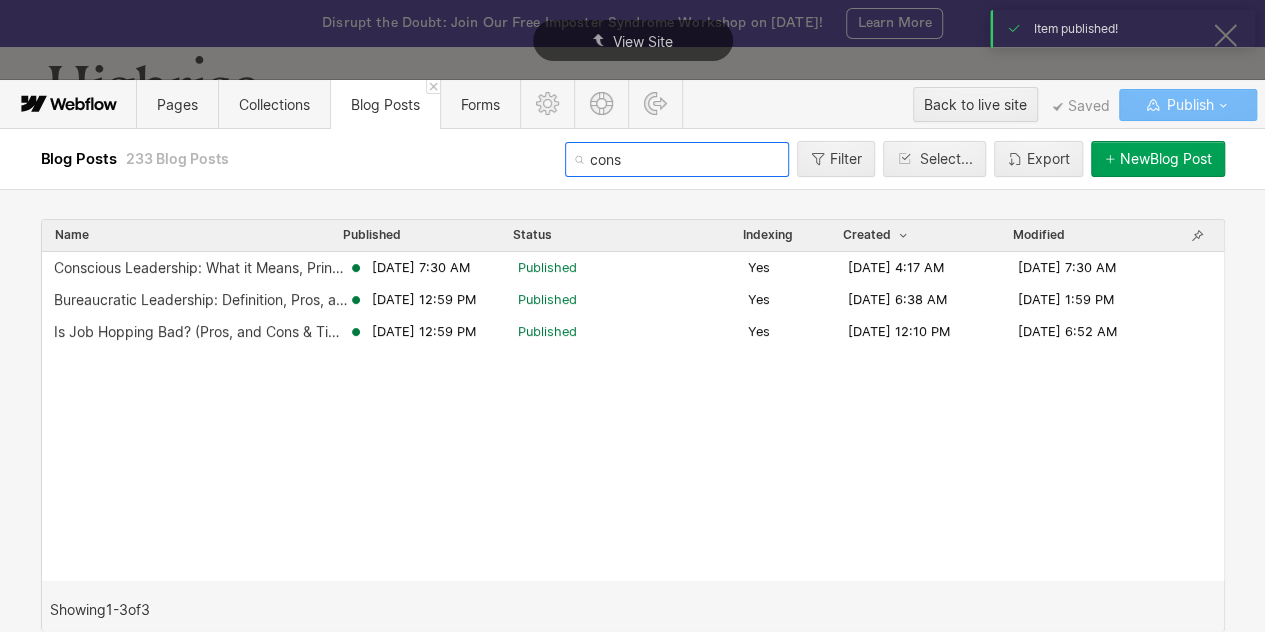 click on "cons" at bounding box center [677, 159] 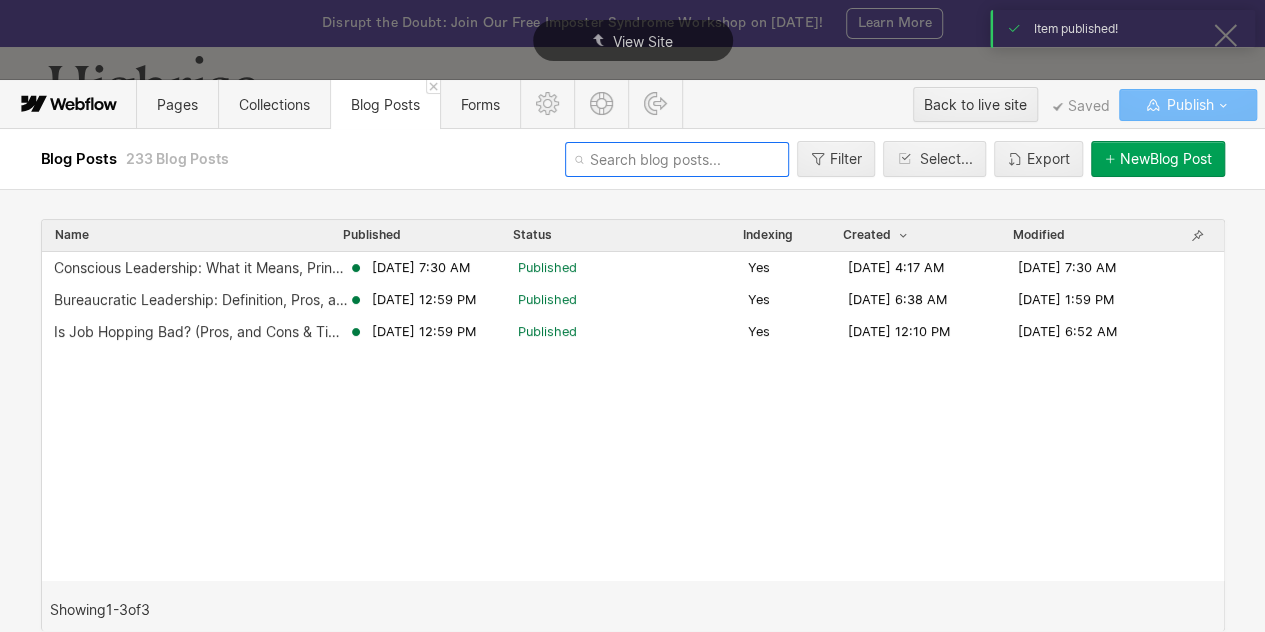 click at bounding box center [677, 159] 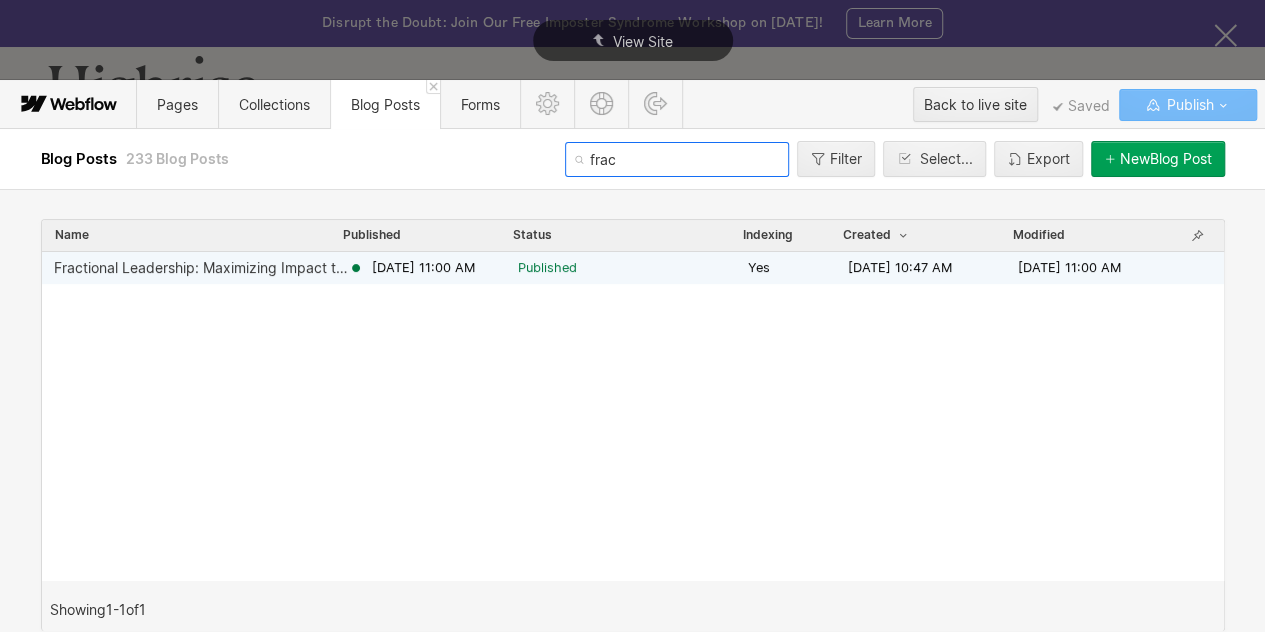 type on "frac" 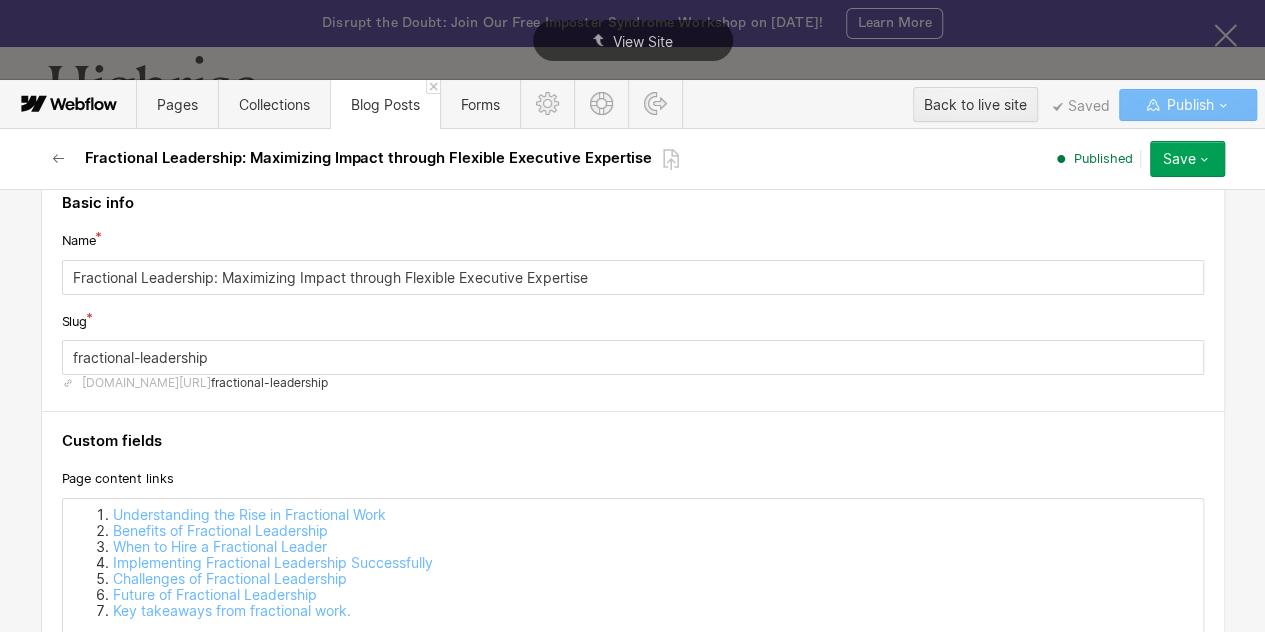 scroll, scrollTop: 39, scrollLeft: 0, axis: vertical 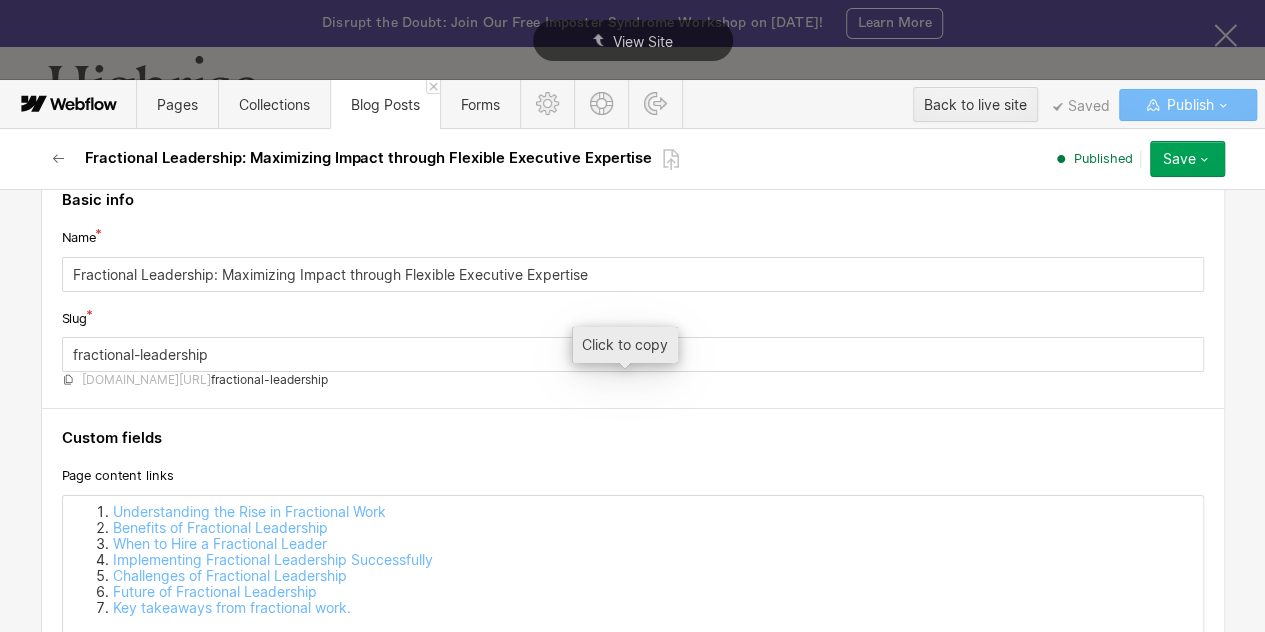 click on "[DOMAIN_NAME][URL]" at bounding box center [146, 380] 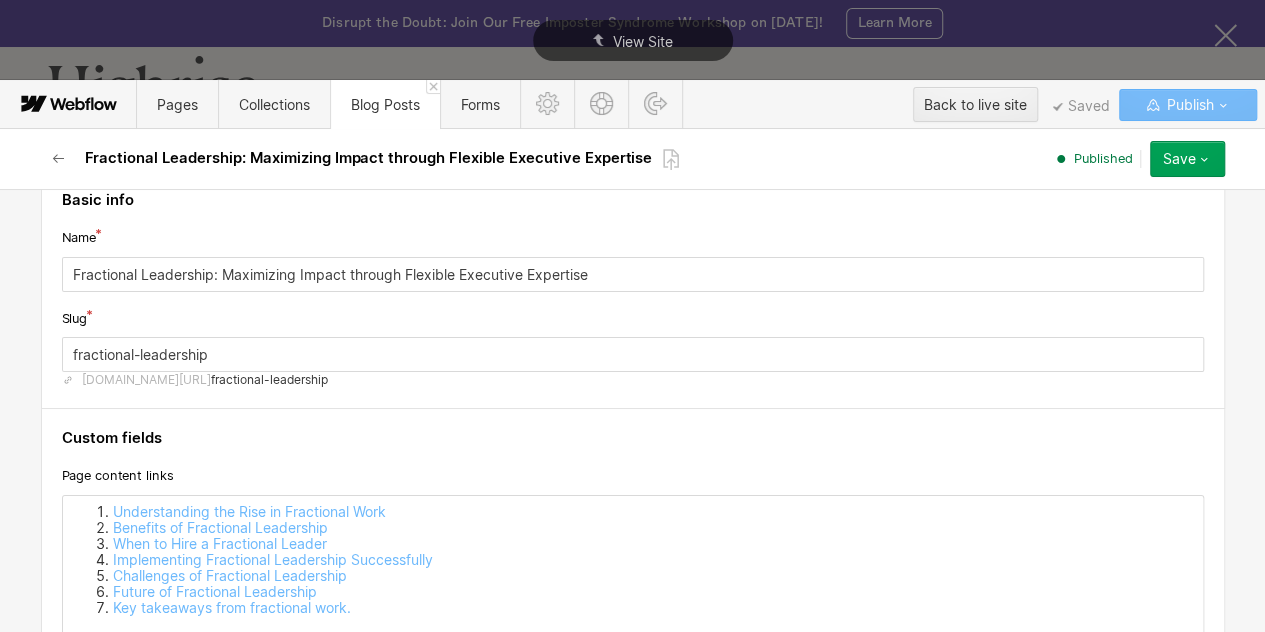 click on "Custom fields Page content links Understanding the Rise in Fractional Work Benefits of Fractional Leadership When to Hire a Fractional Leader Implementing Fractional Leadership Successfully Challenges of Fractional Leadership Future of Fractional Leadership  Key takeaways from fractional work.  Title Fractional Leadership: Maximizing Impact through Flexible Executive Expertise Type Of Subscribe Block Just Subscribe File Download CTA text Text for Subscribe block. Required for "File Download" type. USE H3 TEXT!!! File For Subscribe block Drag your file here or click to browse for a file Category Article Tag Item #LEADERSHIP Author [PERSON_NAME] Cover Image (small) Cover Image for the main page Untitled design (28).png 2560 x 1401 • 2.62 MB Replace Delete ArticleThumbnail Untitled design (28).png 2560 x 1401 • 2.62 MB Replace Delete MobileImage Untitled design (29).png 750 x 1302 • 1.28 MB Replace Delete Alt Text For Cover Images Fractional leadership in action with a part-time executive leading remotely" at bounding box center (633, 4569) 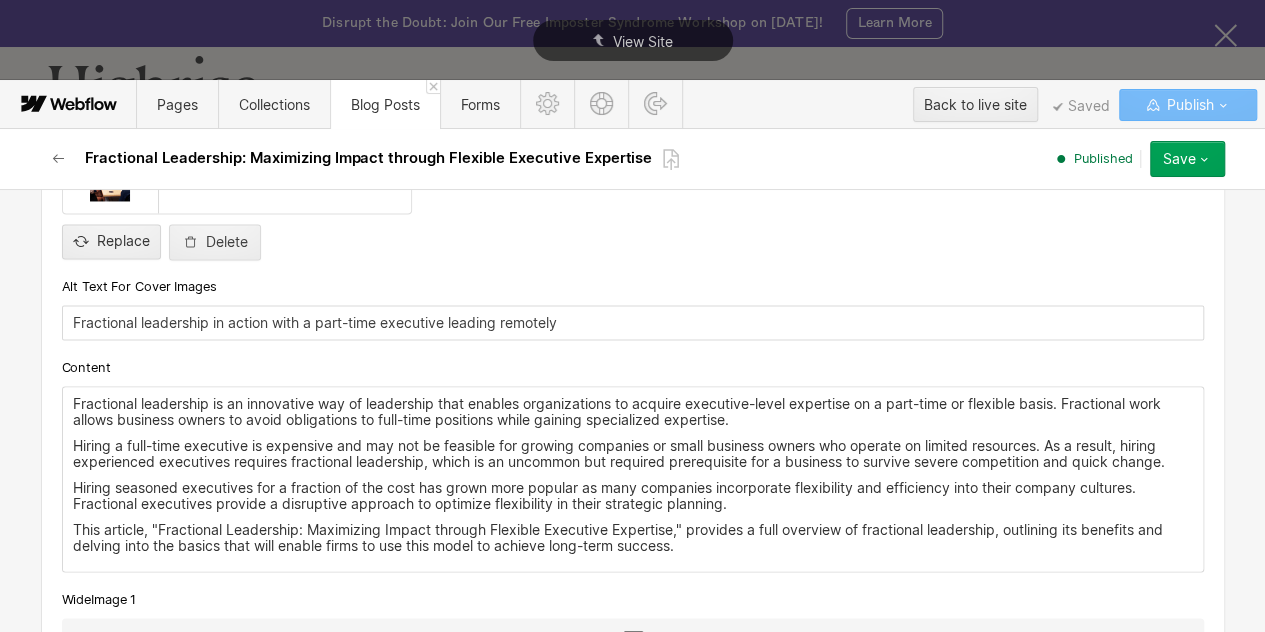 scroll, scrollTop: 1757, scrollLeft: 0, axis: vertical 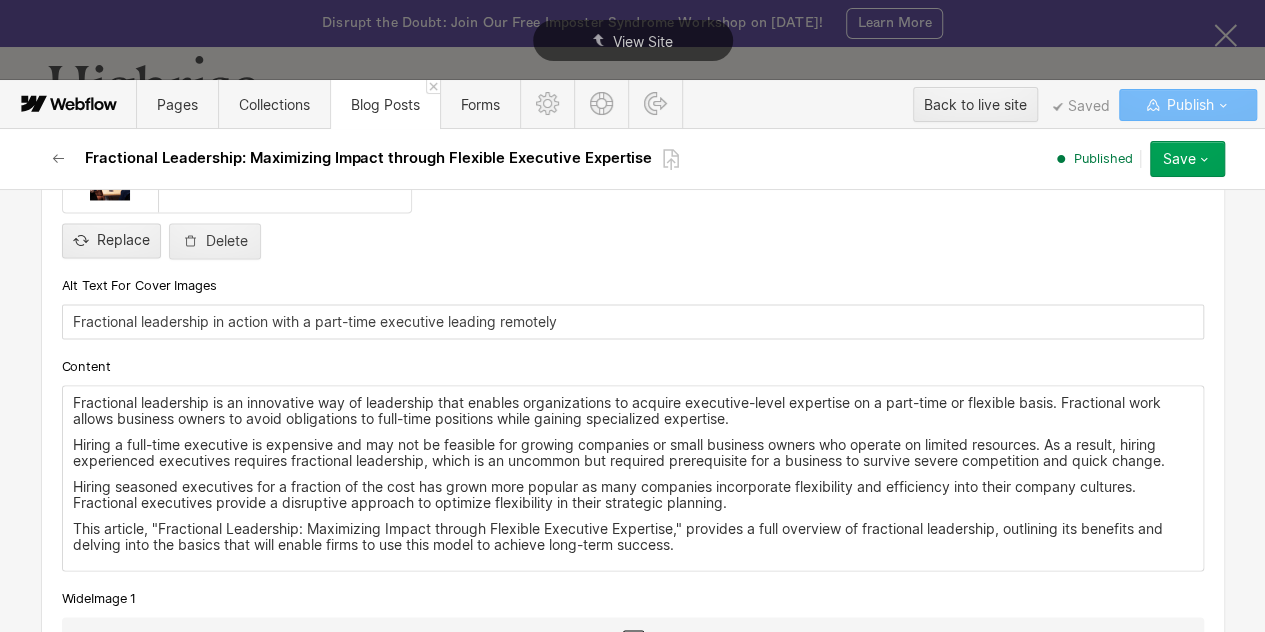 click on "Fractional leadership is an innovative way of leadership that enables organizations to acquire executive-level expertise on a part-time or flexible basis. Fractional work allows business owners to avoid obligations to full-time positions while gaining specialized expertise. Hiring a full-time executive is expensive and may not be feasible for growing companies or small business owners who operate on limited resources. As a result, hiring experienced executives requires fractional leadership, which is an uncommon but required prerequisite for a business to survive severe competition and quick change. Hiring seasoned executives for a fraction of the cost has grown more popular as many companies incorporate flexibility and efficiency into their company cultures. Fractional executives provide a disruptive approach to optimize flexibility in their strategic planning." at bounding box center [633, 478] 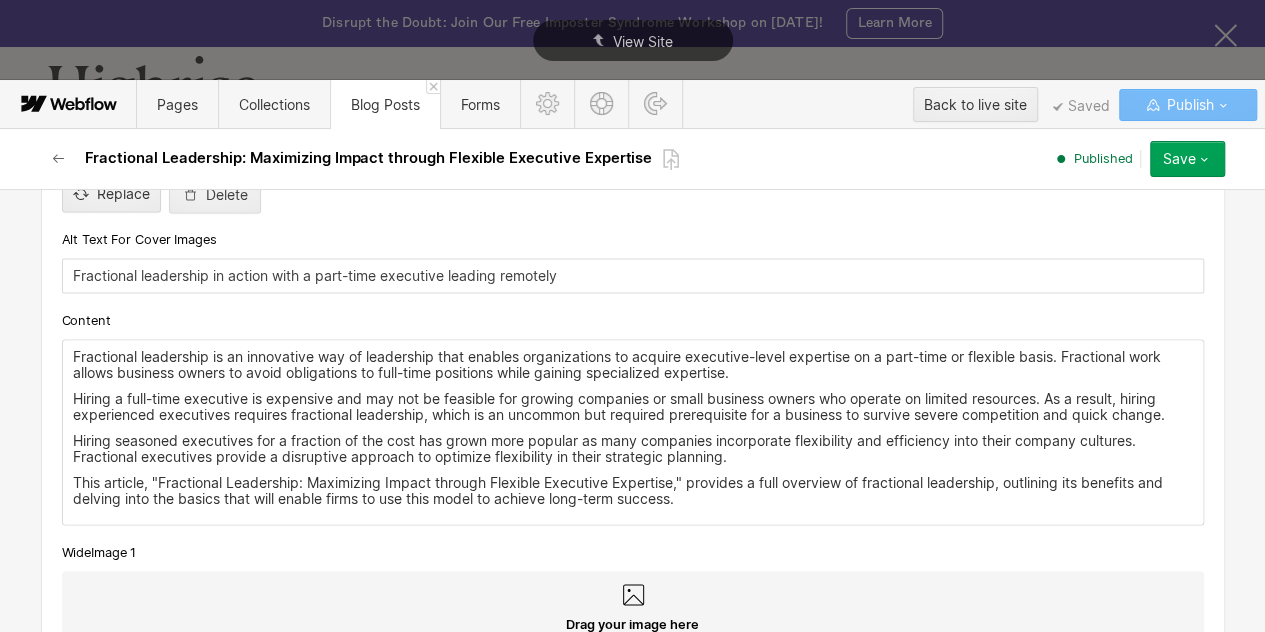 click on "Hiring seasoned executives for a fraction of the cost has grown more popular as many companies incorporate flexibility and efficiency into their company cultures. Fractional executives provide a disruptive approach to optimize flexibility in their strategic planning." at bounding box center (633, 448) 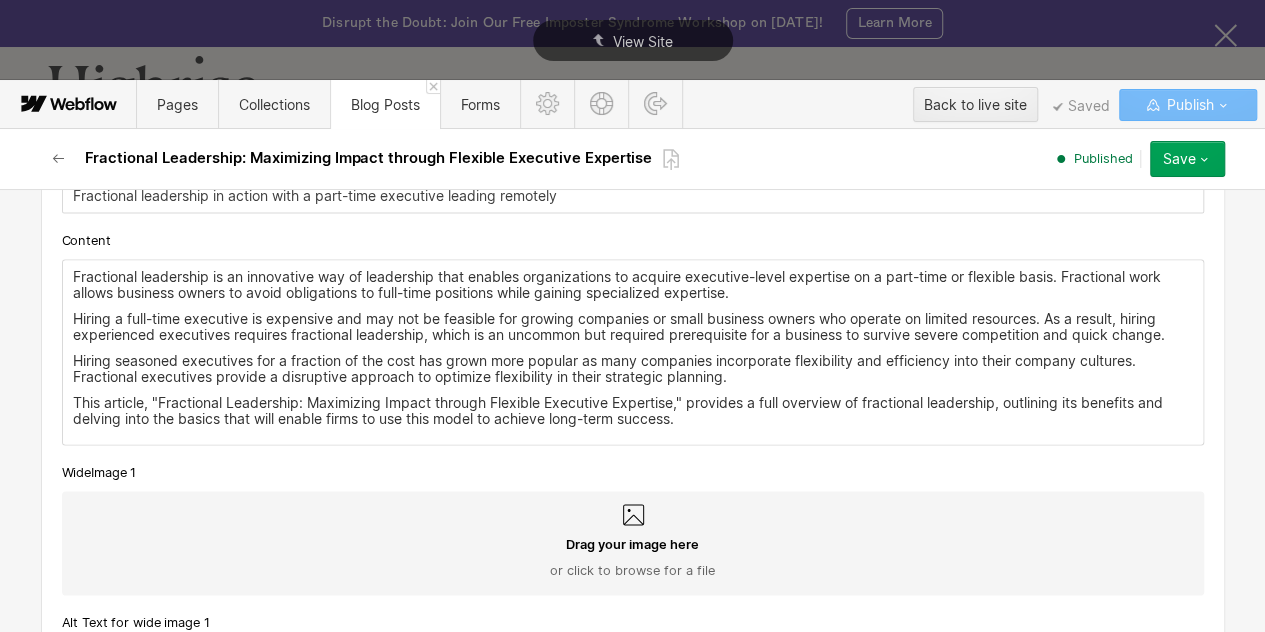 scroll, scrollTop: 1885, scrollLeft: 0, axis: vertical 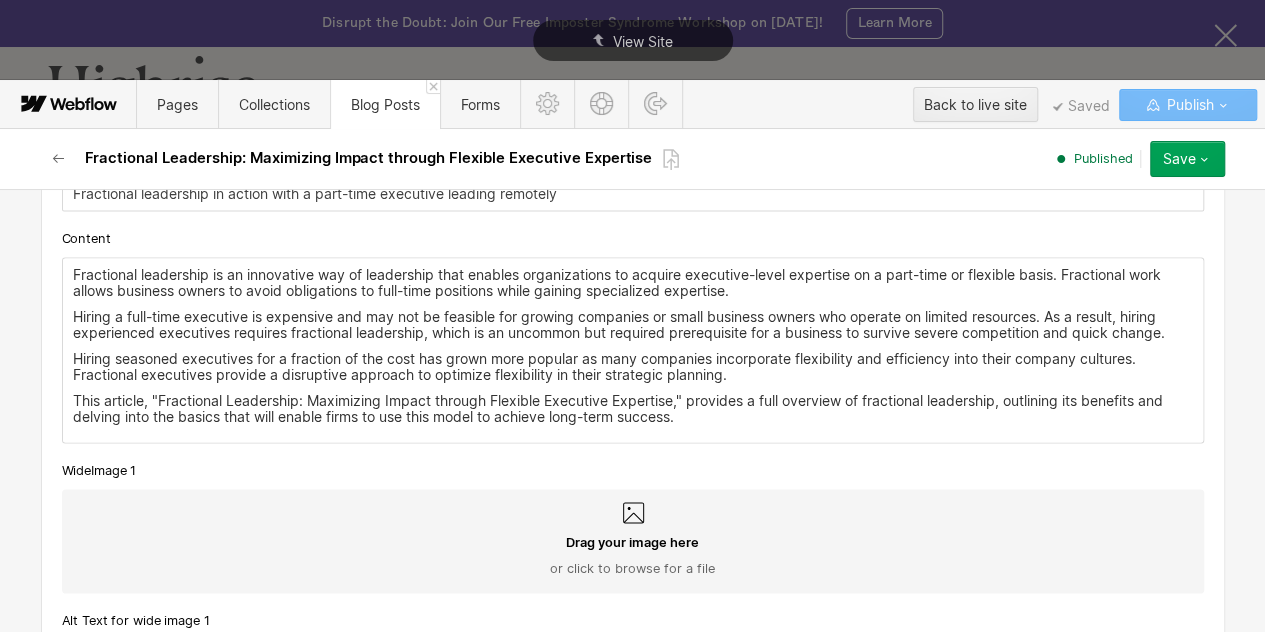 click on "Fractional leadership is an innovative way of leadership that enables organizations to acquire executive-level expertise on a part-time or flexible basis. Fractional work allows business owners to avoid obligations to full-time positions while gaining specialized expertise. Hiring a full-time executive is expensive and may not be feasible for growing companies or small business owners who operate on limited resources. As a result, hiring experienced executives requires fractional leadership, which is an uncommon but required prerequisite for a business to survive severe competition and quick change. Hiring seasoned executives for a fraction of the cost has grown more popular as many companies incorporate flexibility and efficiency into their company cultures. Fractional executives provide a disruptive approach to optimize flexibility in their strategic planning." at bounding box center (633, 350) 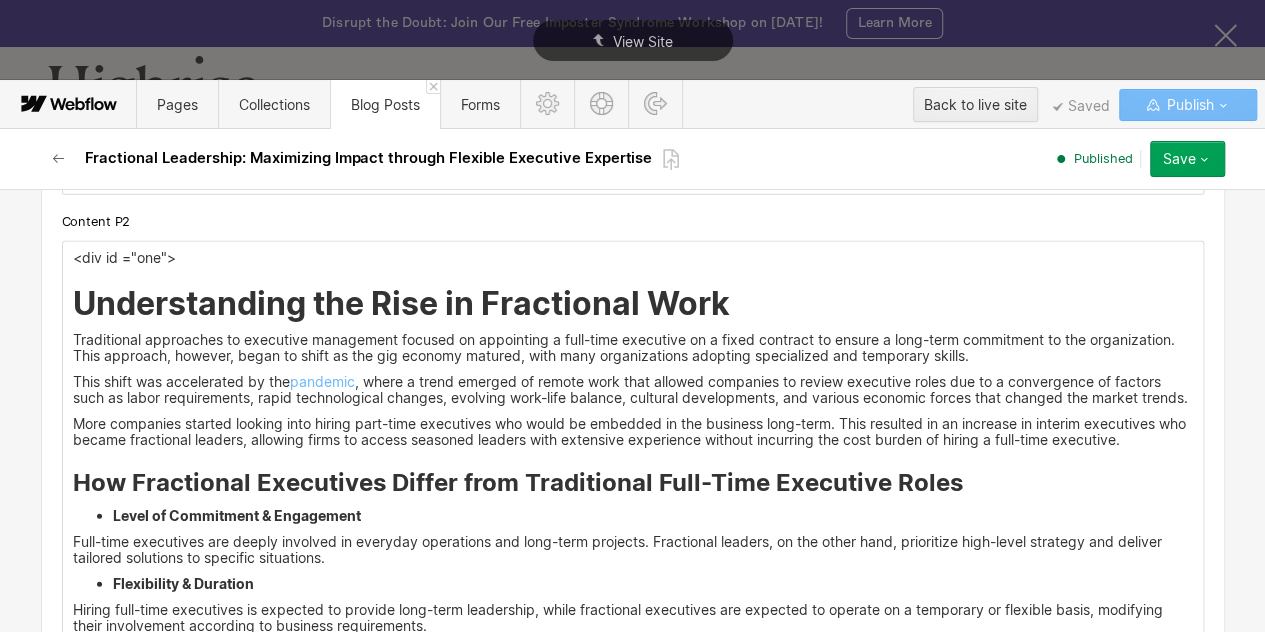 scroll, scrollTop: 2551, scrollLeft: 0, axis: vertical 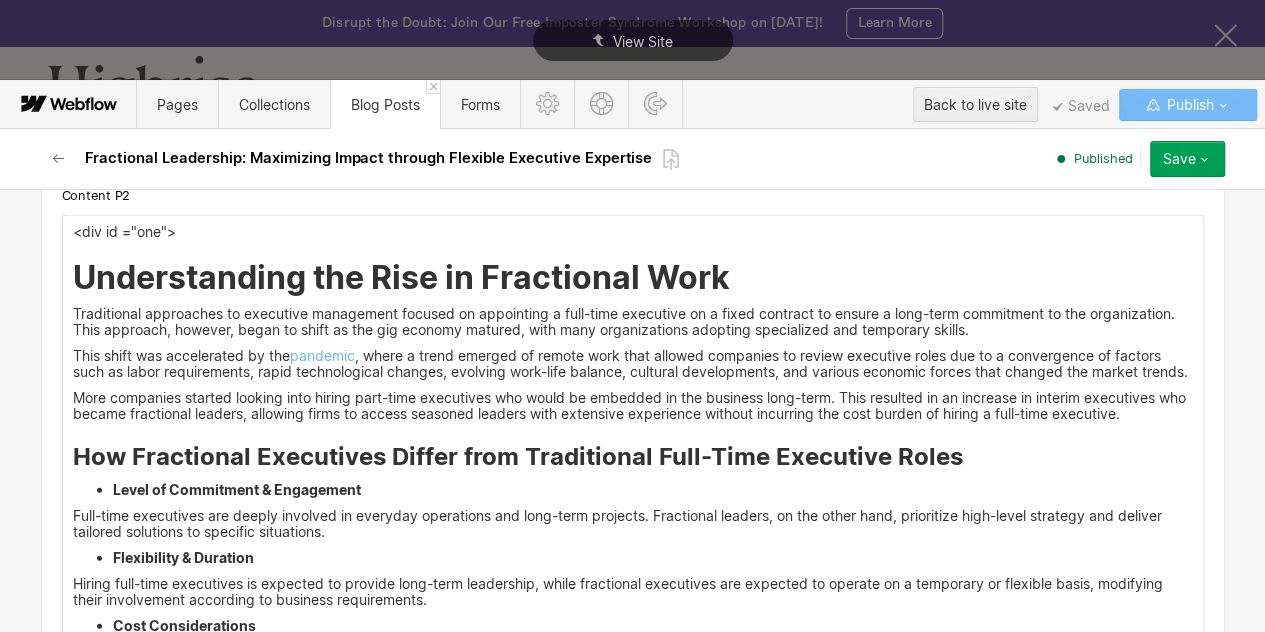 click on "This shift was accelerated by the  pandemic , where a trend emerged of remote work that allowed companies to review executive roles due to a convergence of factors such as labor requirements, rapid technological changes, evolving work-life balance, cultural developments, and various economic forces that changed the market trends." at bounding box center [633, 364] 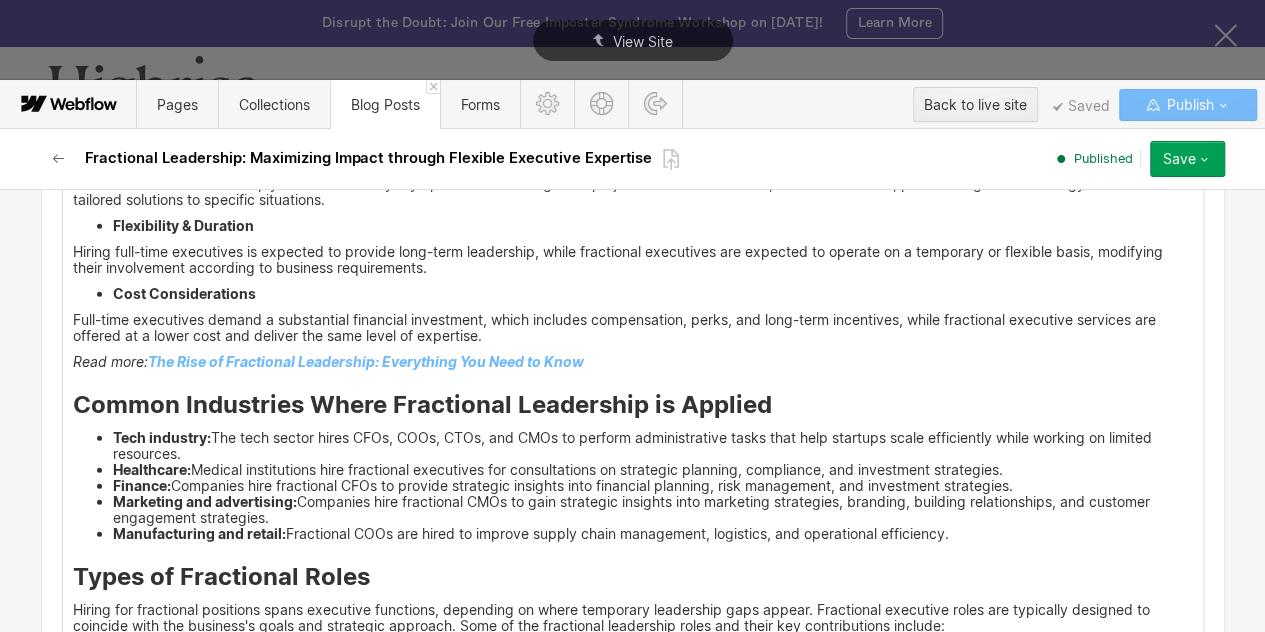 scroll, scrollTop: 2884, scrollLeft: 0, axis: vertical 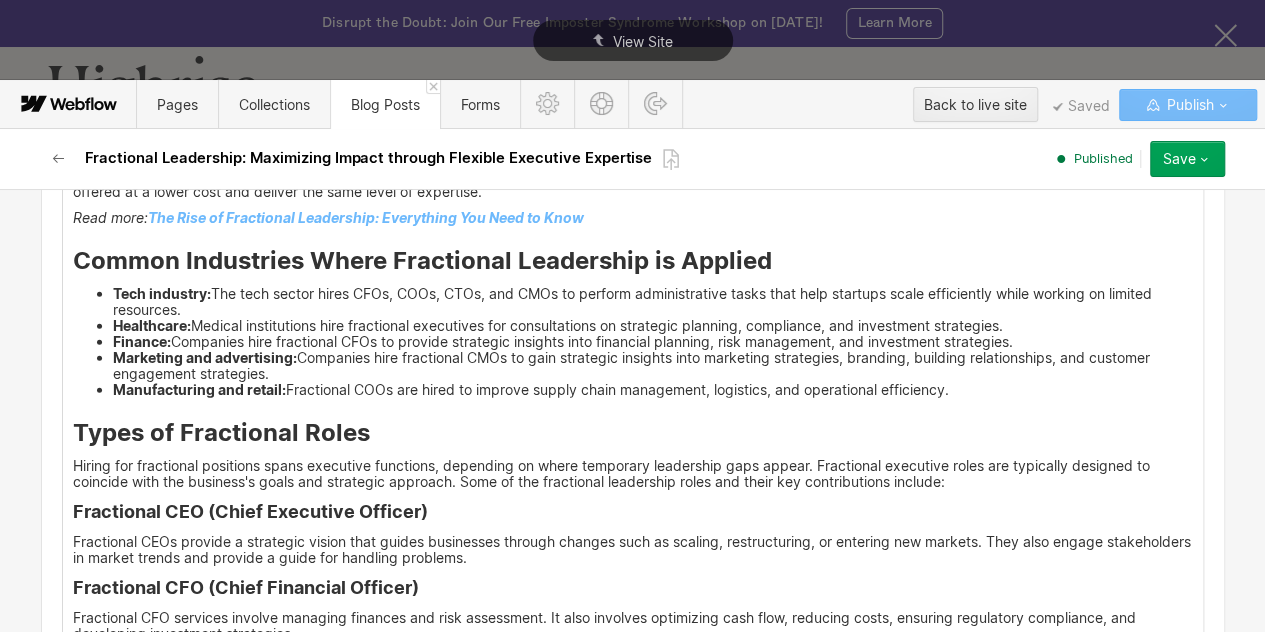 click on "Finance:" at bounding box center (142, 341) 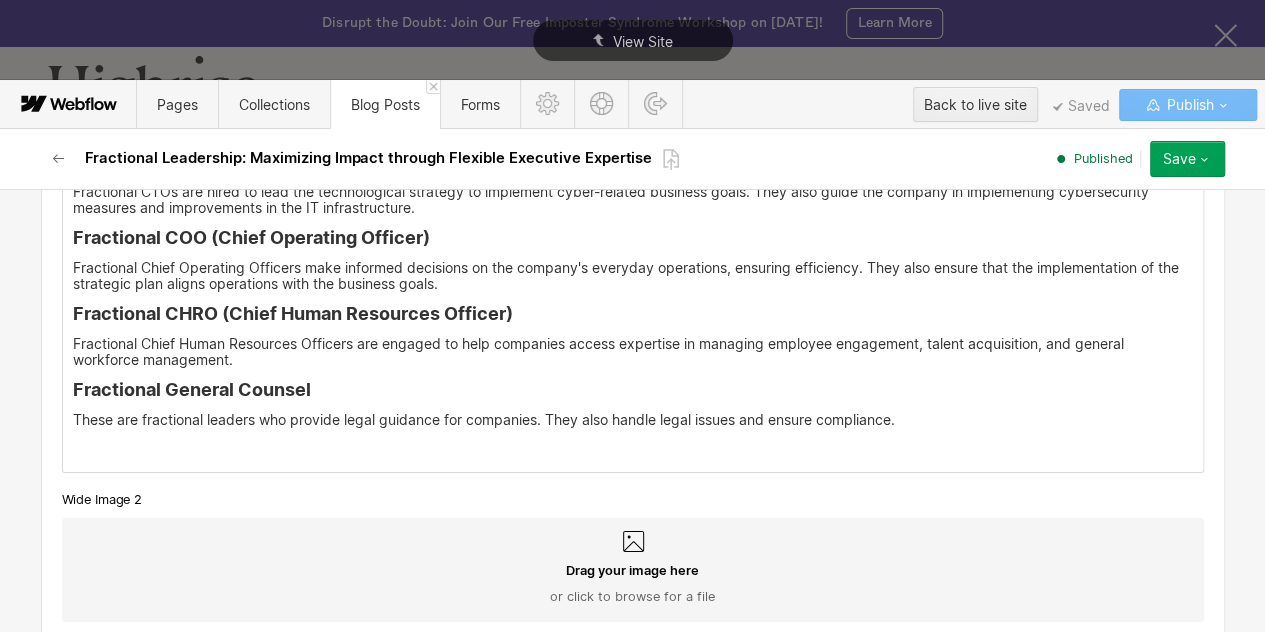 scroll, scrollTop: 3608, scrollLeft: 0, axis: vertical 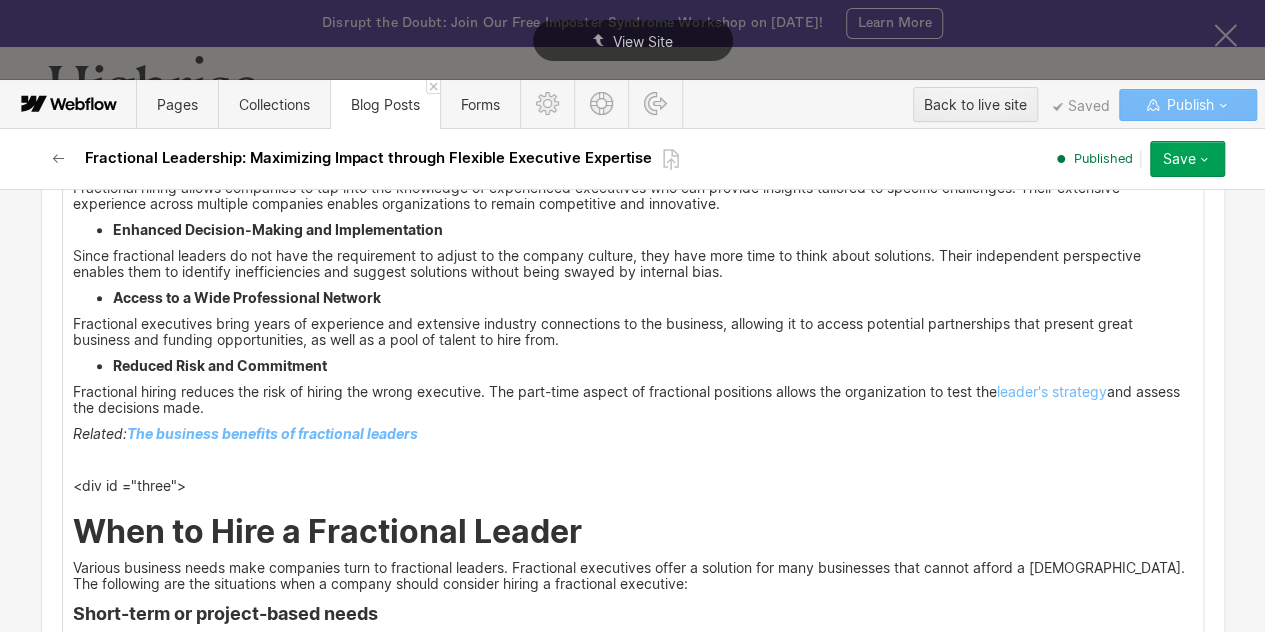 click on "Fractional executives bring years of experience and extensive industry connections to the business, allowing it to access potential partnerships that present great business and funding opportunities, as well as a pool of talent to hire from." at bounding box center [633, 332] 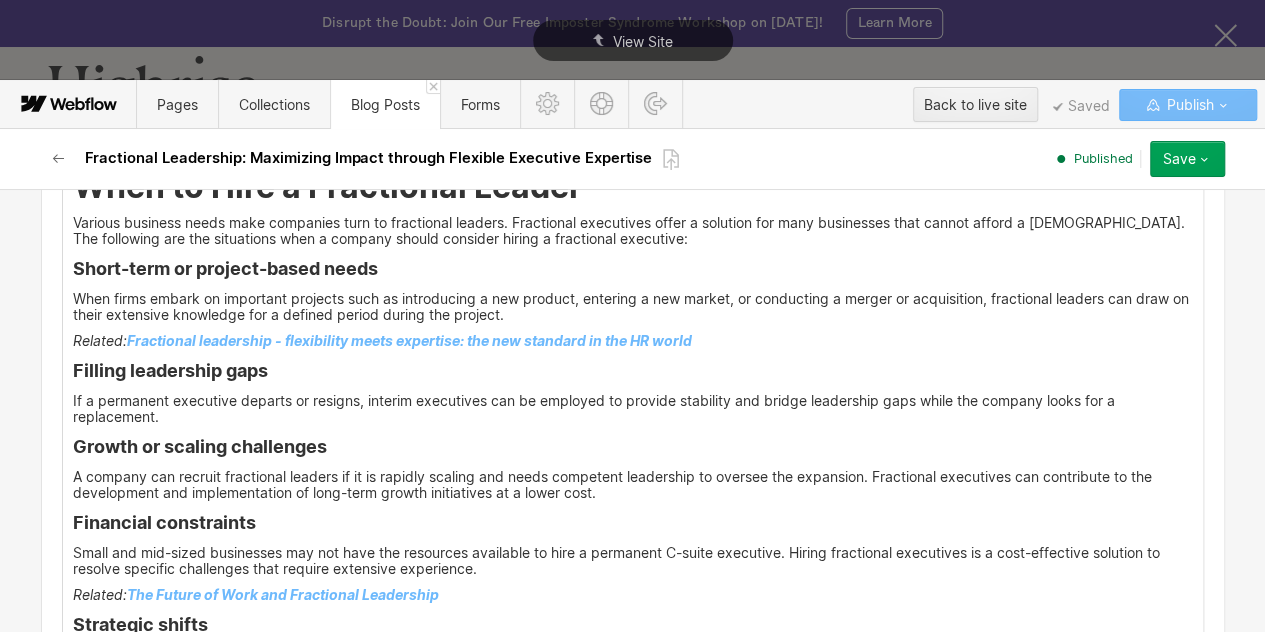 scroll, scrollTop: 5000, scrollLeft: 0, axis: vertical 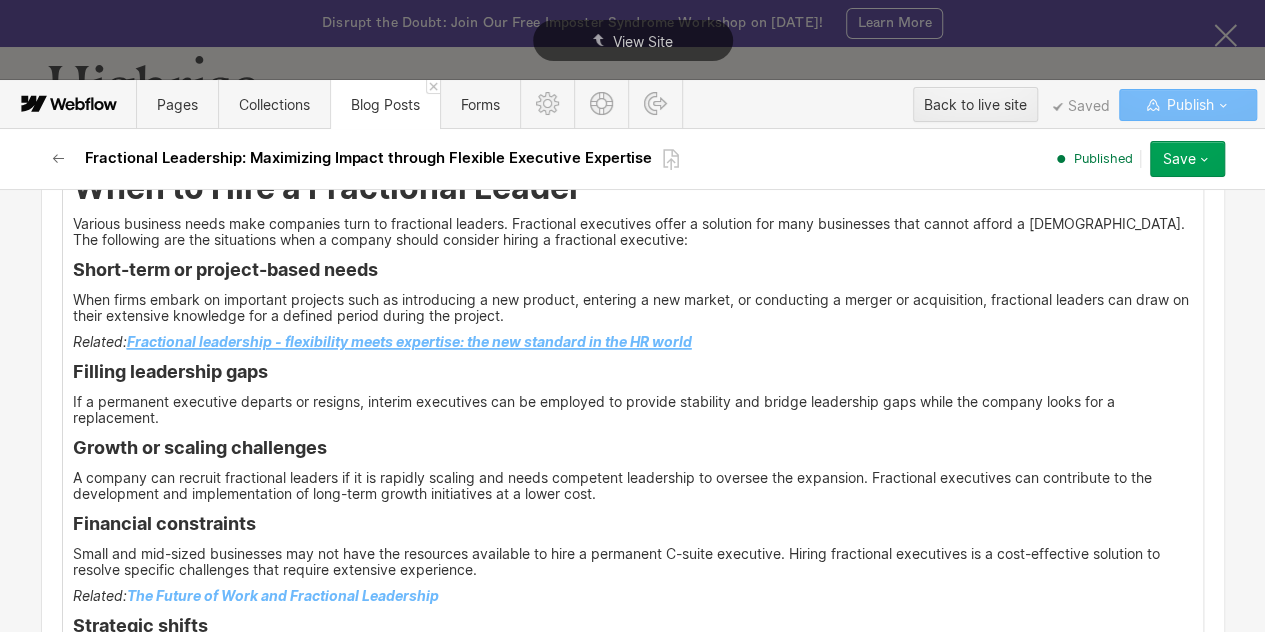 click on "Fractional leadership - flexibility meets expertise: the new standard in the HR world" at bounding box center [409, 341] 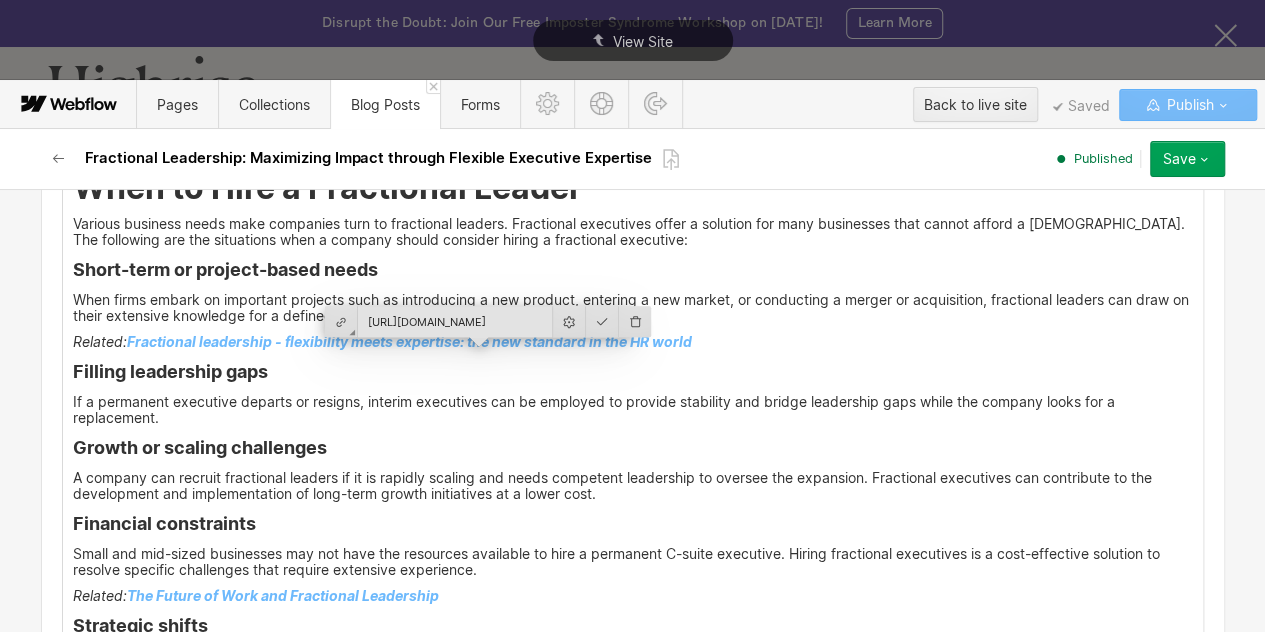 click on "Short-term or project-based needs" at bounding box center (633, 270) 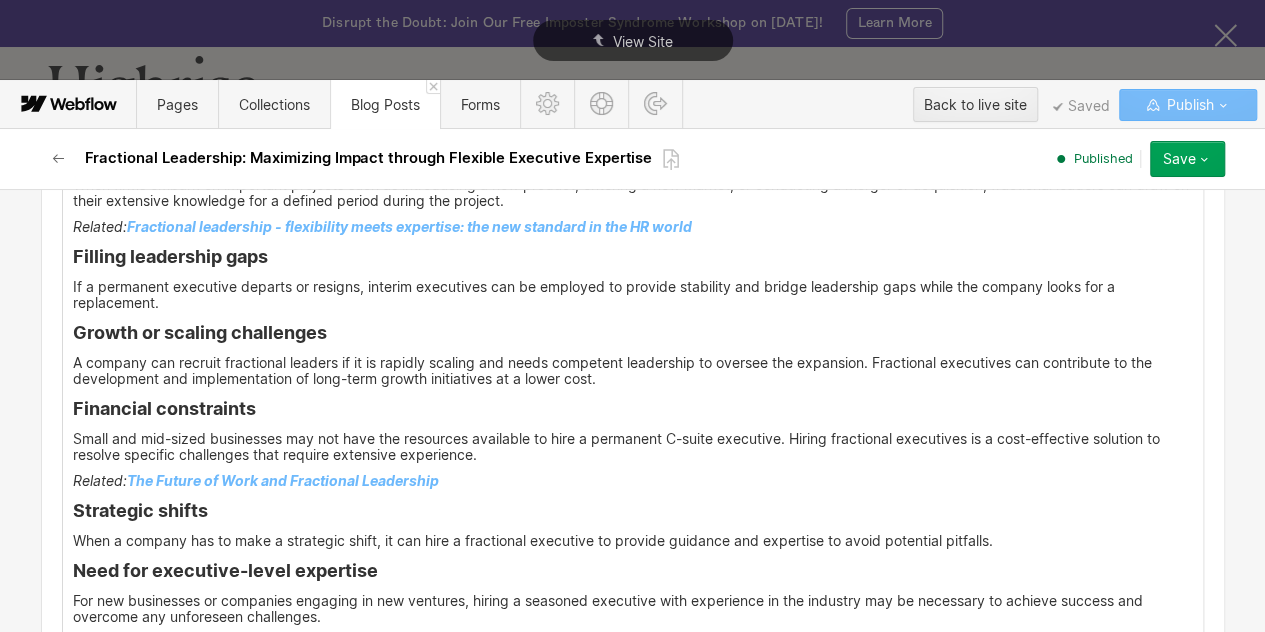 scroll, scrollTop: 5116, scrollLeft: 0, axis: vertical 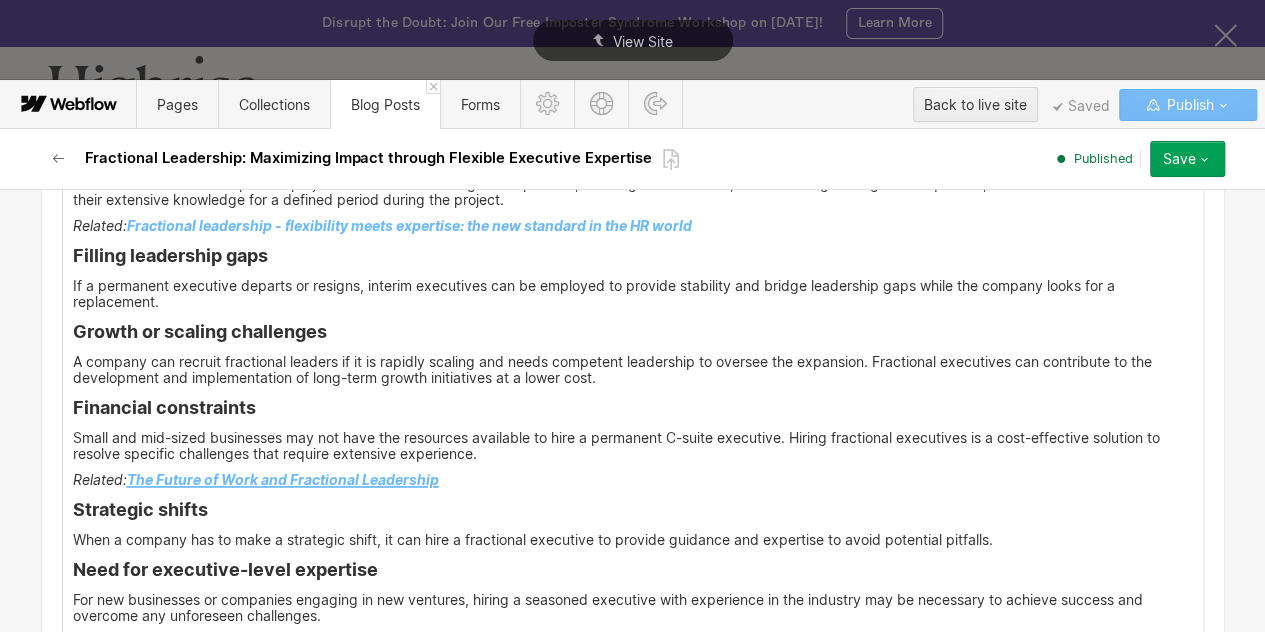 click on "The Future of Work and Fractional Leadership" at bounding box center (283, 479) 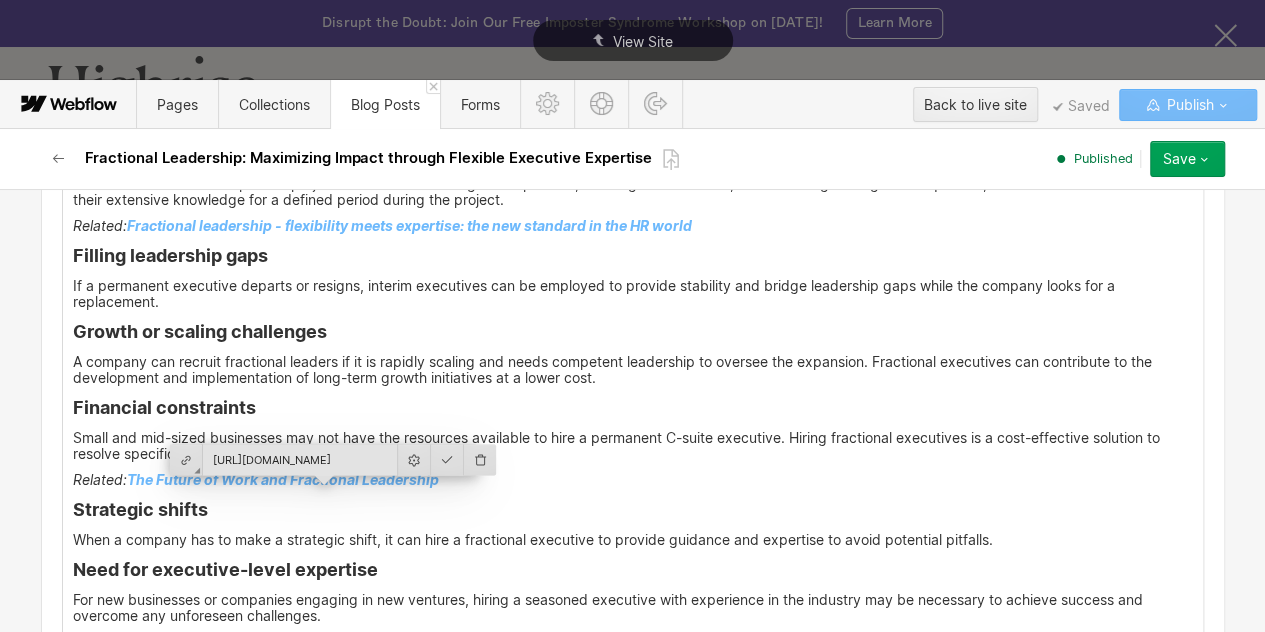 click on "A company can recruit fractional leaders if it is rapidly scaling and needs competent leadership to oversee the expansion. Fractional executives can contribute to the development and implementation of long-term growth initiatives at a lower cost." at bounding box center (633, 370) 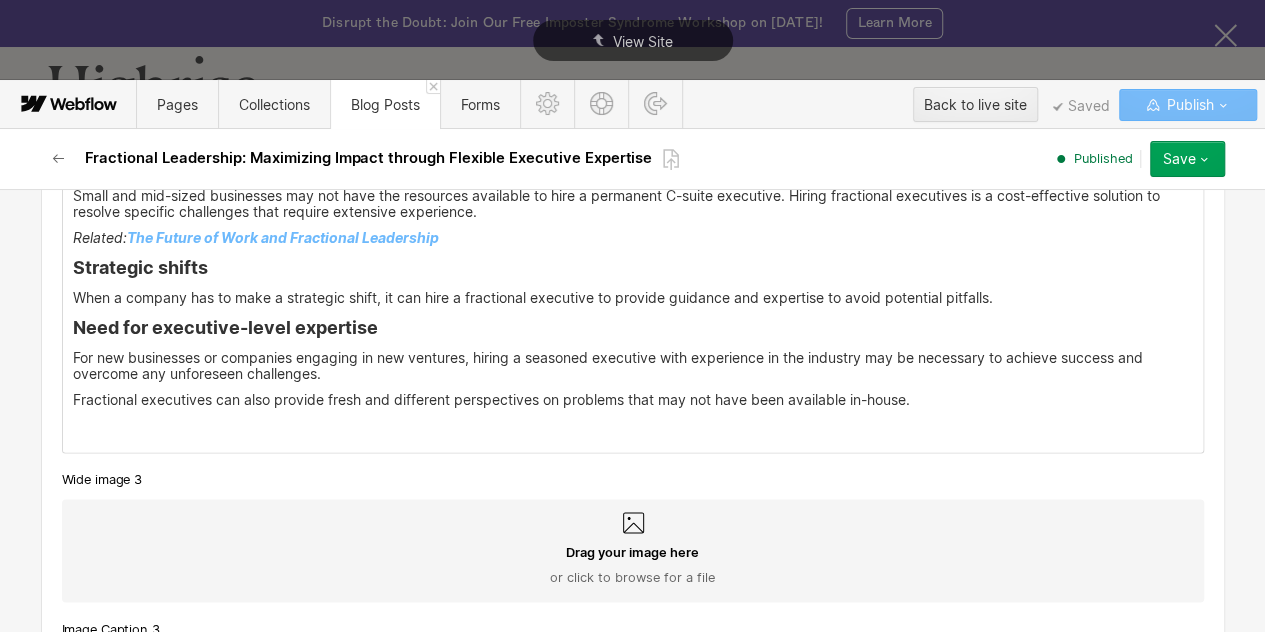 scroll, scrollTop: 5359, scrollLeft: 0, axis: vertical 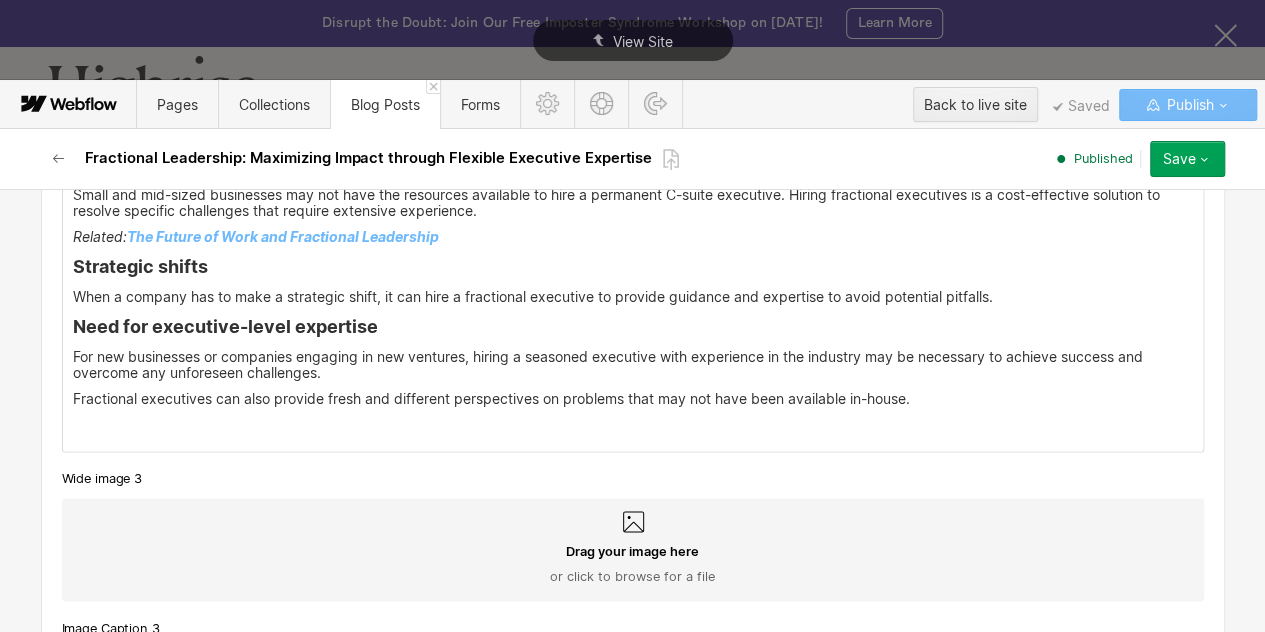 click on "For new businesses or companies engaging in new ventures, hiring a seasoned executive with experience in the industry may be necessary to achieve success and overcome any unforeseen challenges." at bounding box center [633, 365] 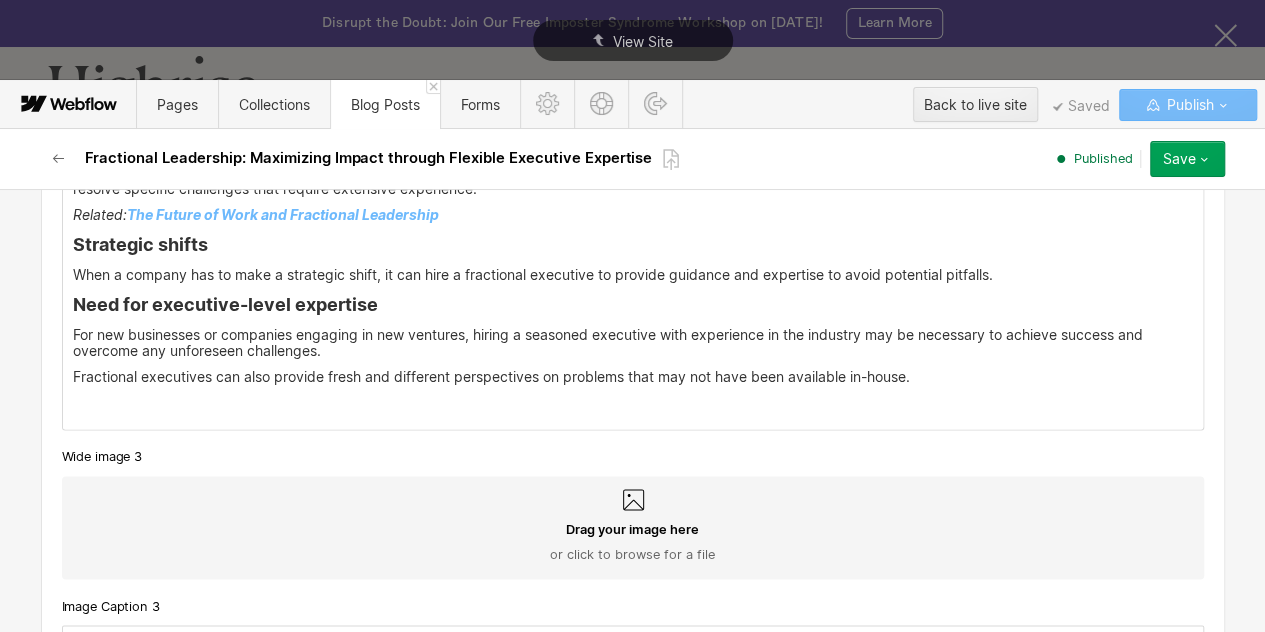 click on "<div id ="two"> Benefits of Fractional Leadership Companies, particularly startups and mid-sized businesses, hire fractional executives mainly due to resource constraints. They want to gain executive-level expertise at a fraction of the cost to maintain a competitive edge and achieve sustainable development. Some of the benefits of fractional leadership include: Cost-Effective Executive Expertise With fractional leadership, companies access experienced executives only when the business needs them. This part-time basis model is significantly cheaper, resulting in increased popularity in different industries. Flexibility and Scalability Given the nature of fractional leadership, companies can adjust their level of engagement with fractional executives as required. This allows a level of flexibility that they cannot achieve with full-time positions.  It is particularly advantageous when a company is experiencing rapid growth or transitions that result in temporary leadership vacancies.  leader's strategy ‍ ‍" at bounding box center (633, -218) 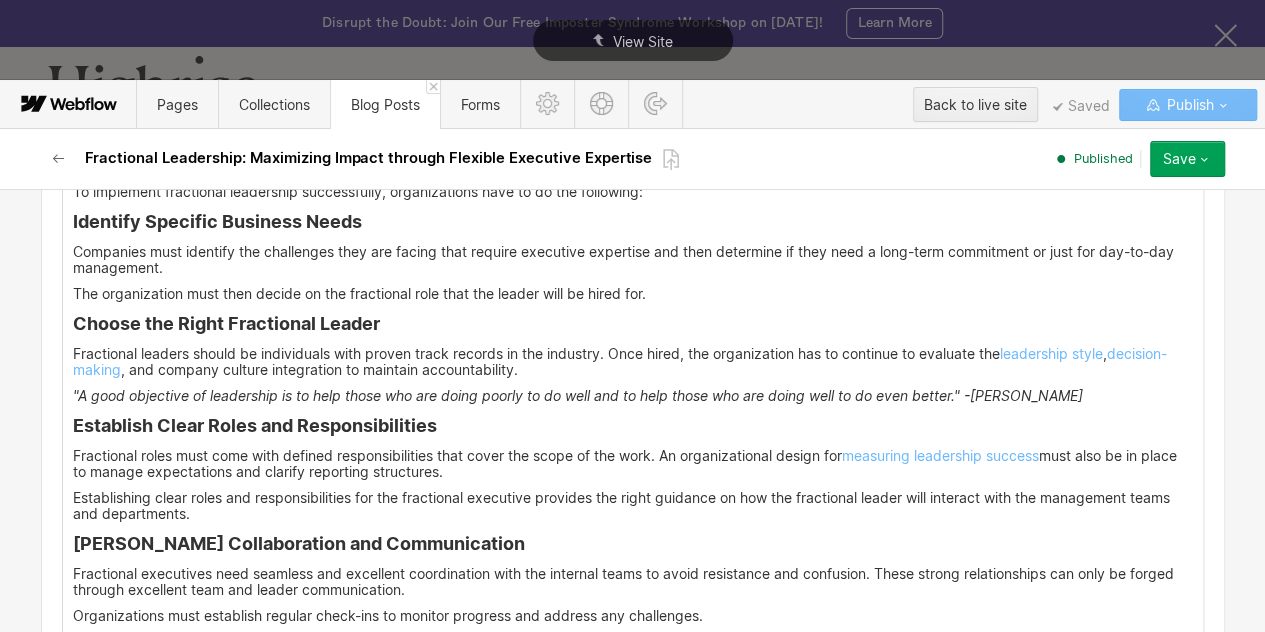 scroll, scrollTop: 6053, scrollLeft: 0, axis: vertical 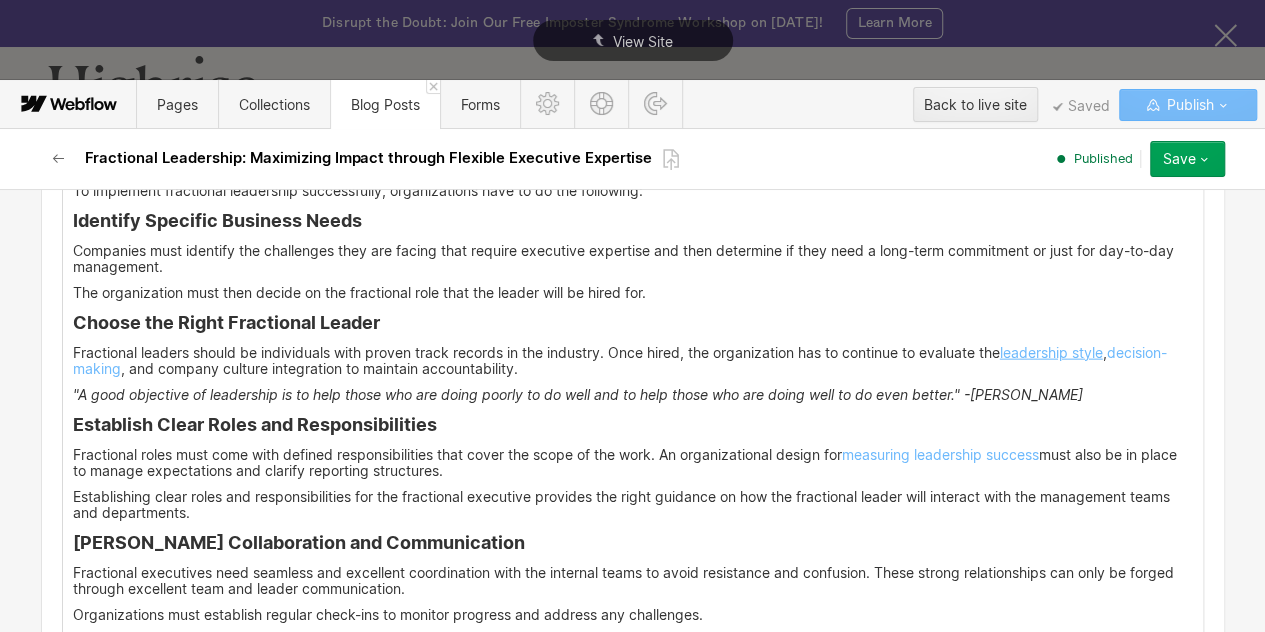 click on "leadership style" at bounding box center [1051, 352] 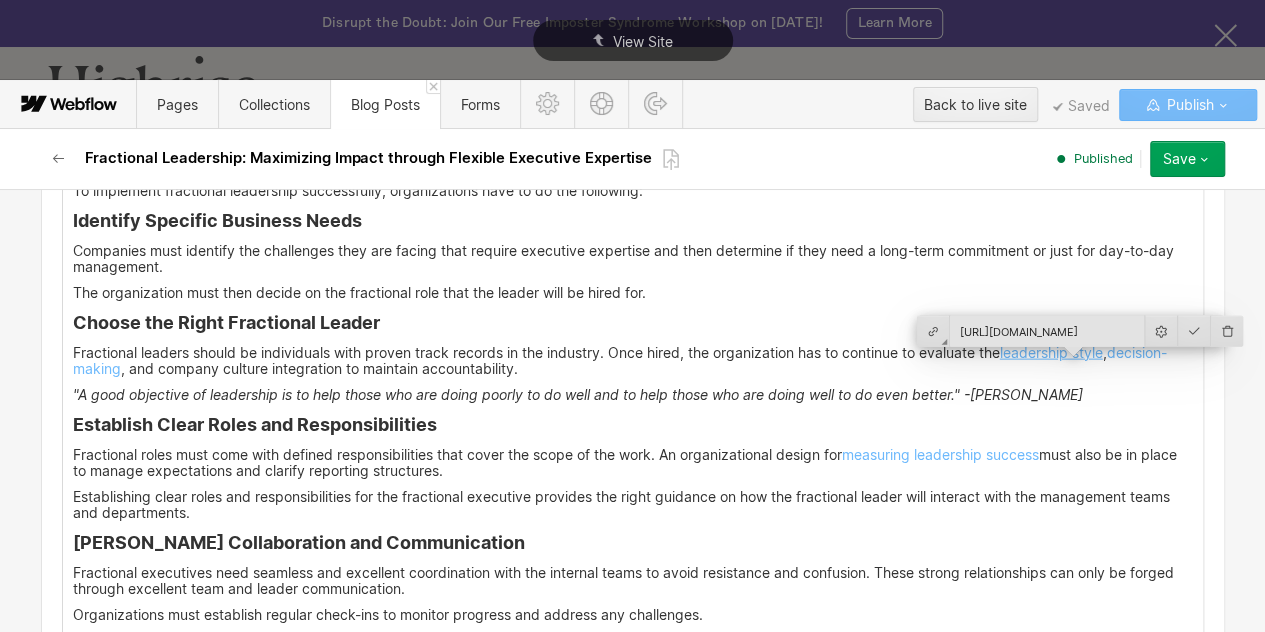 scroll, scrollTop: 6053, scrollLeft: 0, axis: vertical 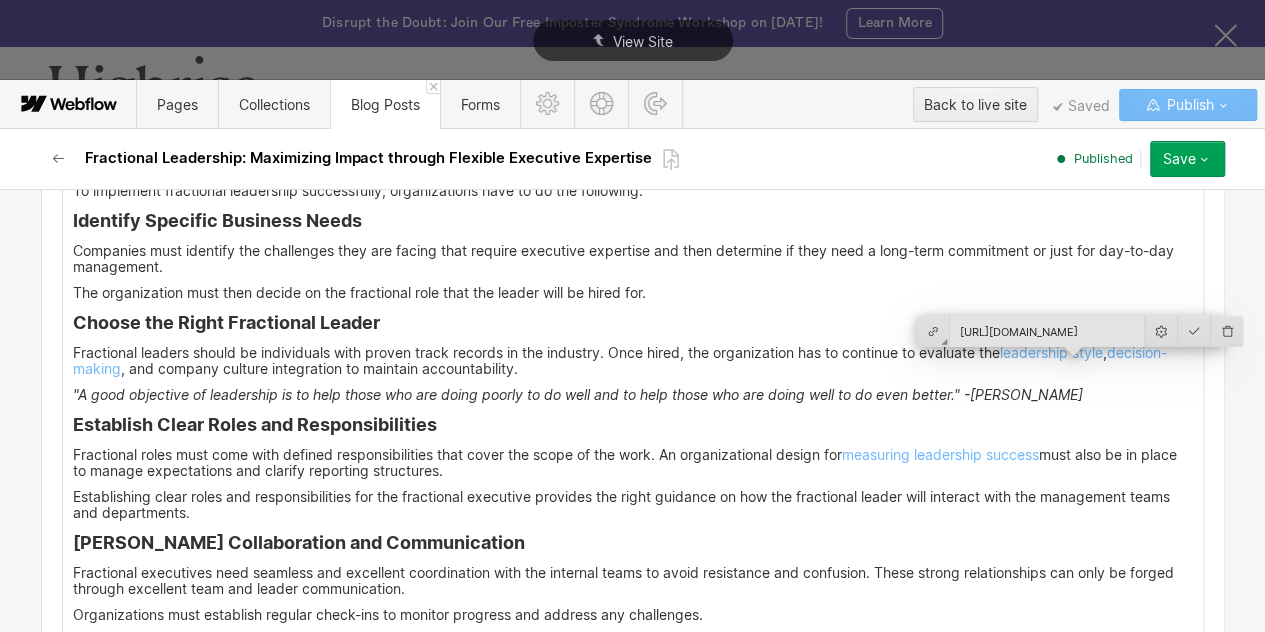 click on "Fractional leaders should be individuals with proven track records in the industry. Once hired, the organization has to continue to evaluate the  leadership style ,  decision-making , and company culture integration to maintain accountability." at bounding box center [633, 361] 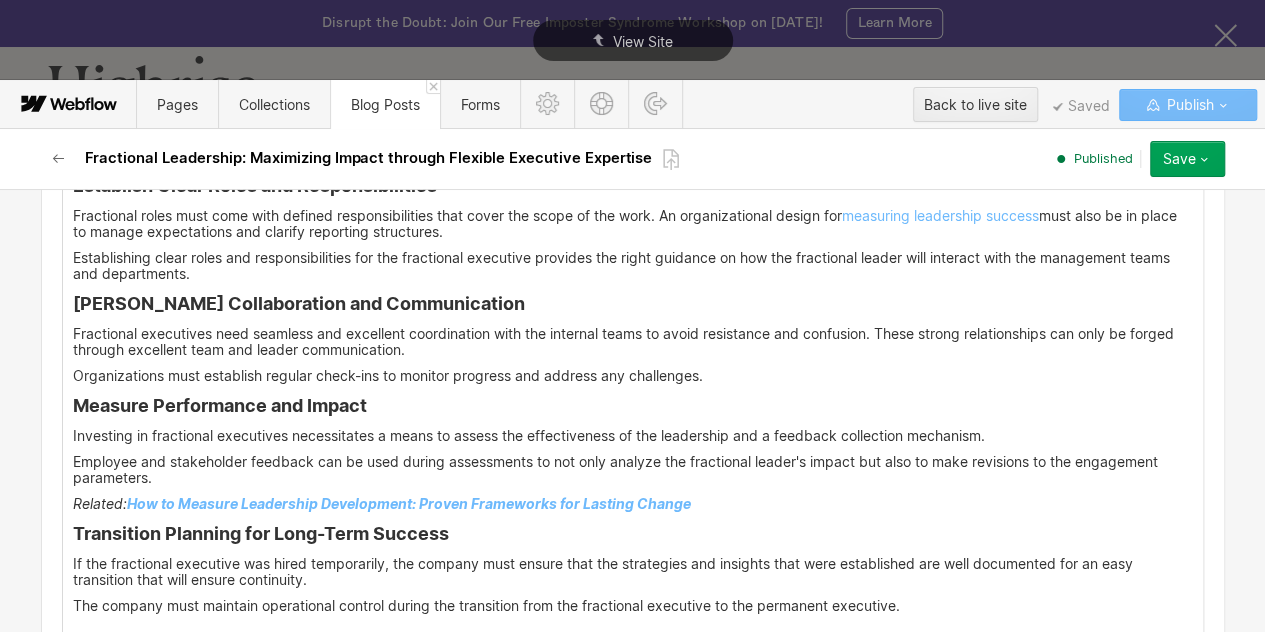 scroll, scrollTop: 6293, scrollLeft: 0, axis: vertical 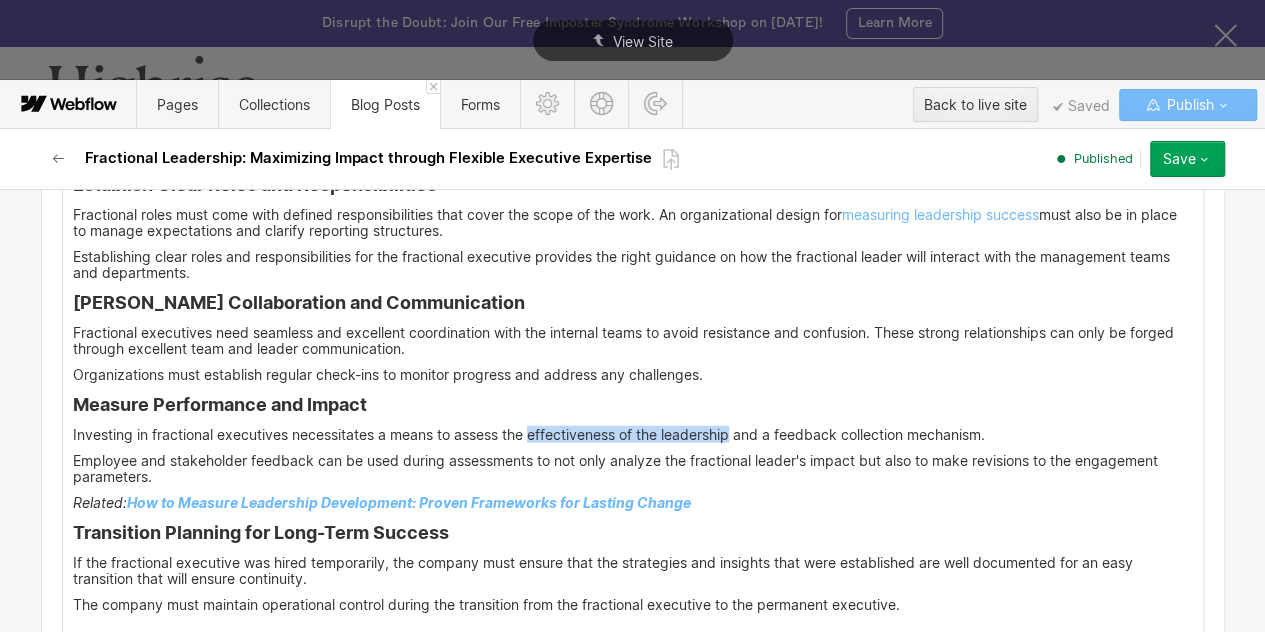 drag, startPoint x: 524, startPoint y: 442, endPoint x: 727, endPoint y: 441, distance: 203.00246 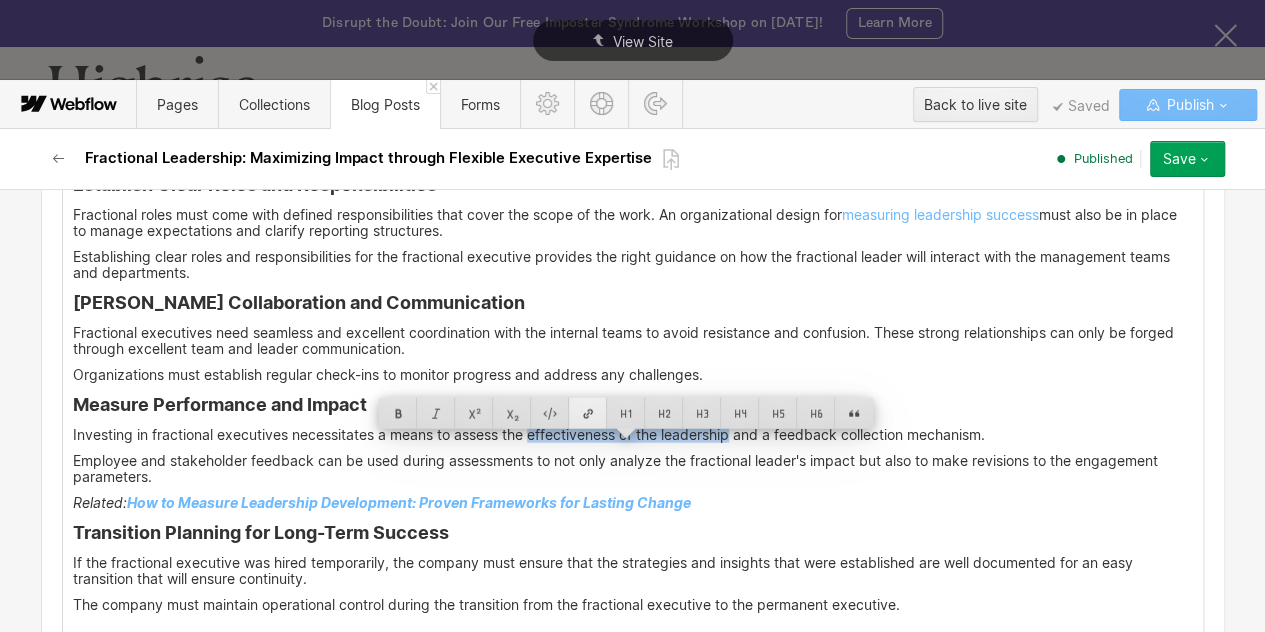 click at bounding box center [588, 413] 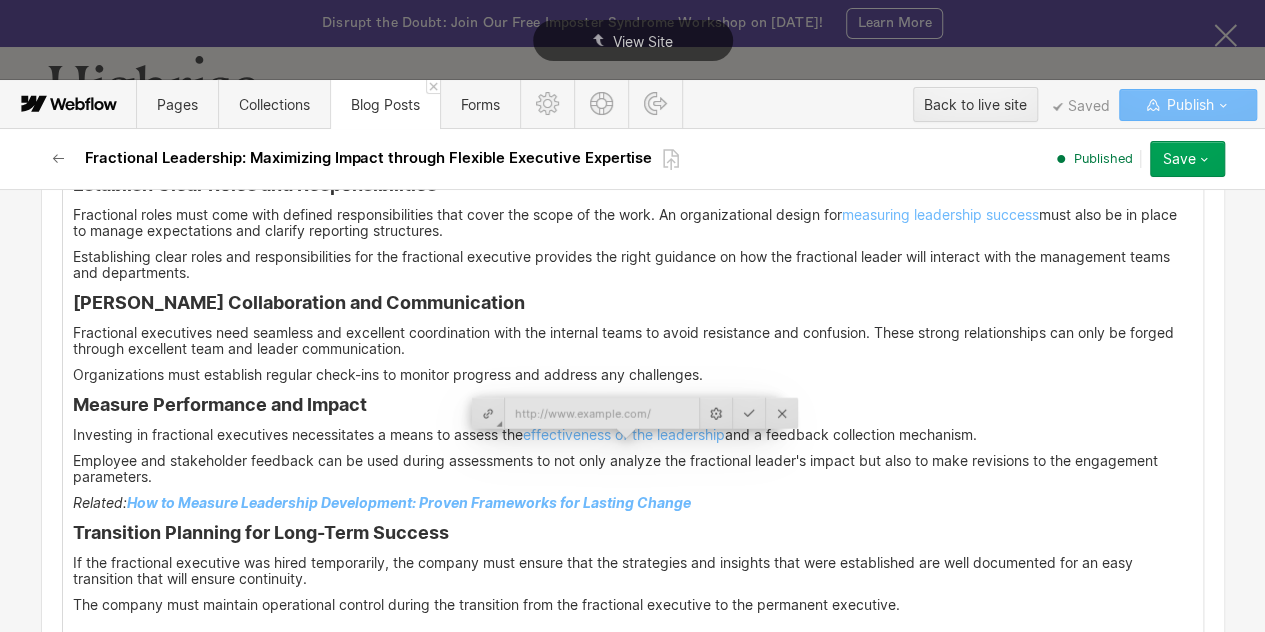 type on "[URL][DOMAIN_NAME]" 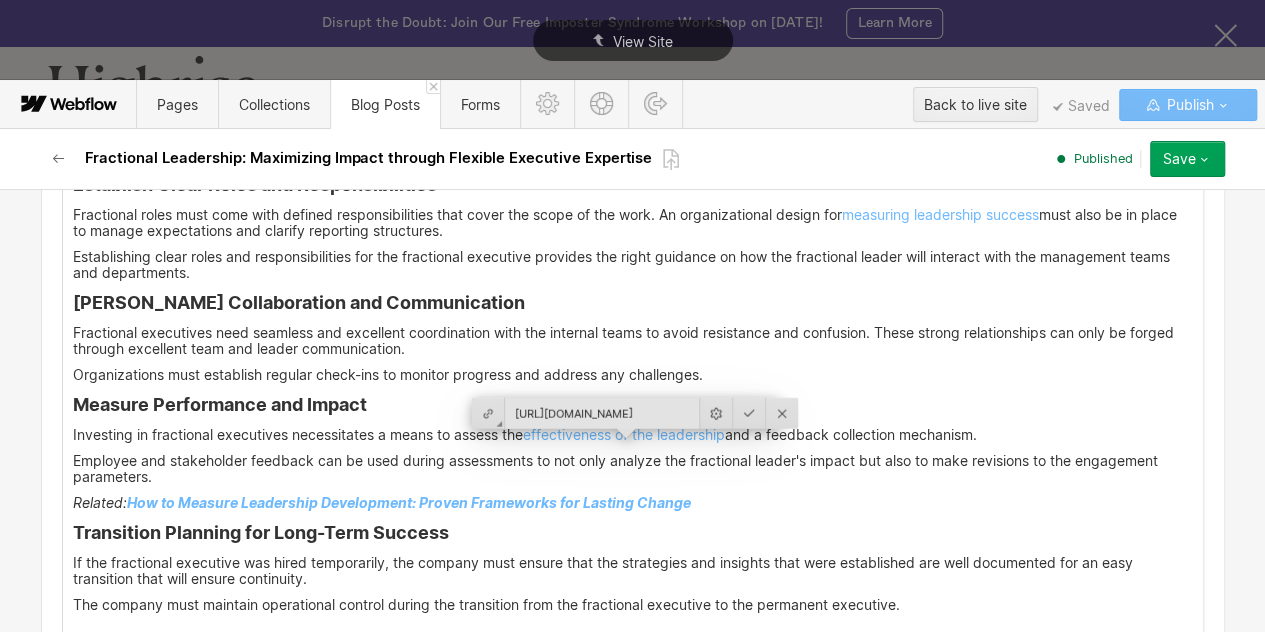 scroll, scrollTop: 0, scrollLeft: 328, axis: horizontal 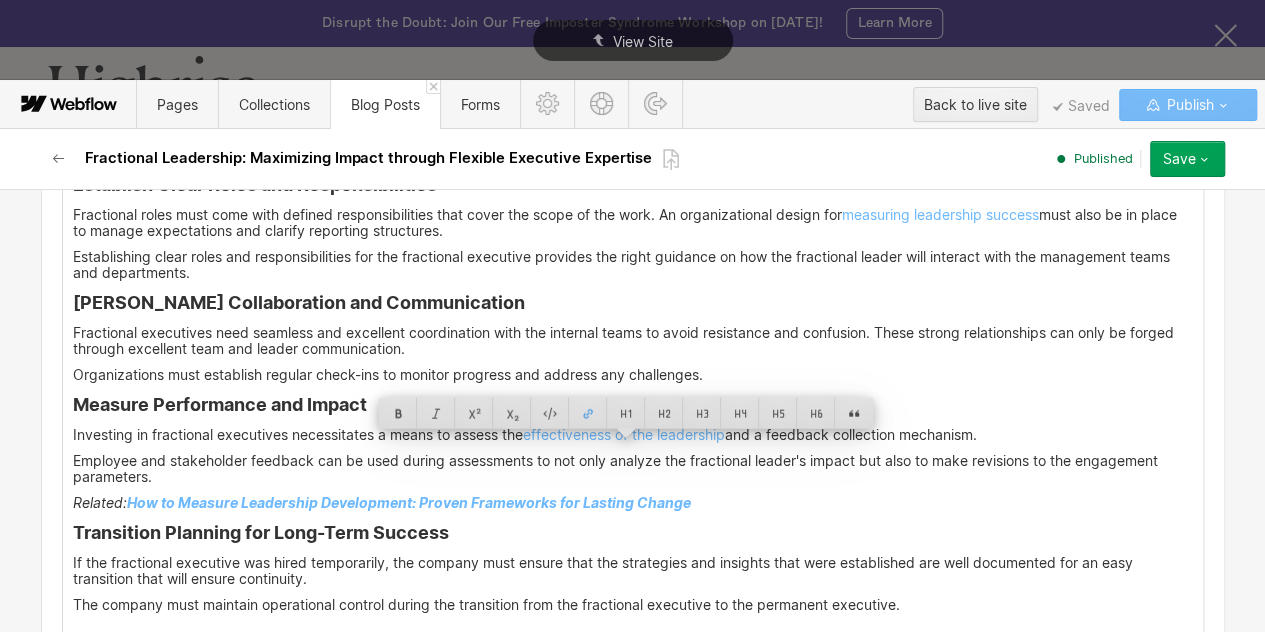 click on "<div id ="four"> Implementing Fractional Leadership Successfully When any kind of senior leadership is chosen, it becomes a major event, necessitating a deliberate approach to picking the best leadership that will bring the greatest benefit to the organization. Filling fractional positions necessitates a well-planned and disciplined approach to guarantee that the company finds fractional talent that will fit well into operations and properly connect with business goals. To implement fractional leadership successfully, organizations have to do the following:  Identify Specific Business Needs Companies must identify the challenges they are facing that require executive expertise and then determine if they need a long-term commitment or just for day-to-day management.  The organization must then decide on the fractional role that the leader will be hired for.  Choose the Right Fractional Leader leadership style ,  decision-making , and company culture integration to maintain accountability.  Related:  ‍   ‍" at bounding box center (633, 823) 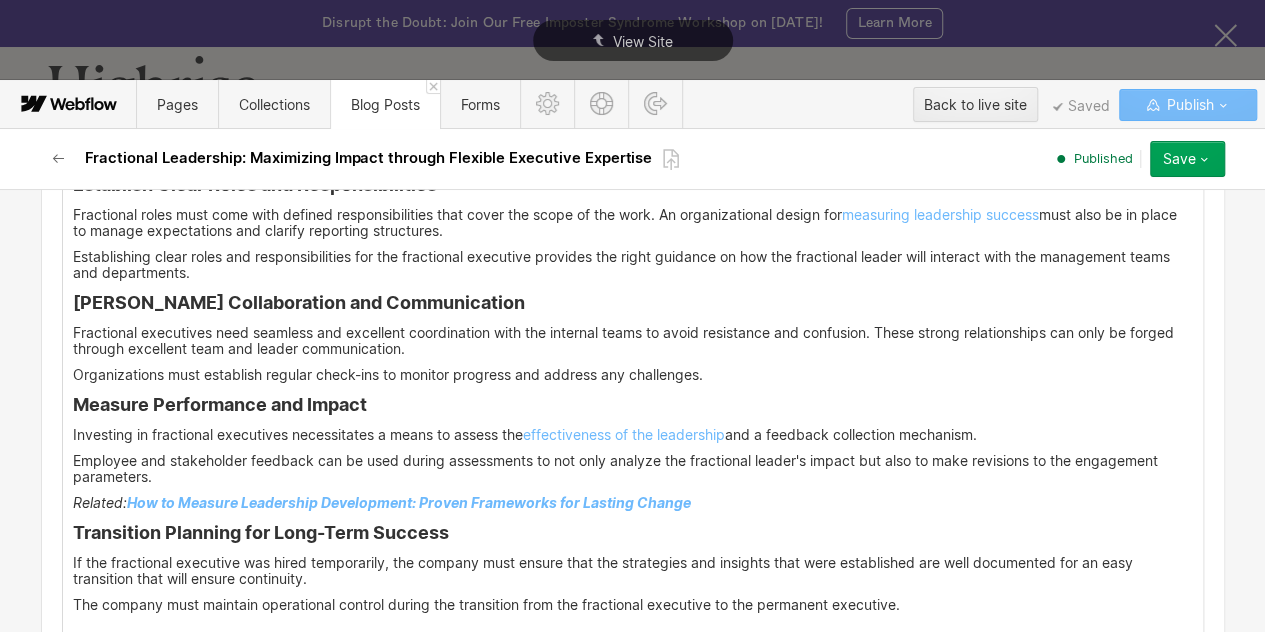 click on "Investing in fractional executives necessitates a means to assess the  effectiveness of the leadership  and a feedback collection mechanism." at bounding box center (633, 435) 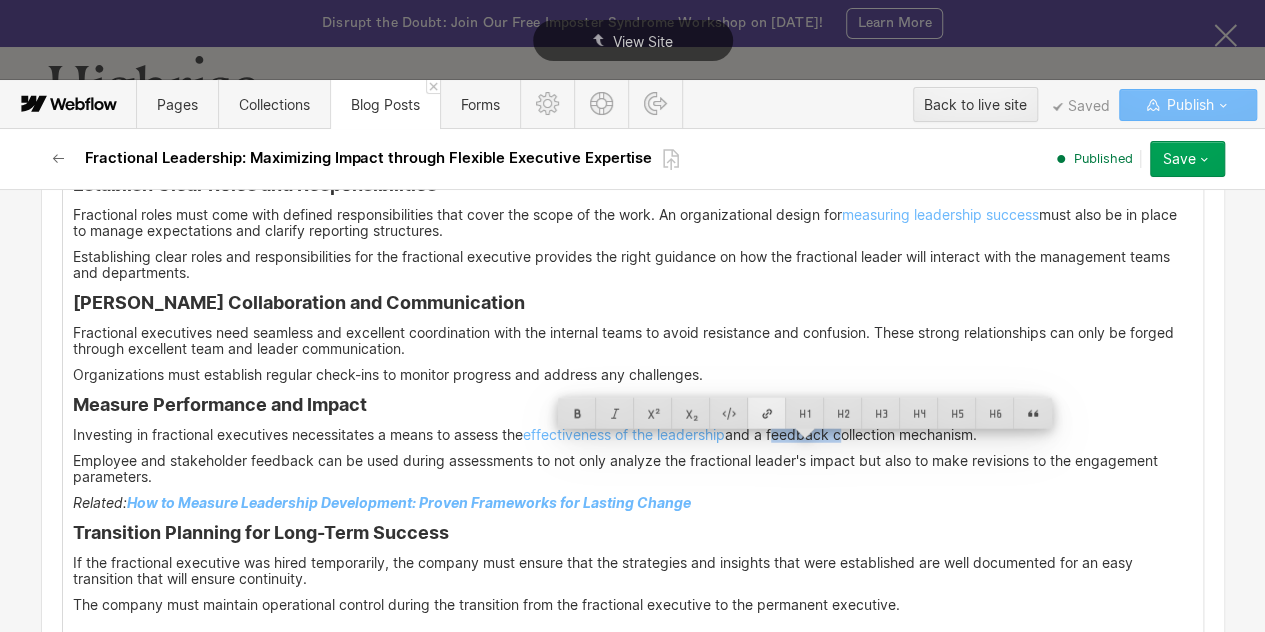 click at bounding box center (767, 413) 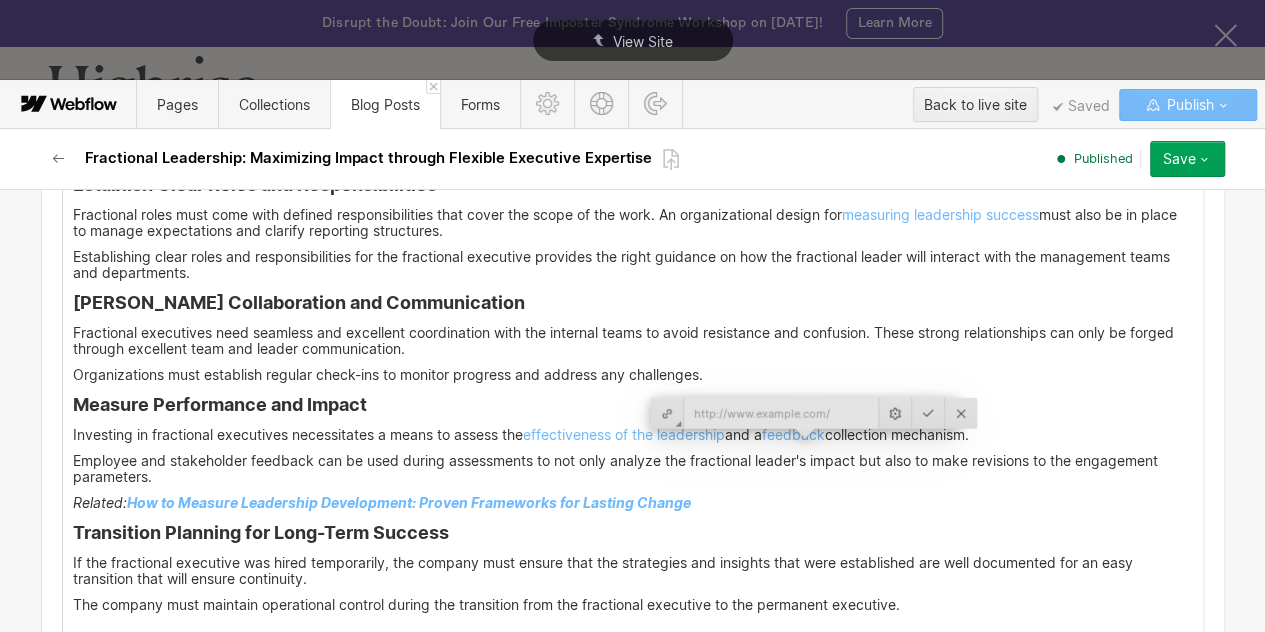 type on "[URL][DOMAIN_NAME]" 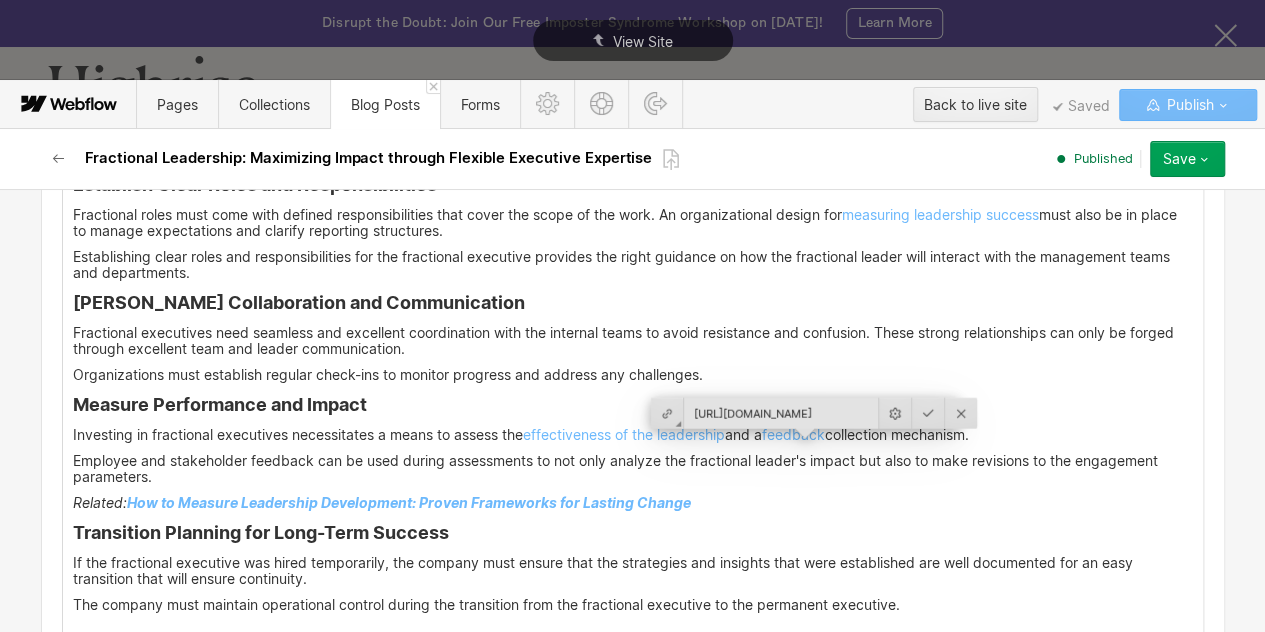scroll, scrollTop: 0, scrollLeft: 301, axis: horizontal 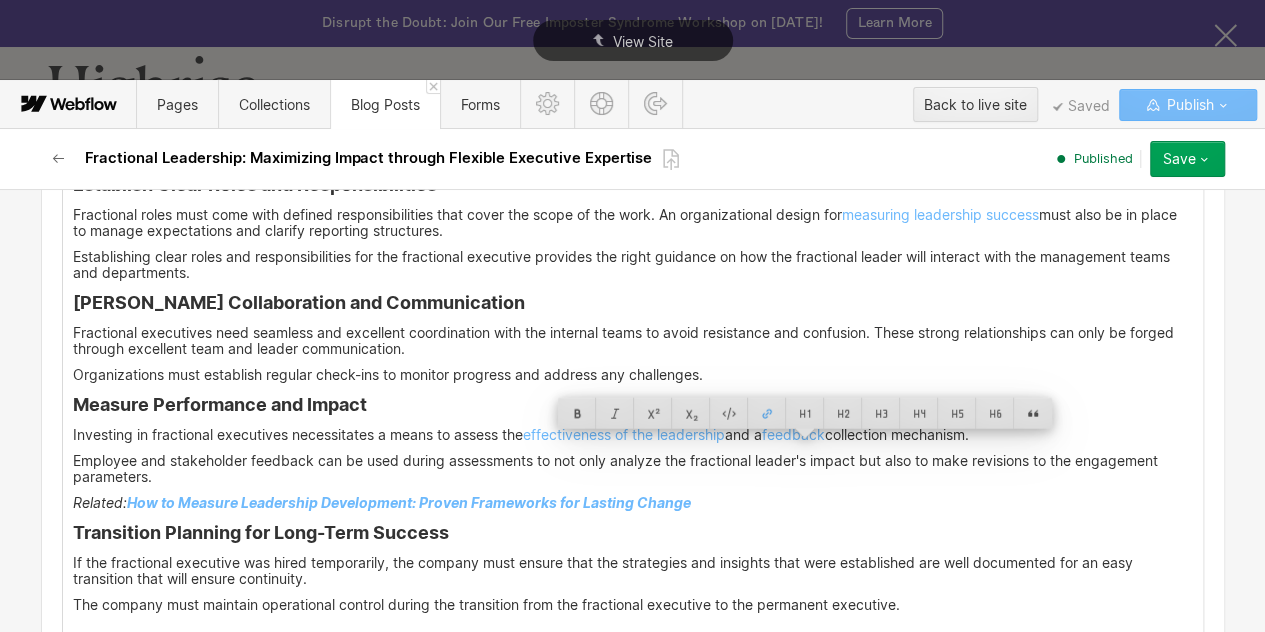 click on "<div id ="four"> Implementing Fractional Leadership Successfully When any kind of senior leadership is chosen, it becomes a major event, necessitating a deliberate approach to picking the best leadership that will bring the greatest benefit to the organization. Filling fractional positions necessitates a well-planned and disciplined approach to guarantee that the company finds fractional talent that will fit well into operations and properly connect with business goals. To implement fractional leadership successfully, organizations have to do the following:  Identify Specific Business Needs Companies must identify the challenges they are facing that require executive expertise and then determine if they need a long-term commitment or just for day-to-day management.  The organization must then decide on the fractional role that the leader will be hired for.  Choose the Right Fractional Leader leadership style ,  decision-making , and company culture integration to maintain accountability.   and a  feedback" at bounding box center (633, 823) 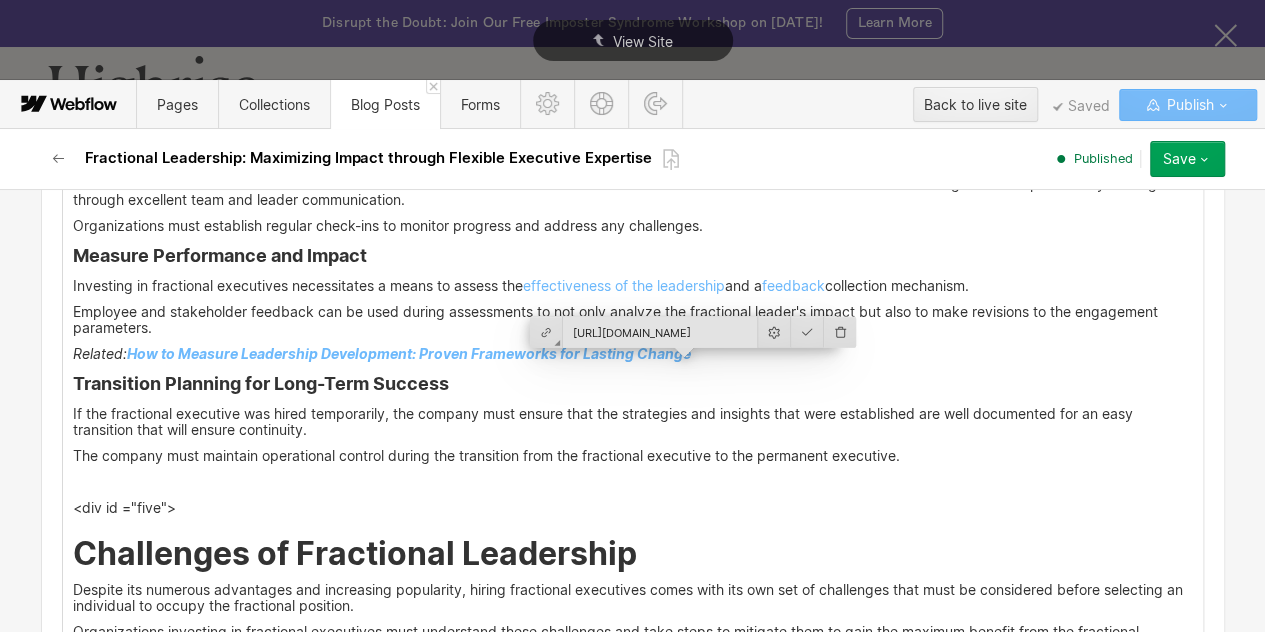 scroll, scrollTop: 6449, scrollLeft: 0, axis: vertical 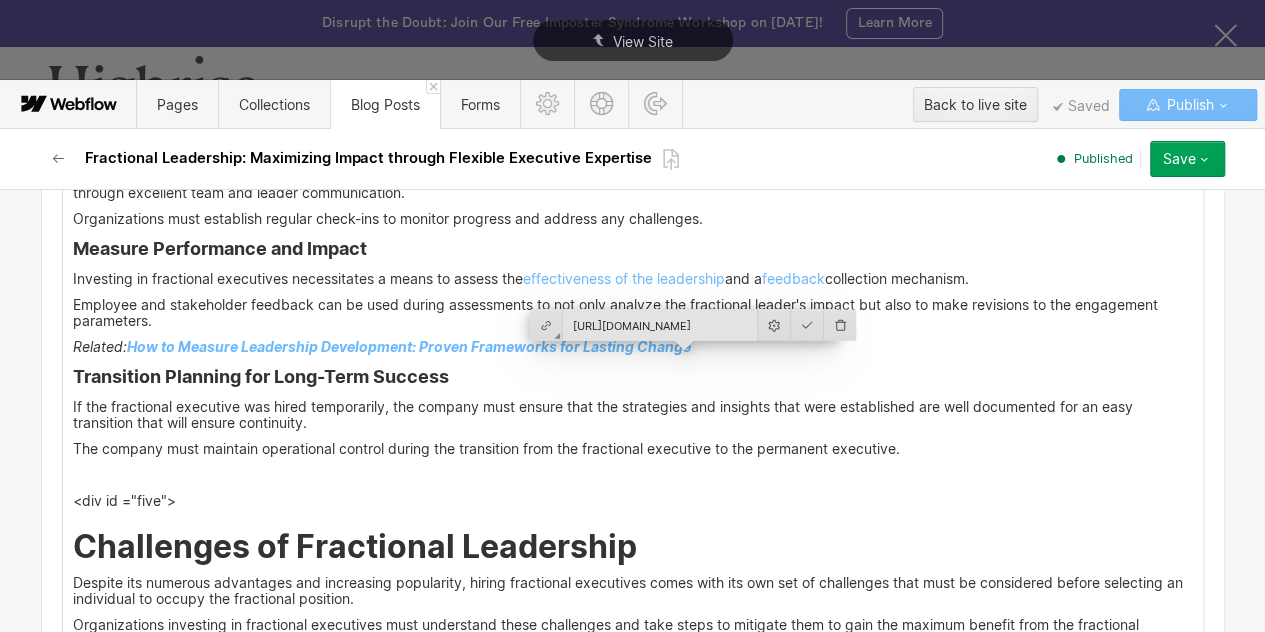 click on "‍" at bounding box center [633, 475] 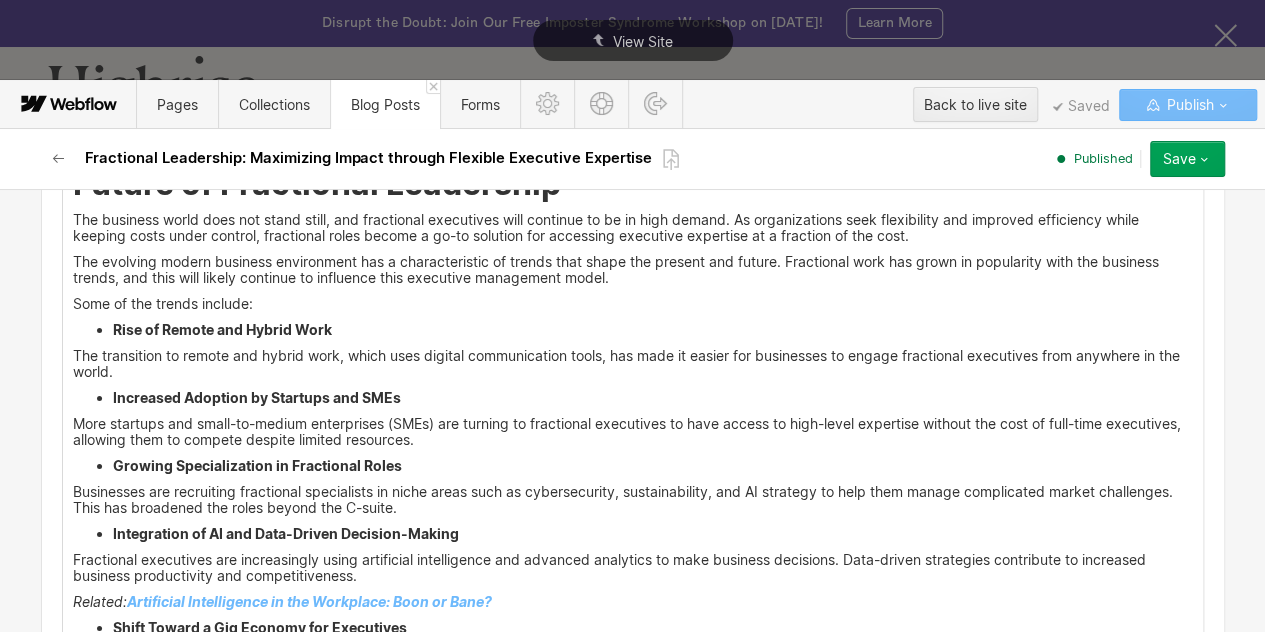 scroll, scrollTop: 7512, scrollLeft: 0, axis: vertical 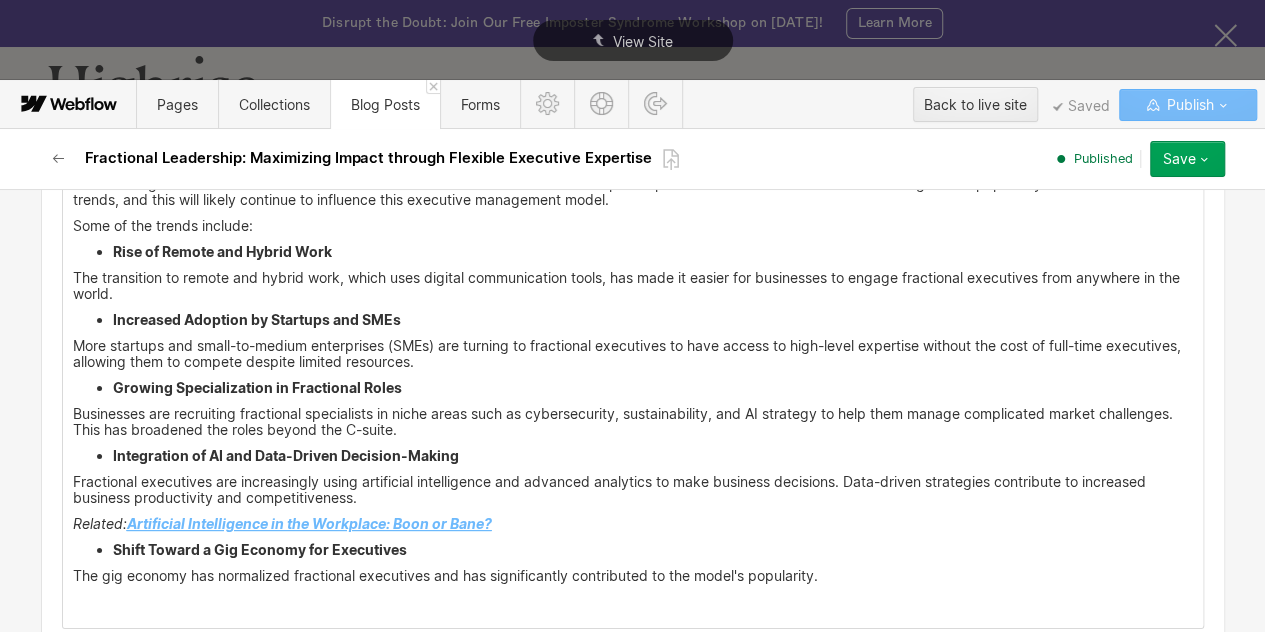click on "Artificial Intelligence in the Workplace: Boon or Bane?" at bounding box center [309, 523] 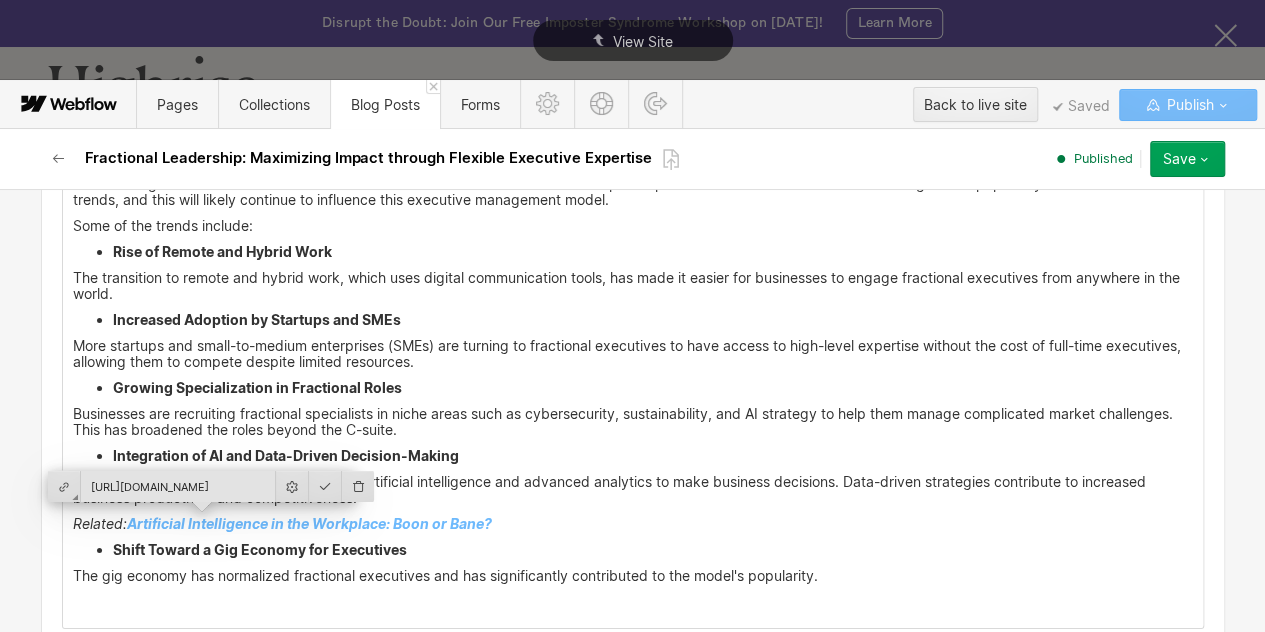 click on "[URL][DOMAIN_NAME]" at bounding box center [178, 486] 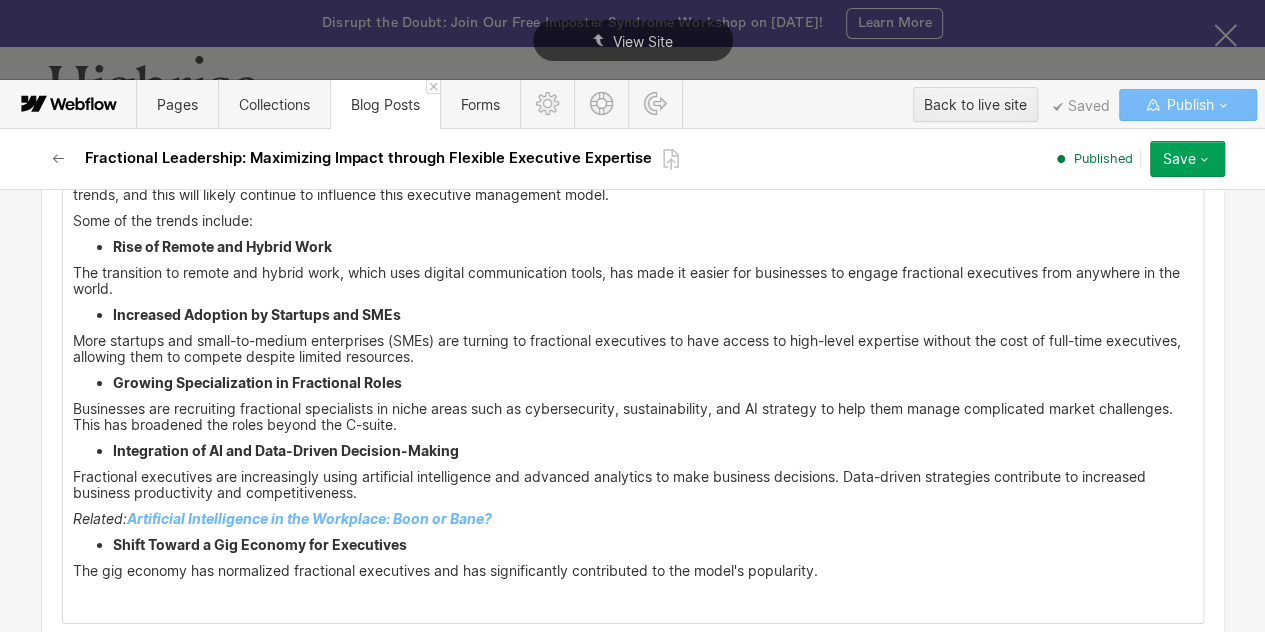 scroll, scrollTop: 7548, scrollLeft: 0, axis: vertical 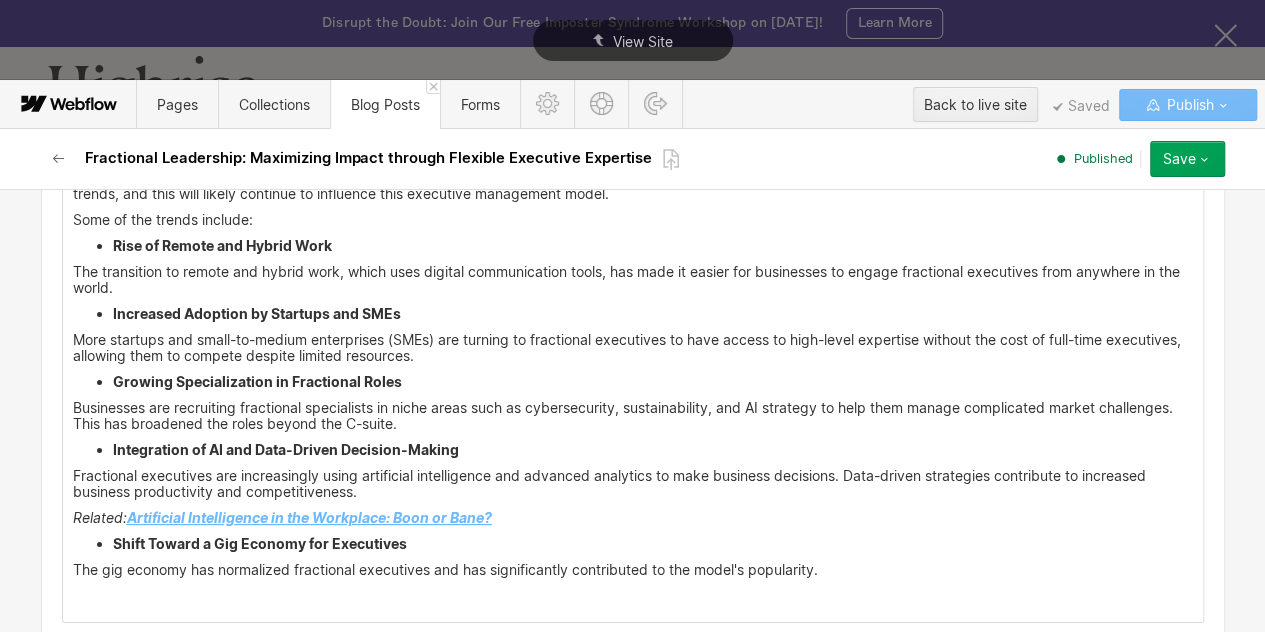 click on "Artificial Intelligence in the Workplace: Boon or Bane?" at bounding box center (309, 517) 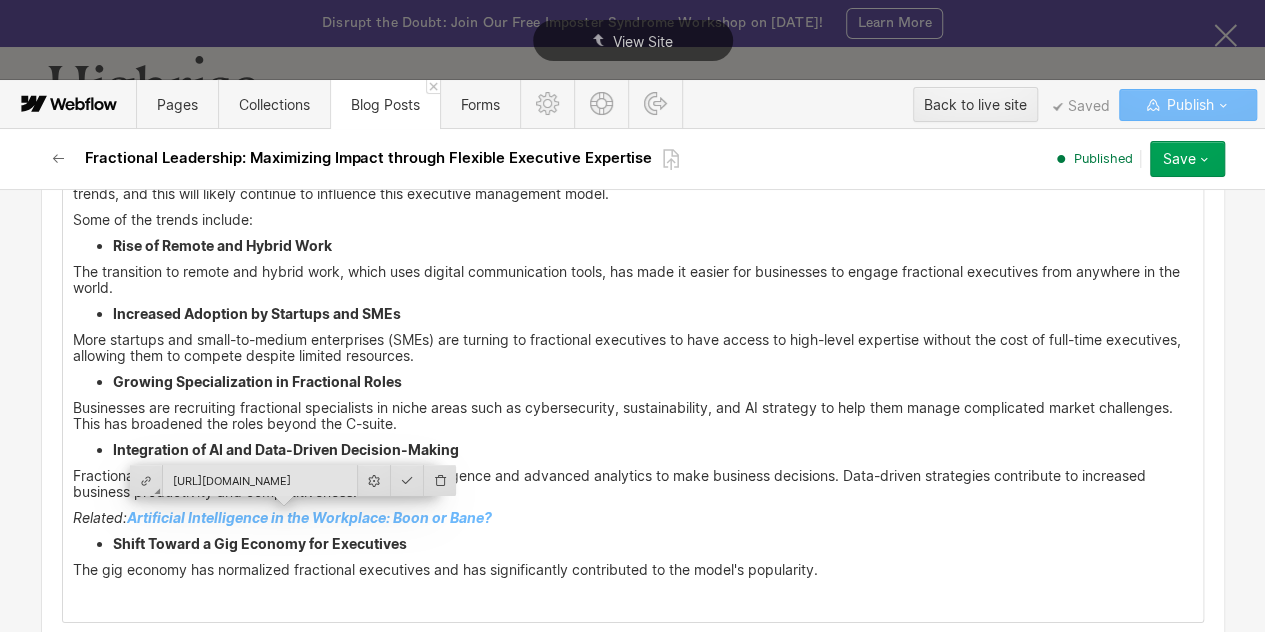 click on "[URL][DOMAIN_NAME]" at bounding box center (260, 480) 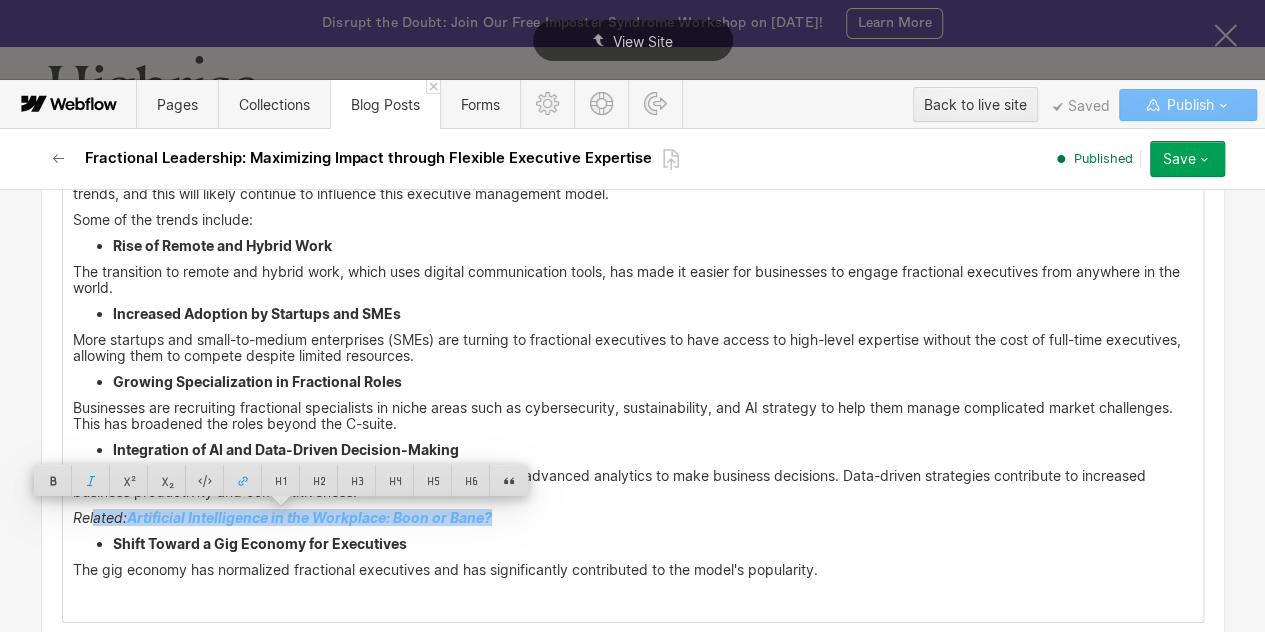 drag, startPoint x: 508, startPoint y: 509, endPoint x: 68, endPoint y: 508, distance: 440.00113 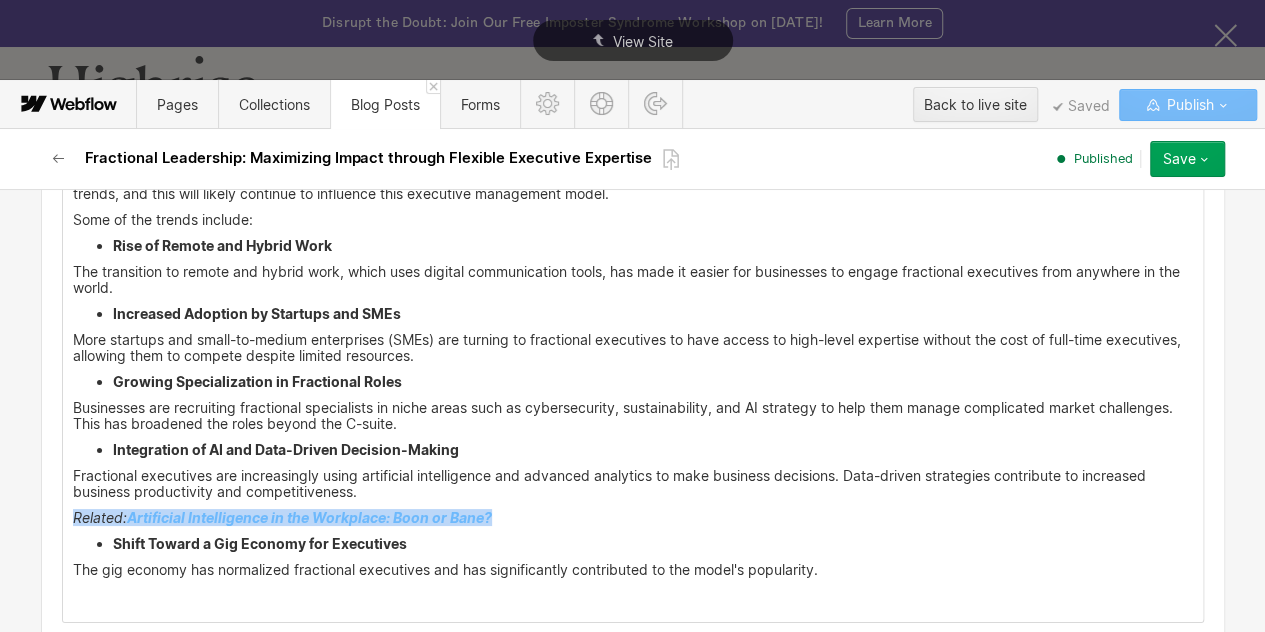 drag, startPoint x: 63, startPoint y: 511, endPoint x: 534, endPoint y: 516, distance: 471.02655 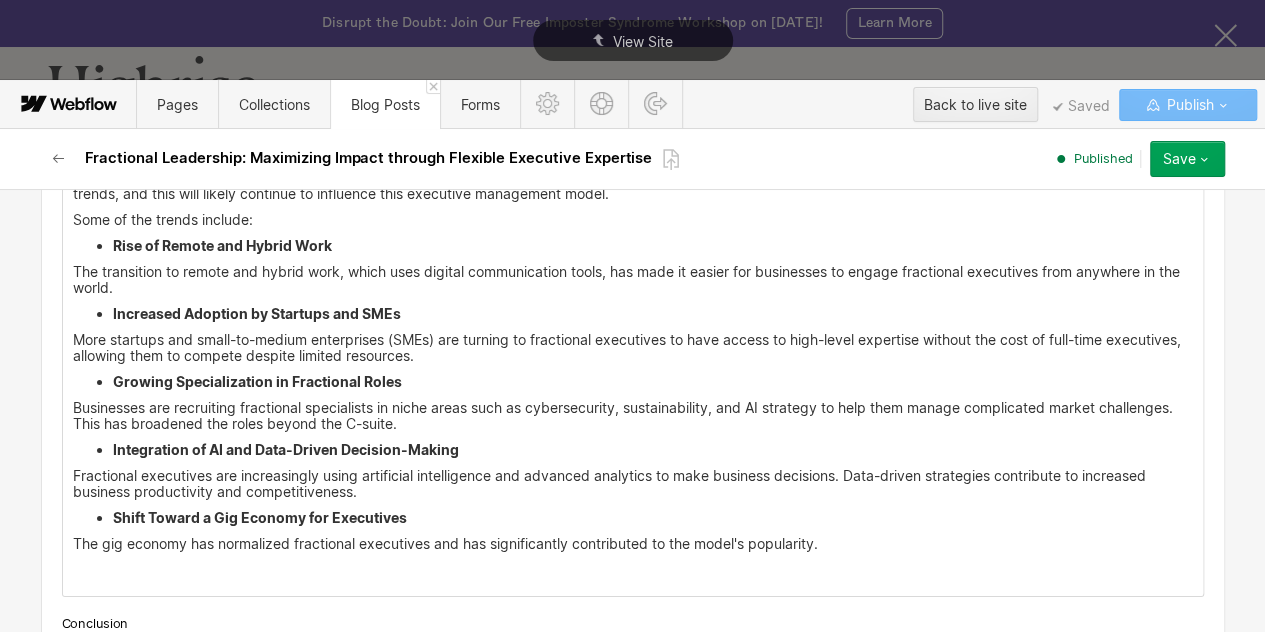 click on "Fractional executives are increasingly using artificial intelligence and advanced analytics to make business decisions. Data-driven strategies contribute to increased business productivity and competitiveness." at bounding box center [633, 484] 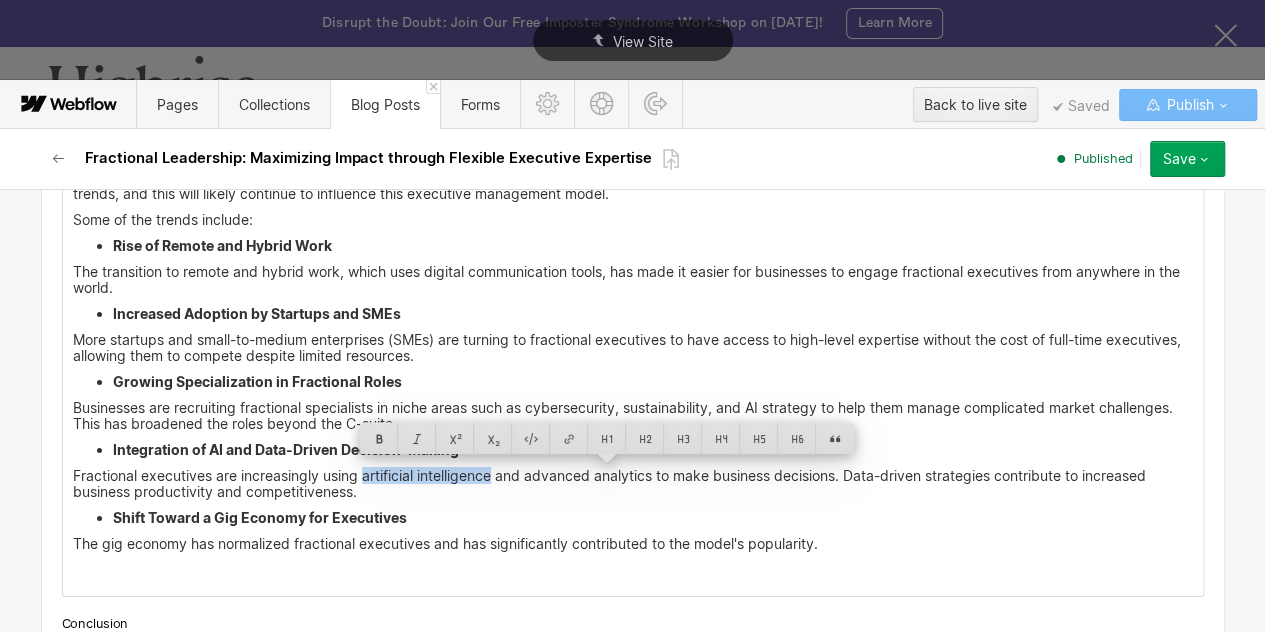 drag, startPoint x: 355, startPoint y: 475, endPoint x: 485, endPoint y: 474, distance: 130.00385 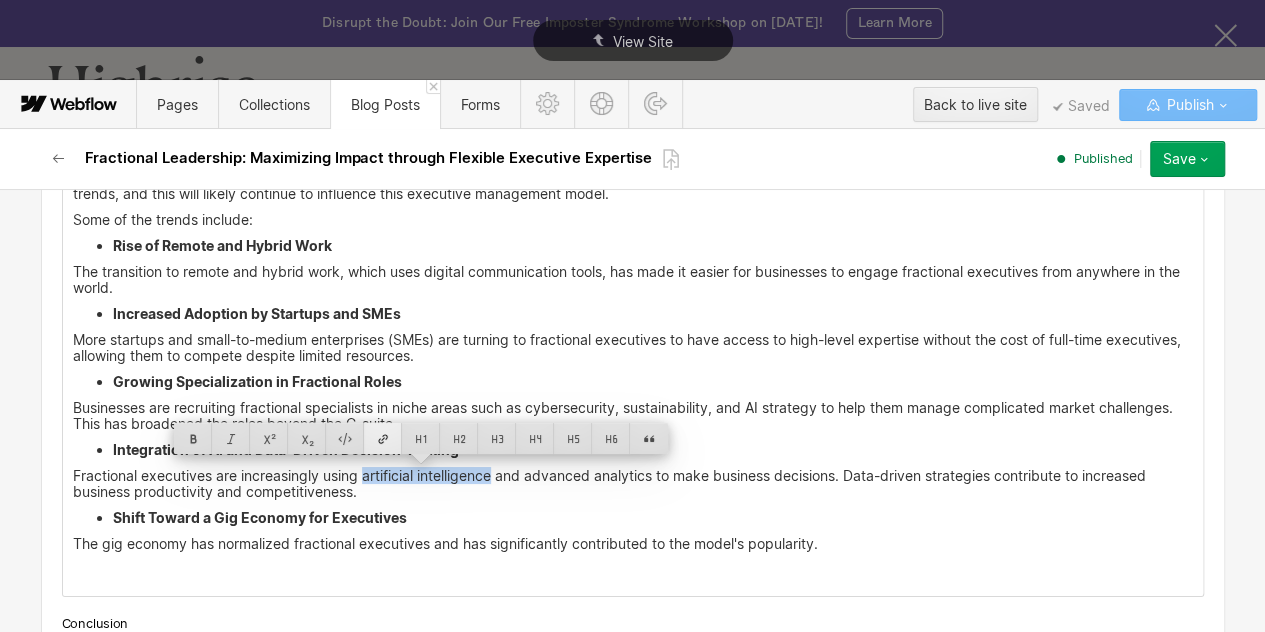 click at bounding box center (383, 438) 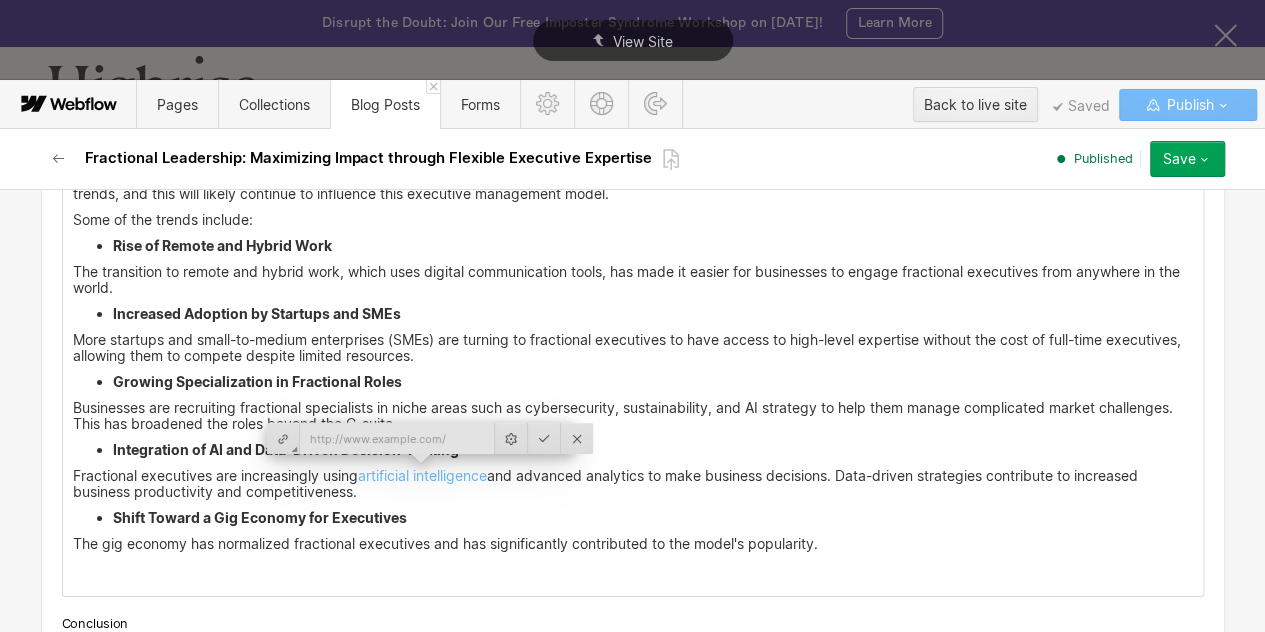 type on "[URL][DOMAIN_NAME]" 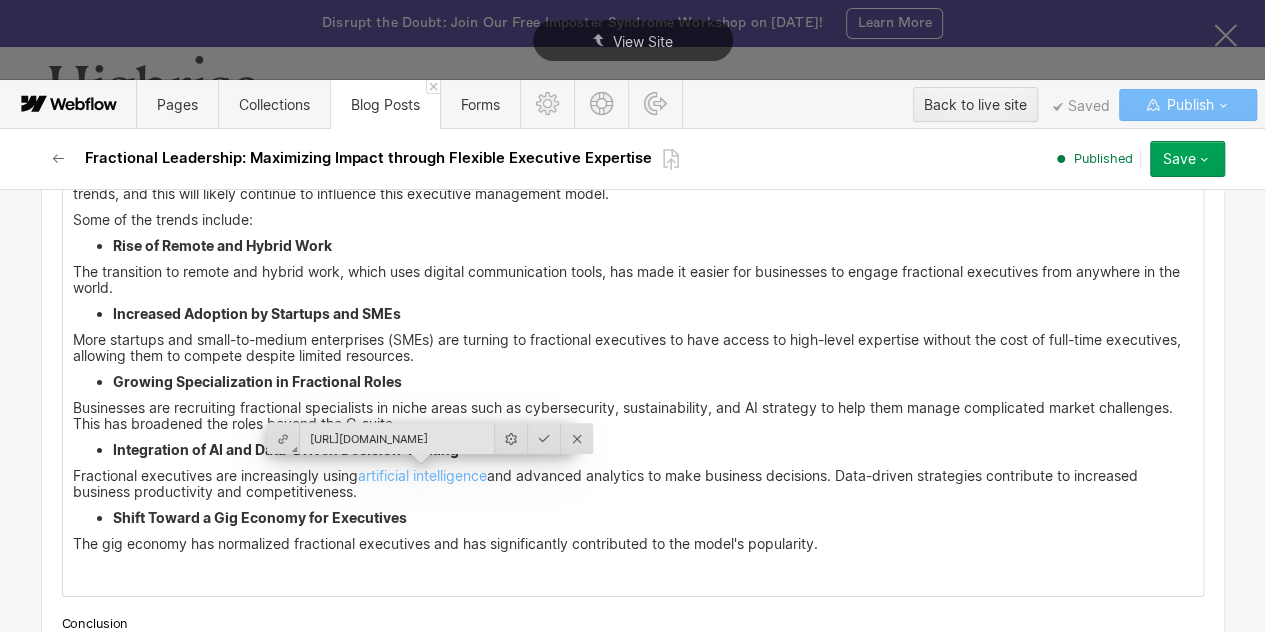 scroll, scrollTop: 0, scrollLeft: 255, axis: horizontal 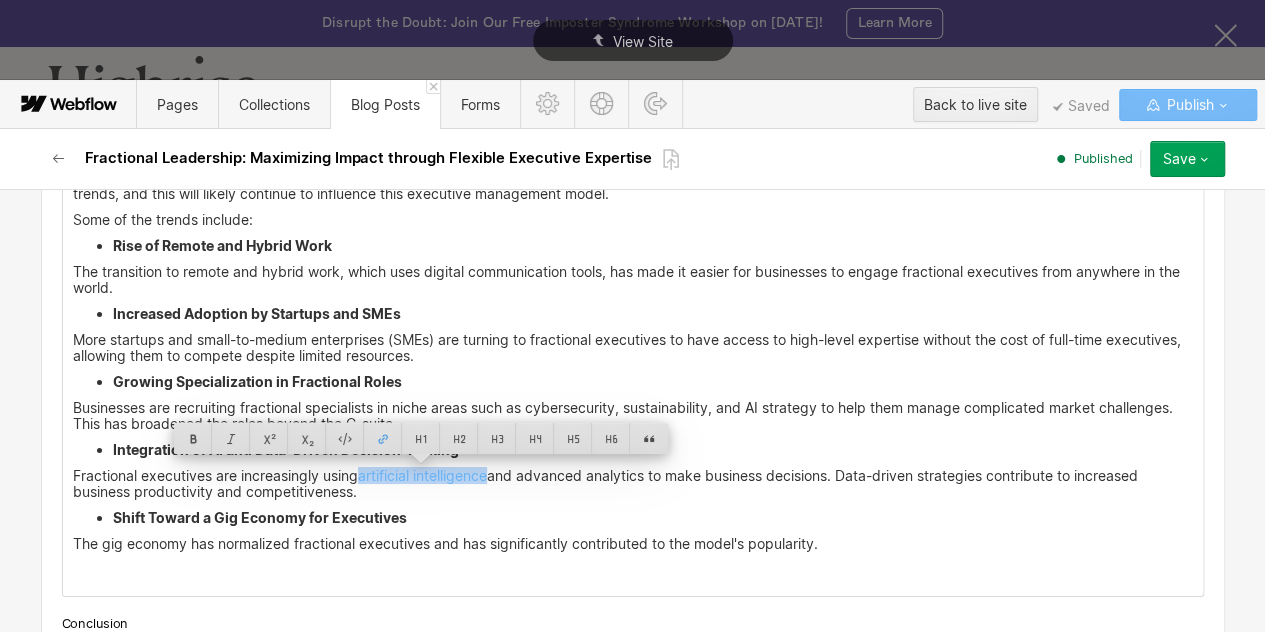 click on "Integration of AI and Data-Driven Decision-Making" at bounding box center (653, 450) 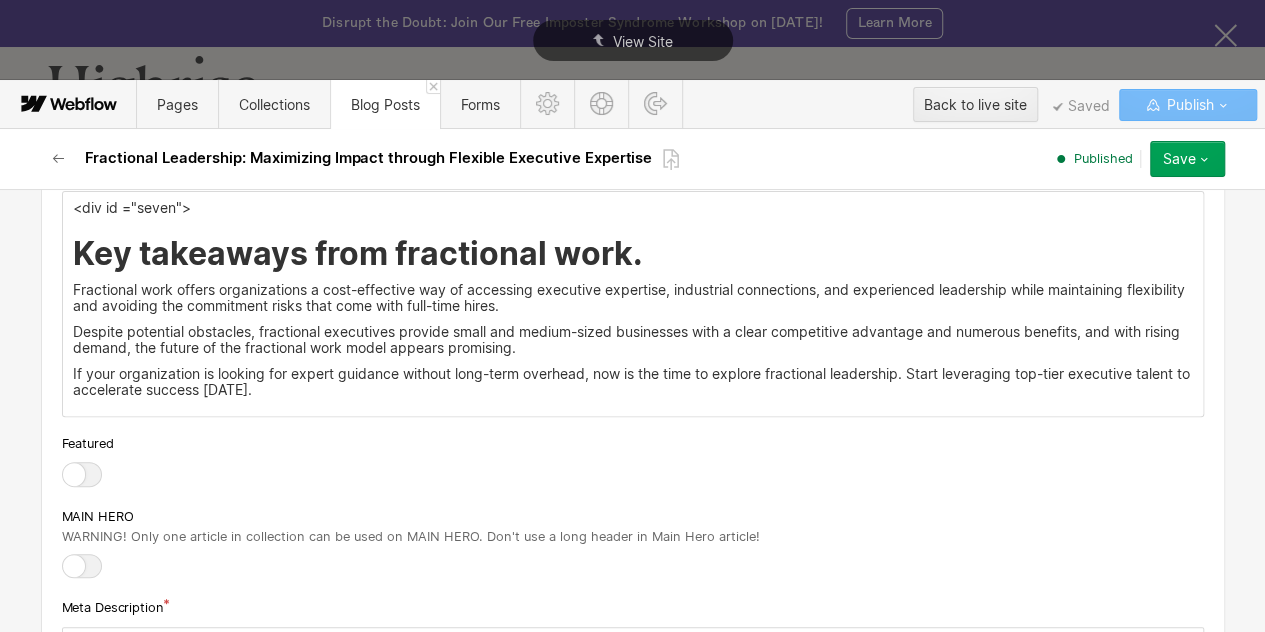 click on "<div id ="seven"> Key takeaways from fractional work.  Fractional work offers organizations a cost-effective way of accessing executive expertise, industrial connections, and experienced leadership while maintaining flexibility and avoiding the commitment risks that come with full-time hires.  Despite potential obstacles, fractional executives provide small and medium-sized businesses with a clear competitive advantage and numerous benefits, and with rising demand, the future of the fractional work model appears promising. If your organization is looking for expert guidance without long-term overhead, now is the time to explore fractional leadership. Start leveraging top-tier executive talent to accelerate success [DATE]." at bounding box center (633, 304) 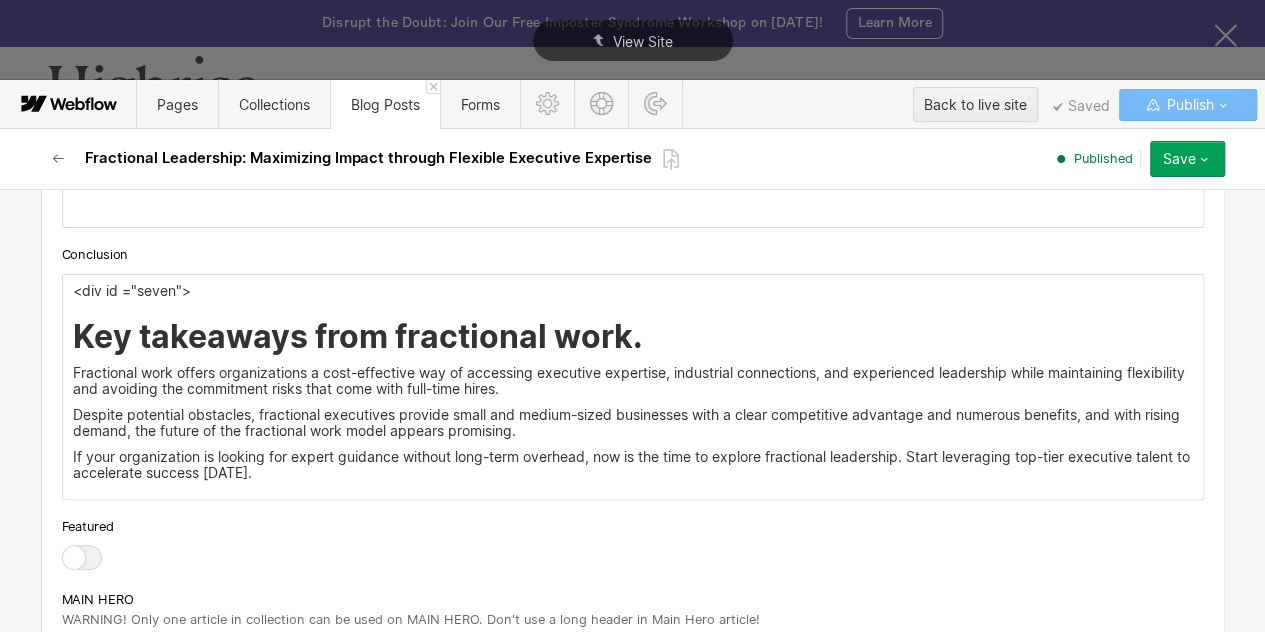 scroll, scrollTop: 7916, scrollLeft: 0, axis: vertical 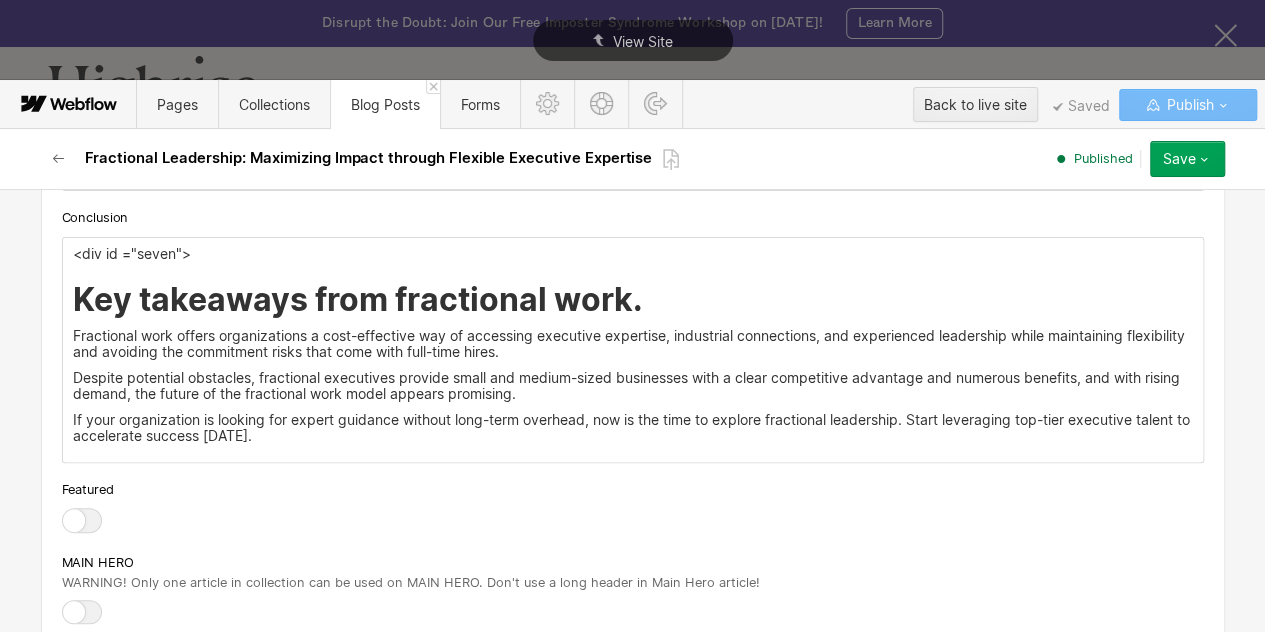 click on "<div id ="seven"> Key takeaways from fractional work.  Fractional work offers organizations a cost-effective way of accessing executive expertise, industrial connections, and experienced leadership while maintaining flexibility and avoiding the commitment risks that come with full-time hires.  Despite potential obstacles, fractional executives provide small and medium-sized businesses with a clear competitive advantage and numerous benefits, and with rising demand, the future of the fractional work model appears promising. If your organization is looking for expert guidance without long-term overhead, now is the time to explore fractional leadership. Start leveraging top-tier executive talent to accelerate success [DATE]." at bounding box center (633, 350) 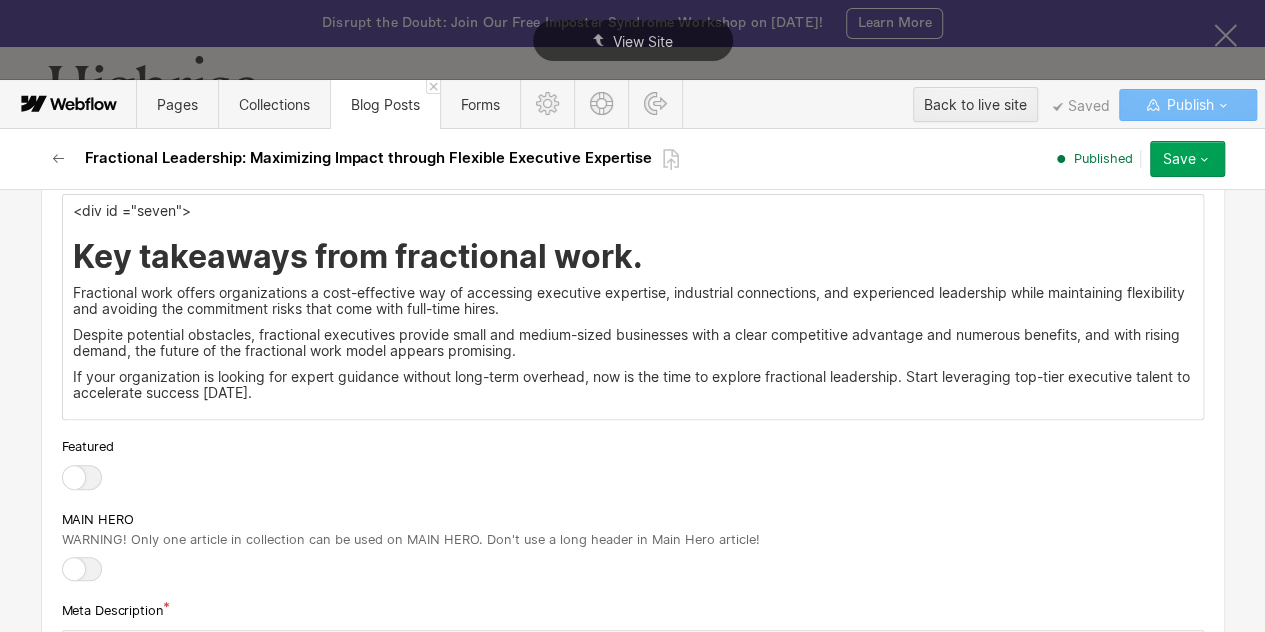 scroll, scrollTop: 7998, scrollLeft: 0, axis: vertical 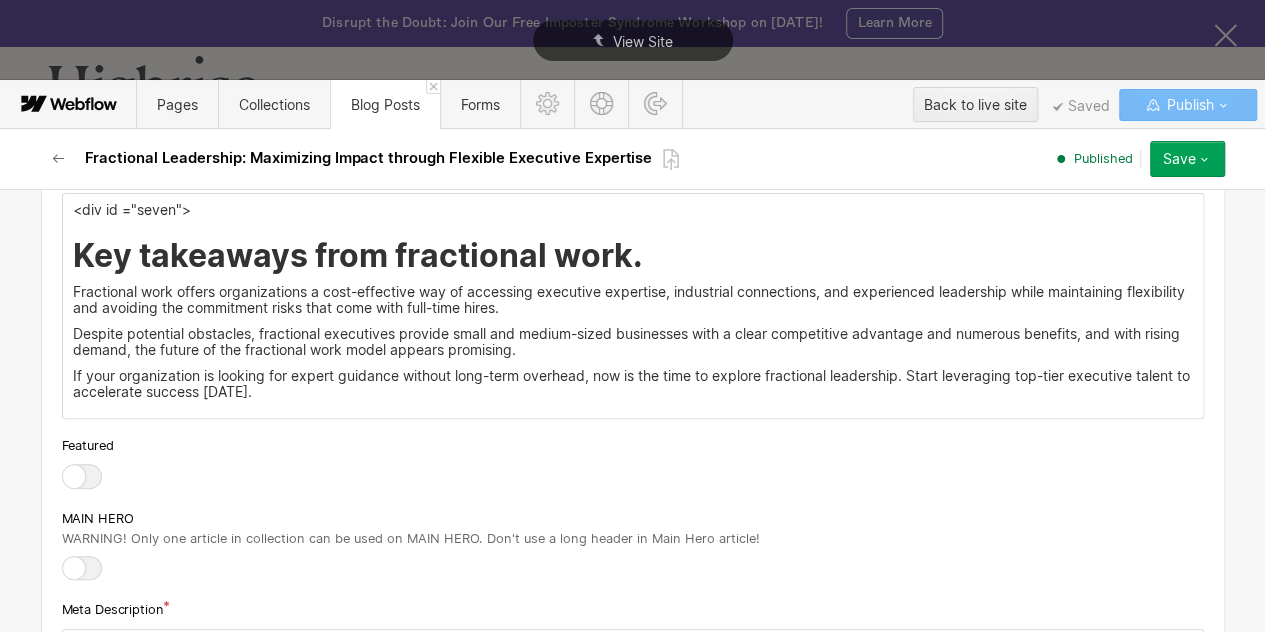 click on "<div id ="seven"> Key takeaways from fractional work.  Fractional work offers organizations a cost-effective way of accessing executive expertise, industrial connections, and experienced leadership while maintaining flexibility and avoiding the commitment risks that come with full-time hires.  Despite potential obstacles, fractional executives provide small and medium-sized businesses with a clear competitive advantage and numerous benefits, and with rising demand, the future of the fractional work model appears promising. If your organization is looking for expert guidance without long-term overhead, now is the time to explore fractional leadership. Start leveraging top-tier executive talent to accelerate success [DATE]." at bounding box center [633, 306] 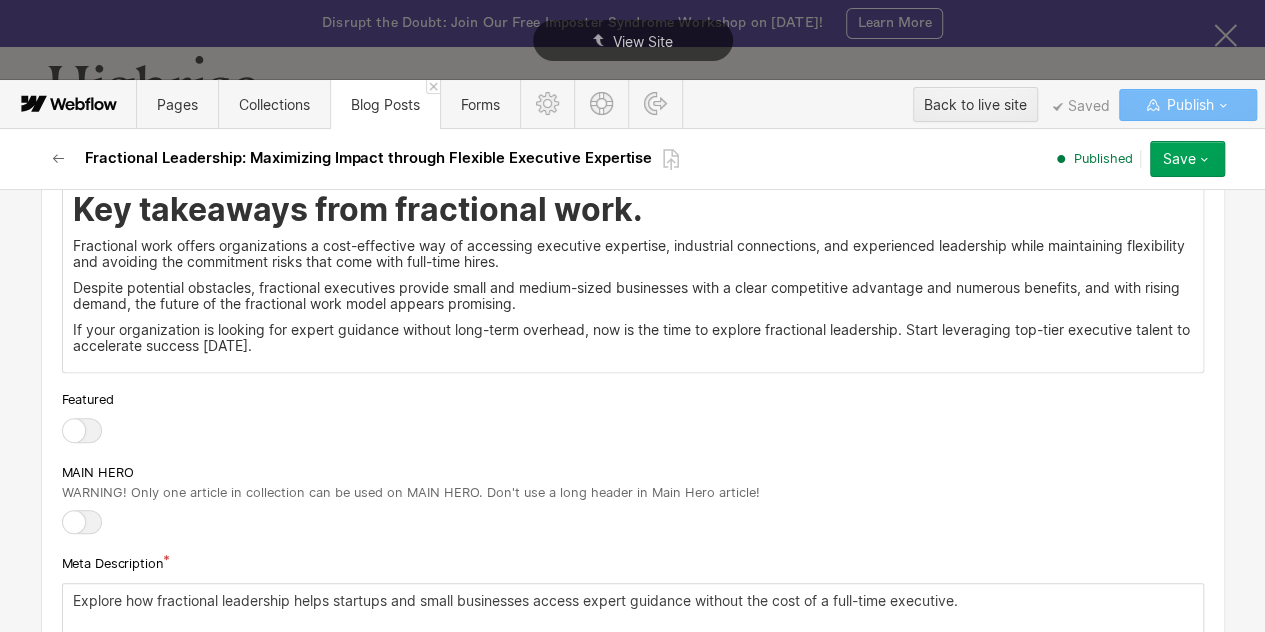 scroll, scrollTop: 8046, scrollLeft: 0, axis: vertical 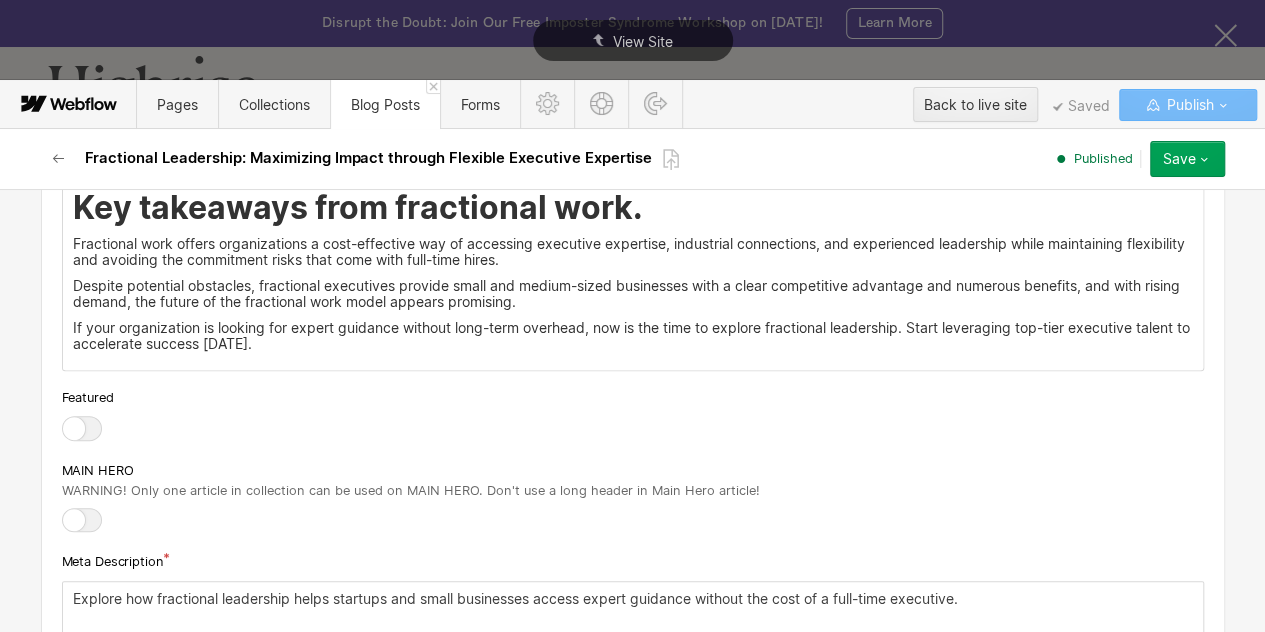 click on "If your organization is looking for expert guidance without long-term overhead, now is the time to explore fractional leadership. Start leveraging top-tier executive talent to accelerate success [DATE]." at bounding box center [633, 336] 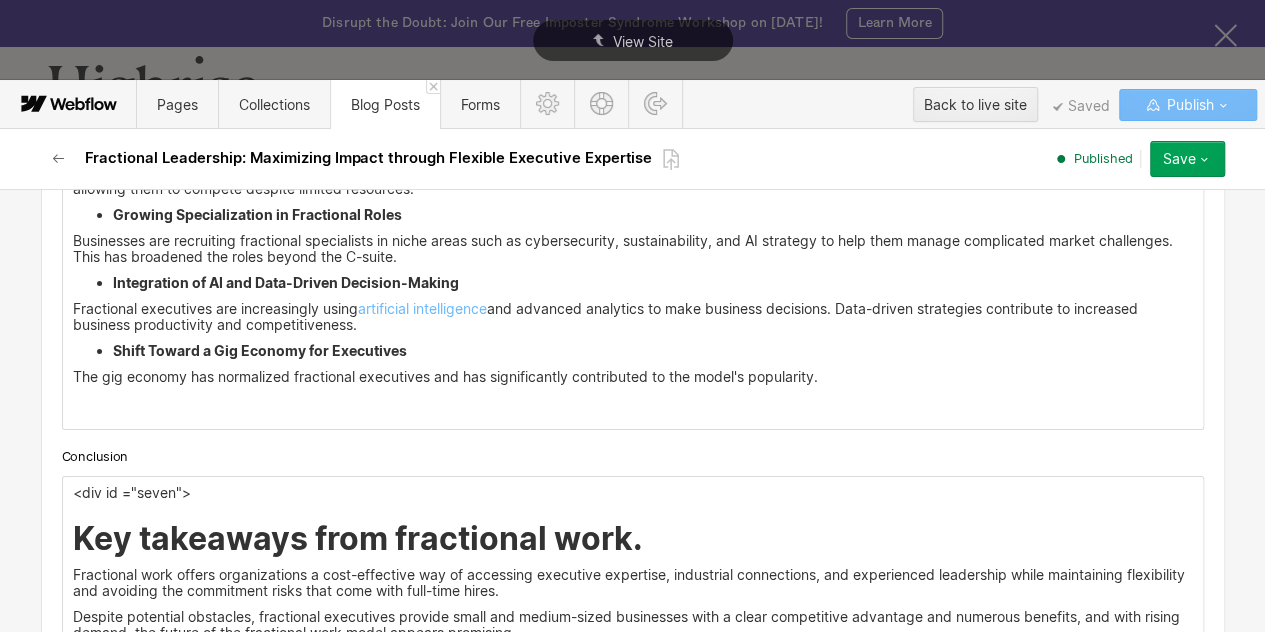 scroll, scrollTop: 7714, scrollLeft: 0, axis: vertical 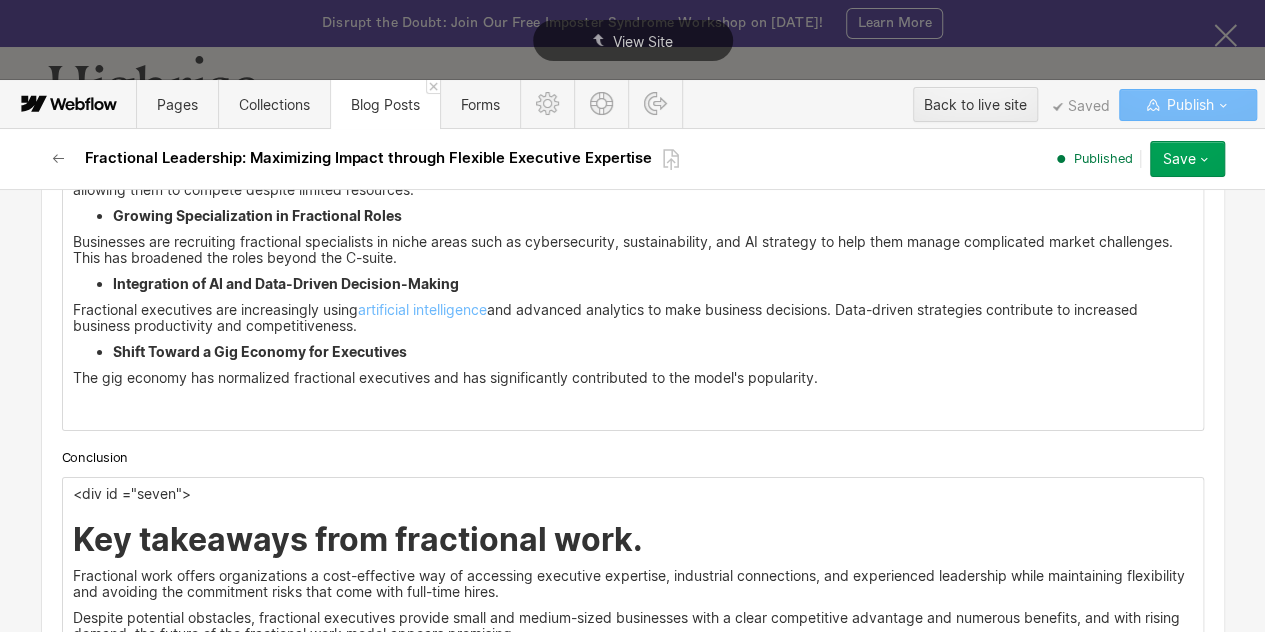 click on "The gig economy has normalized fractional executives and has significantly contributed to the model's popularity." at bounding box center [633, 378] 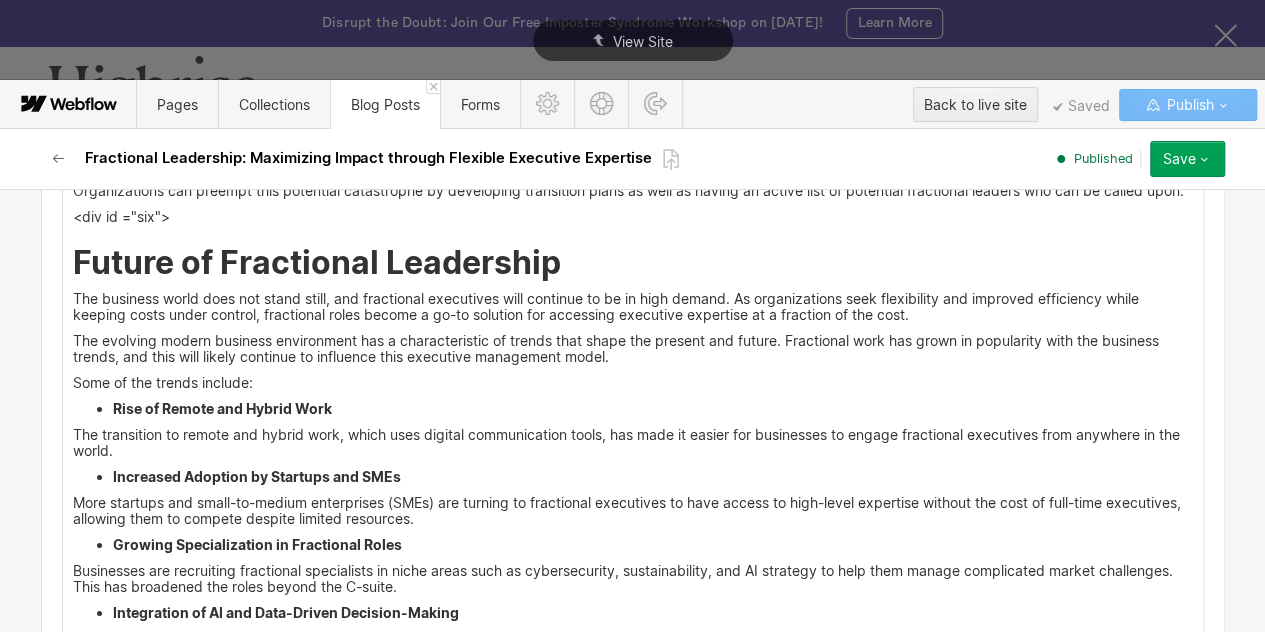scroll, scrollTop: 7381, scrollLeft: 0, axis: vertical 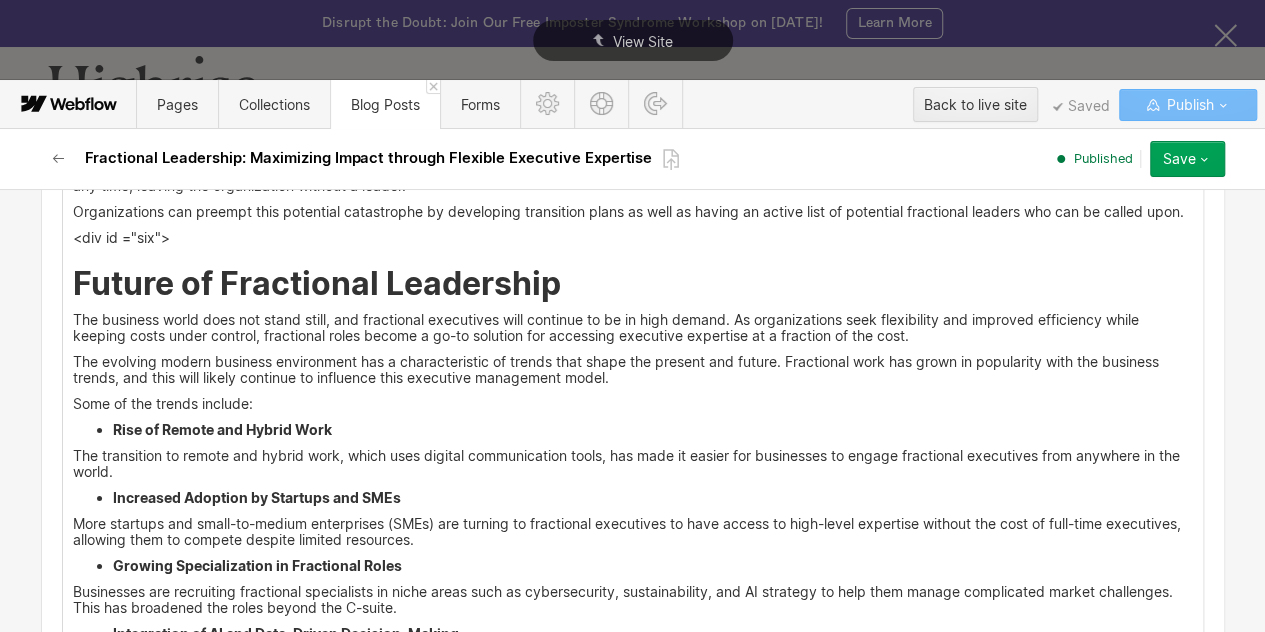 click on "<div id ="four"> Implementing Fractional Leadership Successfully When any kind of senior leadership is chosen, it becomes a major event, necessitating a deliberate approach to picking the best leadership that will bring the greatest benefit to the organization. Filling fractional positions necessitates a well-planned and disciplined approach to guarantee that the company finds fractional talent that will fit well into operations and properly connect with business goals. To implement fractional leadership successfully, organizations have to do the following:  Identify Specific Business Needs Companies must identify the challenges they are facing that require executive expertise and then determine if they need a long-term commitment or just for day-to-day management.  The organization must then decide on the fractional role that the leader will be hired for.  Choose the Right Fractional Leader leadership style ,  decision-making , and company culture integration to maintain accountability.   and a  feedback" at bounding box center (633, -261) 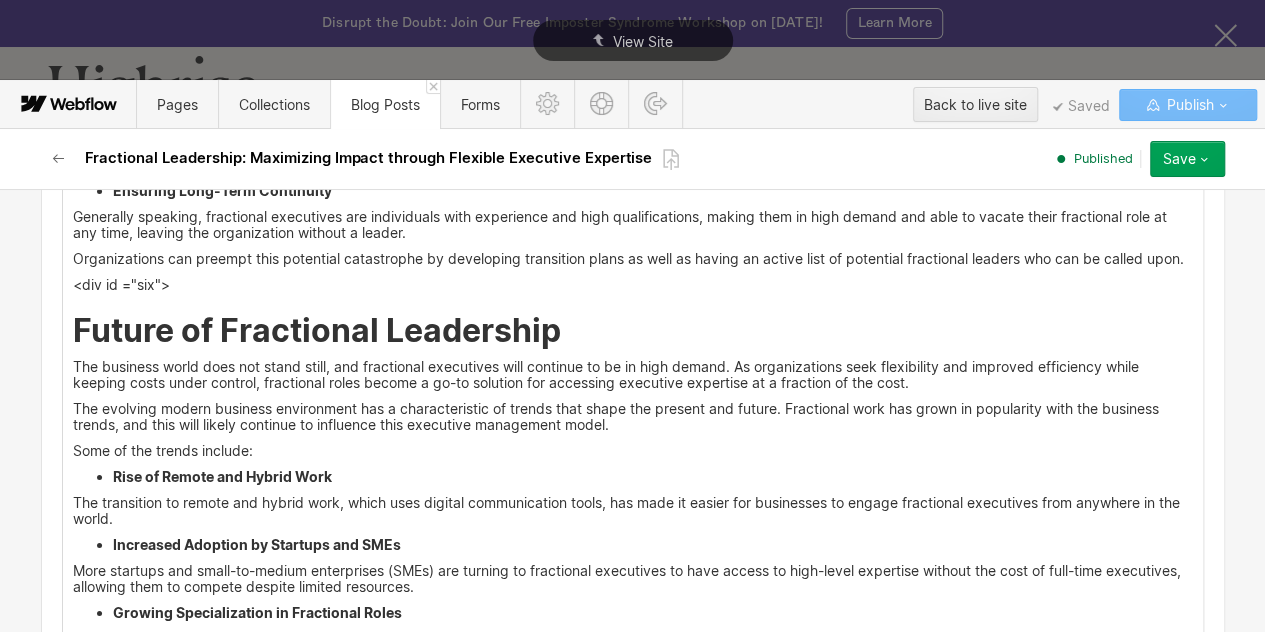 scroll, scrollTop: 7316, scrollLeft: 0, axis: vertical 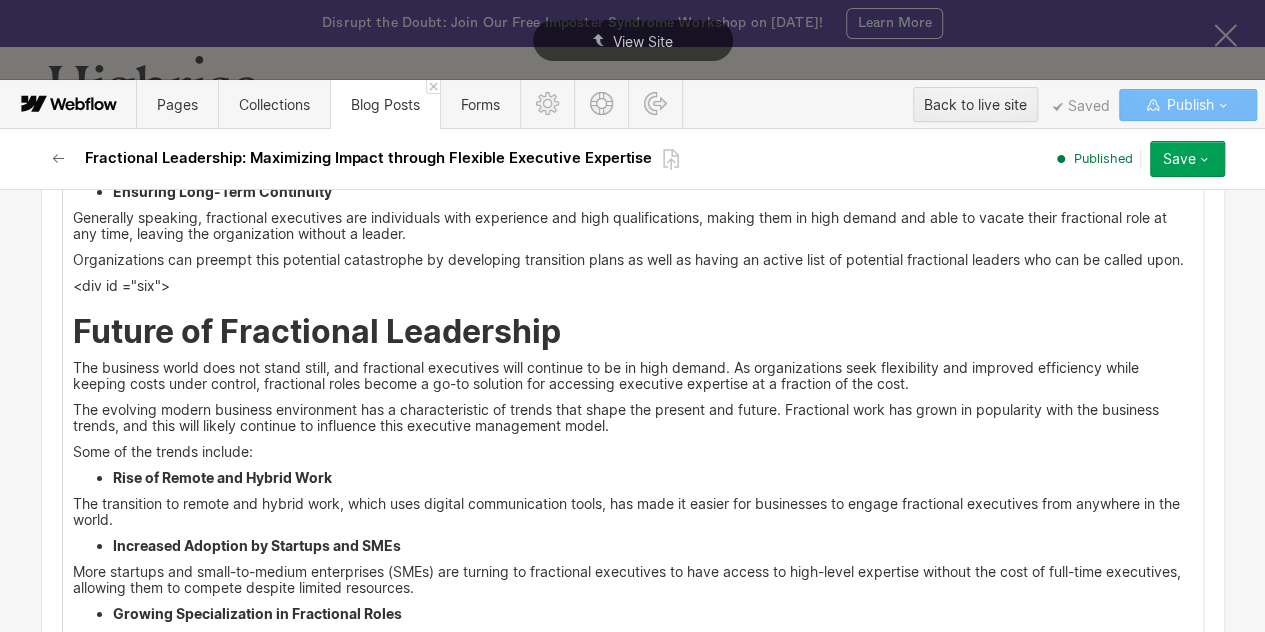 click on "Rise of Remote and Hybrid Work" at bounding box center (653, 478) 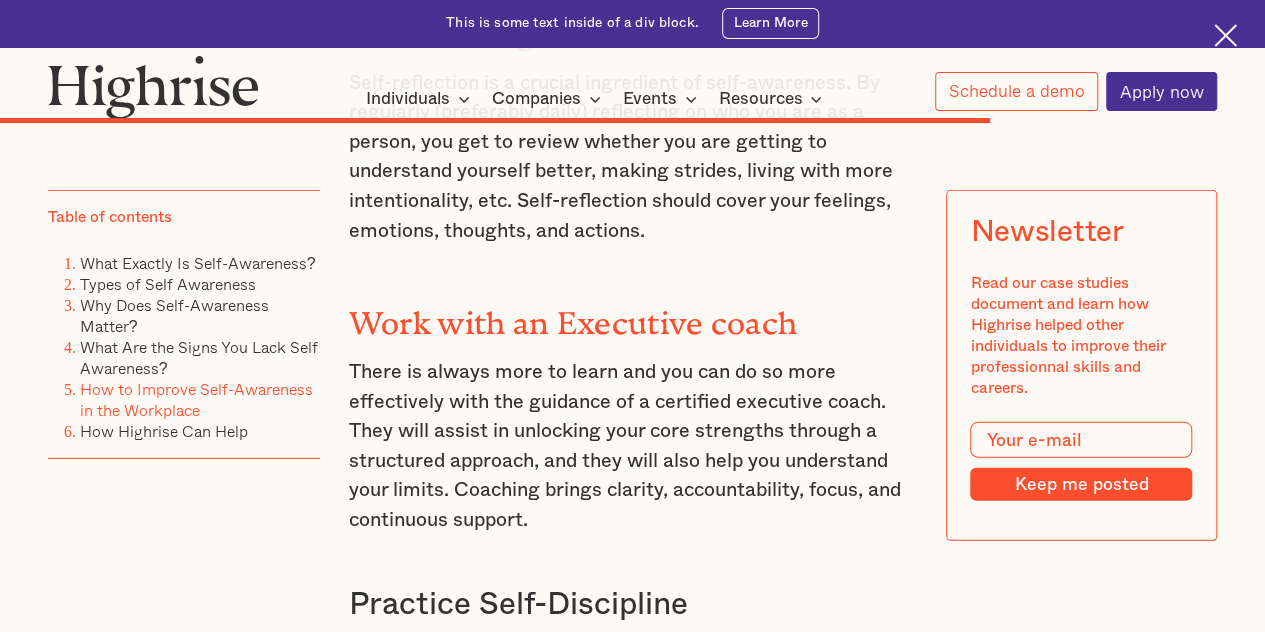 scroll, scrollTop: 10574, scrollLeft: 0, axis: vertical 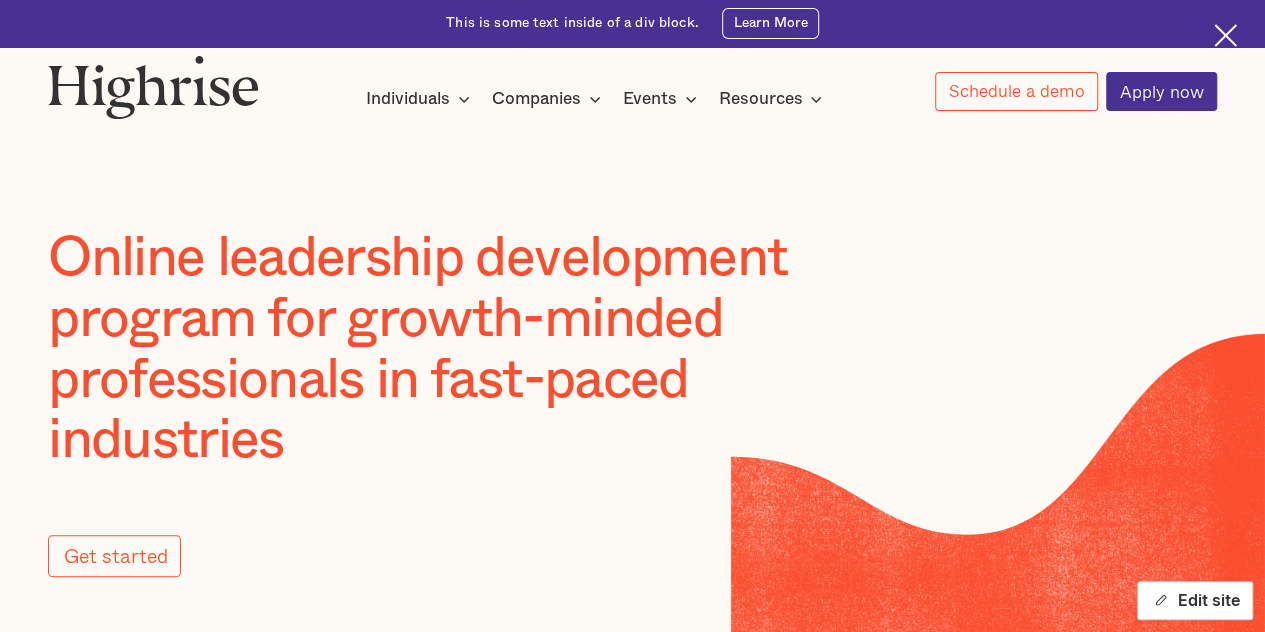 click on "Edit site" at bounding box center [1195, 600] 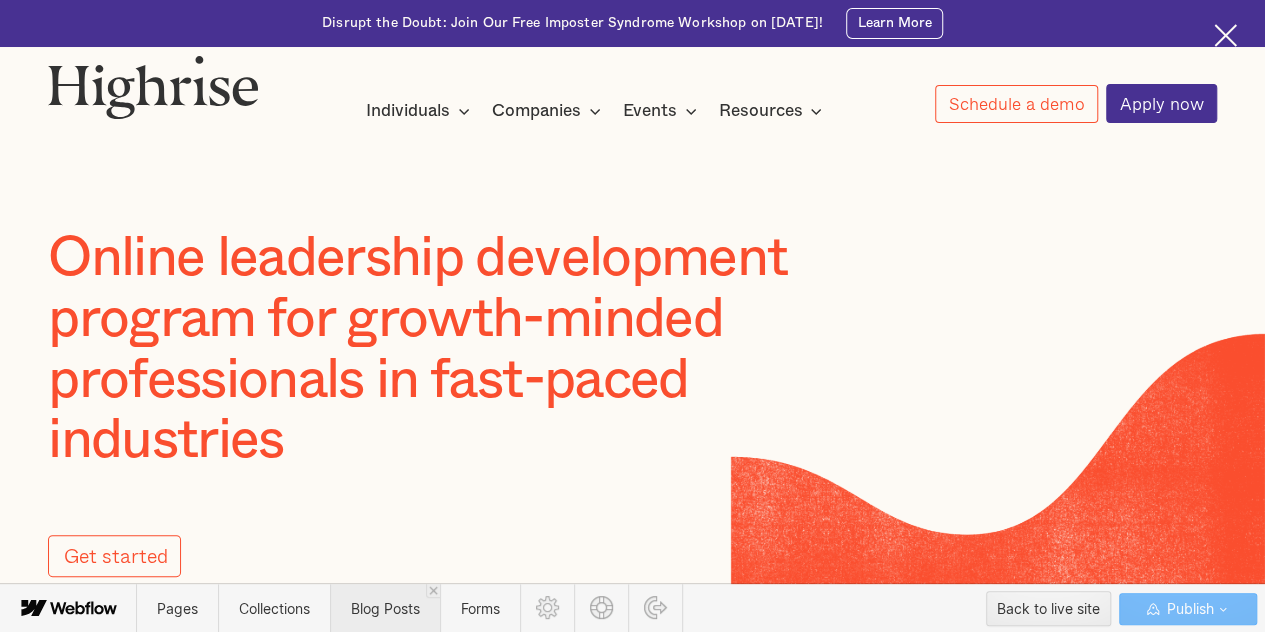 click on "Blog Posts" at bounding box center [385, 608] 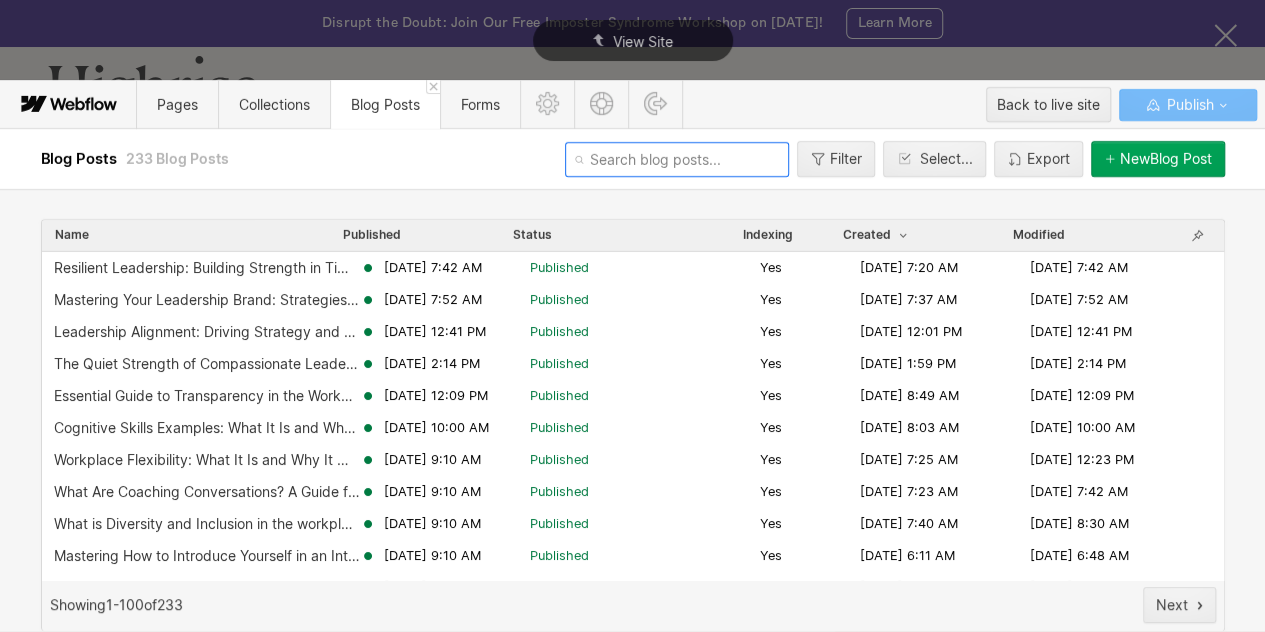 click at bounding box center [677, 159] 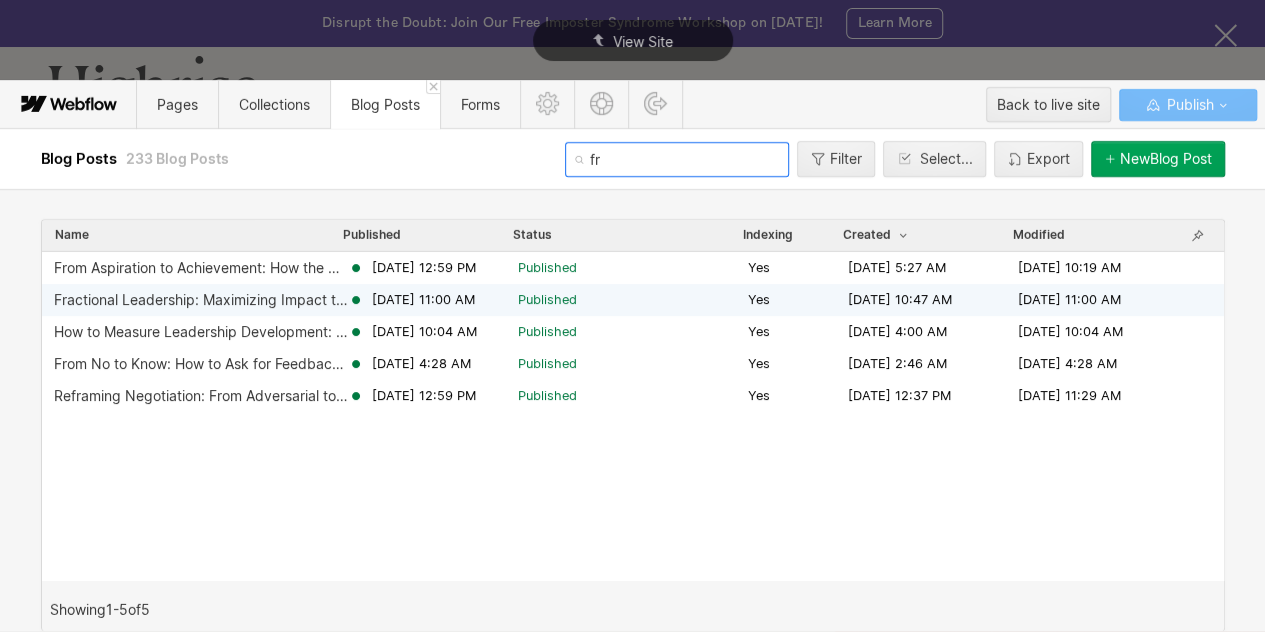 type on "fr" 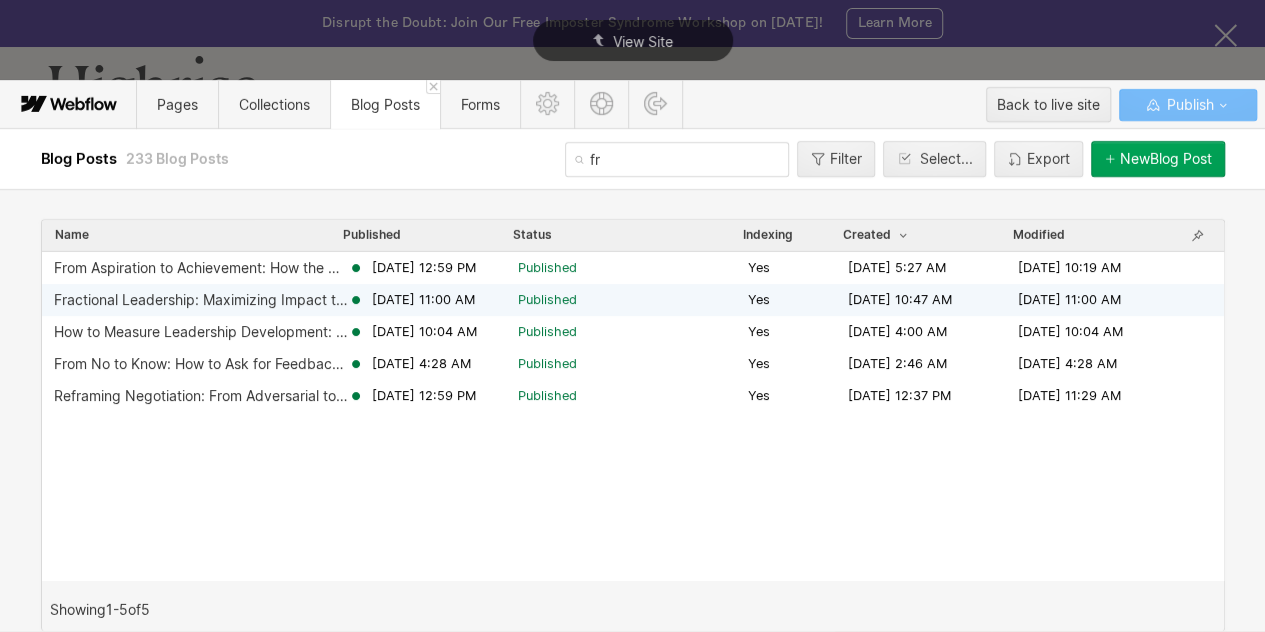 click on "Fractional Leadership: Maximizing Impact through Flexible Executive Expertise" at bounding box center (201, 300) 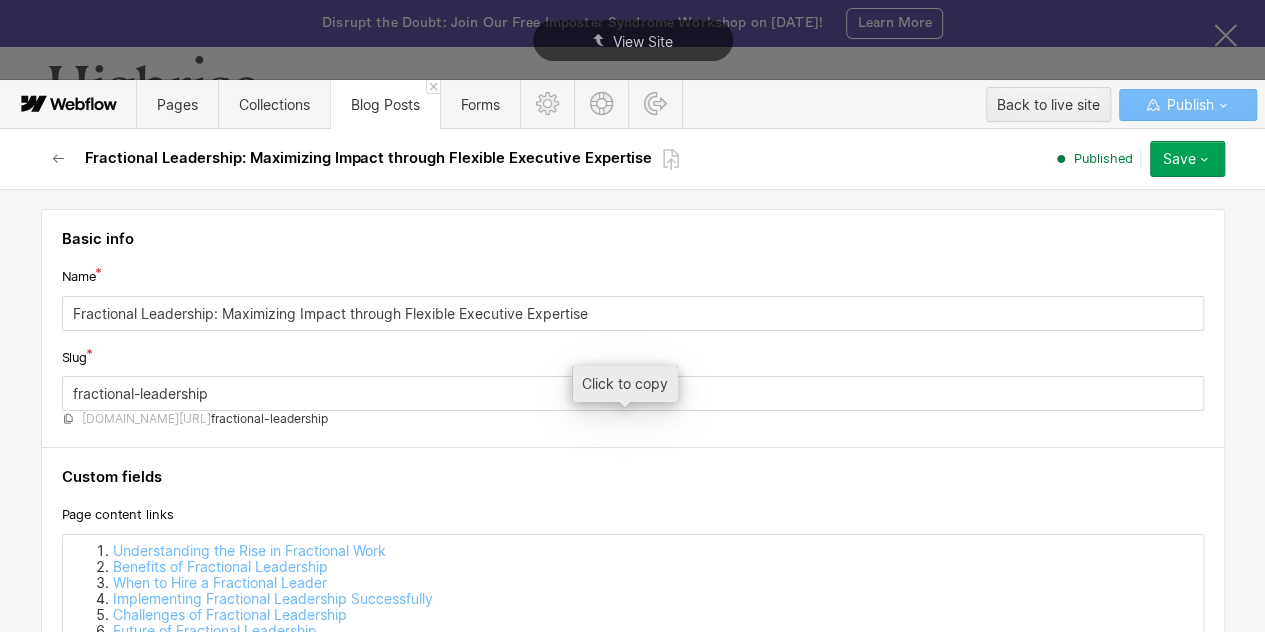 click on "fractional-leadership" at bounding box center [269, 419] 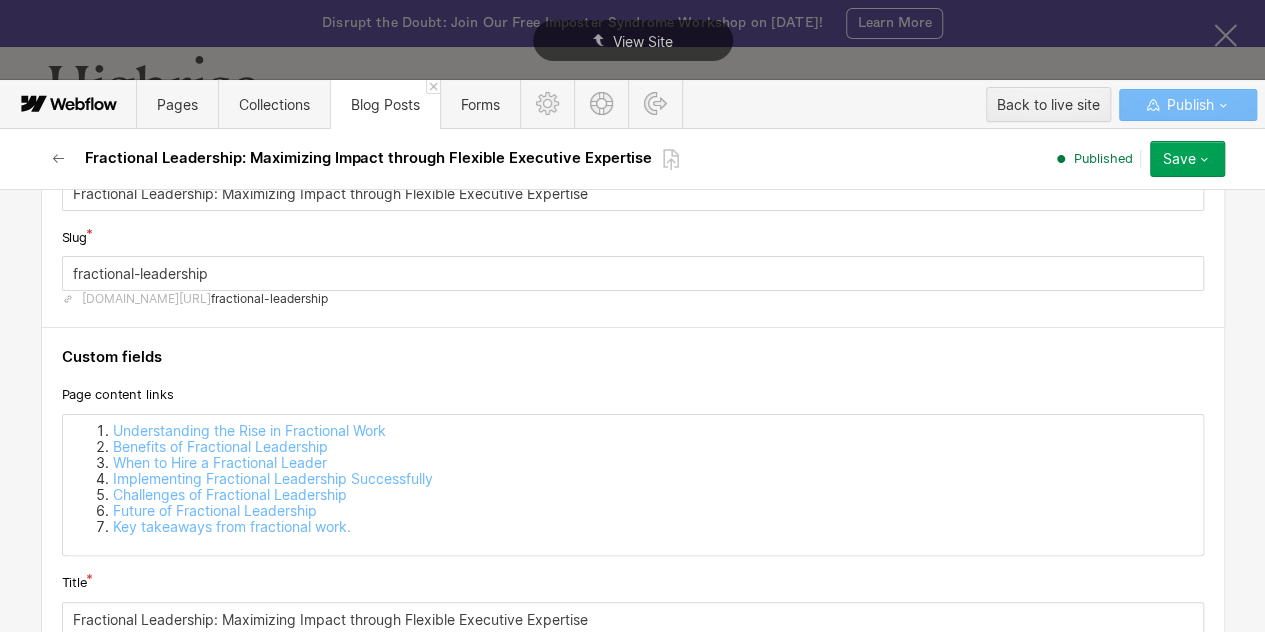 scroll, scrollTop: 76, scrollLeft: 0, axis: vertical 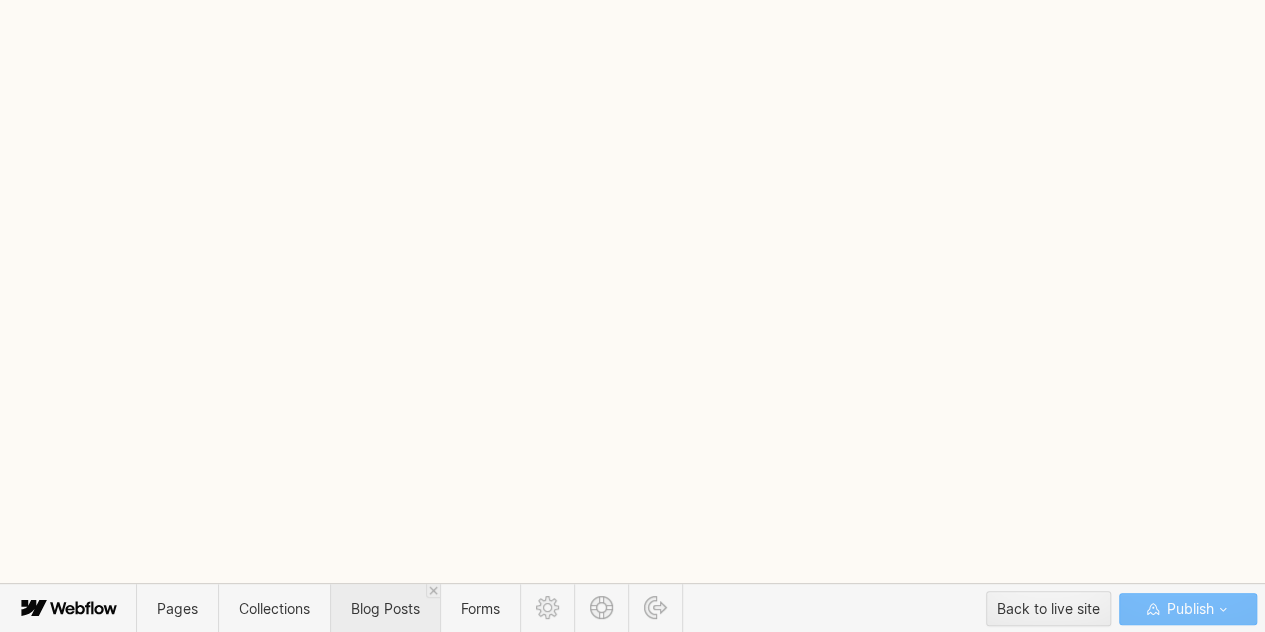 click on "Blog Posts" at bounding box center [385, 608] 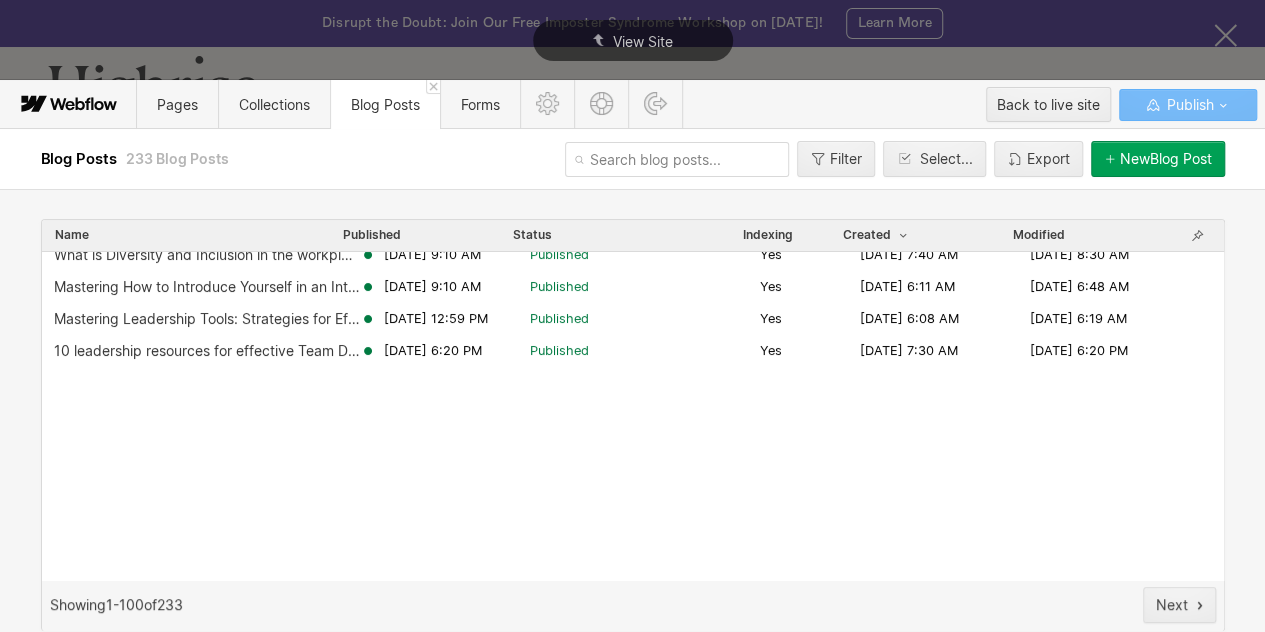 scroll, scrollTop: 0, scrollLeft: 0, axis: both 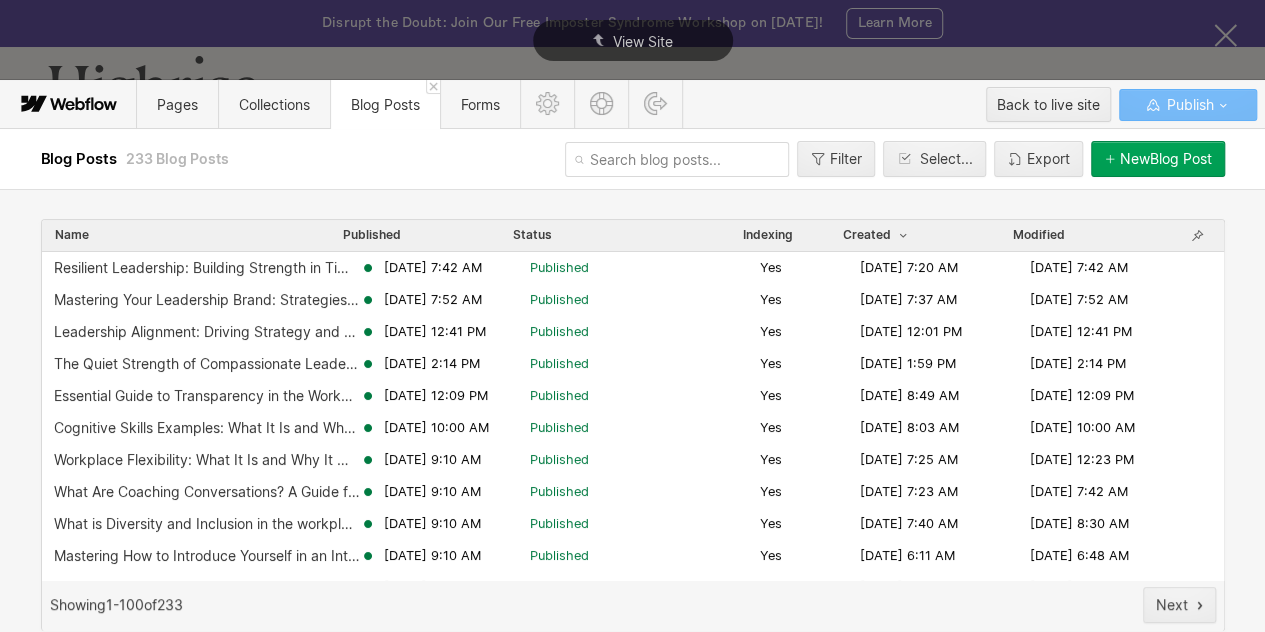 click at bounding box center (677, 159) 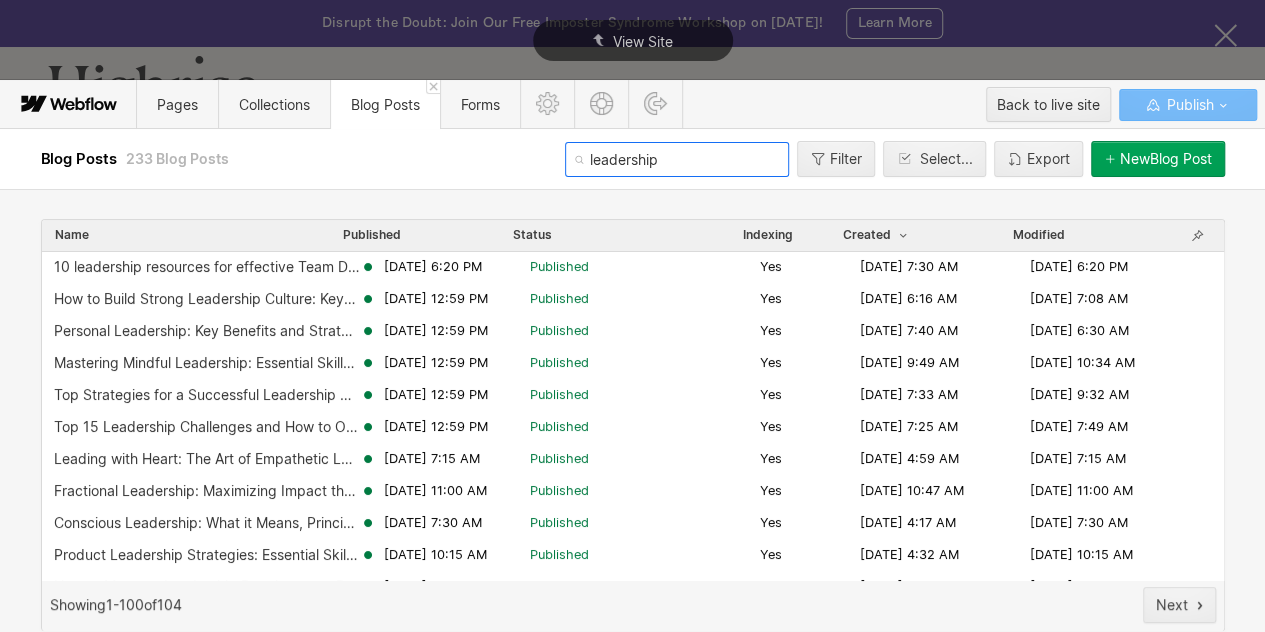 scroll, scrollTop: 0, scrollLeft: 0, axis: both 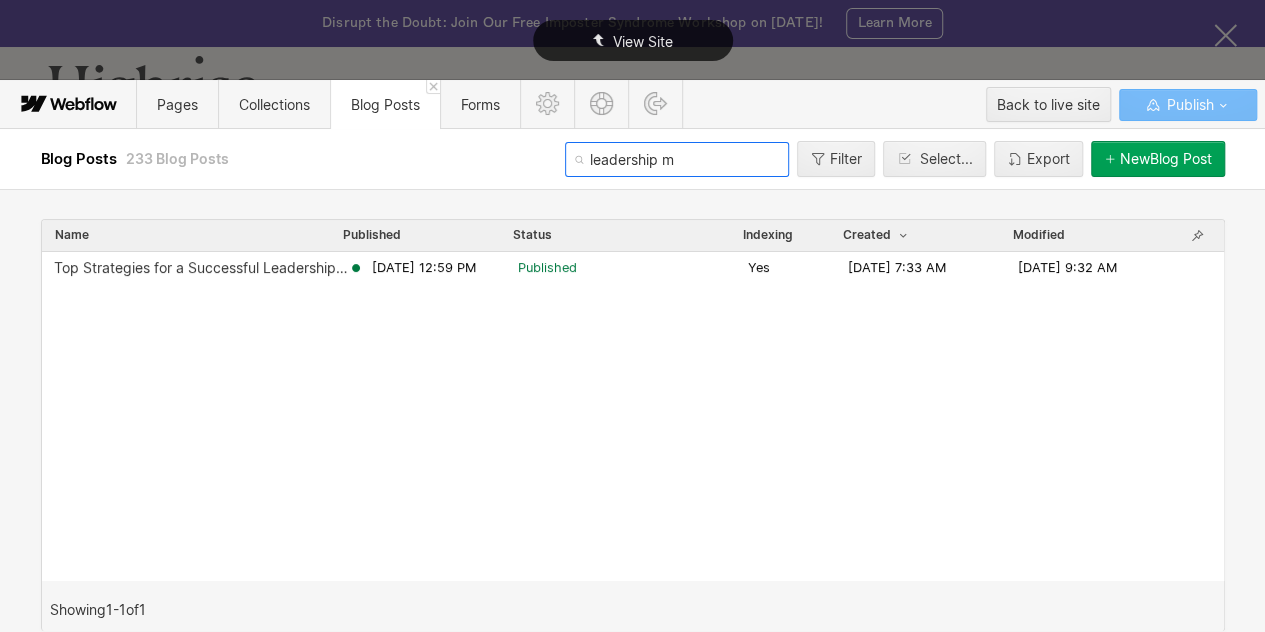type on "leadership m" 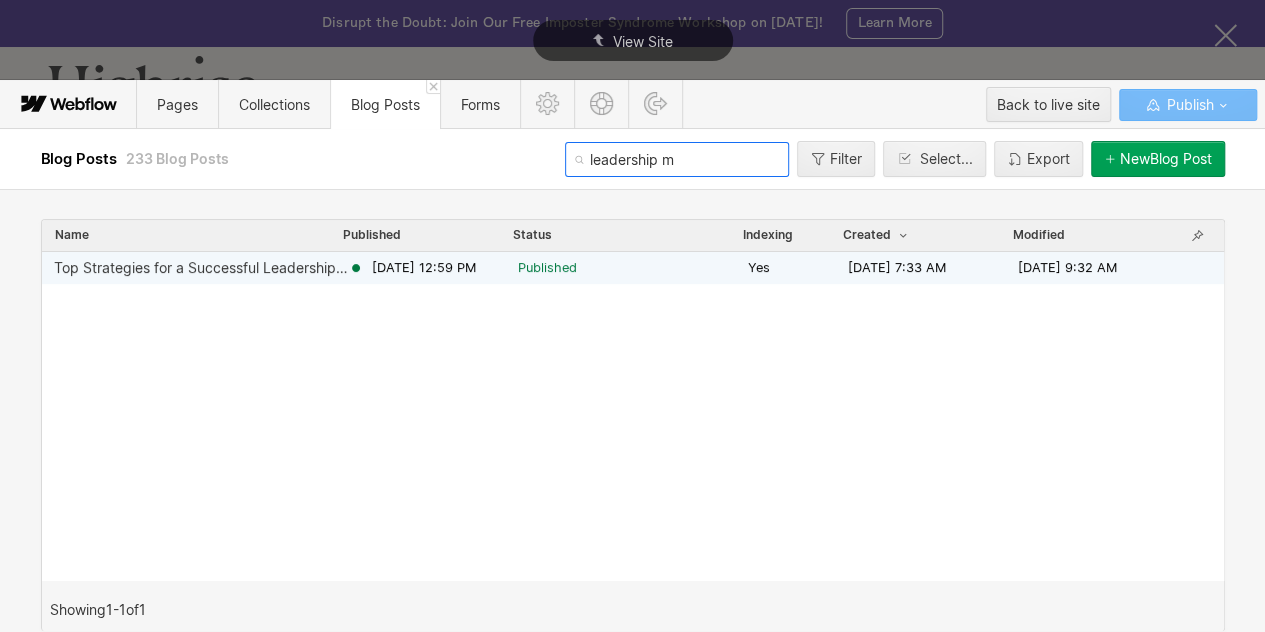 click on "Top Strategies for a Successful Leadership Meeting" at bounding box center (201, 268) 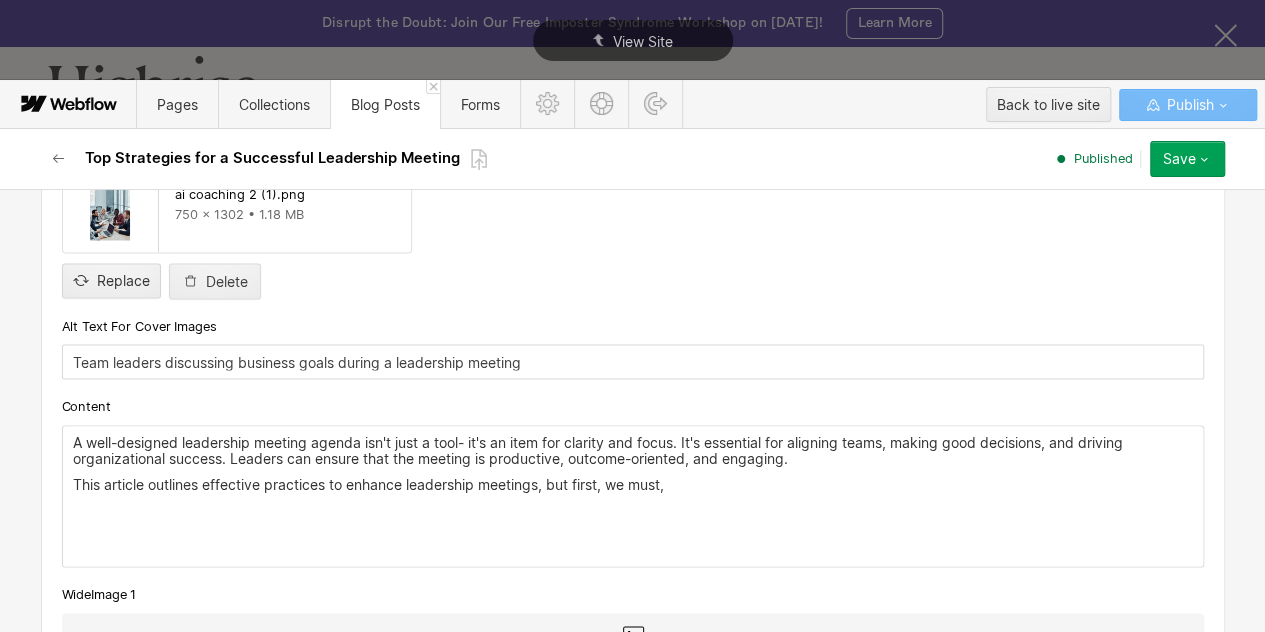 scroll, scrollTop: 1813, scrollLeft: 0, axis: vertical 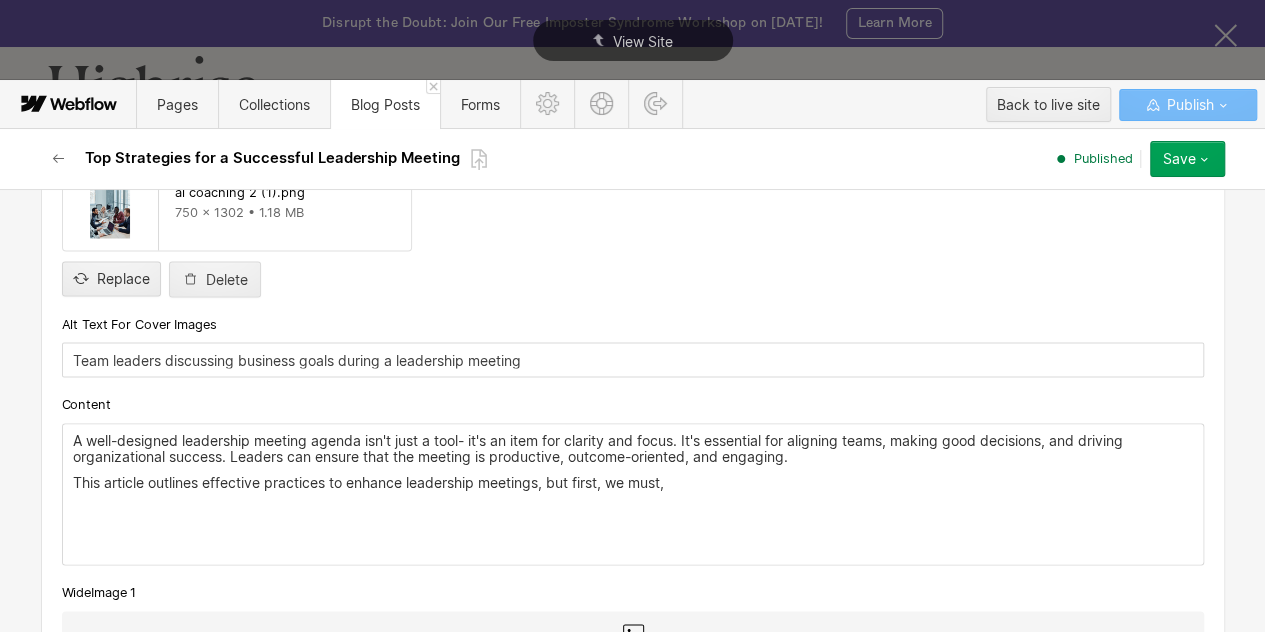 click on "A well-designed leadership meeting agenda isn't just a tool- it's an item for clarity and focus. It's essential for aligning teams, making good decisions, and driving organizational success. Leaders can ensure that the meeting is productive, outcome-oriented, and engaging.  This article outlines effective practices to enhance leadership meetings, but first, we must,  ‍" at bounding box center [633, 494] 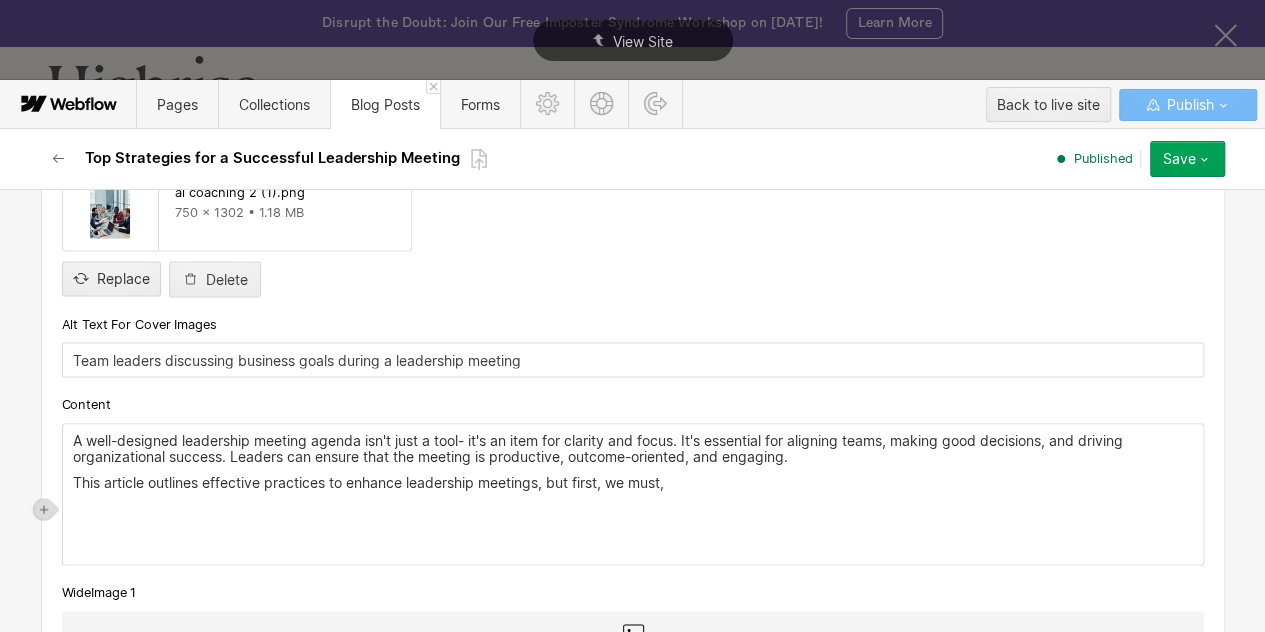 click on "A well-designed leadership meeting agenda isn't just a tool- it's an item for clarity and focus. It's essential for aligning teams, making good decisions, and driving organizational success. Leaders can ensure that the meeting is productive, outcome-oriented, and engaging.  This article outlines effective practices to enhance leadership meetings, but first, we must,  ‍" at bounding box center (633, 494) 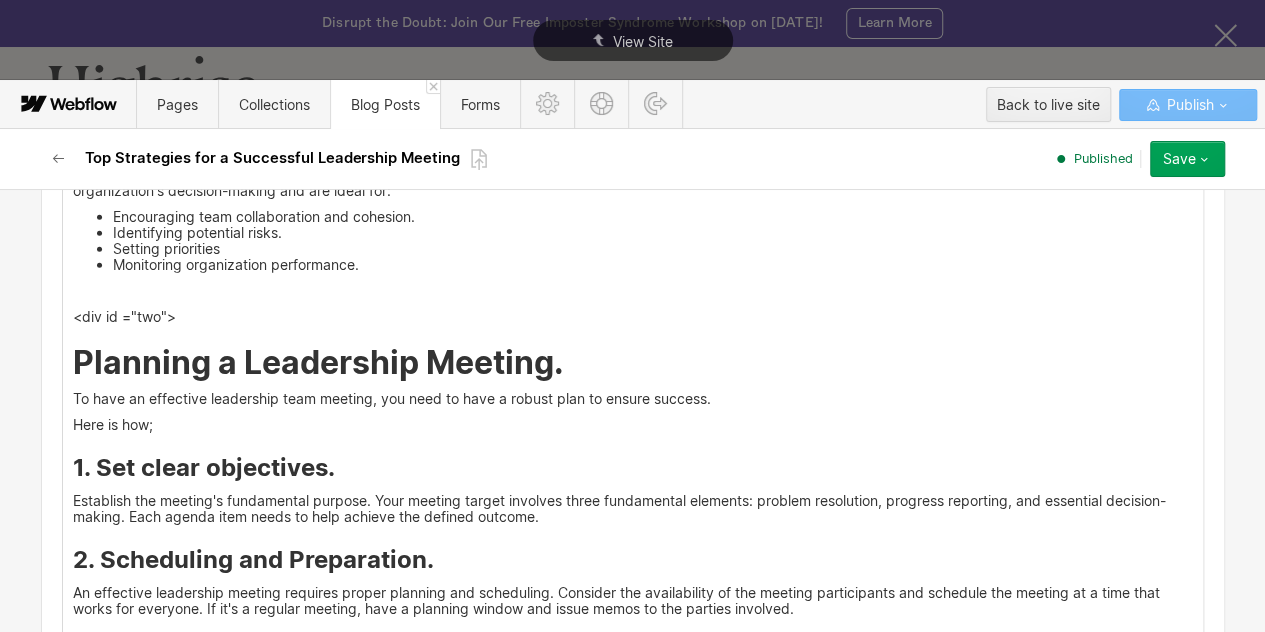 scroll, scrollTop: 2862, scrollLeft: 0, axis: vertical 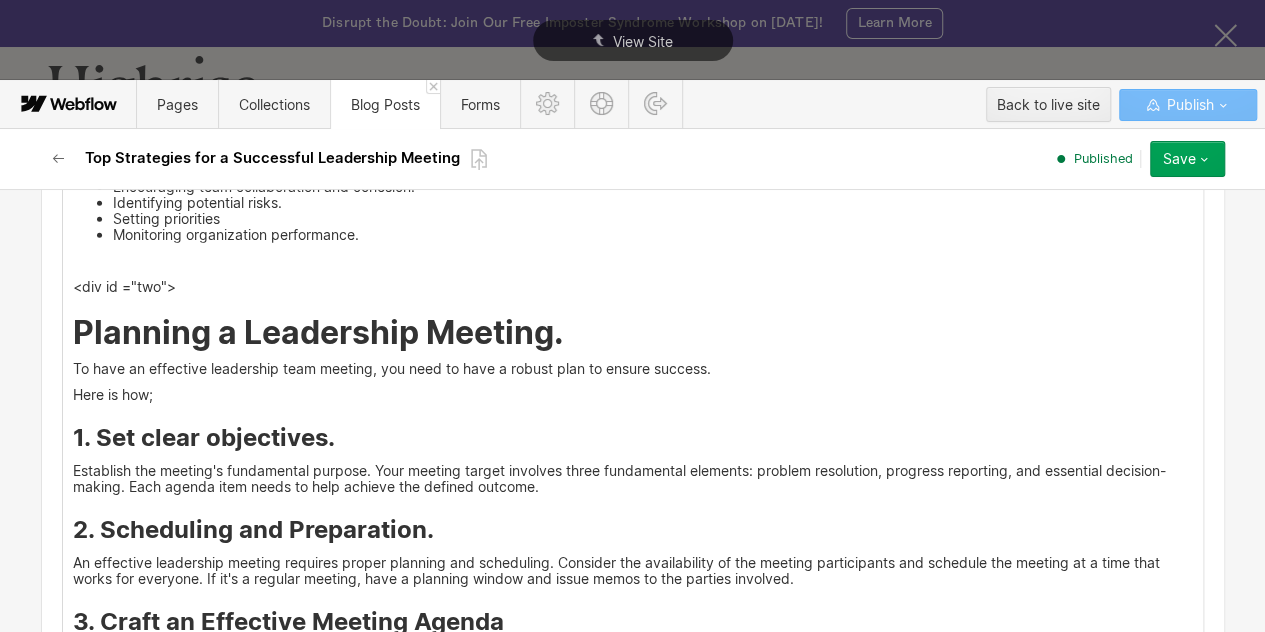 drag, startPoint x: 142, startPoint y: 364, endPoint x: 268, endPoint y: 364, distance: 126 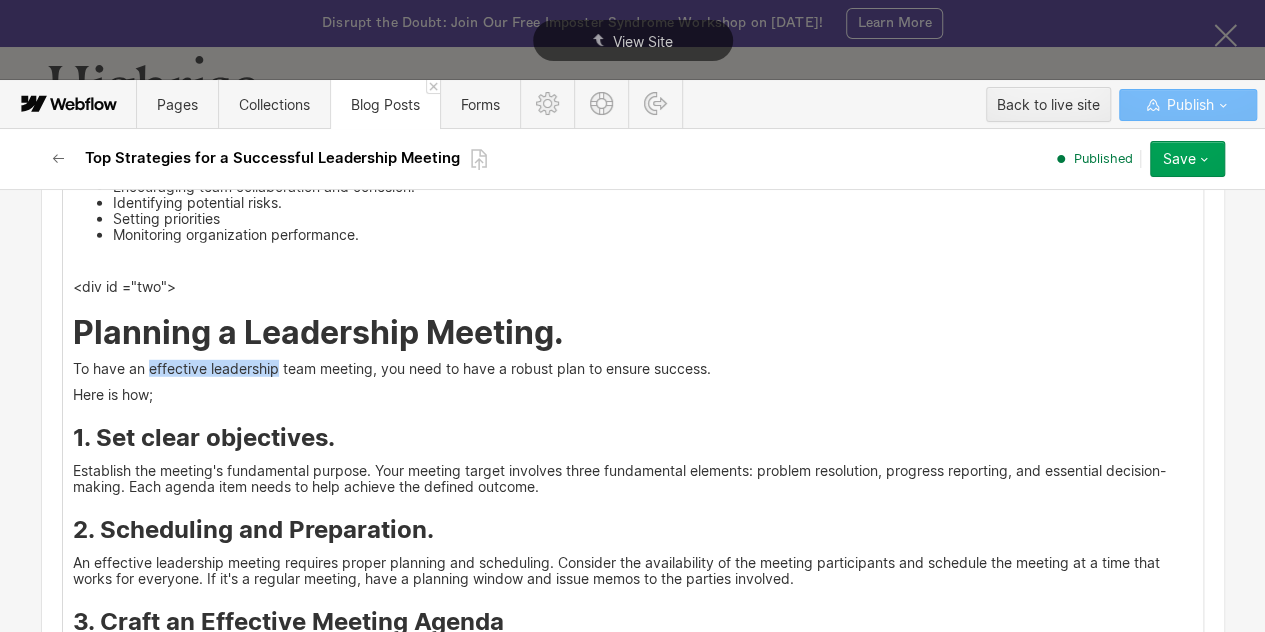 drag, startPoint x: 141, startPoint y: 363, endPoint x: 266, endPoint y: 364, distance: 125.004 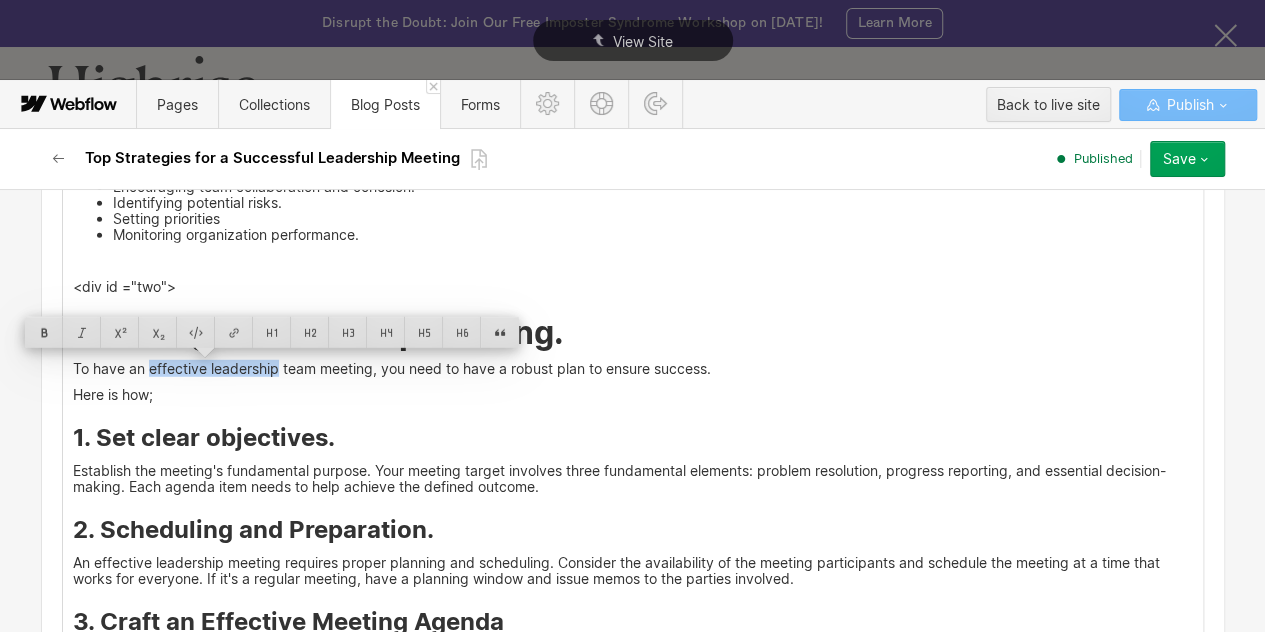 copy on "effective leadership" 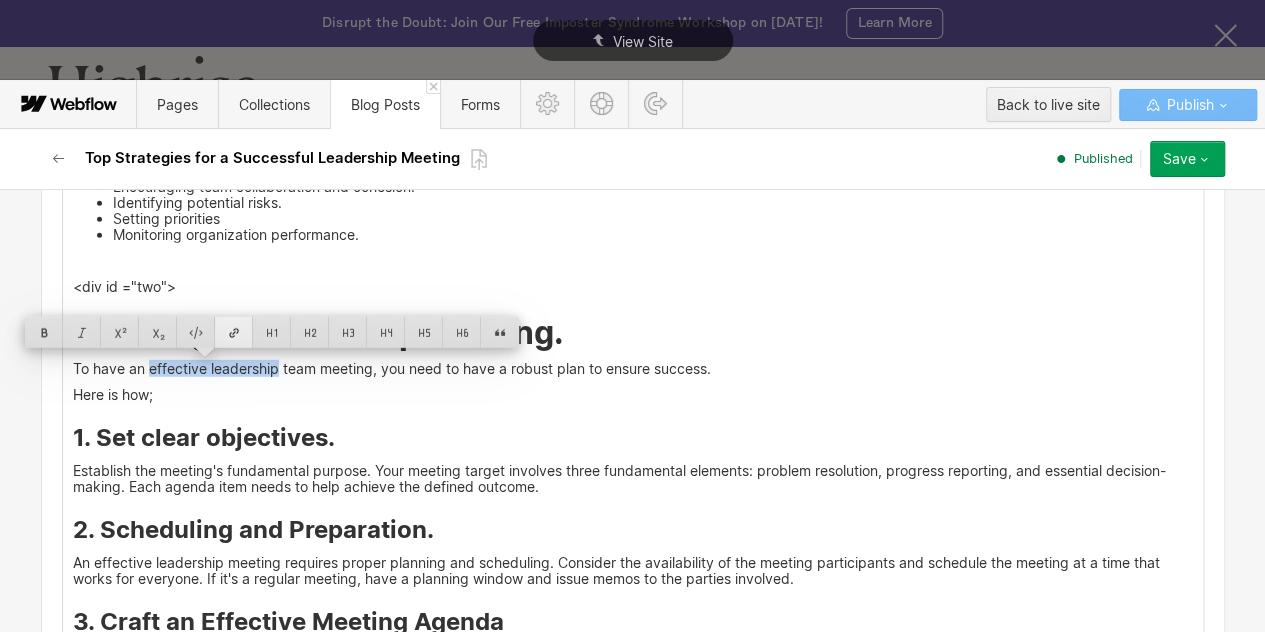 click at bounding box center [234, 332] 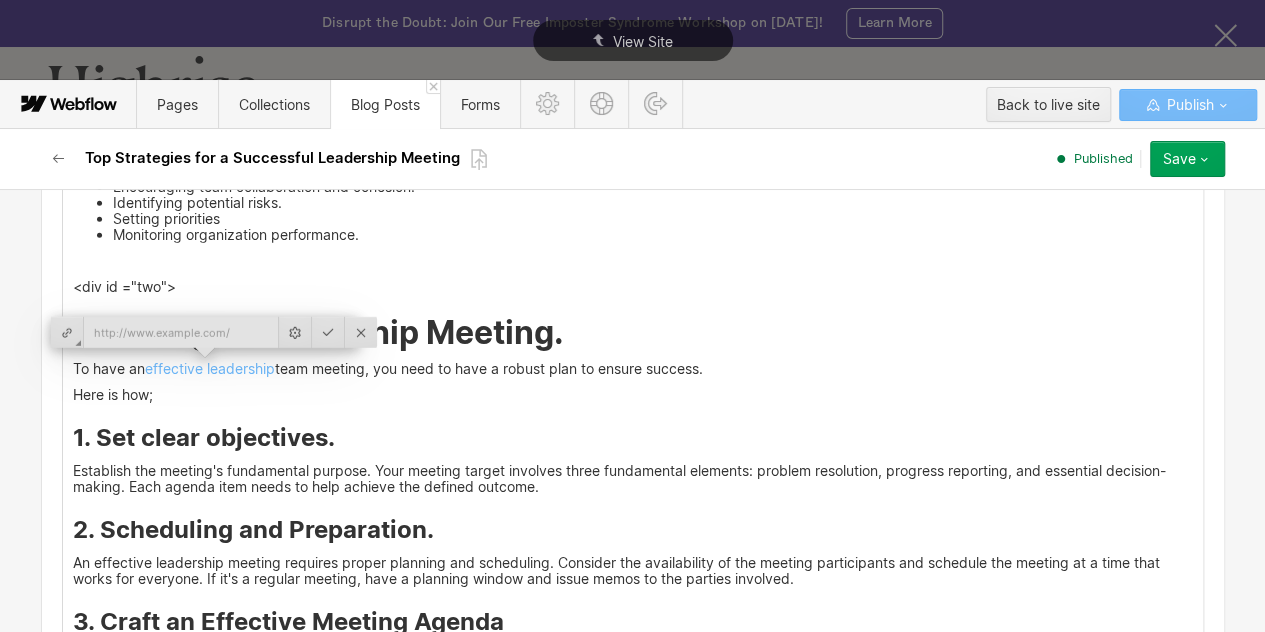 type on "[URL][DOMAIN_NAME]" 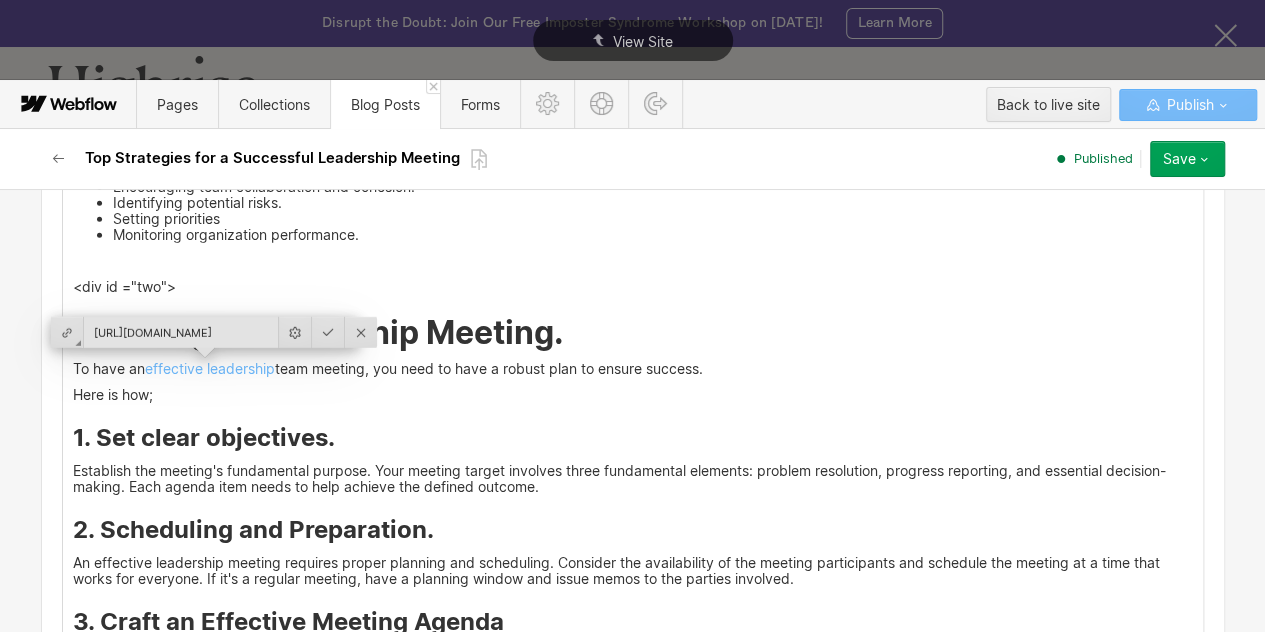 scroll, scrollTop: 0, scrollLeft: 328, axis: horizontal 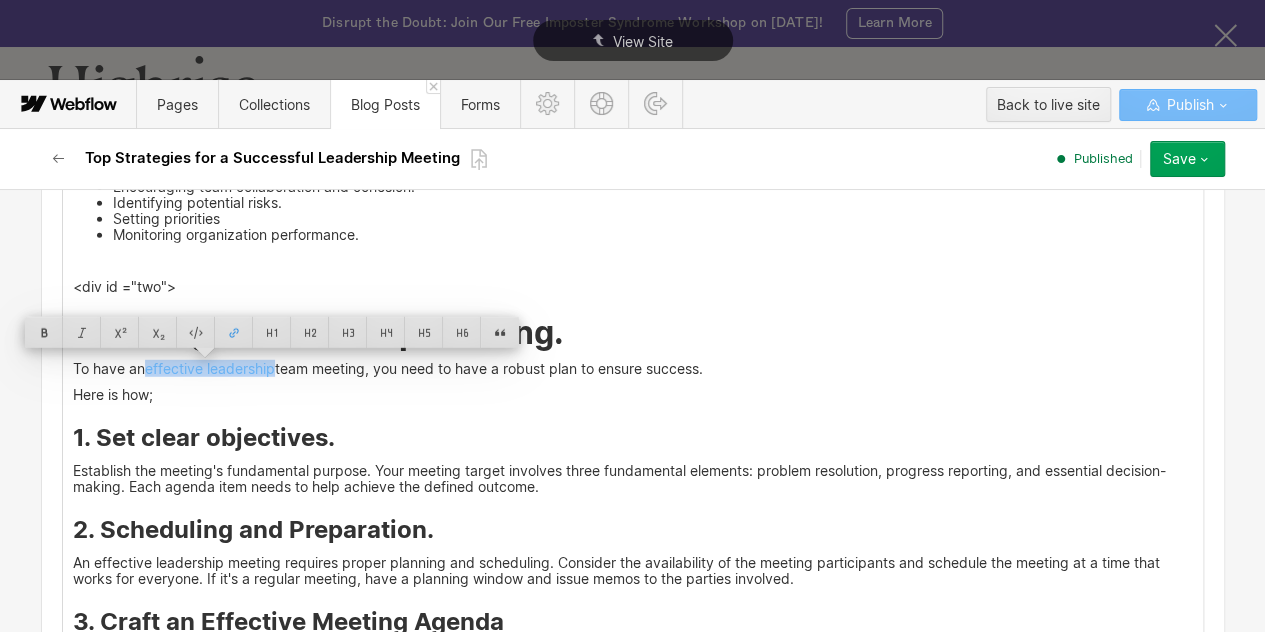 click on "1. Set clear objectives." at bounding box center [633, 438] 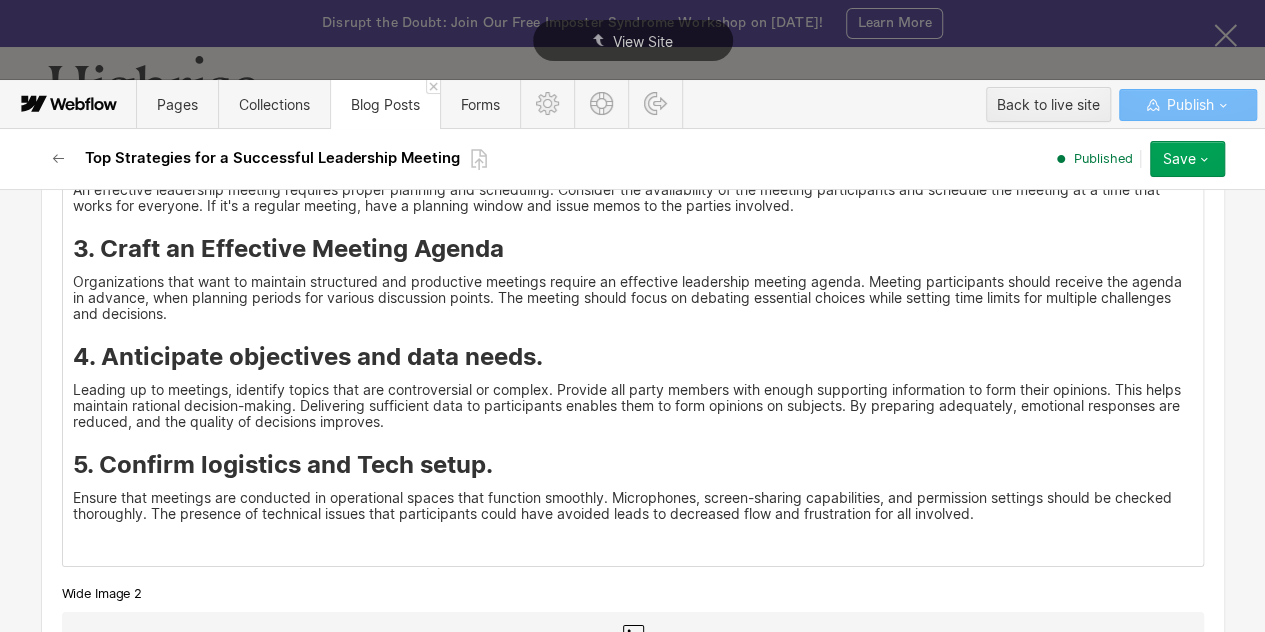 scroll, scrollTop: 3236, scrollLeft: 0, axis: vertical 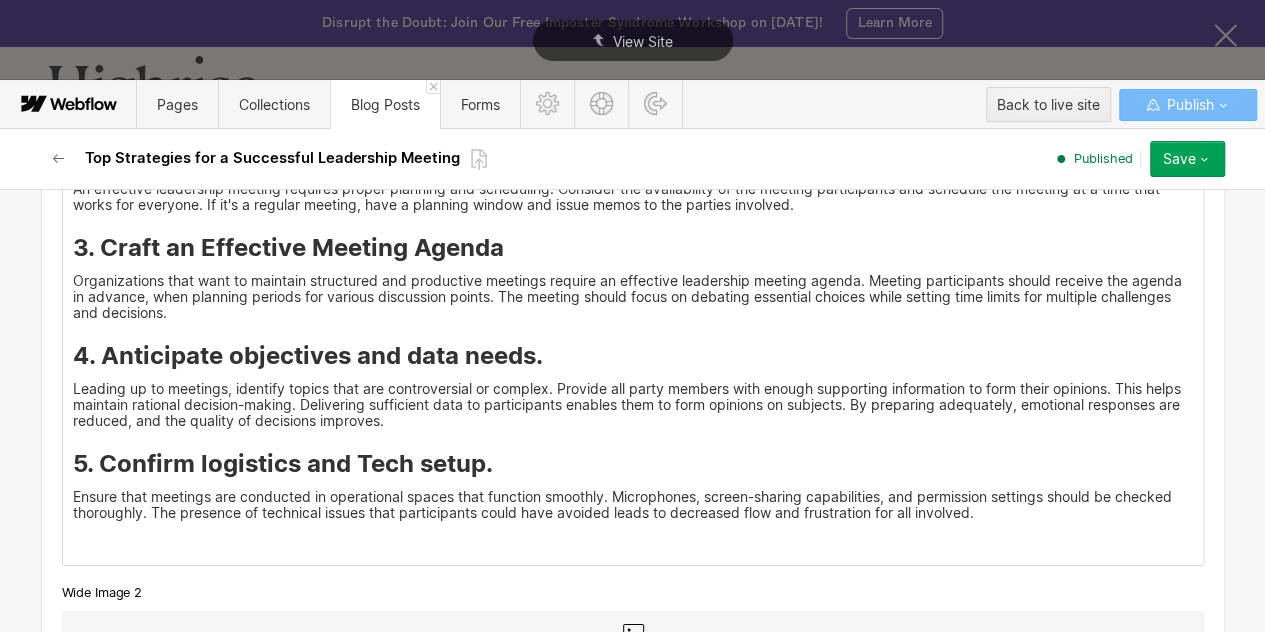 click on "Leading up to meetings, identify topics that are controversial or complex. Provide all party members with enough supporting information to form their opinions. This helps maintain rational decision-making. Delivering sufficient data to participants enables them to form opinions on subjects. By preparing adequately, emotional responses are reduced, and the quality of decisions improves." at bounding box center [633, 405] 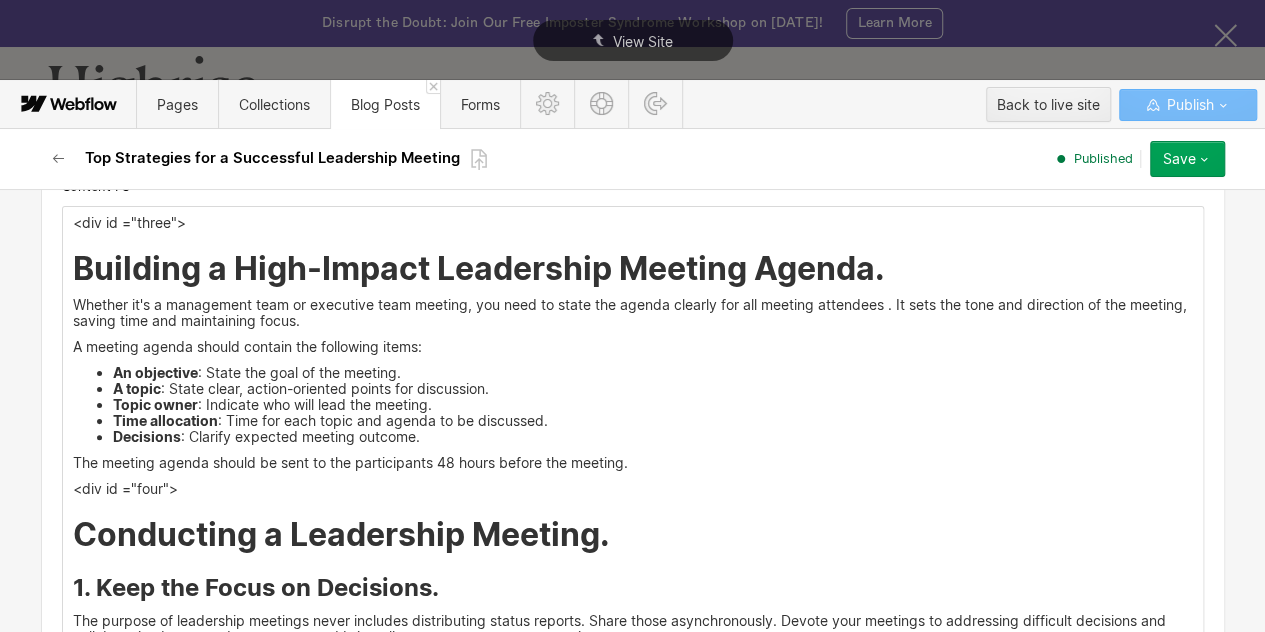scroll, scrollTop: 4034, scrollLeft: 0, axis: vertical 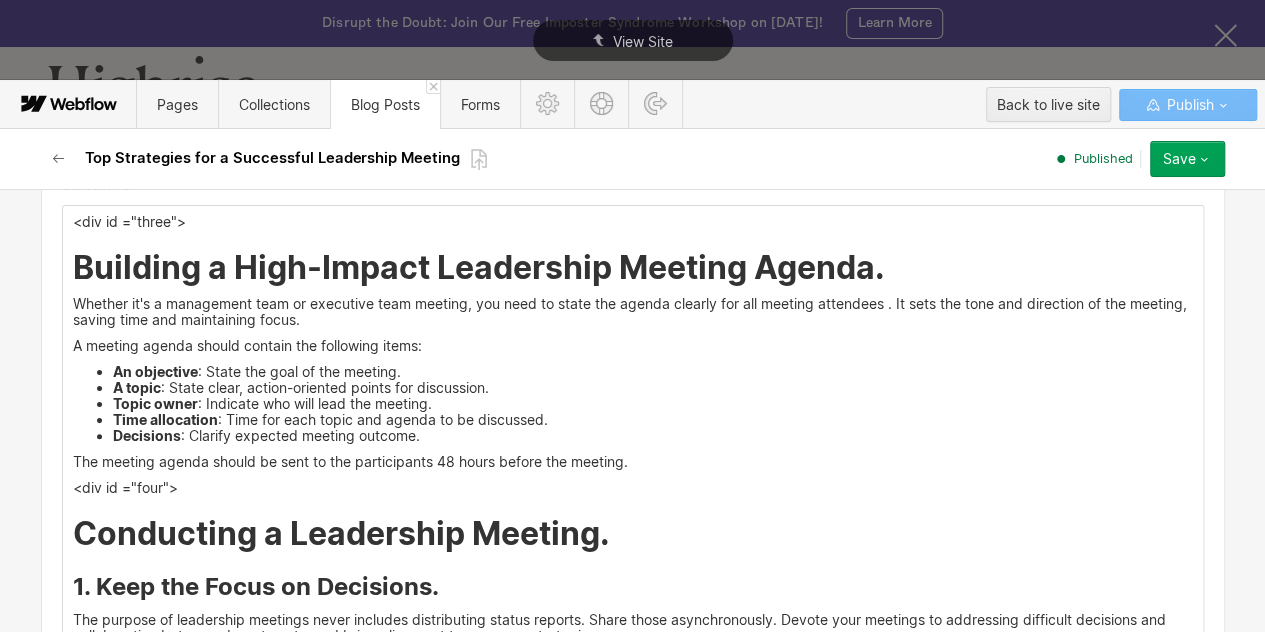 click on "Decisions : Clarify expected meeting outcome." at bounding box center (653, 436) 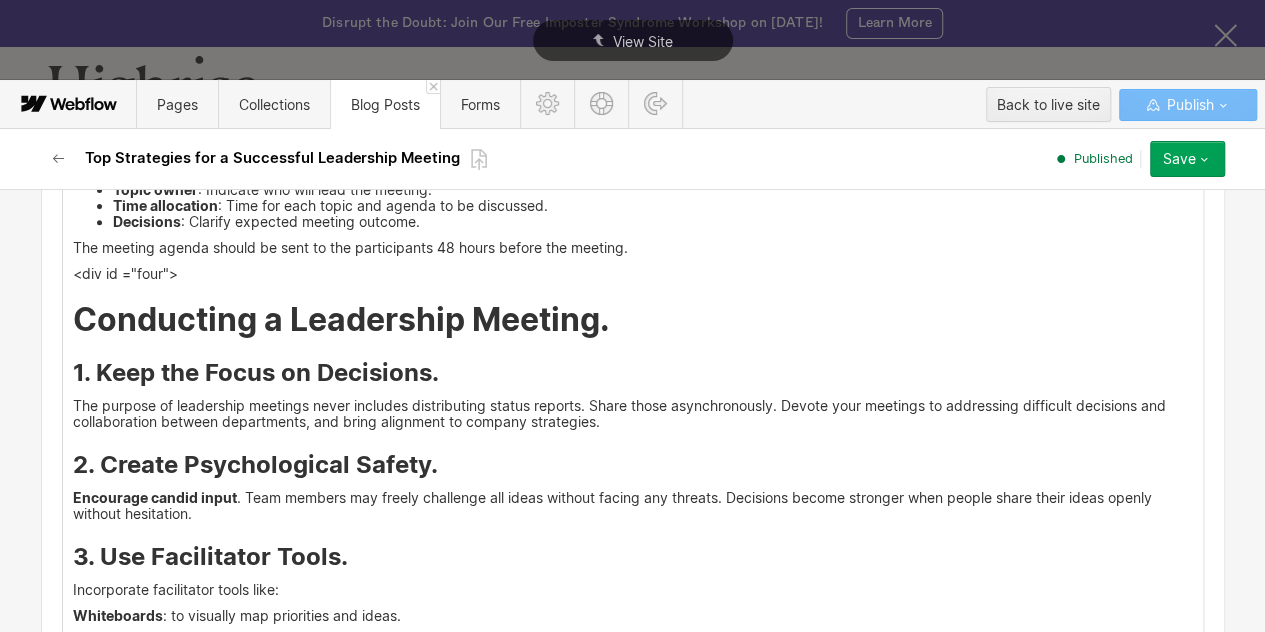 scroll, scrollTop: 4249, scrollLeft: 0, axis: vertical 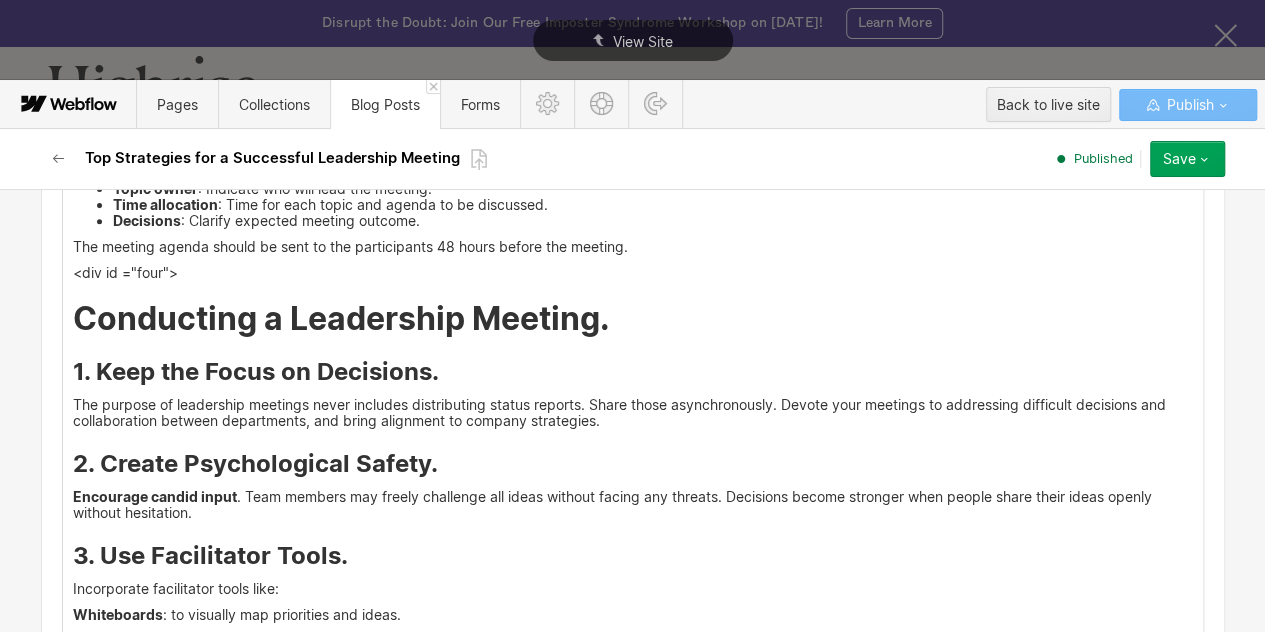 click on "The purpose of leadership meetings never includes distributing status reports. Share those asynchronously. Devote your meetings to addressing difficult decisions and collaboration between departments, and bring alignment to company strategies." at bounding box center [633, 413] 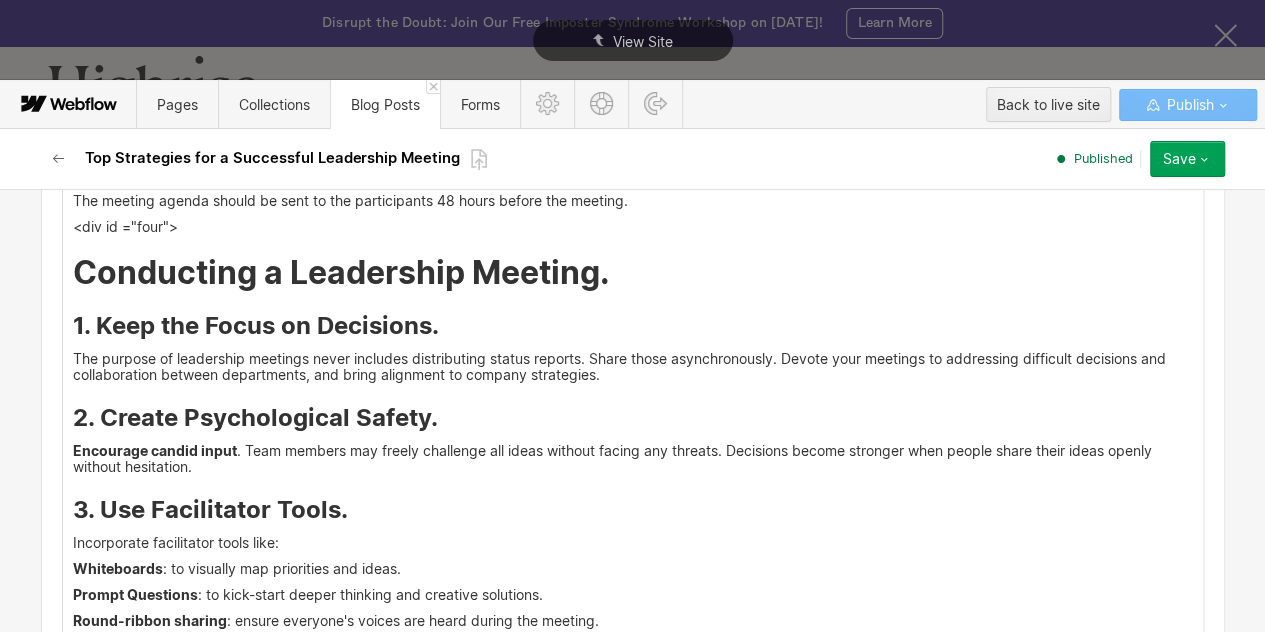 scroll, scrollTop: 4299, scrollLeft: 0, axis: vertical 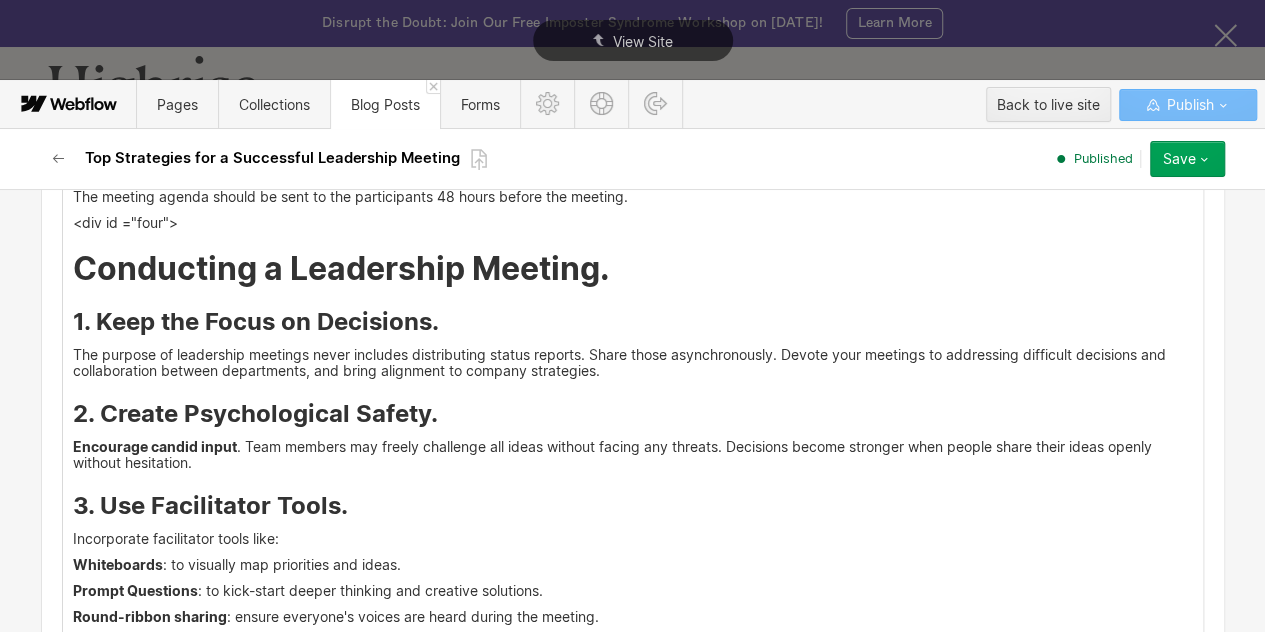 click on "Encourage candid input . Team members may freely challenge all ideas without facing any threats. Decisions become stronger when people share their ideas openly without hesitation." at bounding box center (633, 455) 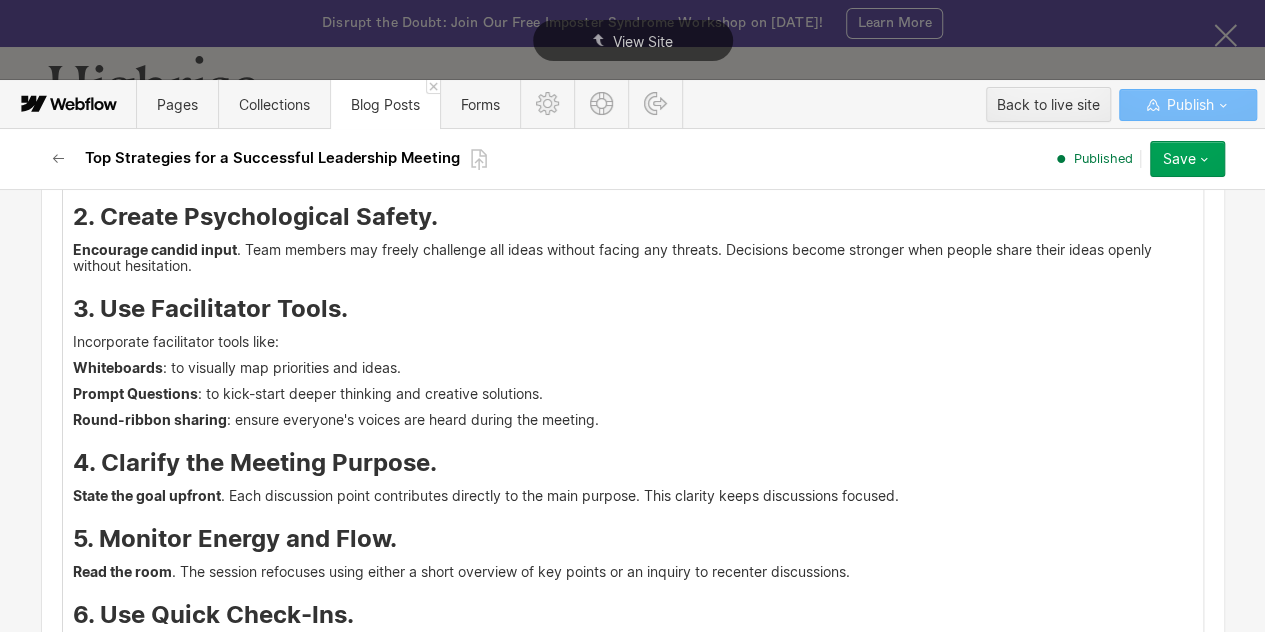 scroll, scrollTop: 4565, scrollLeft: 0, axis: vertical 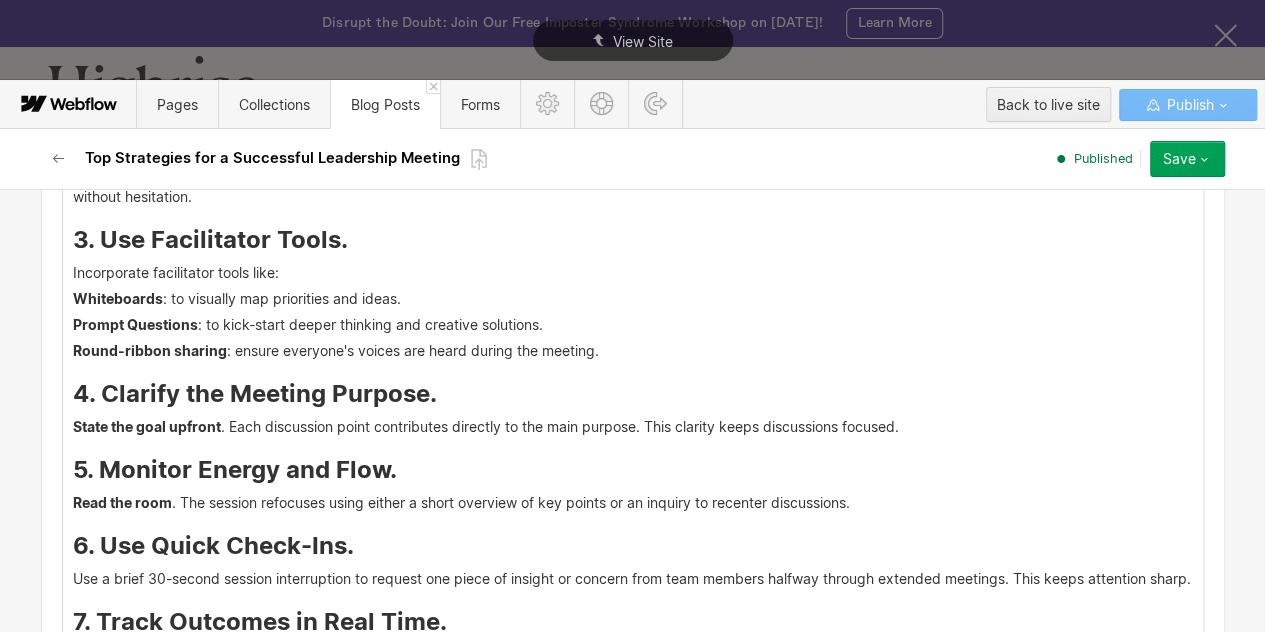click on "5. Monitor Energy and Flow." at bounding box center [633, 470] 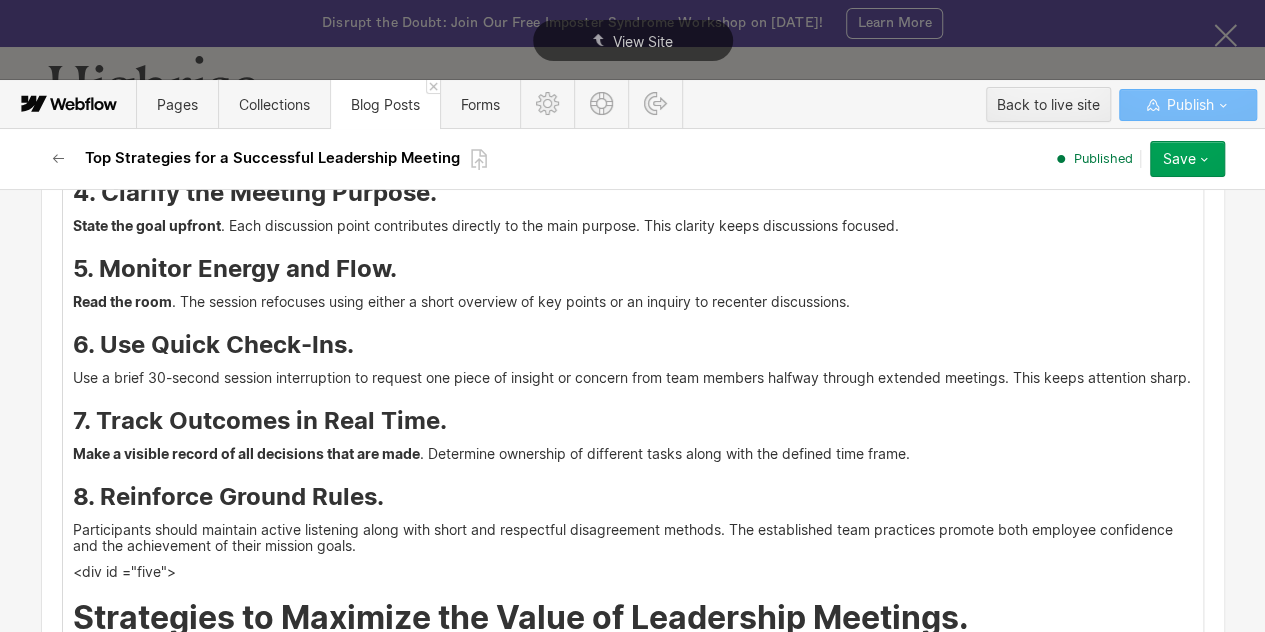 scroll, scrollTop: 4767, scrollLeft: 0, axis: vertical 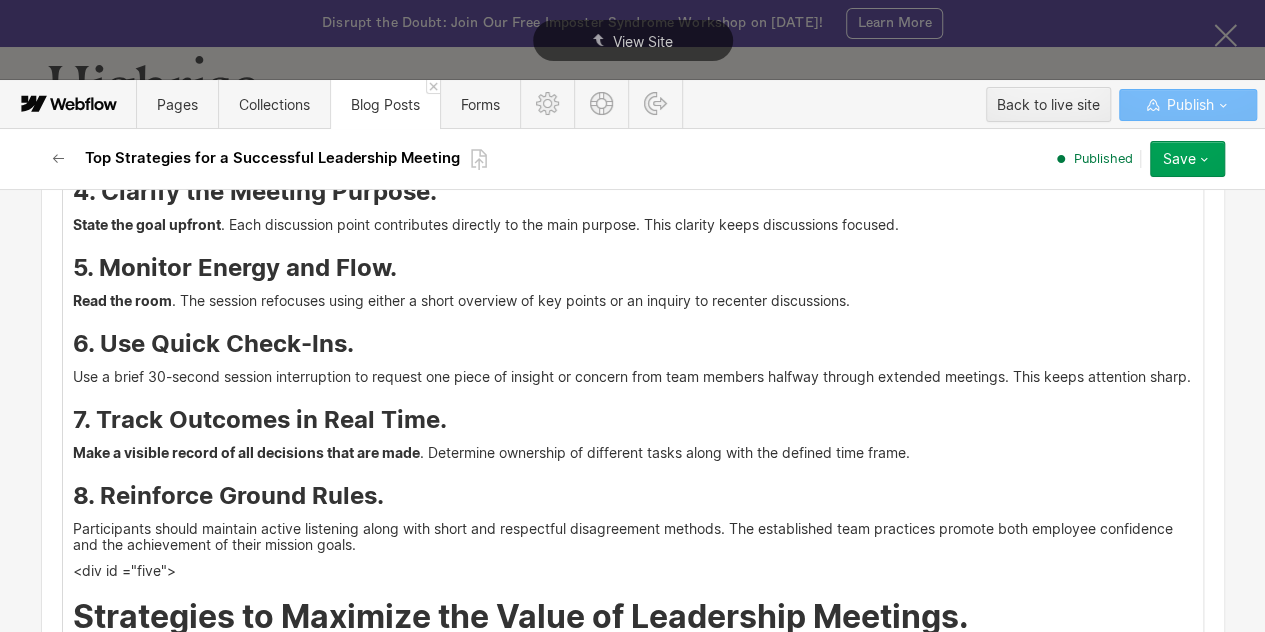 click on "<div id ="three"> Building a High-Impact Leadership Meeting Agenda.  Whether it's a management team or executive team meeting, you need to state the agenda clearly for all meeting attendees . It sets the tone and direction of the meeting, saving time and maintaining focus. A meeting agenda should contain the following items: An objective : State the goal of the meeting.  A topic : State clear, action-oriented points for discussion. Topic owner : Indicate who will lead the meeting. Time allocation : Time for each topic and agenda to be discussed. Decisions : Clarify expected meeting outcome.  The meeting agenda should be sent to the participants 48 hours before the meeting. <div id ="four"> Conducting a Leadership Meeting.  1. Keep the Focus on Decisions. The purpose of leadership meetings never includes distributing status reports. Share those asynchronously. Devote your meetings to addressing difficult decisions and collaboration between departments, and bring alignment to company strategies.  Whiteboards" at bounding box center [633, 243] 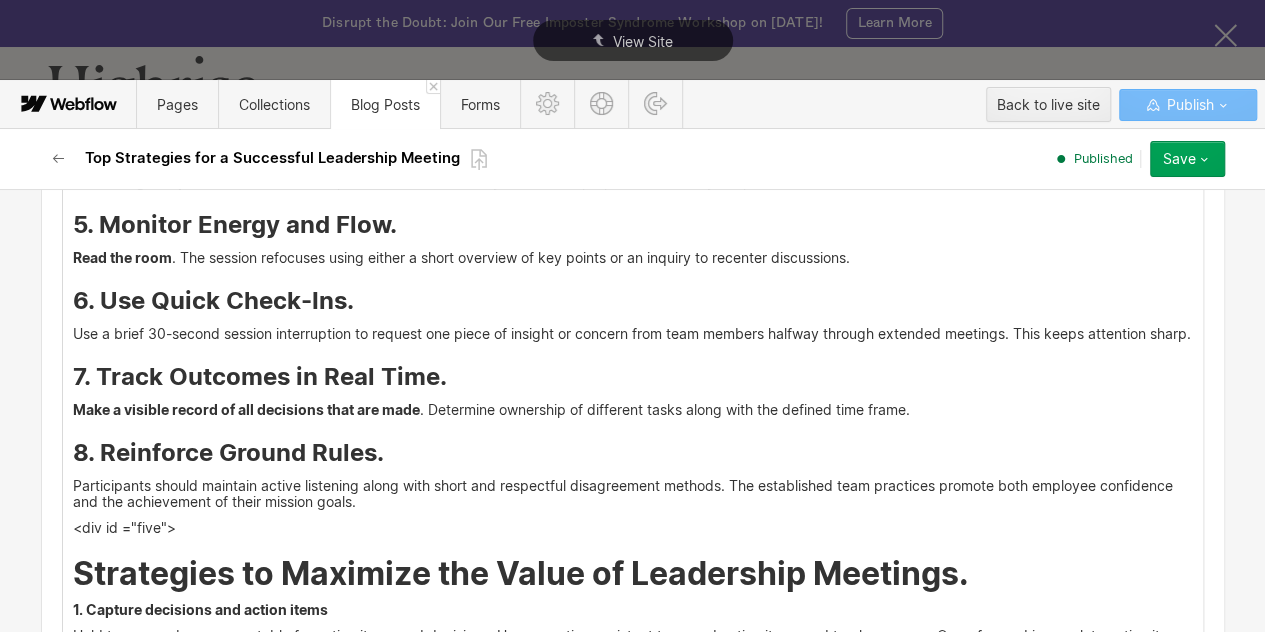 scroll, scrollTop: 4811, scrollLeft: 0, axis: vertical 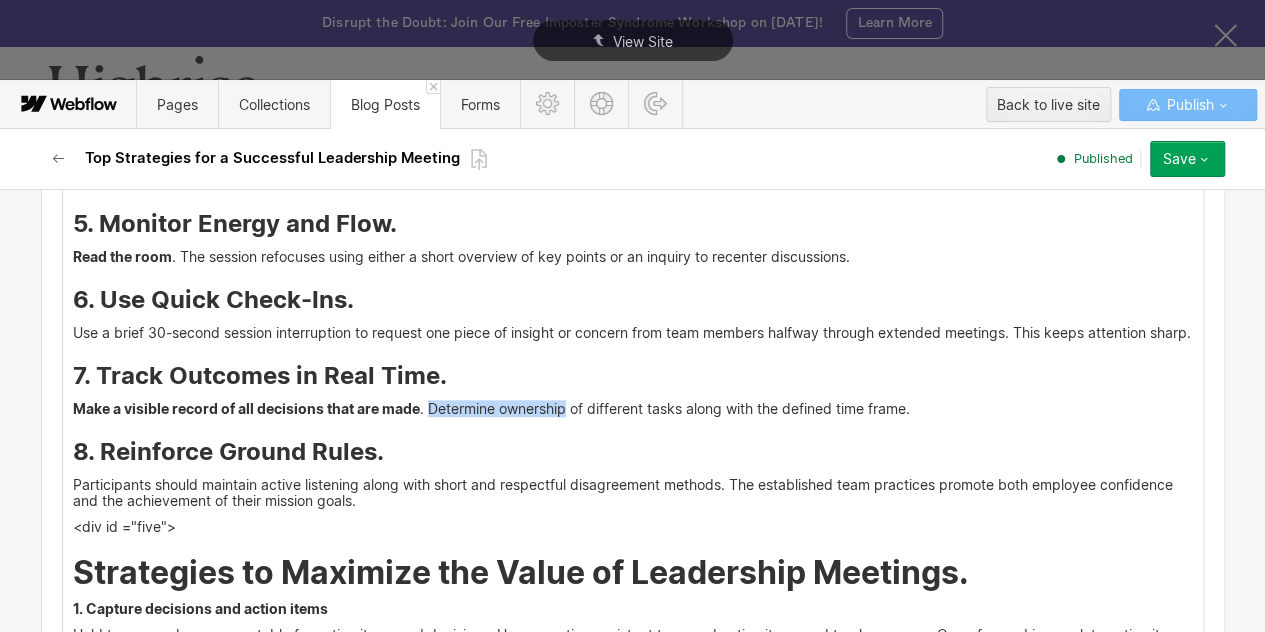 drag, startPoint x: 418, startPoint y: 417, endPoint x: 559, endPoint y: 415, distance: 141.01419 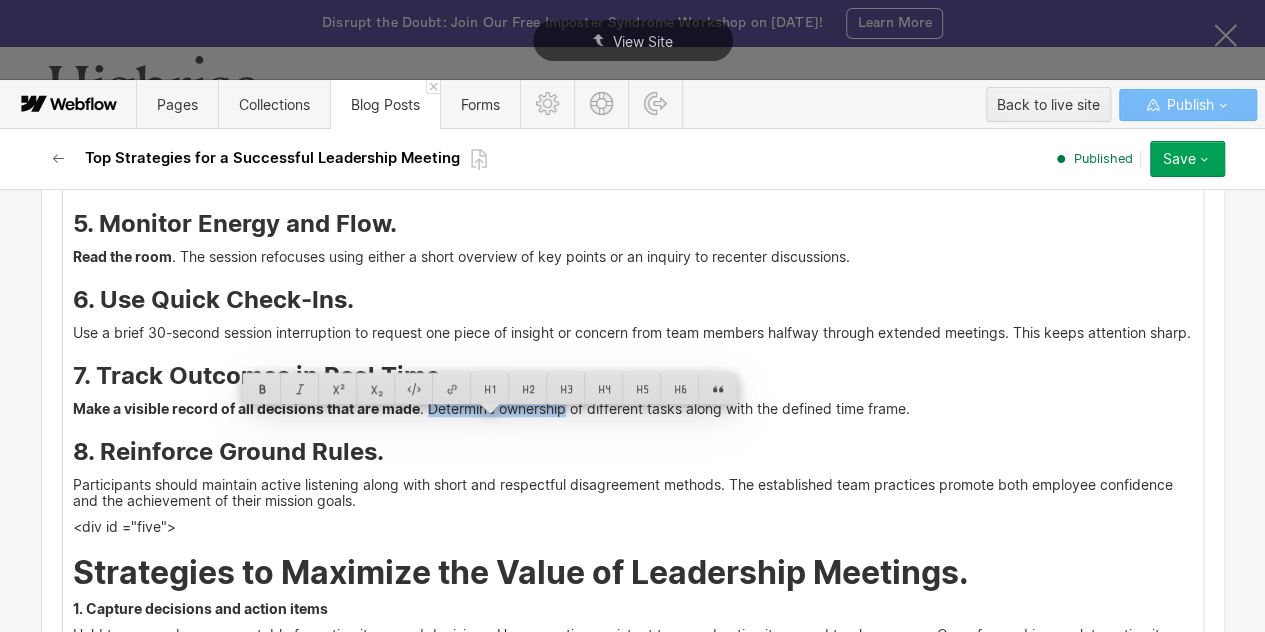 copy on "Determine ownership" 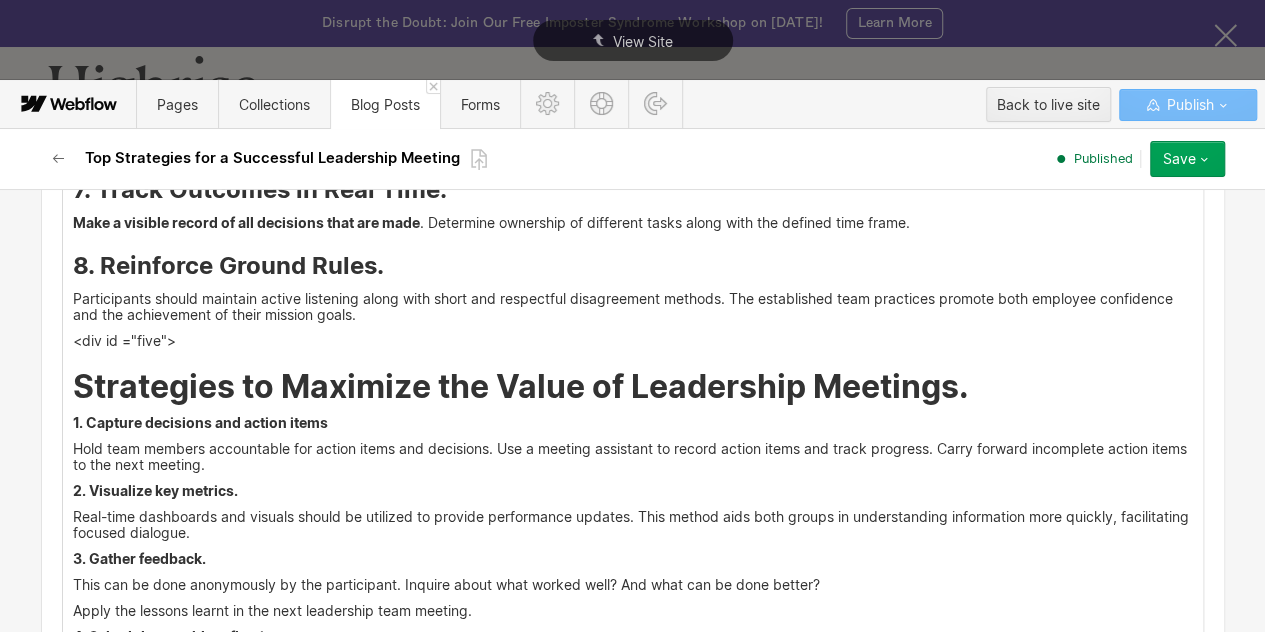 scroll, scrollTop: 4999, scrollLeft: 0, axis: vertical 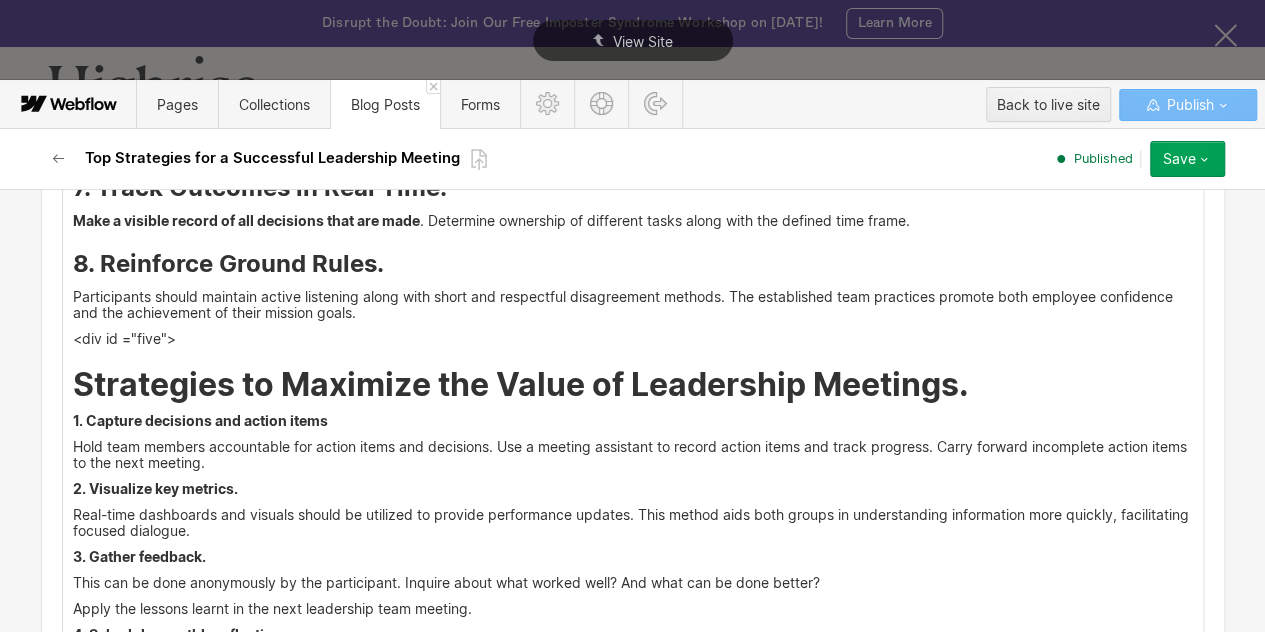 click on "Participants should maintain active listening along with short and respectful disagreement methods. The established team practices promote both employee confidence and the achievement of their mission goals." at bounding box center (633, 305) 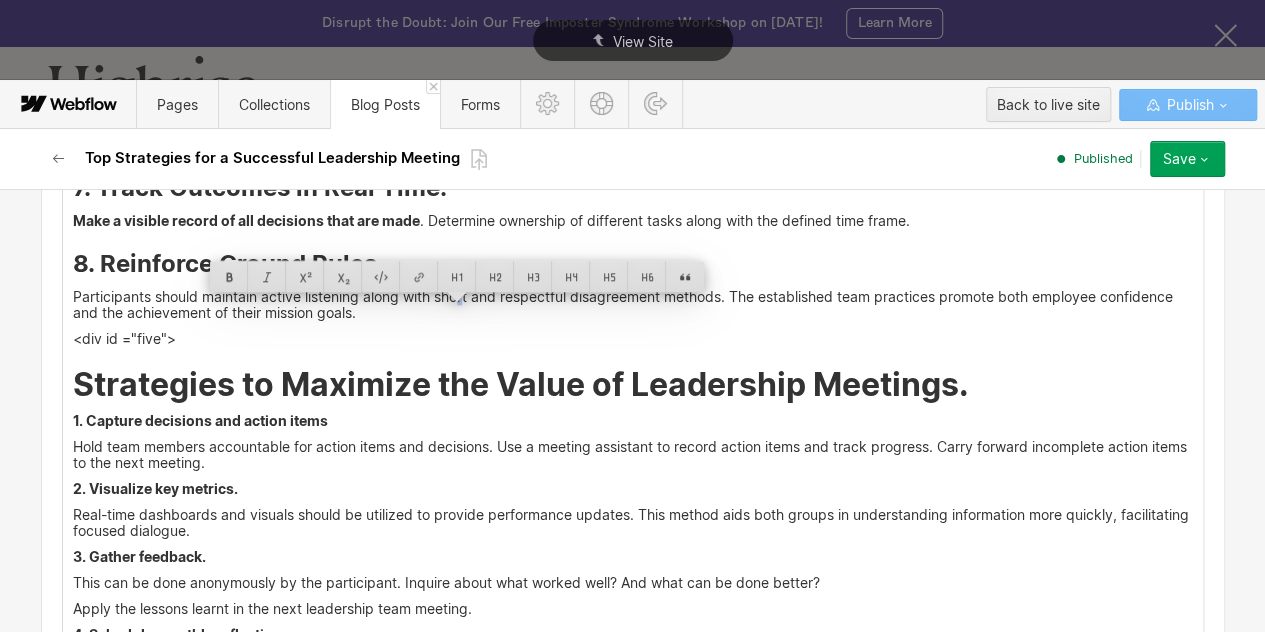 click on "Participants should maintain active listening along with short and respectful disagreement methods. The established team practices promote both employee confidence and the achievement of their mission goals." at bounding box center (633, 305) 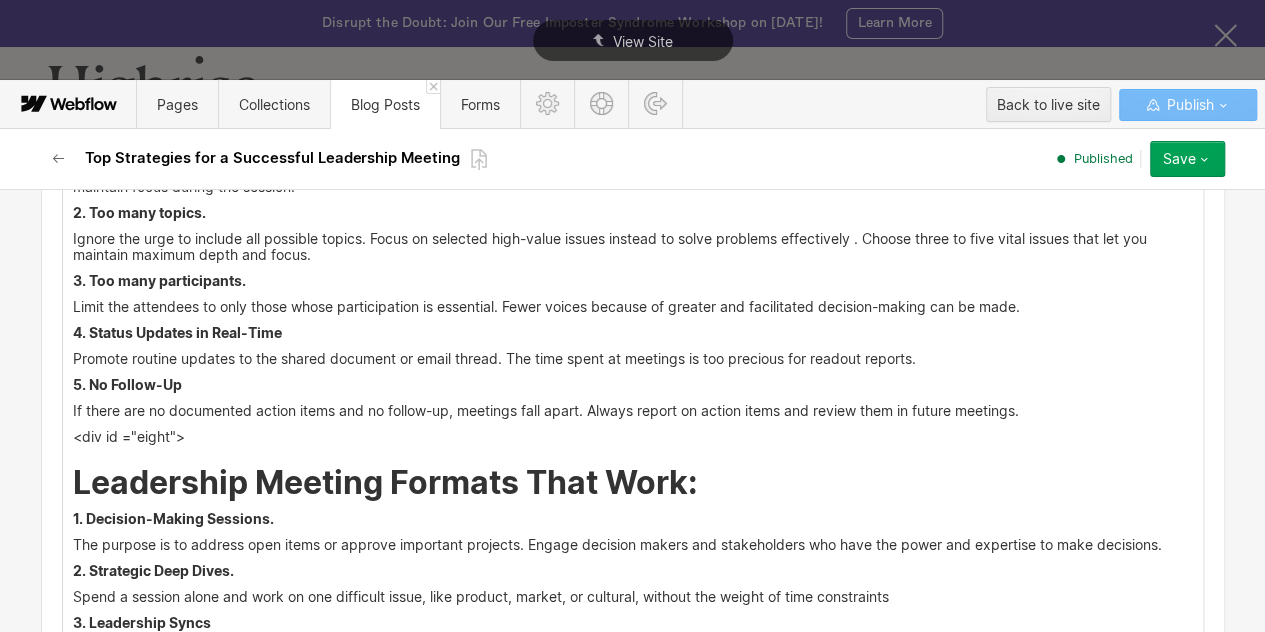 scroll, scrollTop: 6360, scrollLeft: 0, axis: vertical 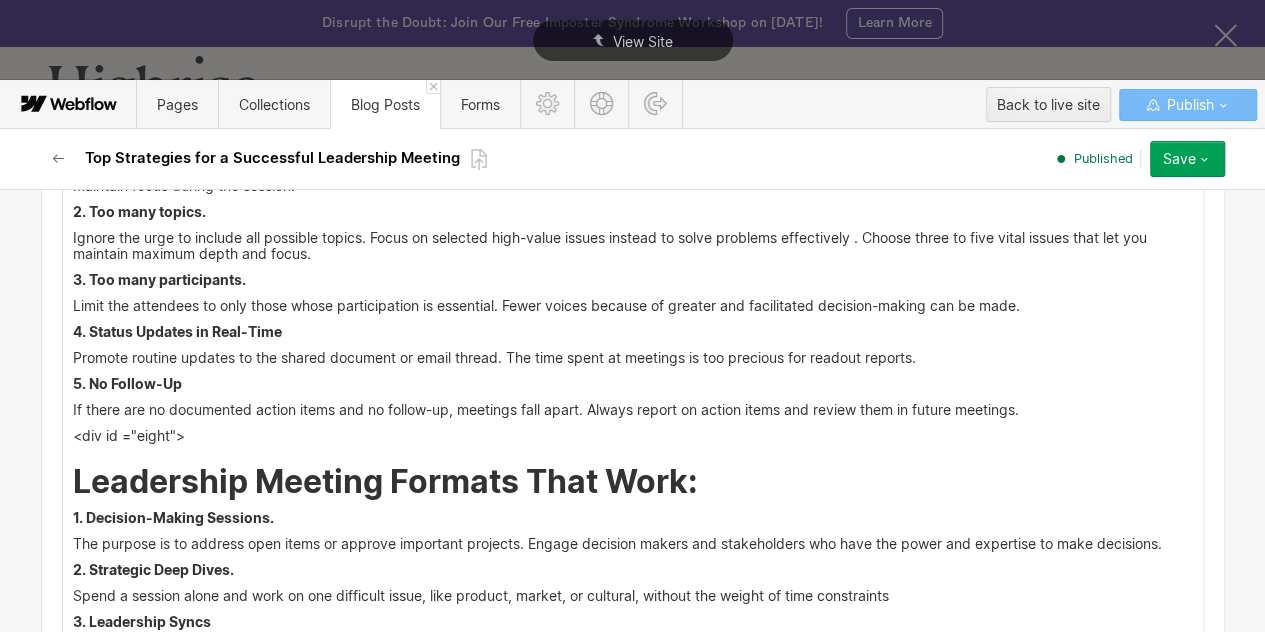 click on "<div id ="six"> Measuring Leadership Meeting Effectiveness.  Each meeting's value needs to be checked by performing outcome tracking regularly. Check the following: 1. Time to Decision.  Teams manage to produce quick and clear decision-making processes. Long periods between decisions typically indicate when either the organizational structures are disorganized or a dispute prevents resolution.  2. Task Completion Rate.  Take note of the quantity of task completion during scheduled meeting times. The rate at which your team accomplishes their tasks reveals their execution performance between scheduled meetings.  3. Quality of Feedback.  After meetings obtain brief evaluations from participants regarding the beneficial nature and scope for improvement of the session. What should we improve?  4. Alignment Score.  Team members should periodically share their perception about goal and strategy alignment.  A high alignment equals a high meeting value . <div id ="seven"> 1 . No Agenda. 2. Too many topics.      . ​" at bounding box center (633, 1073) 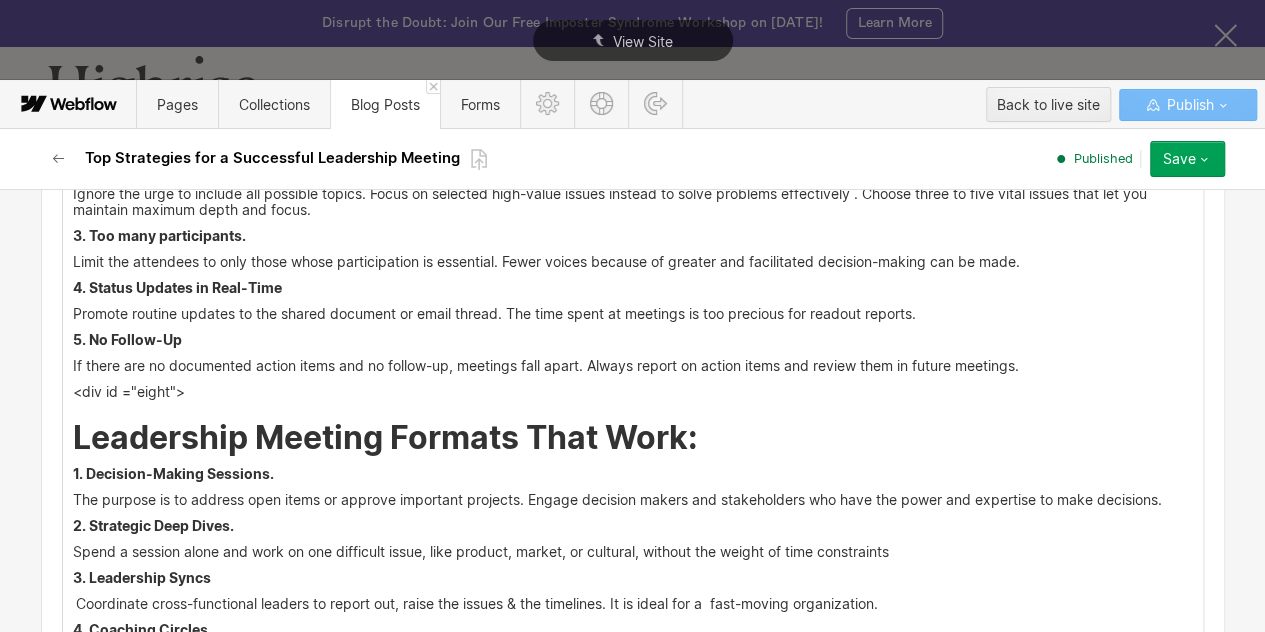 scroll, scrollTop: 6413, scrollLeft: 0, axis: vertical 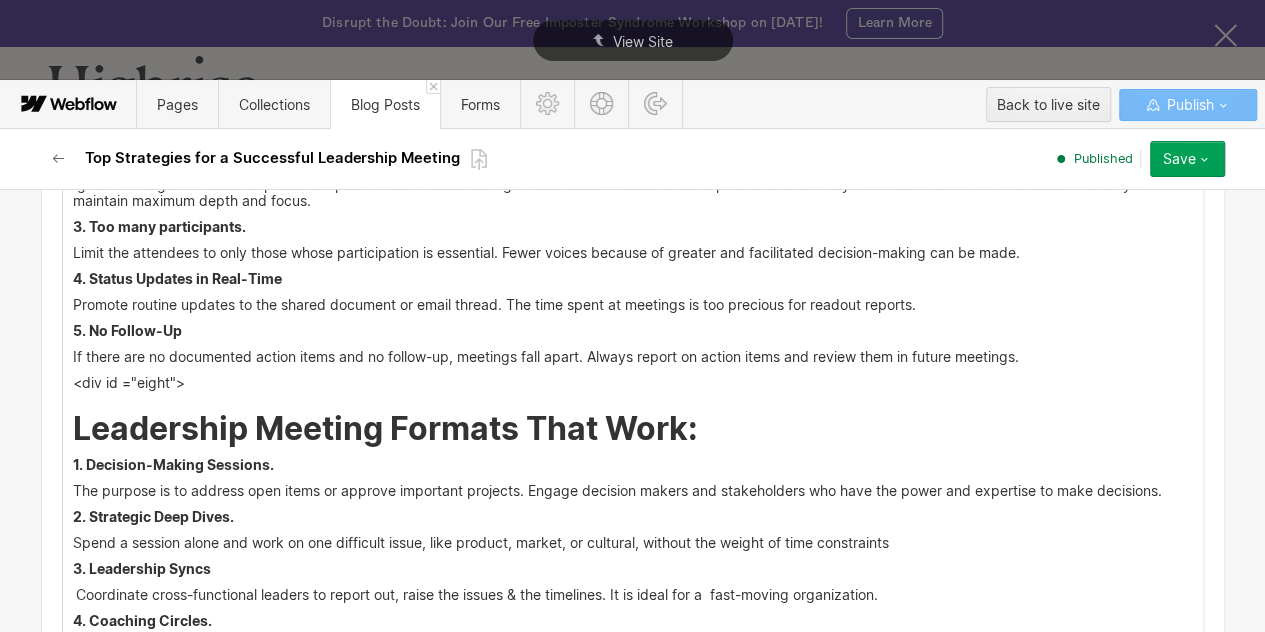 click on "<div id ="eight">" at bounding box center [633, 383] 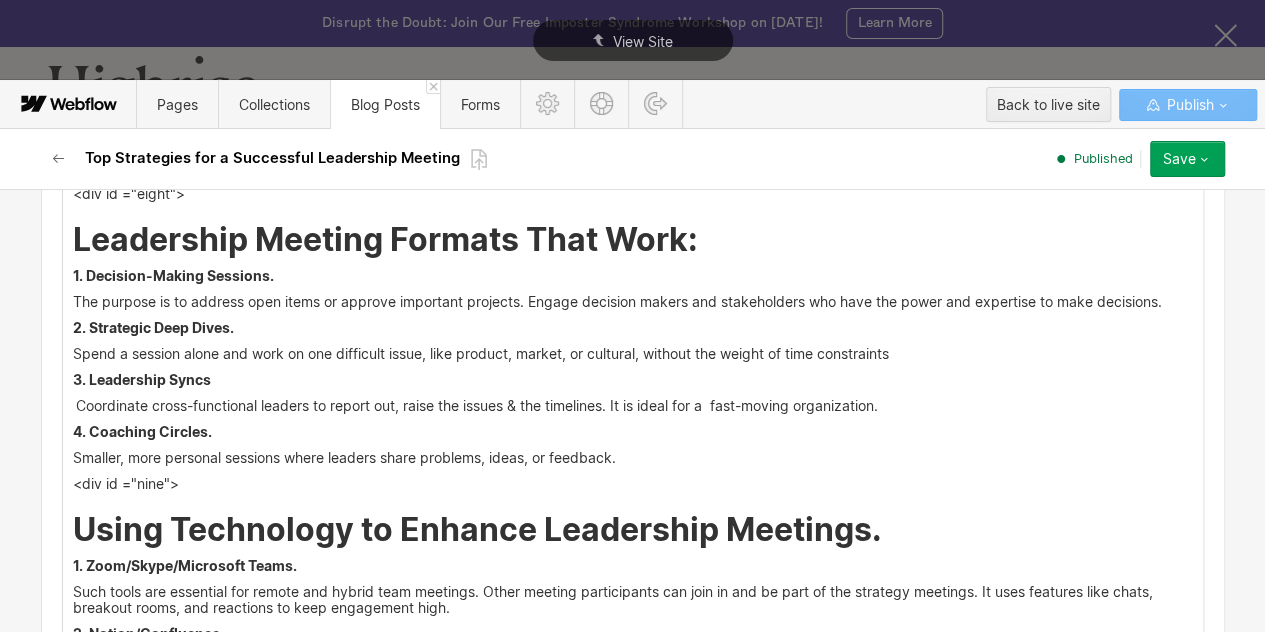 scroll, scrollTop: 6601, scrollLeft: 0, axis: vertical 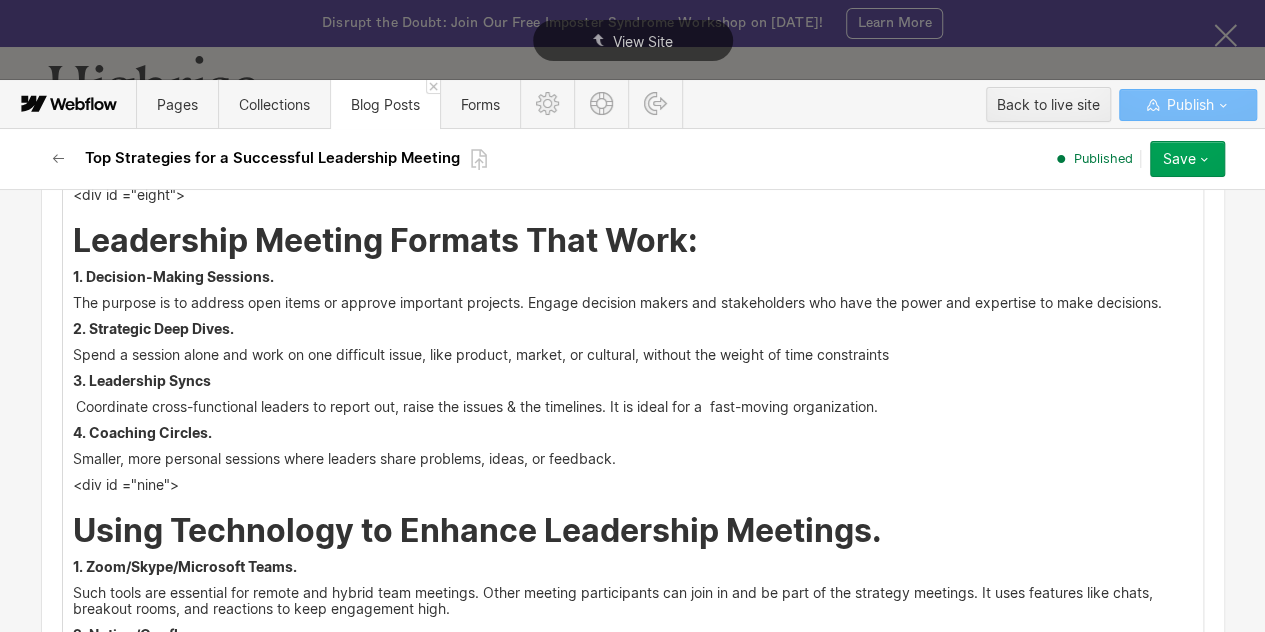click on "3. Leadership Syncs" at bounding box center (633, 381) 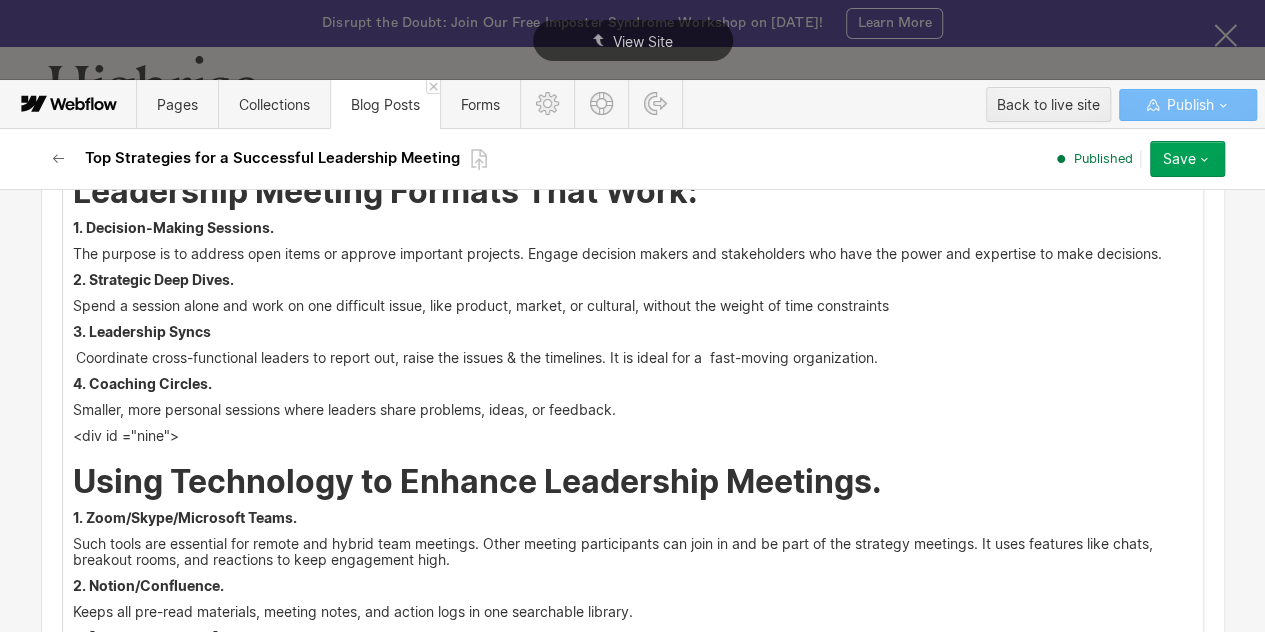 click on "4. Coaching Circles." at bounding box center (633, 384) 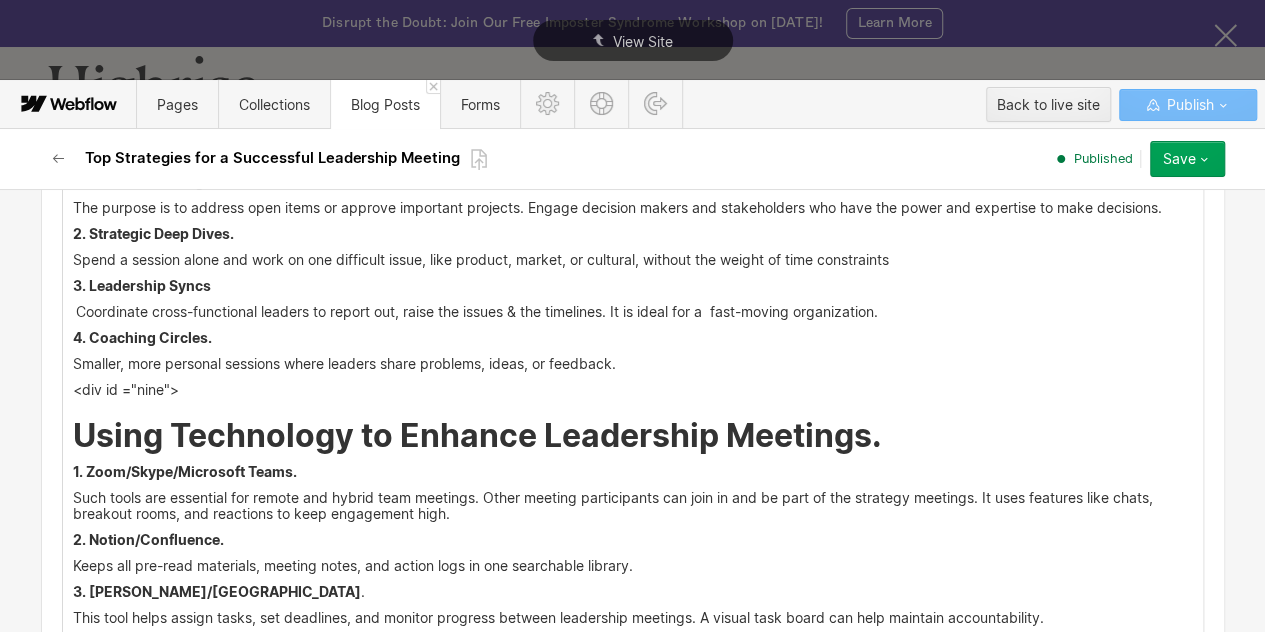 scroll, scrollTop: 6697, scrollLeft: 0, axis: vertical 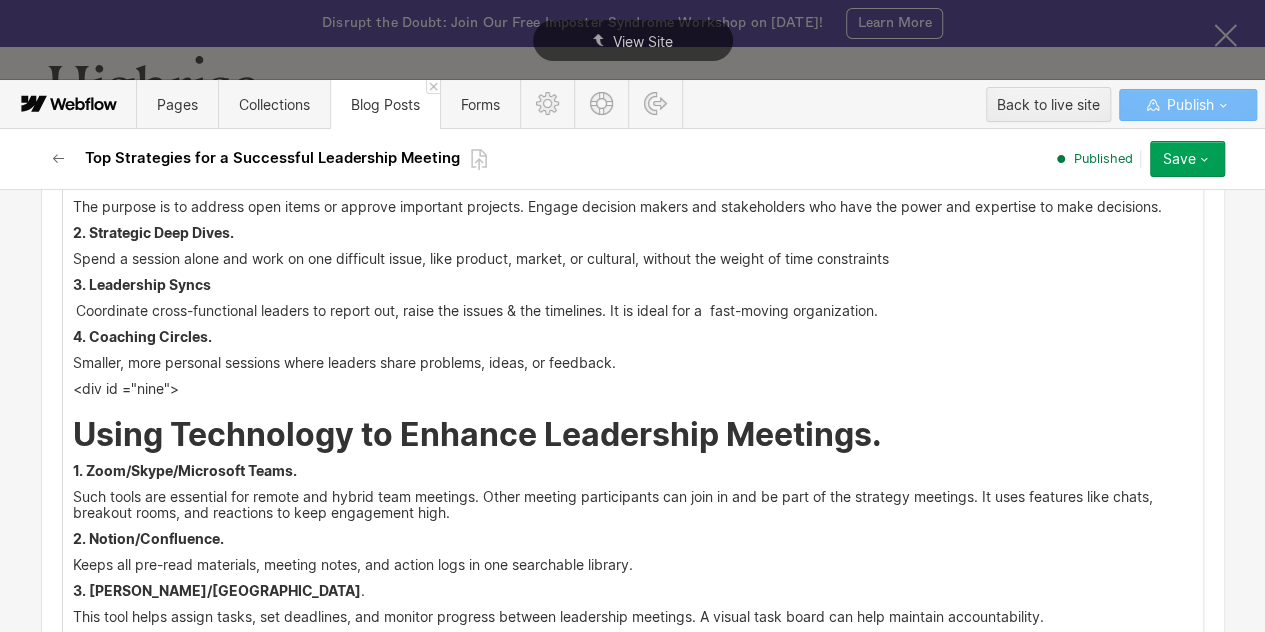 click on "<div id ="six"> Measuring Leadership Meeting Effectiveness.  Each meeting's value needs to be checked by performing outcome tracking regularly. Check the following: 1. Time to Decision.  Teams manage to produce quick and clear decision-making processes. Long periods between decisions typically indicate when either the organizational structures are disorganized or a dispute prevents resolution.  2. Task Completion Rate.  Take note of the quantity of task completion during scheduled meeting times. The rate at which your team accomplishes their tasks reveals their execution performance between scheduled meetings.  3. Quality of Feedback.  After meetings obtain brief evaluations from participants regarding the beneficial nature and scope for improvement of the session. What should we improve?  4. Alignment Score.  Team members should periodically share their perception about goal and strategy alignment.  A high alignment equals a high meeting value . <div id ="seven"> 1 . No Agenda. 2. Too many topics.      . ​" at bounding box center (633, 736) 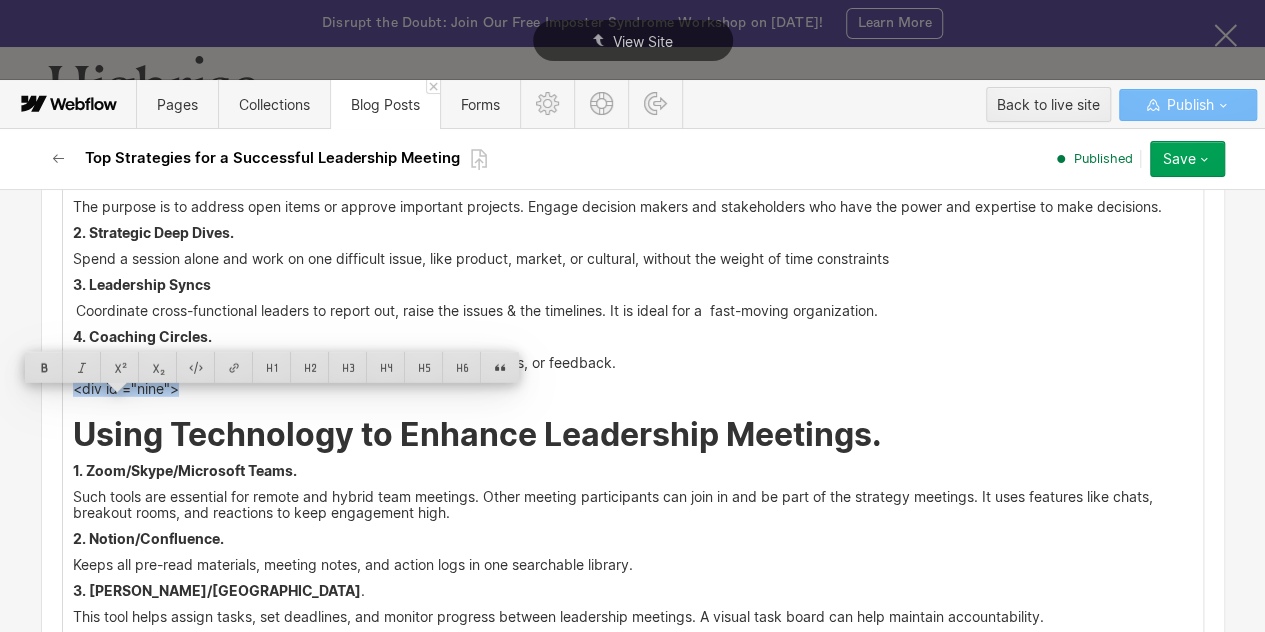 click on "Smaller, more personal sessions where leaders share problems, ideas, or feedback." at bounding box center (633, 363) 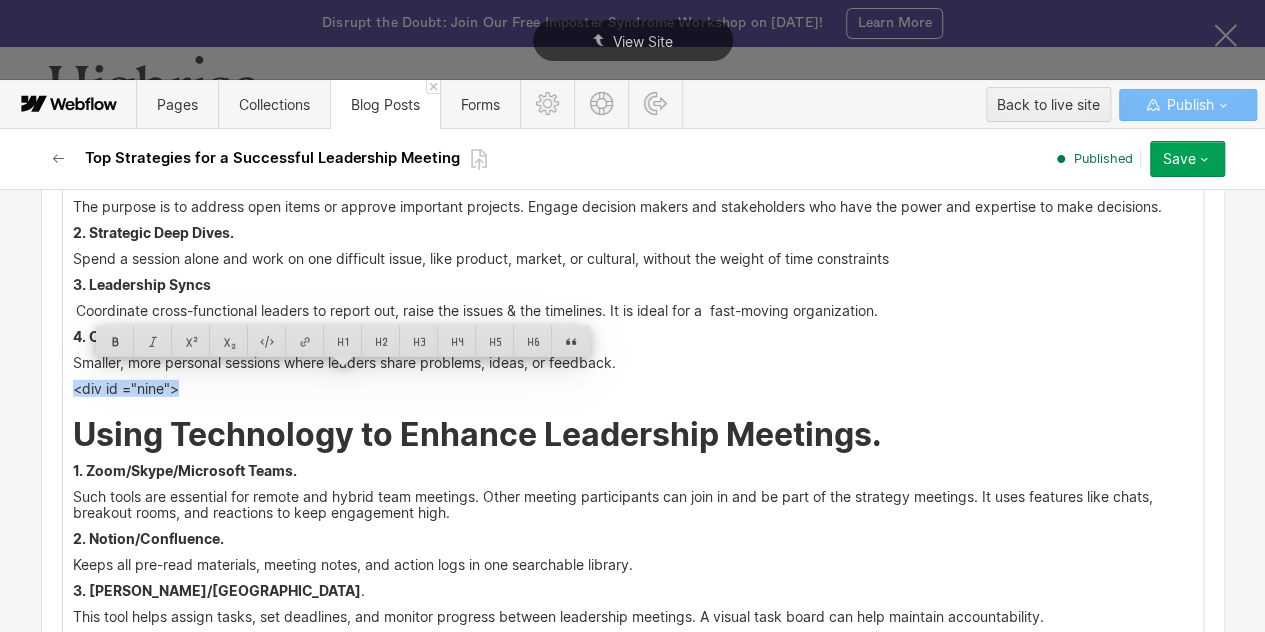 click on "Smaller, more personal sessions where leaders share problems, ideas, or feedback." at bounding box center [633, 363] 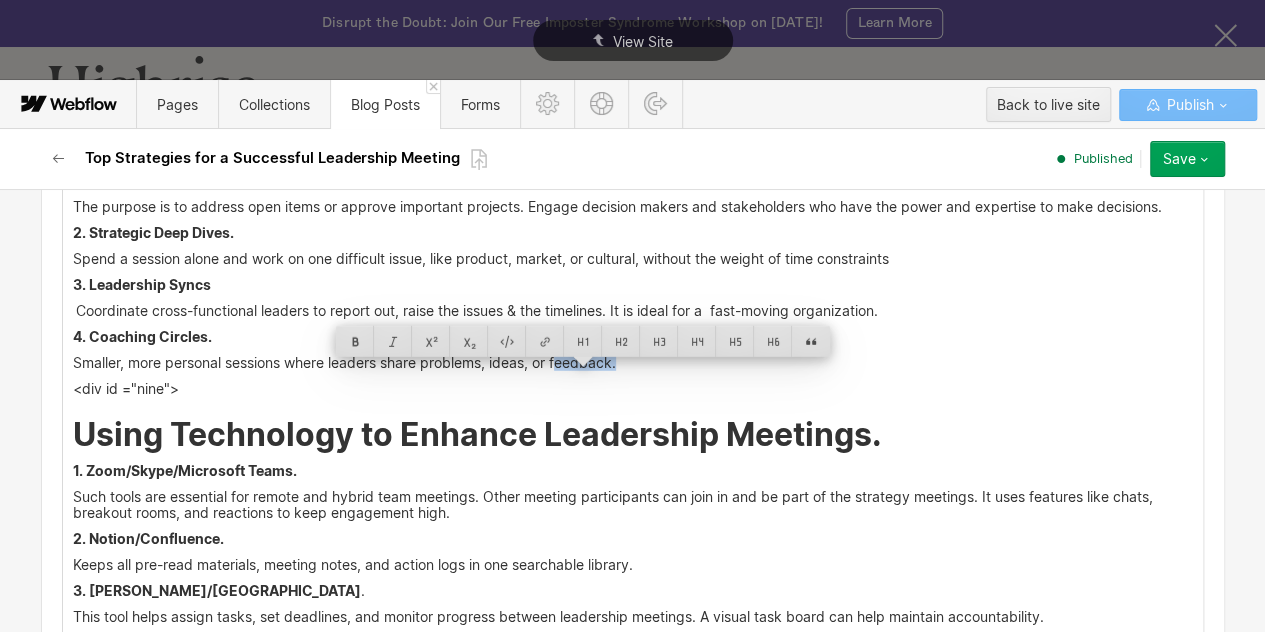 copy on "feedback" 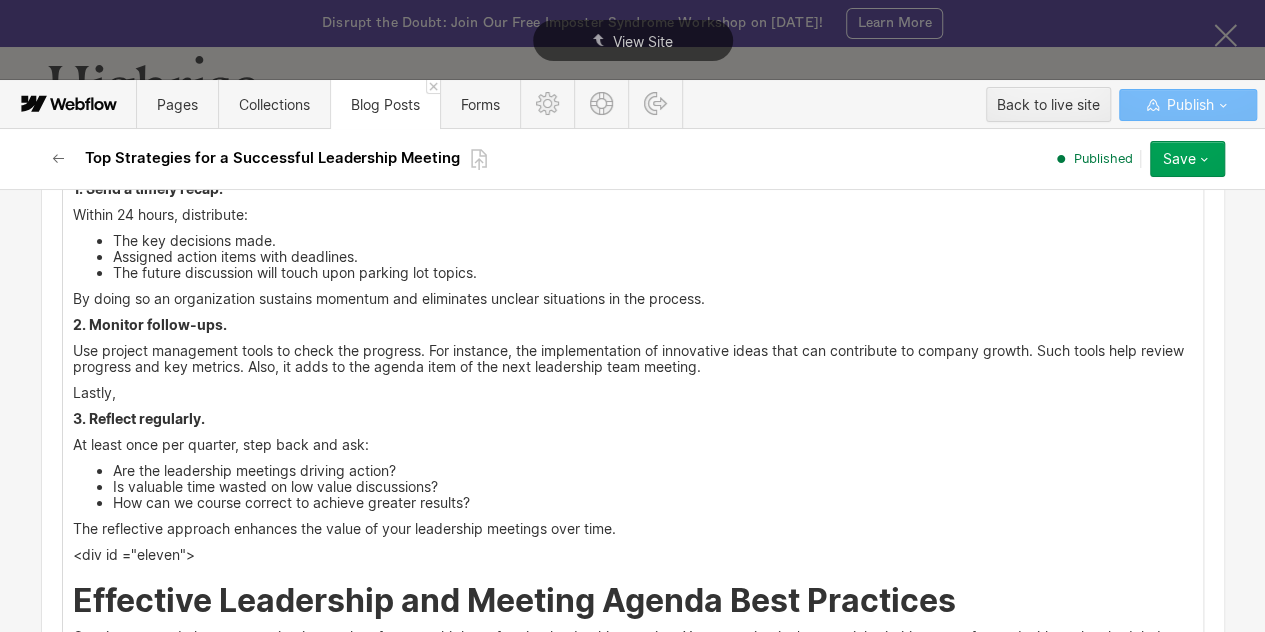 scroll, scrollTop: 7260, scrollLeft: 0, axis: vertical 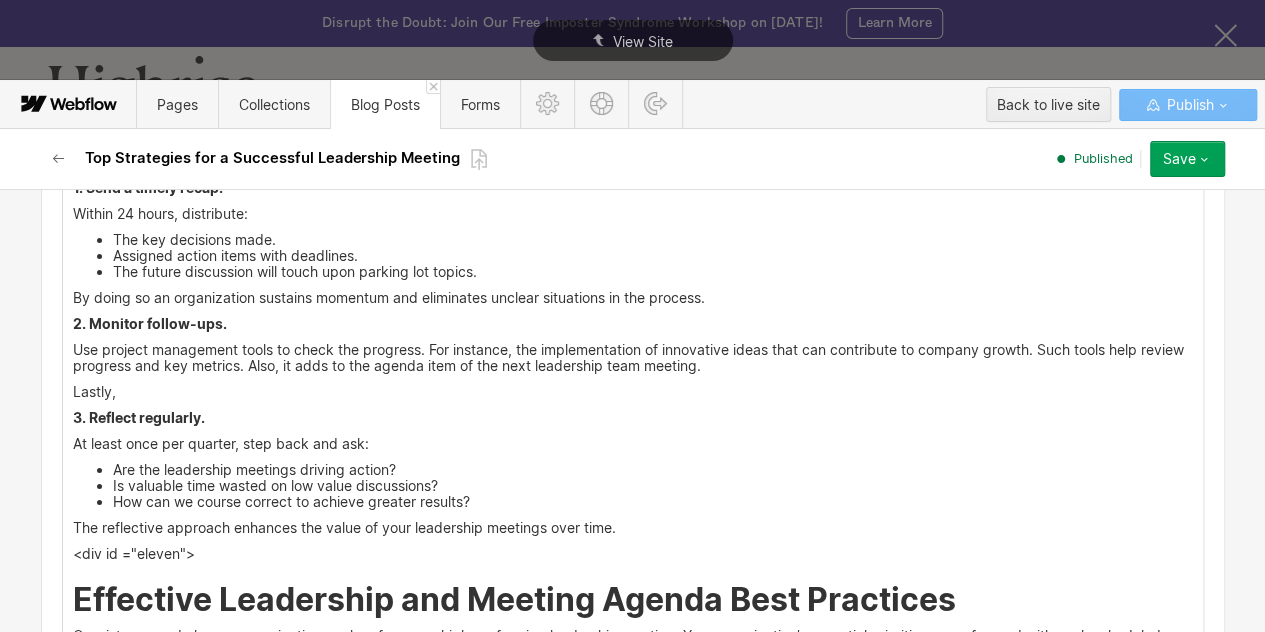 click on "Lastly," at bounding box center (633, 392) 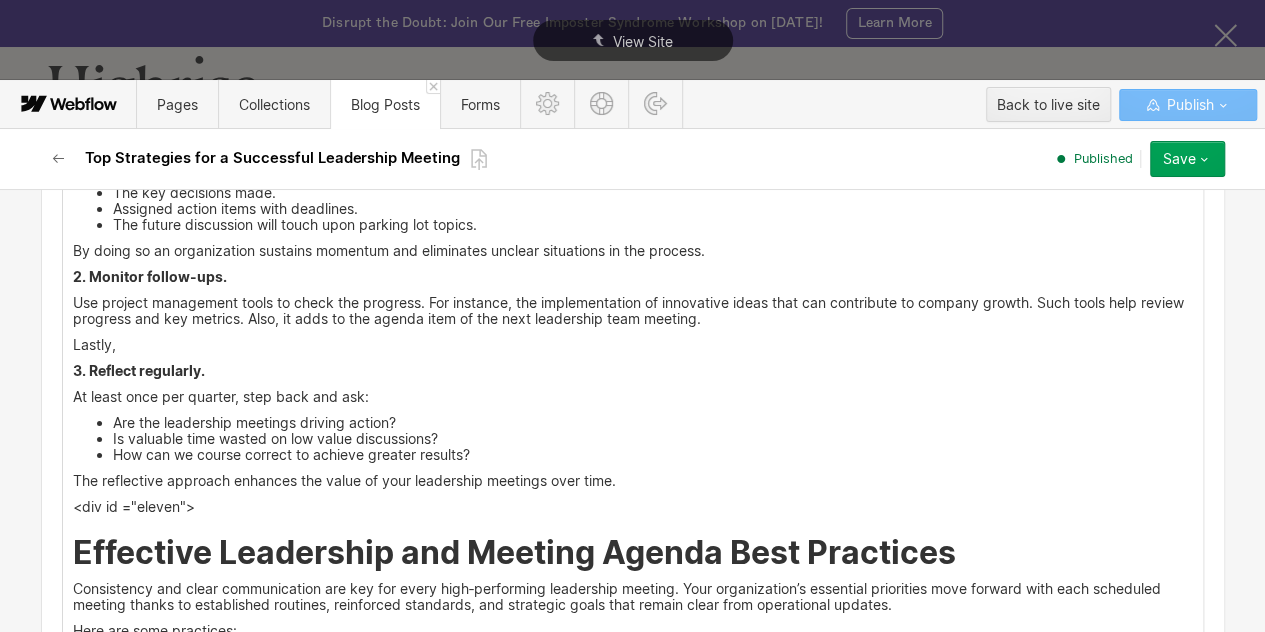scroll, scrollTop: 7308, scrollLeft: 0, axis: vertical 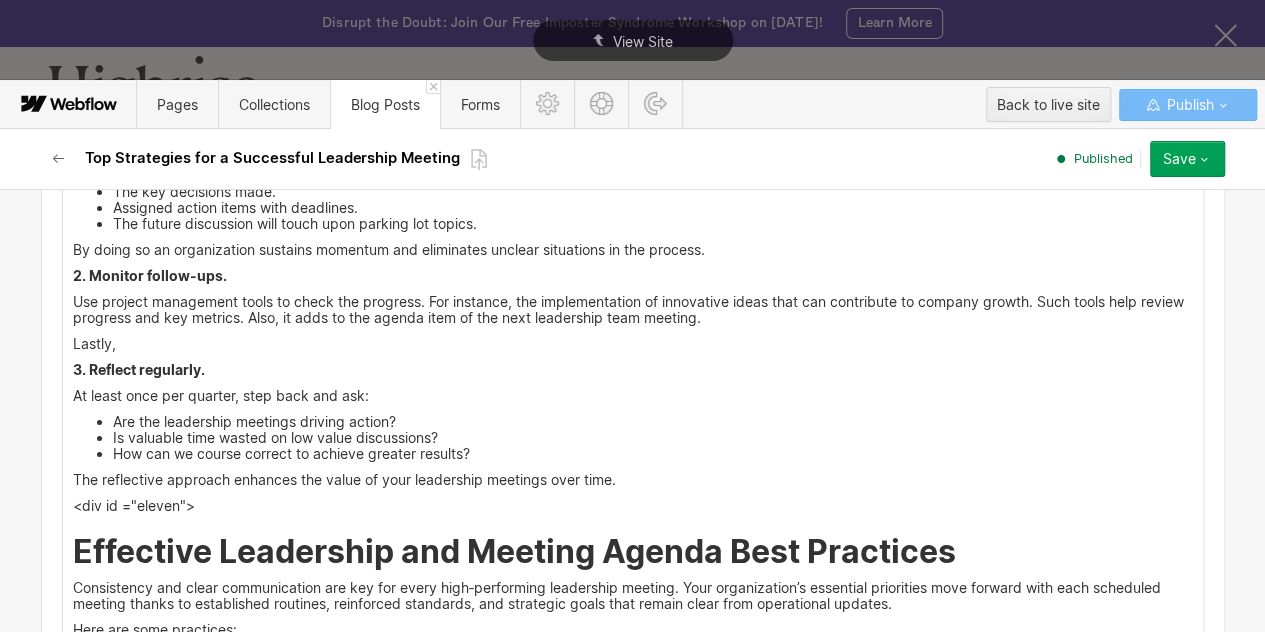 click on "3. Reflect regularly." at bounding box center (633, 370) 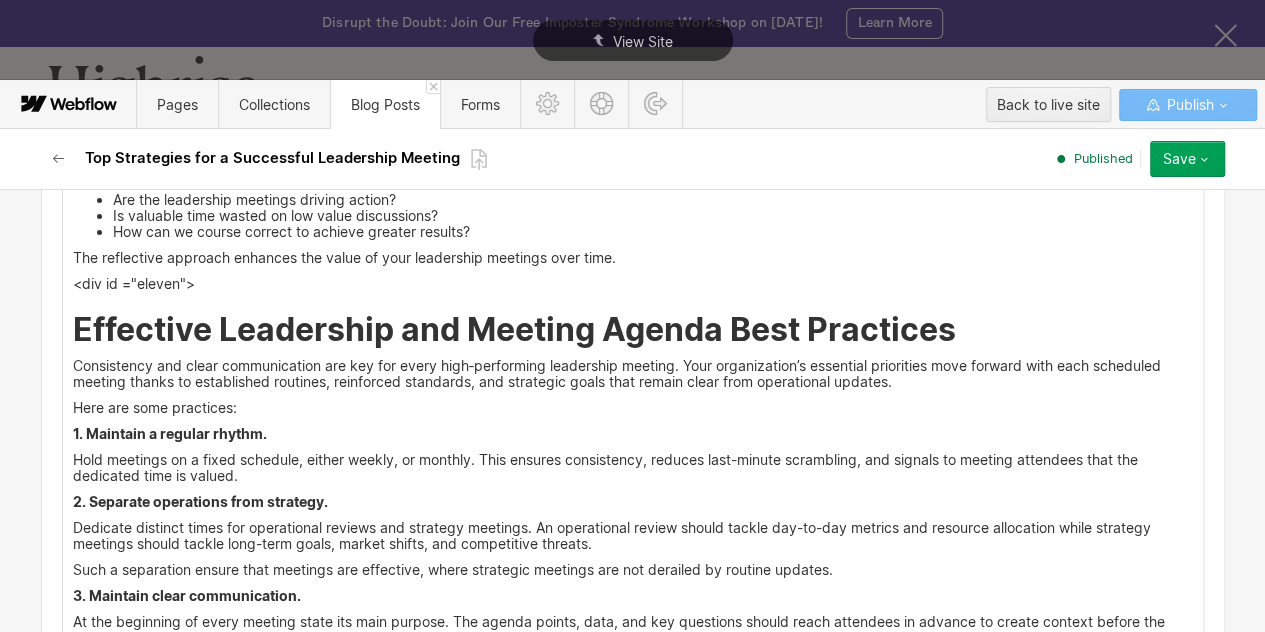 scroll, scrollTop: 7540, scrollLeft: 0, axis: vertical 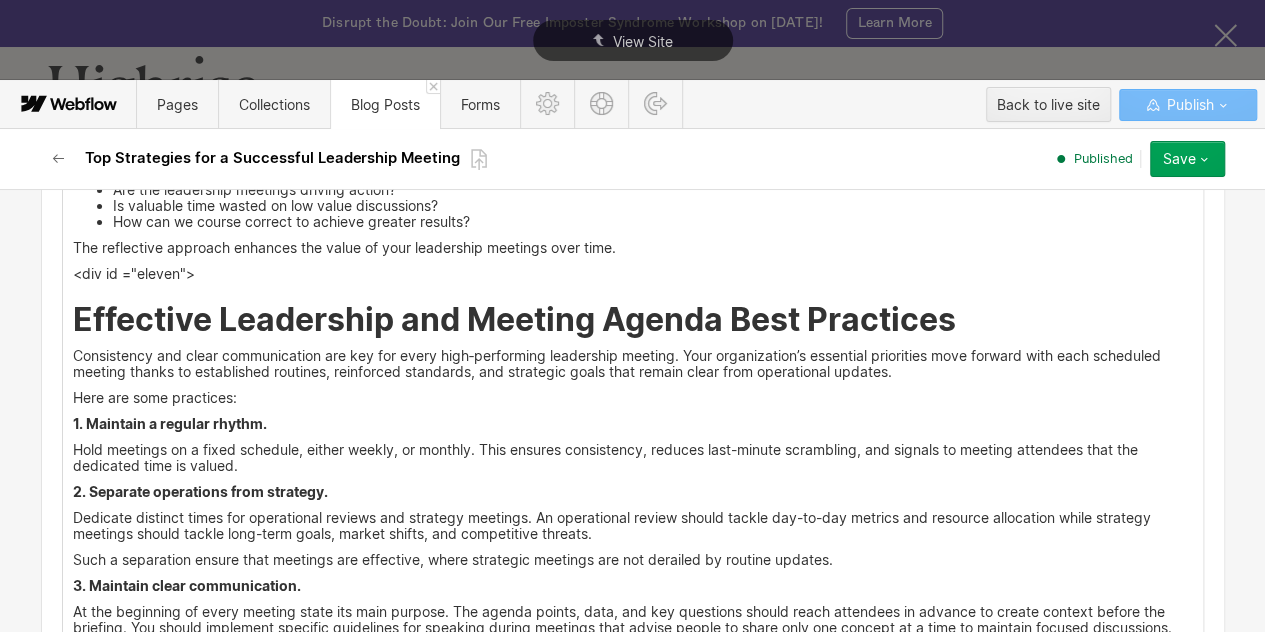 click on "Here are some practices:" at bounding box center (633, 398) 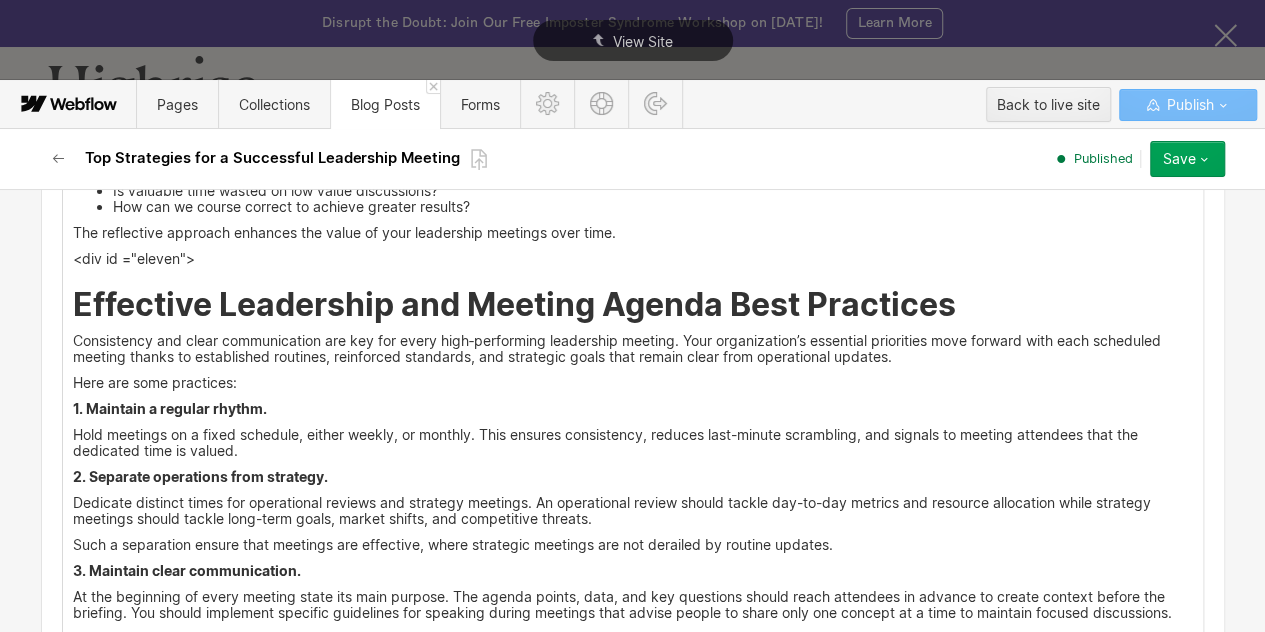 scroll, scrollTop: 7589, scrollLeft: 0, axis: vertical 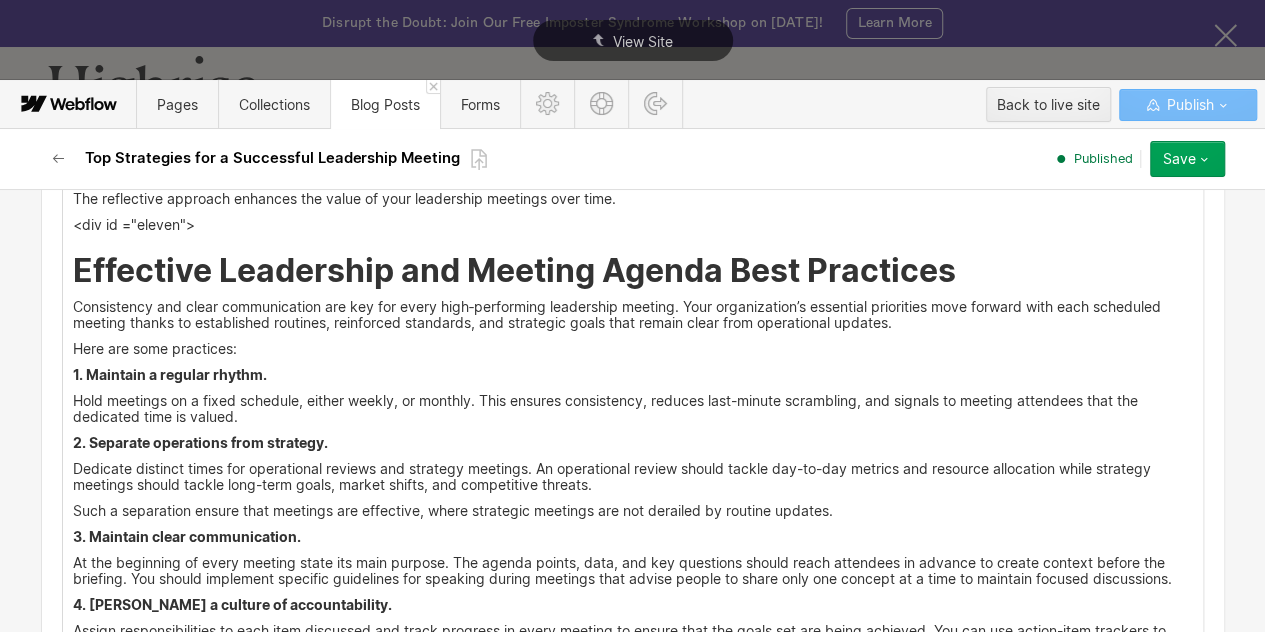 click on "Hold meetings on a fixed schedule, either weekly, or monthly. This ensures consistency, reduces last-minute scrambling, and signals to meeting attendees that the dedicated time is valued." at bounding box center [633, 409] 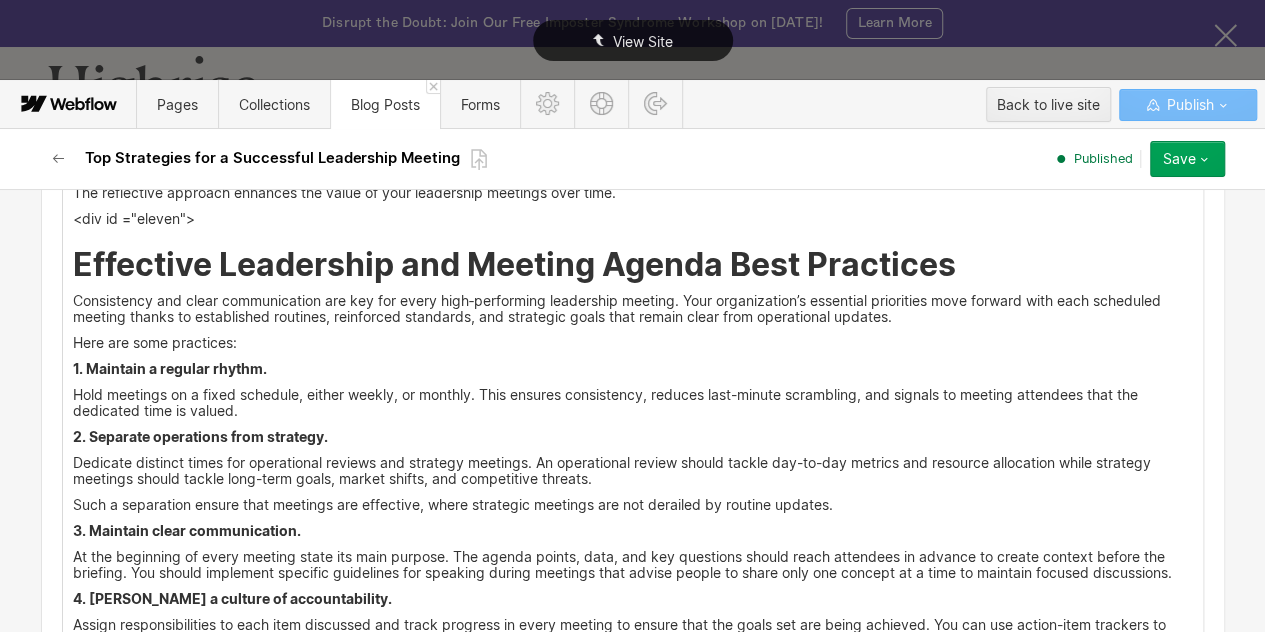 scroll, scrollTop: 3228, scrollLeft: 0, axis: vertical 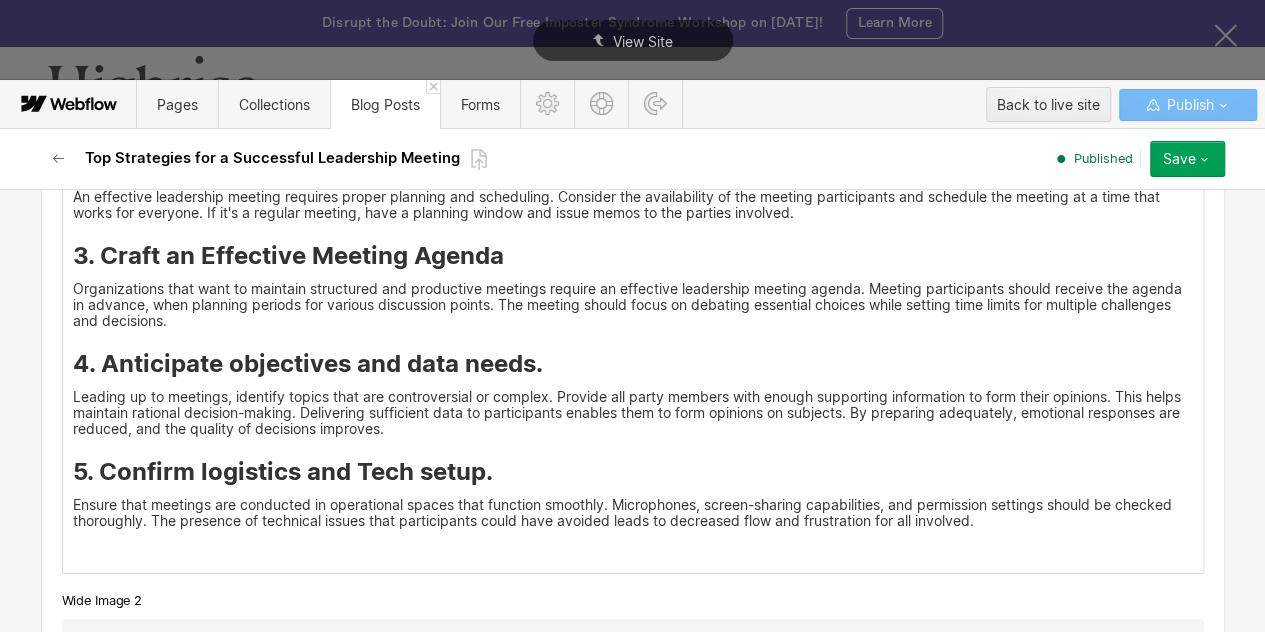 click on "Leading up to meetings, identify topics that are controversial or complex. Provide all party members with enough supporting information to form their opinions. This helps maintain rational decision-making. Delivering sufficient data to participants enables them to form opinions on subjects. By preparing adequately, emotional responses are reduced, and the quality of decisions improves." at bounding box center [633, 413] 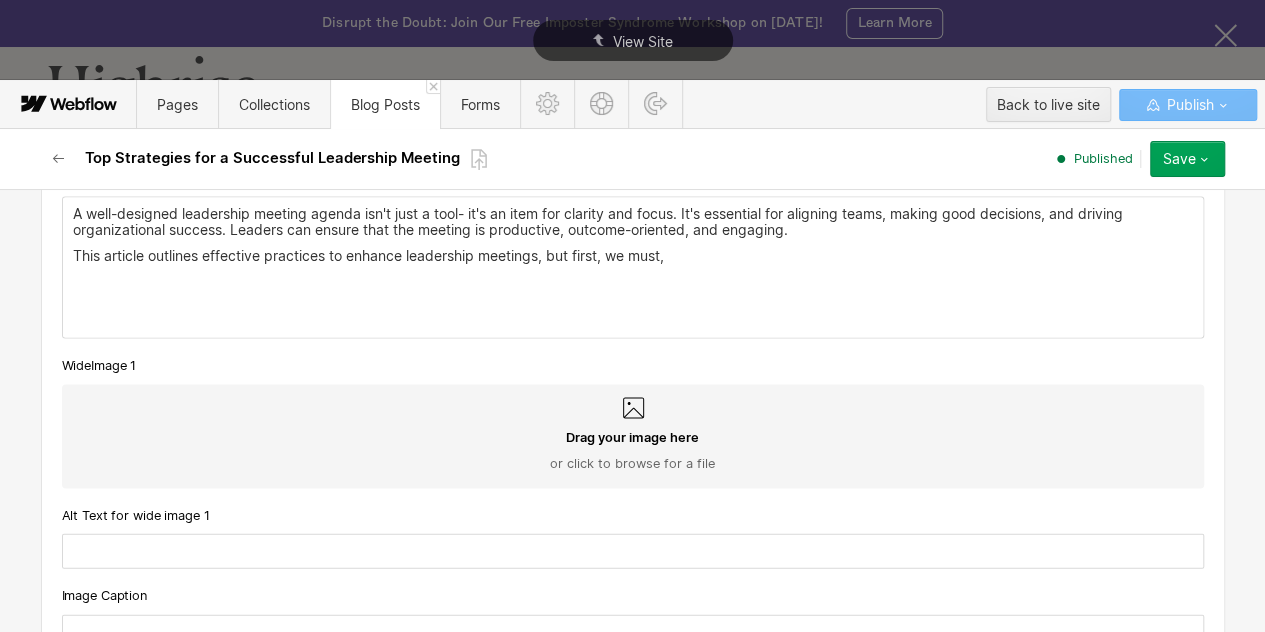 scroll, scrollTop: 2042, scrollLeft: 0, axis: vertical 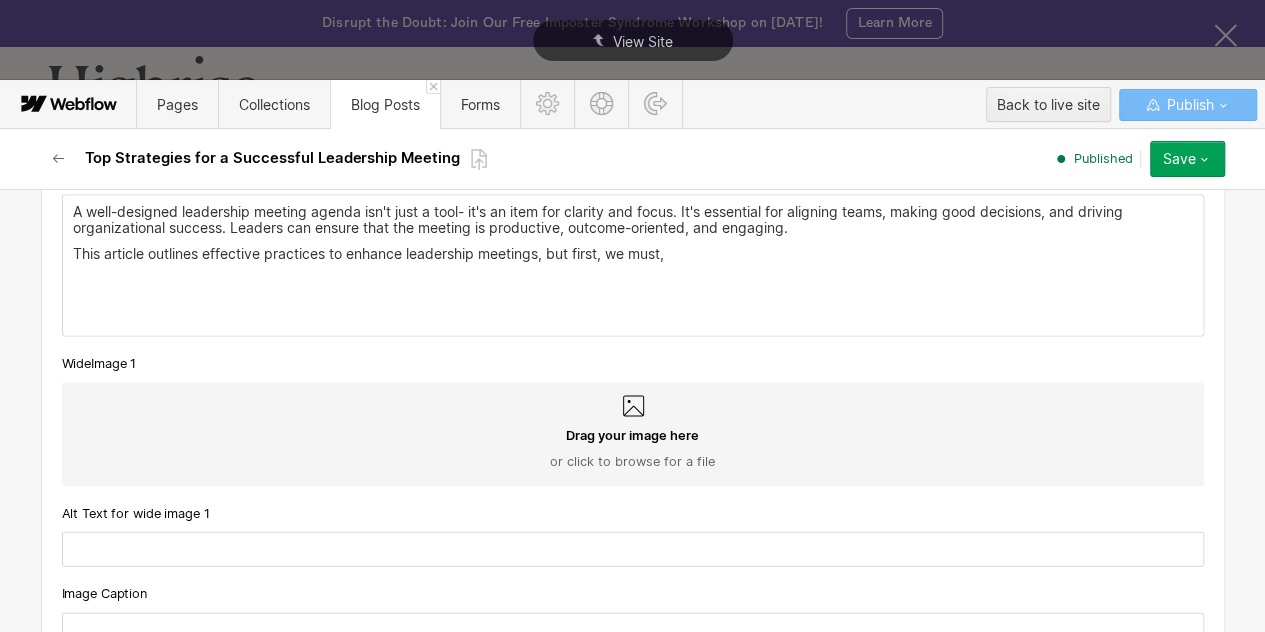click on "A well-designed leadership meeting agenda isn't just a tool- it's an item for clarity and focus. It's essential for aligning teams, making good decisions, and driving organizational success. Leaders can ensure that the meeting is productive, outcome-oriented, and engaging.  This article outlines effective practices to enhance leadership meetings, but first, we must,  ‍" at bounding box center (633, 265) 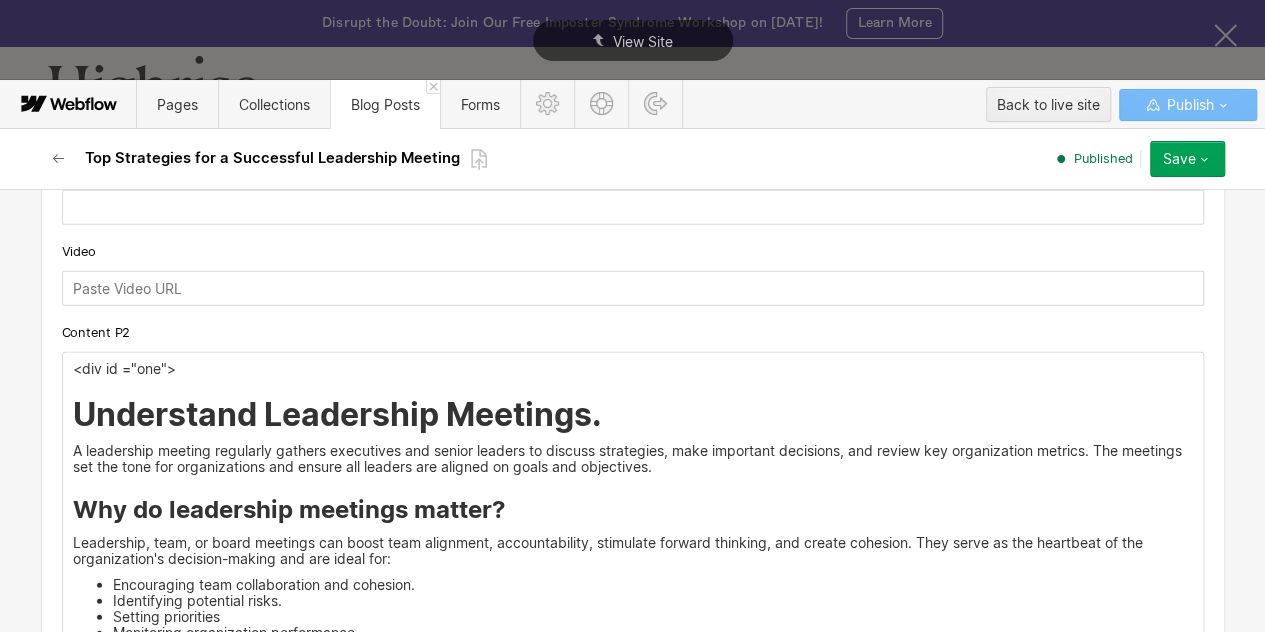 scroll, scrollTop: 2586, scrollLeft: 0, axis: vertical 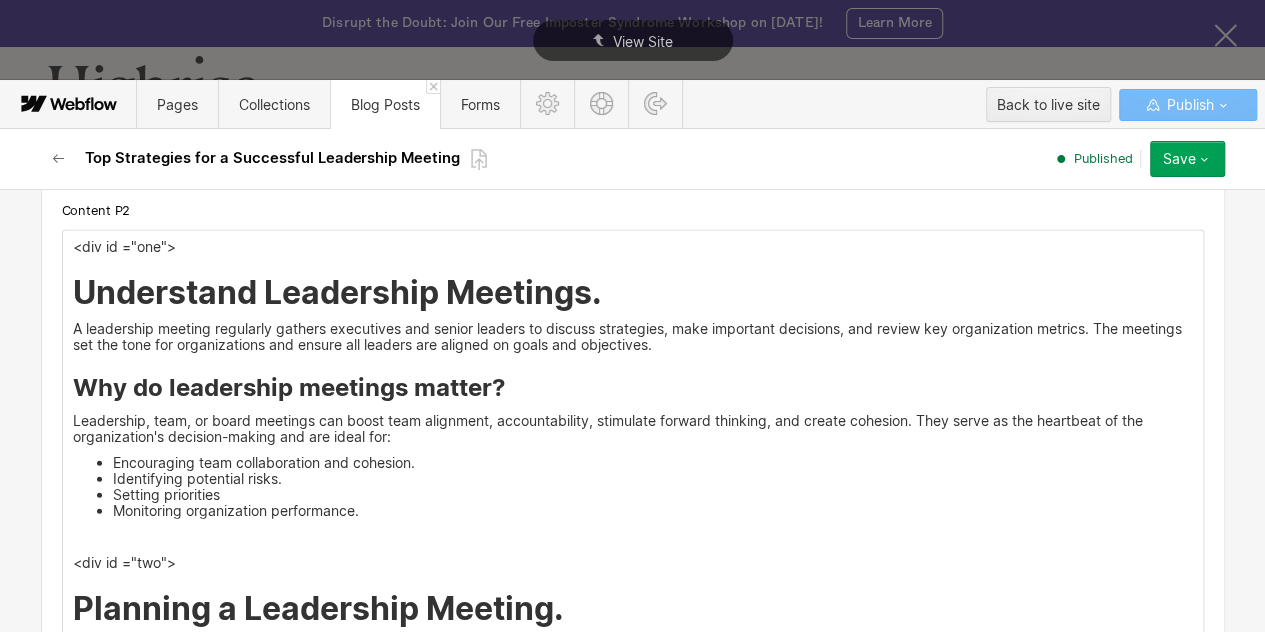 click on "A leadership meeting regularly gathers executives and senior leaders to discuss strategies, make important decisions, and review key organization metrics. The meetings set the tone for organizations and ensure all leaders are aligned on goals and objectives." at bounding box center (633, 337) 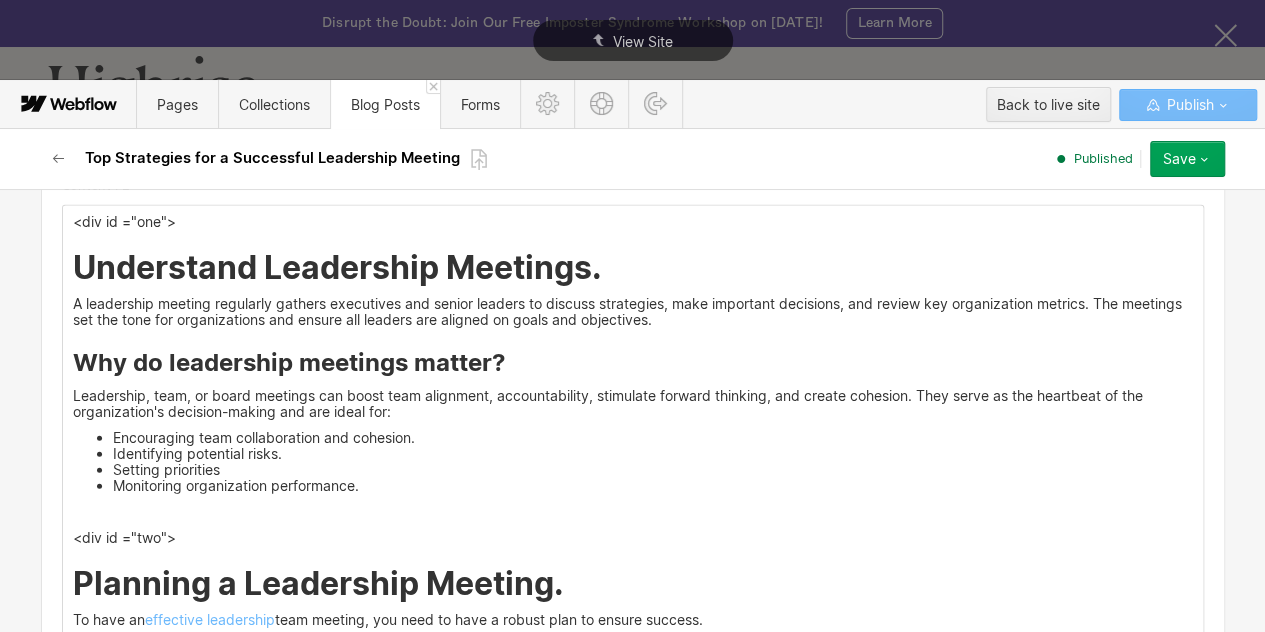scroll, scrollTop: 2612, scrollLeft: 0, axis: vertical 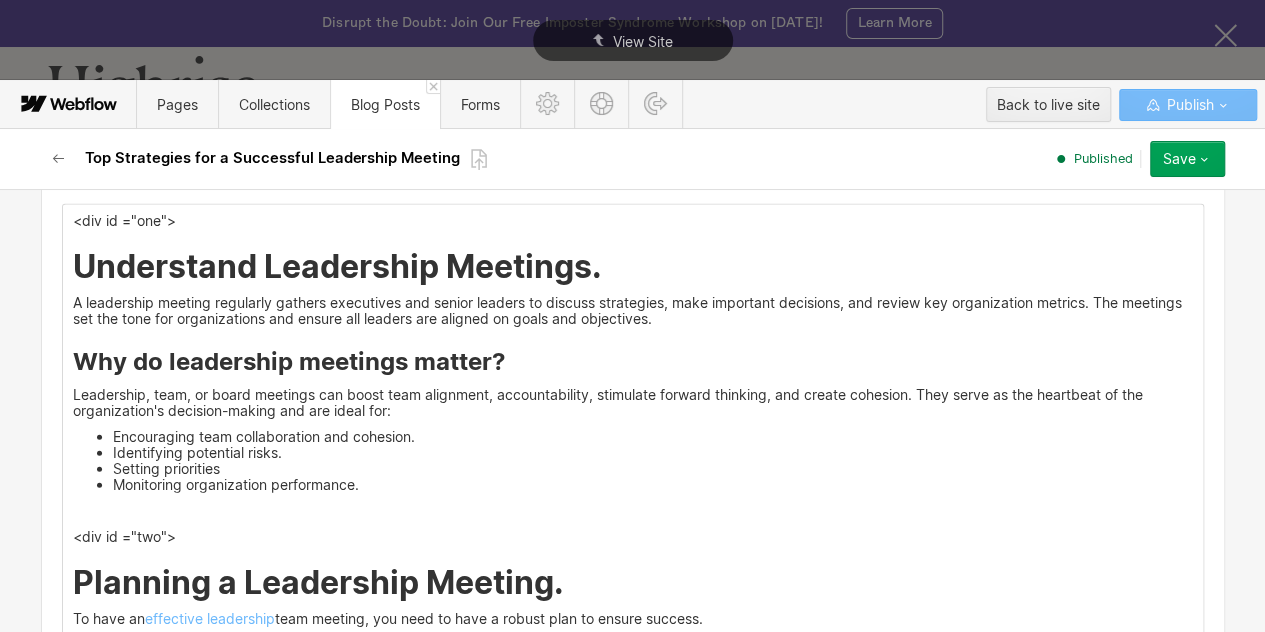 click on "Why do leadership meetings matter?" at bounding box center [633, 362] 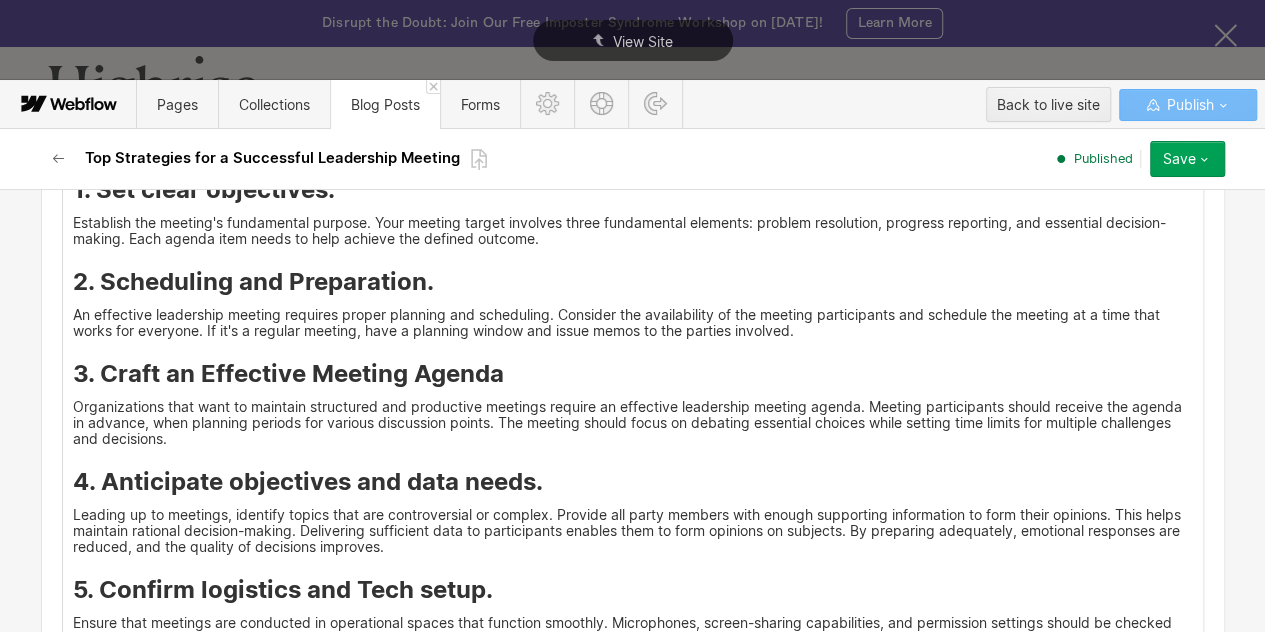 scroll, scrollTop: 3112, scrollLeft: 0, axis: vertical 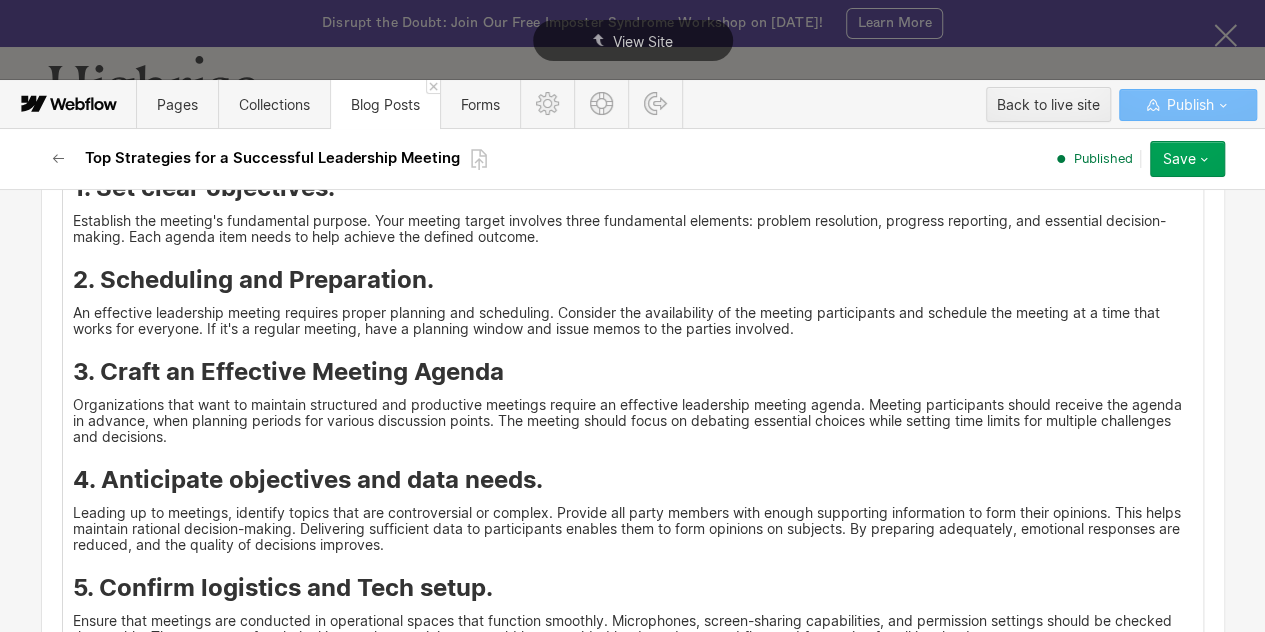 click on "Organizations that want to maintain structured and productive meetings require an effective leadership meeting agenda. Meeting participants should receive the agenda in advance, when planning periods for various discussion points. The meeting should focus on debating essential choices while setting time limits for multiple challenges and decisions." at bounding box center [633, 421] 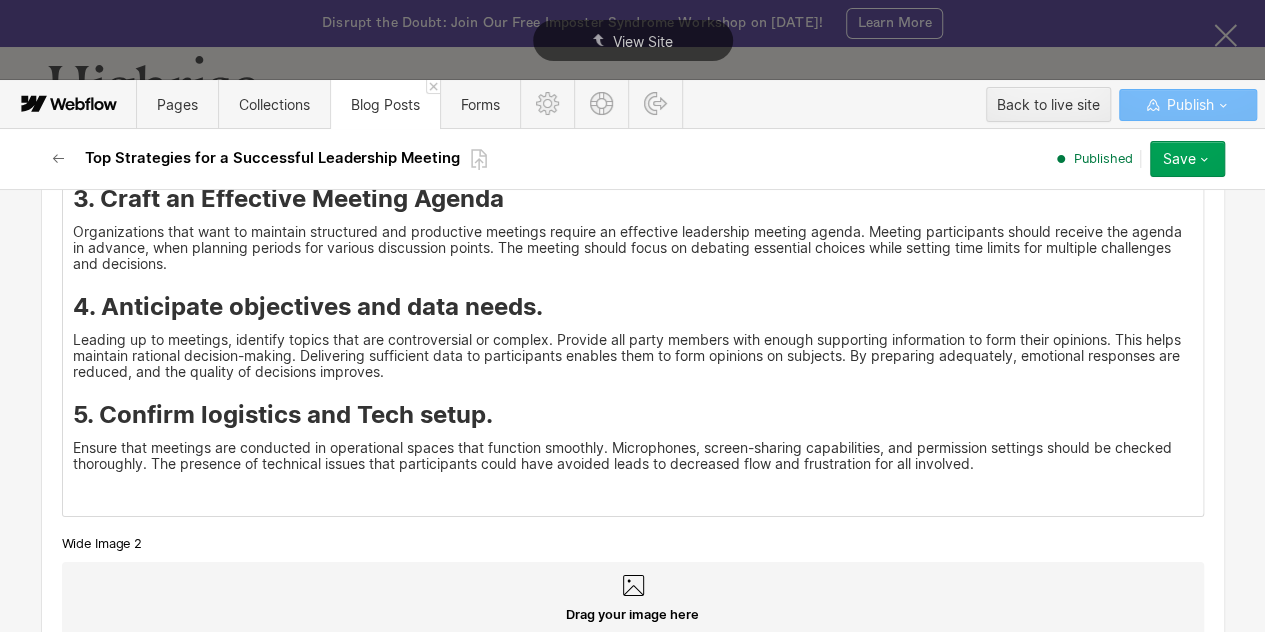 scroll, scrollTop: 3286, scrollLeft: 0, axis: vertical 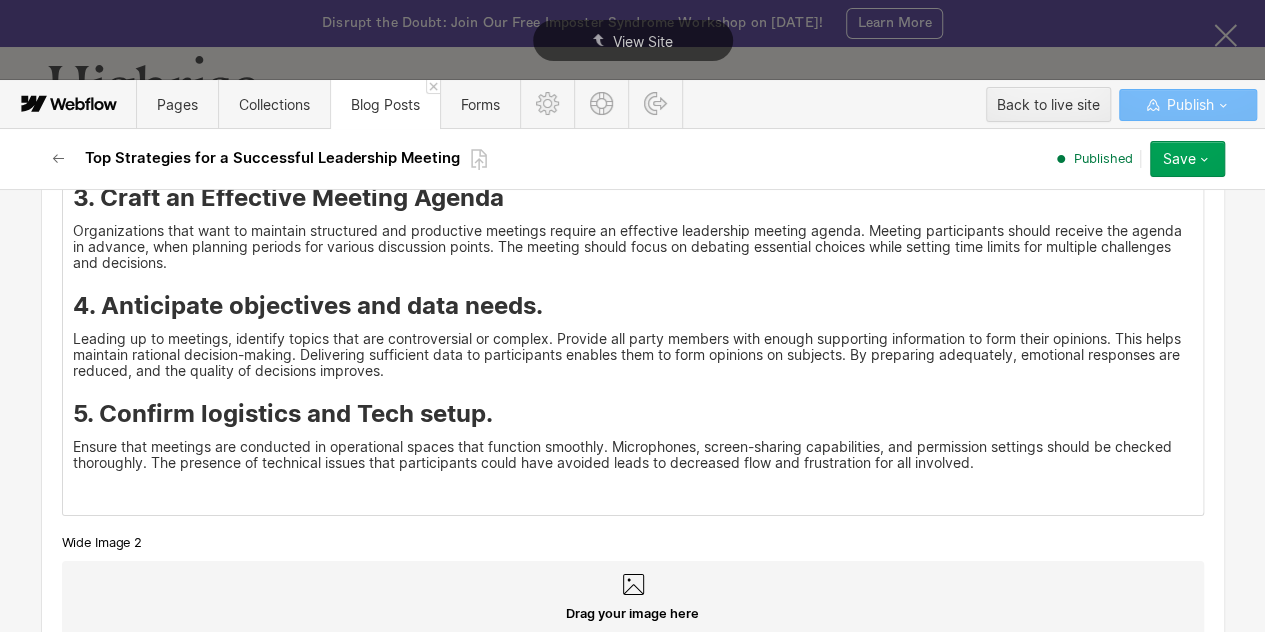 click on "Leading up to meetings, identify topics that are controversial or complex. Provide all party members with enough supporting information to form their opinions. This helps maintain rational decision-making. Delivering sufficient data to participants enables them to form opinions on subjects. By preparing adequately, emotional responses are reduced, and the quality of decisions improves." at bounding box center [633, 355] 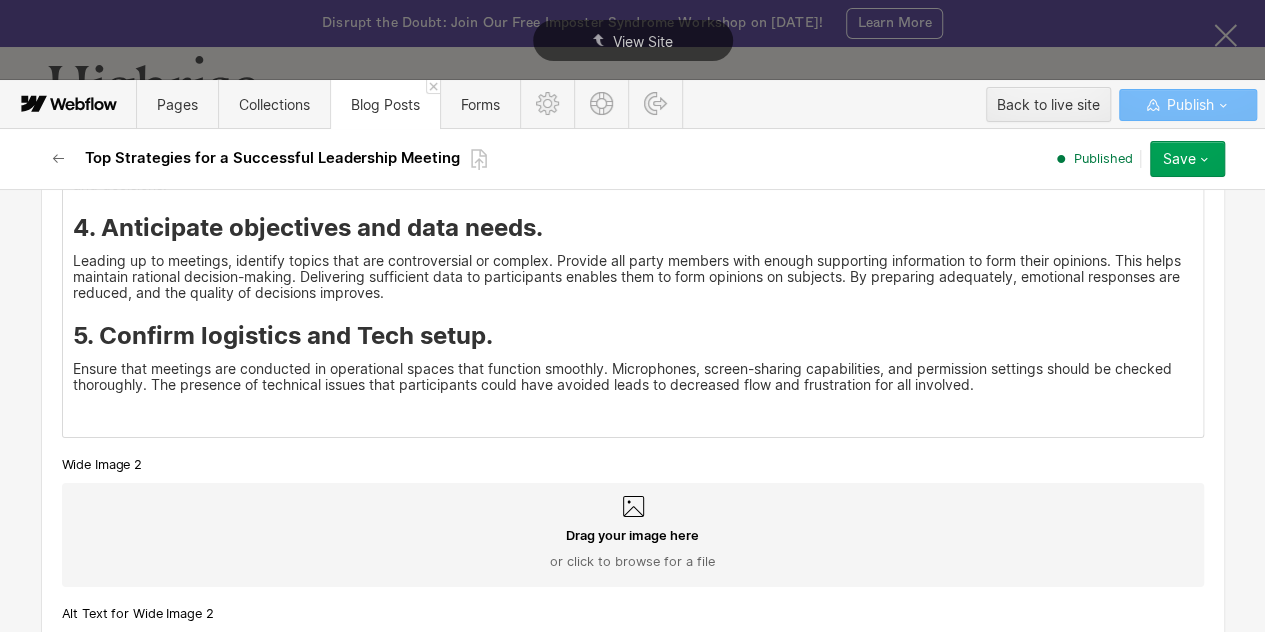 scroll, scrollTop: 3365, scrollLeft: 0, axis: vertical 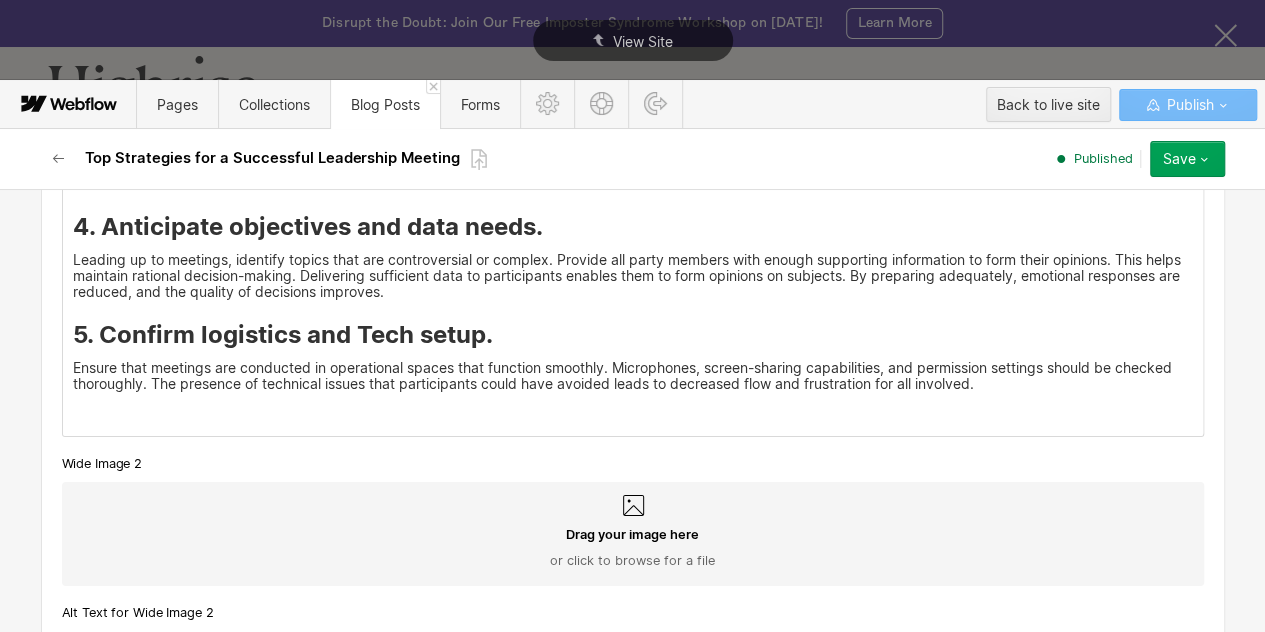 click on "Leading up to meetings, identify topics that are controversial or complex. Provide all party members with enough supporting information to form their opinions. This helps maintain rational decision-making. Delivering sufficient data to participants enables them to form opinions on subjects. By preparing adequately, emotional responses are reduced, and the quality of decisions improves." at bounding box center [633, 276] 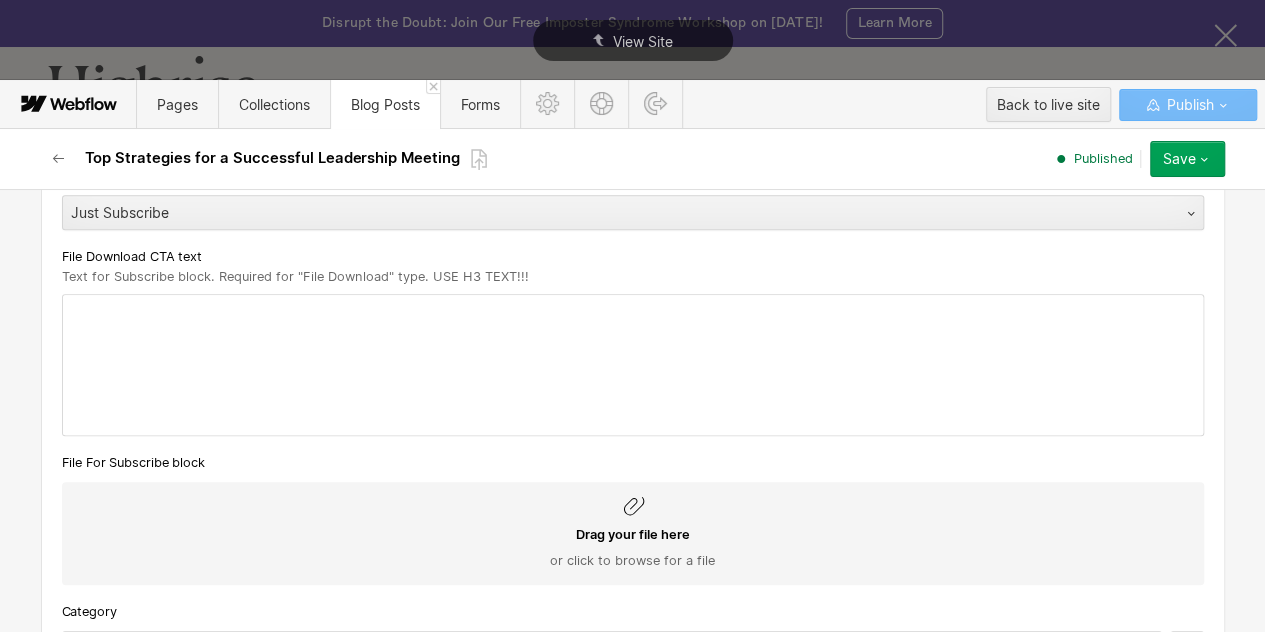 scroll, scrollTop: 0, scrollLeft: 0, axis: both 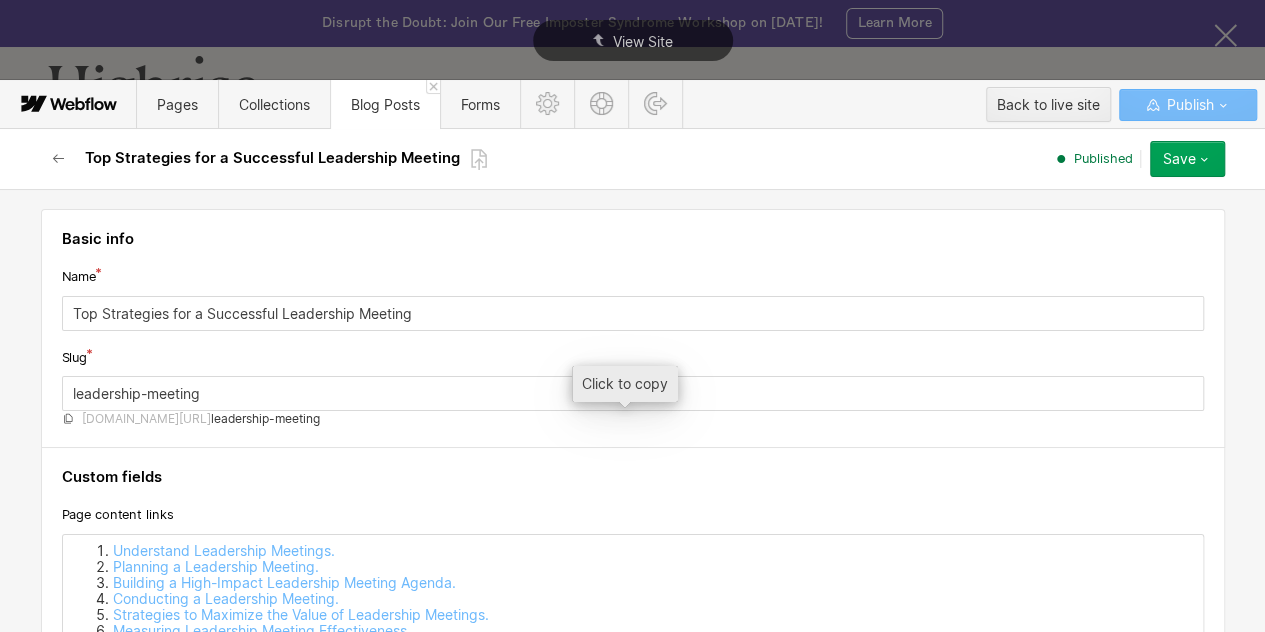 click on "leadership-meeting" at bounding box center (265, 419) 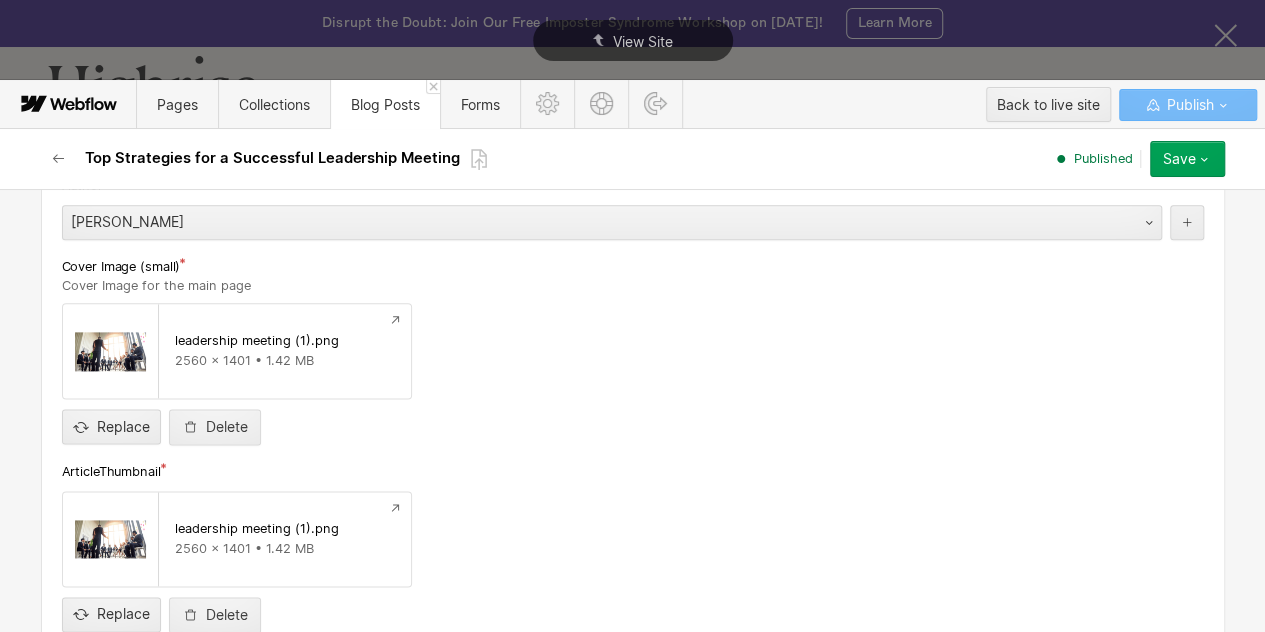 scroll, scrollTop: 1290, scrollLeft: 0, axis: vertical 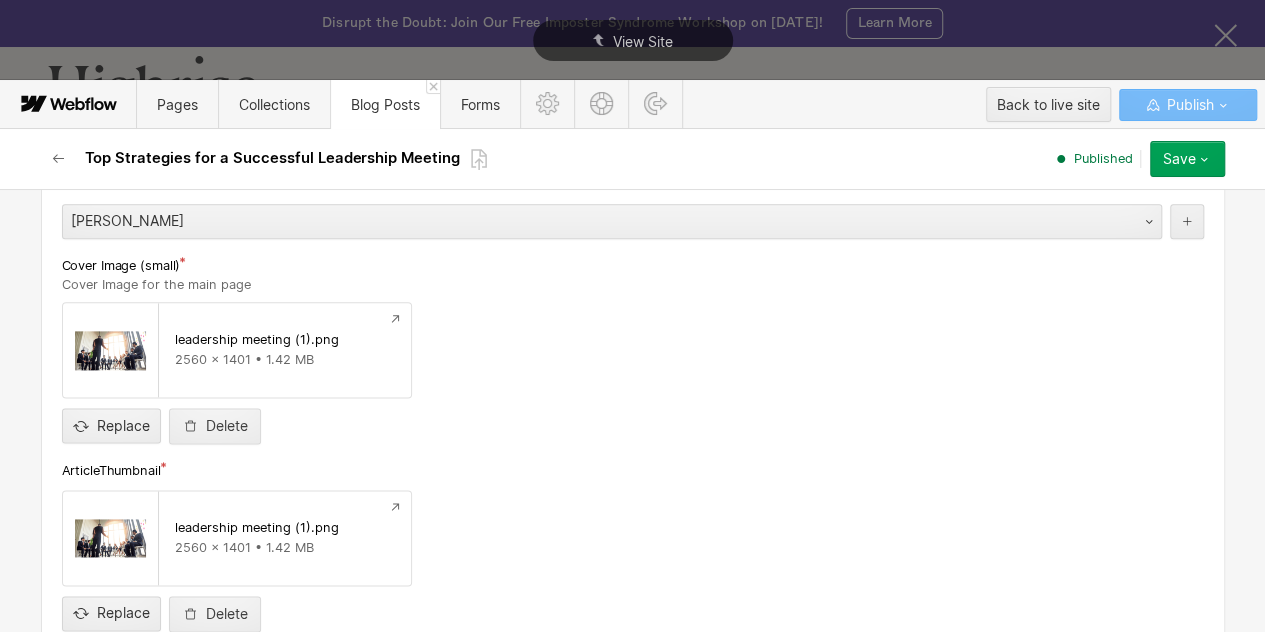 click on "Save" at bounding box center (1187, 159) 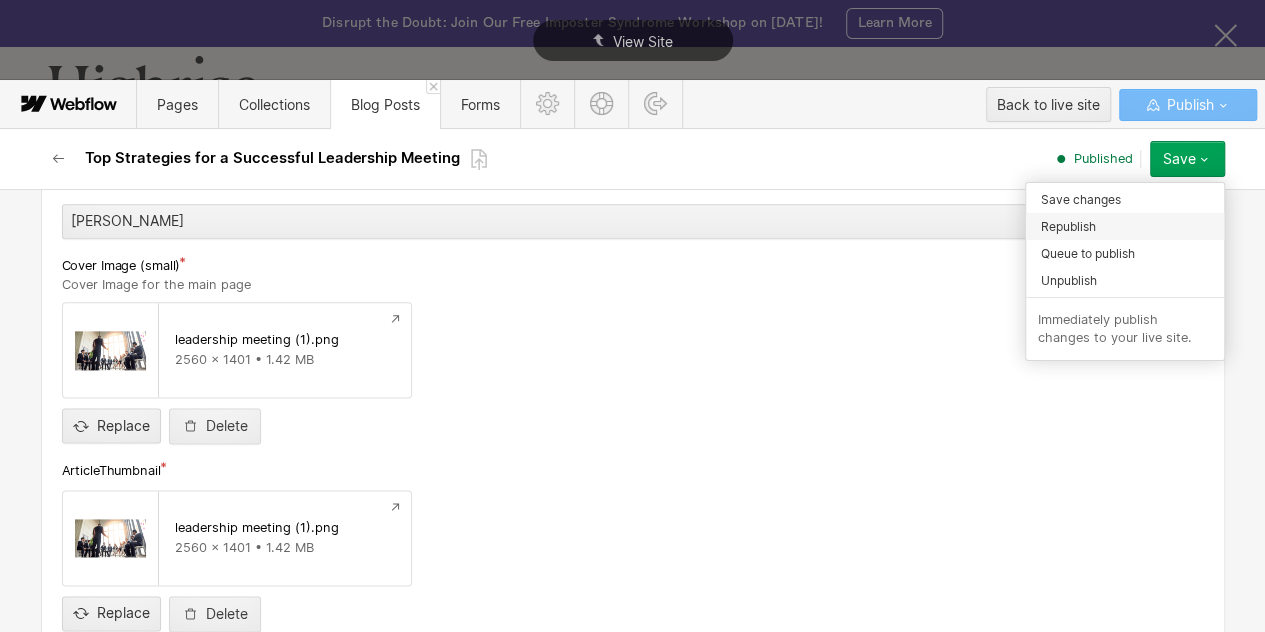 click on "Republish" at bounding box center [1125, 226] 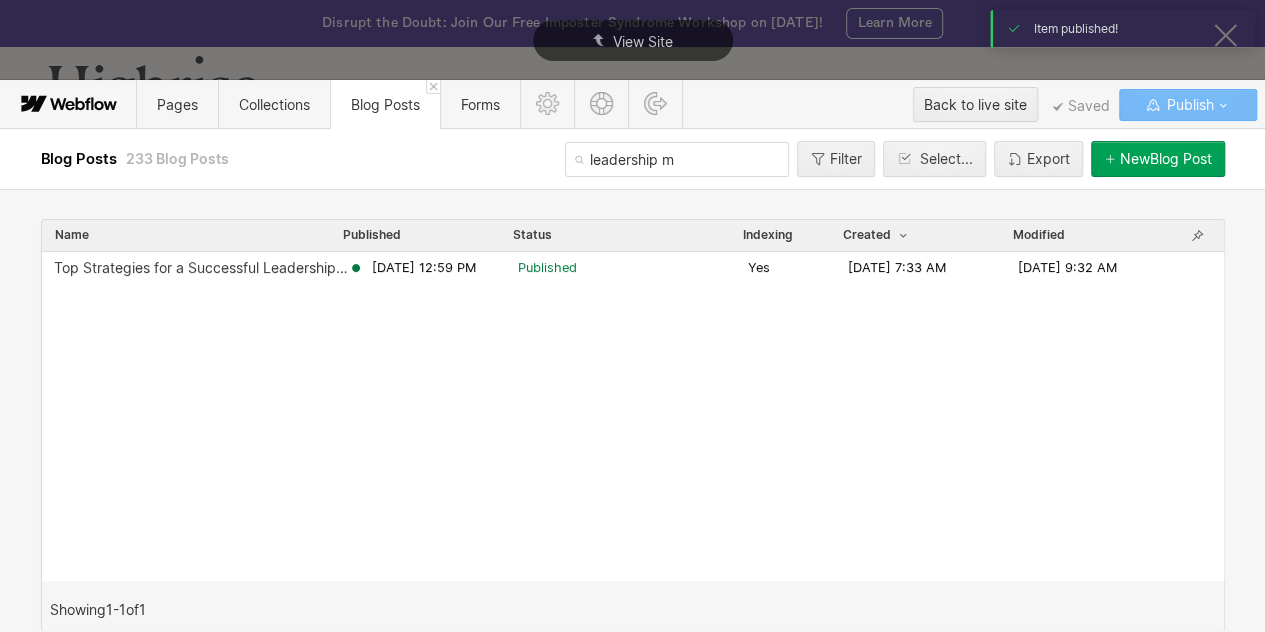 click on "leadership m" at bounding box center (677, 159) 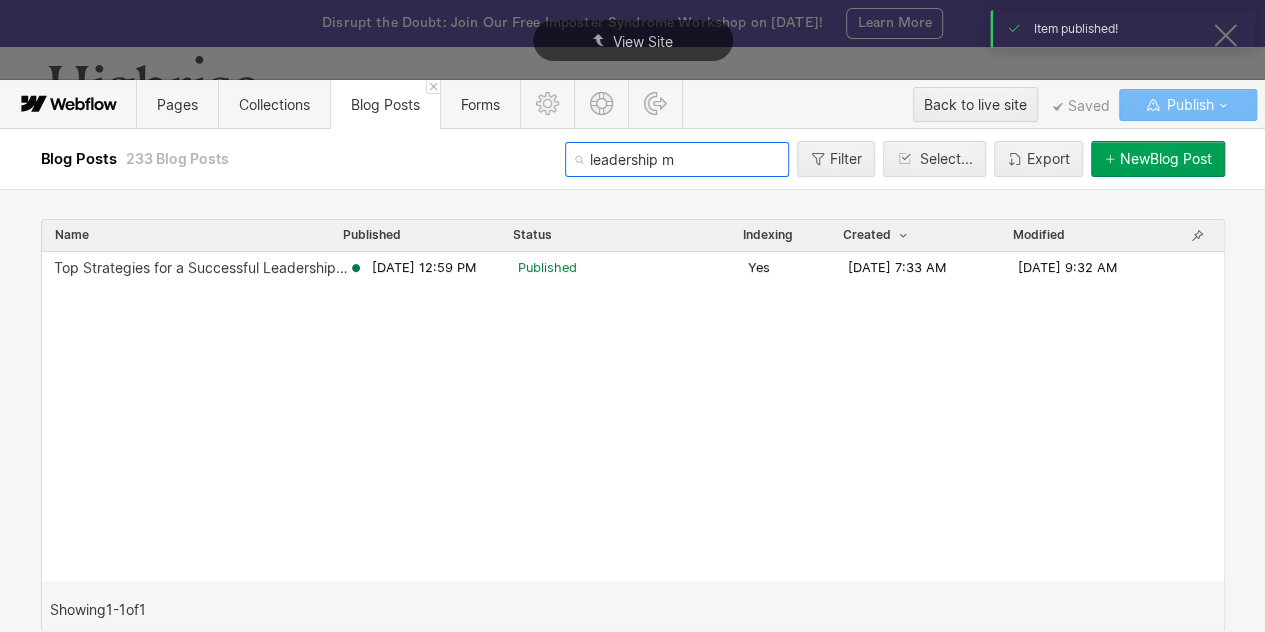 click on "leadership m" at bounding box center [677, 159] 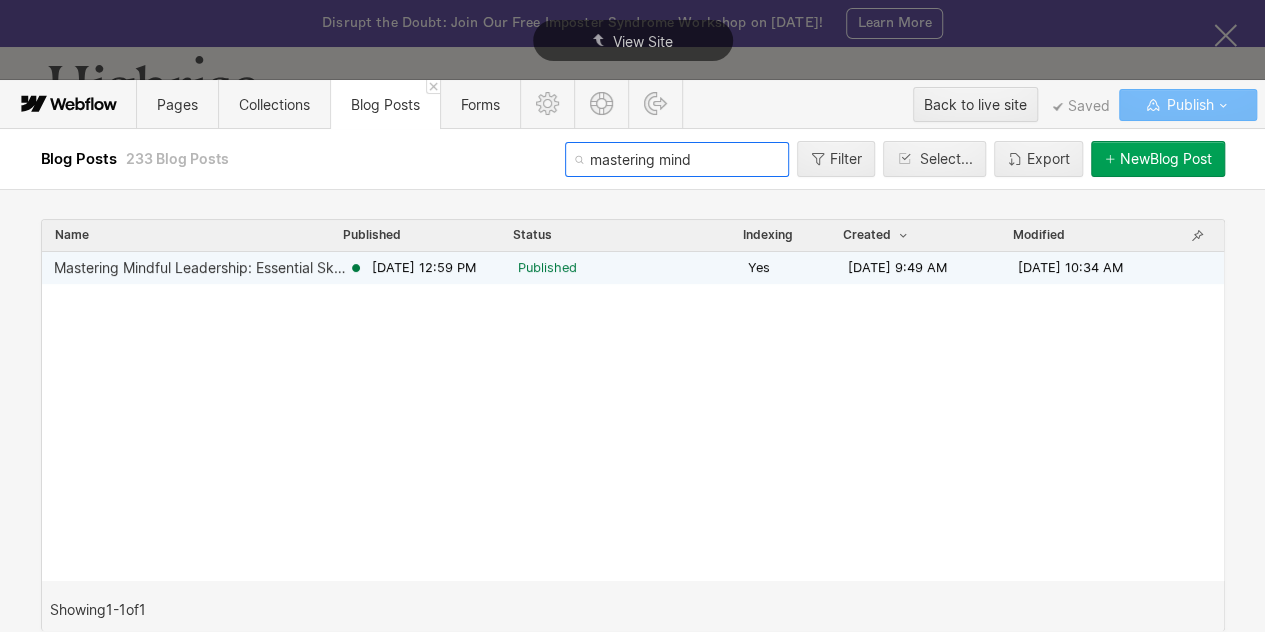 type on "mastering mind" 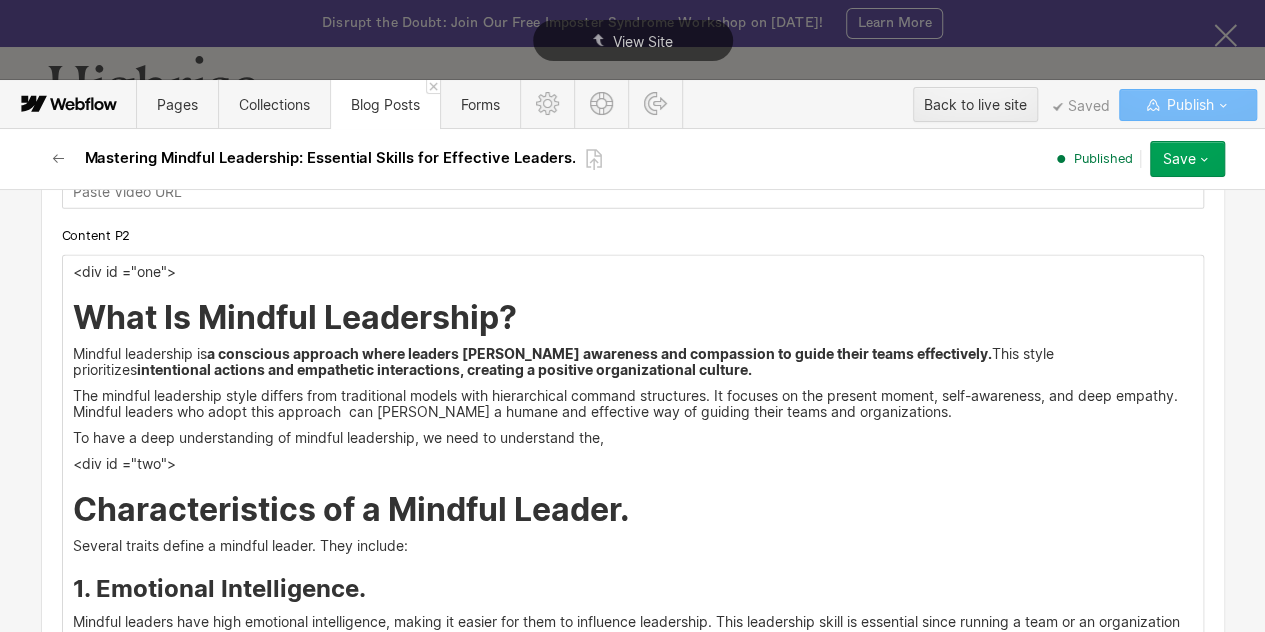 scroll, scrollTop: 2528, scrollLeft: 0, axis: vertical 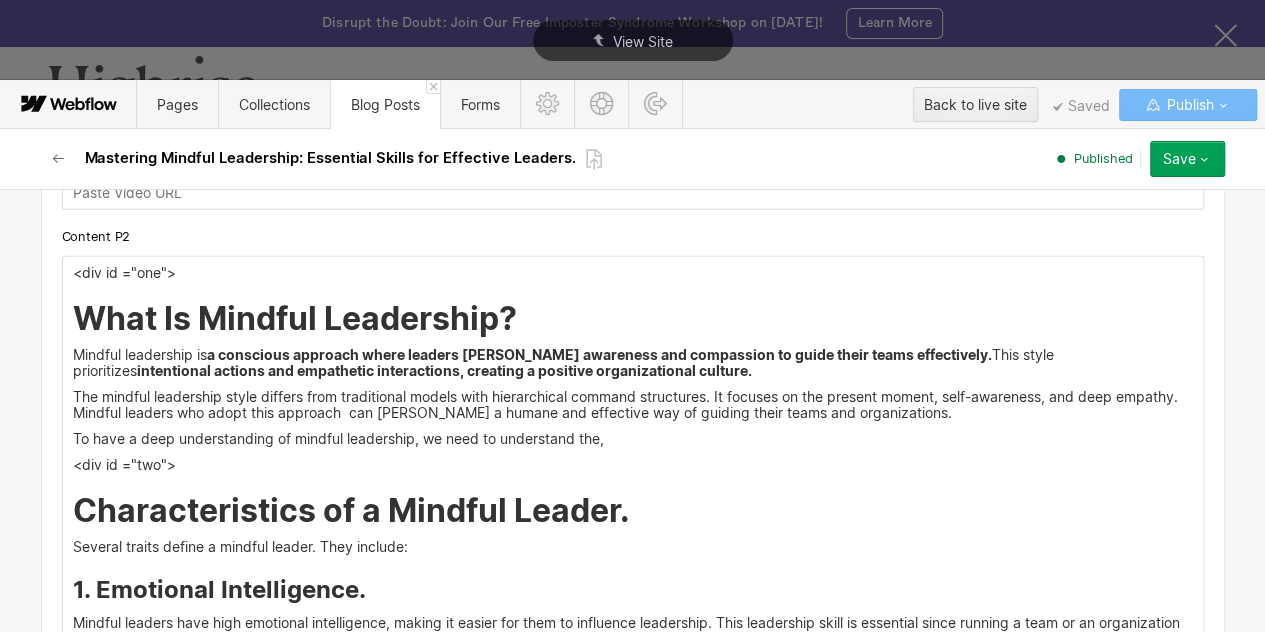 drag, startPoint x: 144, startPoint y: 392, endPoint x: 160, endPoint y: 393, distance: 16.03122 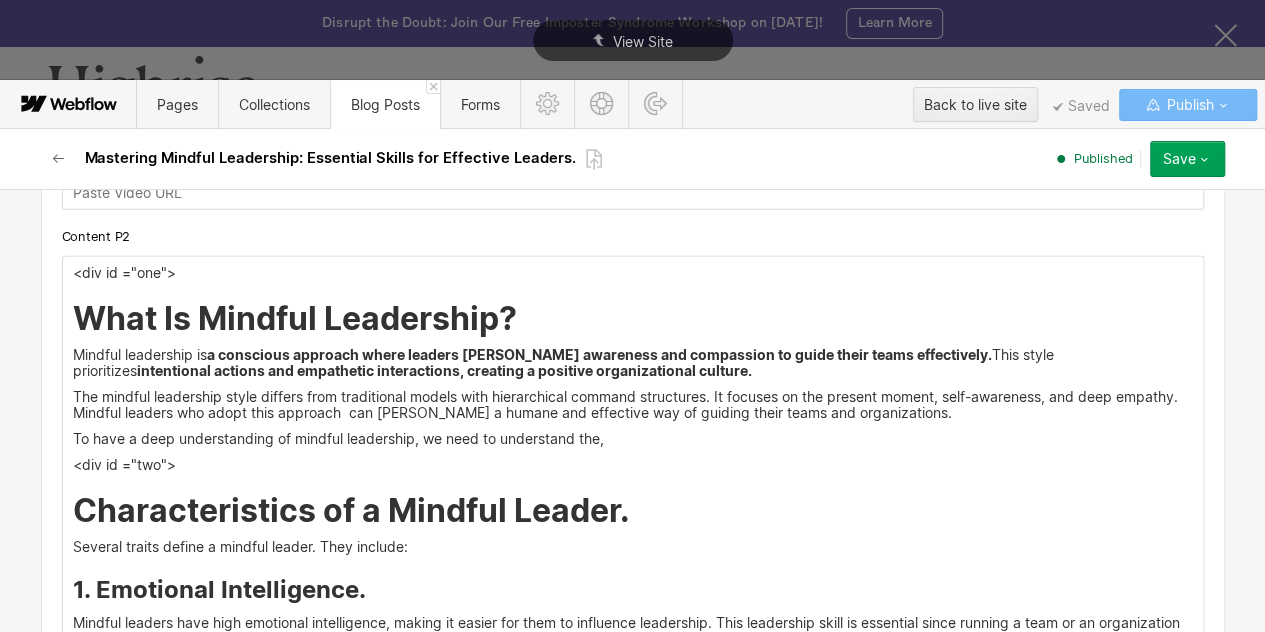 click on "The mindful leadership style differs from traditional models with hierarchical command structures. It focuses on the present moment, self-awareness, and deep empathy. Mindful leaders who adopt this approach  can foster a humane and effective way of guiding their teams and organizations." at bounding box center [633, 405] 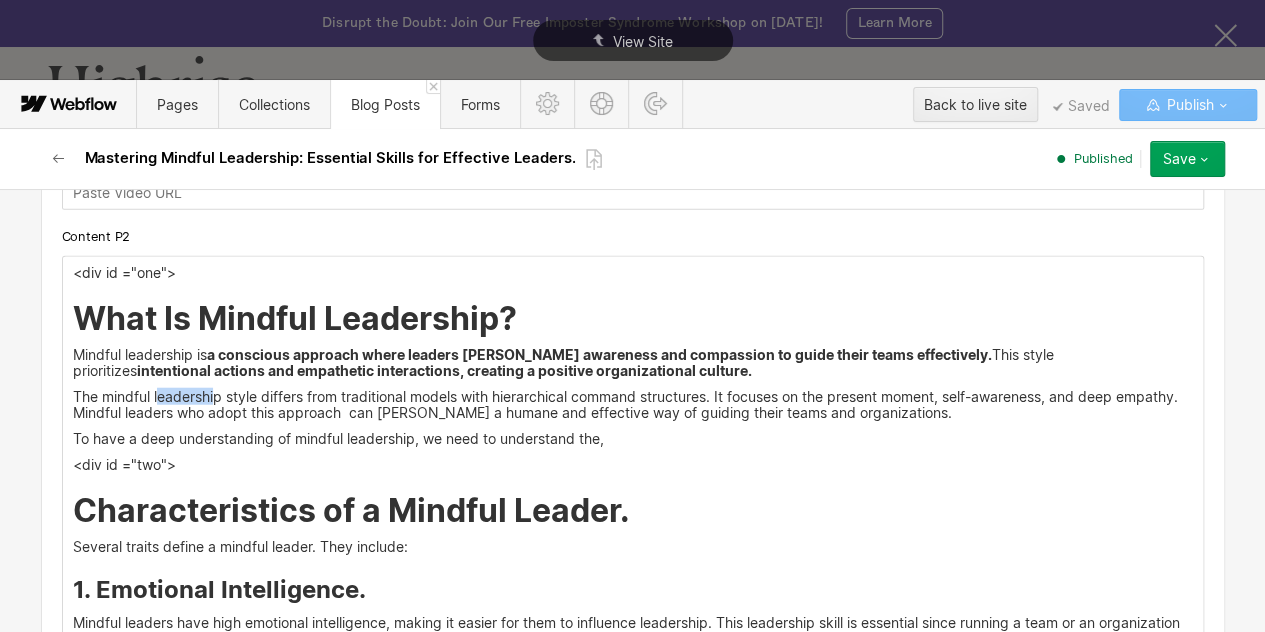 drag, startPoint x: 151, startPoint y: 393, endPoint x: 211, endPoint y: 393, distance: 60 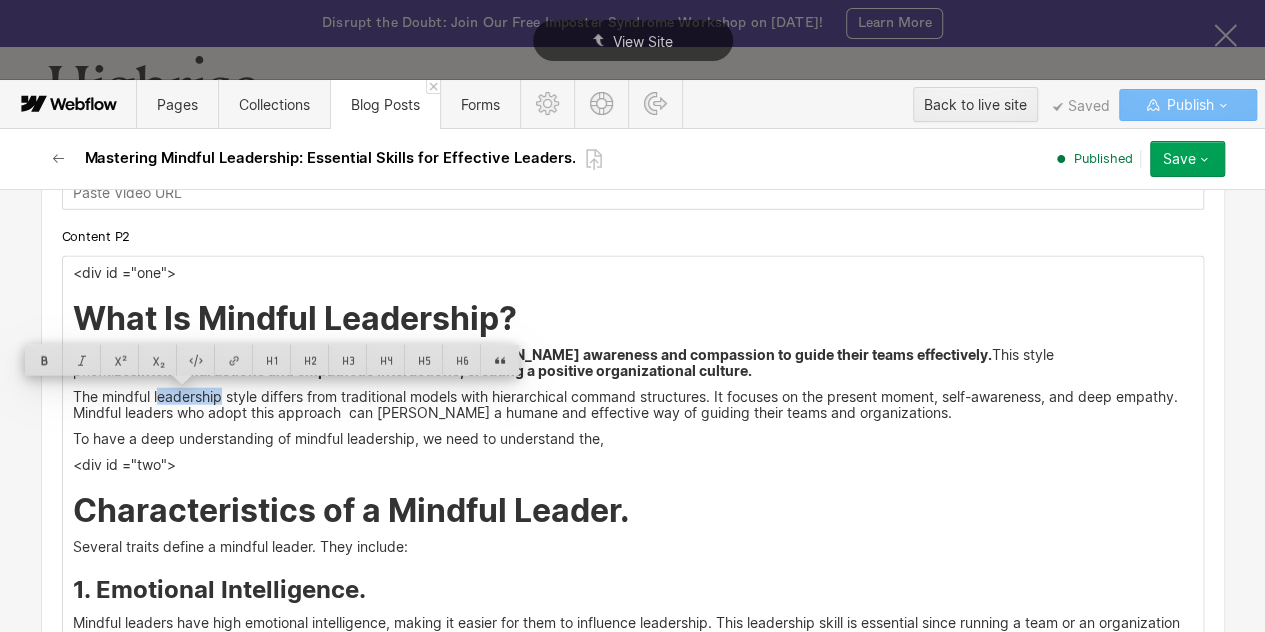 click on "The mindful leadership style differs from traditional models with hierarchical command structures. It focuses on the present moment, self-awareness, and deep empathy. Mindful leaders who adopt this approach  can foster a humane and effective way of guiding their teams and organizations." at bounding box center (633, 405) 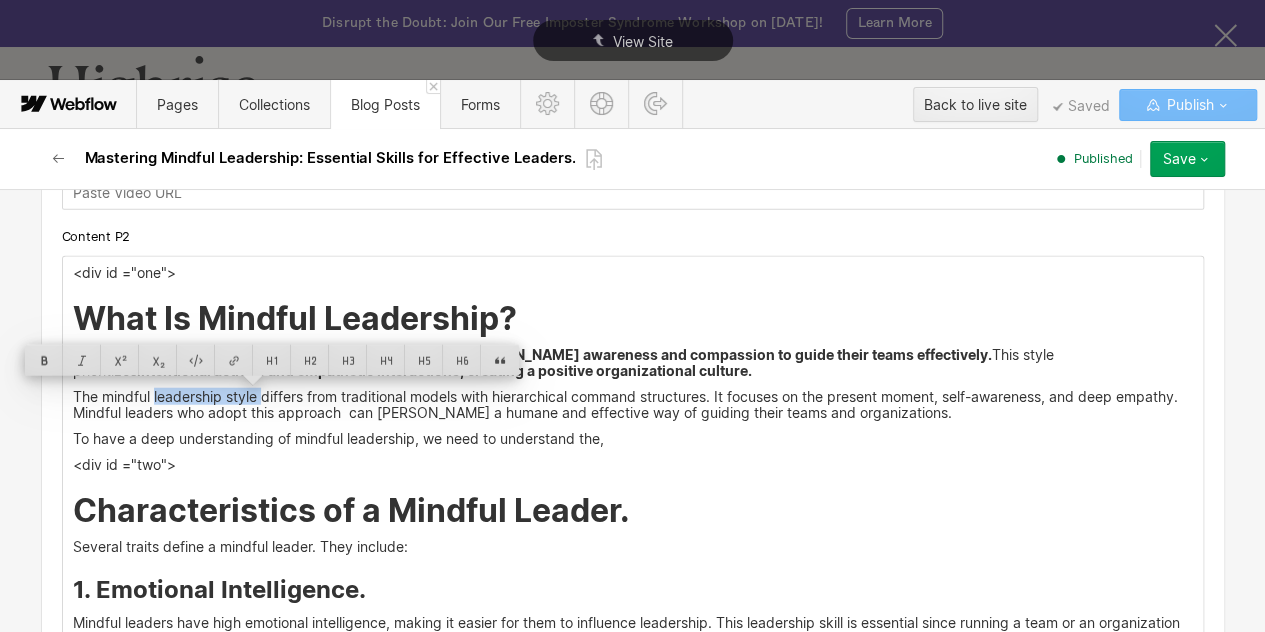 drag, startPoint x: 248, startPoint y: 393, endPoint x: 180, endPoint y: 398, distance: 68.18358 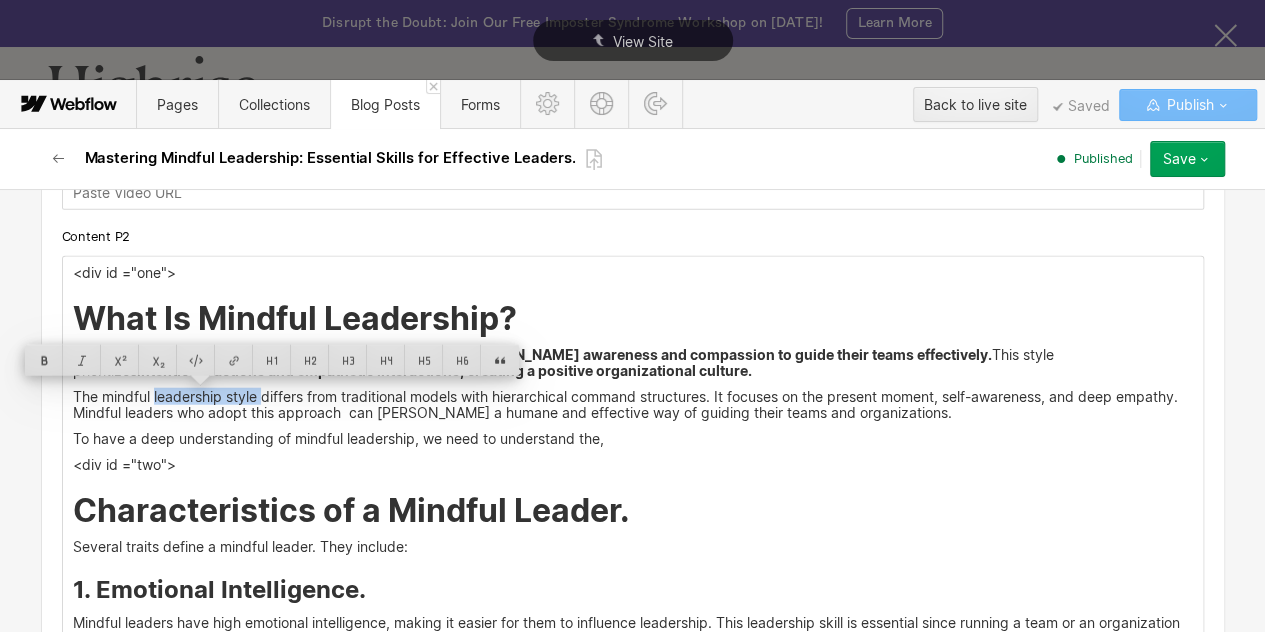 copy on "leadership style" 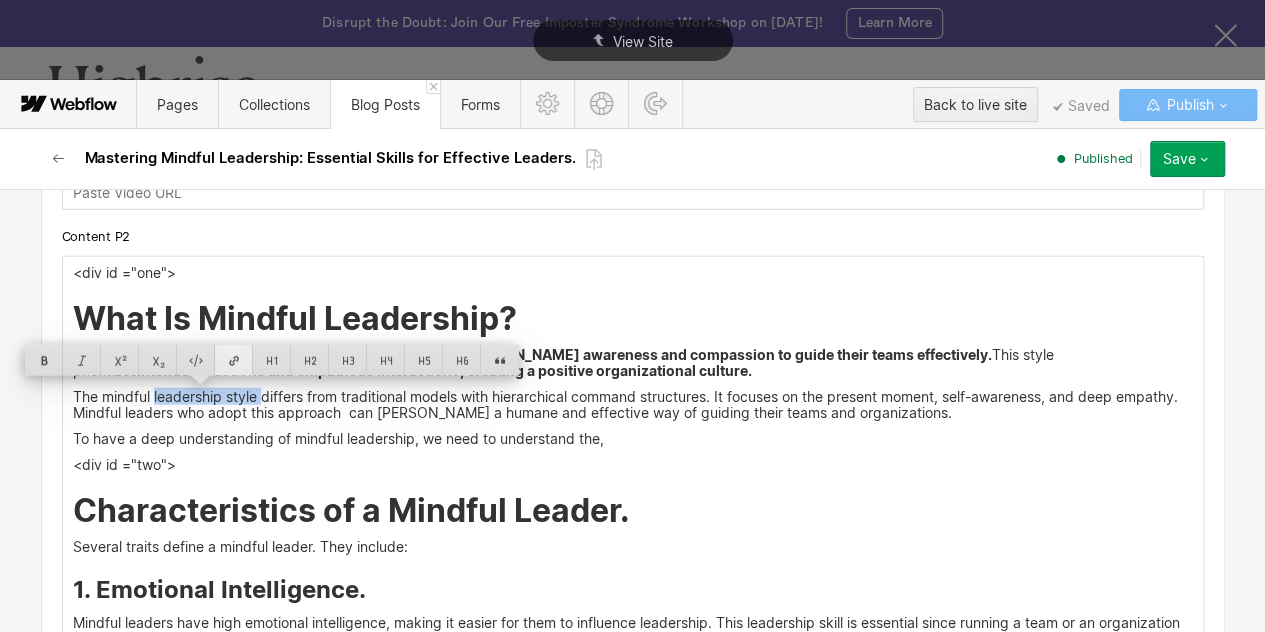 click at bounding box center [234, 360] 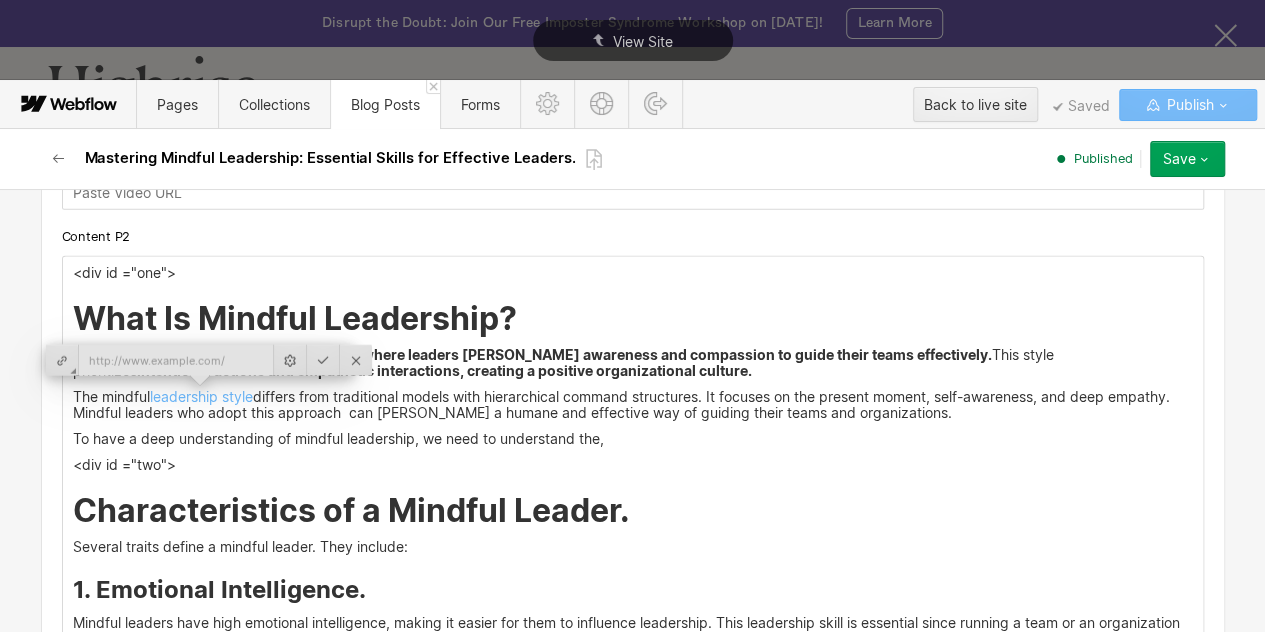 type on "[URL][DOMAIN_NAME]" 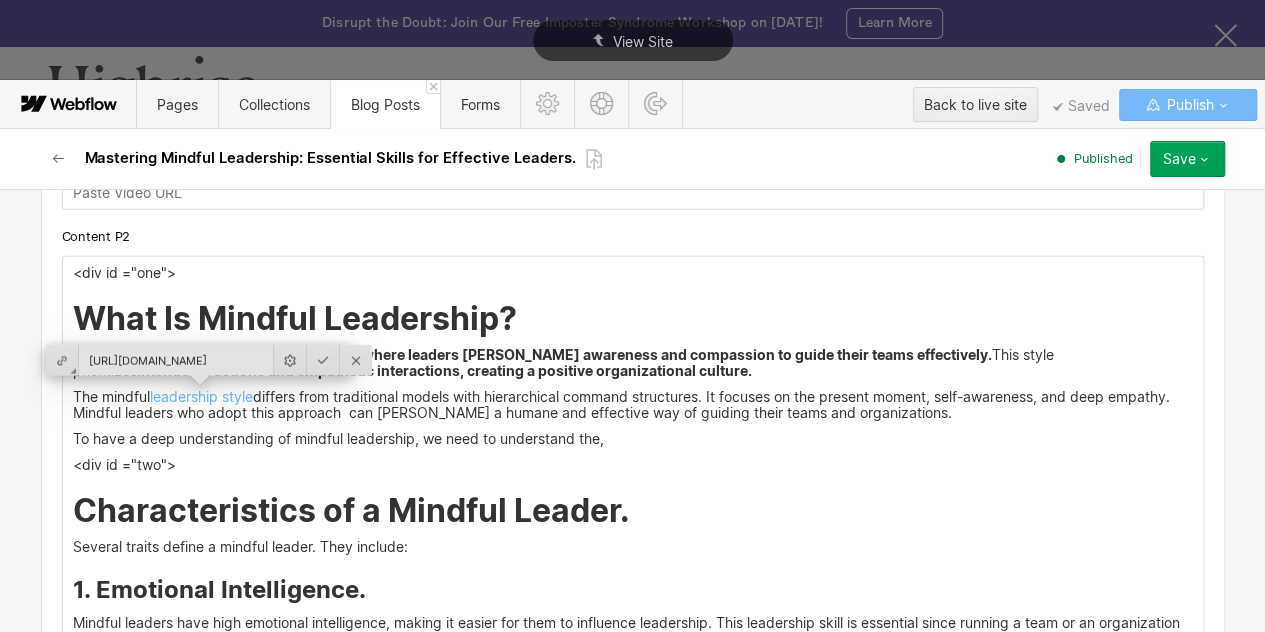 scroll, scrollTop: 0, scrollLeft: 144, axis: horizontal 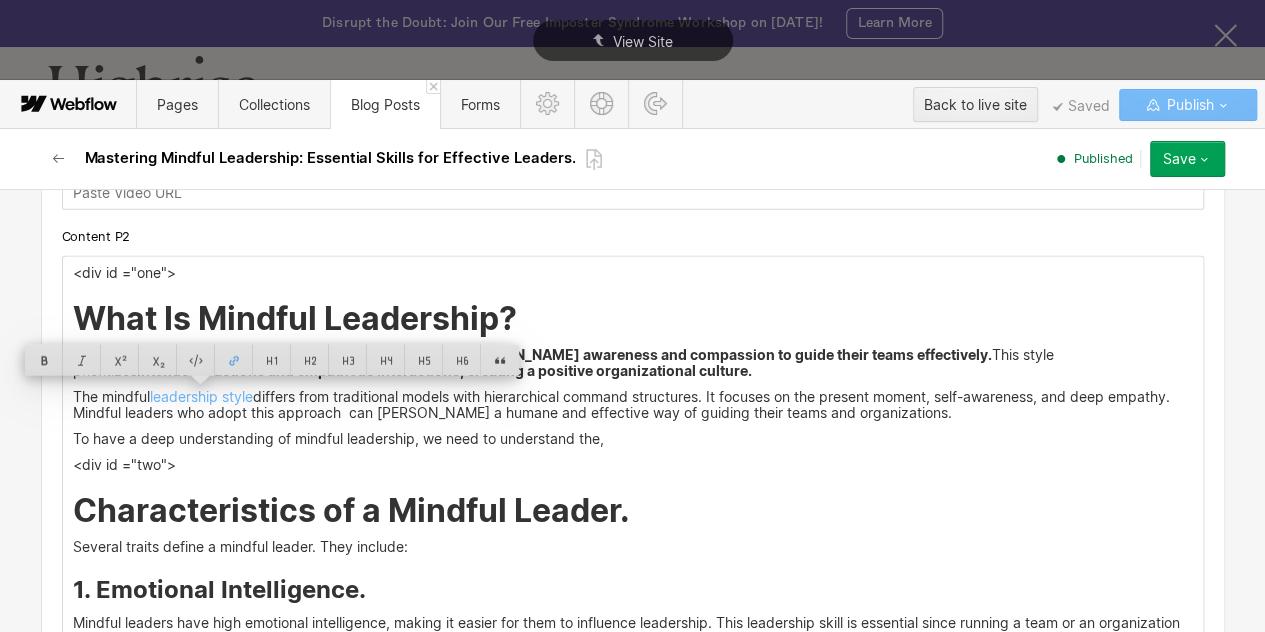 click on "The mindful  leadership style  differs from traditional models with hierarchical command structures. It focuses on the present moment, self-awareness, and deep empathy. Mindful leaders who adopt this approach  can foster a humane and effective way of guiding their teams and organizations." at bounding box center [633, 405] 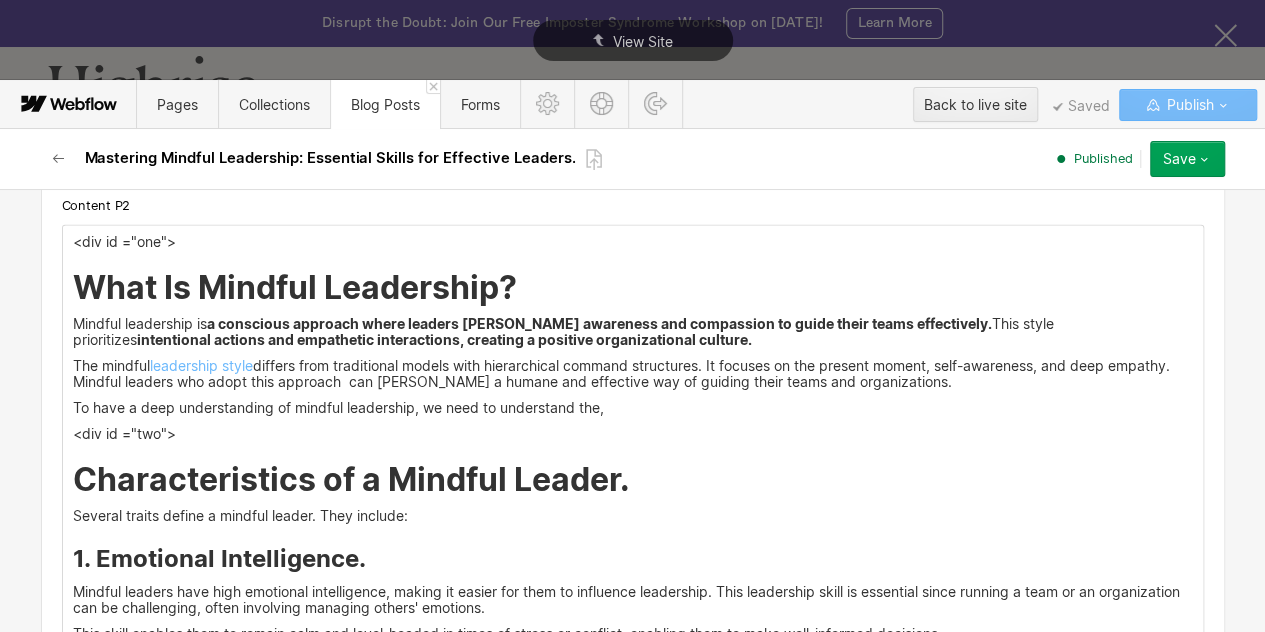 scroll, scrollTop: 2560, scrollLeft: 0, axis: vertical 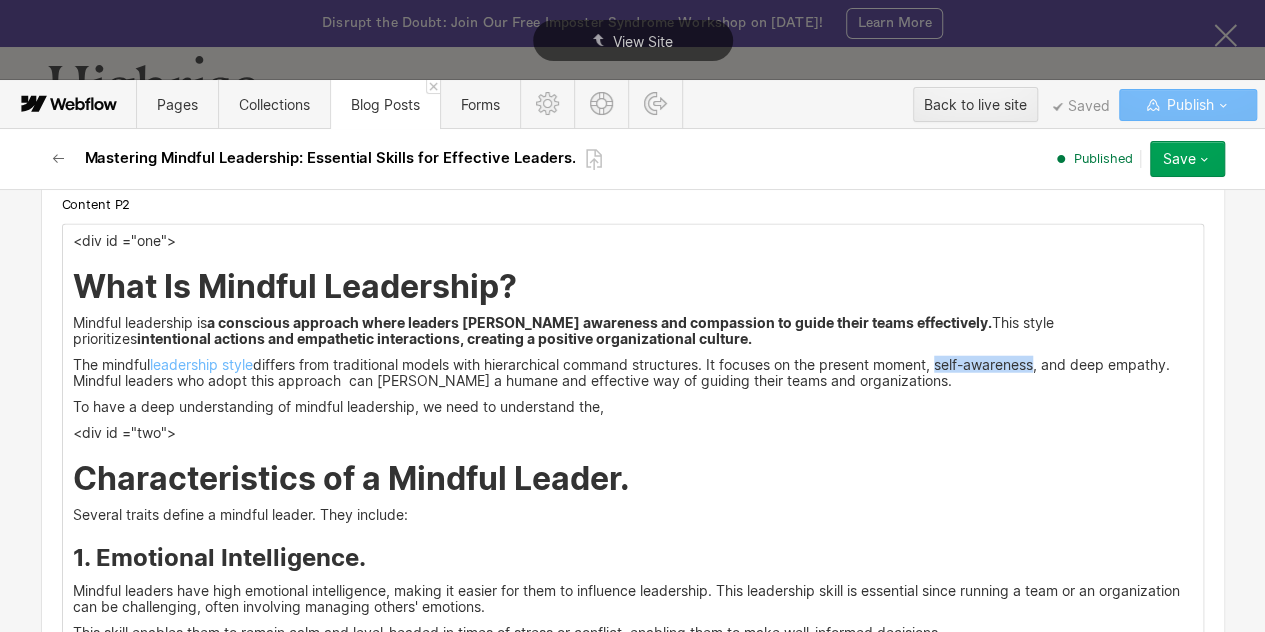 drag, startPoint x: 946, startPoint y: 362, endPoint x: 1044, endPoint y: 362, distance: 98 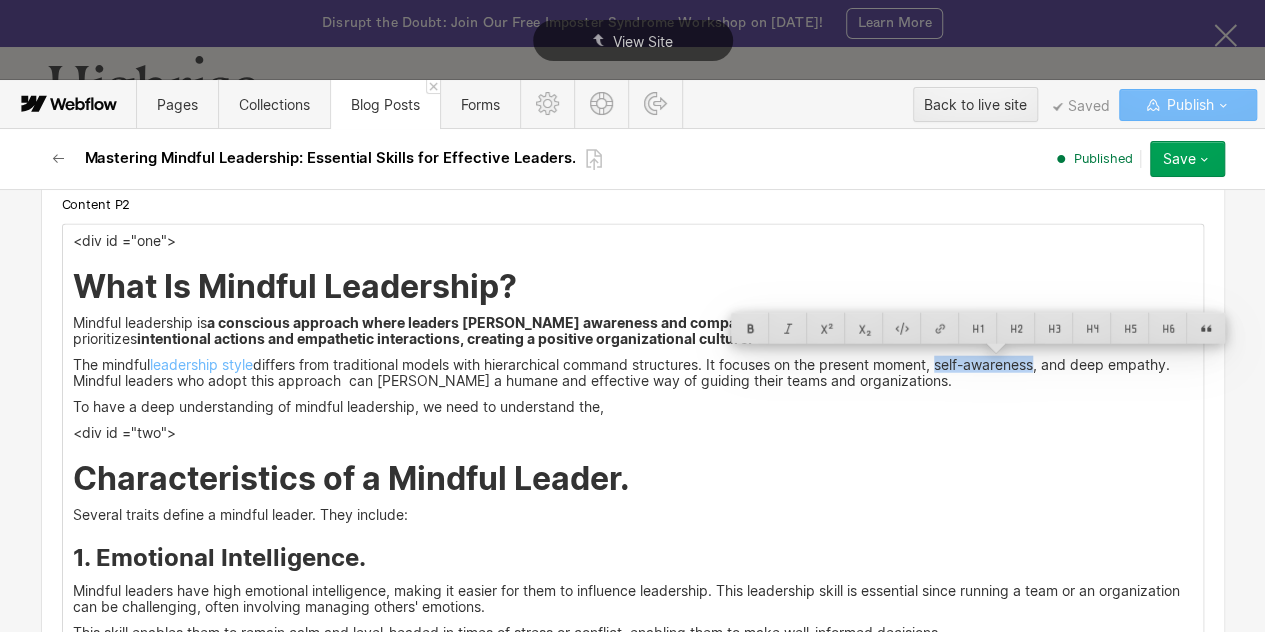 copy on "self-awareness" 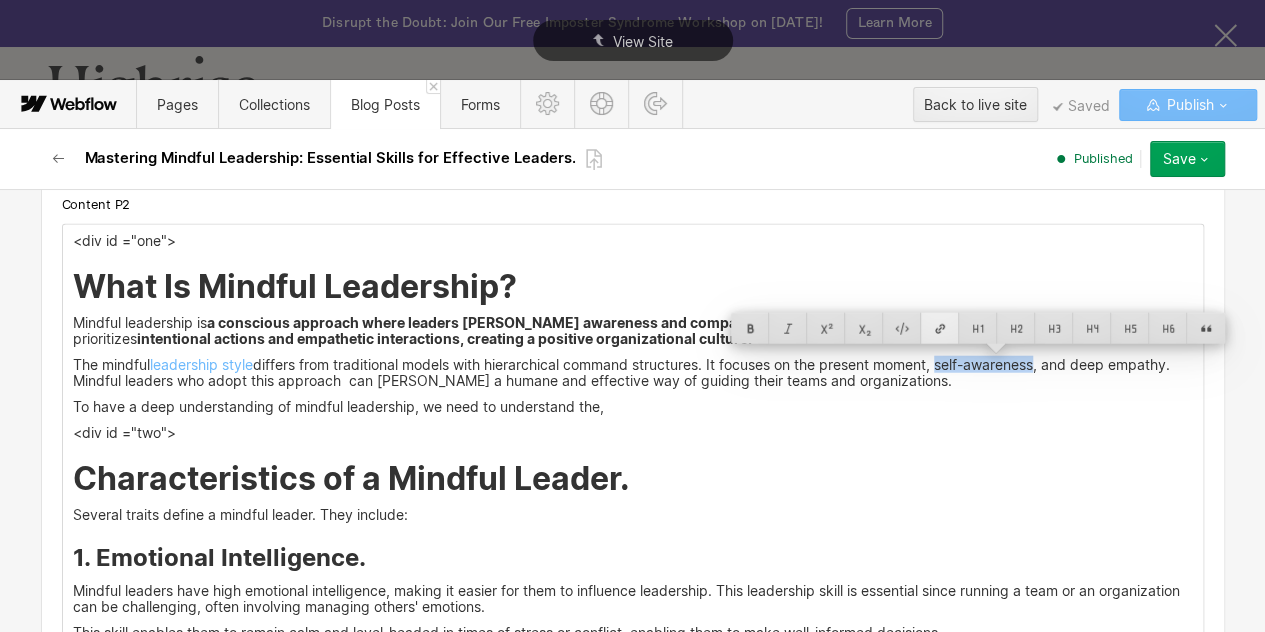 click at bounding box center [940, 328] 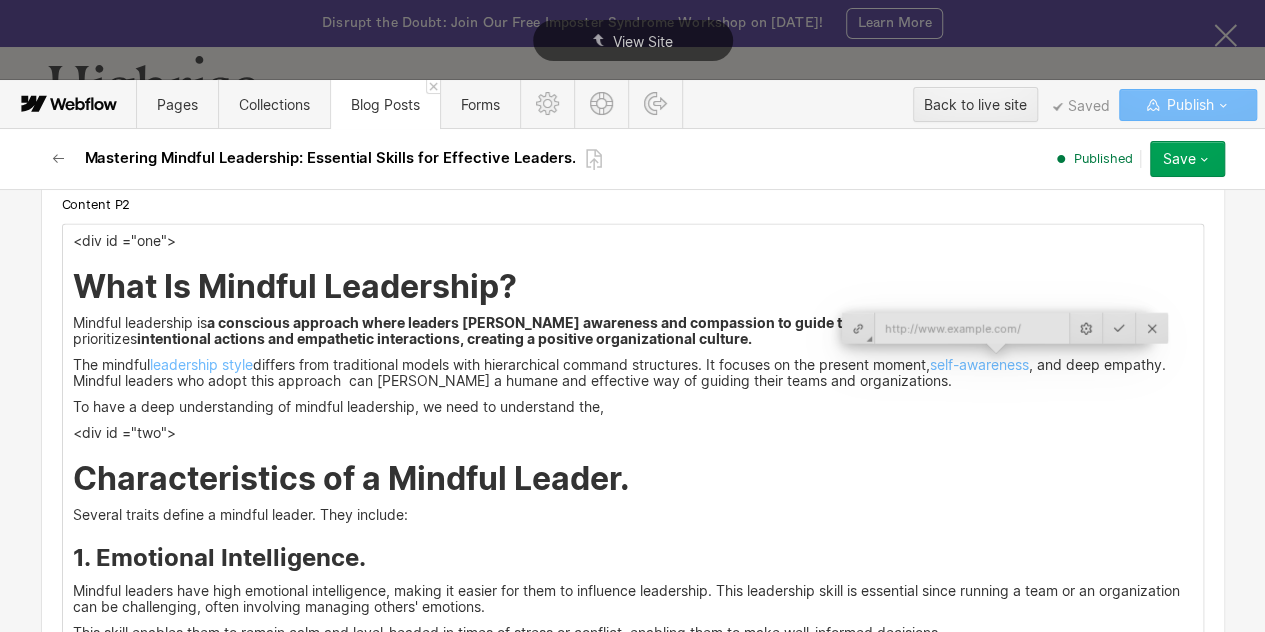 type on "[URL][DOMAIN_NAME]" 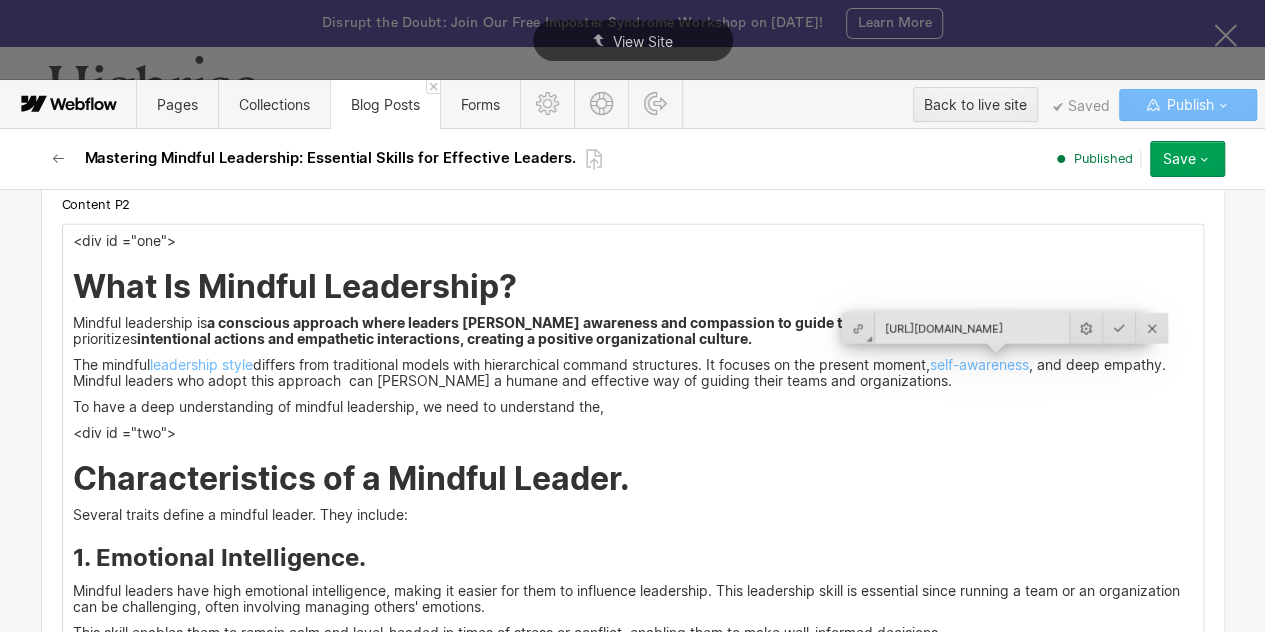 scroll, scrollTop: 0, scrollLeft: 223, axis: horizontal 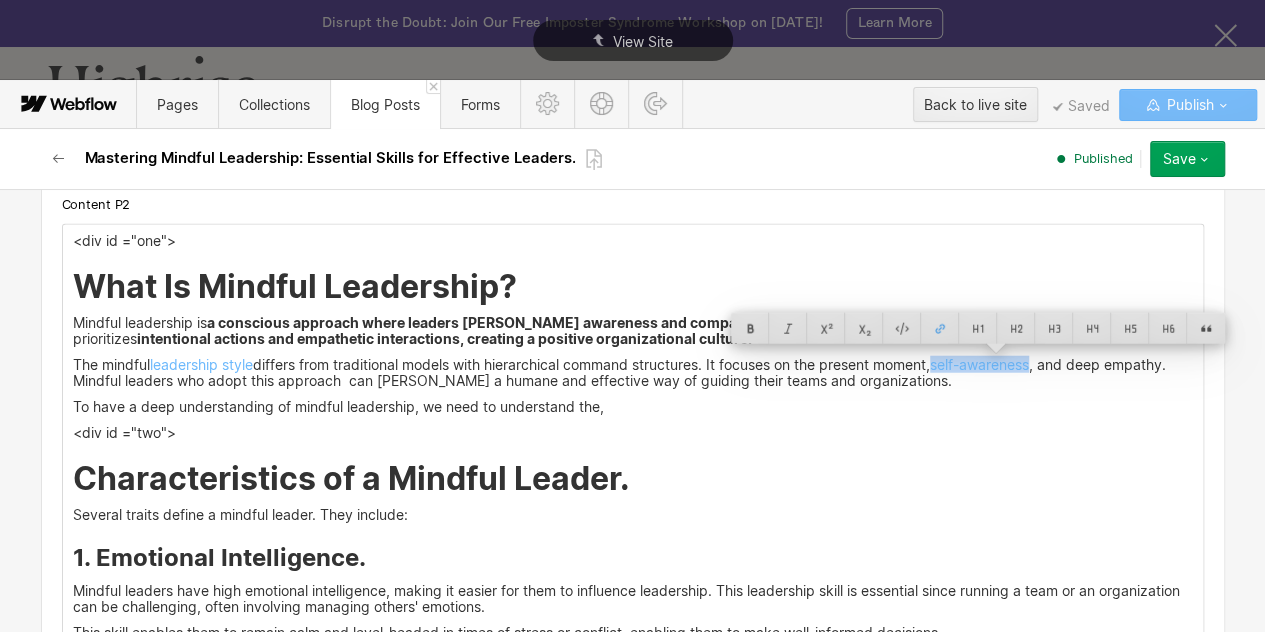 click on "The mindful  leadership style  differs from traditional models with hierarchical command structures. It focuses on the present moment,  self-awareness , and deep empathy. Mindful leaders who adopt this approach  can foster a humane and effective way of guiding their teams and organizations." at bounding box center [633, 373] 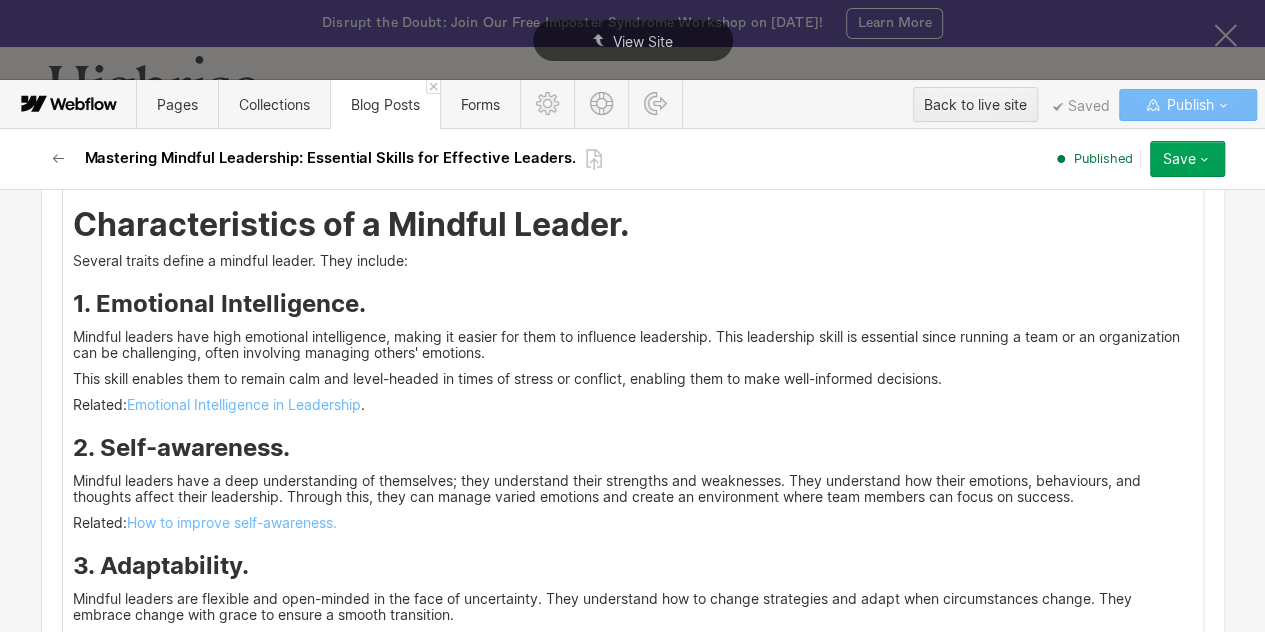 scroll, scrollTop: 2817, scrollLeft: 0, axis: vertical 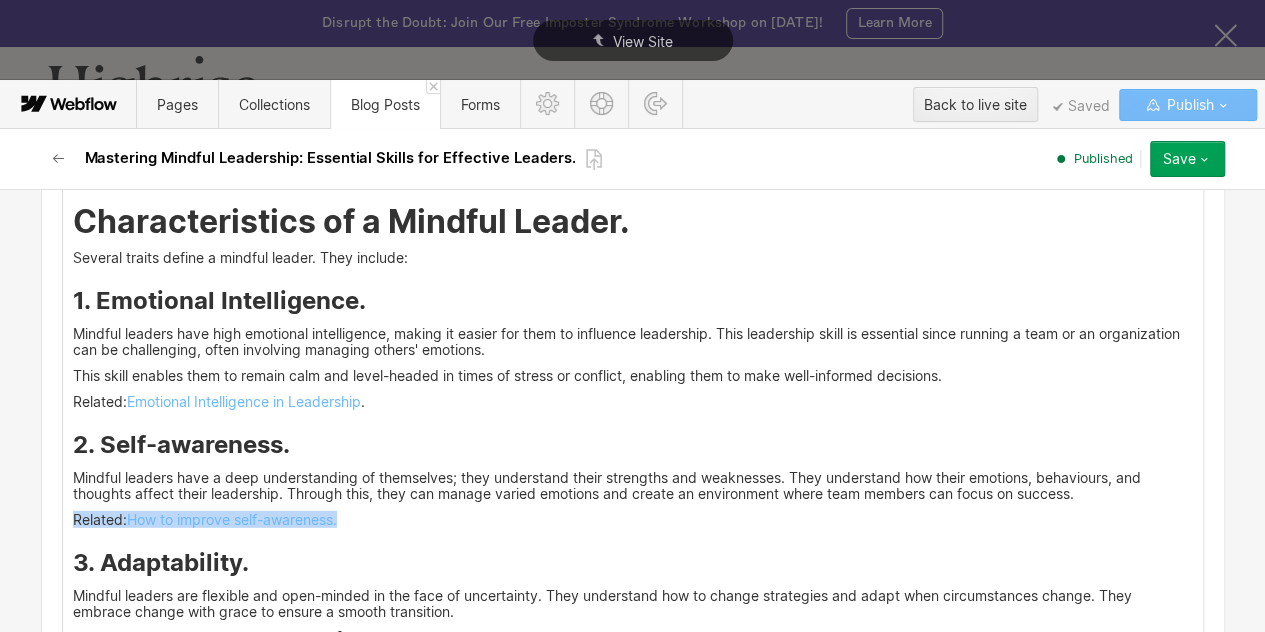 drag, startPoint x: 358, startPoint y: 518, endPoint x: 53, endPoint y: 513, distance: 305.041 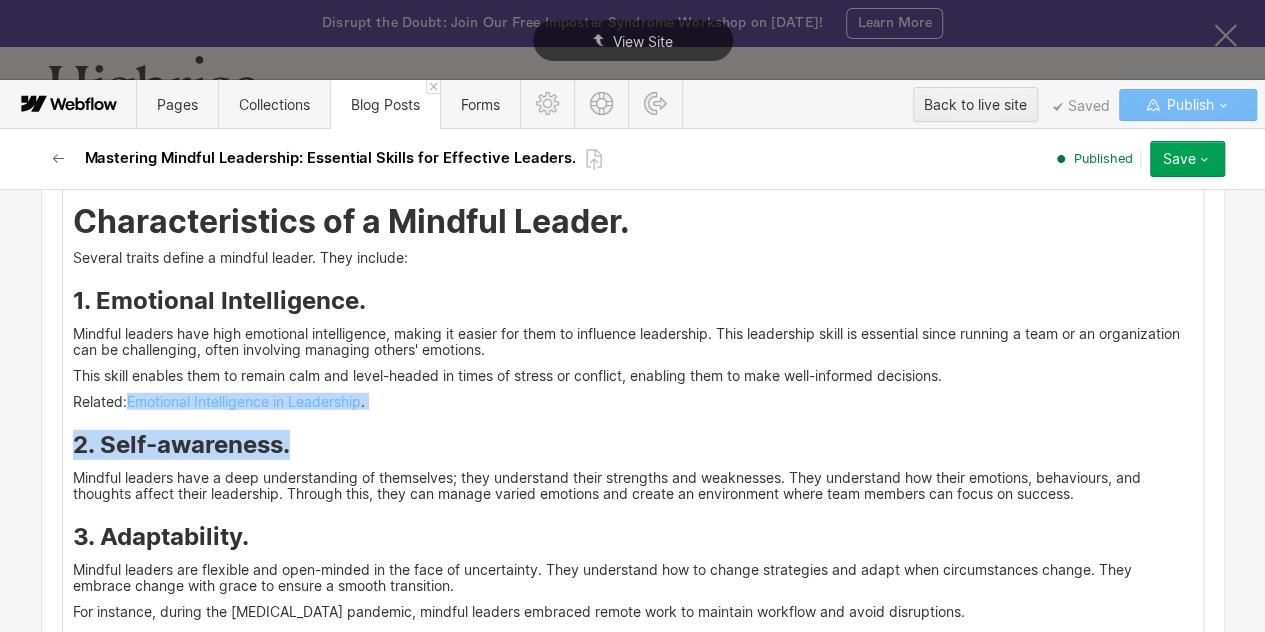 drag, startPoint x: 189, startPoint y: 394, endPoint x: 50, endPoint y: 404, distance: 139.35925 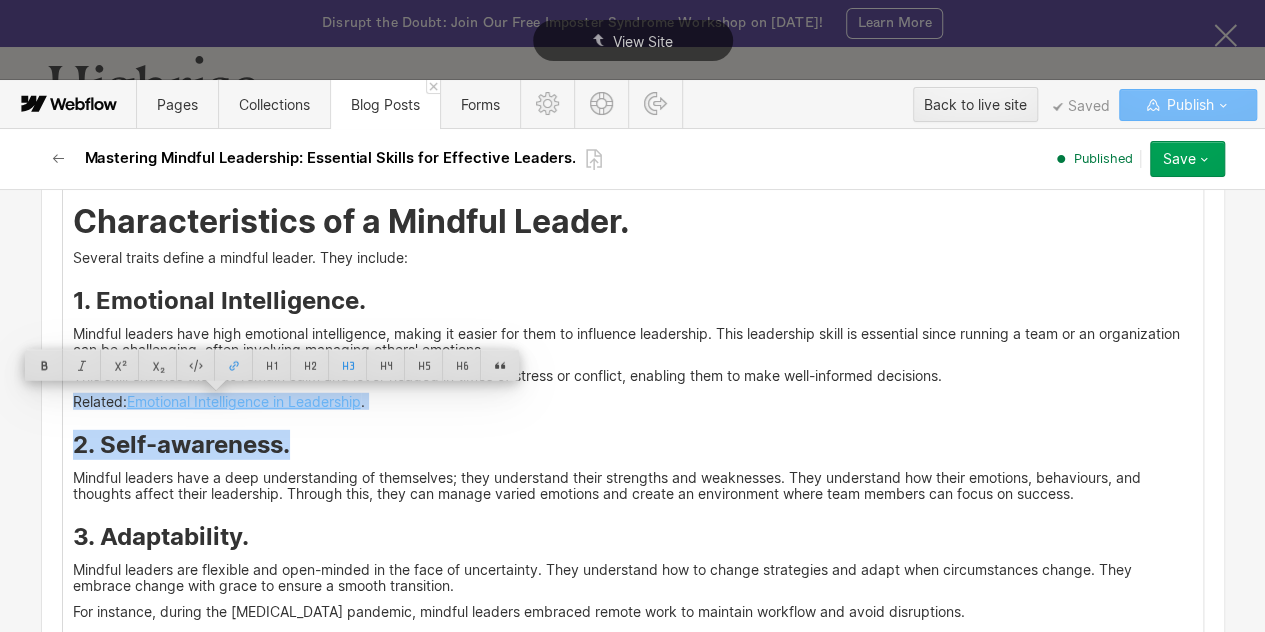 click on "Emotional Intelligence in Leadership" at bounding box center [244, 401] 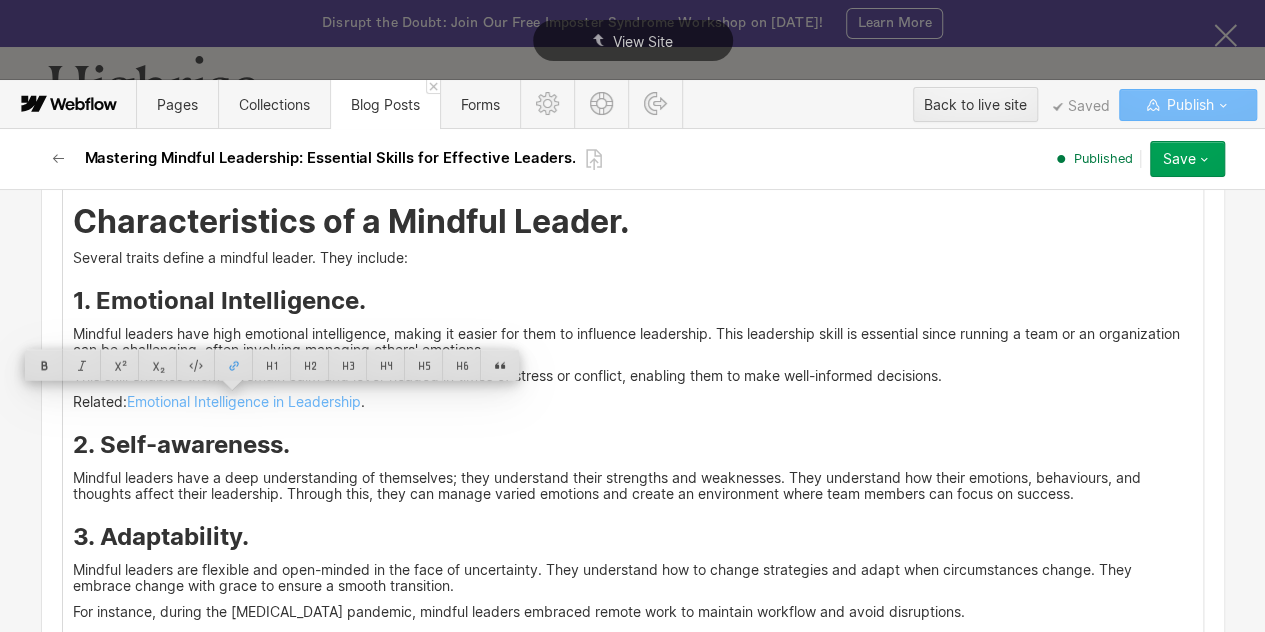 drag, startPoint x: 393, startPoint y: 399, endPoint x: 56, endPoint y: 403, distance: 337.02374 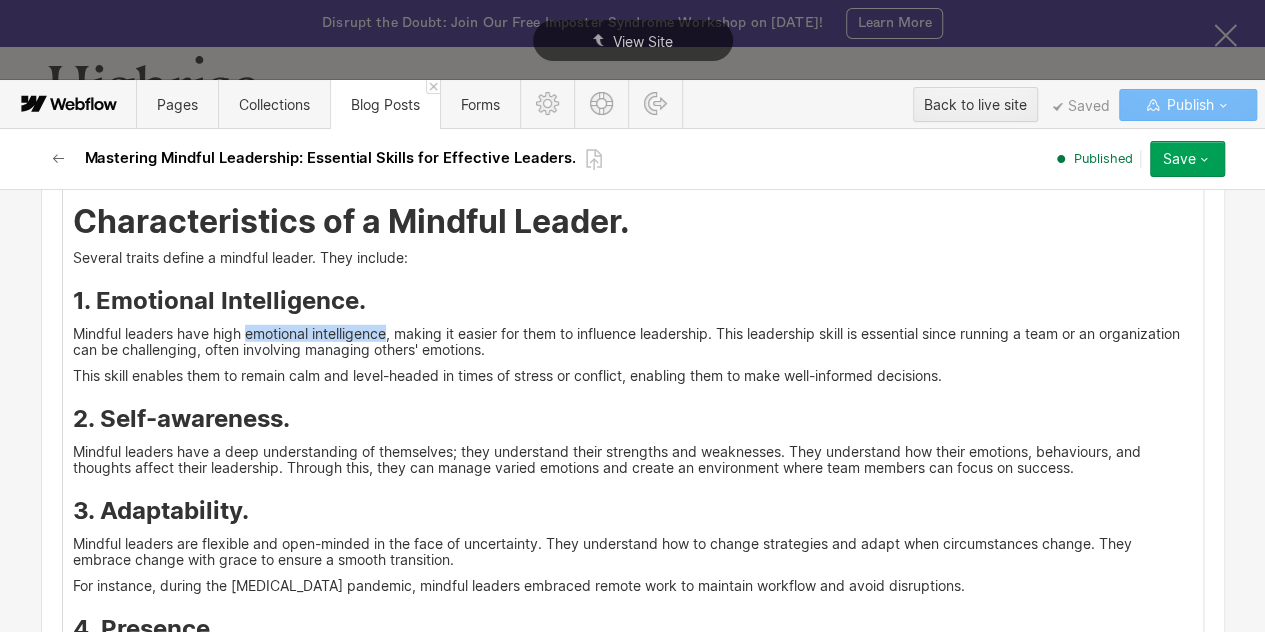 drag, startPoint x: 238, startPoint y: 331, endPoint x: 379, endPoint y: 330, distance: 141.00354 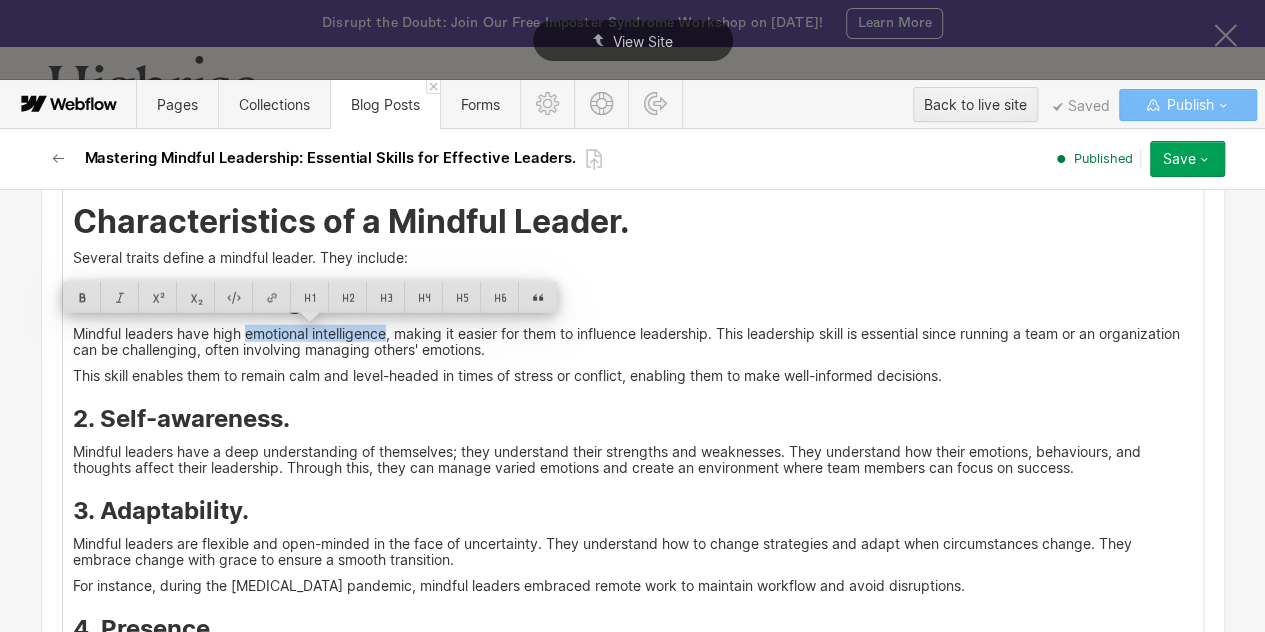 copy on "emotional intelligence" 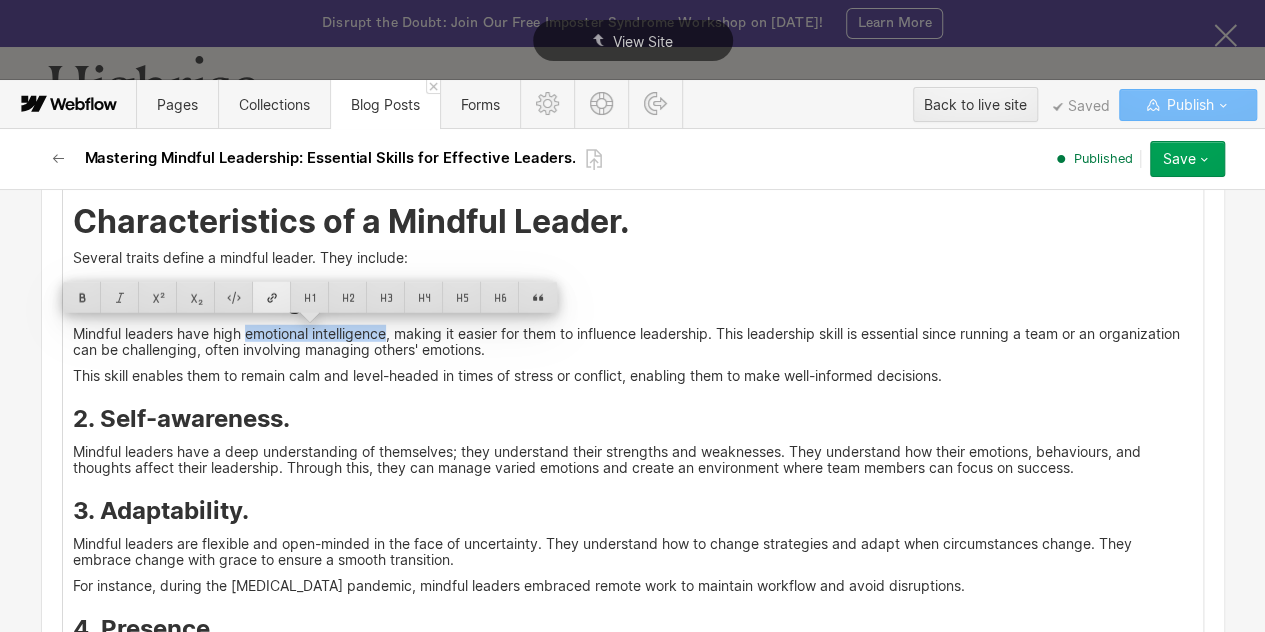 click at bounding box center [272, 297] 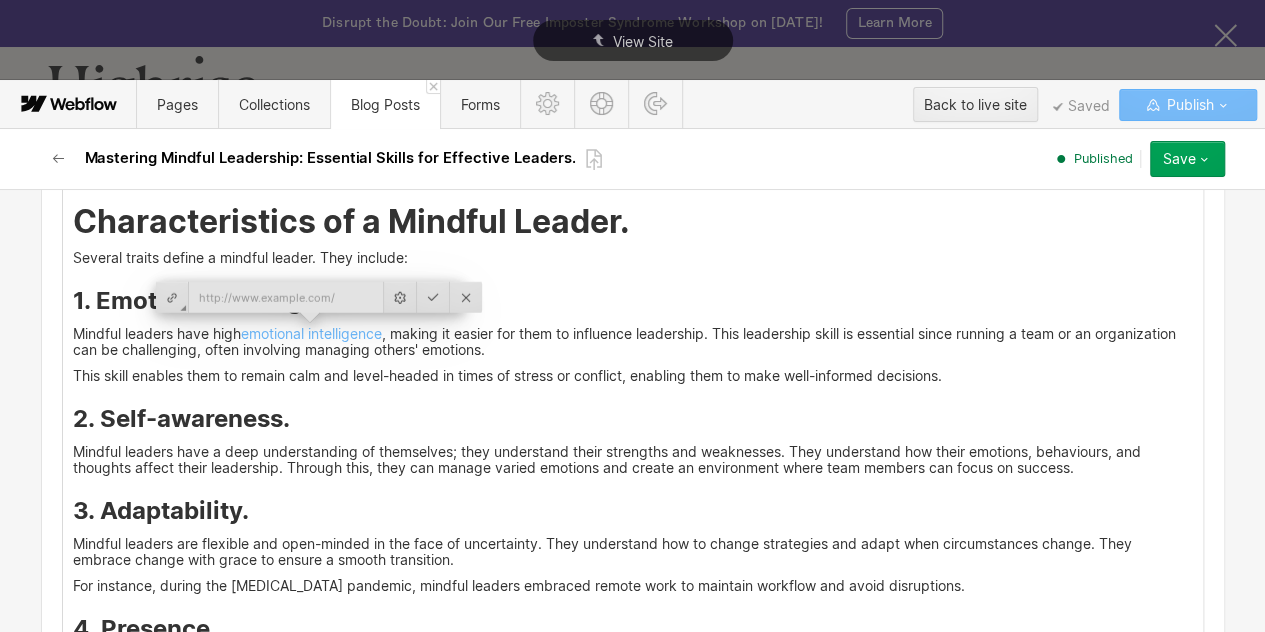 type on "[URL][DOMAIN_NAME]" 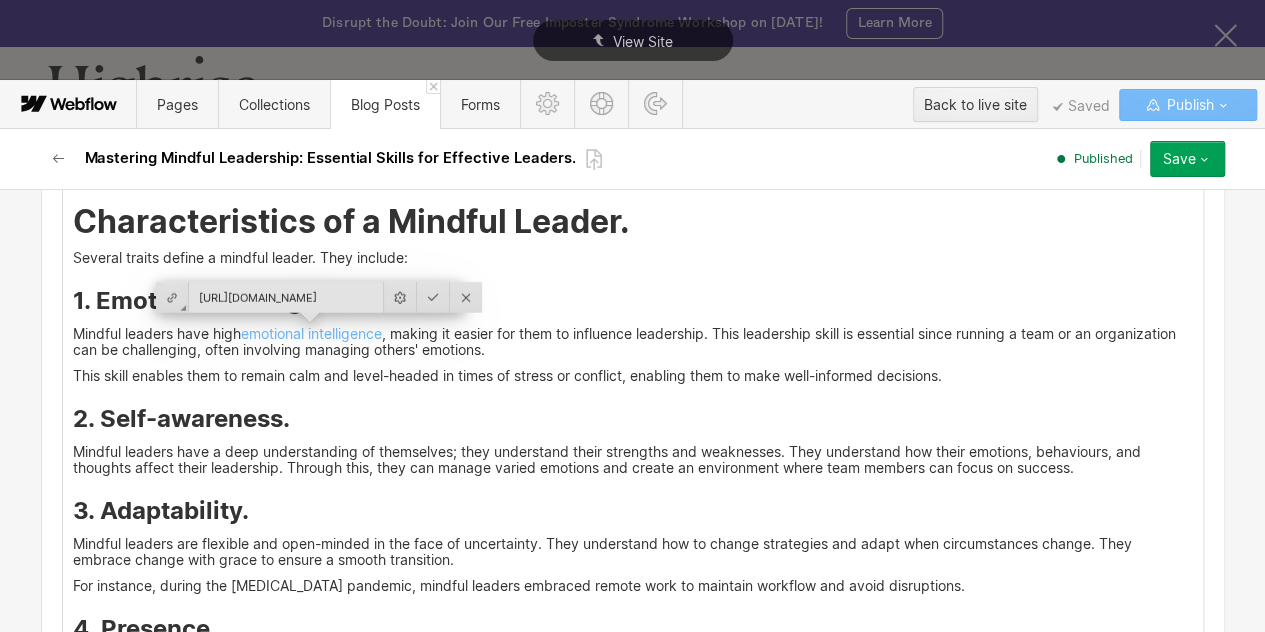 scroll, scrollTop: 0, scrollLeft: 243, axis: horizontal 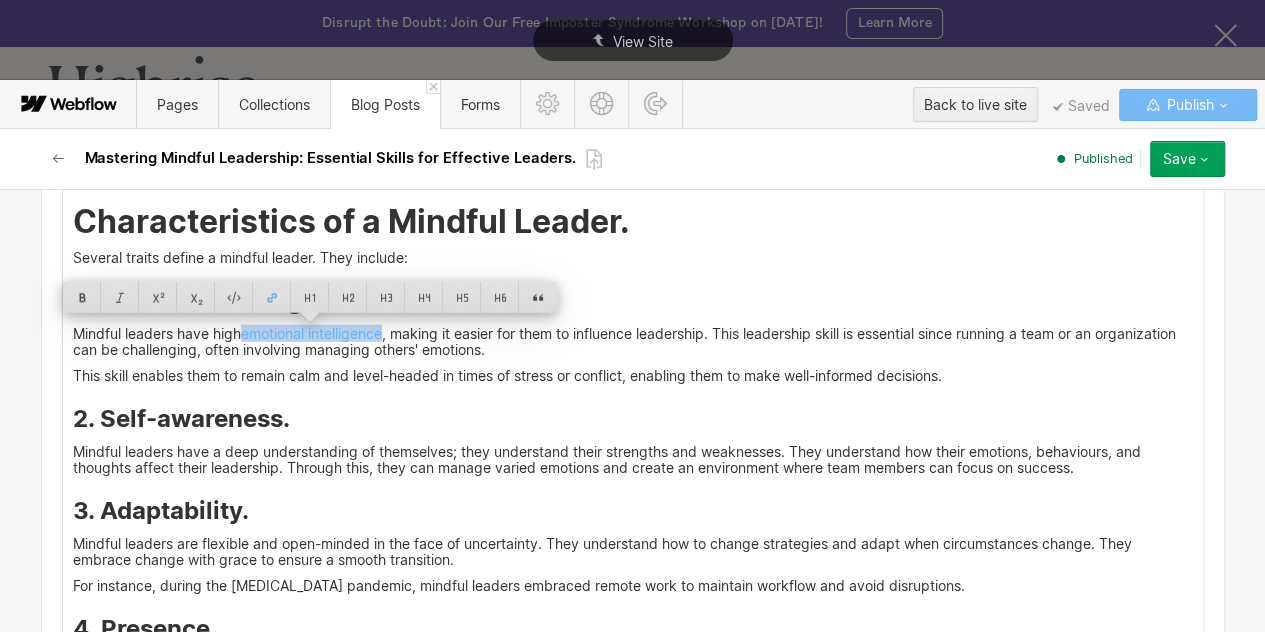 click on "<div id ="one"> What Is Mindful Leadership? Mindful leadership is  a conscious approach where leaders foster awareness and compassion to guide their teams effectively.  This style prioritizes  intentional actions and empathetic interactions, creating a positive organizational culture.  The mindful  leadership style  differs from traditional models with hierarchical command structures. It focuses on the present moment,  self-awareness , and deep empathy. Mindful leaders who adopt this approach  can foster a humane and effective way of guiding their teams and organizations.  To have a deep understanding of mindful leadership, we need to understand the,  <div id ="two"> Characteristics of a Mindful Leader. Several traits define a mindful leader. They include: 1. Emotional Intelligence.  Mindful leaders have high  emotional intelligence This skill enables them to remain calm and level-headed in times of stress or conflict, enabling them to make well-informed decisions. 2. Self-awareness. 3. Adaptability.   ‍" at bounding box center [633, 693] 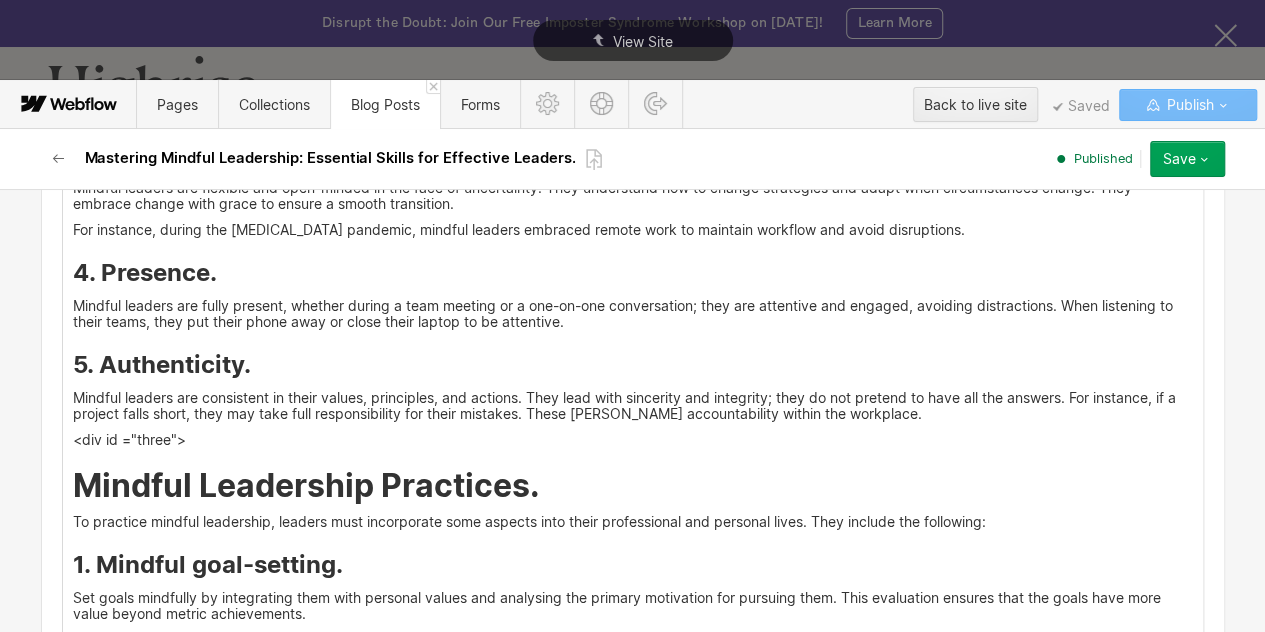 scroll, scrollTop: 3174, scrollLeft: 0, axis: vertical 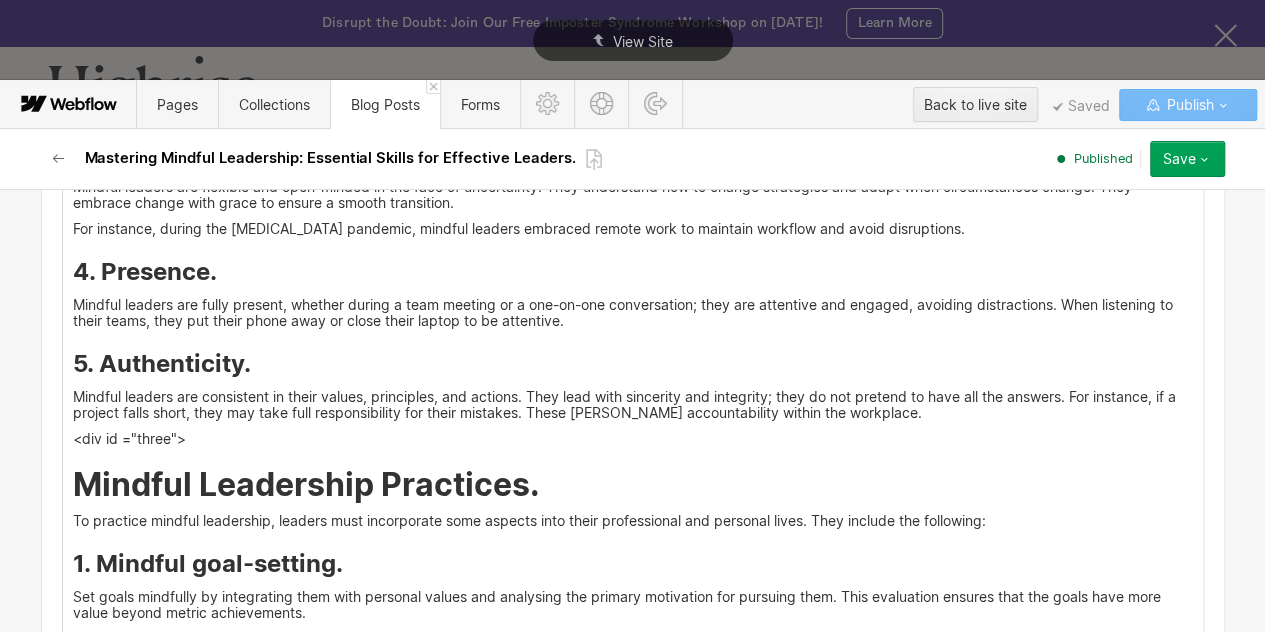click on "<div id ="one"> What Is Mindful Leadership? Mindful leadership is  a conscious approach where leaders foster awareness and compassion to guide their teams effectively.  This style prioritizes  intentional actions and empathetic interactions, creating a positive organizational culture.  The mindful  leadership style  differs from traditional models with hierarchical command structures. It focuses on the present moment,  self-awareness , and deep empathy. Mindful leaders who adopt this approach  can foster a humane and effective way of guiding their teams and organizations.  To have a deep understanding of mindful leadership, we need to understand the,  <div id ="two"> Characteristics of a Mindful Leader. Several traits define a mindful leader. They include: 1. Emotional Intelligence.  Mindful leaders have high  emotional intelligence This skill enables them to remain calm and level-headed in times of stress or conflict, enabling them to make well-informed decisions. 2. Self-awareness. 3. Adaptability.   ‍" at bounding box center [633, 336] 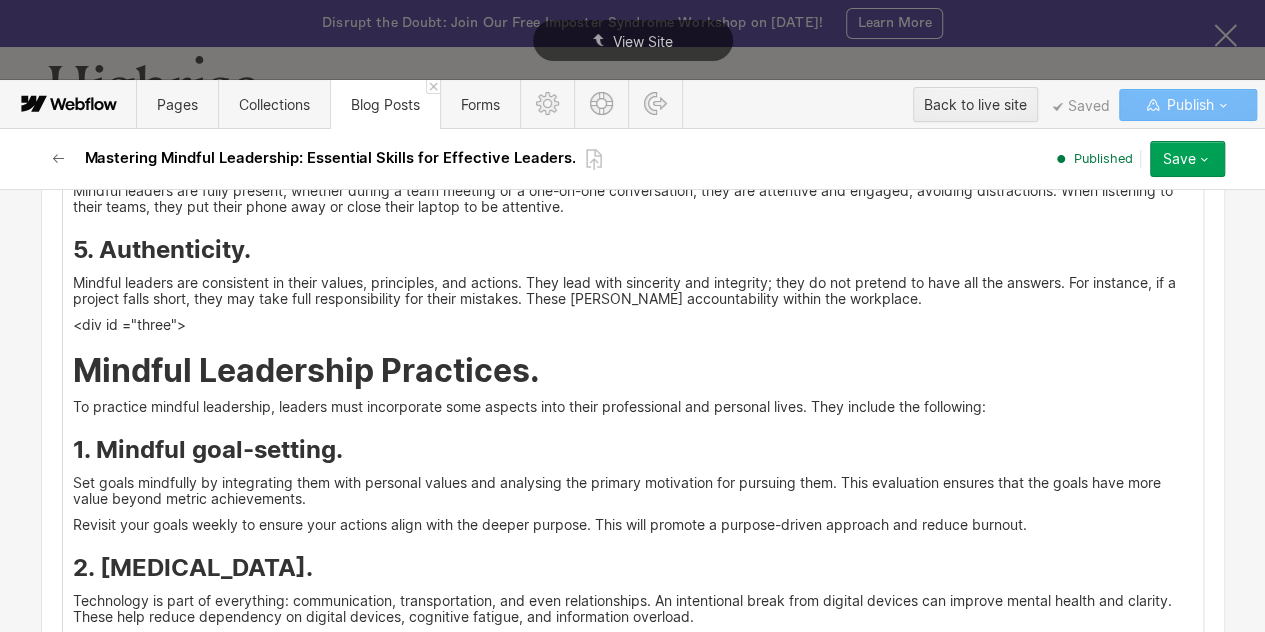 scroll, scrollTop: 3303, scrollLeft: 0, axis: vertical 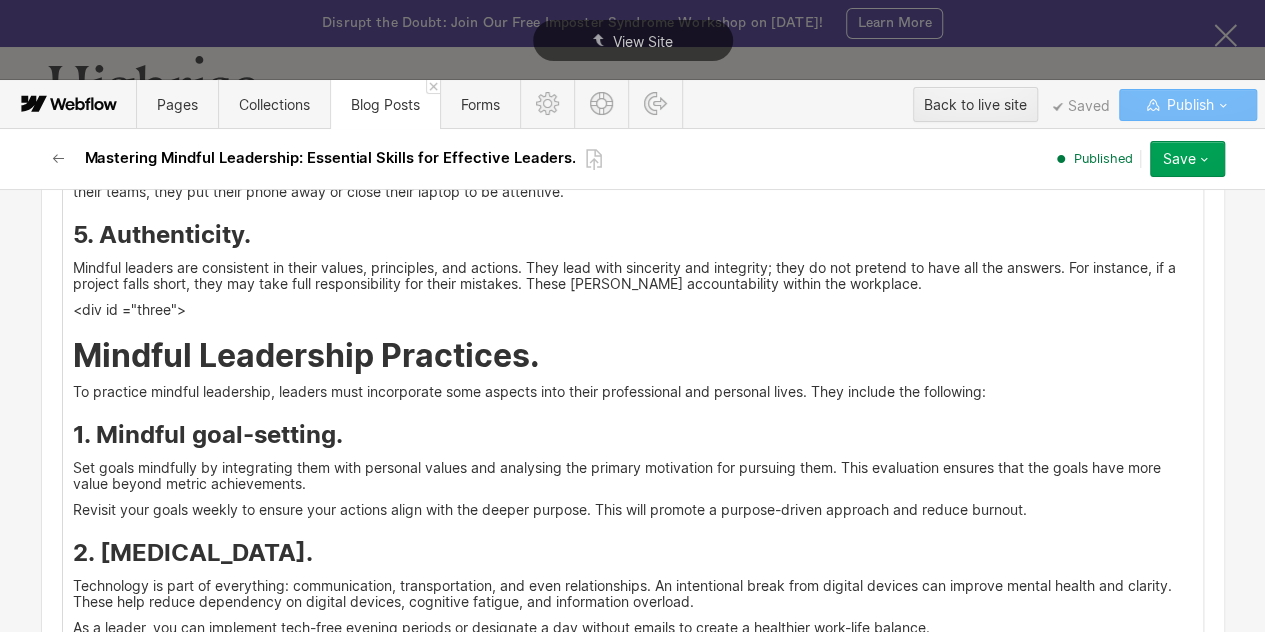 click on "Mindful Leadership Practices." at bounding box center [633, 356] 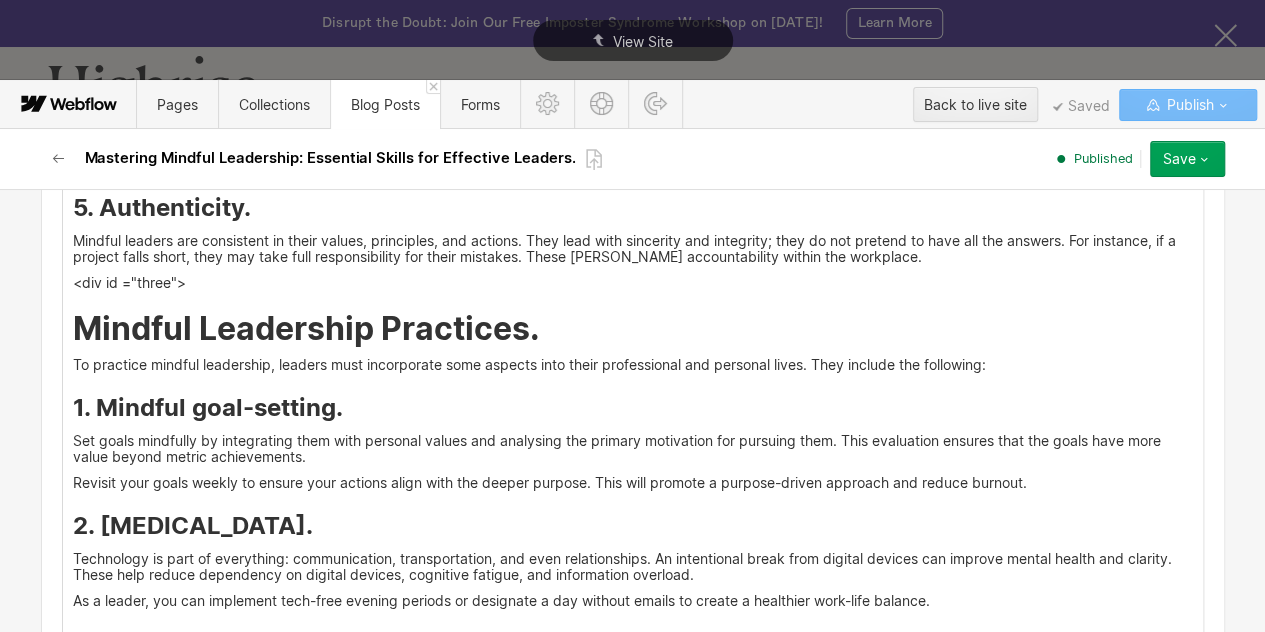scroll, scrollTop: 3329, scrollLeft: 0, axis: vertical 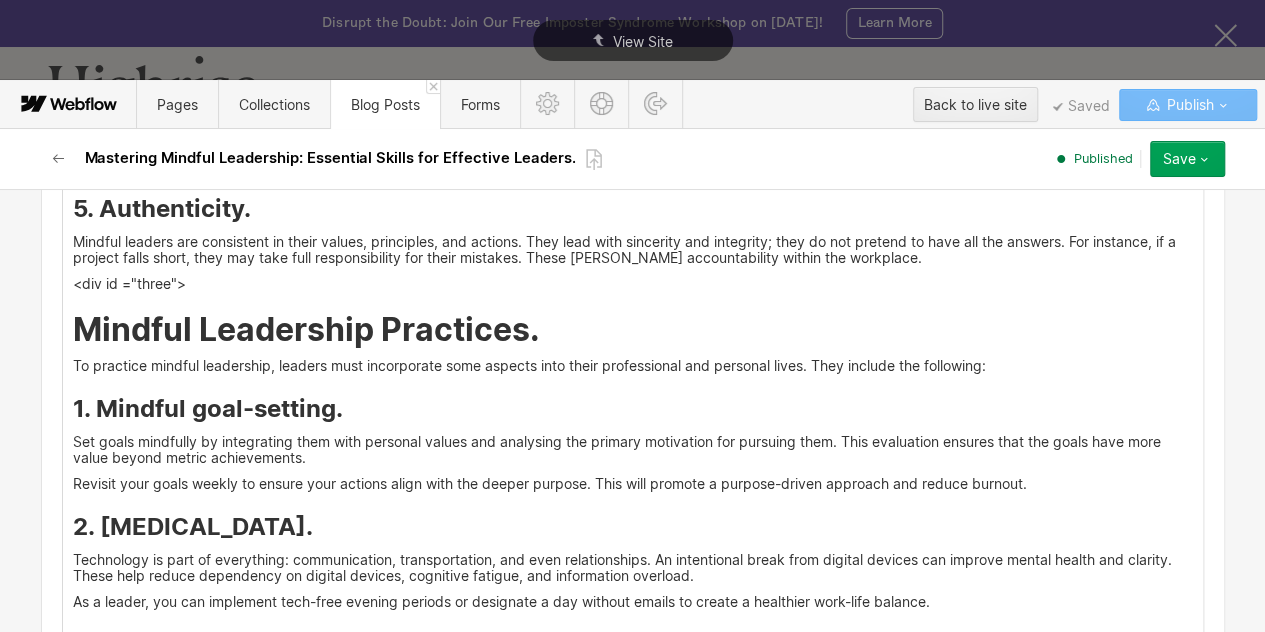 click on "1. Mindful goal-setting." at bounding box center [633, 409] 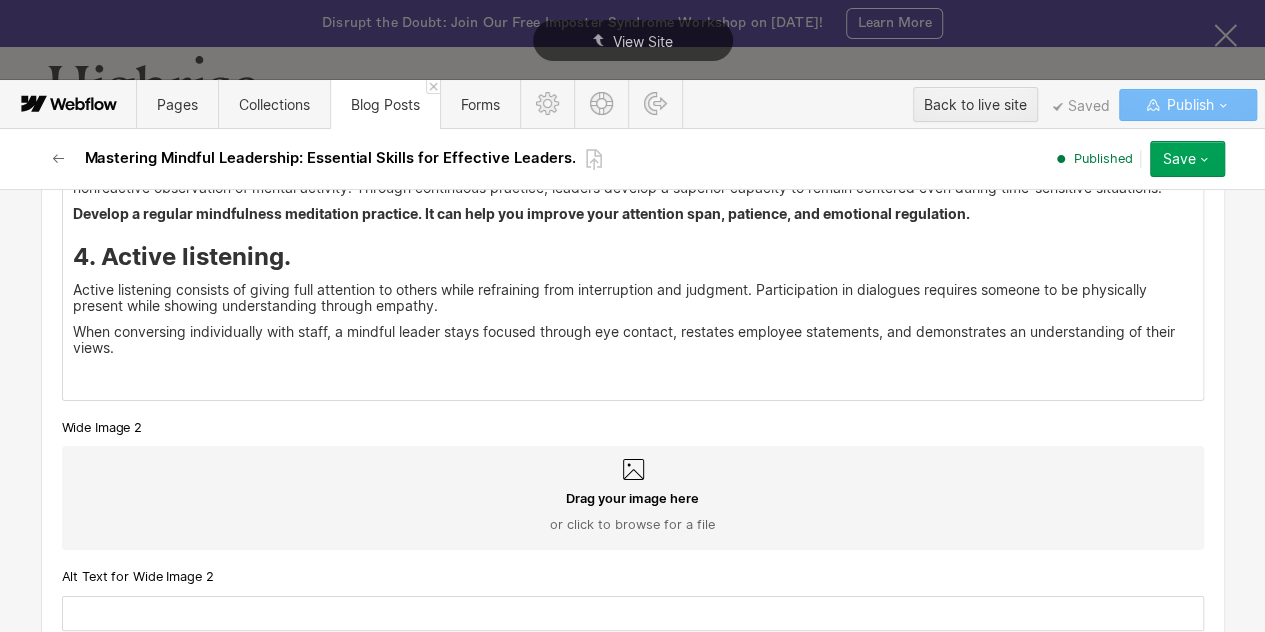scroll, scrollTop: 3836, scrollLeft: 0, axis: vertical 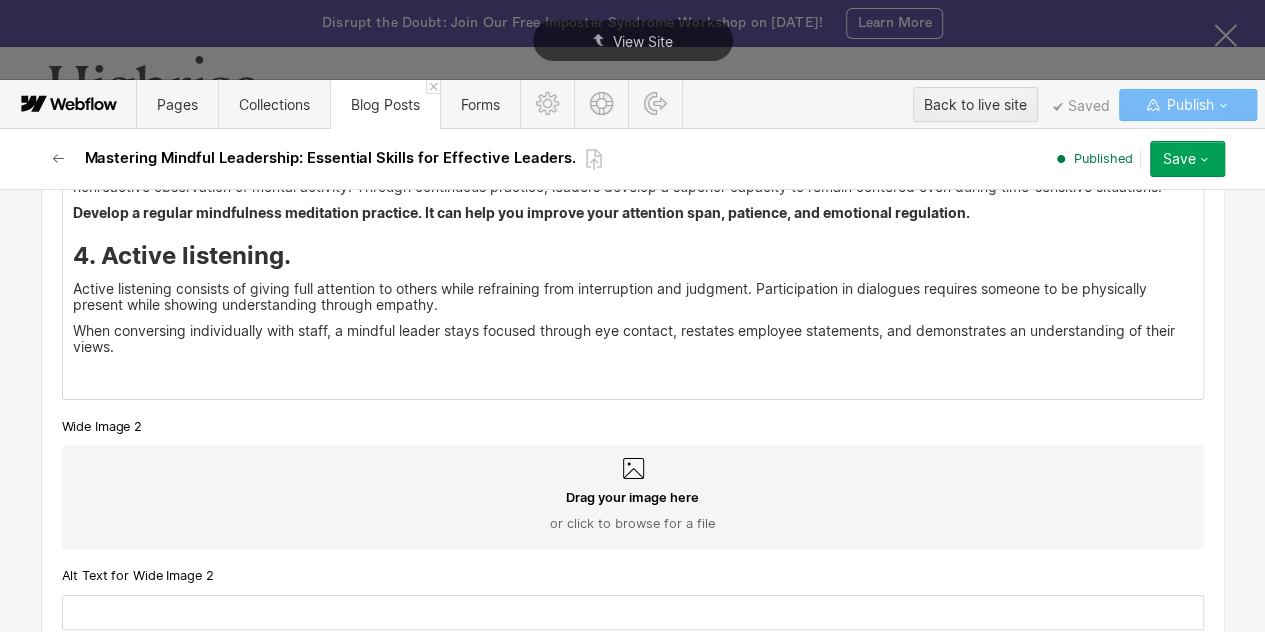 click on "When conversing individually with staff, a mindful leader stays focused through eye contact, restates employee statements, and demonstrates an understanding of their views." at bounding box center (633, 339) 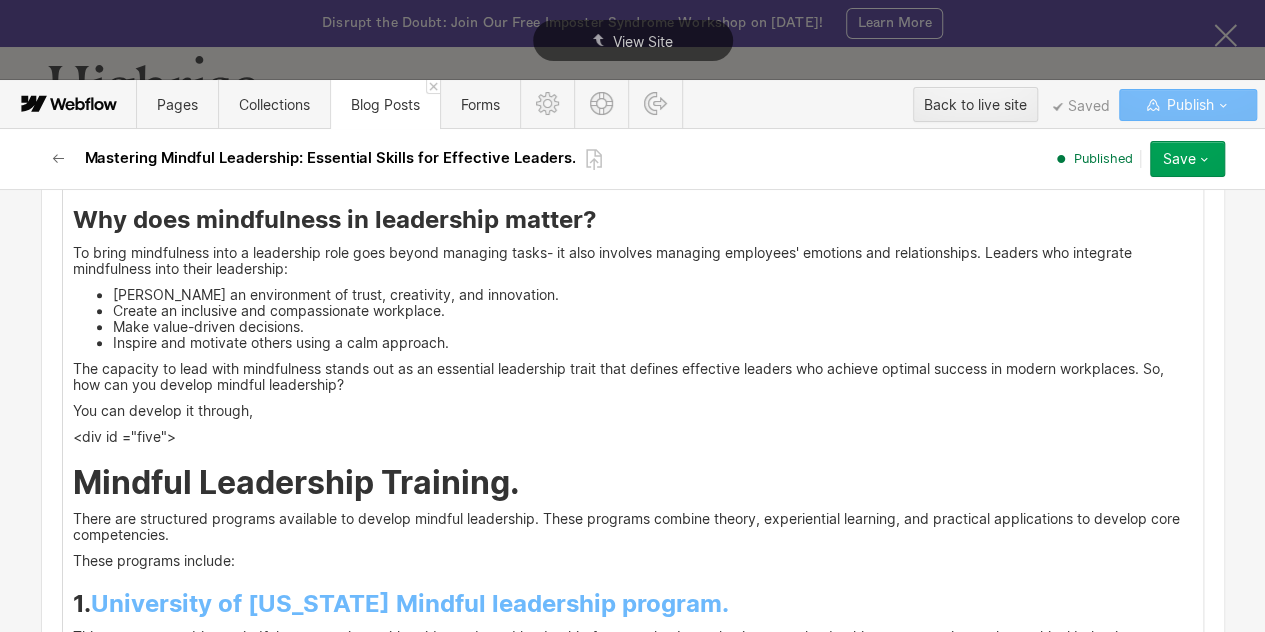 scroll, scrollTop: 4972, scrollLeft: 0, axis: vertical 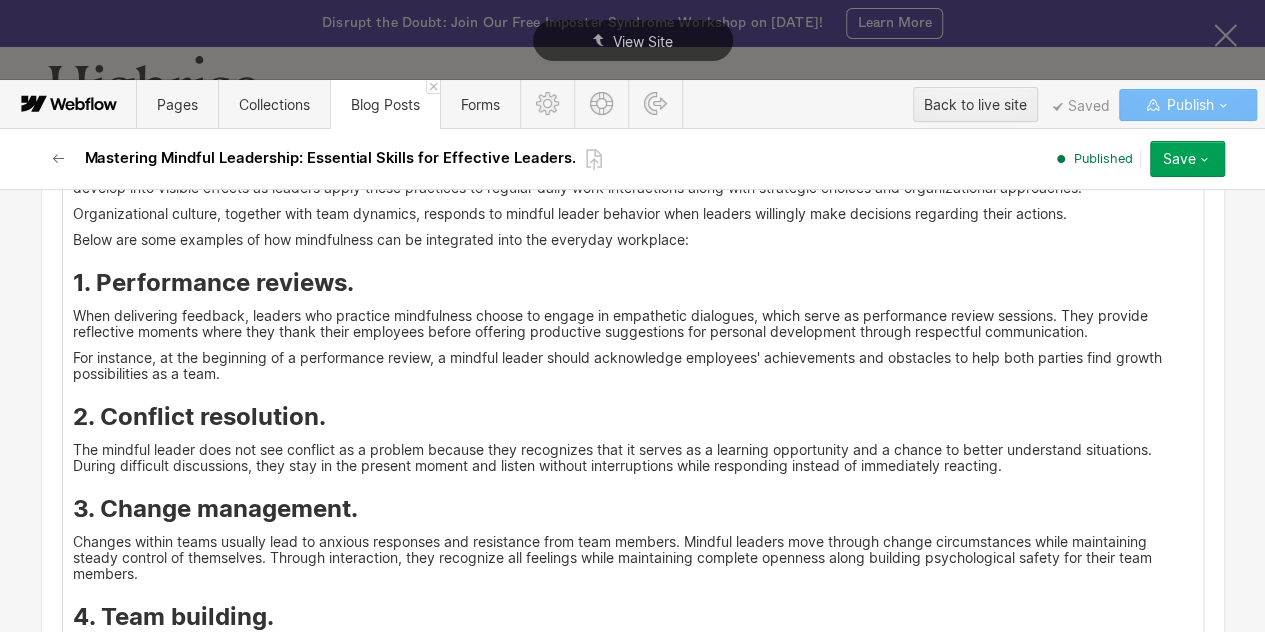 click on "<div id ="four"> Effective leadership through Mindfulness.  Mindful leadership significantly enhances both team dynamics and decision-making. This helps leaders respond with clarity rather than impulsively. This approach cultivates skills that empower individuals in an organization to thrive in the face of diversity.  Here are some skills developed: 1. Critical thinking.  The ability of mindful leaders comes from their capacity to observe situations objectively without personal bias to make decisions based on solid evidence. Their regular mindfulness practice enables them to pause before taking action, which enables them to get a picture of the entire situation and prevents impulsive reactions.  2. Communication. For instance, when delivering feedback during performance reviews, a mindful leader praises strengths, development opportunities, and constructive criticism. Through this, leaders enhance focus and collective wisdom, improving employee engagement and performance. 3. Resilience.  <div id ="five"> 1." at bounding box center (633, -218) 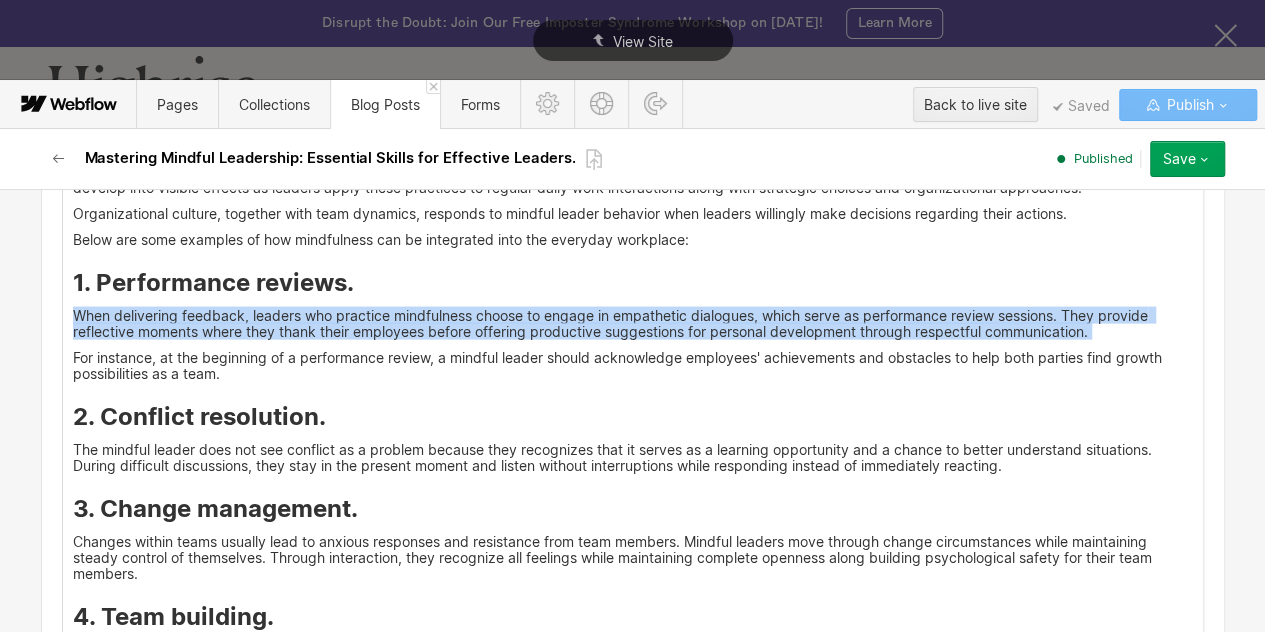 click on "<div id ="four"> Effective leadership through Mindfulness.  Mindful leadership significantly enhances both team dynamics and decision-making. This helps leaders respond with clarity rather than impulsively. This approach cultivates skills that empower individuals in an organization to thrive in the face of diversity.  Here are some skills developed: 1. Critical thinking.  The ability of mindful leaders comes from their capacity to observe situations objectively without personal bias to make decisions based on solid evidence. Their regular mindfulness practice enables them to pause before taking action, which enables them to get a picture of the entire situation and prevents impulsive reactions.  2. Communication. For instance, when delivering feedback during performance reviews, a mindful leader praises strengths, development opportunities, and constructive criticism. Through this, leaders enhance focus and collective wisdom, improving employee engagement and performance. 3. Resilience.  <div id ="five"> 1." at bounding box center (633, -218) 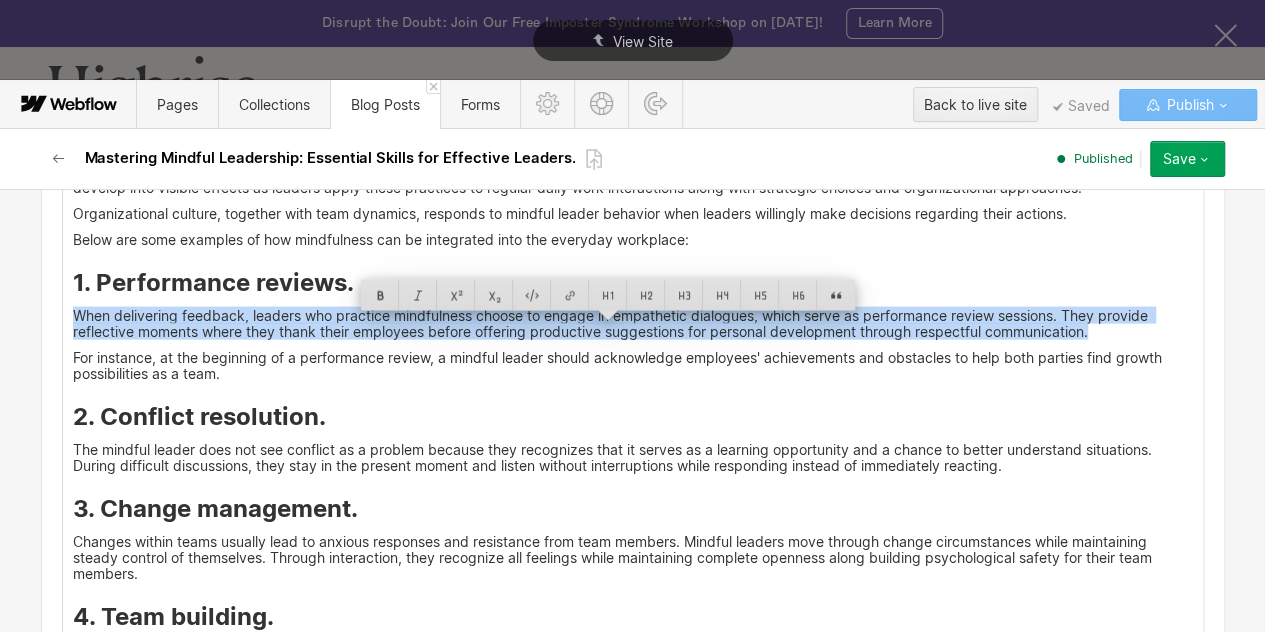 click on "<div id ="four"> Effective leadership through Mindfulness.  Mindful leadership significantly enhances both team dynamics and decision-making. This helps leaders respond with clarity rather than impulsively. This approach cultivates skills that empower individuals in an organization to thrive in the face of diversity.  Here are some skills developed: 1. Critical thinking.  The ability of mindful leaders comes from their capacity to observe situations objectively without personal bias to make decisions based on solid evidence. Their regular mindfulness practice enables them to pause before taking action, which enables them to get a picture of the entire situation and prevents impulsive reactions.  2. Communication. For instance, when delivering feedback during performance reviews, a mindful leader praises strengths, development opportunities, and constructive criticism. Through this, leaders enhance focus and collective wisdom, improving employee engagement and performance. 3. Resilience.  <div id ="five"> 1." at bounding box center [633, -218] 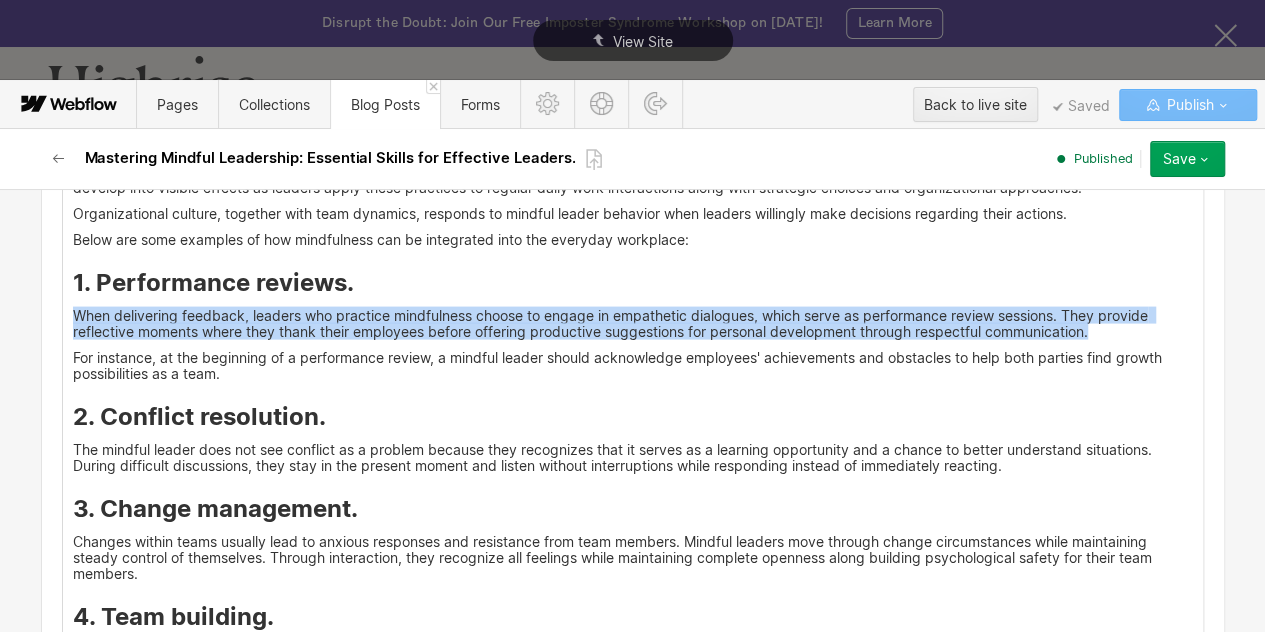 click on "<div id ="four"> Effective leadership through Mindfulness.  Mindful leadership significantly enhances both team dynamics and decision-making. This helps leaders respond with clarity rather than impulsively. This approach cultivates skills that empower individuals in an organization to thrive in the face of diversity.  Here are some skills developed: 1. Critical thinking.  The ability of mindful leaders comes from their capacity to observe situations objectively without personal bias to make decisions based on solid evidence. Their regular mindfulness practice enables them to pause before taking action, which enables them to get a picture of the entire situation and prevents impulsive reactions.  2. Communication. For instance, when delivering feedback during performance reviews, a mindful leader praises strengths, development opportunities, and constructive criticism. Through this, leaders enhance focus and collective wisdom, improving employee engagement and performance. 3. Resilience.  <div id ="five"> 1." at bounding box center (633, -218) 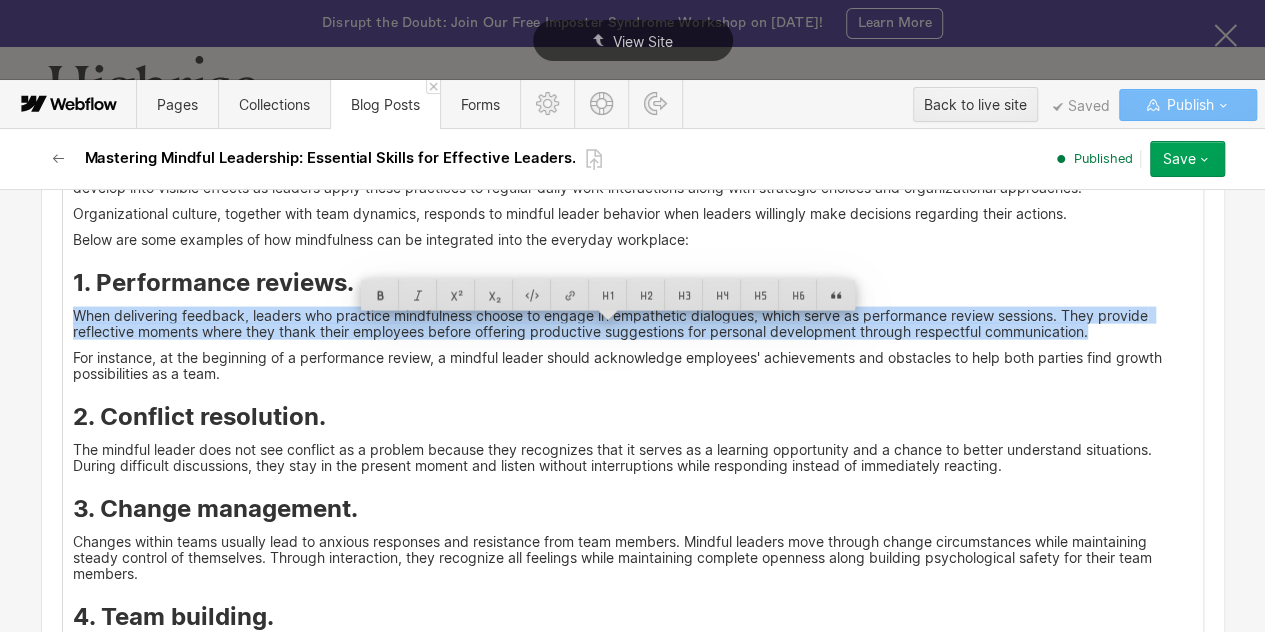 click on "<div id ="four"> Effective leadership through Mindfulness.  Mindful leadership significantly enhances both team dynamics and decision-making. This helps leaders respond with clarity rather than impulsively. This approach cultivates skills that empower individuals in an organization to thrive in the face of diversity.  Here are some skills developed: 1. Critical thinking.  The ability of mindful leaders comes from their capacity to observe situations objectively without personal bias to make decisions based on solid evidence. Their regular mindfulness practice enables them to pause before taking action, which enables them to get a picture of the entire situation and prevents impulsive reactions.  2. Communication. For instance, when delivering feedback during performance reviews, a mindful leader praises strengths, development opportunities, and constructive criticism. Through this, leaders enhance focus and collective wisdom, improving employee engagement and performance. 3. Resilience.  <div id ="five"> 1." at bounding box center [633, -218] 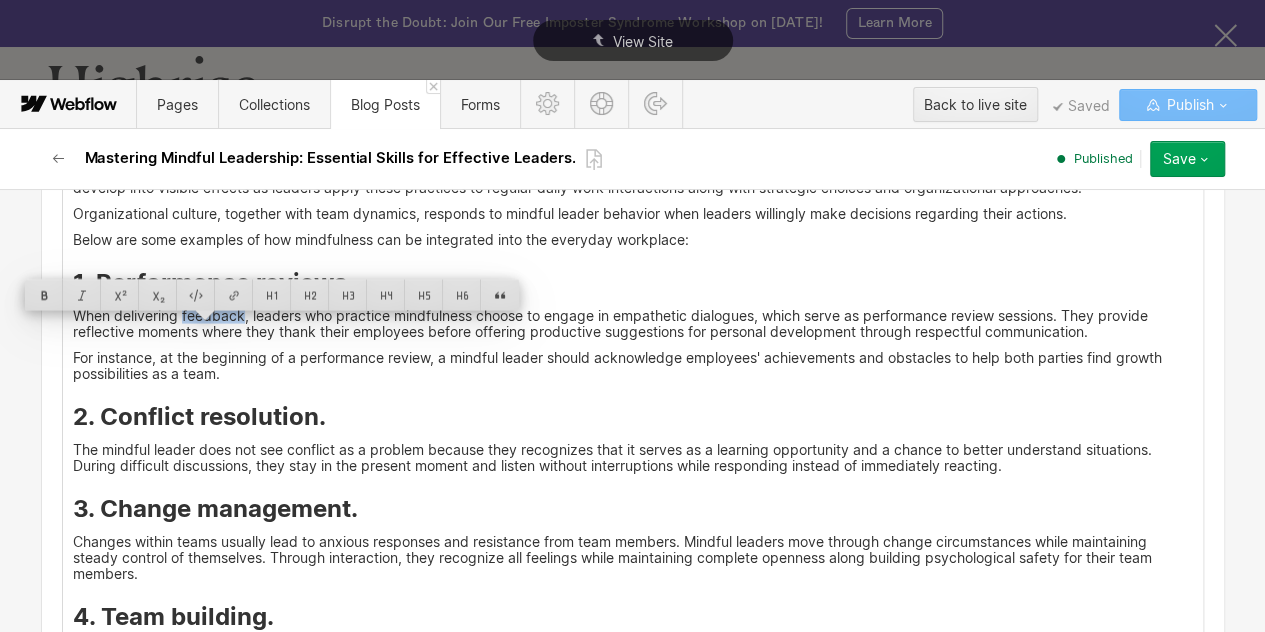 copy on "feedback" 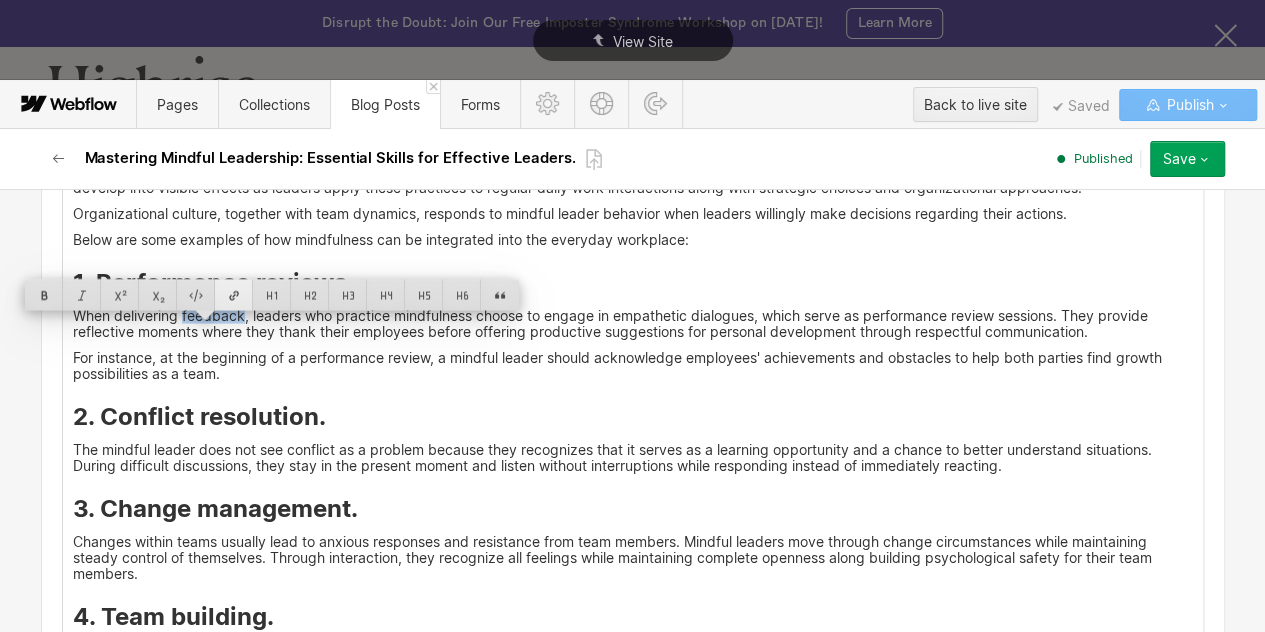 click at bounding box center (234, 295) 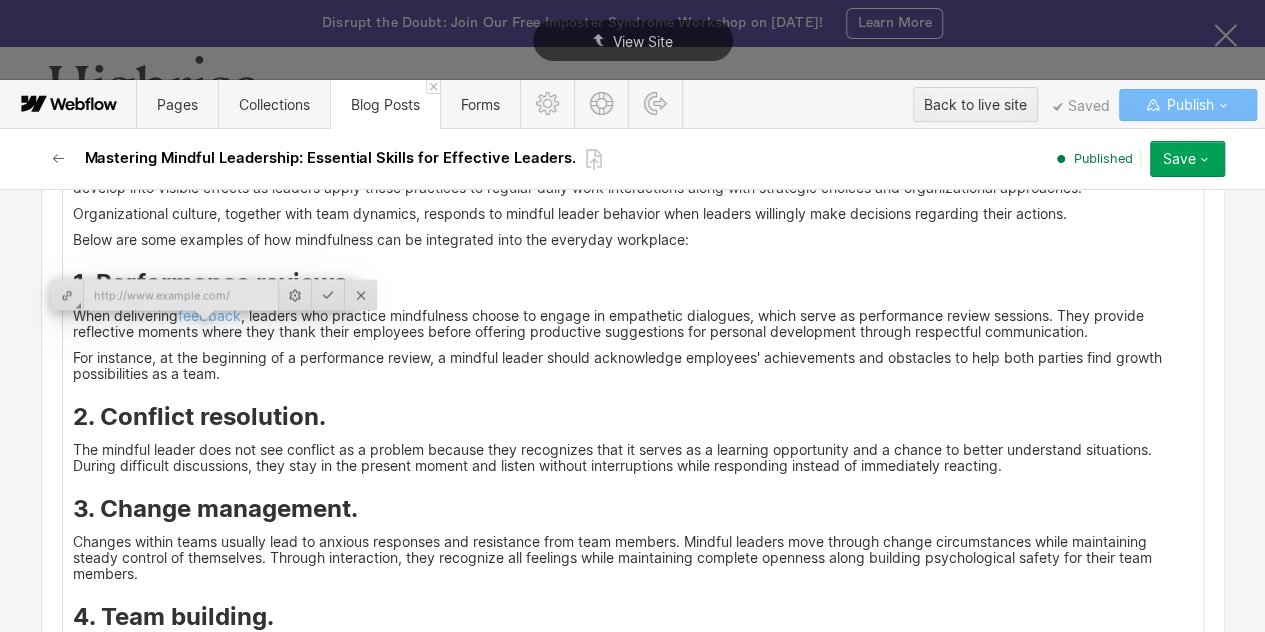 type on "[URL][DOMAIN_NAME]" 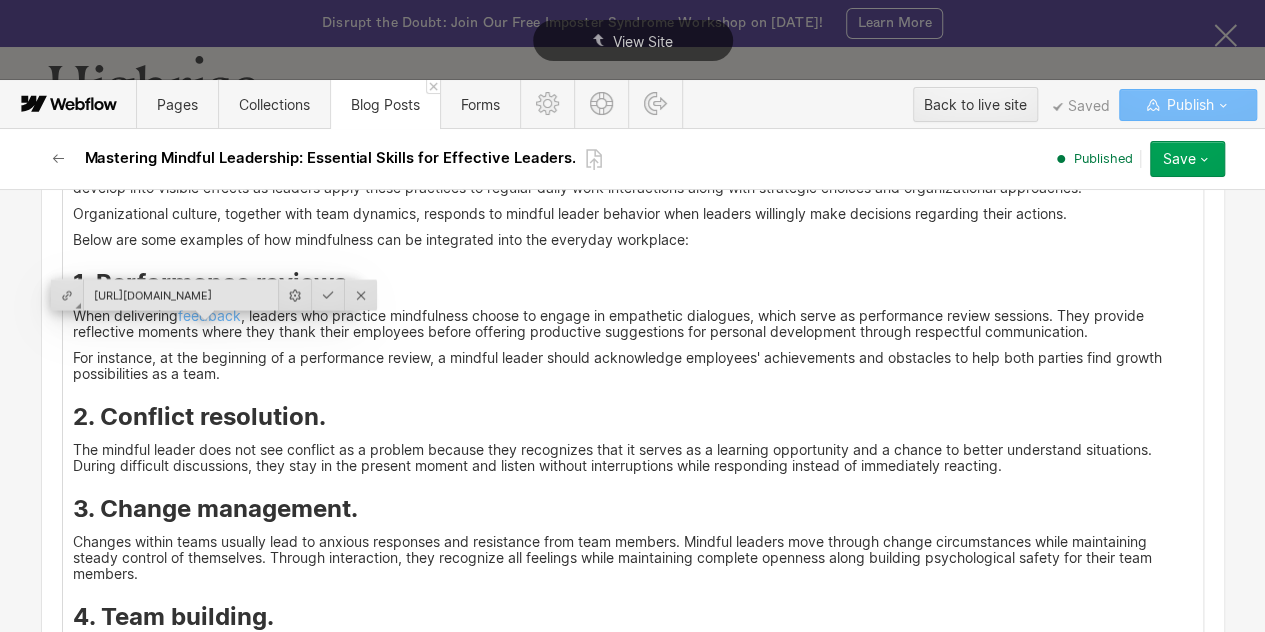 scroll, scrollTop: 0, scrollLeft: 301, axis: horizontal 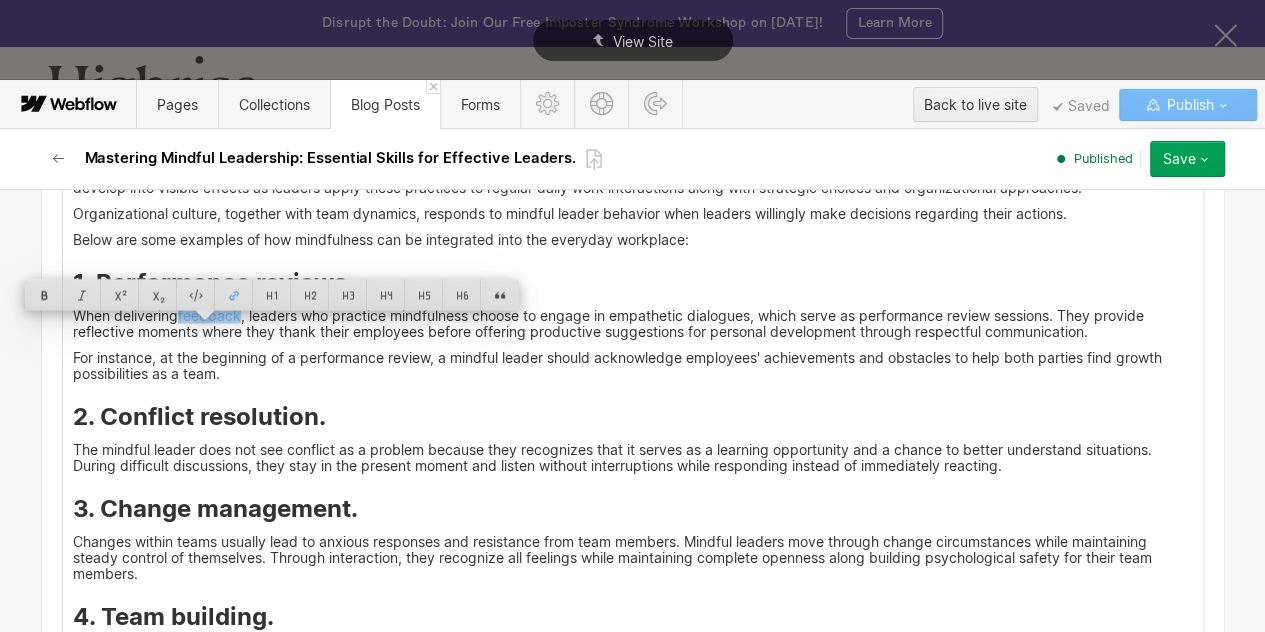 click on "For instance, at the beginning of a performance review, a mindful leader should acknowledge employees' achievements and obstacles to help both parties find growth possibilities as a team." at bounding box center [633, 366] 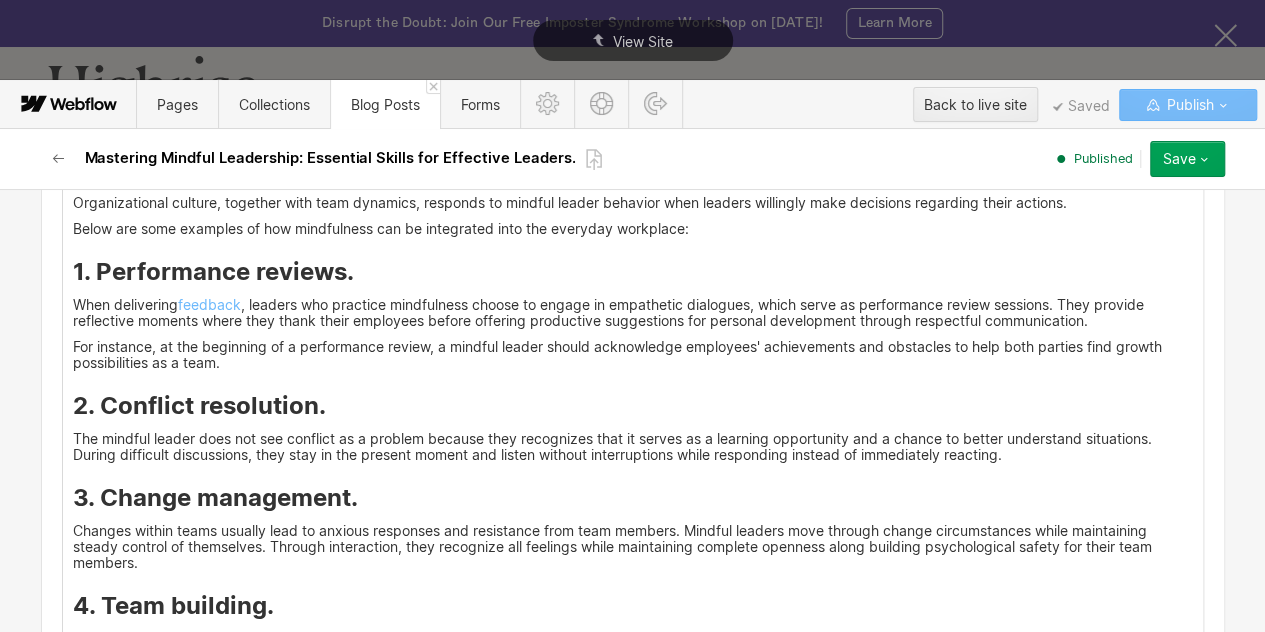 scroll, scrollTop: 5932, scrollLeft: 0, axis: vertical 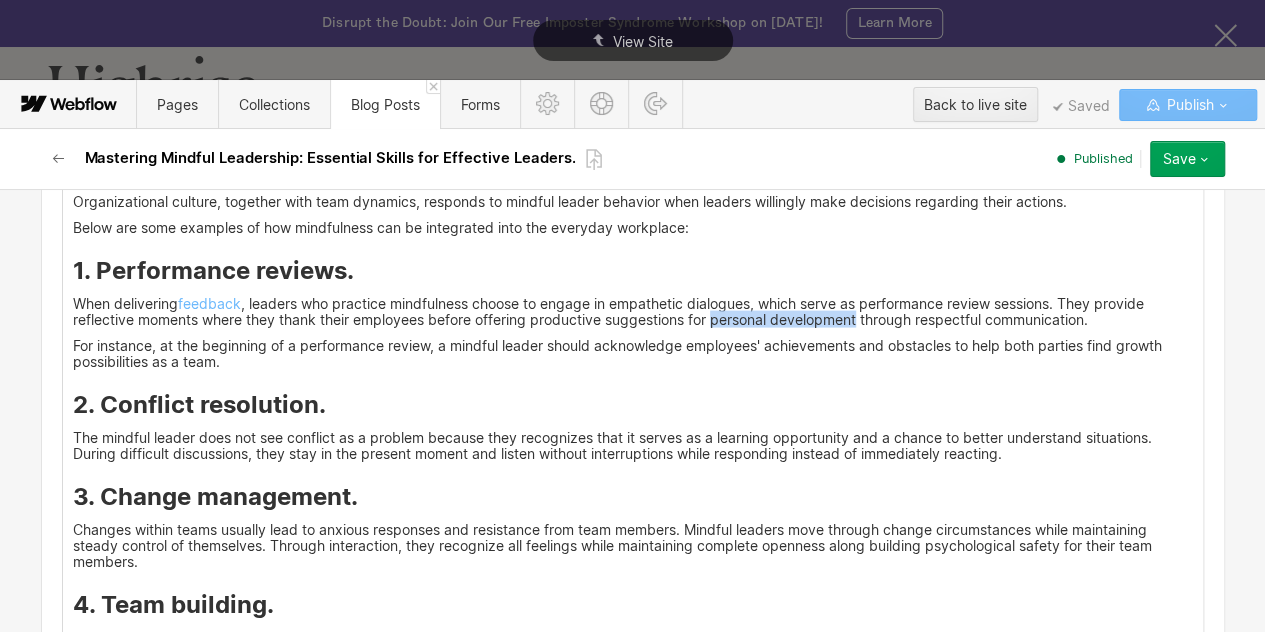 drag, startPoint x: 705, startPoint y: 336, endPoint x: 854, endPoint y: 332, distance: 149.05368 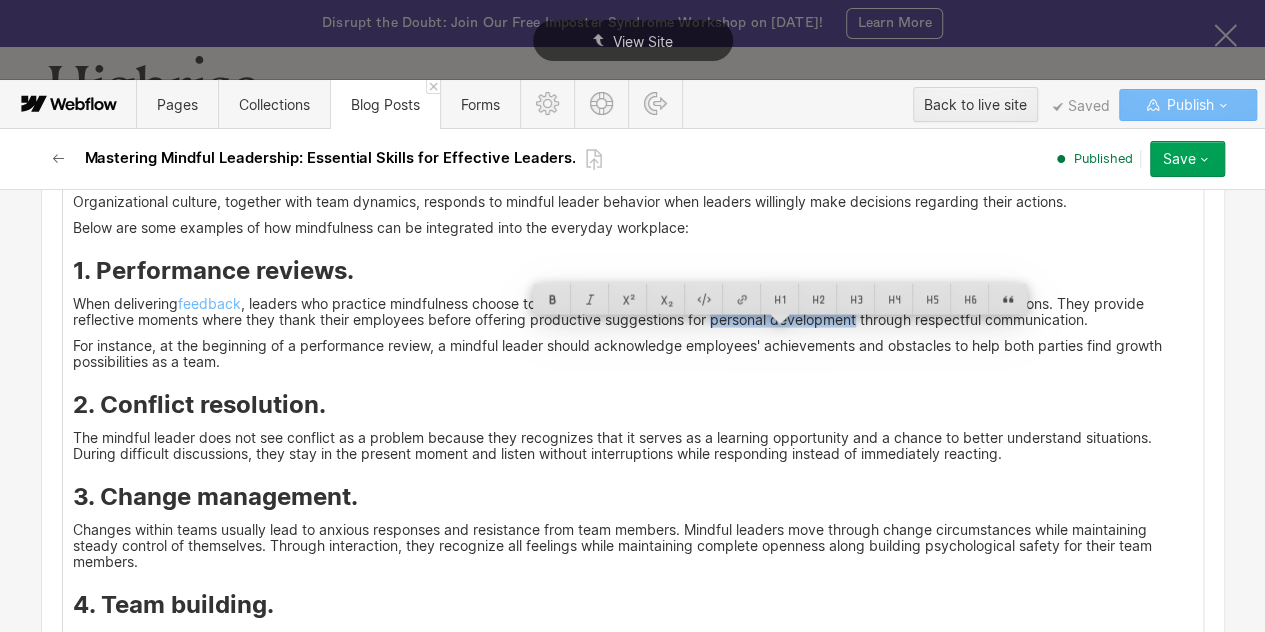 copy on "personal development" 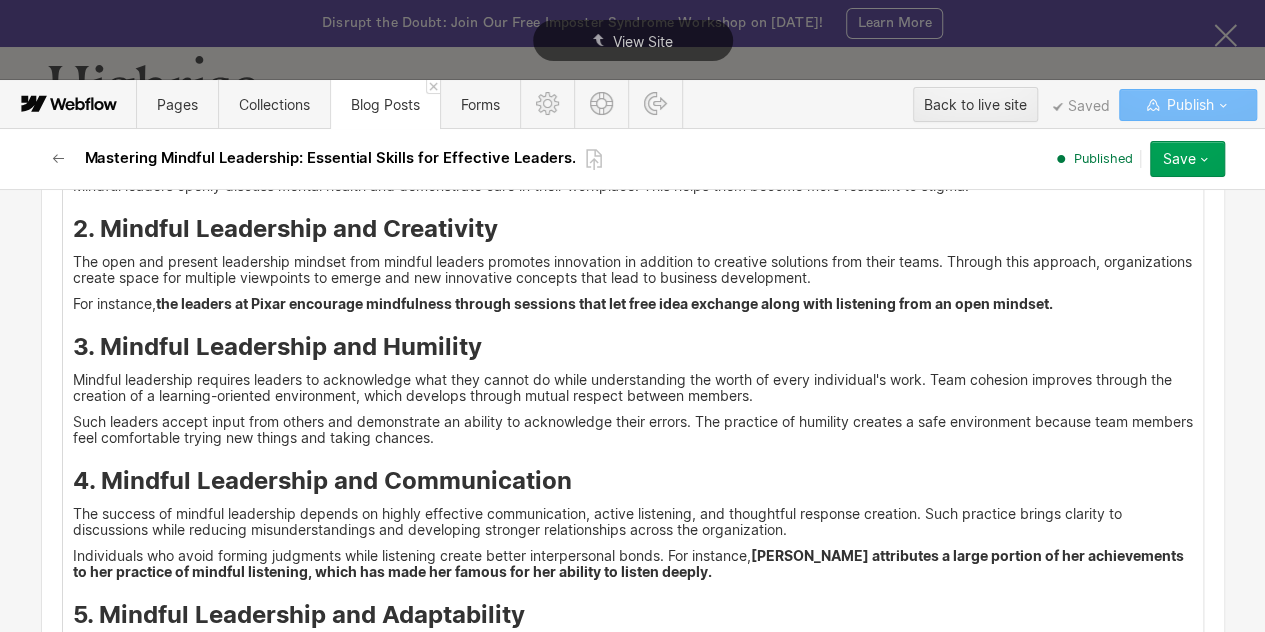 scroll, scrollTop: 7697, scrollLeft: 0, axis: vertical 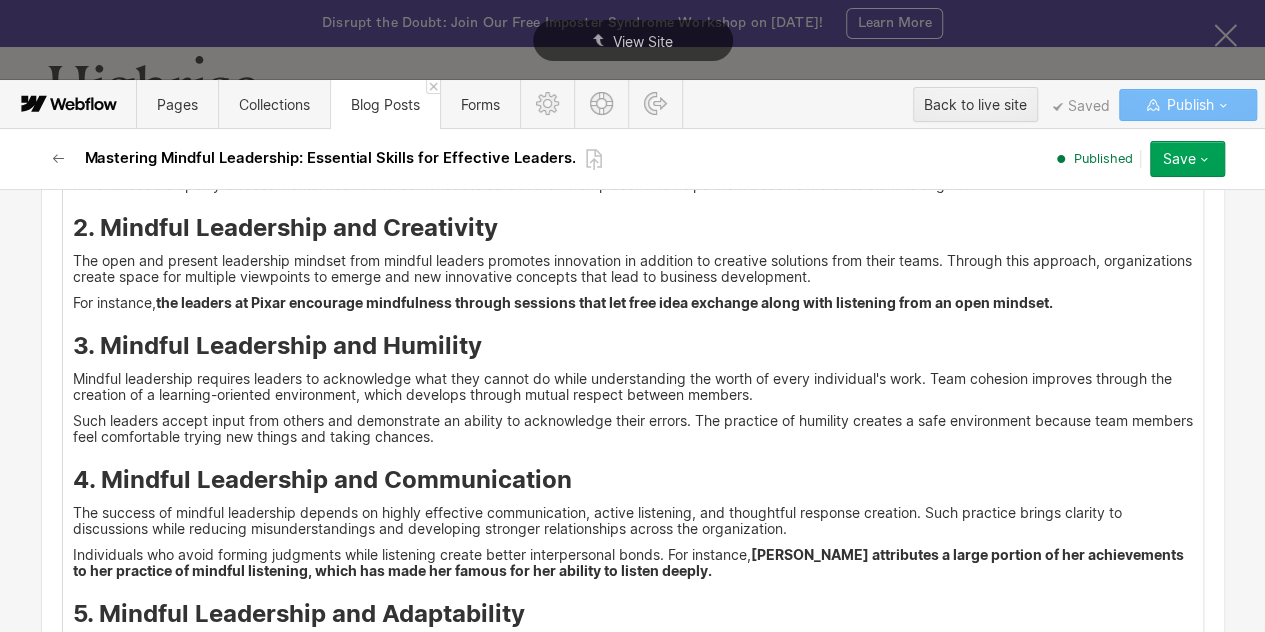 click on "Such leaders accept input from others and demonstrate an ability to acknowledge their errors. The practice of humility creates a safe environment because team members feel comfortable trying new things and taking chances." at bounding box center [633, 429] 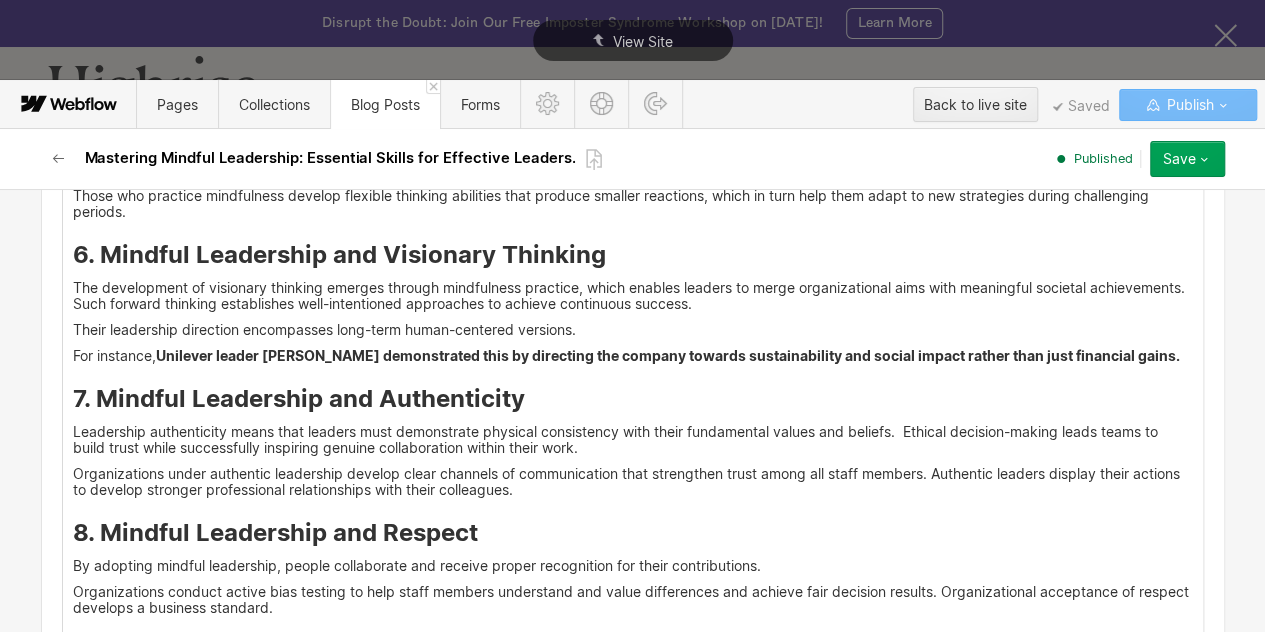 scroll, scrollTop: 8191, scrollLeft: 0, axis: vertical 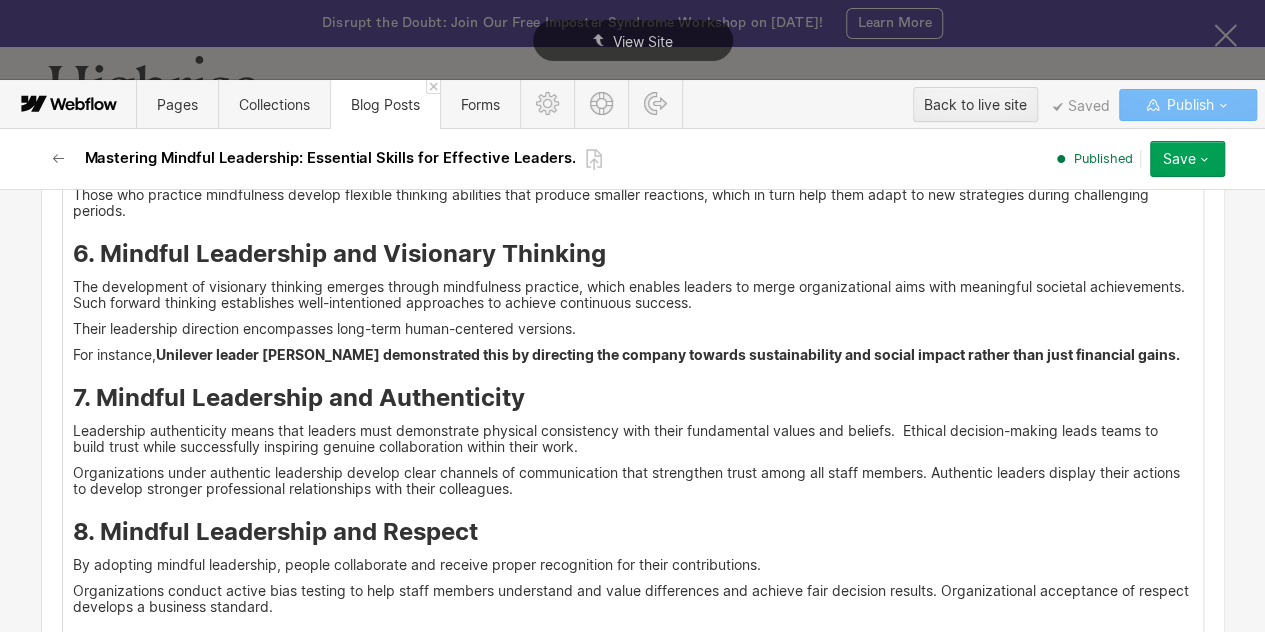 click on "Leadership authenticity means that leaders must demonstrate physical consistency with their fundamental values and beliefs.  Ethical decision-making leads teams to build trust while successfully inspiring genuine collaboration within their work." at bounding box center (633, 439) 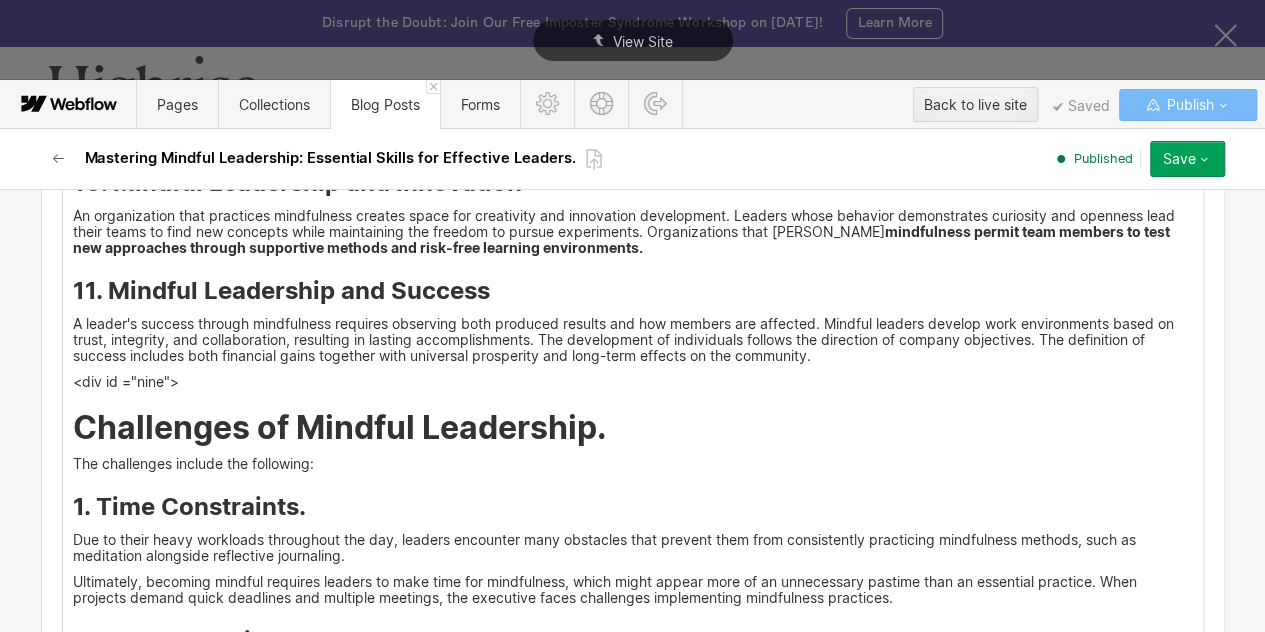 scroll, scrollTop: 8793, scrollLeft: 0, axis: vertical 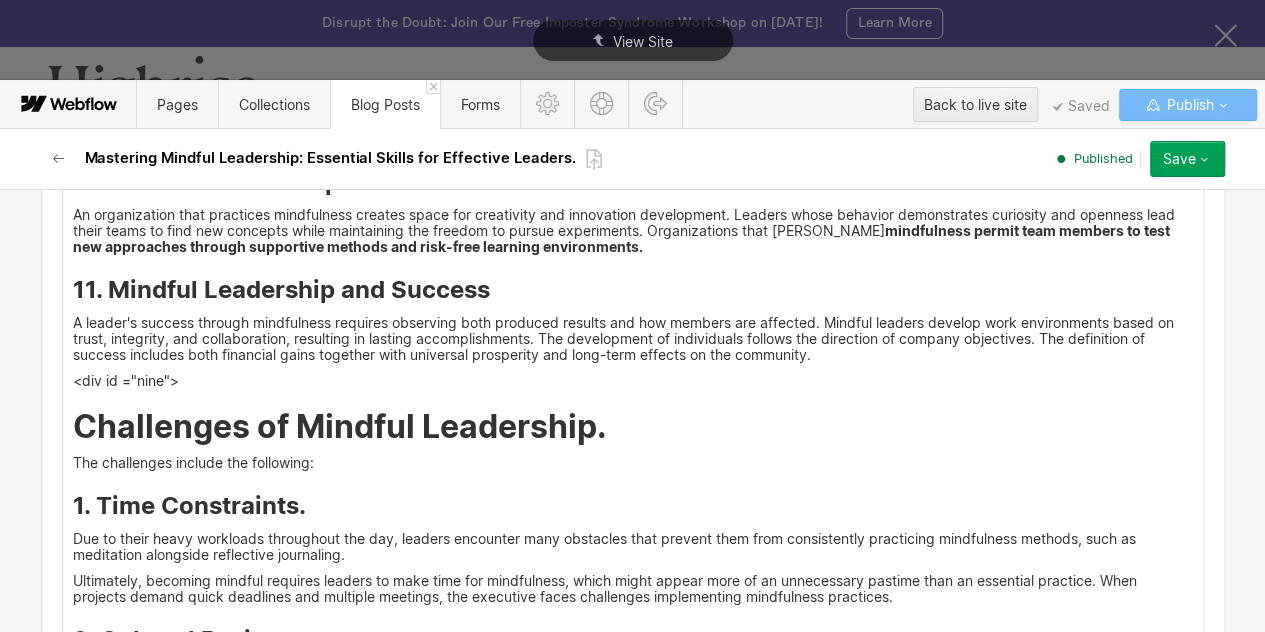 click on "A leader's success through mindfulness requires observing both produced results and how members are affected. Mindful leaders develop work environments based on trust, integrity, and collaboration, resulting in lasting accomplishments. The development of individuals follows the direction of company objectives. The definition of success includes both financial gains together with universal prosperity and long-term effects on the community." at bounding box center (633, 339) 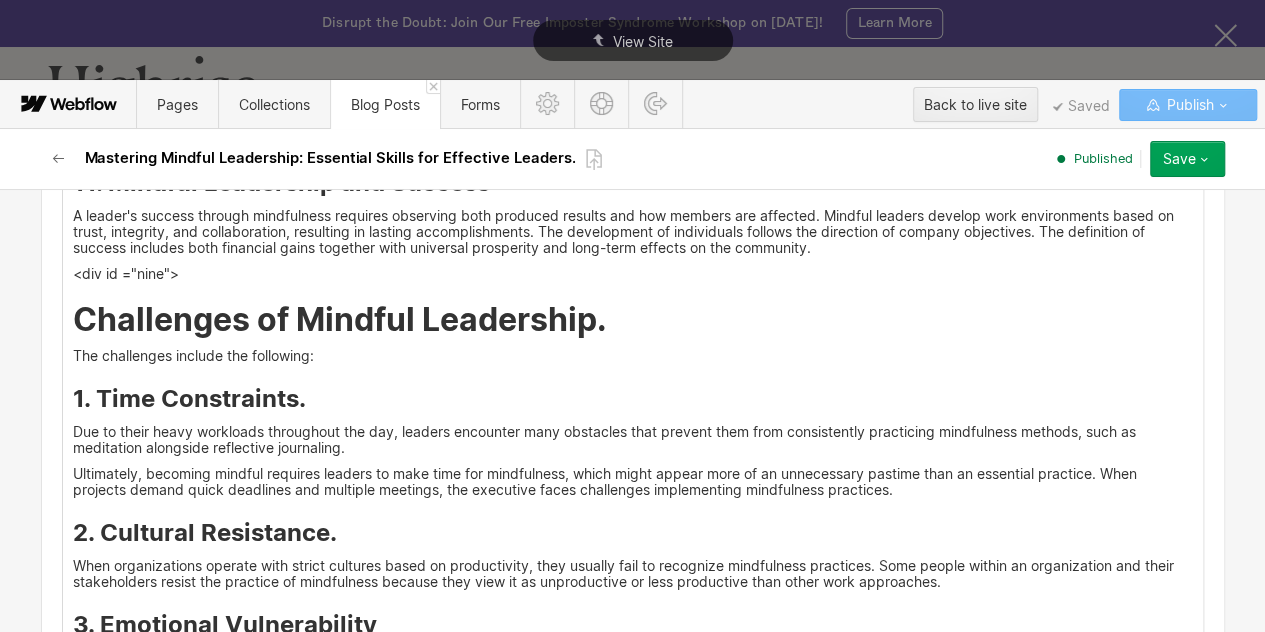 scroll, scrollTop: 8920, scrollLeft: 0, axis: vertical 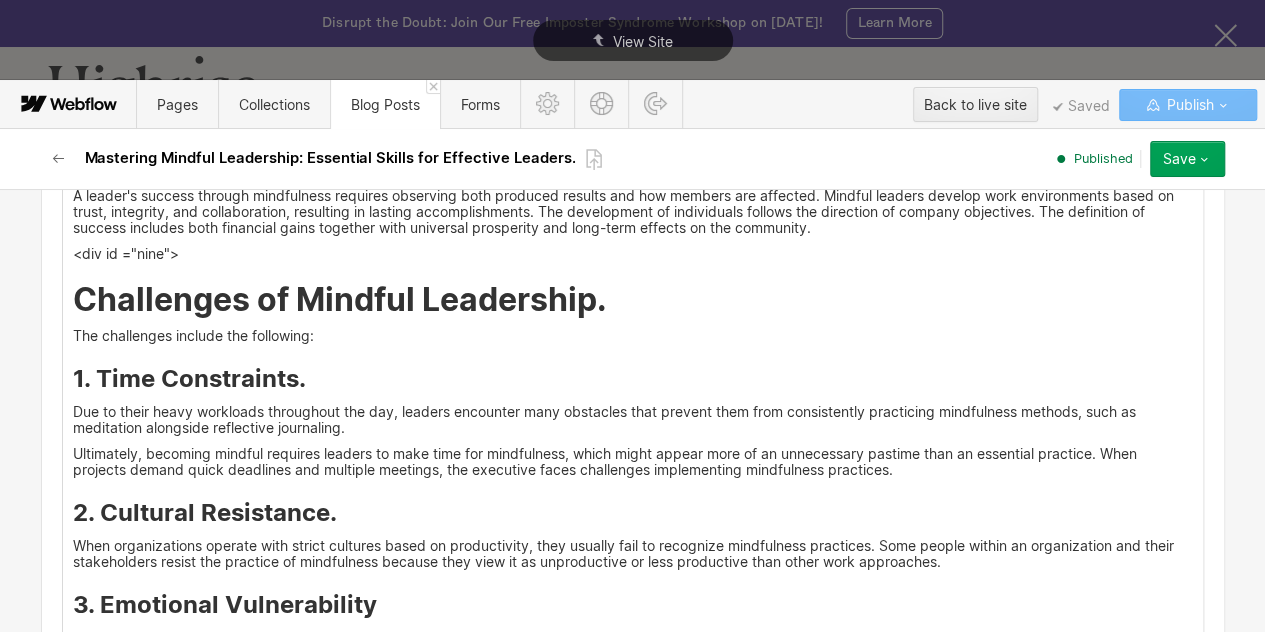 click on "Due to their heavy workloads throughout the day, leaders encounter many obstacles that prevent them from consistently practicing mindfulness methods, such as meditation alongside reflective journaling." at bounding box center [633, 420] 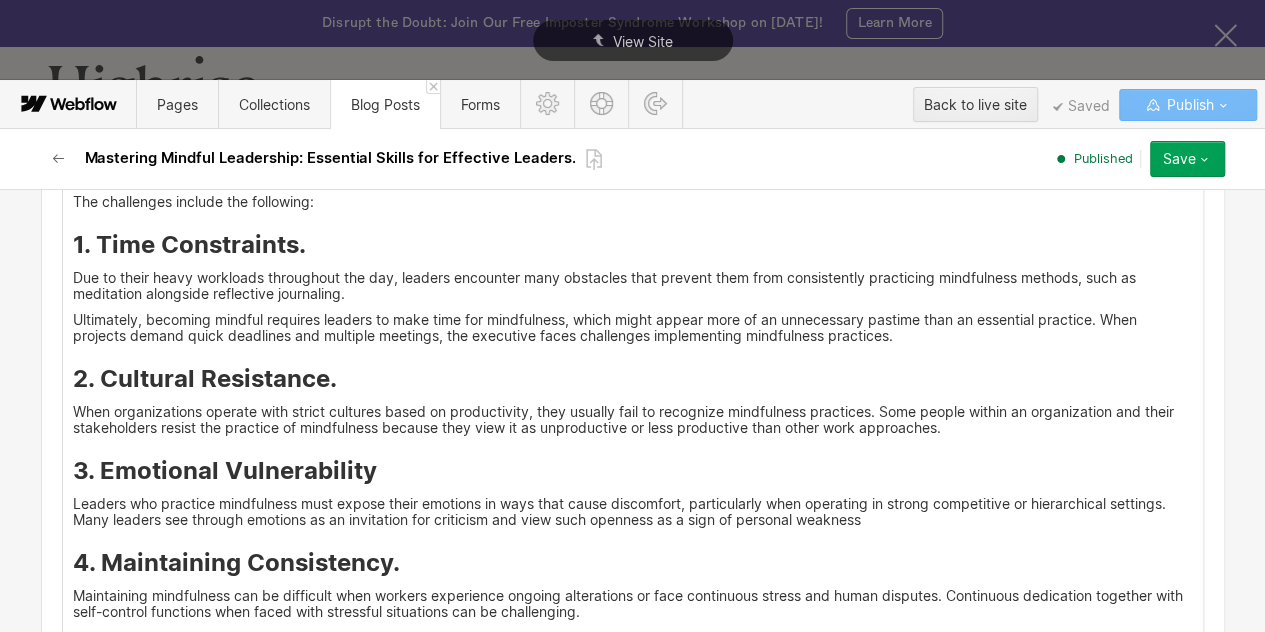 scroll, scrollTop: 9052, scrollLeft: 0, axis: vertical 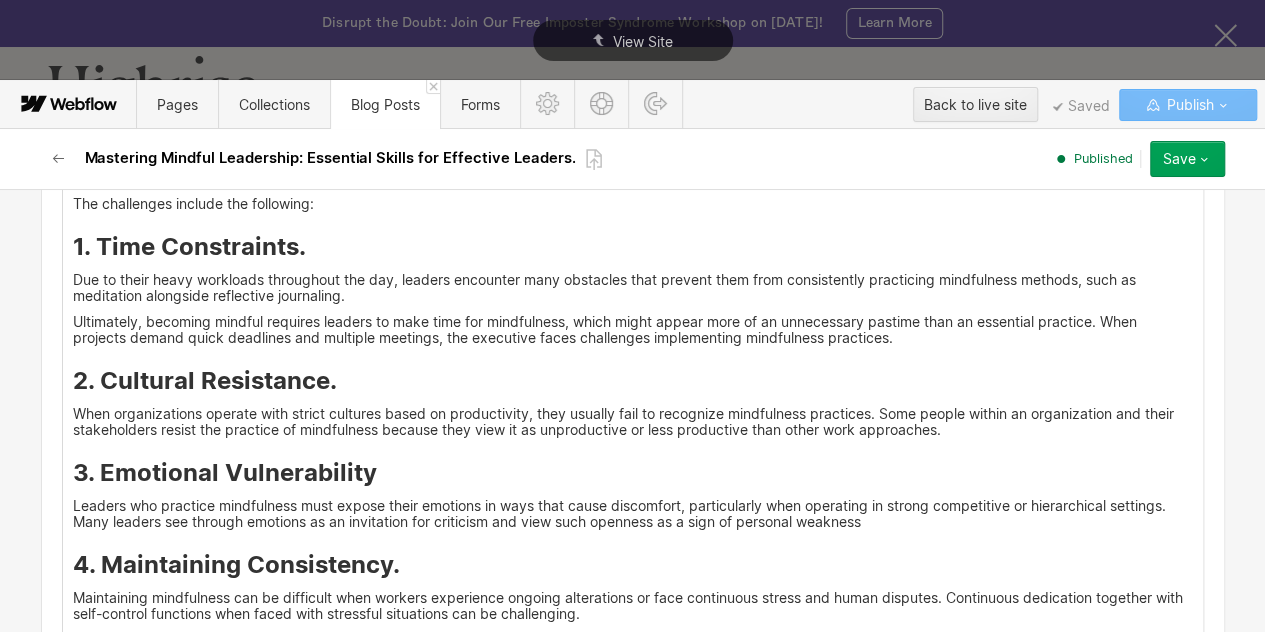 click on "When organizations operate with strict cultures based on productivity, they usually fail to recognize mindfulness practices. Some people within an organization and their stakeholders resist the practice of mindfulness because they view it as unproductive or less productive than other work approaches." at bounding box center (633, 422) 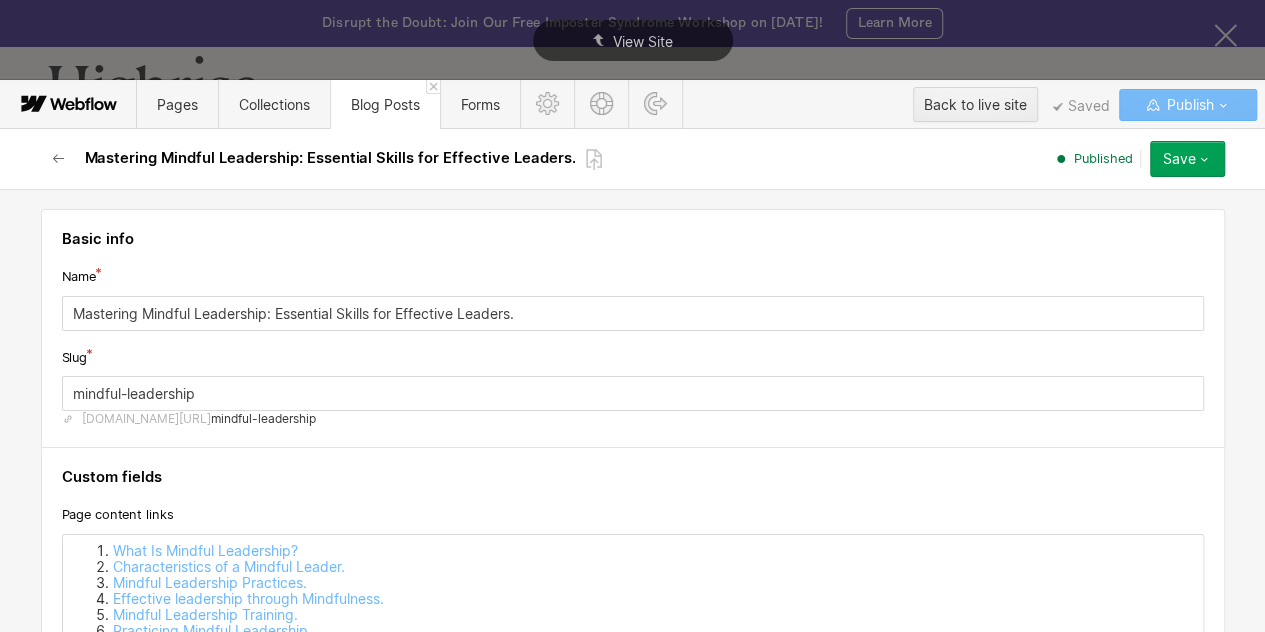scroll, scrollTop: 12, scrollLeft: 0, axis: vertical 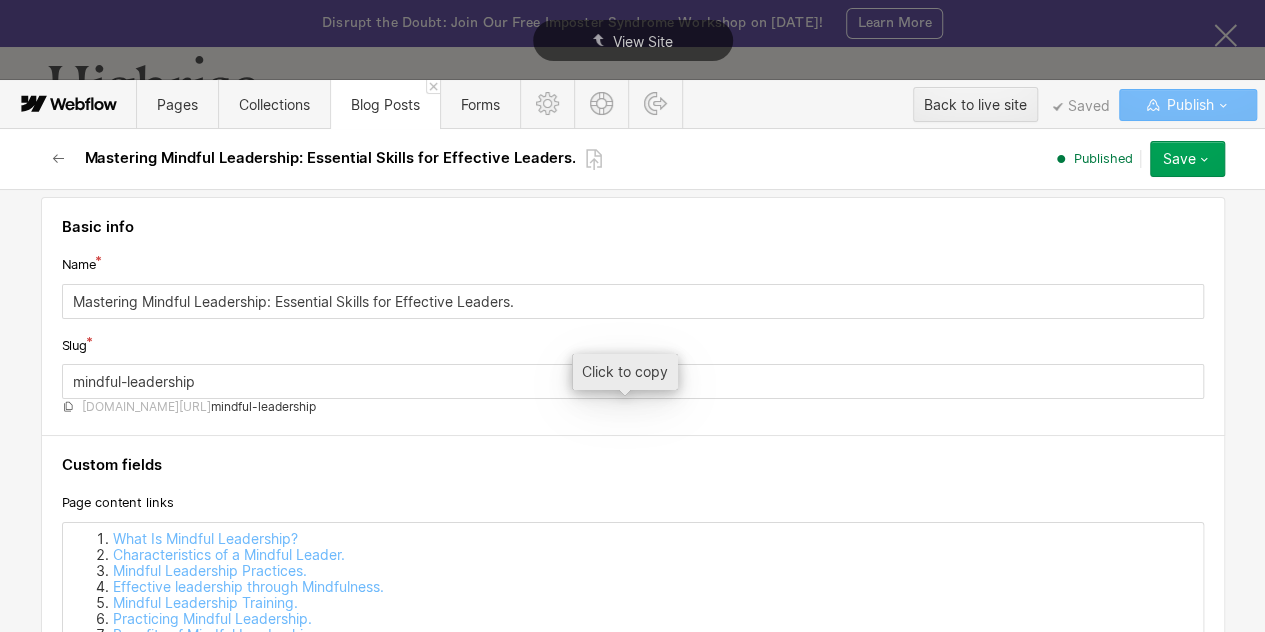 click on "mindful-leadership" at bounding box center [263, 407] 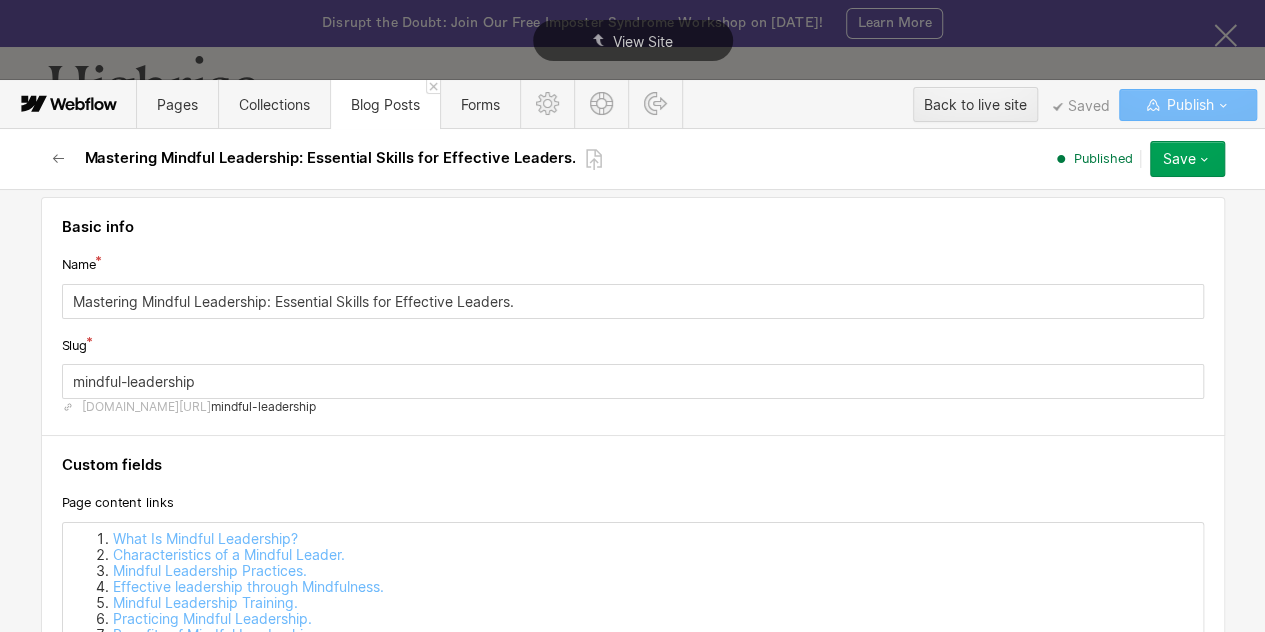 click on "Save" at bounding box center [1179, 159] 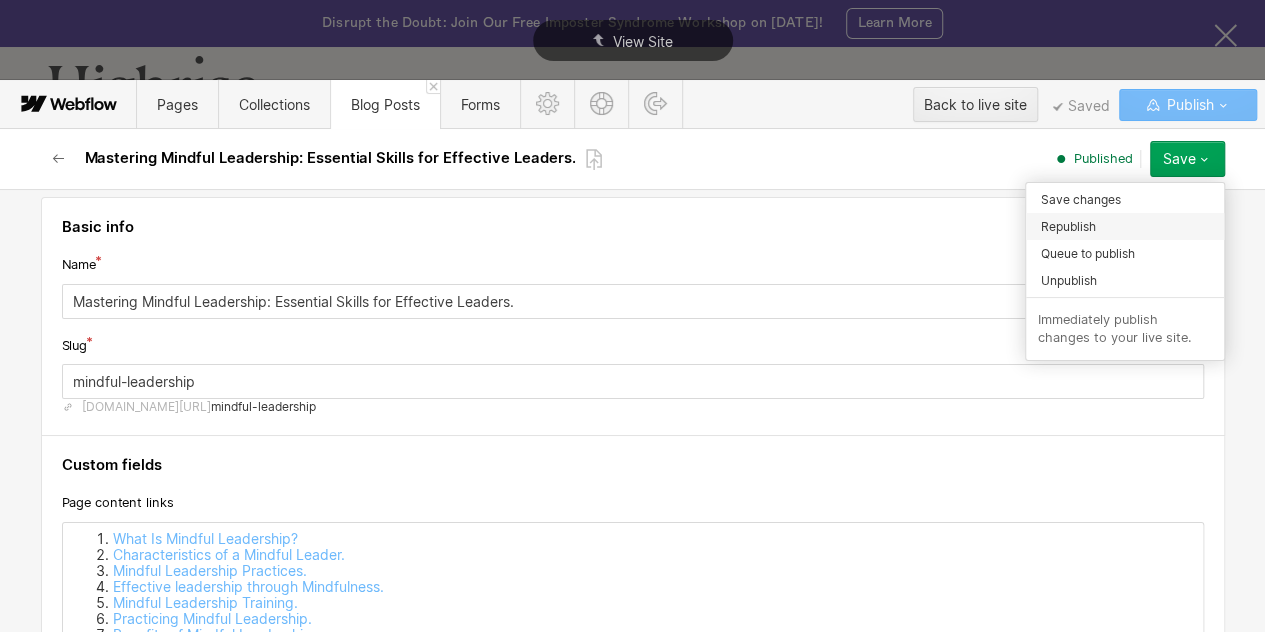 click on "Republish" at bounding box center (1068, 226) 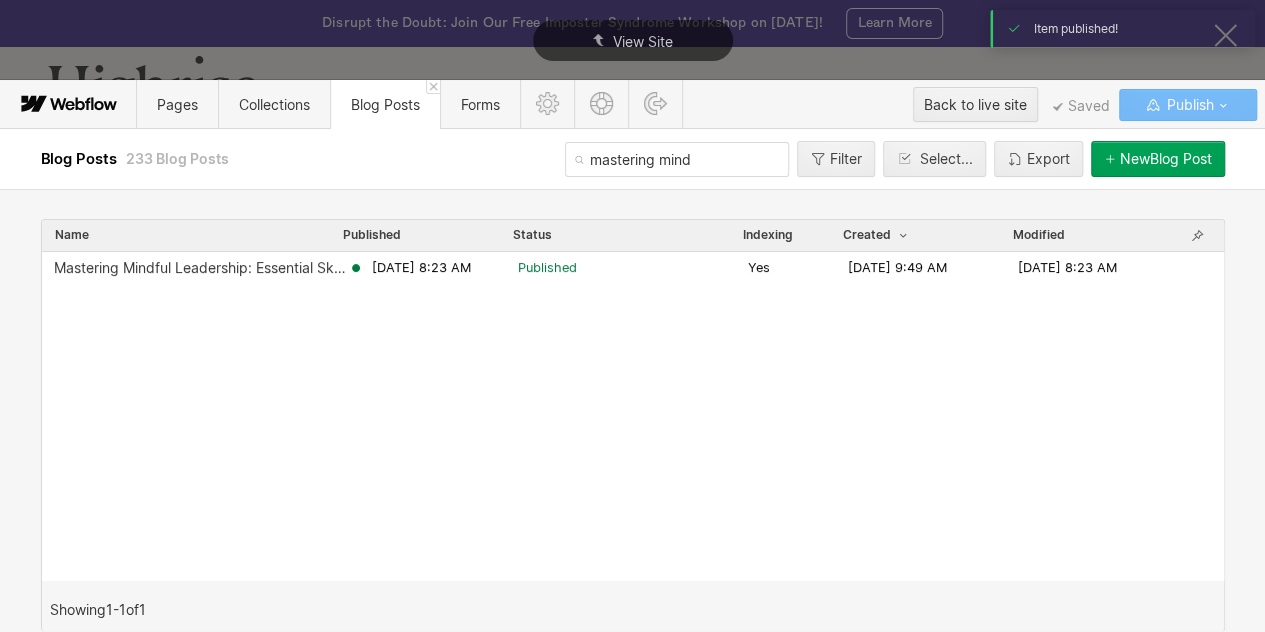 click on "mastering mind" at bounding box center [677, 159] 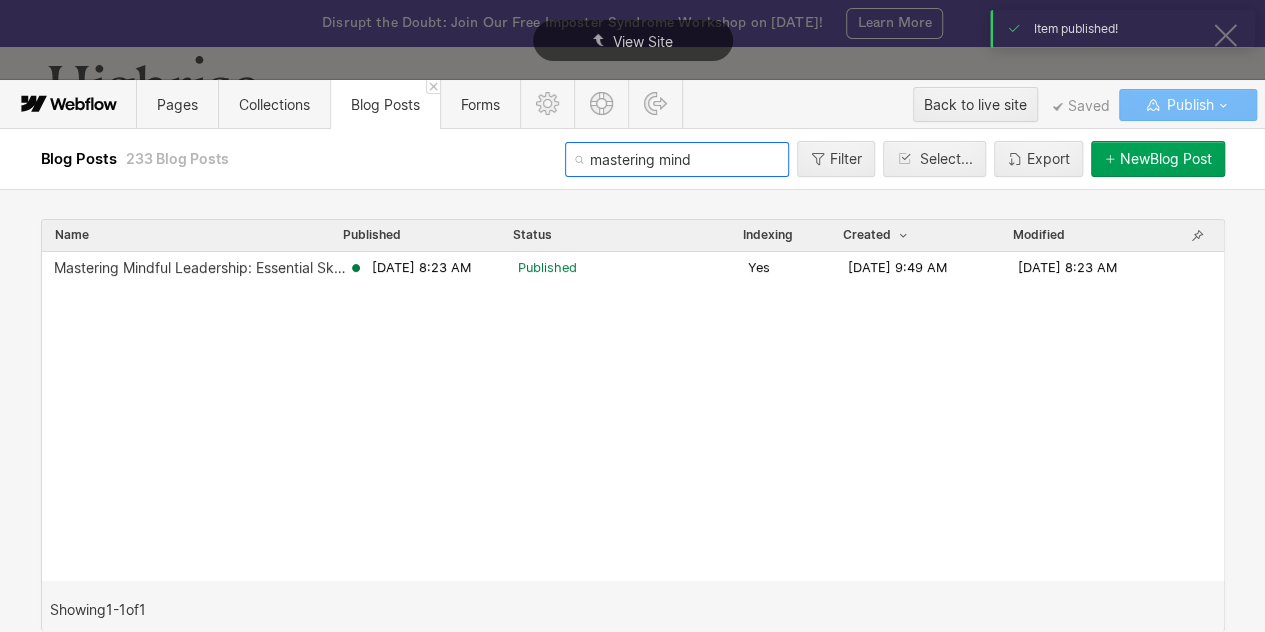click on "mastering mind" at bounding box center [677, 159] 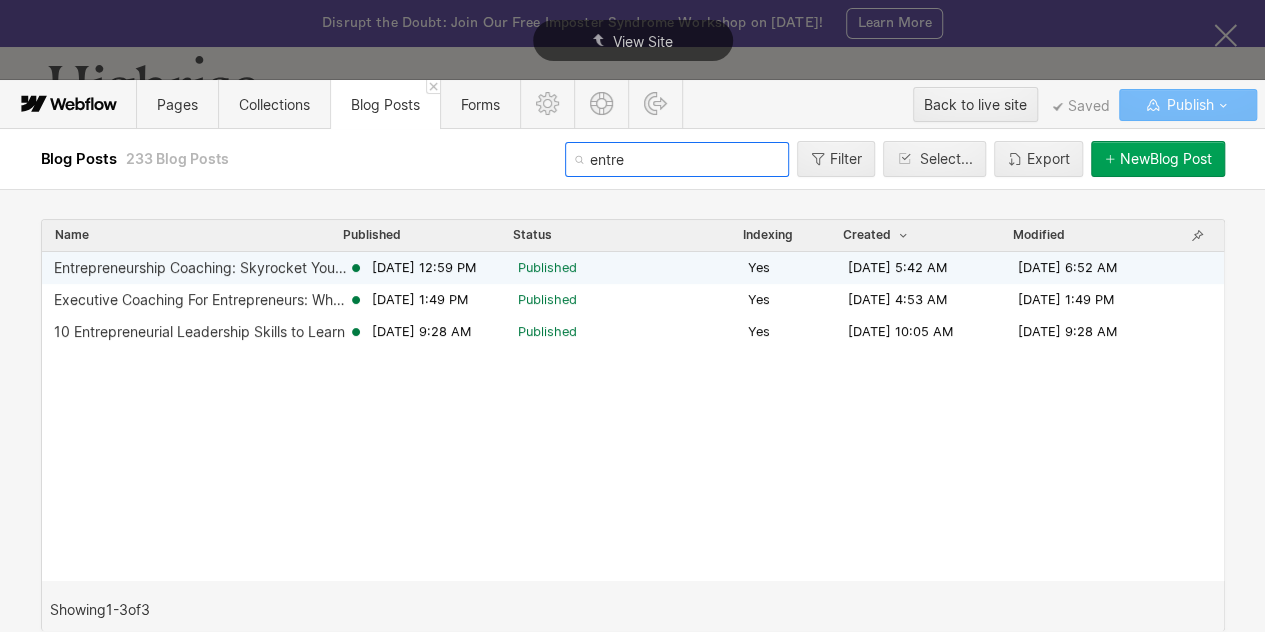 type on "entre" 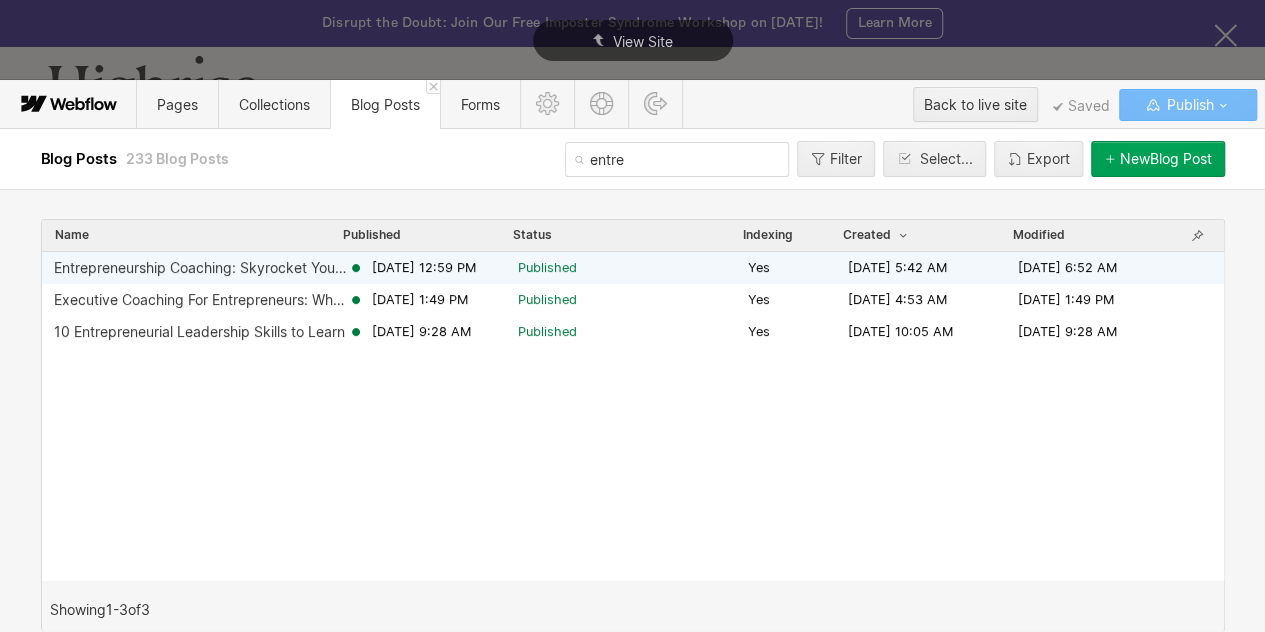 click on "Entrepreneurship Coaching: Skyrocket Your Business Success Jun 10, 2025 12:59 PM Published Yes May 6, 2025 5:42 AM May 6, 2025 6:52 AM" at bounding box center (633, 268) 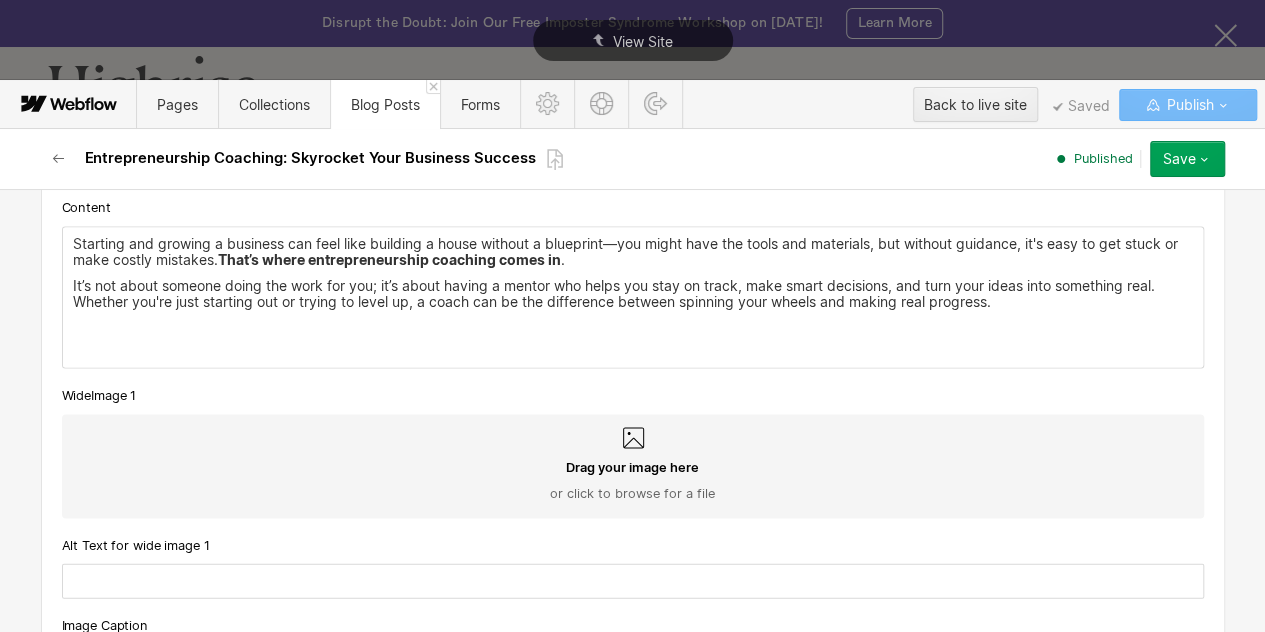 scroll, scrollTop: 1972, scrollLeft: 0, axis: vertical 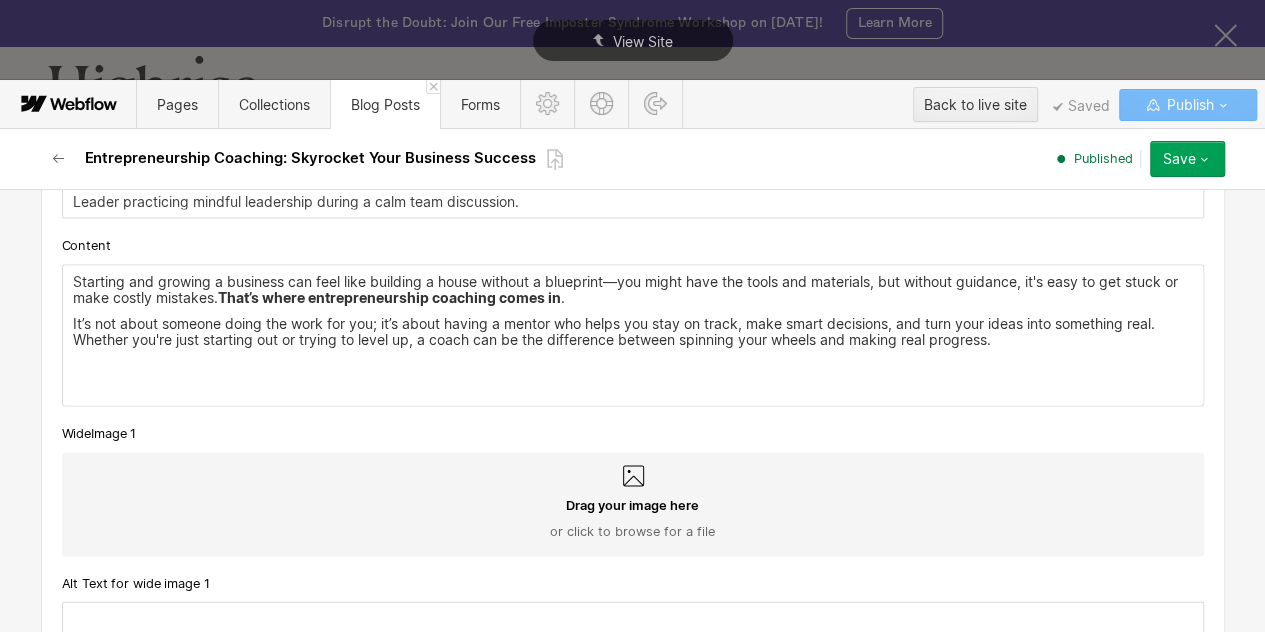click on "It’s not about someone doing the work for you; it’s about having a mentor who helps you stay on track, make smart decisions, and turn your ideas into something real. Whether you're just starting out or trying to level up, a coach can be the difference between spinning your wheels and making real progress." at bounding box center [633, 331] 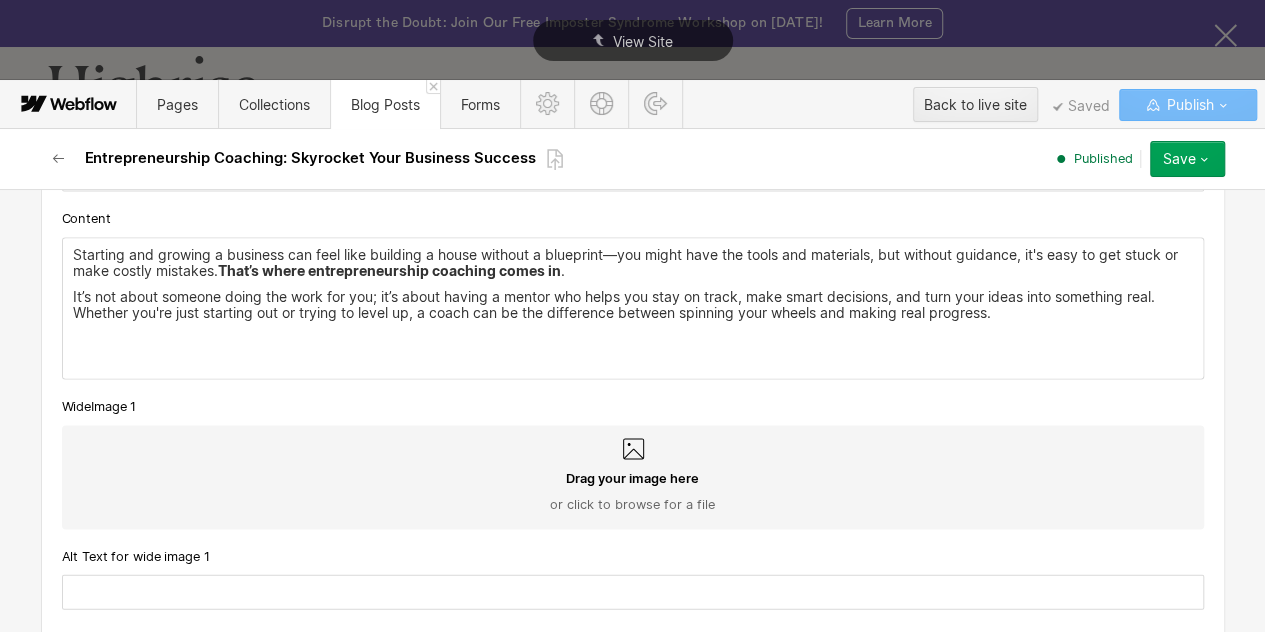 scroll, scrollTop: 2000, scrollLeft: 0, axis: vertical 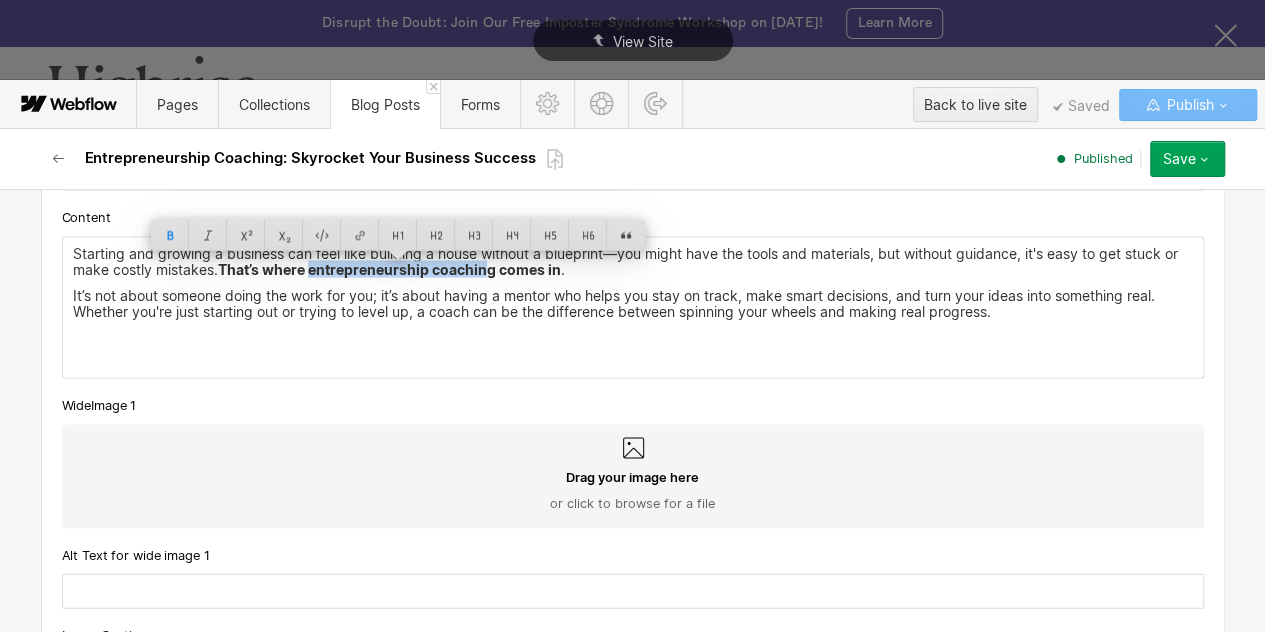 drag, startPoint x: 308, startPoint y: 268, endPoint x: 486, endPoint y: 268, distance: 178 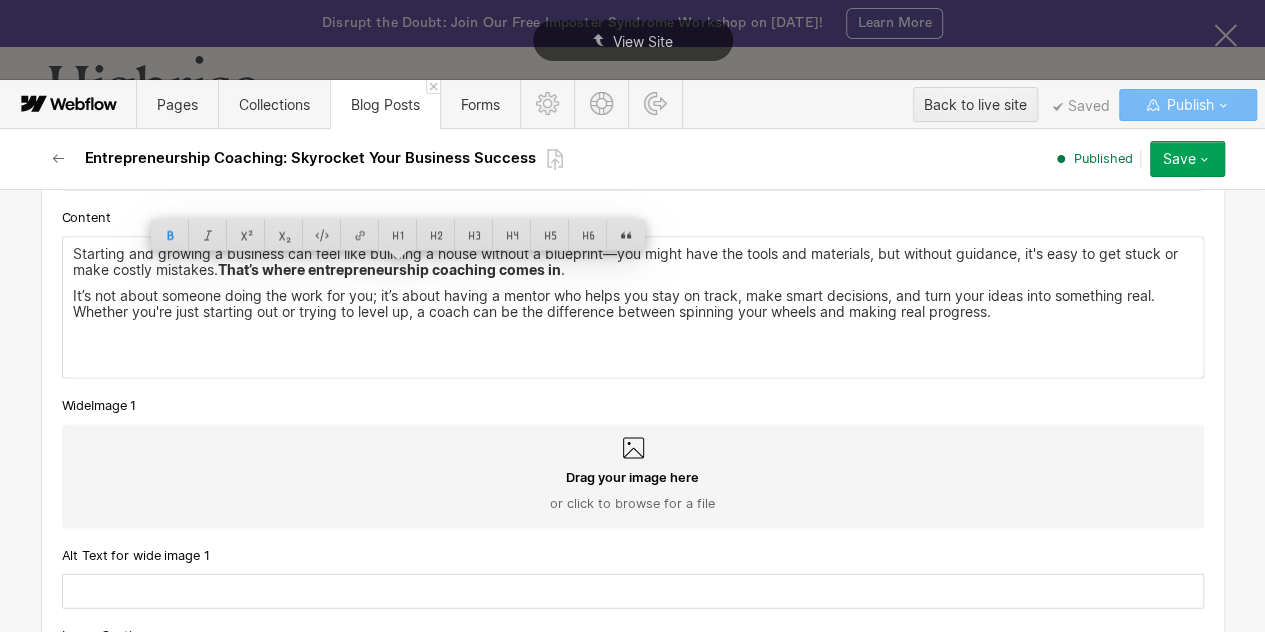 click on "It’s not about someone doing the work for you; it’s about having a mentor who helps you stay on track, make smart decisions, and turn your ideas into something real. Whether you're just starting out or trying to level up, a coach can be the difference between spinning your wheels and making real progress." at bounding box center [633, 303] 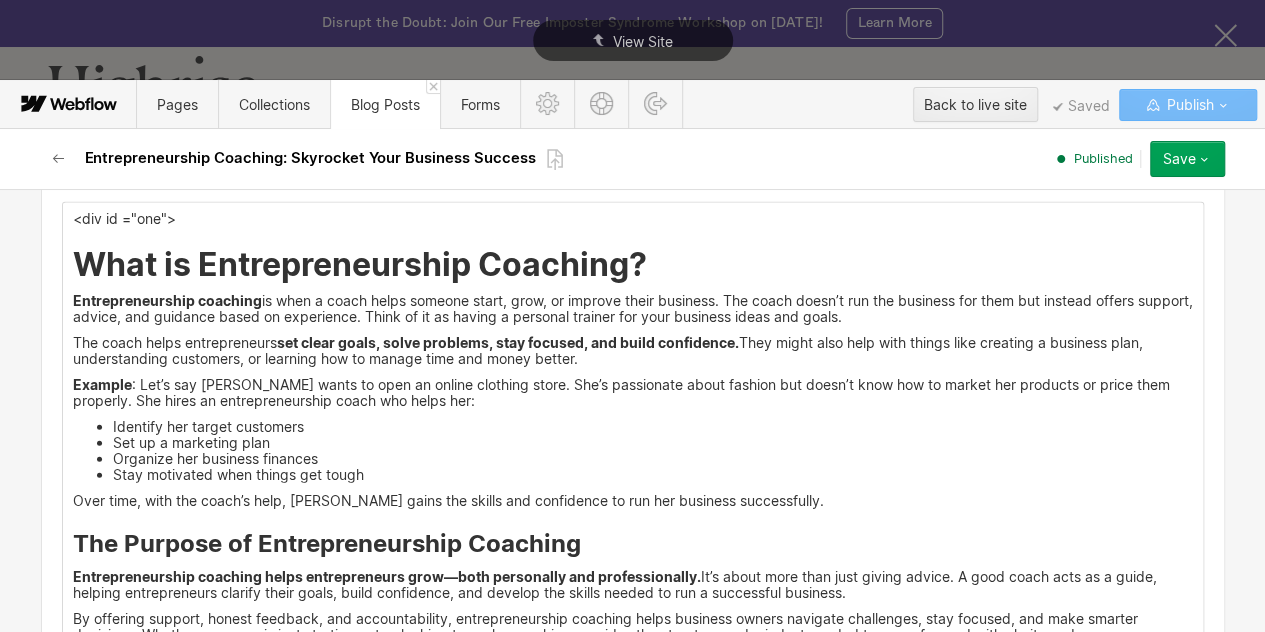 scroll, scrollTop: 2615, scrollLeft: 0, axis: vertical 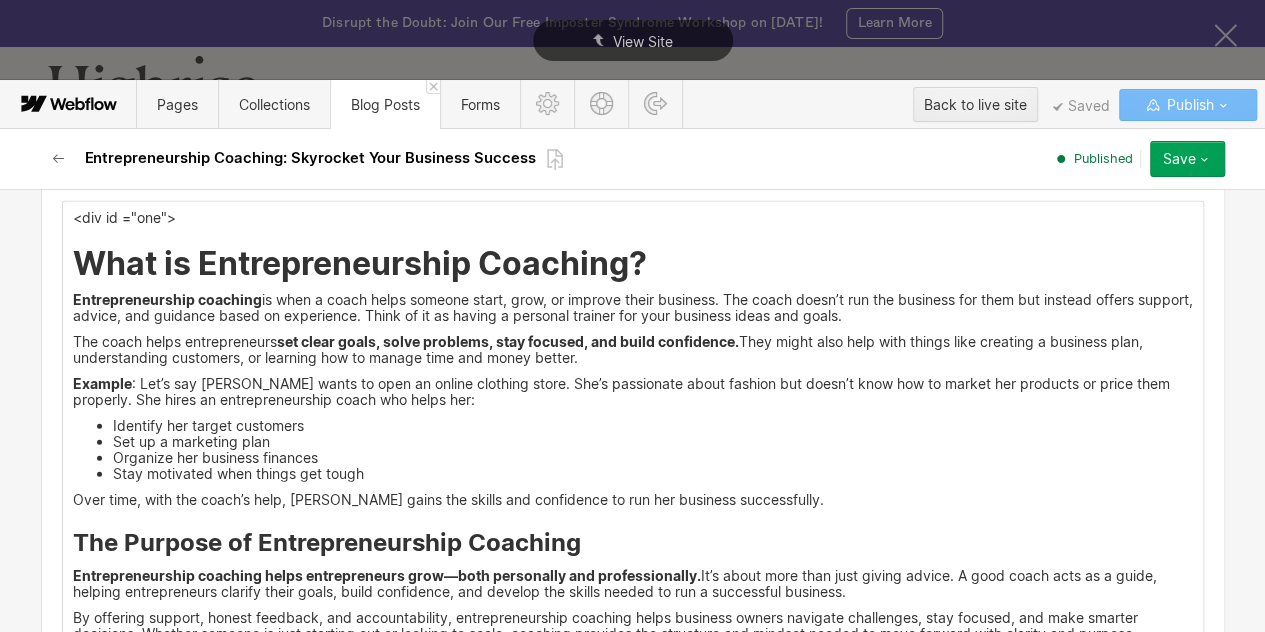 drag, startPoint x: 252, startPoint y: 295, endPoint x: 66, endPoint y: 293, distance: 186.01076 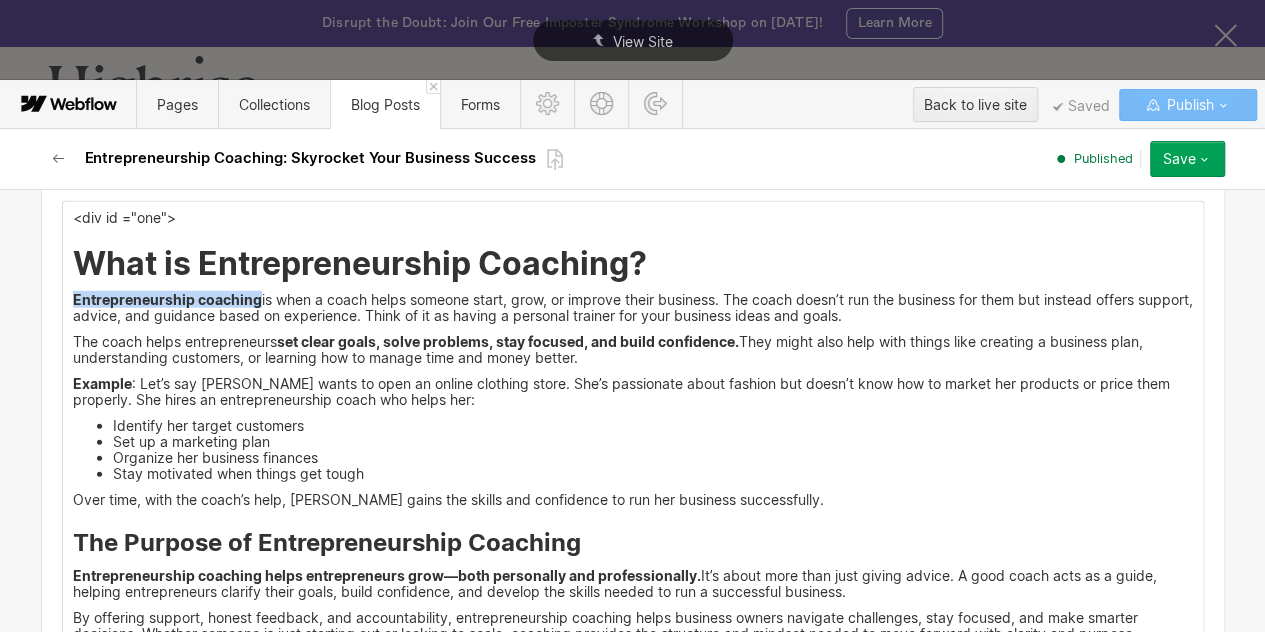 drag, startPoint x: 249, startPoint y: 301, endPoint x: 49, endPoint y: 297, distance: 200.04 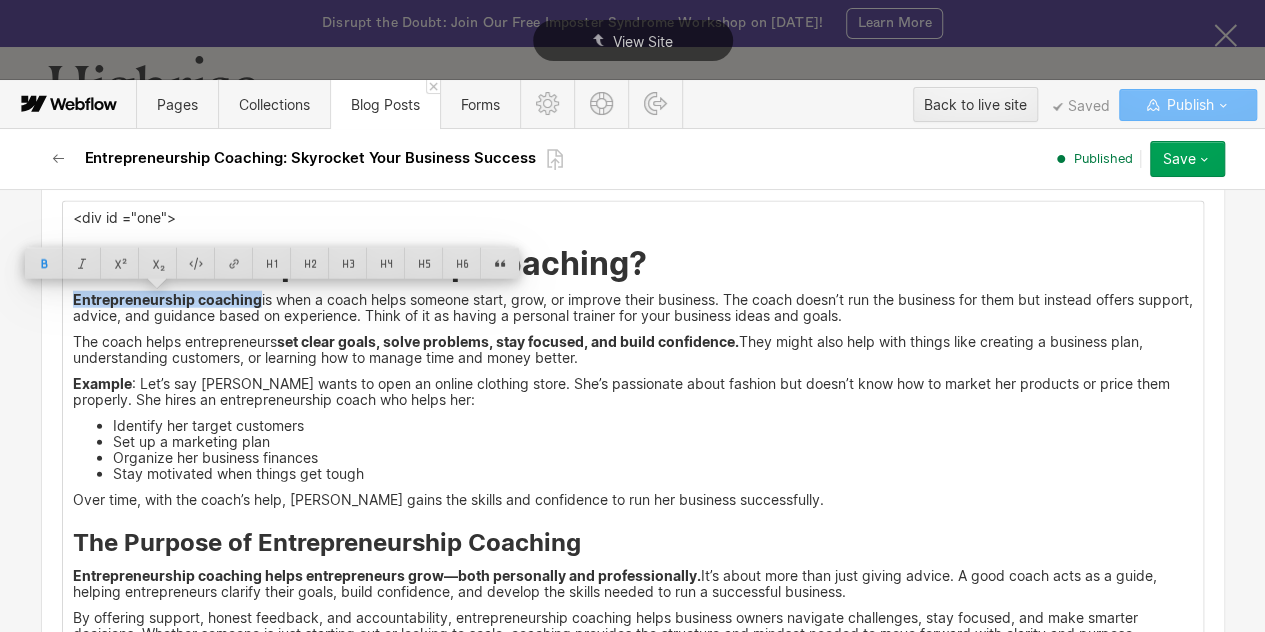 click on "Set up a marketing plan" at bounding box center [653, 442] 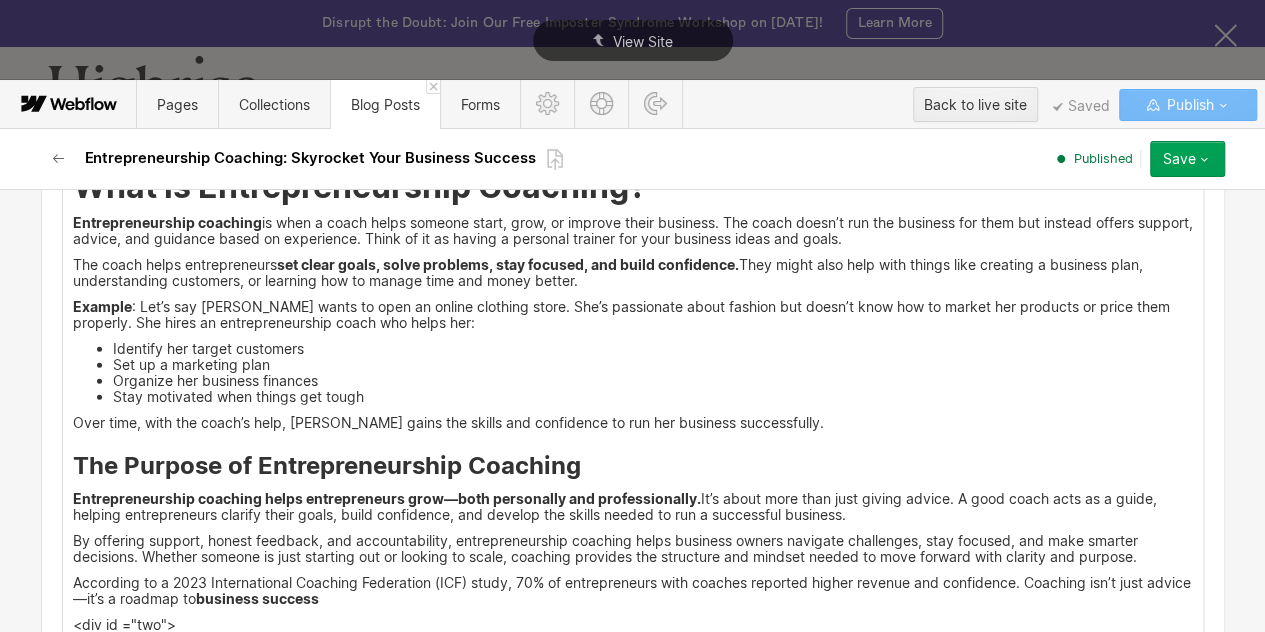 scroll, scrollTop: 2694, scrollLeft: 0, axis: vertical 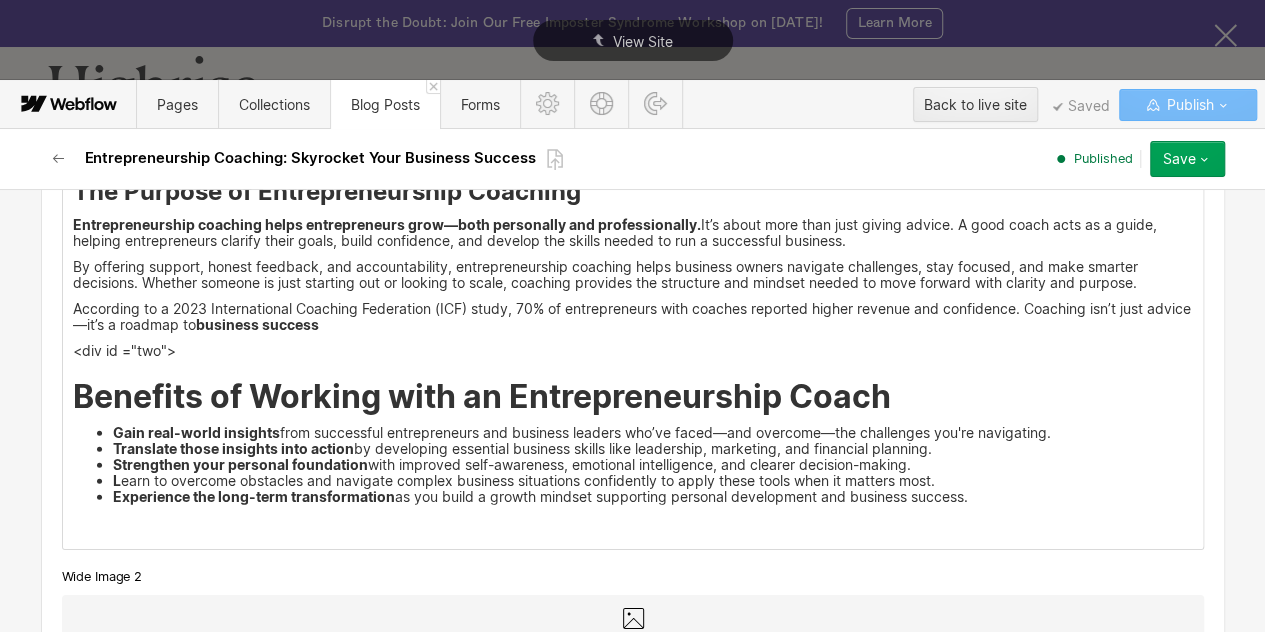 click on "By offering support, honest feedback, and accountability, entrepreneurship coaching helps business owners navigate challenges, stay focused, and make smarter decisions. Whether someone is just starting out or looking to scale, coaching provides the structure and mindset needed to move forward with clarity and purpose." at bounding box center [633, 275] 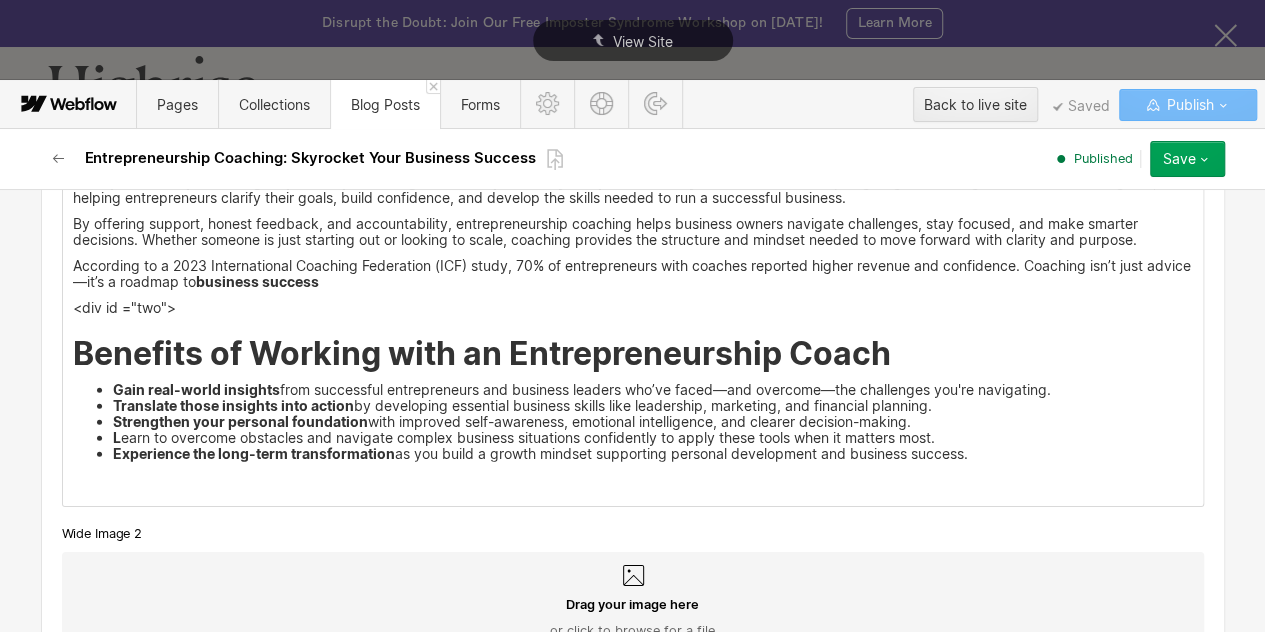scroll, scrollTop: 3011, scrollLeft: 0, axis: vertical 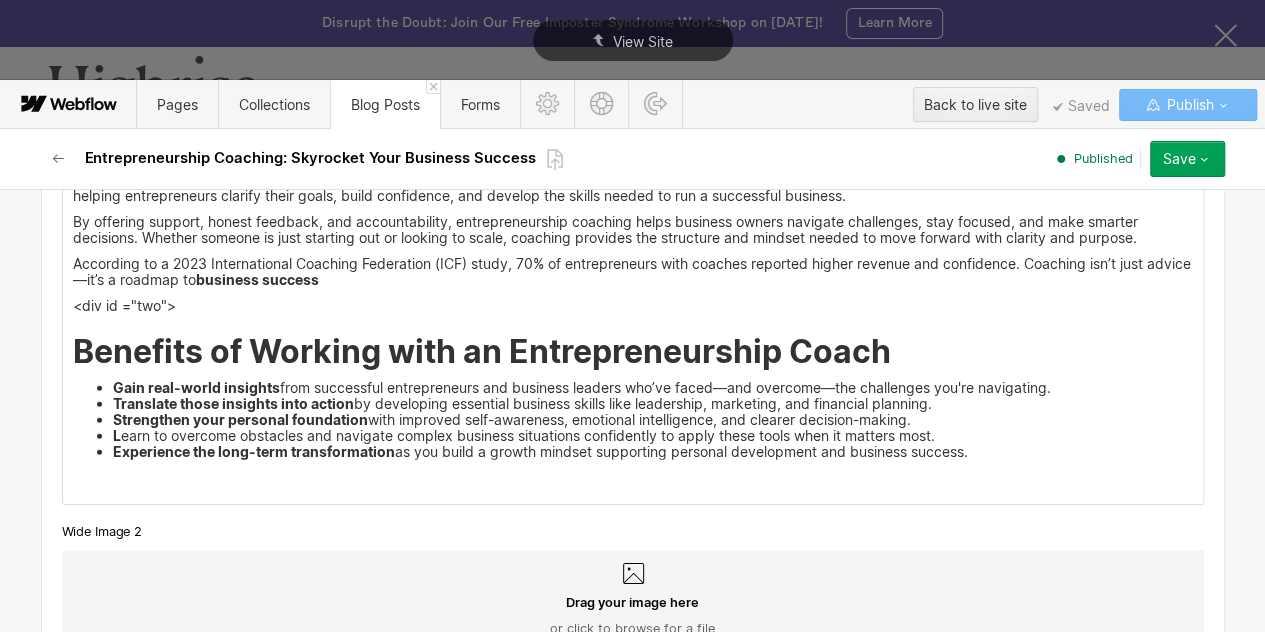 click on "<div id ="one"> What is Entrepreneurship Coaching? Entrepreneurship coaching  is when a coach helps someone start, grow, or improve their business. The coach doesn’t run the business for them but instead offers support, advice, and guidance based on experience. Think of it as having a personal trainer for your business ideas and goals. The coach helps entrepreneurs  set clear goals, solve problems, stay focused, and build confidence.  They might also help with things like creating a business plan, understanding customers, or learning how to manage time and money better. Example : Let’s say Sarah wants to open an online clothing store. She’s passionate about fashion but doesn’t know how to market her products or price them properly. She hires an entrepreneurship coach who helps her: Identify her target customers Set up a marketing plan Organize her business finances Stay motivated when things get tough The Purpose of Entrepreneurship Coaching business success <div id ="two"> Gain real-world insights L" at bounding box center [633, 155] 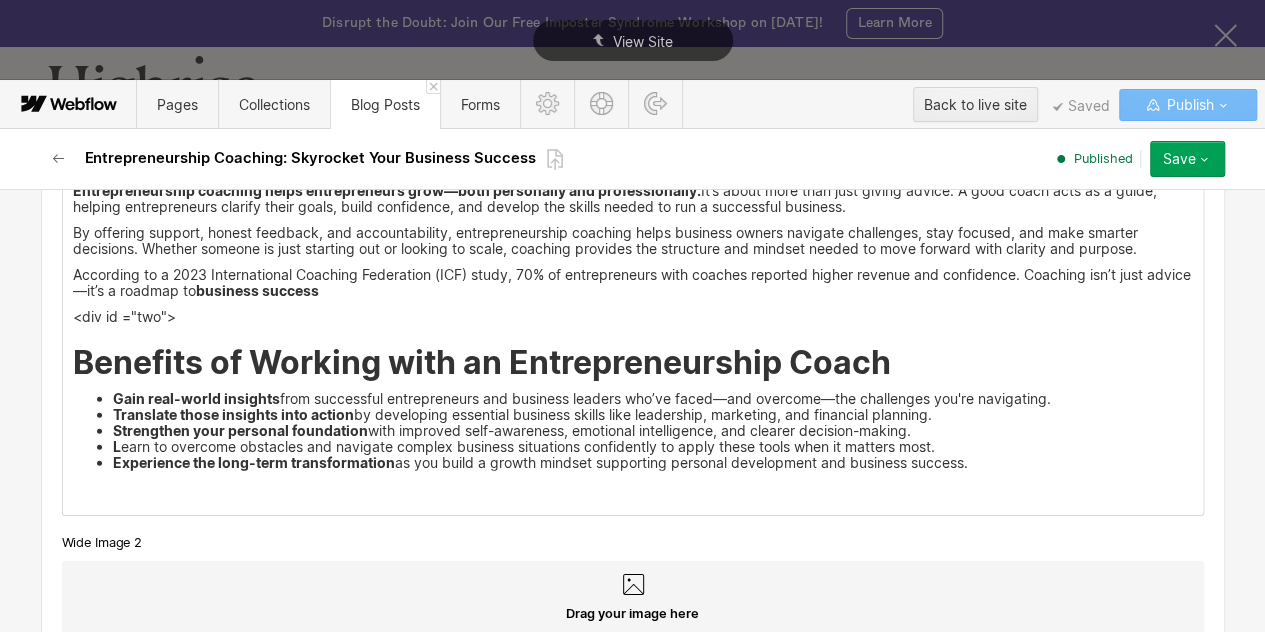 scroll, scrollTop: 2962, scrollLeft: 0, axis: vertical 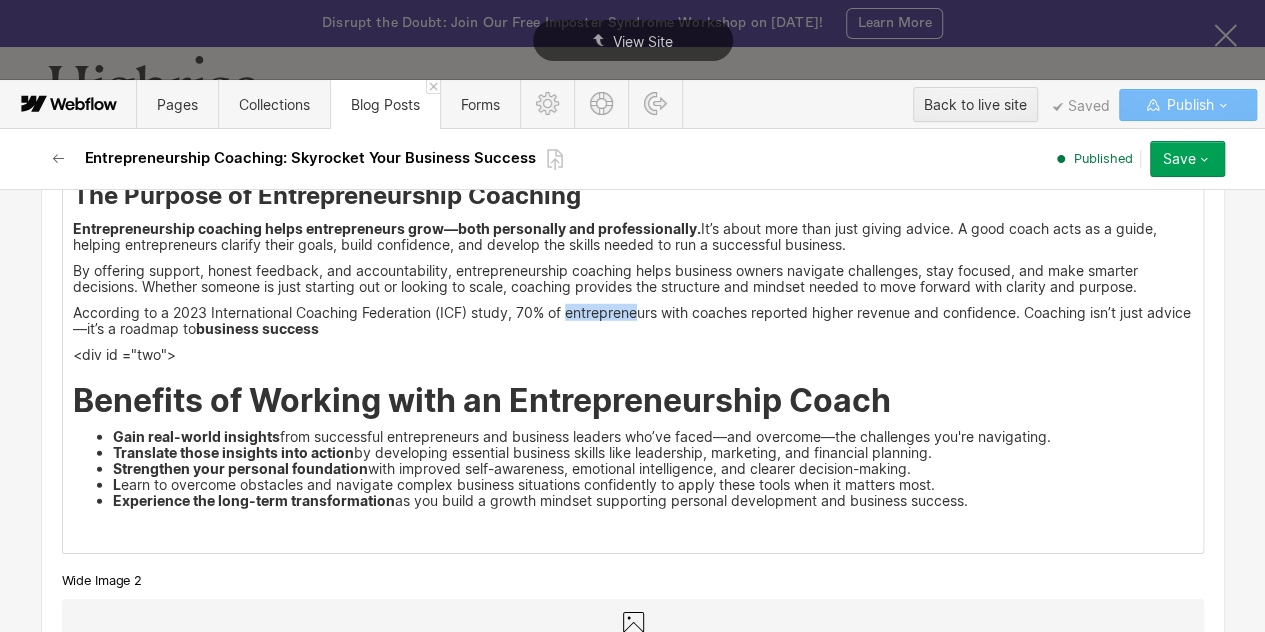 drag, startPoint x: 559, startPoint y: 313, endPoint x: 651, endPoint y: 311, distance: 92.021736 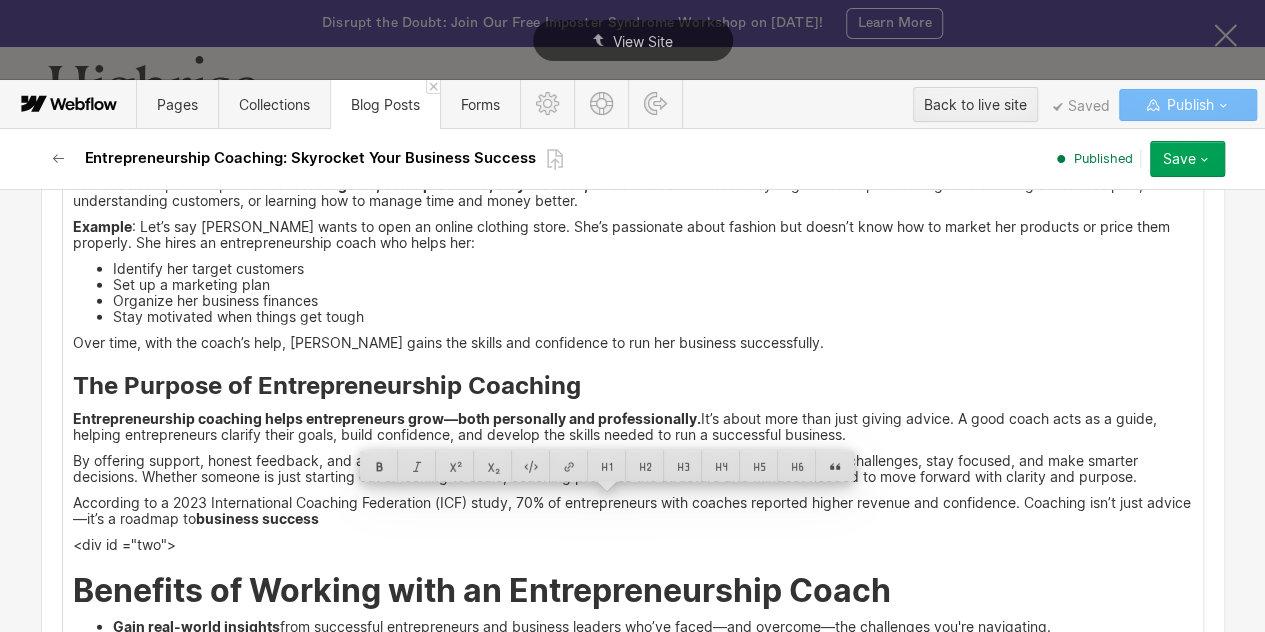 scroll, scrollTop: 2774, scrollLeft: 0, axis: vertical 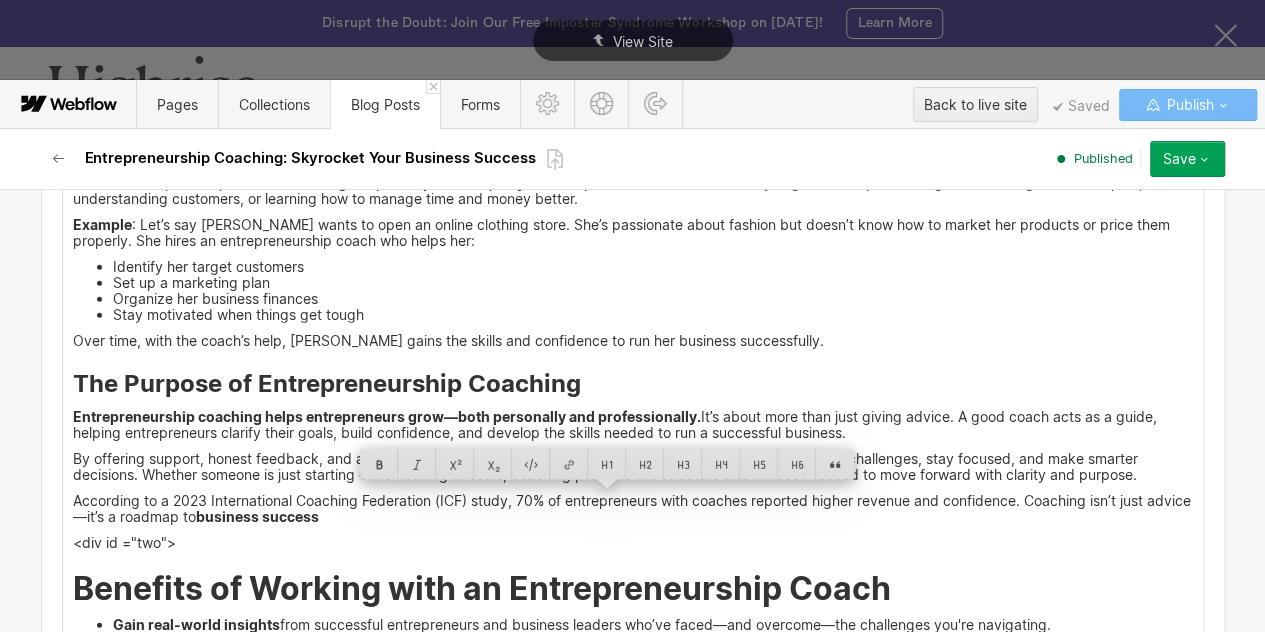 click on "By offering support, honest feedback, and accountability, entrepreneurship coaching helps business owners navigate challenges, stay focused, and make smarter decisions. Whether someone is just starting out or looking to scale, coaching provides the structure and mindset needed to move forward with clarity and purpose." at bounding box center [633, 467] 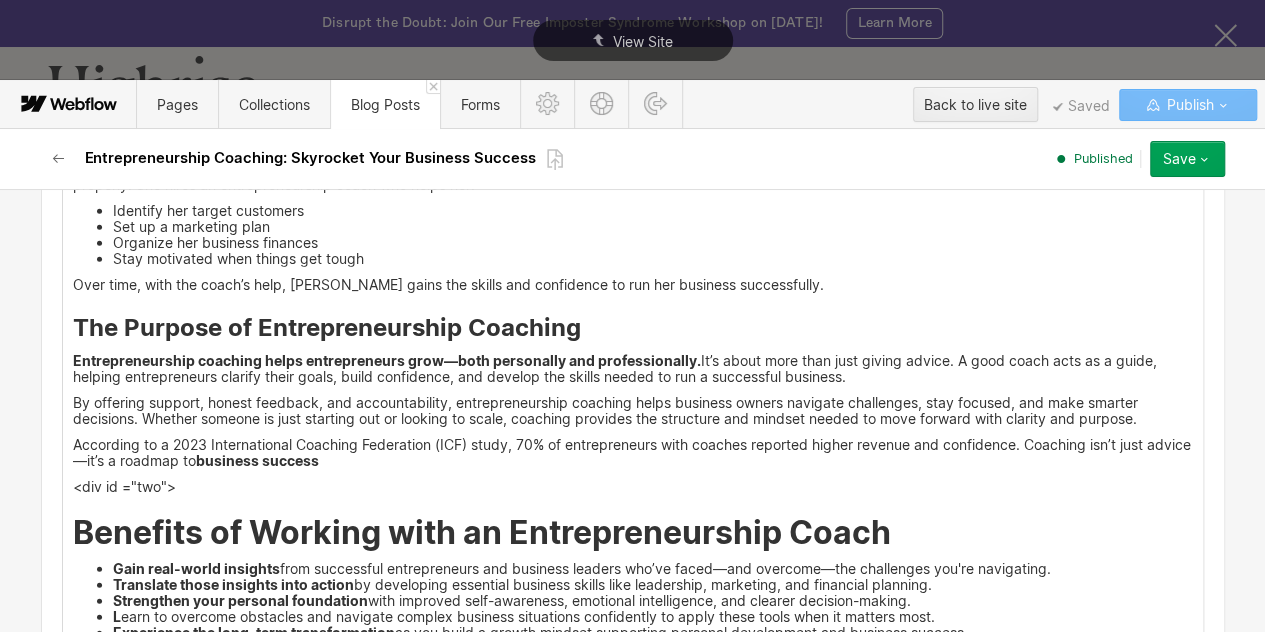 scroll, scrollTop: 2831, scrollLeft: 0, axis: vertical 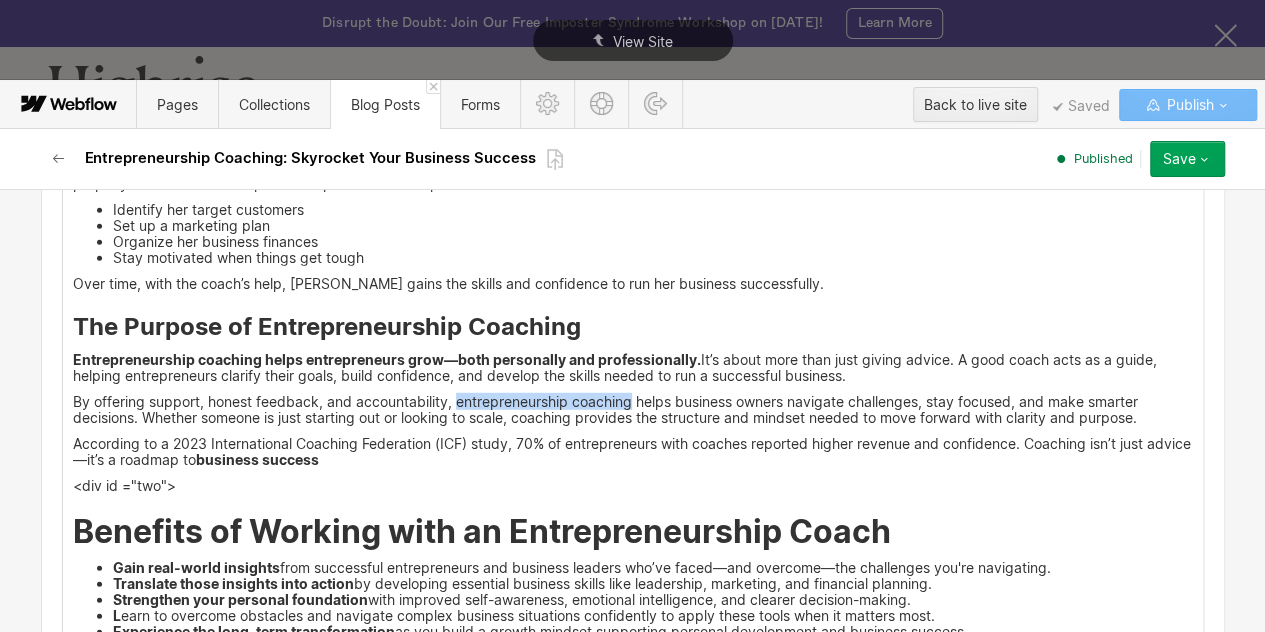 drag, startPoint x: 626, startPoint y: 402, endPoint x: 449, endPoint y: 394, distance: 177.1807 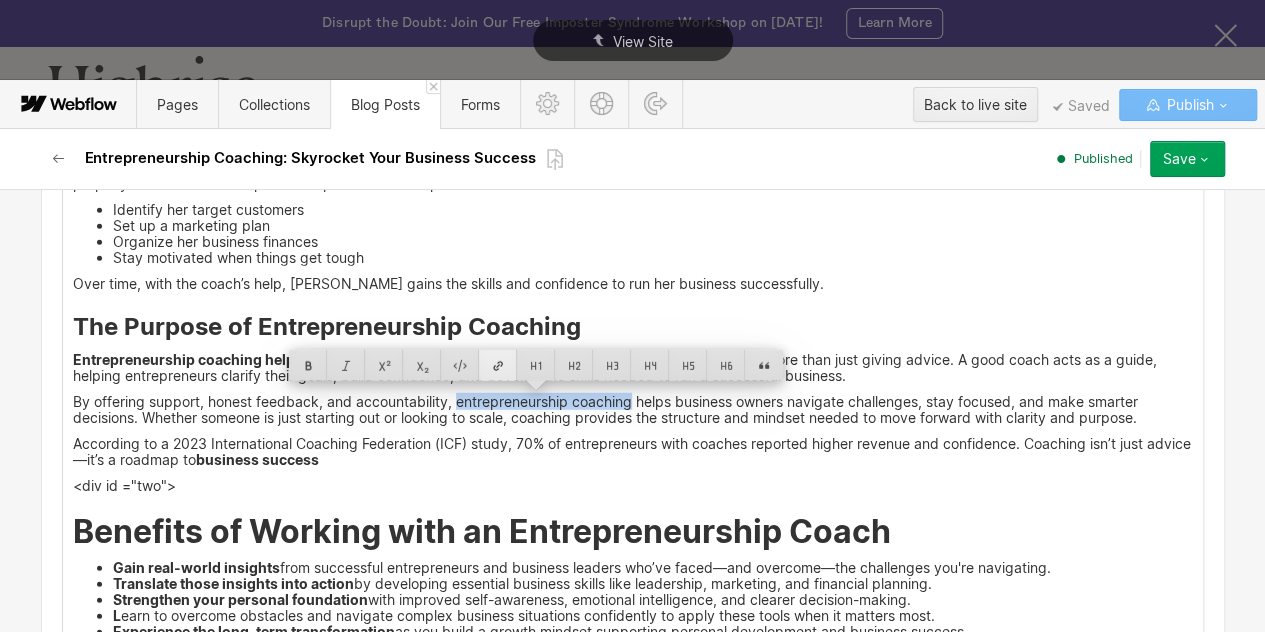 click at bounding box center [498, 365] 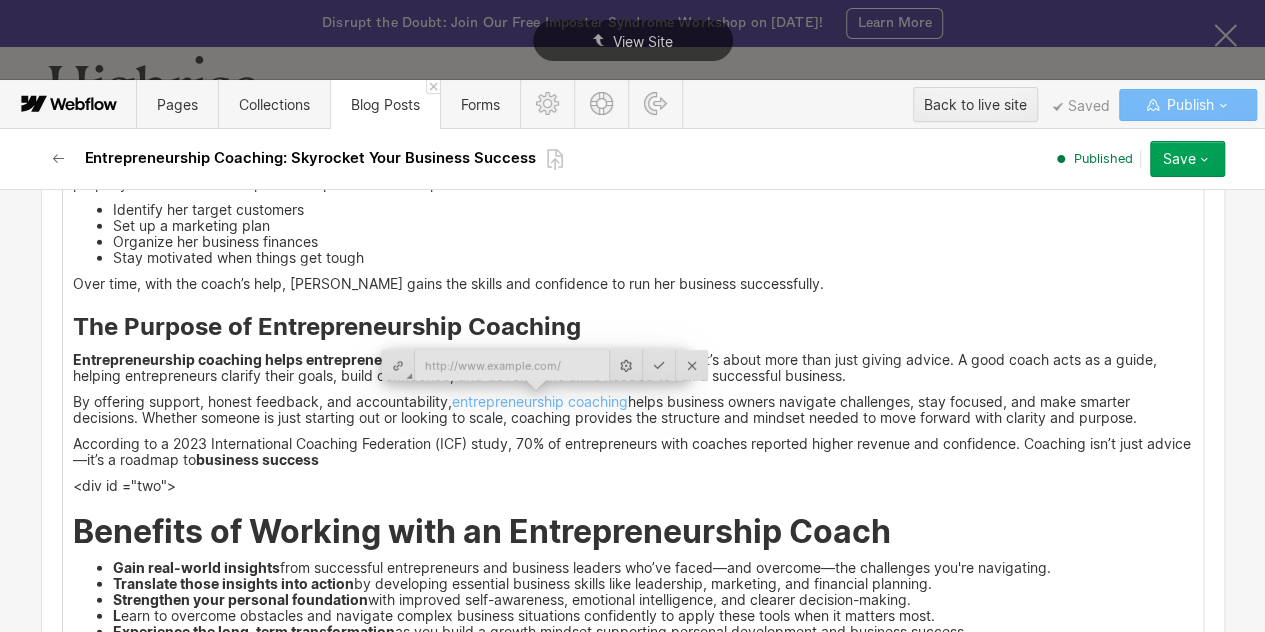 type on "https://www.tryhighrise.com/blog-posts/executive-coaching-for-entrepreneurs" 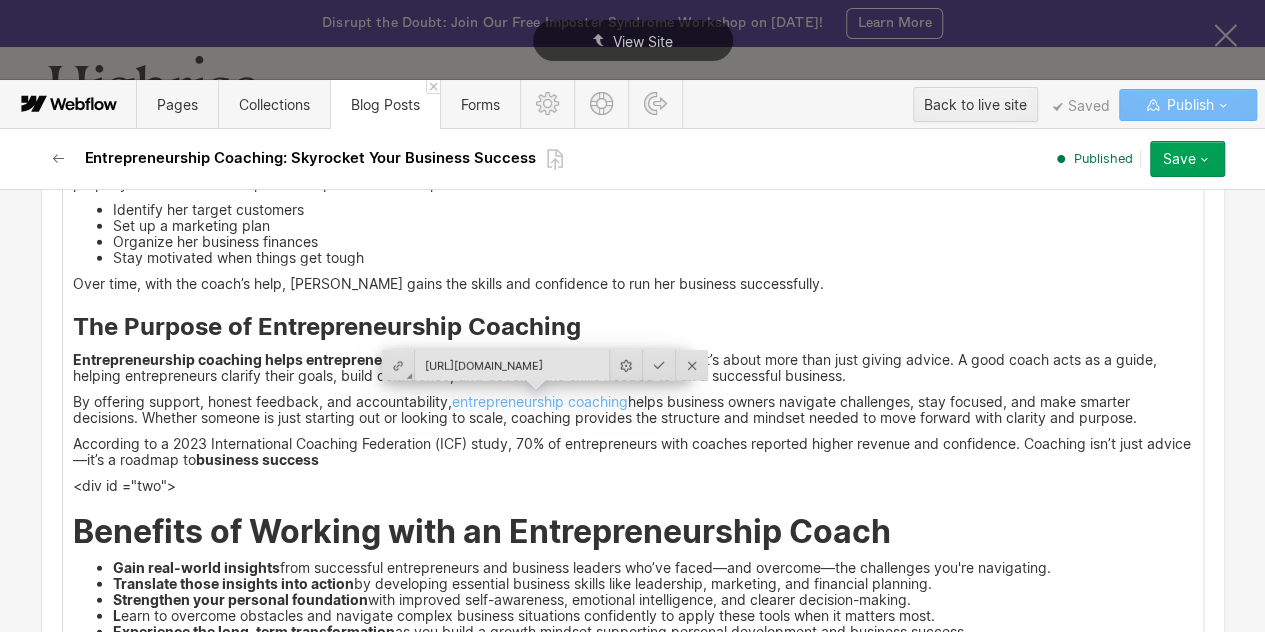 scroll, scrollTop: 0, scrollLeft: 254, axis: horizontal 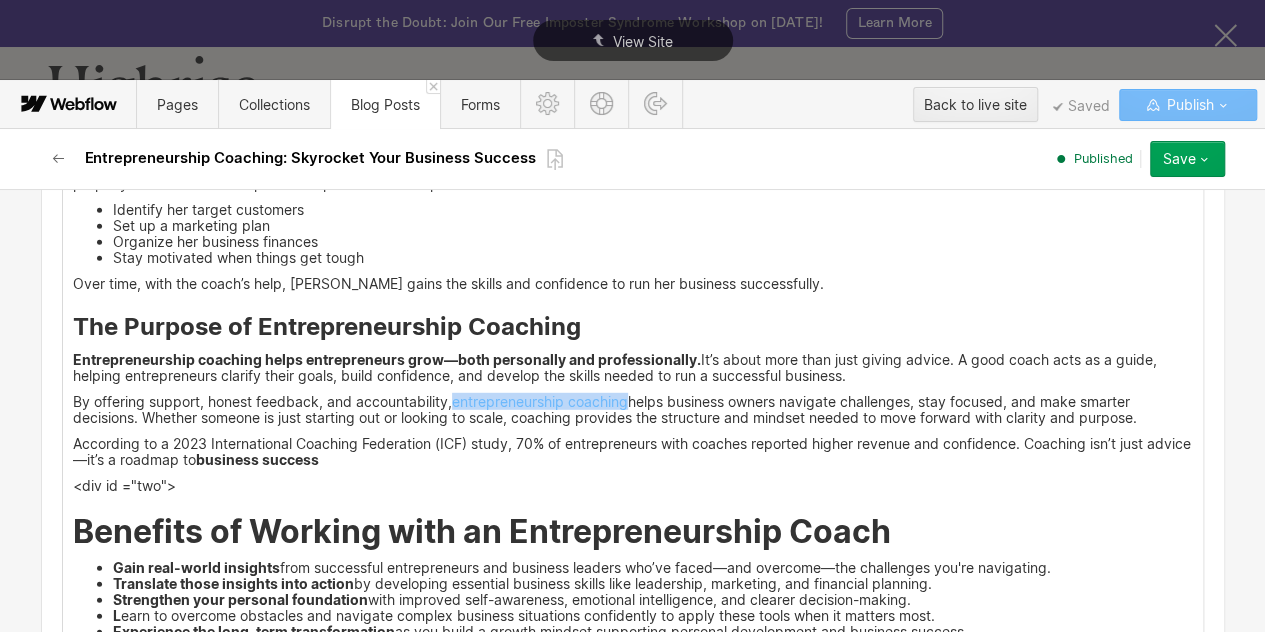 click on "By offering support, honest feedback, and accountability,  entrepreneurship coaching  helps business owners navigate challenges, stay focused, and make smarter decisions. Whether someone is just starting out or looking to scale, coaching provides the structure and mindset needed to move forward with clarity and purpose." at bounding box center (633, 410) 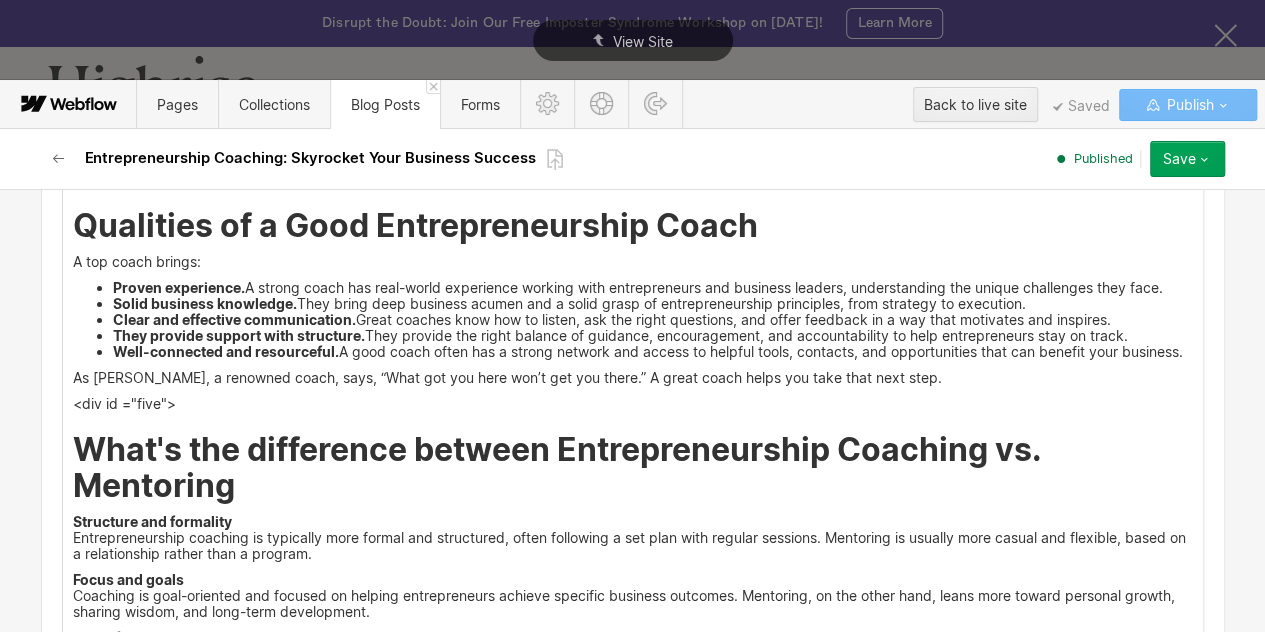 scroll, scrollTop: 3961, scrollLeft: 0, axis: vertical 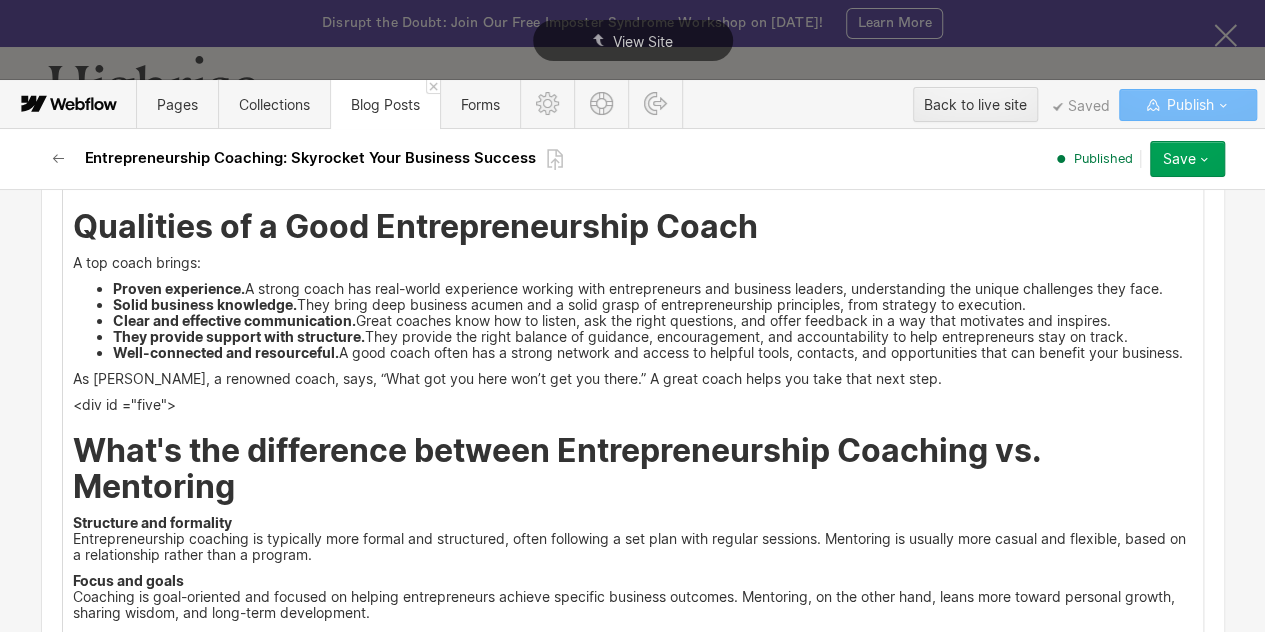 click on "Clear and effective communication.  Great coaches know how to listen, ask the right questions, and offer feedback in a way that motivates and inspires." at bounding box center (653, 321) 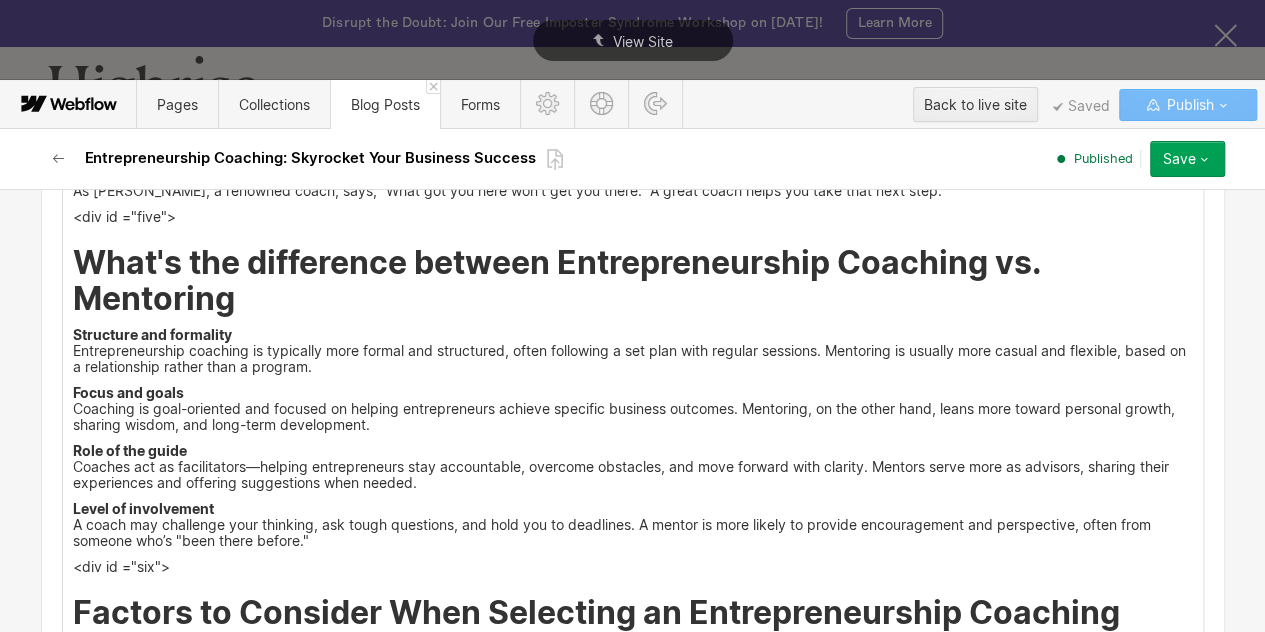 scroll, scrollTop: 4169, scrollLeft: 0, axis: vertical 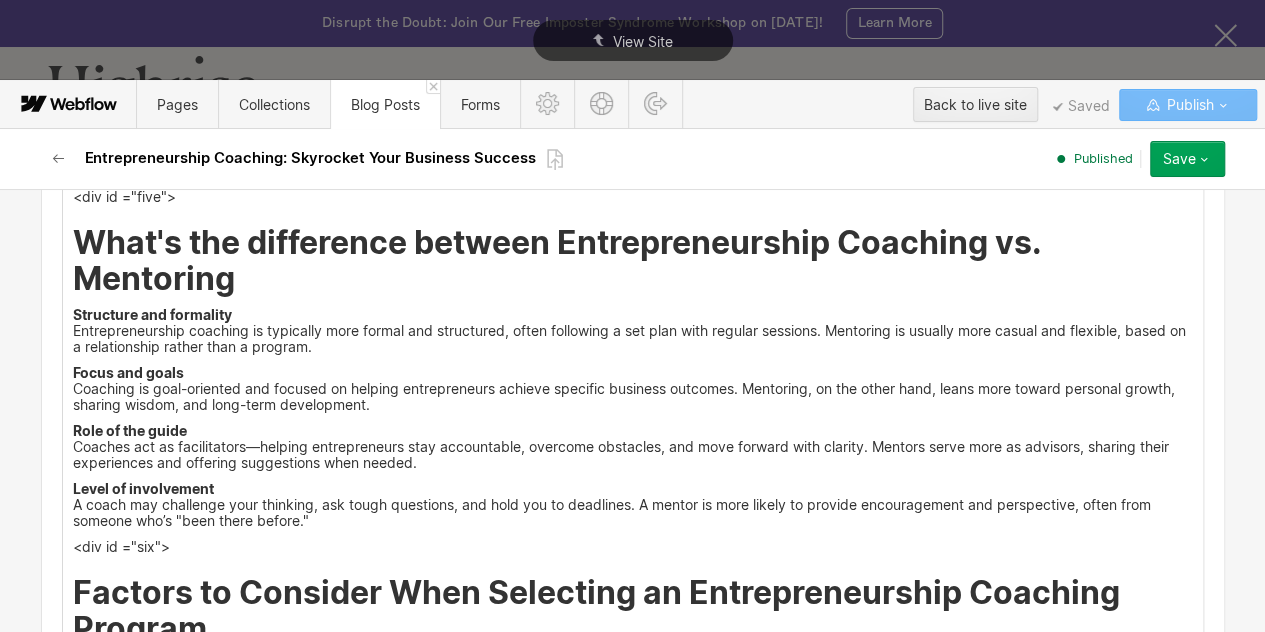 click on "Focus and goals Coaching is goal-oriented and focused on helping entrepreneurs achieve specific business outcomes. Mentoring, on the other hand, leans more toward personal growth, sharing wisdom, and long-term development." at bounding box center [633, 389] 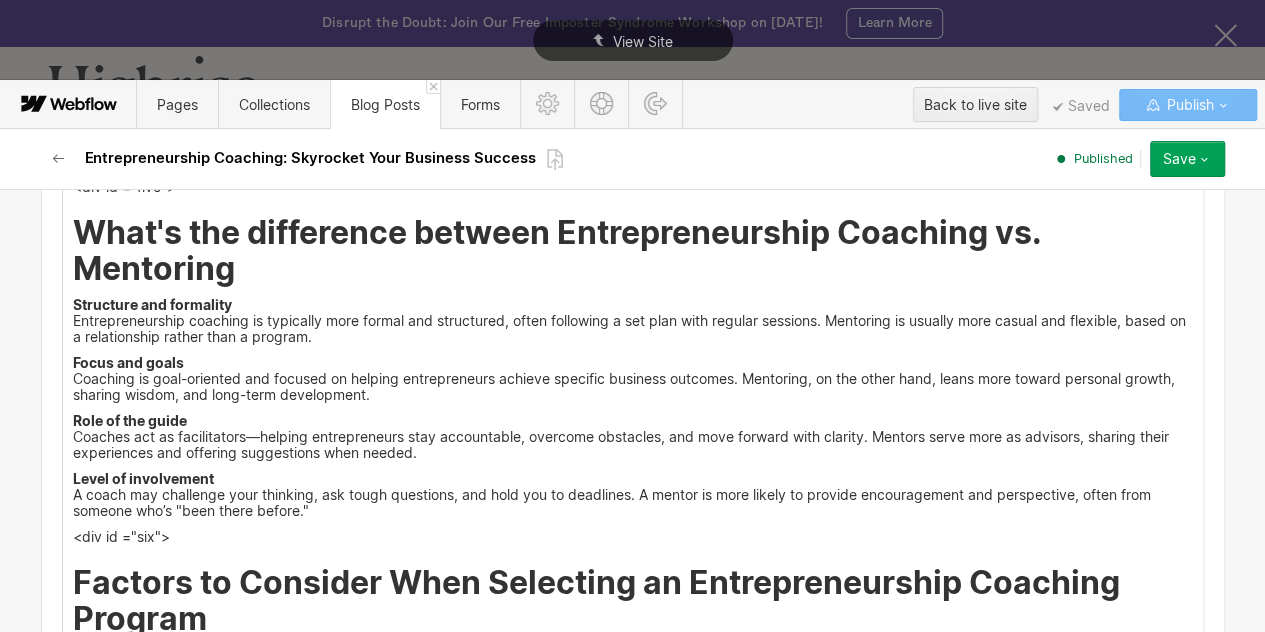 scroll, scrollTop: 4179, scrollLeft: 0, axis: vertical 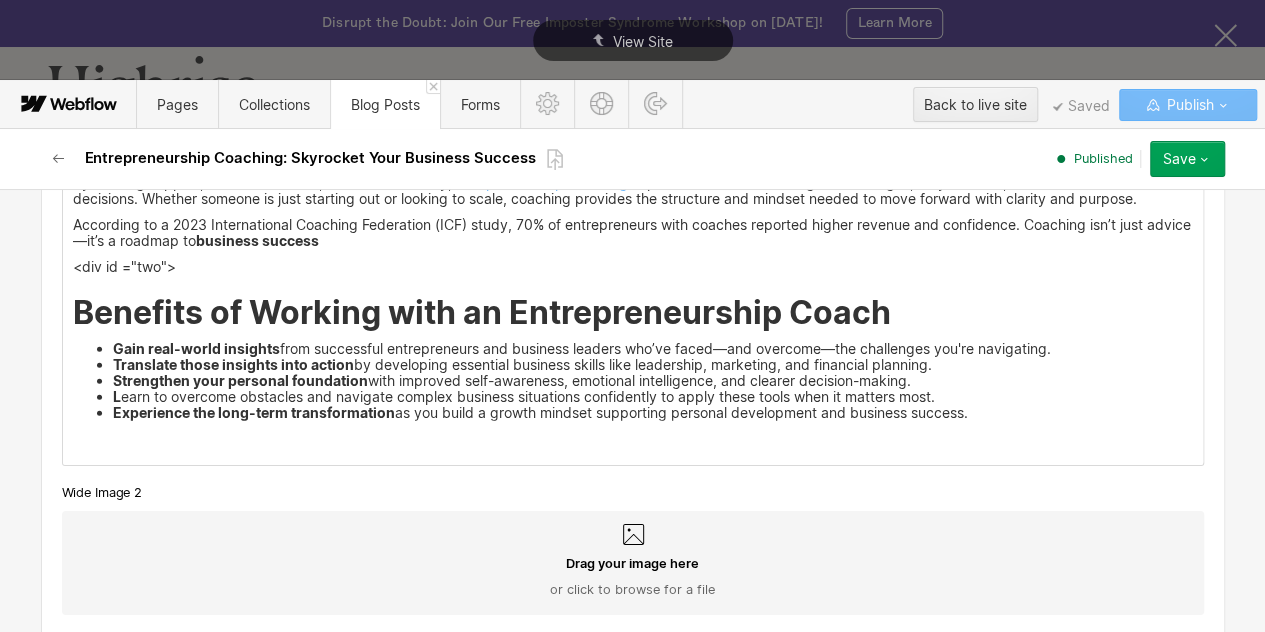 drag, startPoint x: 935, startPoint y: 365, endPoint x: 729, endPoint y: 363, distance: 206.0097 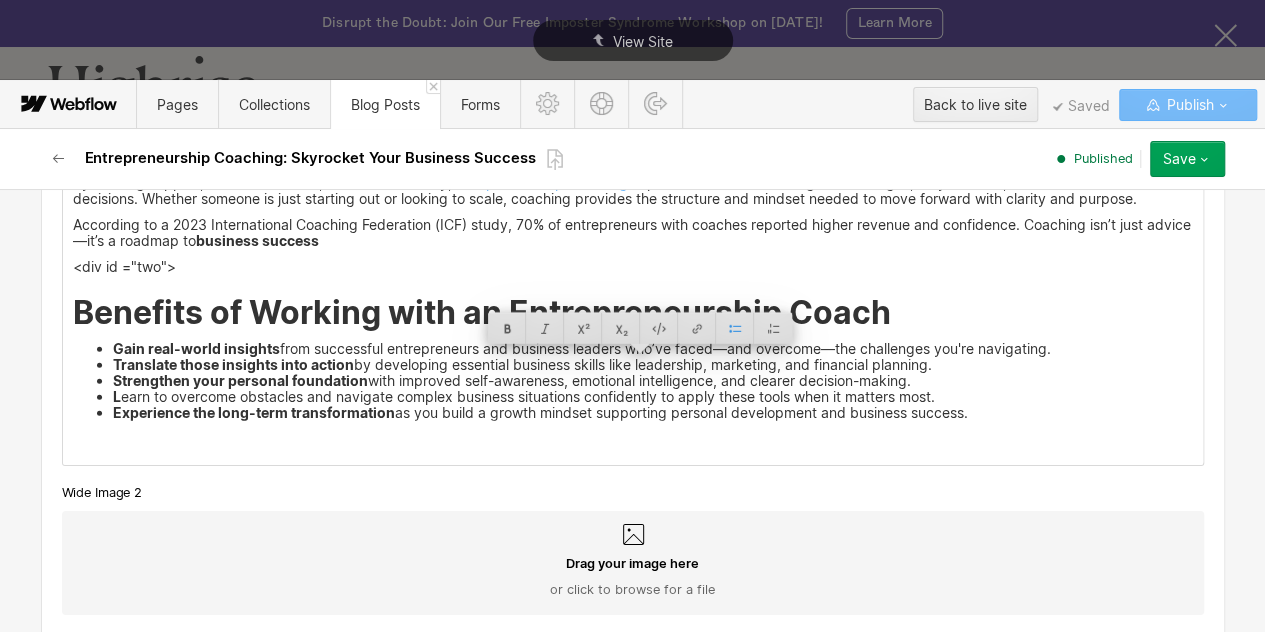 click on "Experience the long-term transformation  as you build a growth mindset supporting personal development and business success." at bounding box center (653, 413) 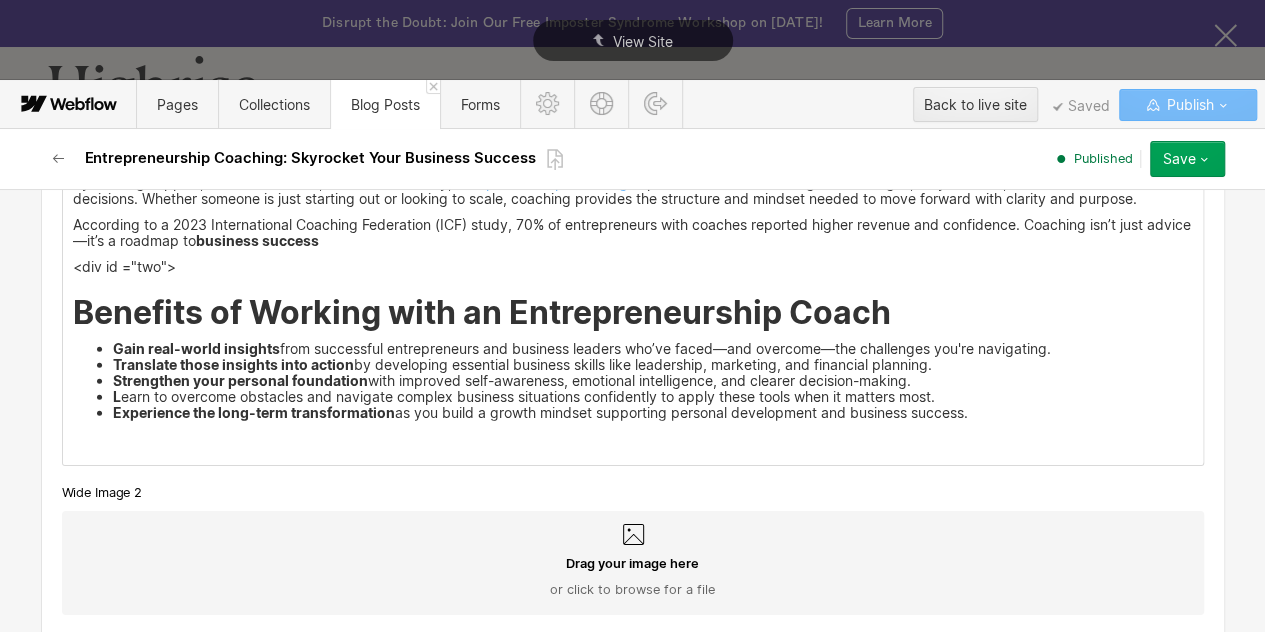 click on "Strengthen your personal foundation  with improved self-awareness, emotional intelligence, and clearer decision-making." at bounding box center (653, 381) 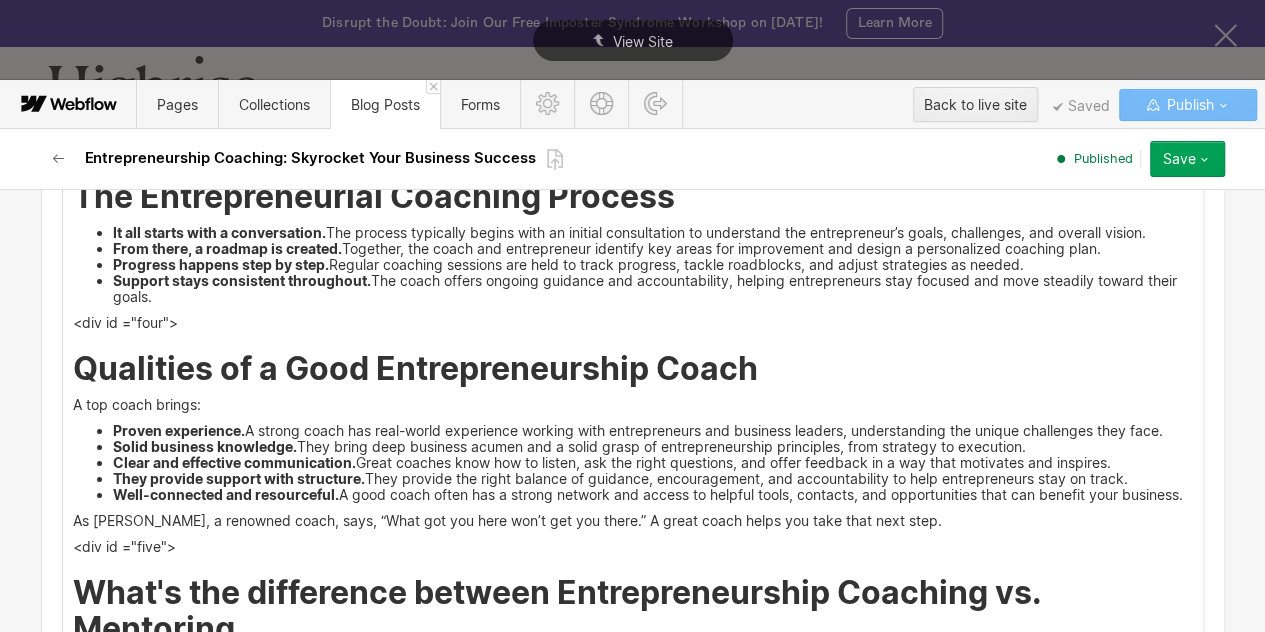 scroll, scrollTop: 3823, scrollLeft: 0, axis: vertical 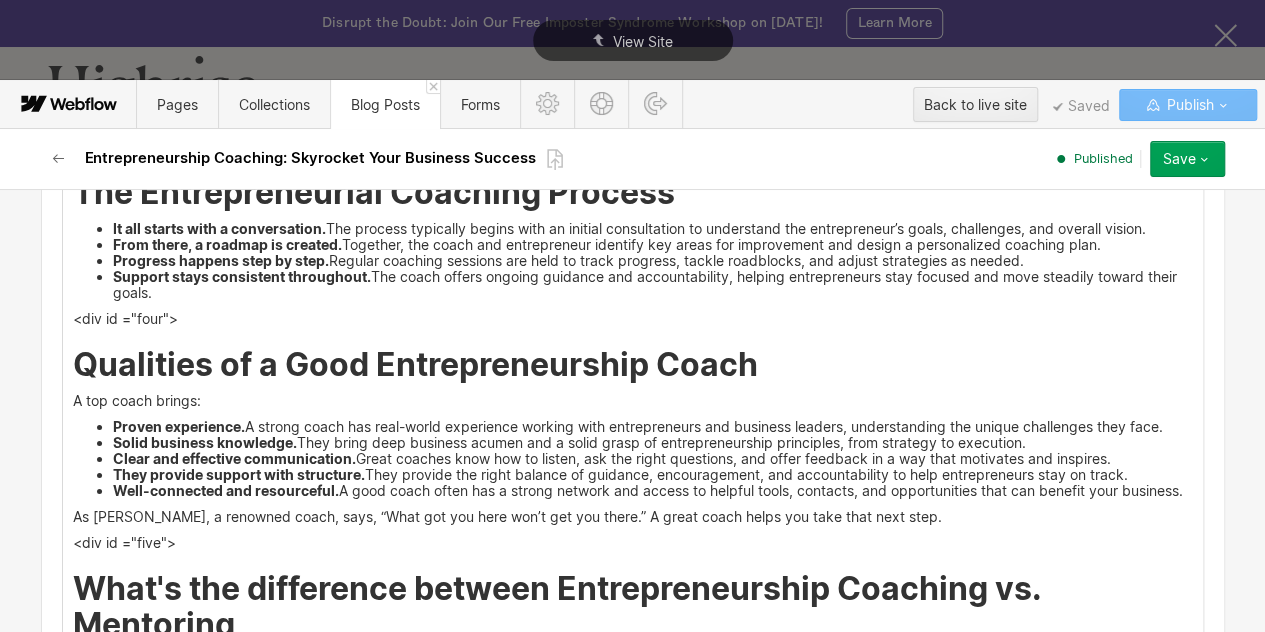 click on "Solid business knowledge.  They bring deep business acumen and a solid grasp of entrepreneurship principles, from strategy to execution." at bounding box center [653, 443] 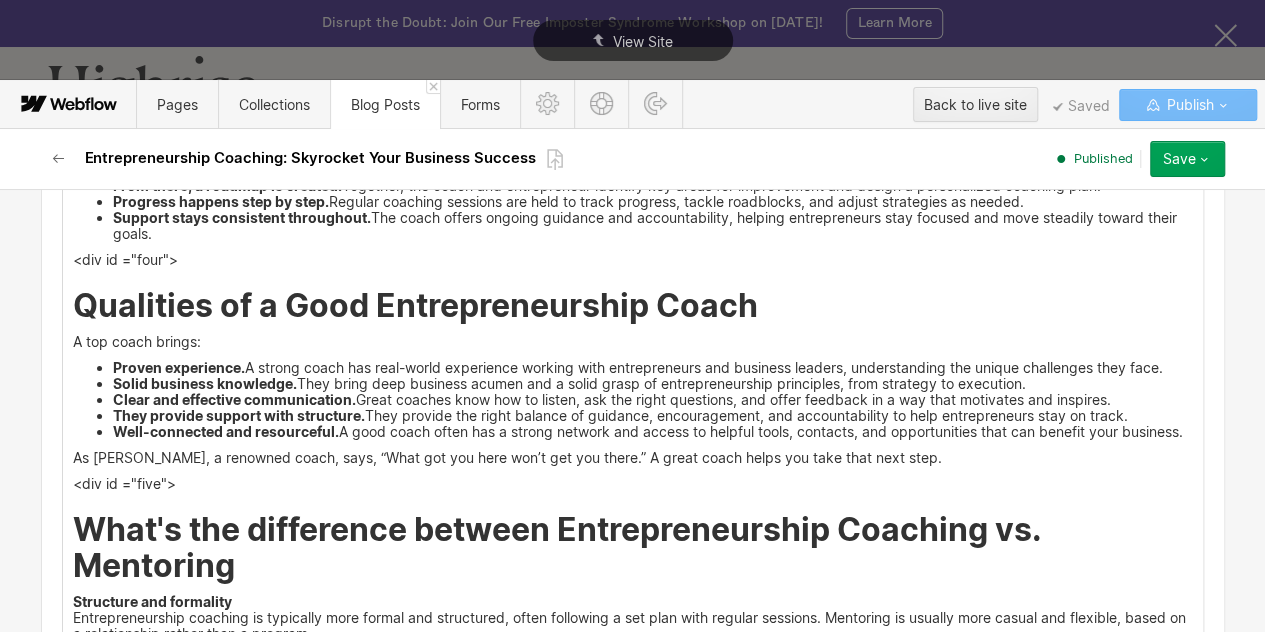 scroll, scrollTop: 3888, scrollLeft: 0, axis: vertical 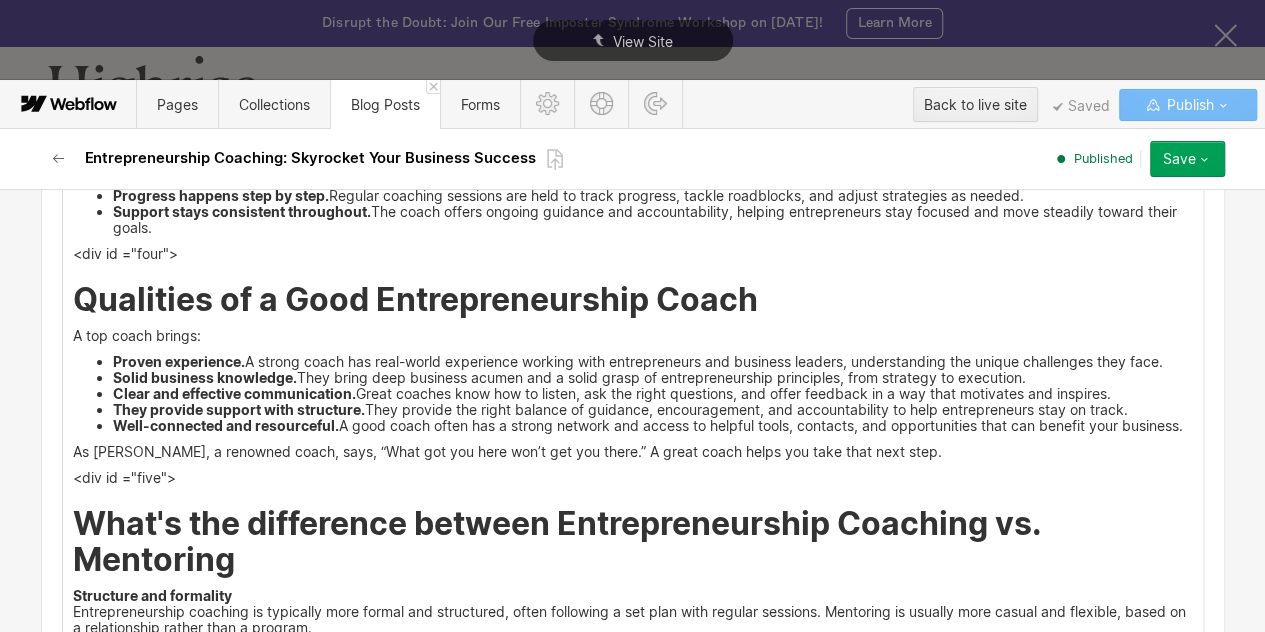 click on "Clear and effective communication.  Great coaches know how to listen, ask the right questions, and offer feedback in a way that motivates and inspires." at bounding box center (653, 394) 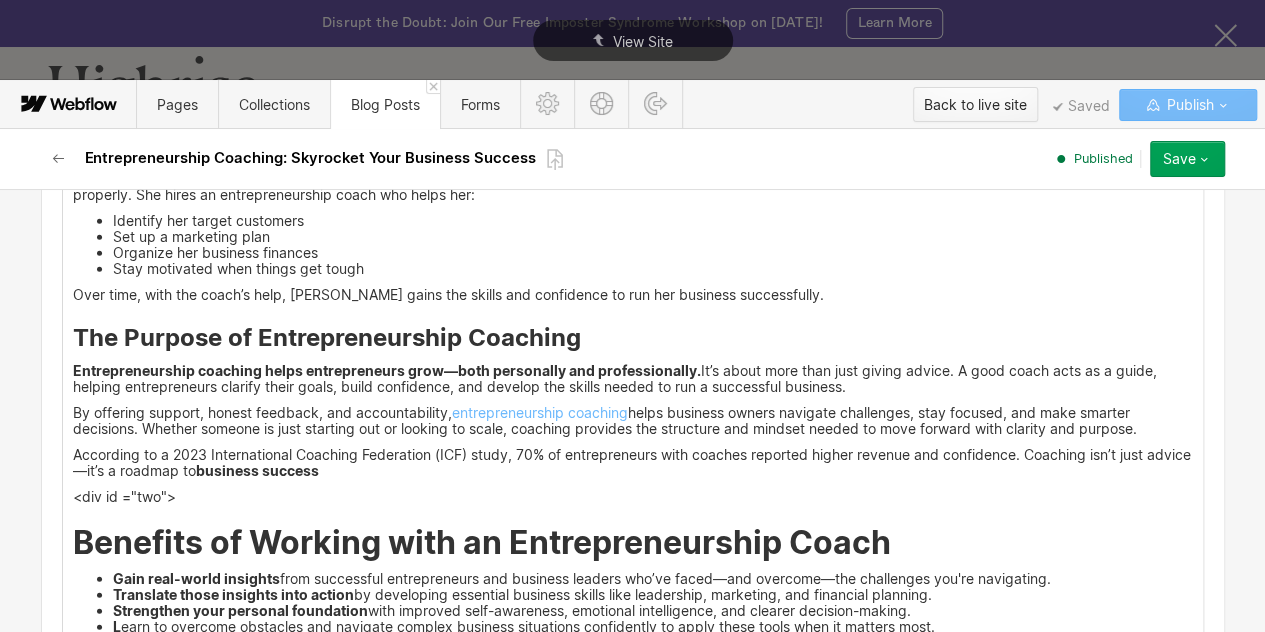 scroll, scrollTop: 3868, scrollLeft: 0, axis: vertical 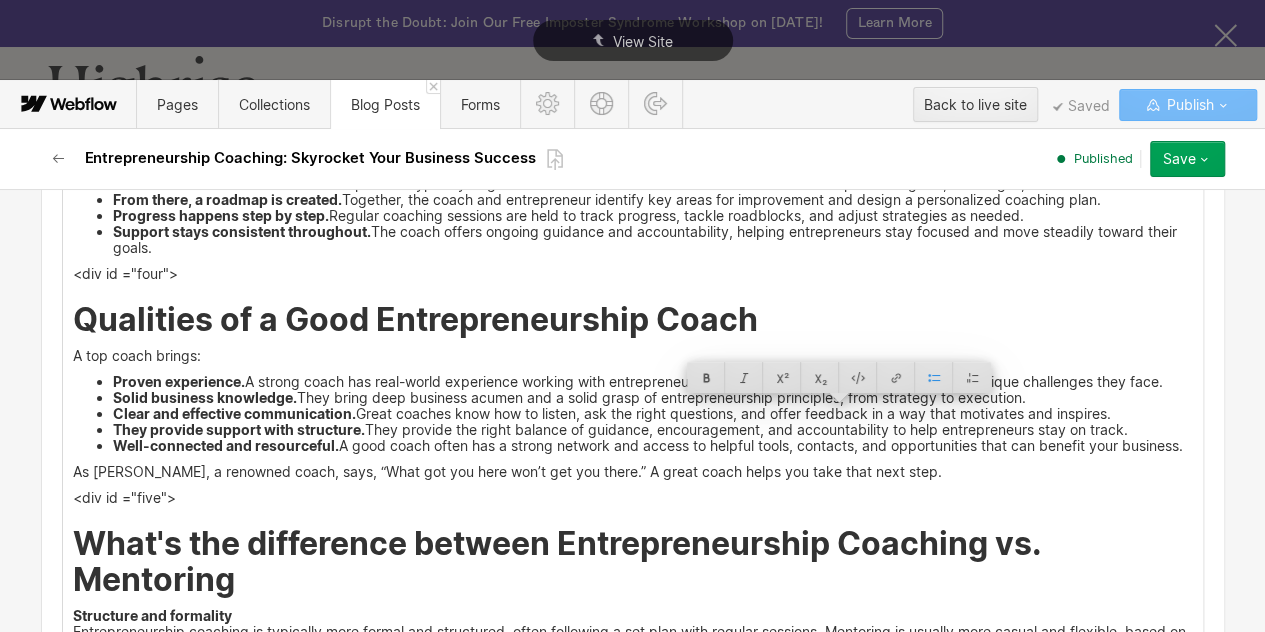 click on "Clear and effective communication.  Great coaches know how to listen, ask the right questions, and offer feedback in a way that motivates and inspires." at bounding box center (653, 414) 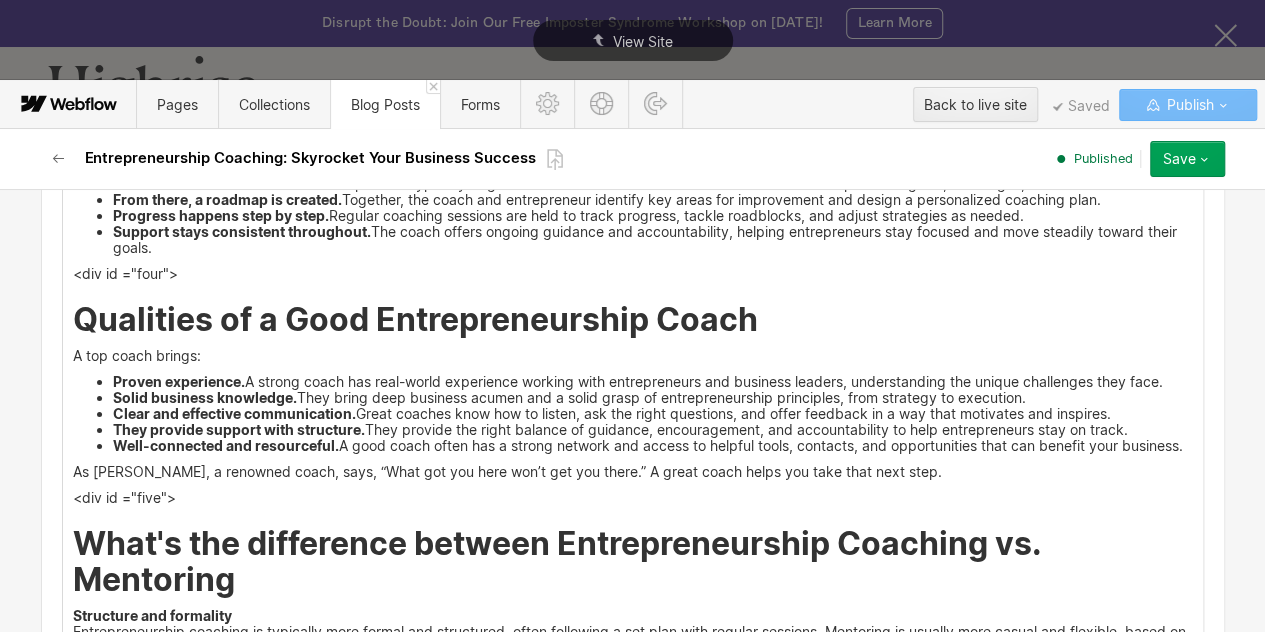 click on "Clear and effective communication.  Great coaches know how to listen, ask the right questions, and offer feedback in a way that motivates and inspires." at bounding box center [653, 414] 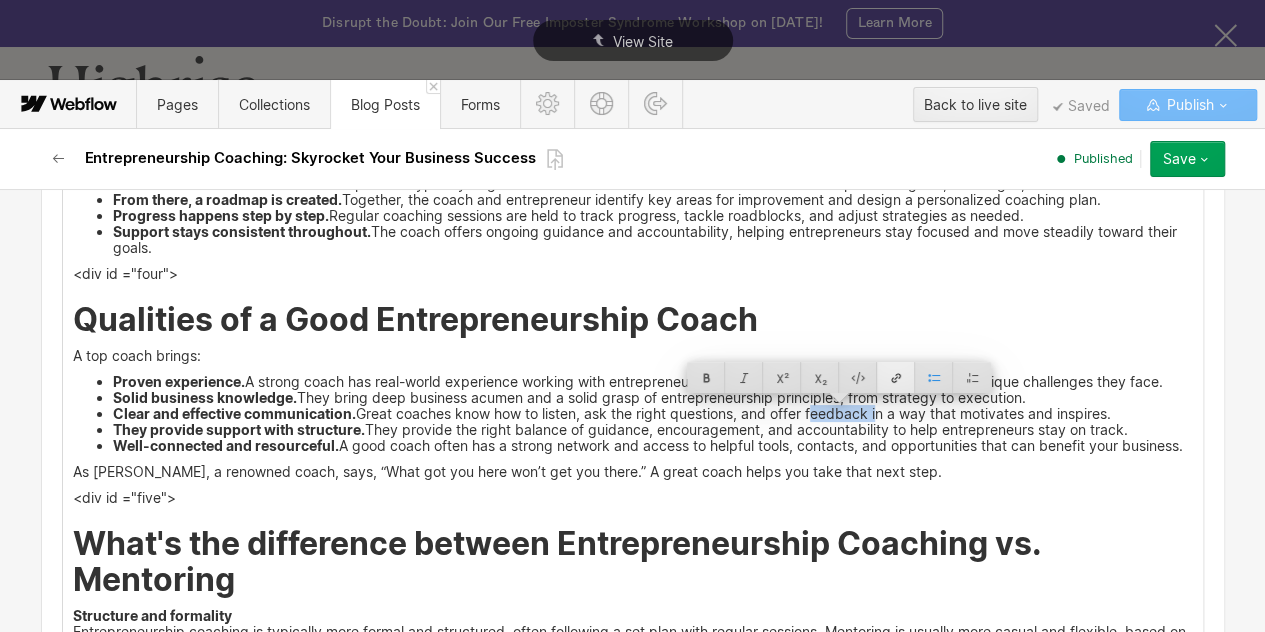 click at bounding box center [896, 377] 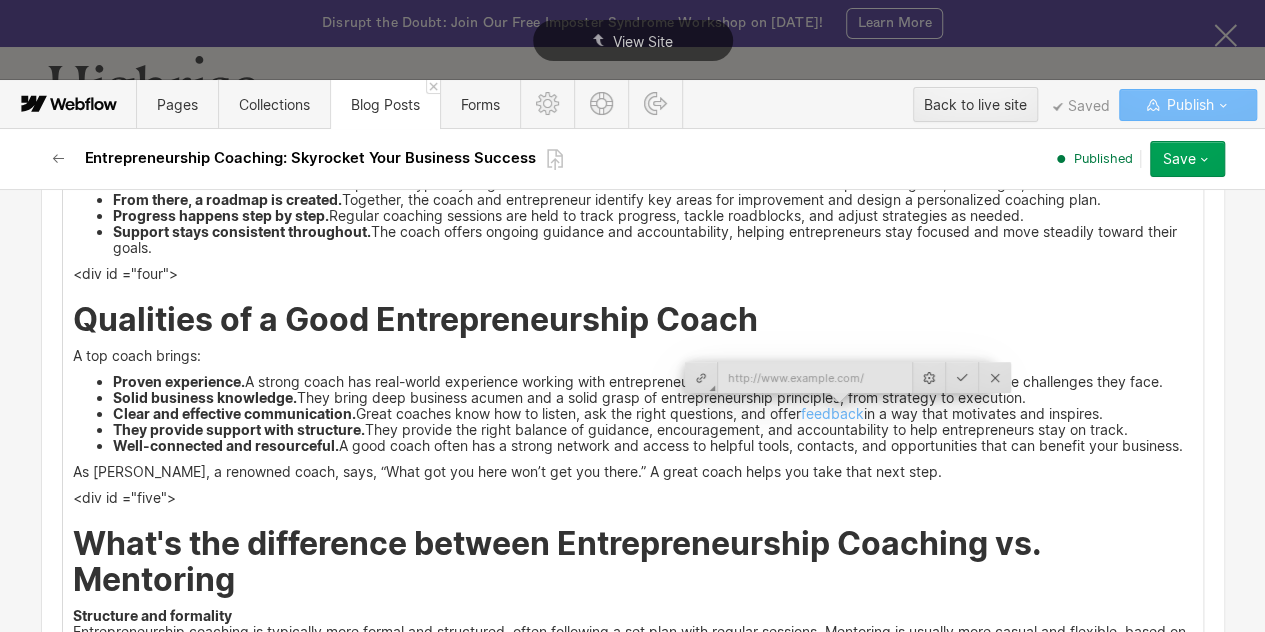 type on "[URL][DOMAIN_NAME]" 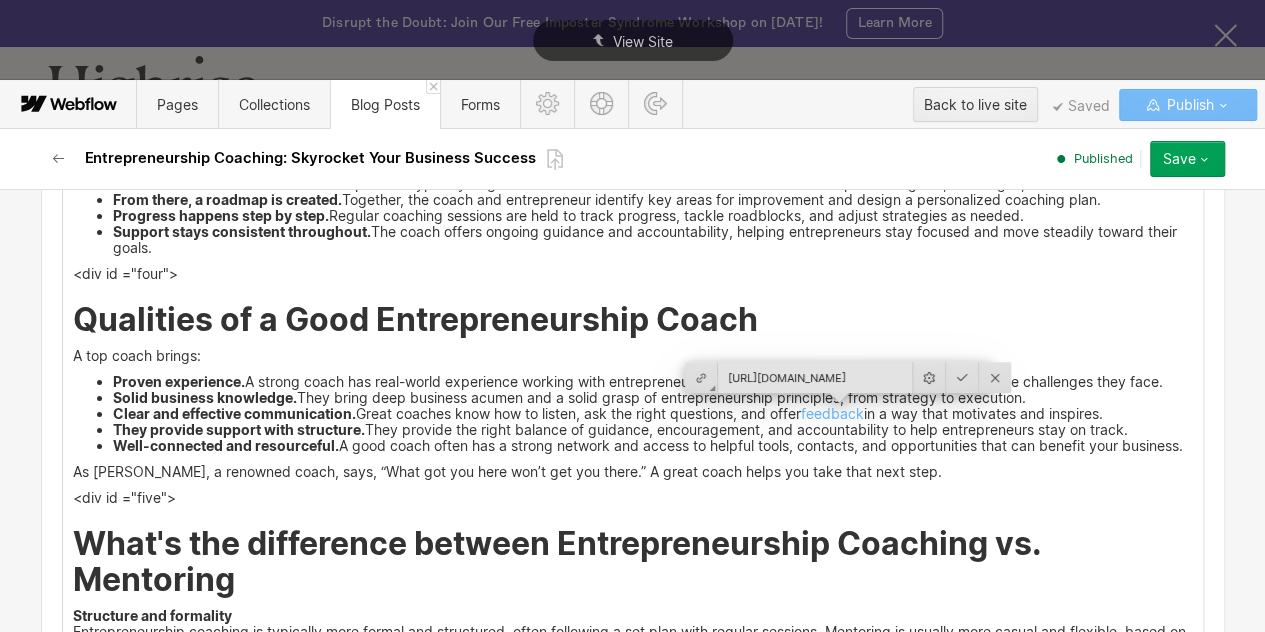 scroll, scrollTop: 0, scrollLeft: 301, axis: horizontal 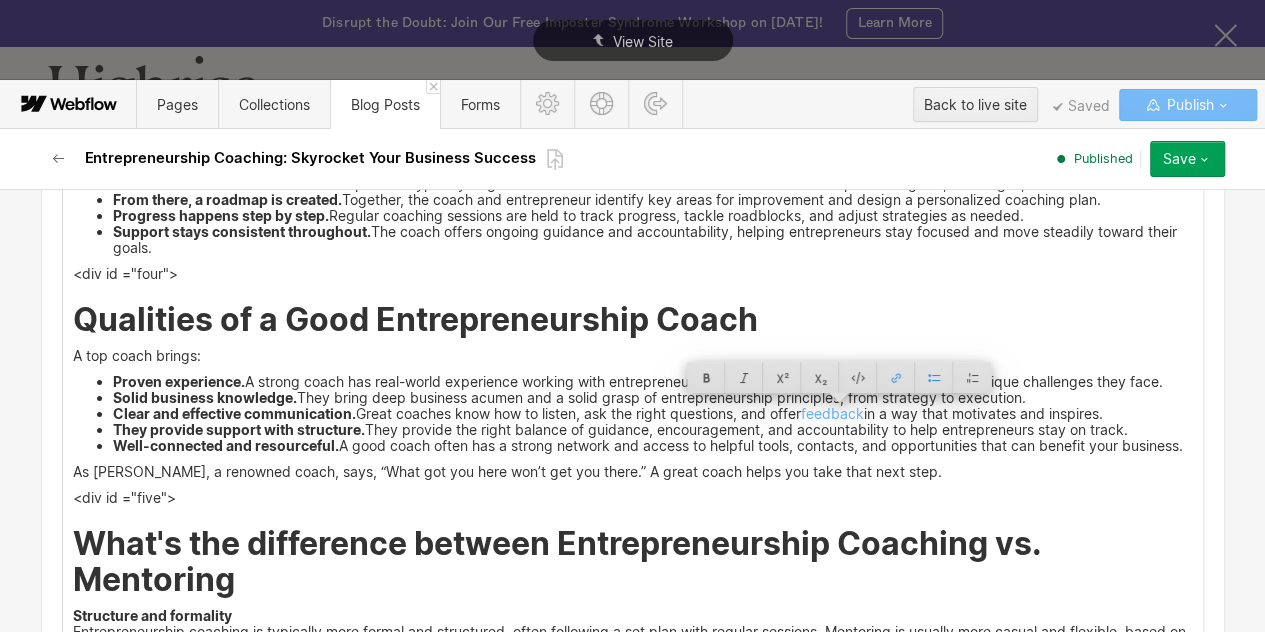 click on "<div id ="three"> The Entrepreneurial Coaching Process It all starts with a conversation.  The process typically begins with an initial consultation to understand the entrepreneur’s goals, challenges, and overall vision. From there, a roadmap is created.  Together, the coach and entrepreneur identify key areas for improvement and design a personalized coaching plan. Progress happens step by step.  Regular coaching sessions are held to track progress, tackle roadblocks, and adjust strategies as needed. Support stays consistent throughout.  The coach offers ongoing guidance and accountability, helping entrepreneurs stay focused and move steadily toward their goals. <div id ="four"> Qualities of a Good Entrepreneurship Coach A top coach brings: Proven experience.  A strong coach has real-world experience working with entrepreneurs and business leaders, understanding the unique challenges they face. Solid business knowledge. Clear and effective communication. feedback  in a way that motivates and inspires. ‍" at bounding box center [633, 782] 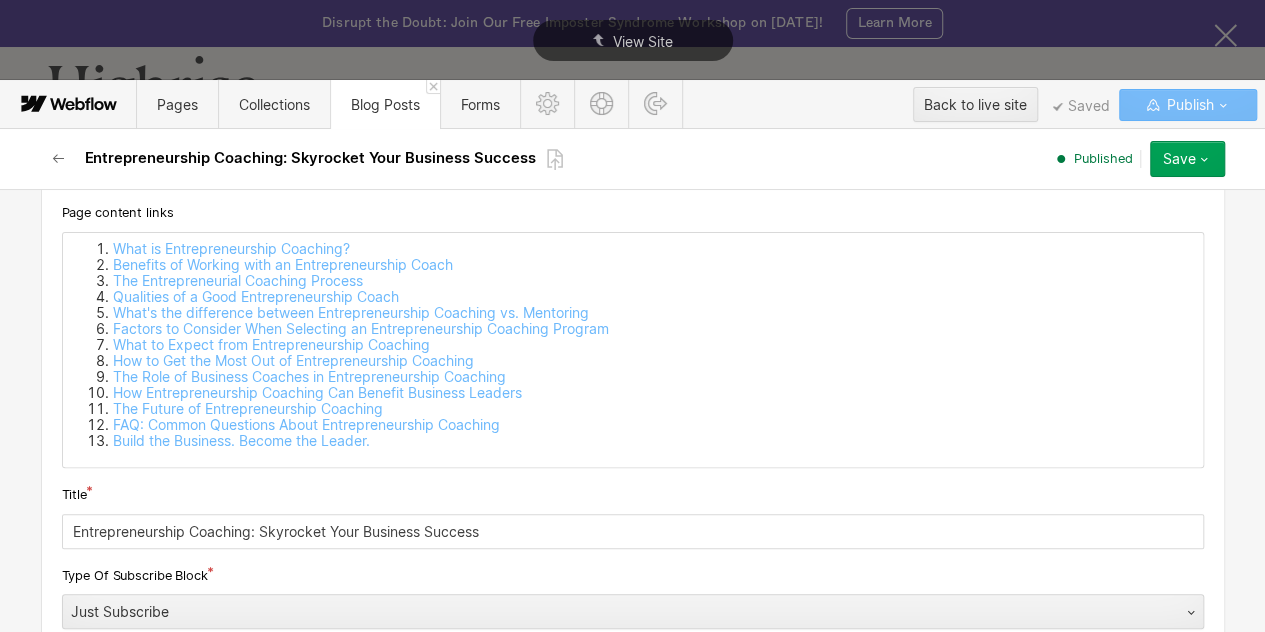 scroll, scrollTop: 0, scrollLeft: 0, axis: both 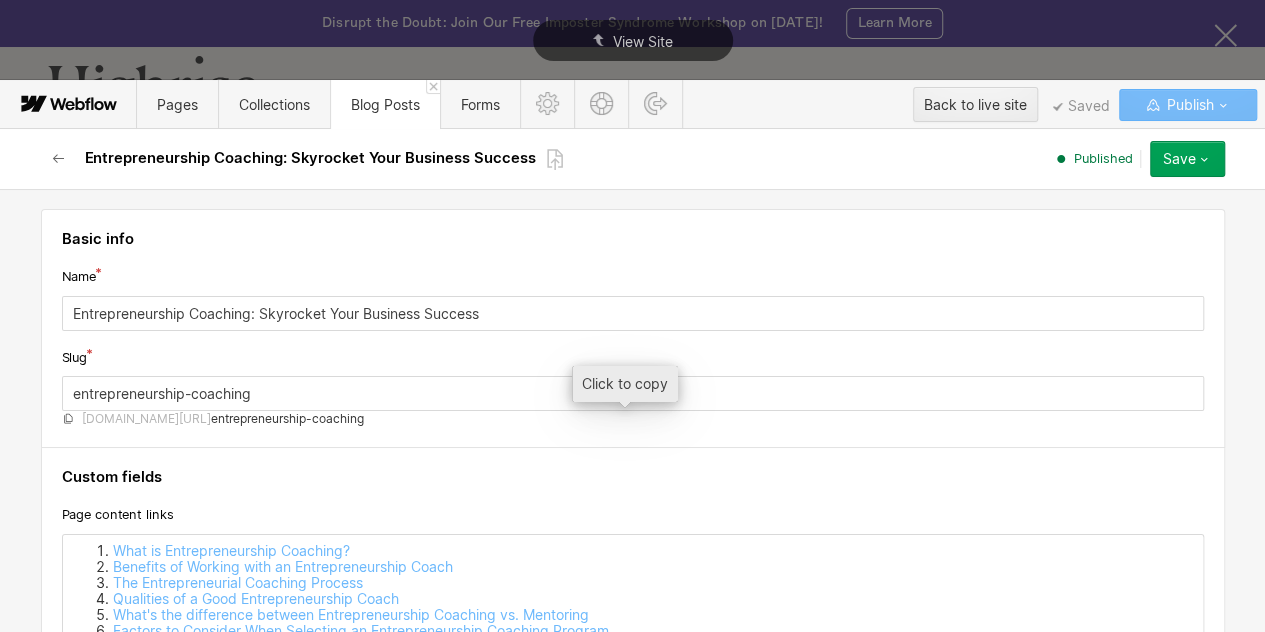 click on "entrepreneurship-coaching" at bounding box center [287, 419] 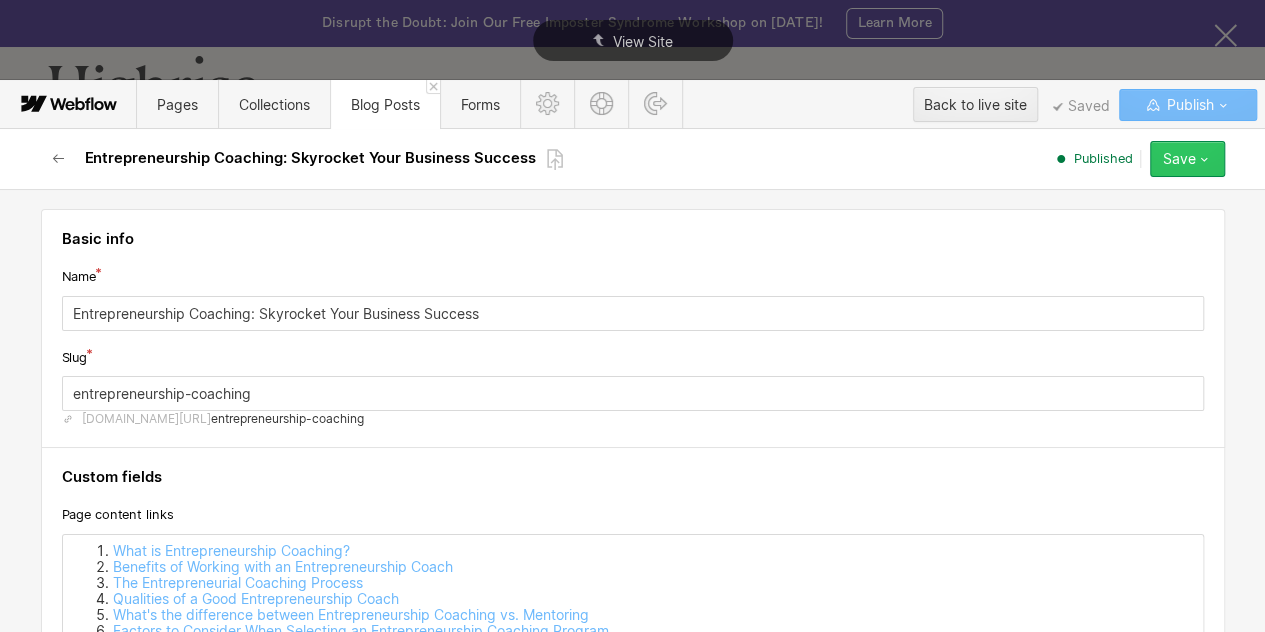 click on "Save" at bounding box center (1179, 159) 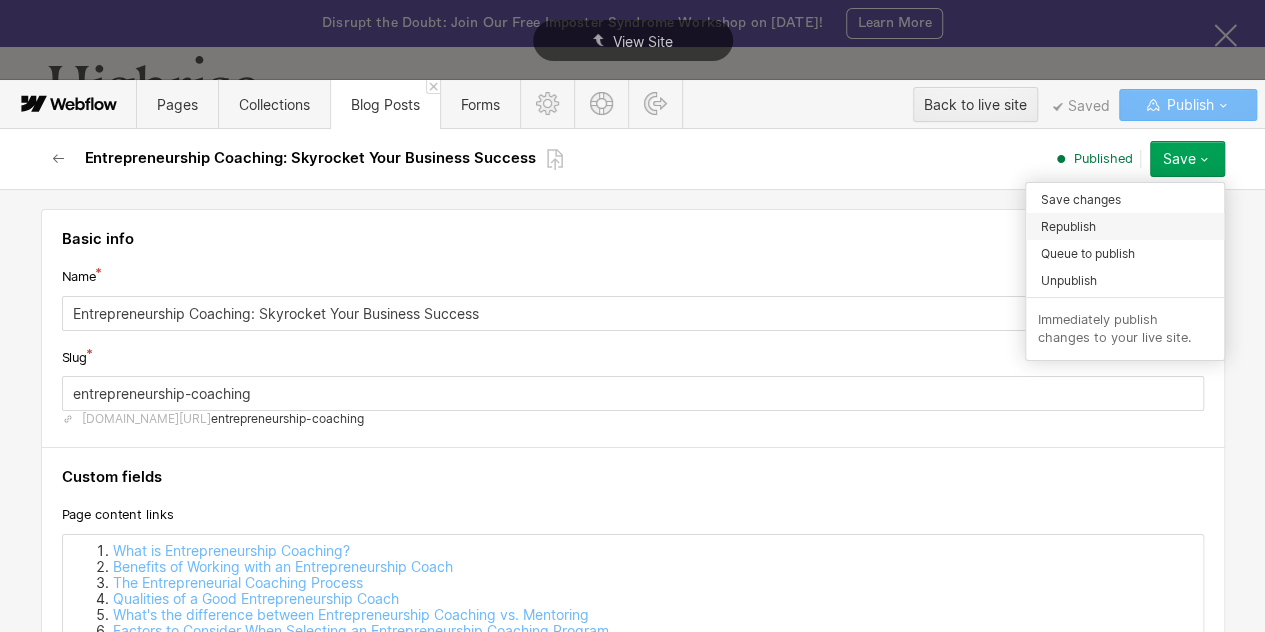 click on "Republish" at bounding box center [1068, 226] 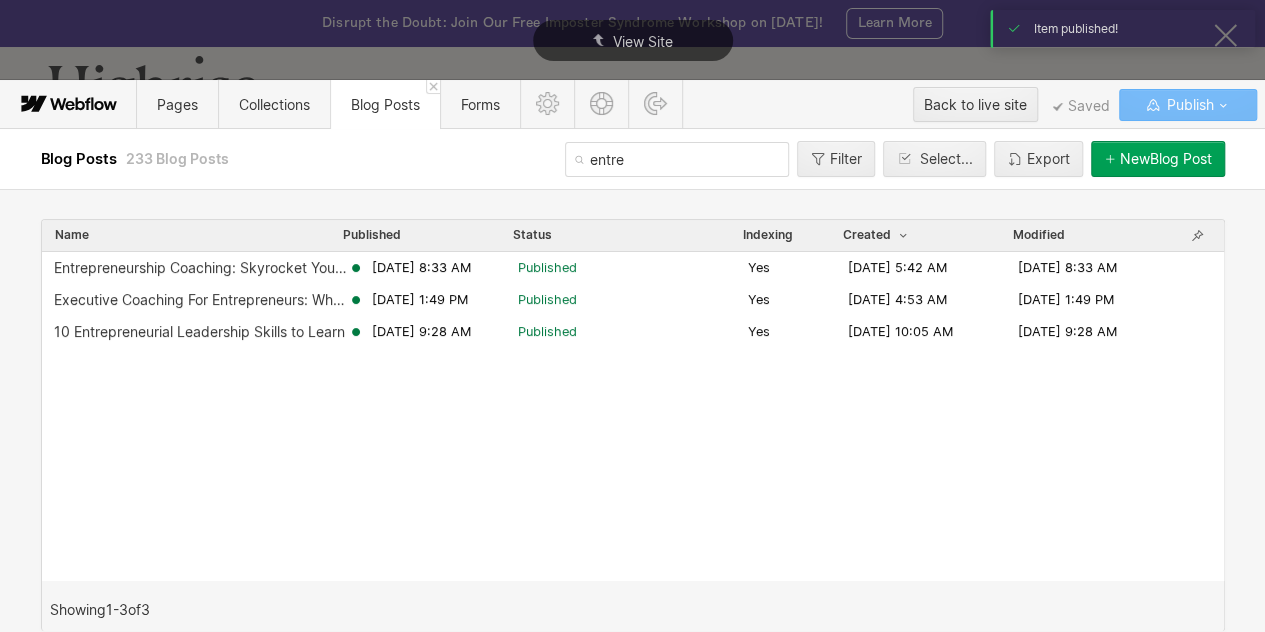 click on "entre" at bounding box center (677, 159) 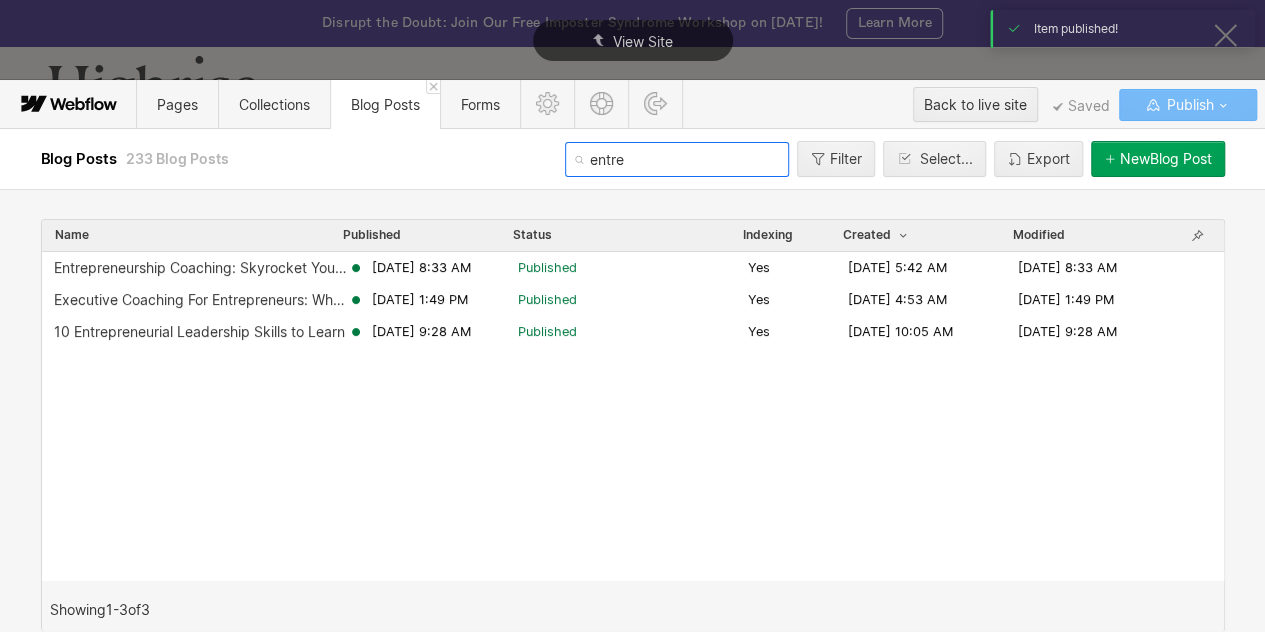 click on "entre" at bounding box center [677, 159] 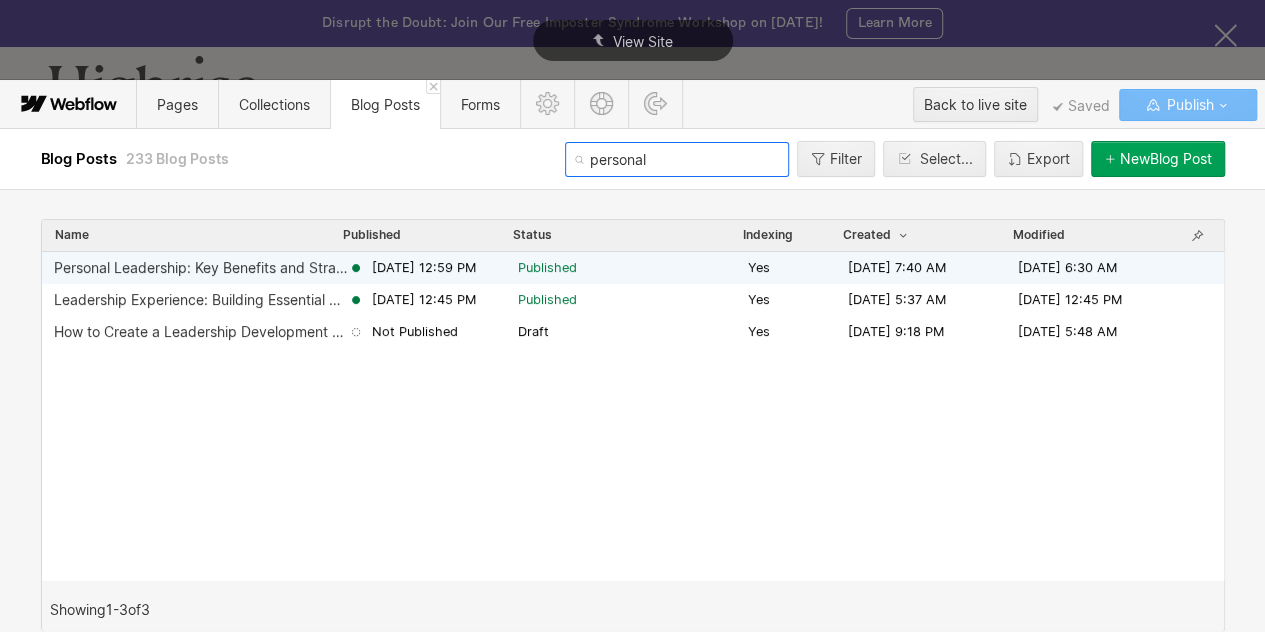 type on "personal" 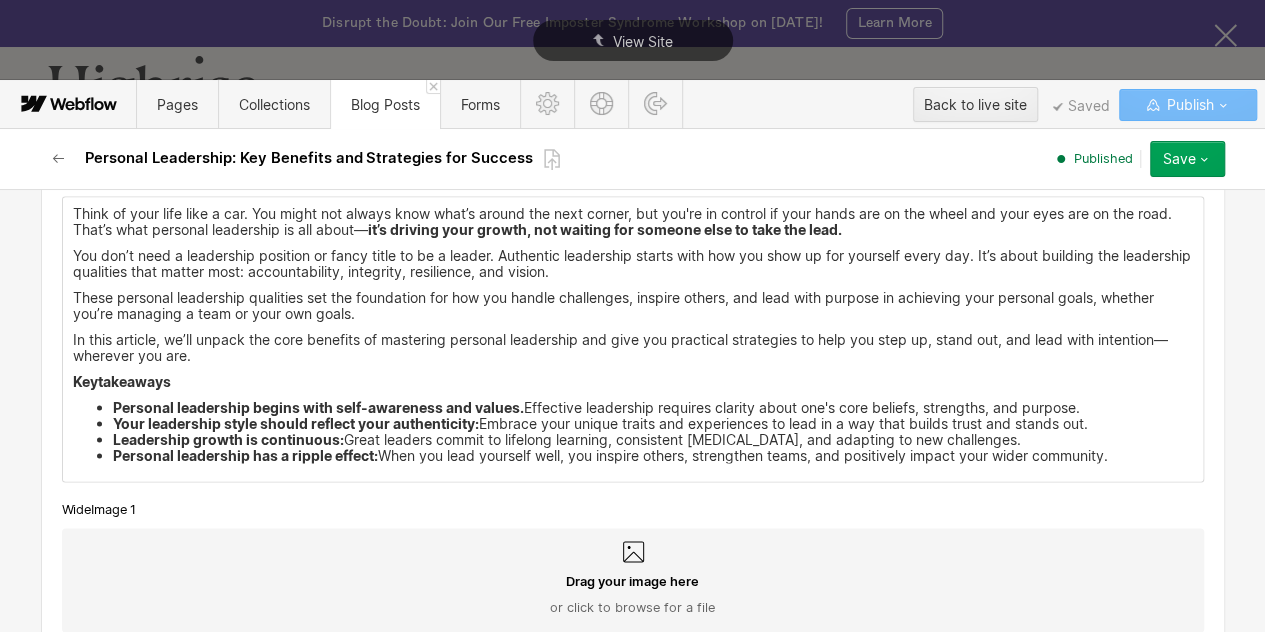 scroll, scrollTop: 1967, scrollLeft: 0, axis: vertical 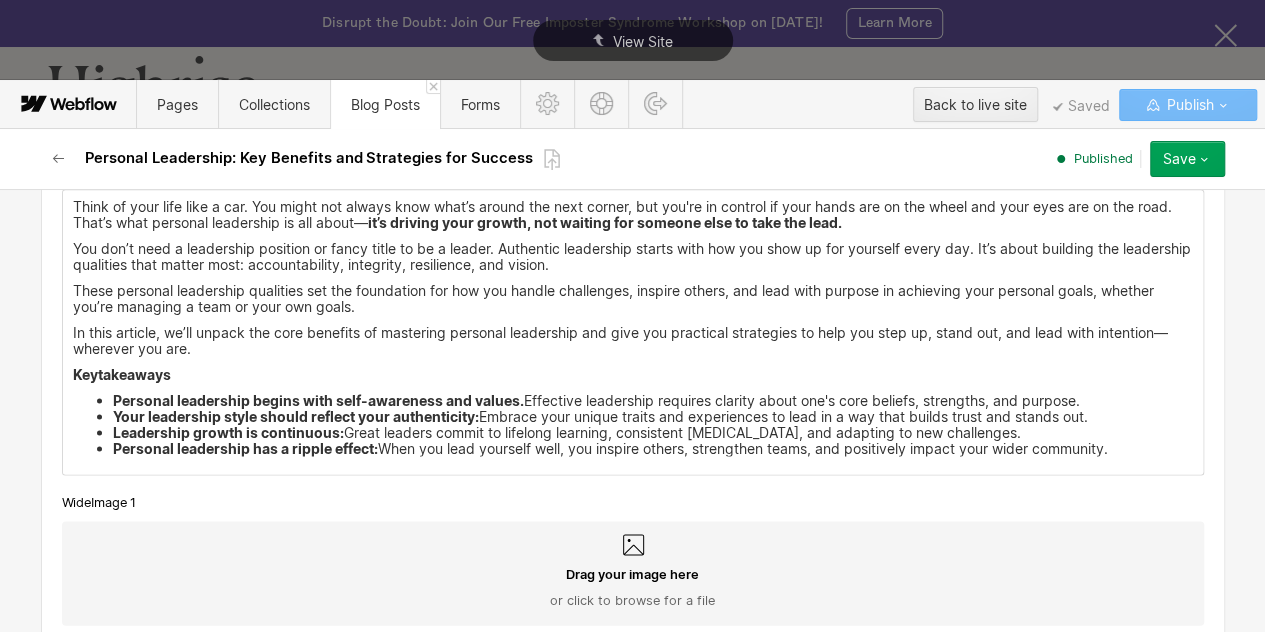 drag, startPoint x: 497, startPoint y: 248, endPoint x: 582, endPoint y: 243, distance: 85.146935 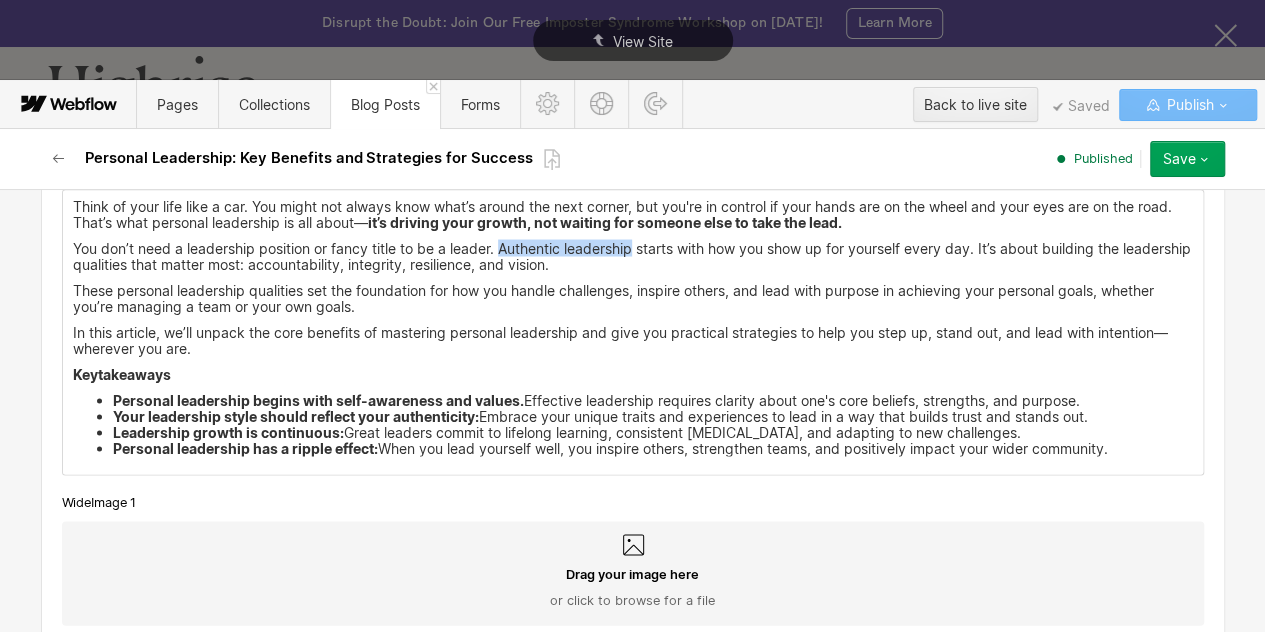 drag, startPoint x: 627, startPoint y: 247, endPoint x: 497, endPoint y: 248, distance: 130.00385 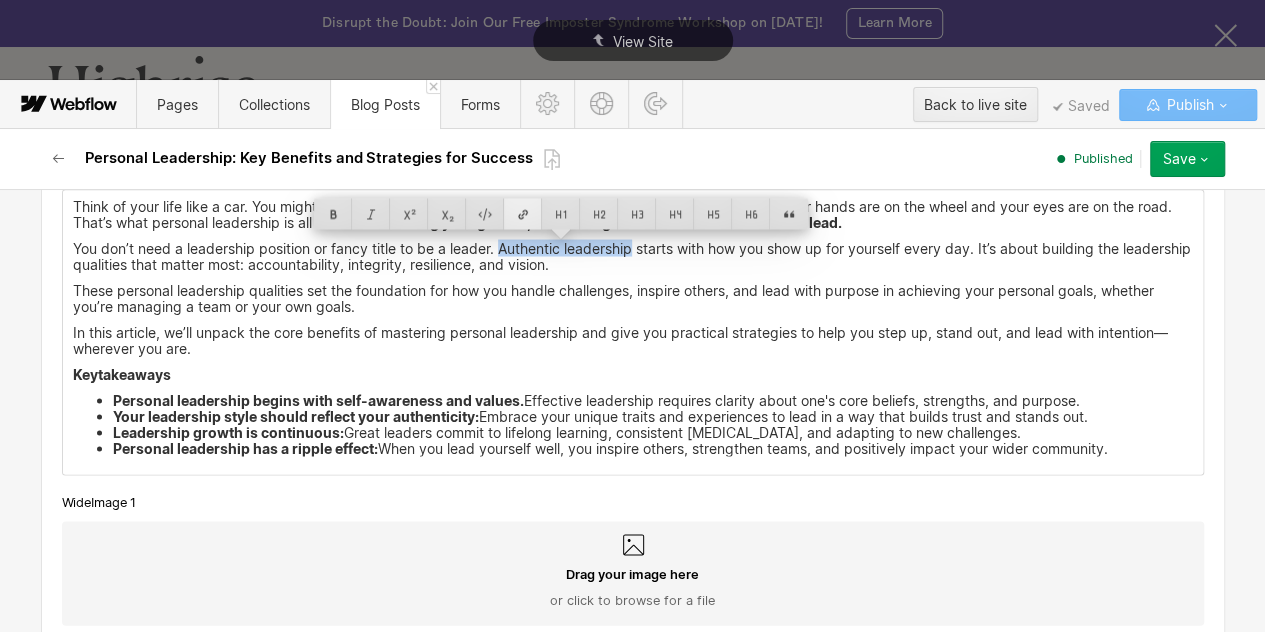 click at bounding box center [523, 213] 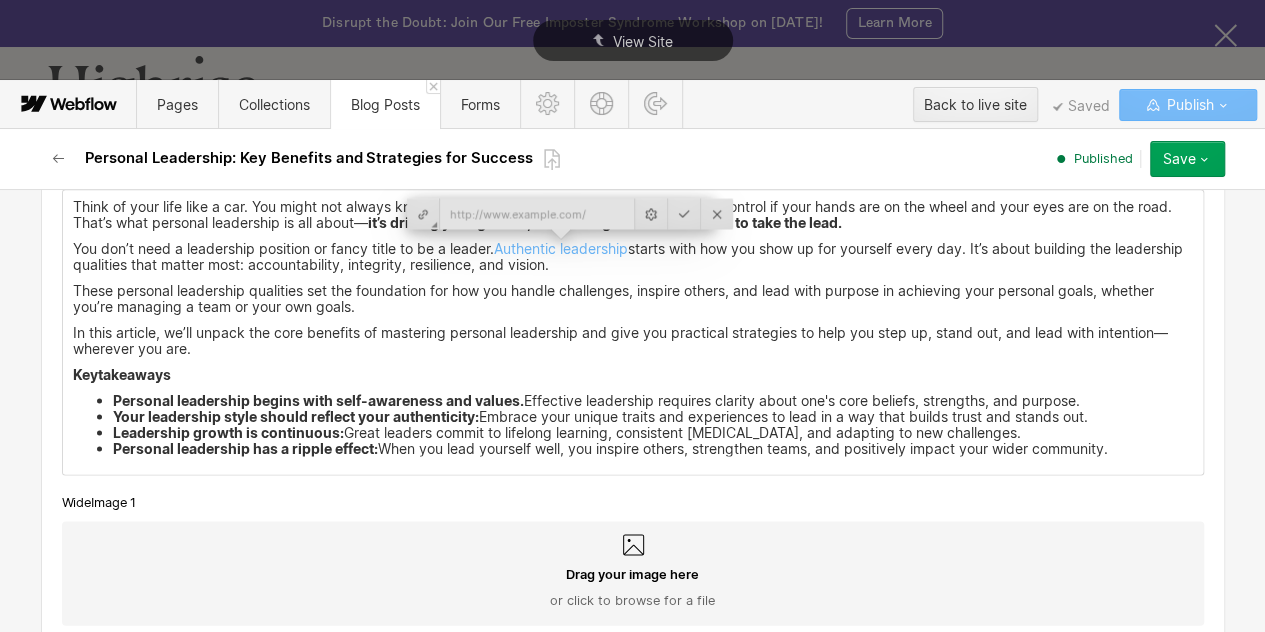 type on "https://www.tryhighrise.com/blog-posts/authentic-leadership" 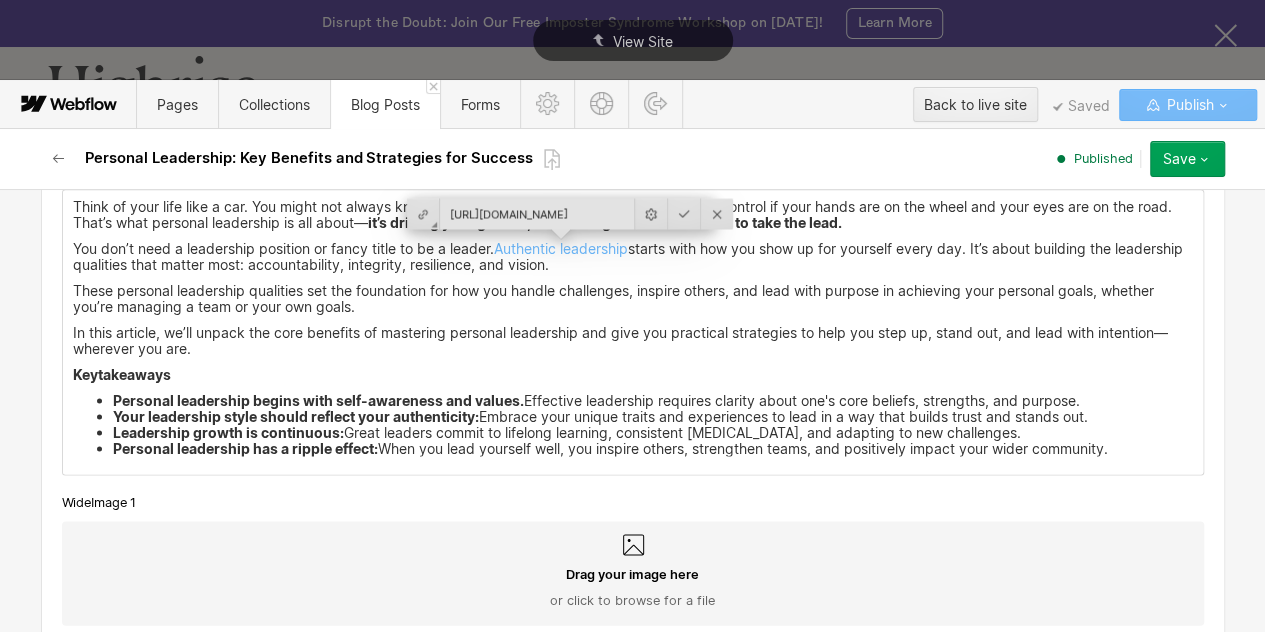 scroll, scrollTop: 0, scrollLeft: 162, axis: horizontal 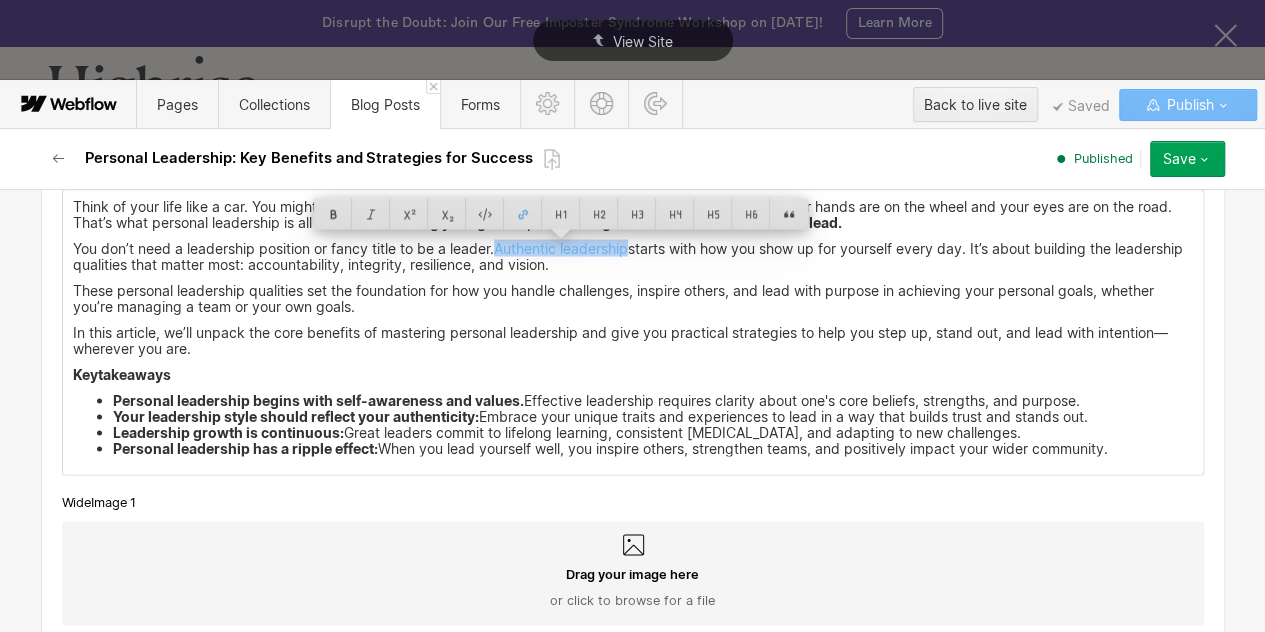 click on "These personal leadership qualities set the foundation for how you handle challenges, inspire others, and lead with purpose in achieving your personal goals, whether you’re managing a team or your own goals." at bounding box center [633, 298] 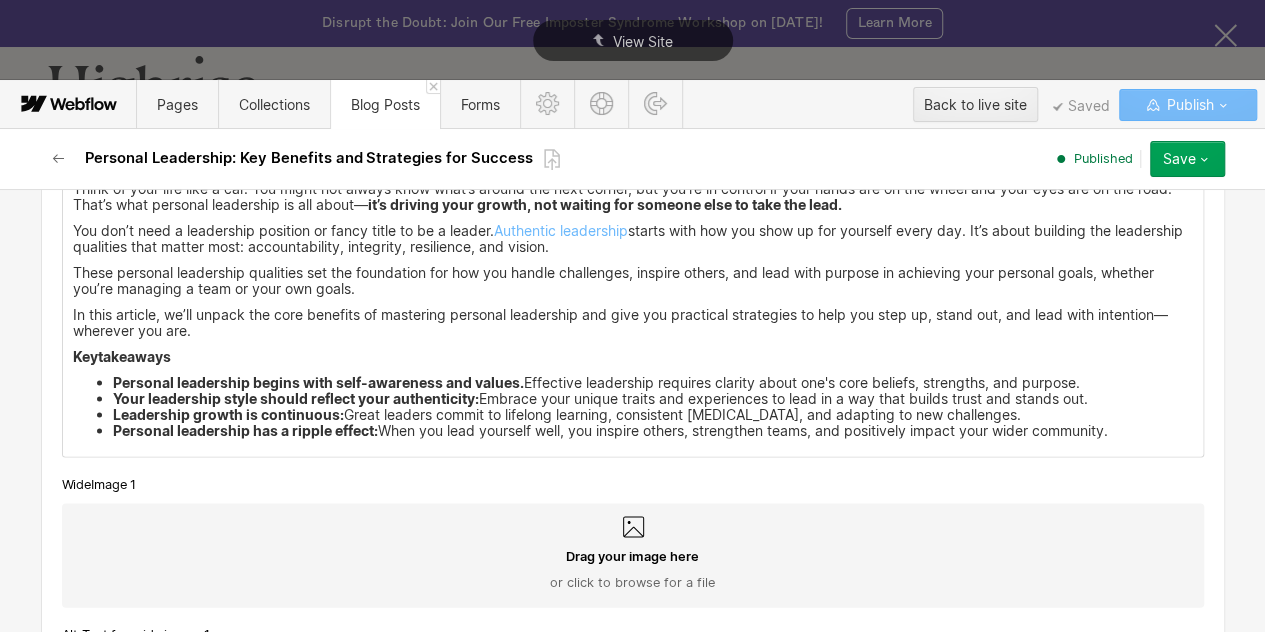 scroll, scrollTop: 1986, scrollLeft: 0, axis: vertical 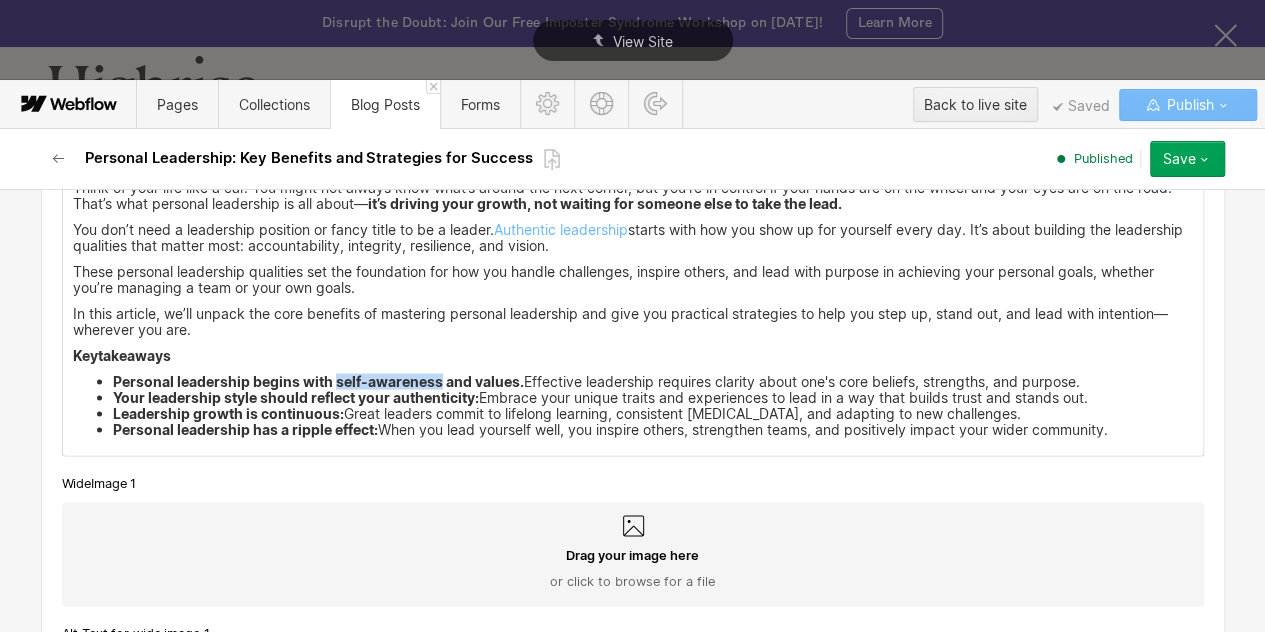 drag, startPoint x: 326, startPoint y: 379, endPoint x: 430, endPoint y: 382, distance: 104.04326 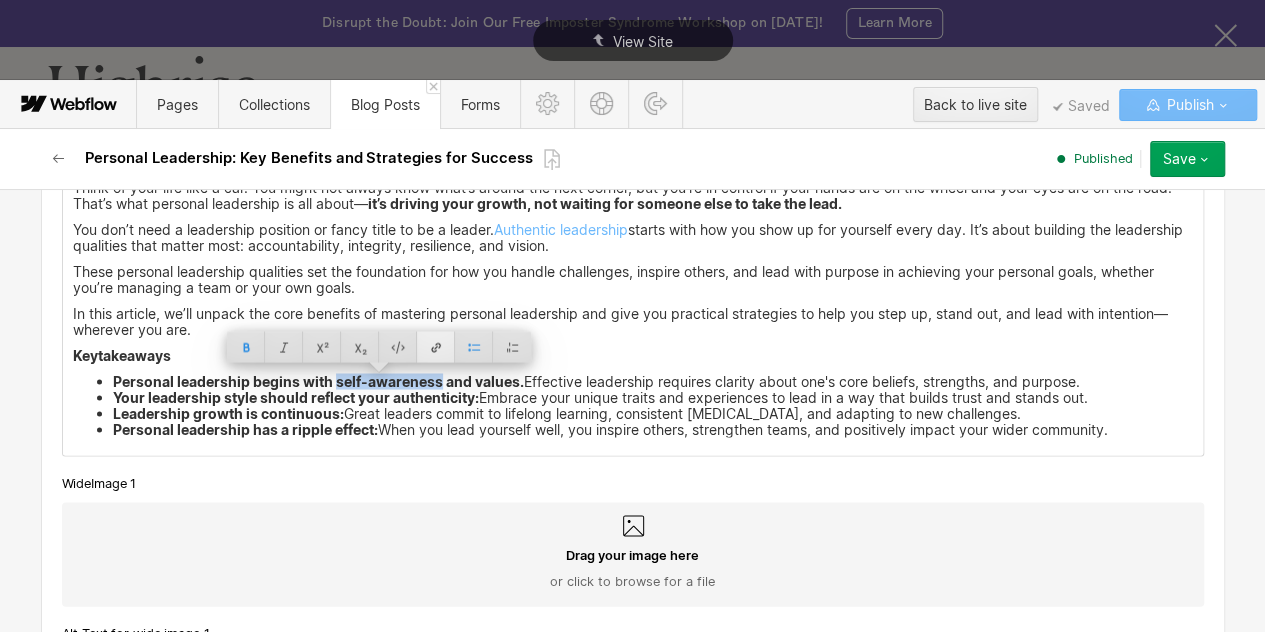 click at bounding box center (436, 346) 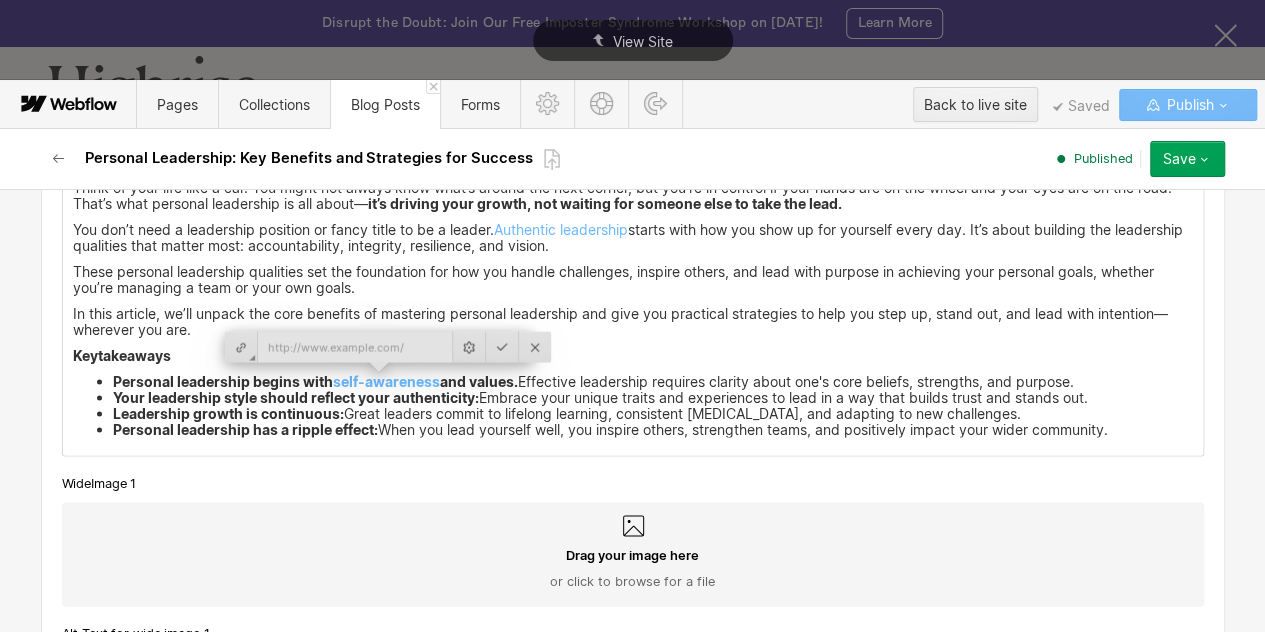 type on "[URL][DOMAIN_NAME]" 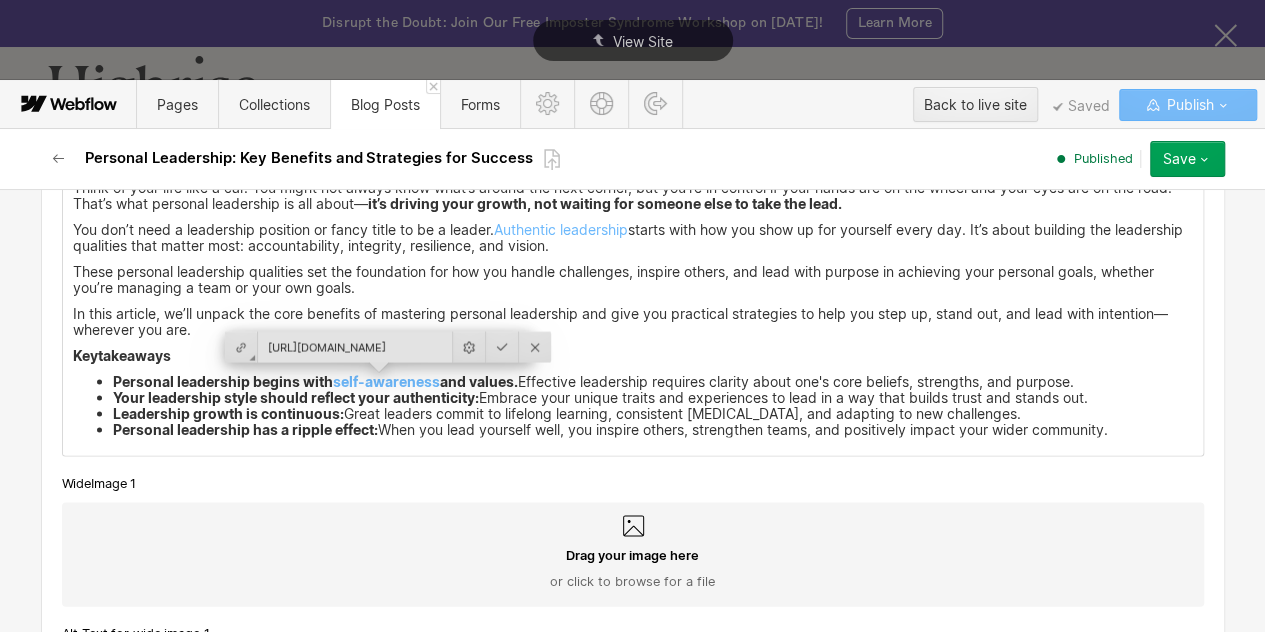 scroll, scrollTop: 0, scrollLeft: 223, axis: horizontal 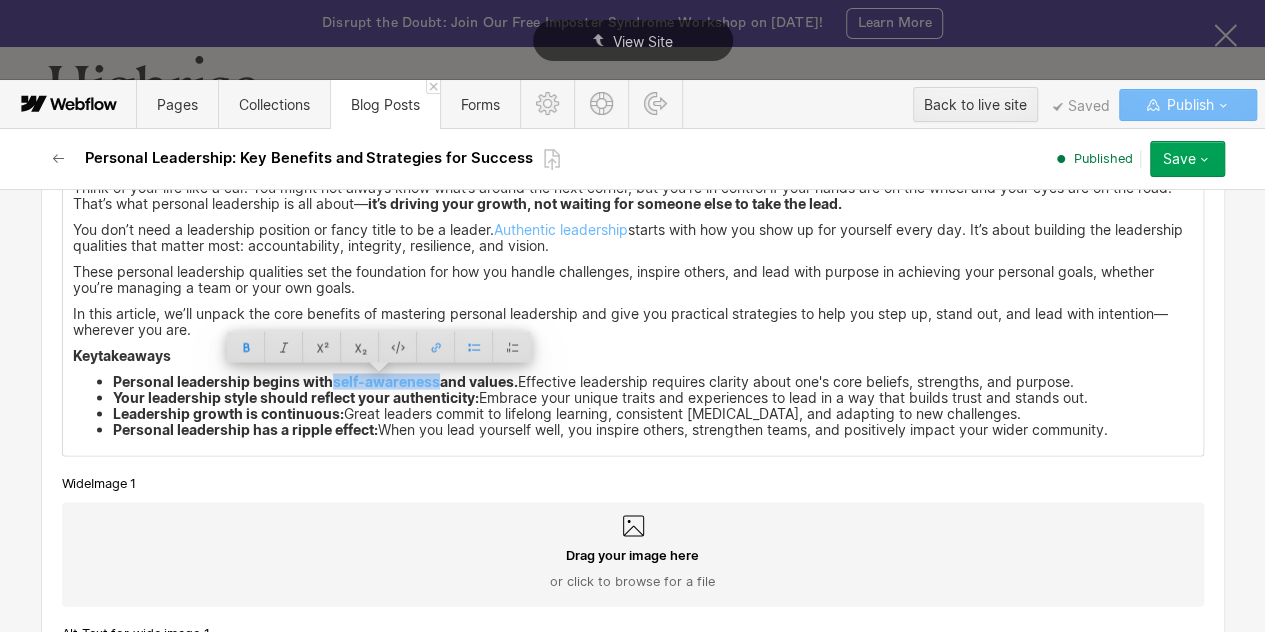 click on "Leadership growth is continuous:  Great leaders commit to lifelong learning, consistent self-improvement, and adapting to new challenges." at bounding box center [653, 413] 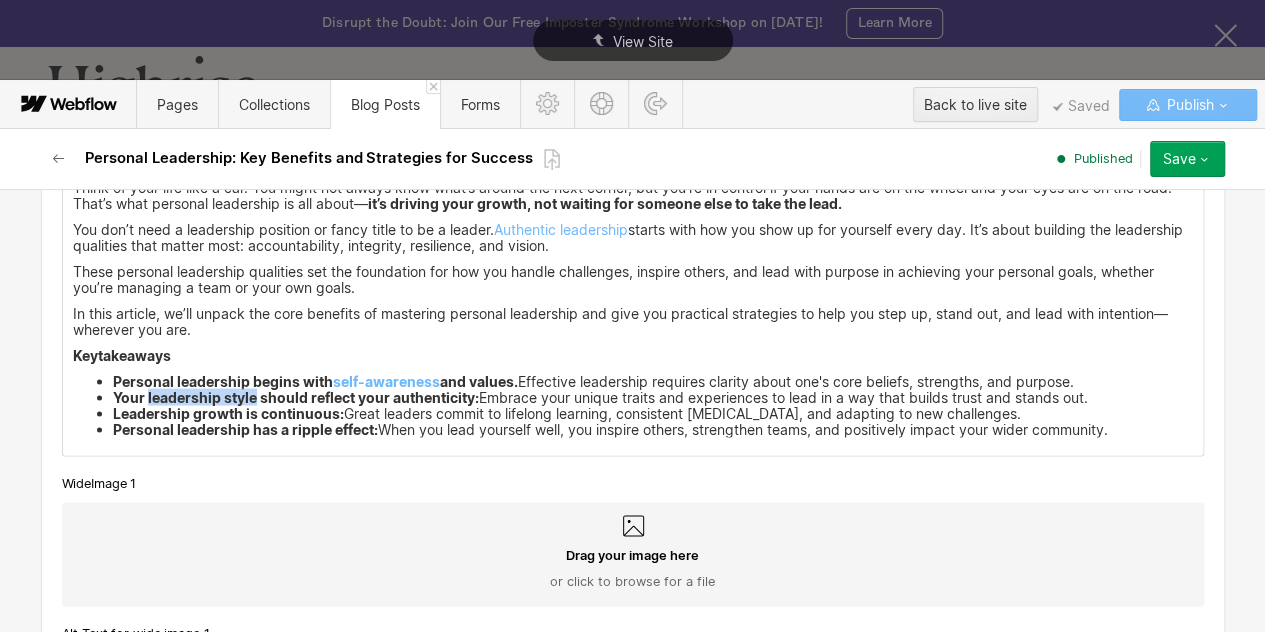 drag, startPoint x: 138, startPoint y: 393, endPoint x: 246, endPoint y: 393, distance: 108 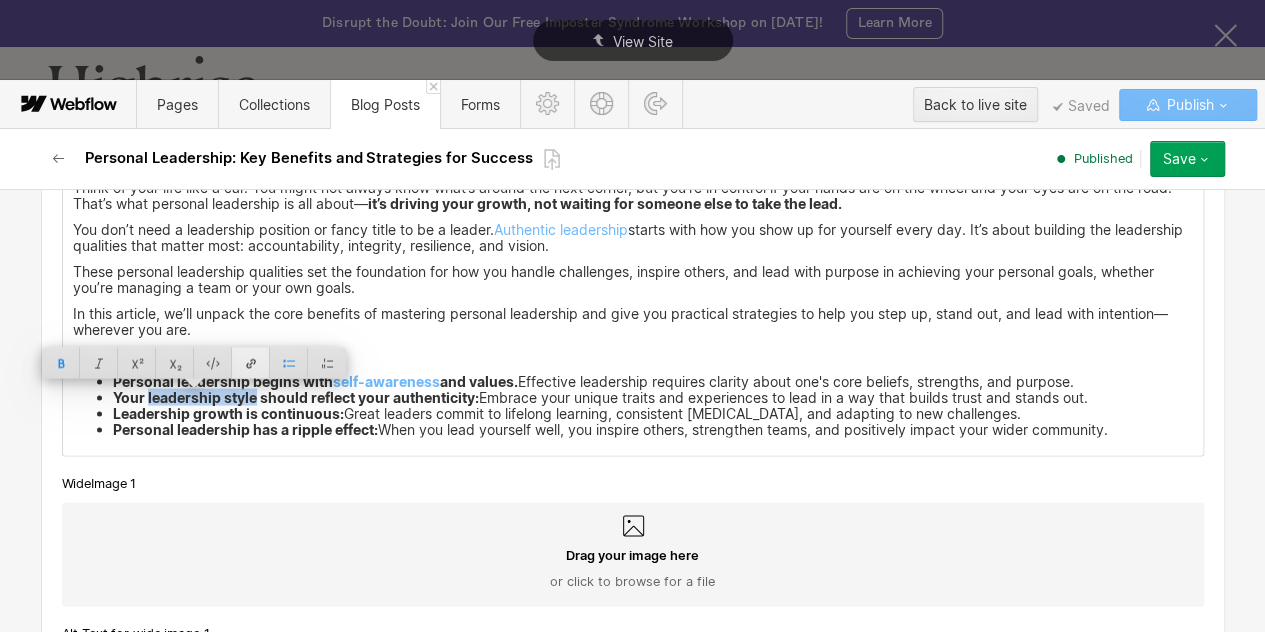 click at bounding box center [251, 362] 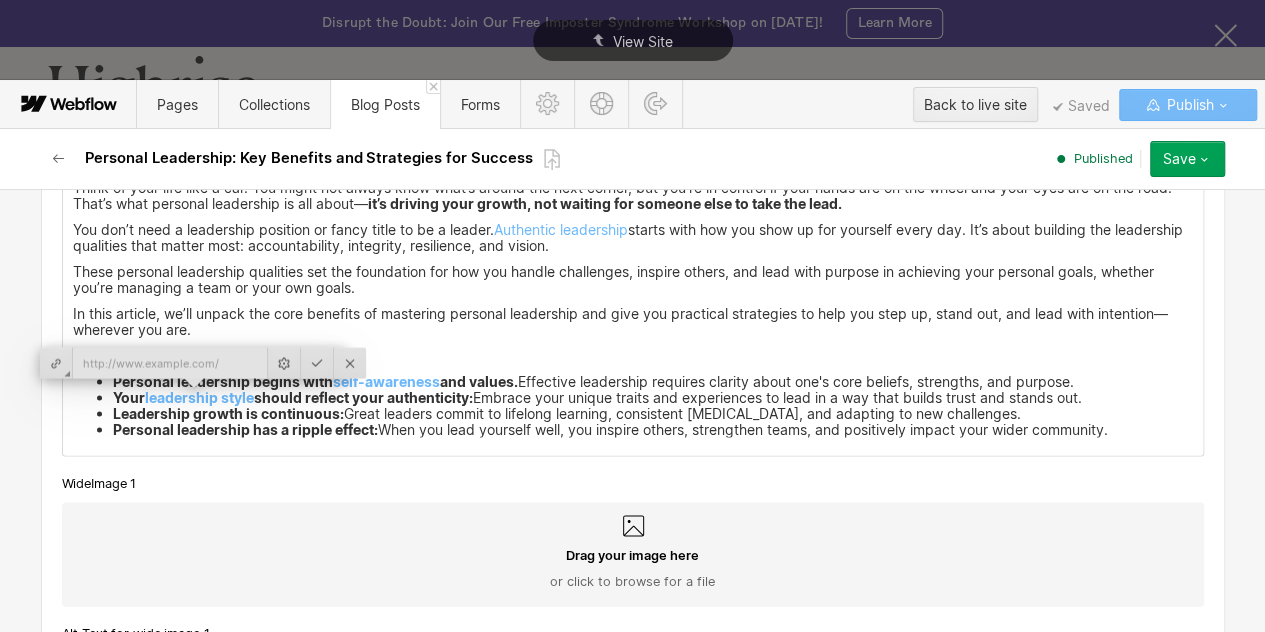 type on "[URL][DOMAIN_NAME]" 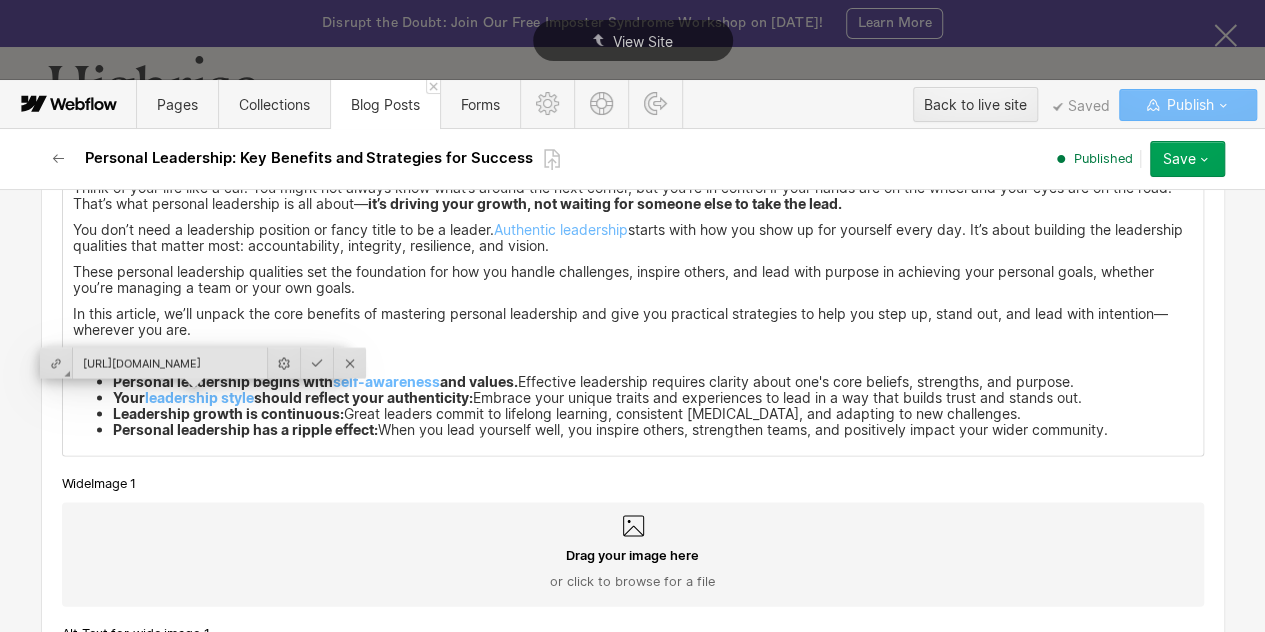 scroll, scrollTop: 0, scrollLeft: 144, axis: horizontal 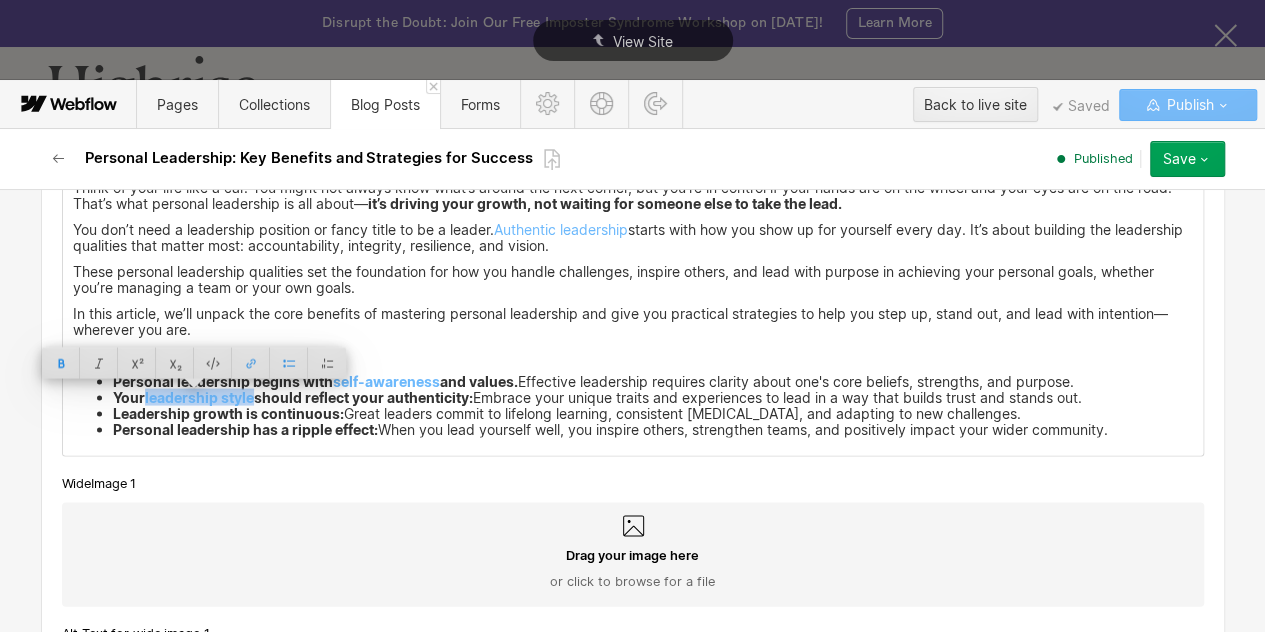 click on "Leadership growth is continuous:  Great leaders commit to lifelong learning, consistent self-improvement, and adapting to new challenges." at bounding box center (653, 413) 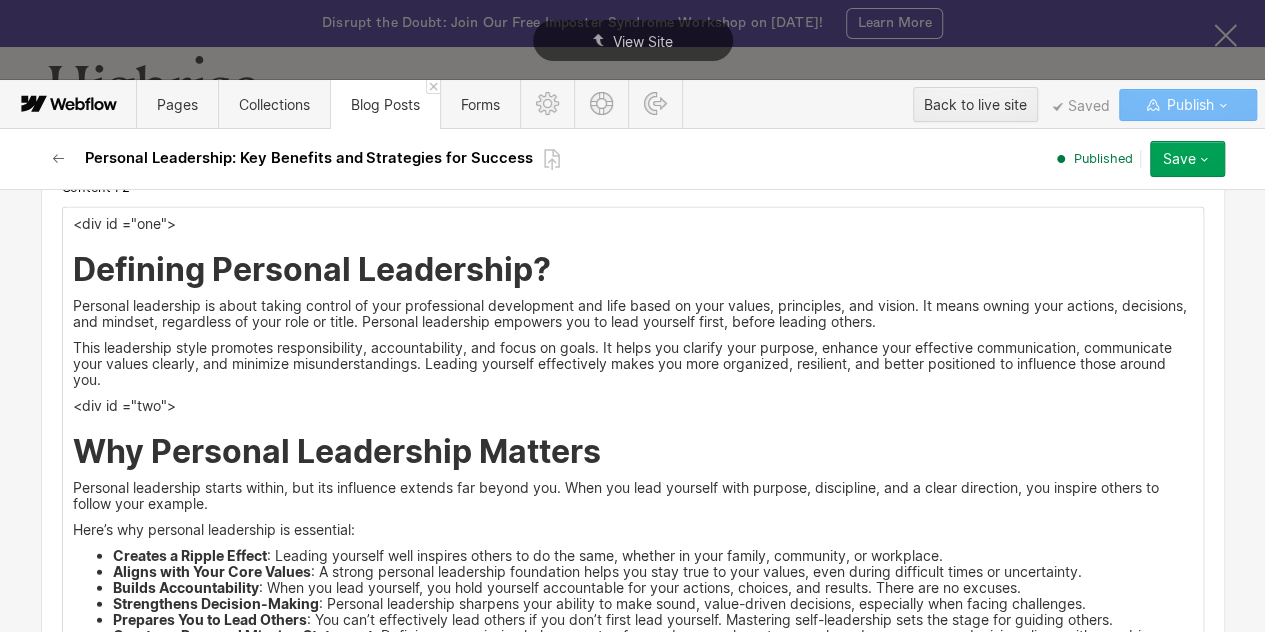 scroll, scrollTop: 2674, scrollLeft: 0, axis: vertical 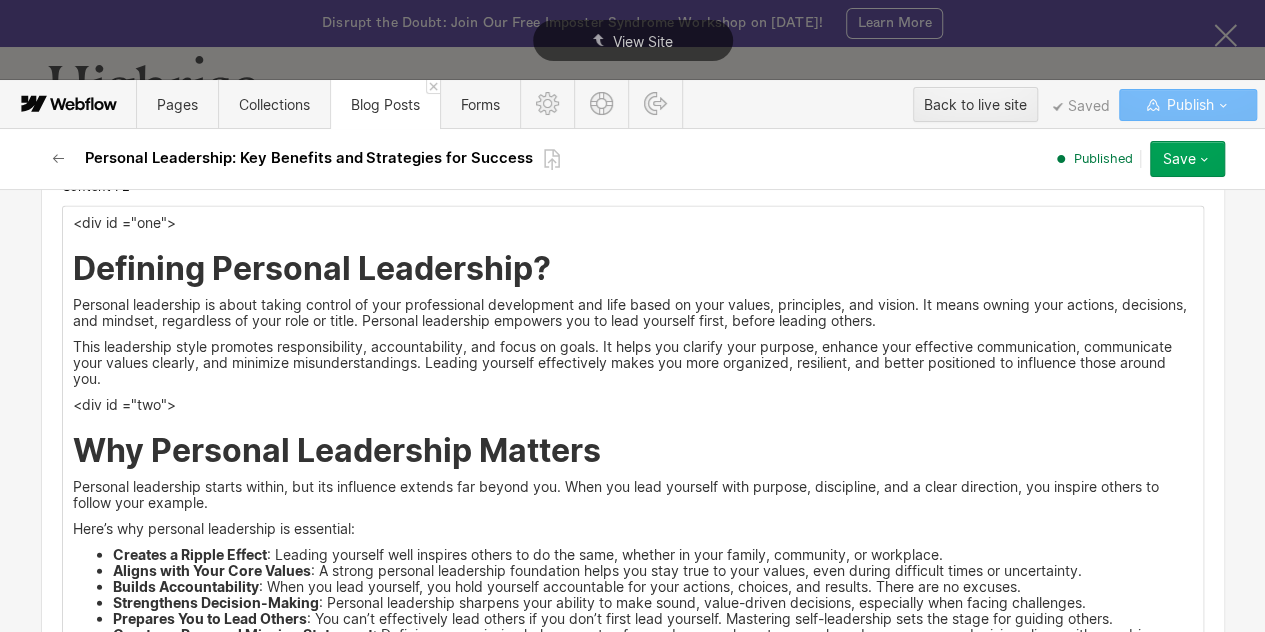 drag, startPoint x: 568, startPoint y: 300, endPoint x: 400, endPoint y: 304, distance: 168.0476 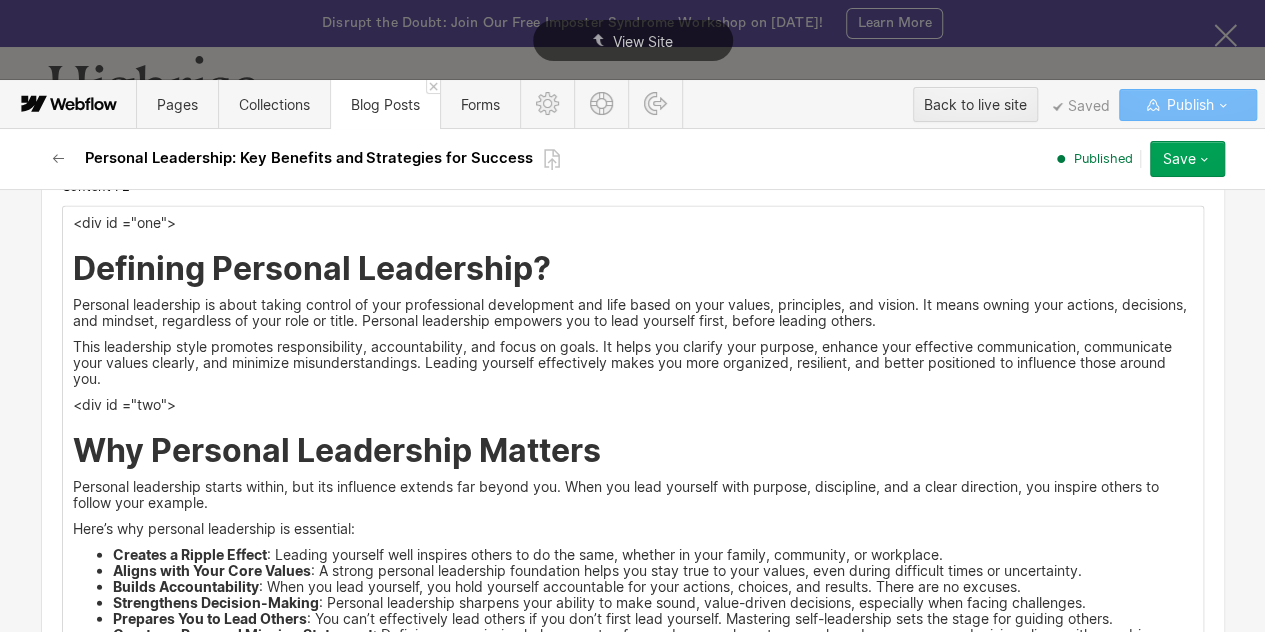 drag, startPoint x: 400, startPoint y: 303, endPoint x: 562, endPoint y: 304, distance: 162.00308 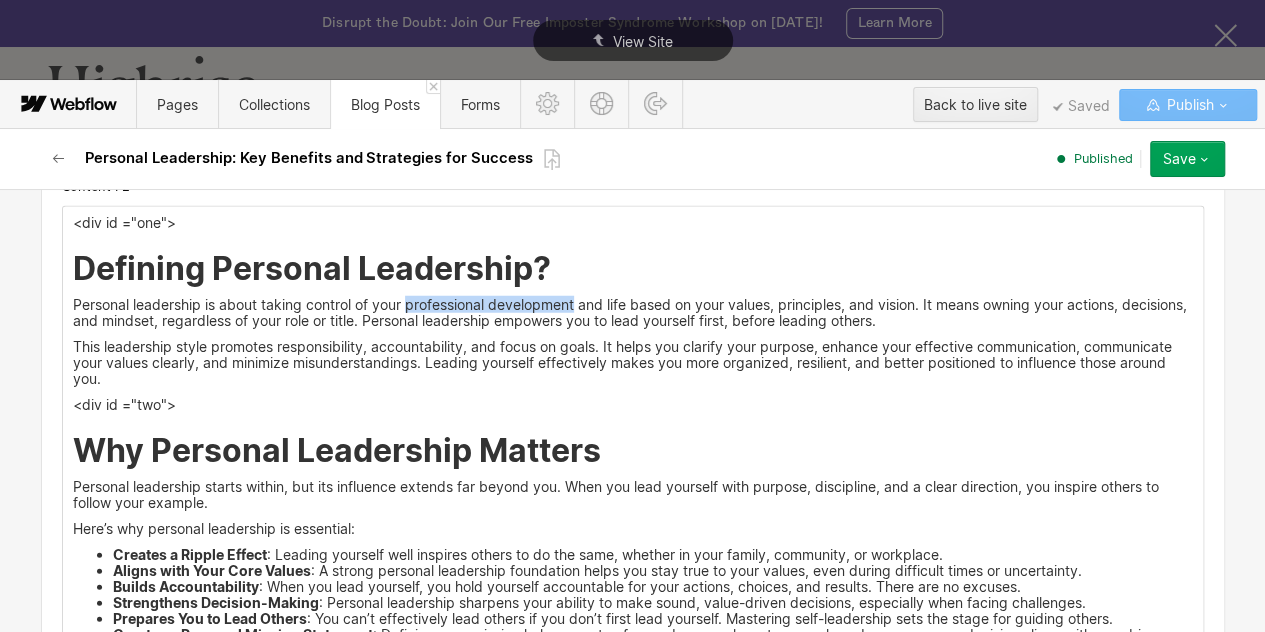 drag, startPoint x: 400, startPoint y: 303, endPoint x: 569, endPoint y: 293, distance: 169.2956 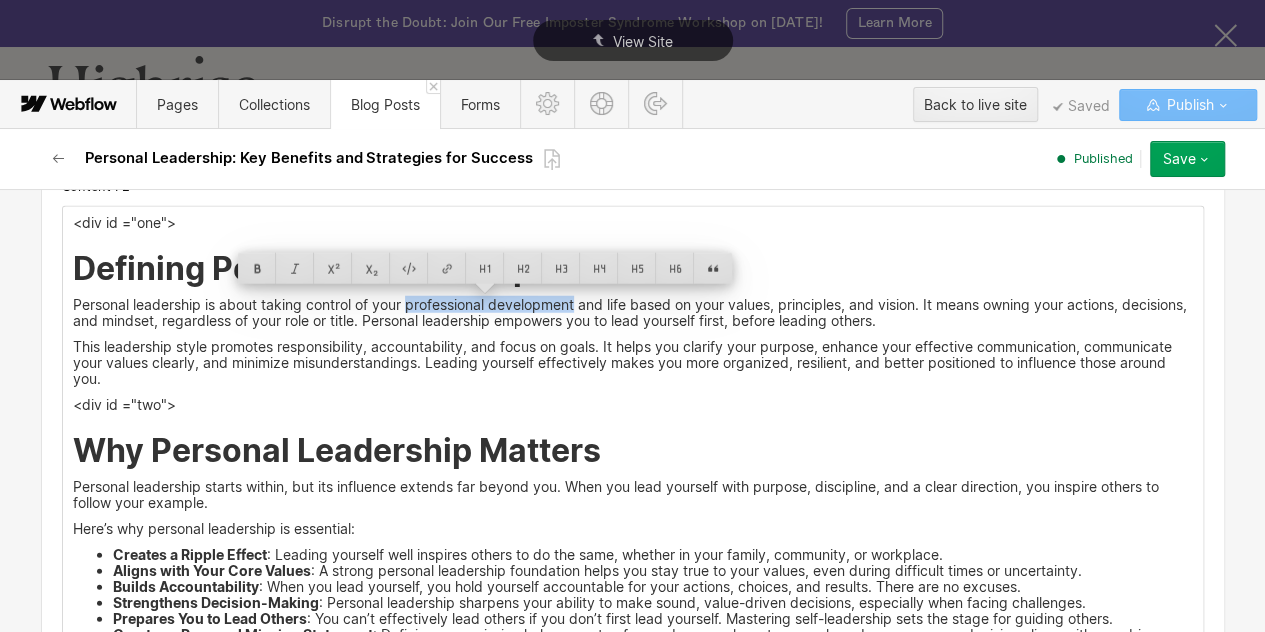 click on "This leadership style promotes responsibility, accountability, and focus on goals. It helps you clarify your purpose, enhance your effective communication, communicate your values clearly, and minimize misunderstandings. Leading yourself effectively makes you more organized, resilient, and better positioned to influence those around you." at bounding box center [633, 363] 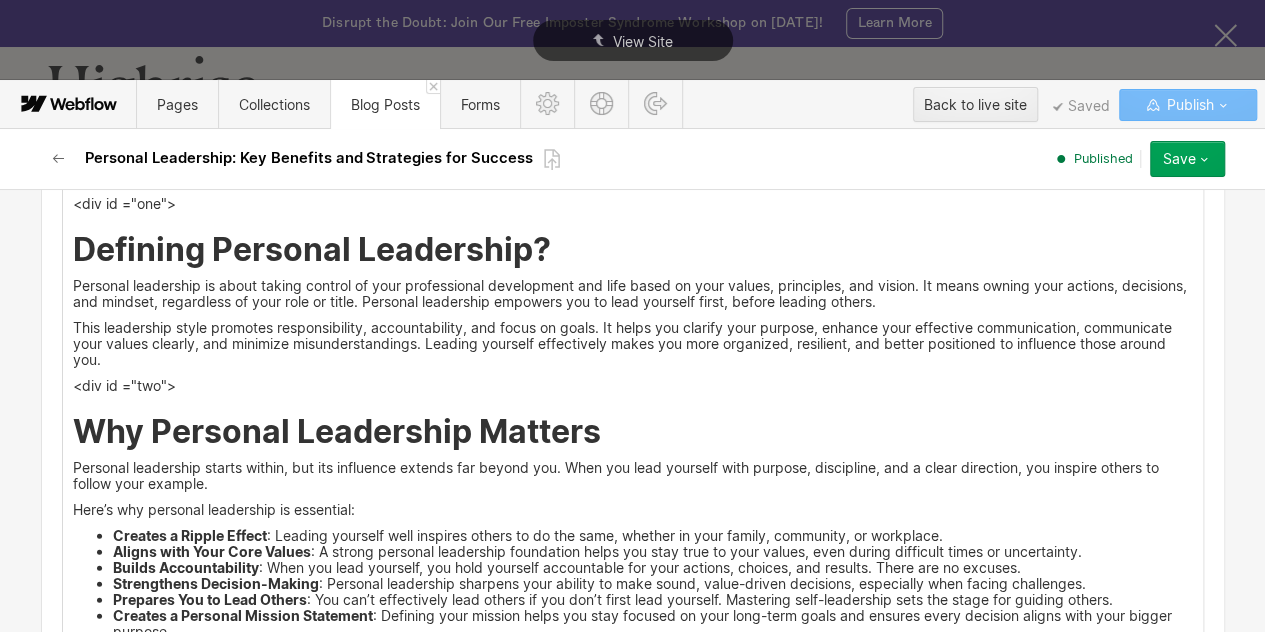 scroll, scrollTop: 2700, scrollLeft: 0, axis: vertical 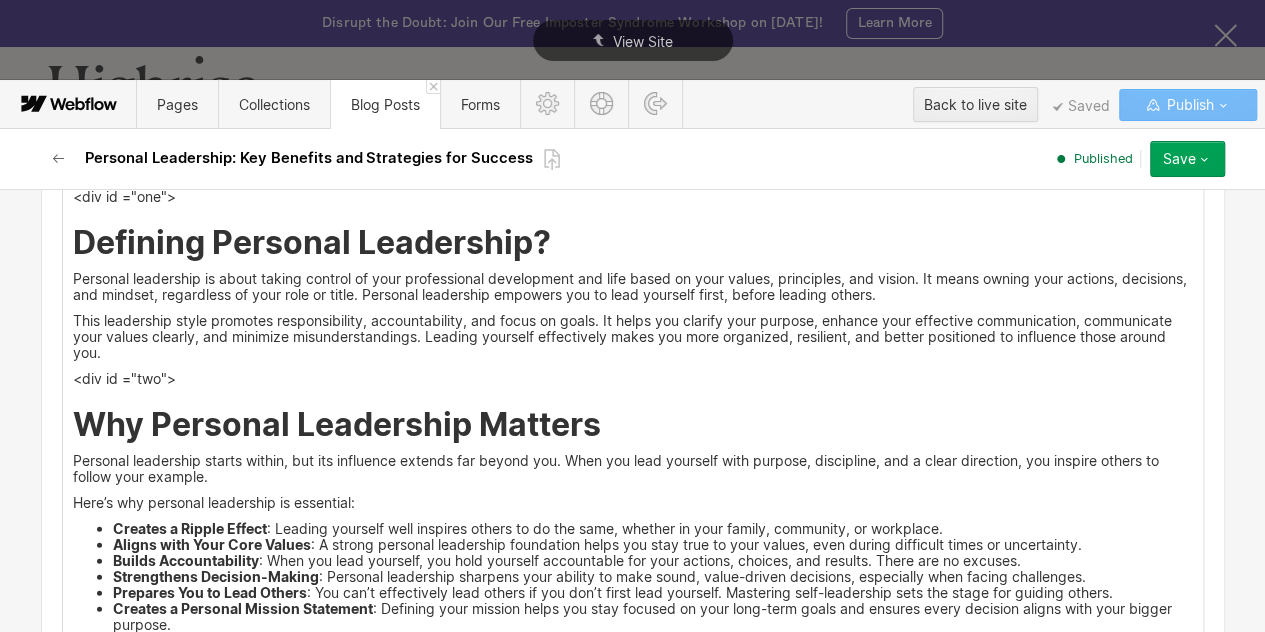 click on "This leadership style promotes responsibility, accountability, and focus on goals. It helps you clarify your purpose, enhance your effective communication, communicate your values clearly, and minimize misunderstandings. Leading yourself effectively makes you more organized, resilient, and better positioned to influence those around you." at bounding box center (633, 337) 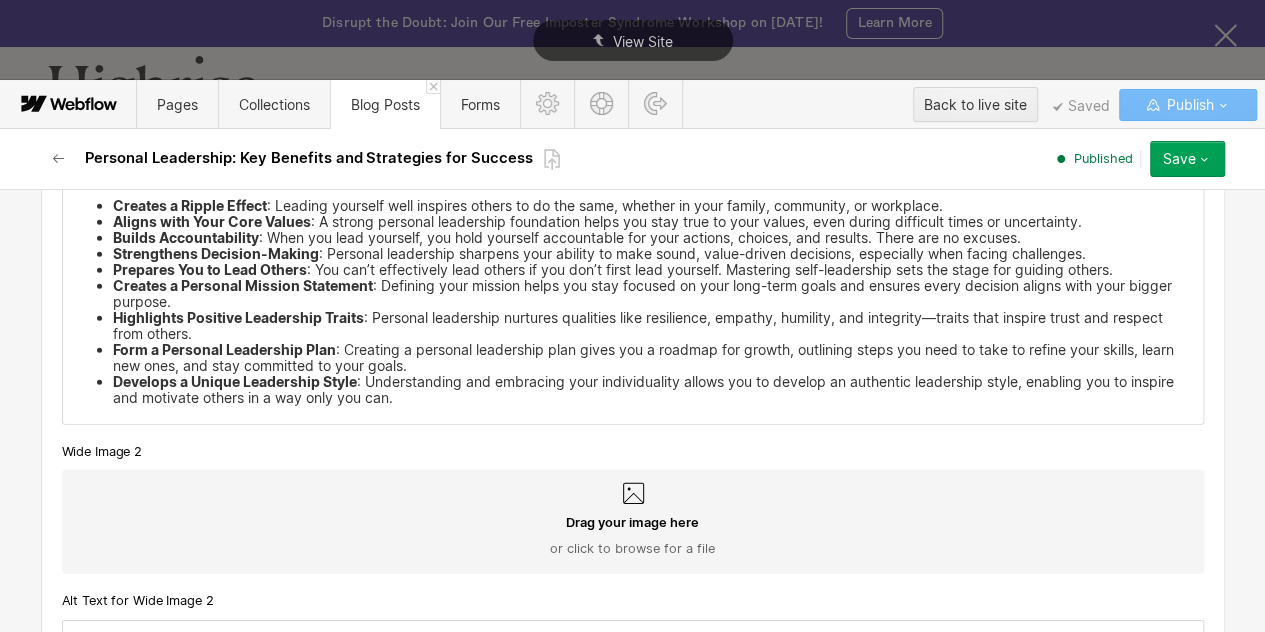 scroll, scrollTop: 3032, scrollLeft: 0, axis: vertical 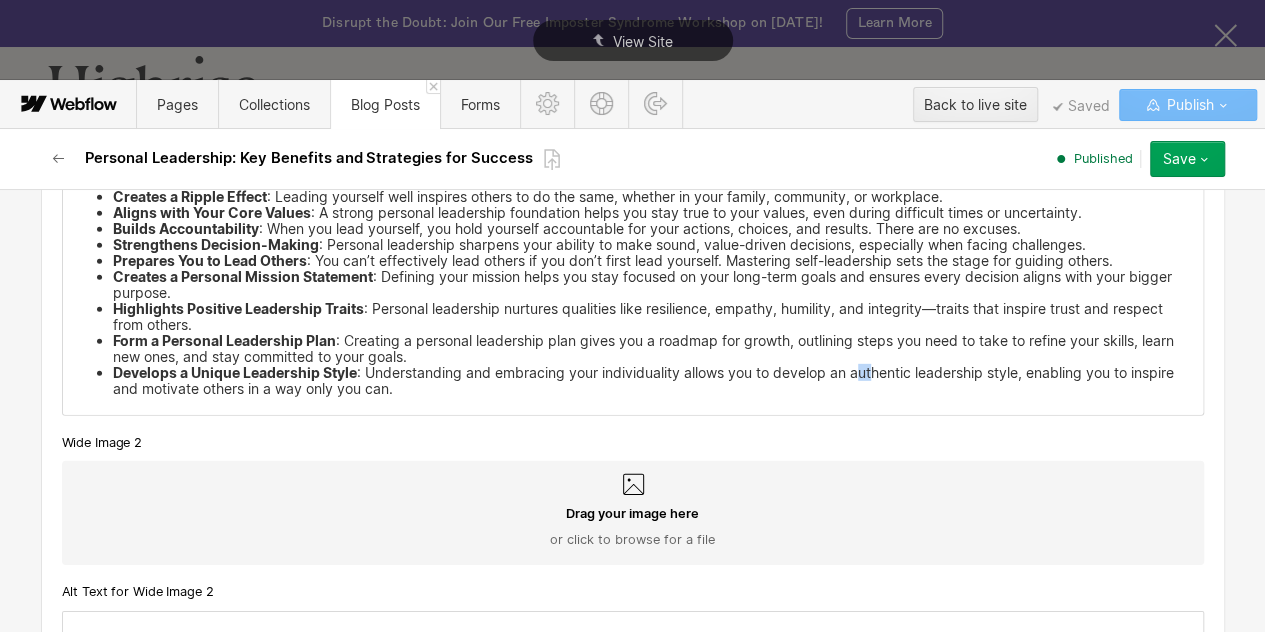 drag, startPoint x: 849, startPoint y: 372, endPoint x: 864, endPoint y: 372, distance: 15 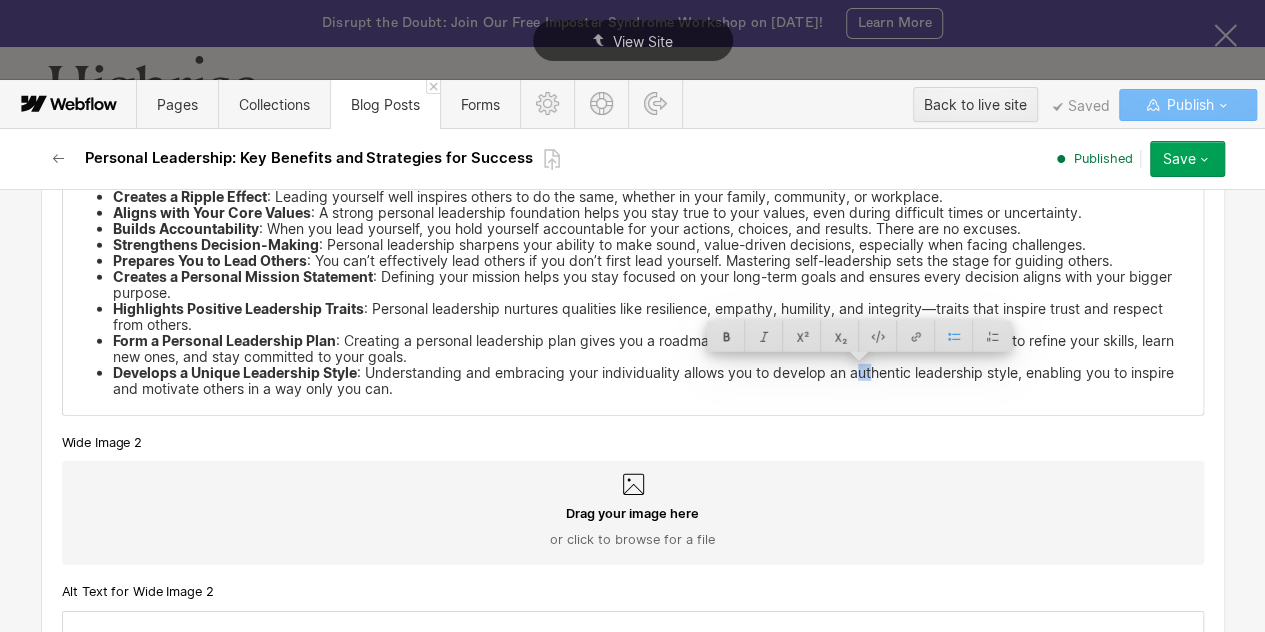 click on "Develops a Unique Leadership Style : Understanding and embracing your individuality allows you to develop an authentic leadership style, enabling you to inspire and motivate others in a way only you can." at bounding box center [653, 381] 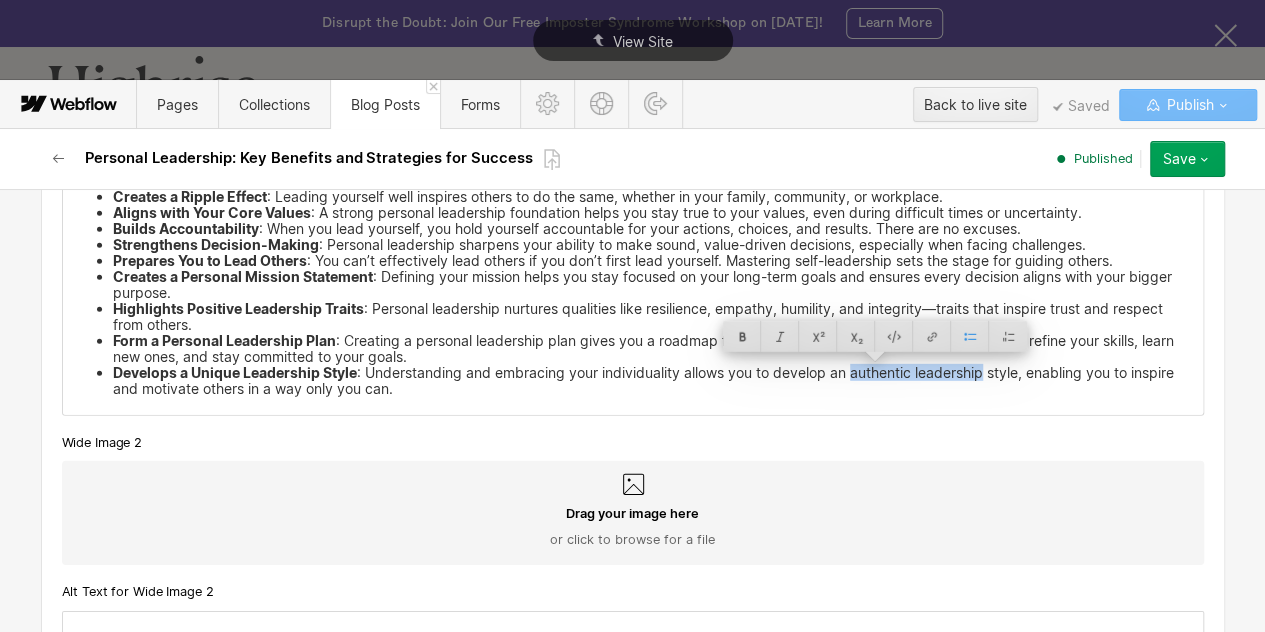drag, startPoint x: 845, startPoint y: 372, endPoint x: 949, endPoint y: 363, distance: 104.388695 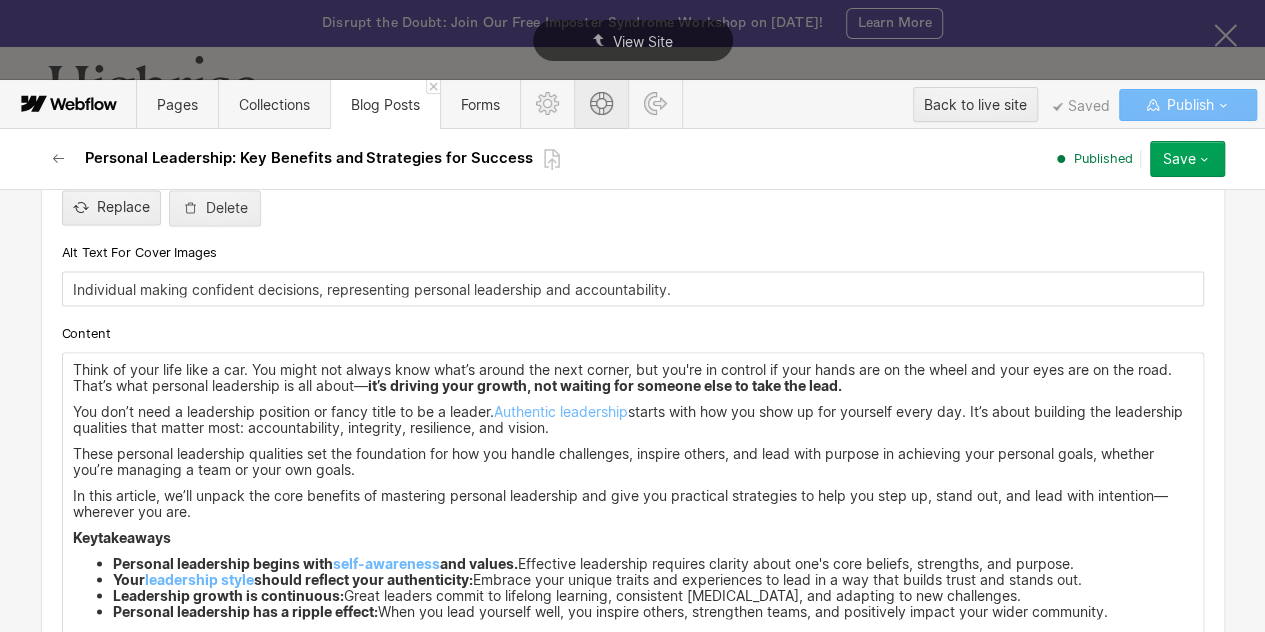 scroll, scrollTop: 2992, scrollLeft: 0, axis: vertical 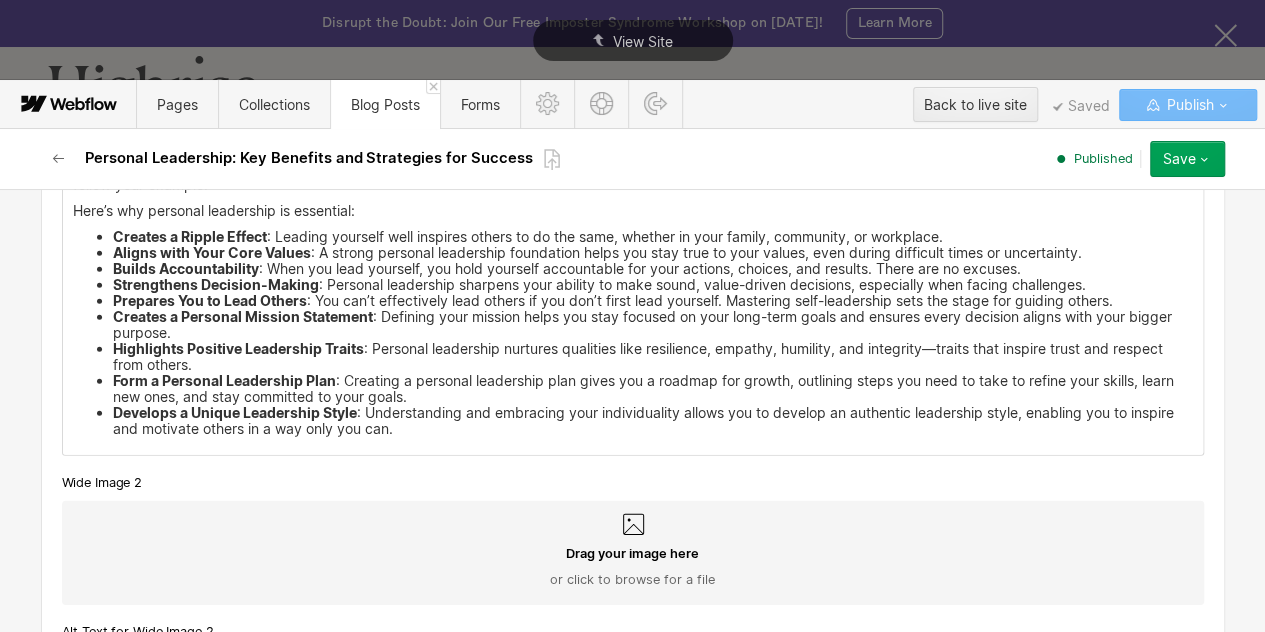 click on "Form a Personal Leadership Plan : Creating a personal leadership plan gives you a roadmap for growth, outlining steps you need to take to refine your skills, learn new ones, and stay committed to your goals." at bounding box center (653, 389) 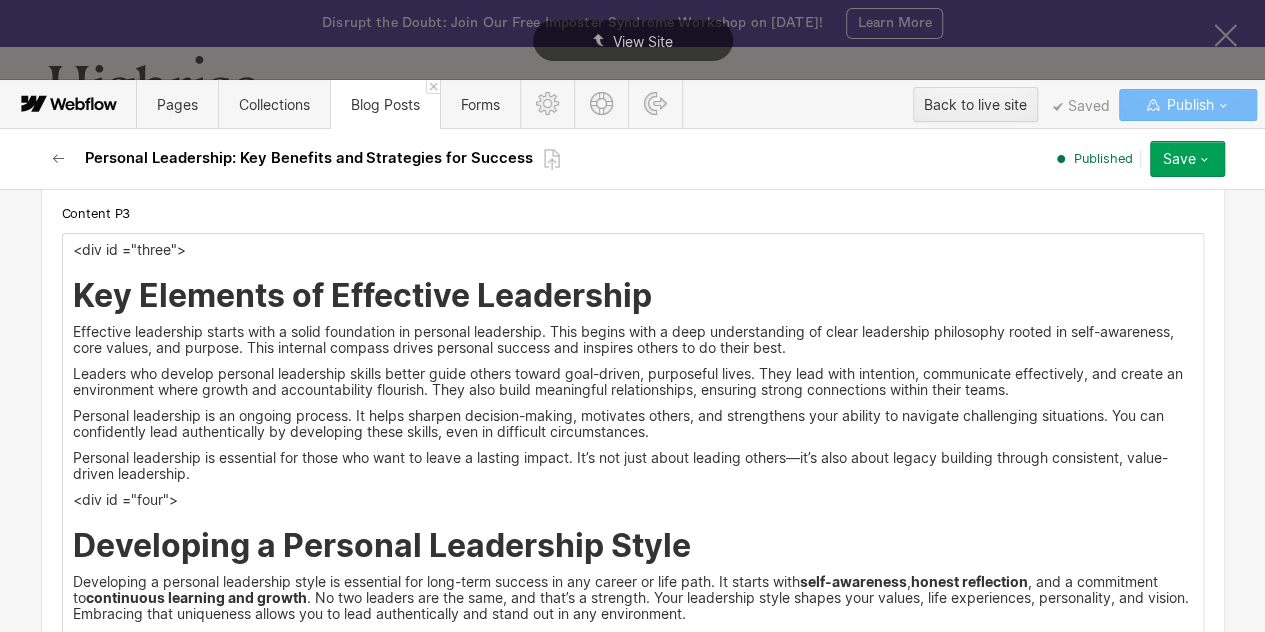 scroll, scrollTop: 3652, scrollLeft: 0, axis: vertical 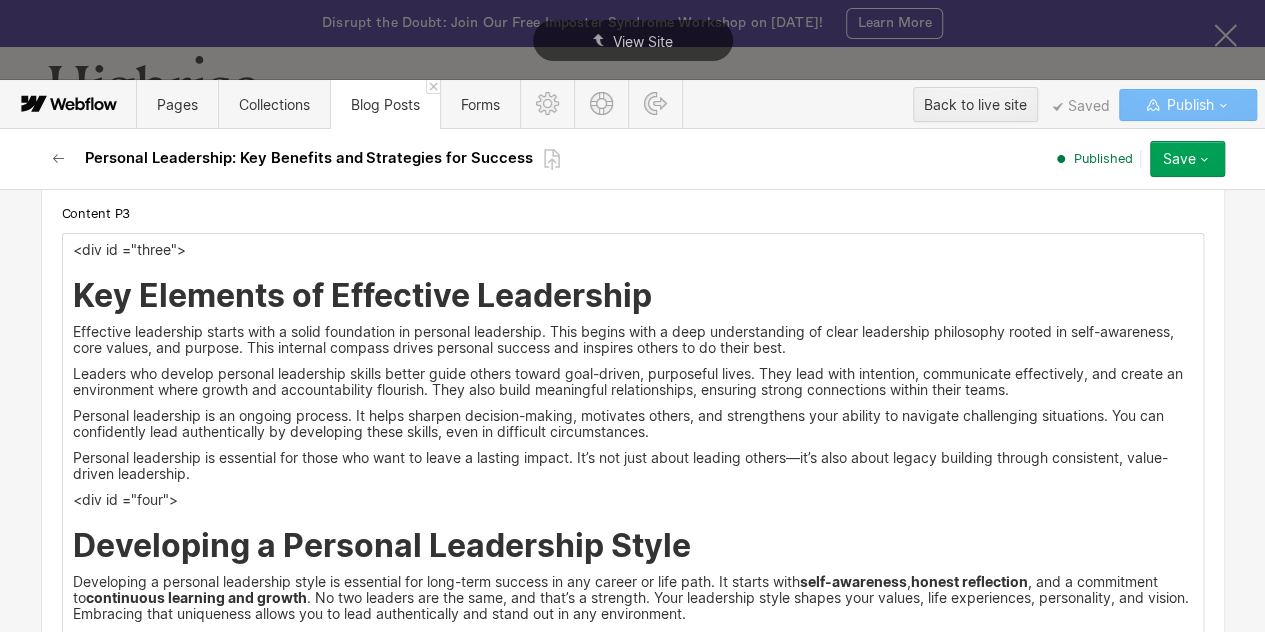 drag, startPoint x: 63, startPoint y: 324, endPoint x: 174, endPoint y: 330, distance: 111.16204 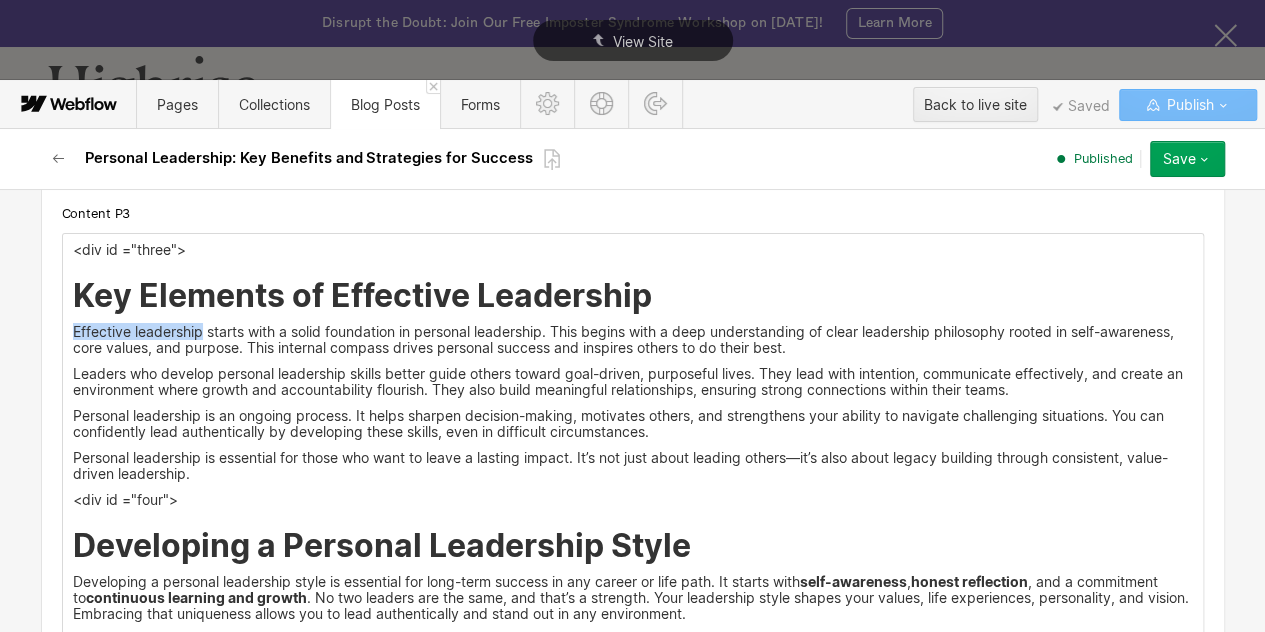drag, startPoint x: 142, startPoint y: 322, endPoint x: 59, endPoint y: 319, distance: 83.0542 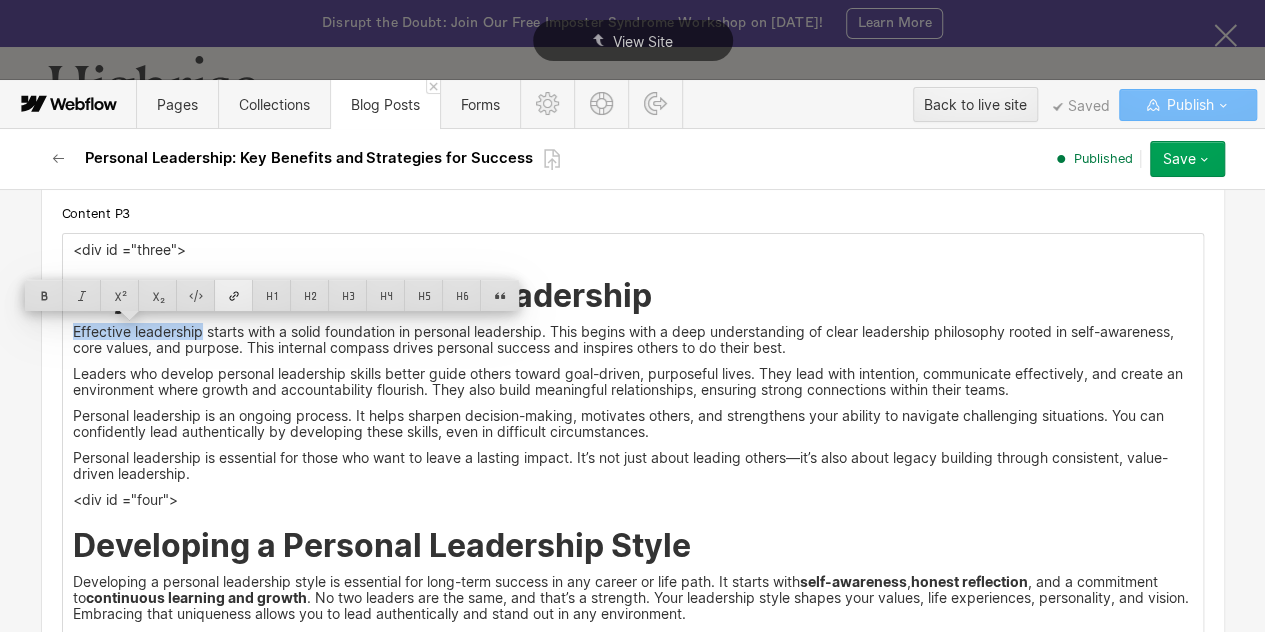 click at bounding box center (234, 295) 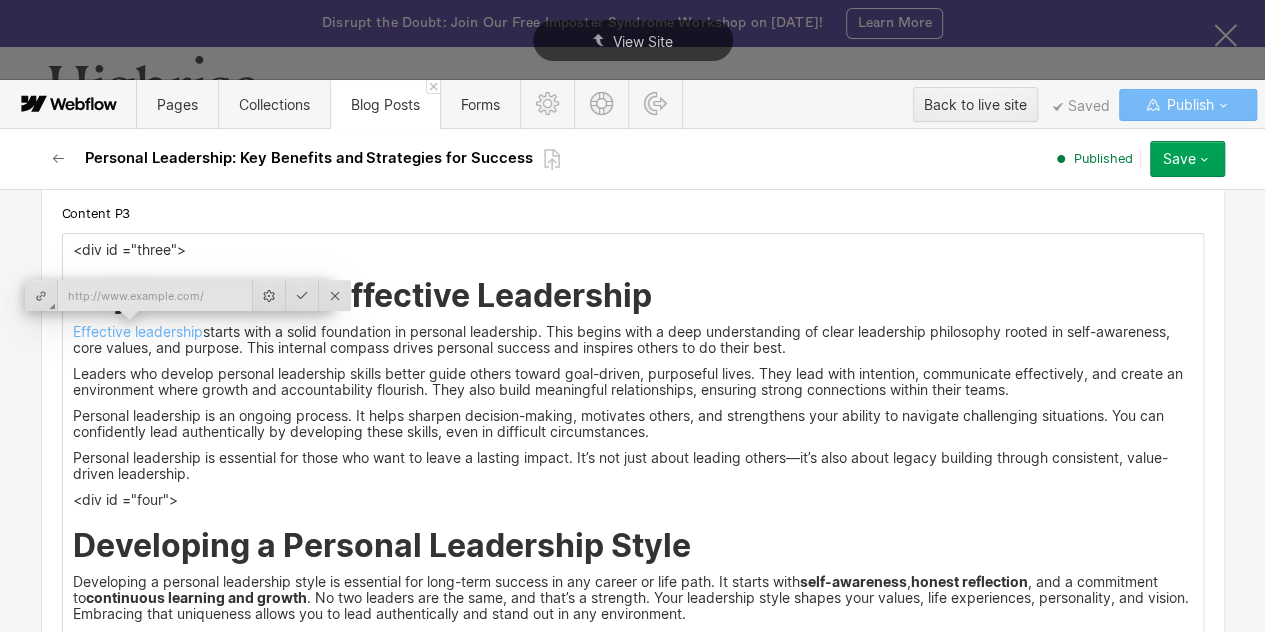 type on "[URL][DOMAIN_NAME]" 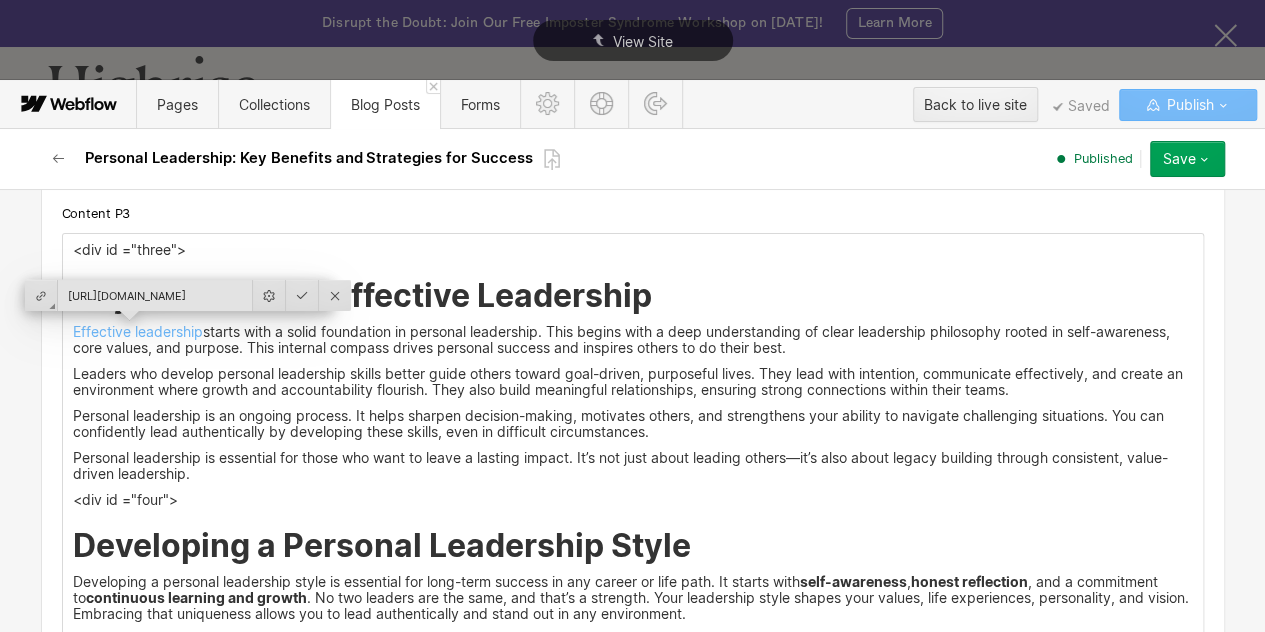 scroll, scrollTop: 0, scrollLeft: 0, axis: both 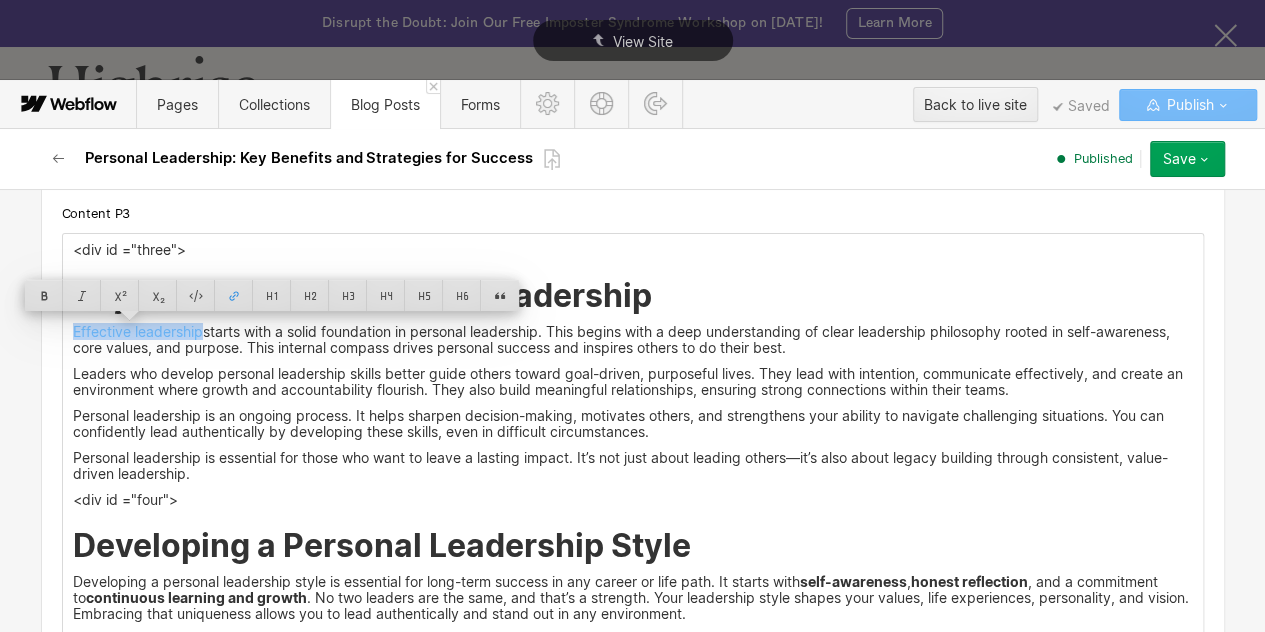 click on "Leaders who develop personal leadership skills better guide others toward goal-driven, purposeful lives. They lead with intention, communicate effectively, and create an environment where growth and accountability flourish. They also build meaningful relationships, ensuring strong connections within their teams." at bounding box center (633, 382) 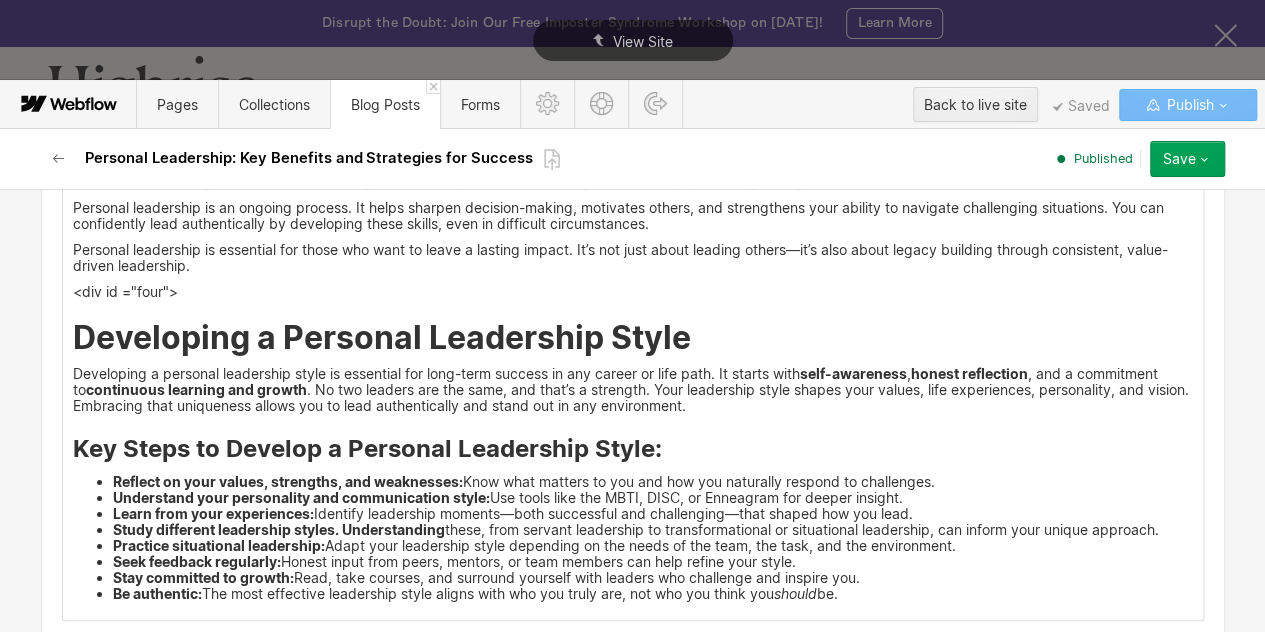 scroll, scrollTop: 3860, scrollLeft: 0, axis: vertical 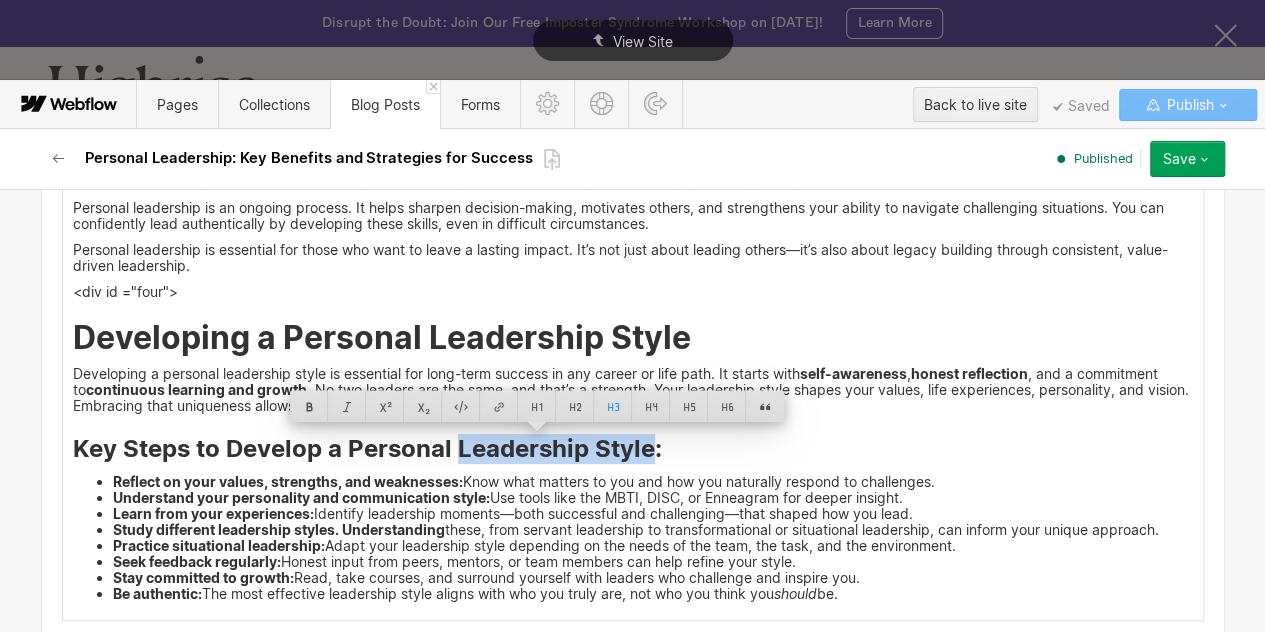 drag, startPoint x: 443, startPoint y: 447, endPoint x: 638, endPoint y: 441, distance: 195.09229 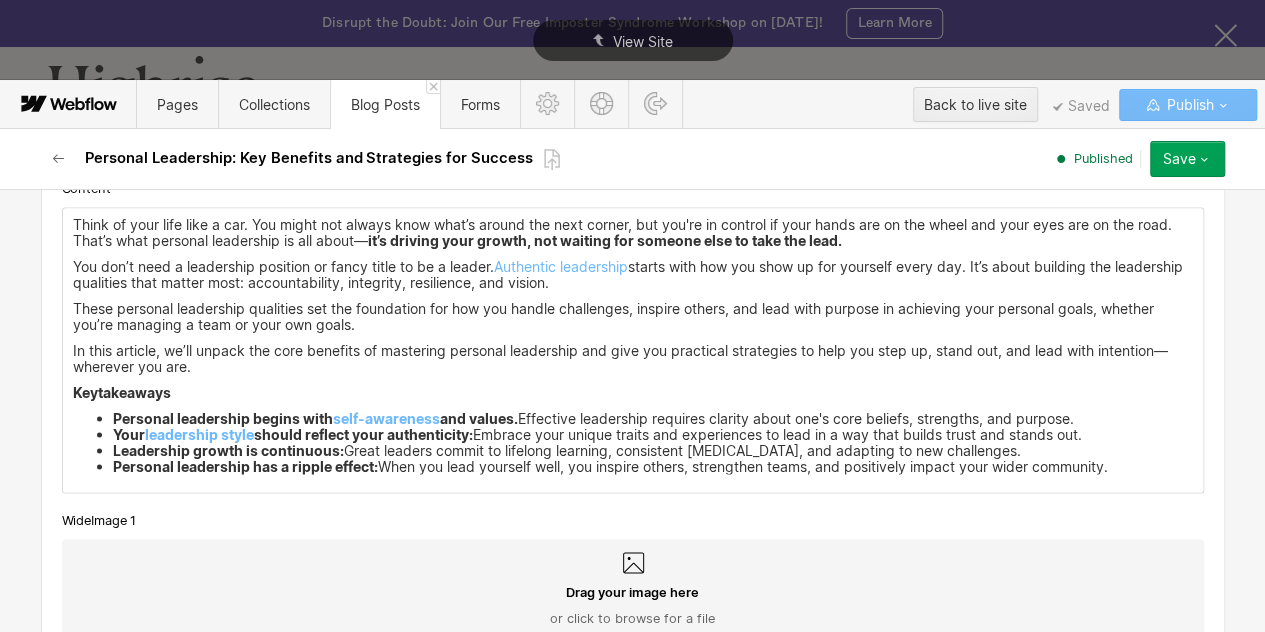 scroll, scrollTop: 1993, scrollLeft: 0, axis: vertical 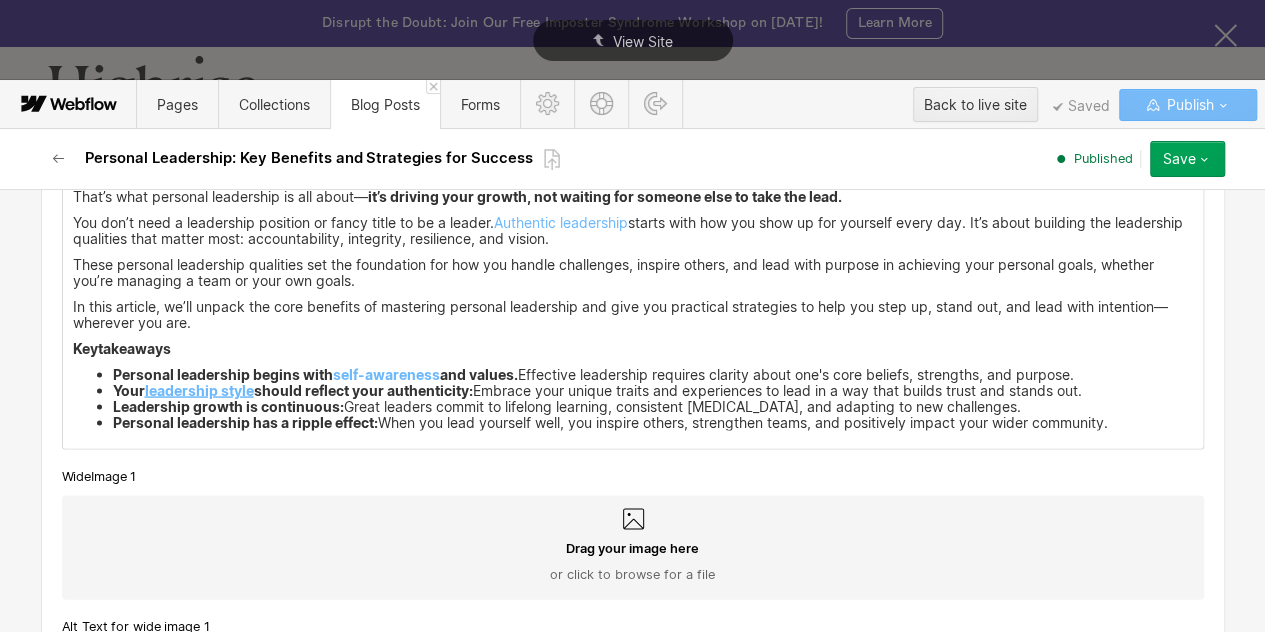 click on "leadership style" at bounding box center (199, 389) 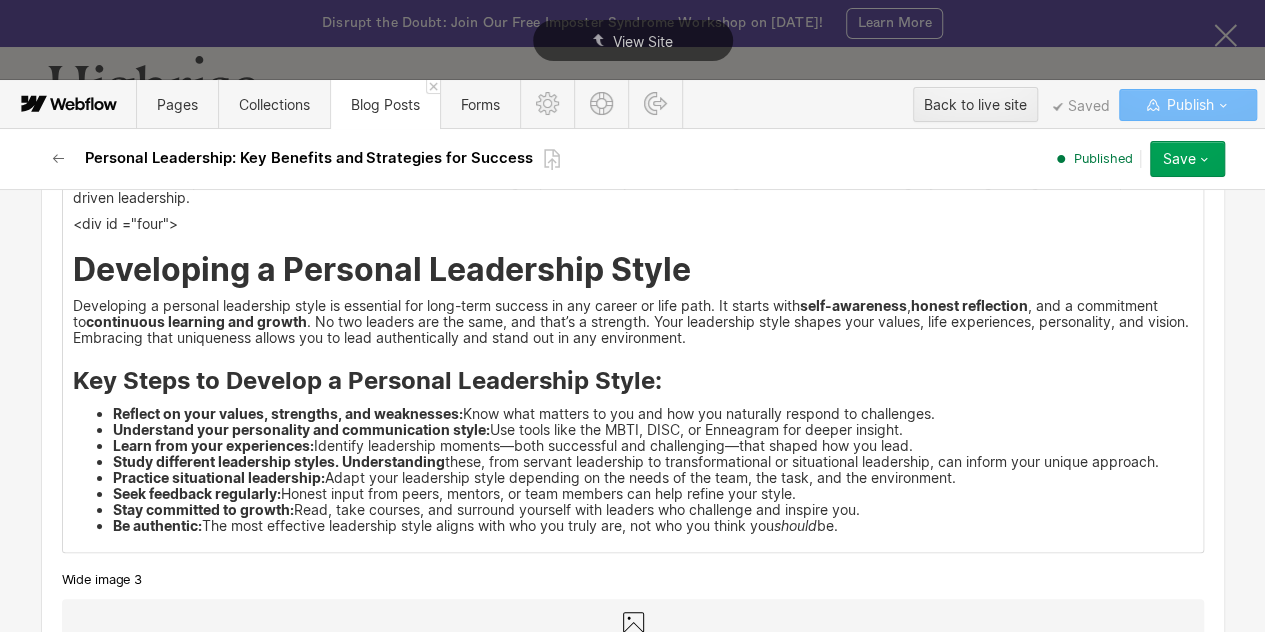 scroll, scrollTop: 3929, scrollLeft: 0, axis: vertical 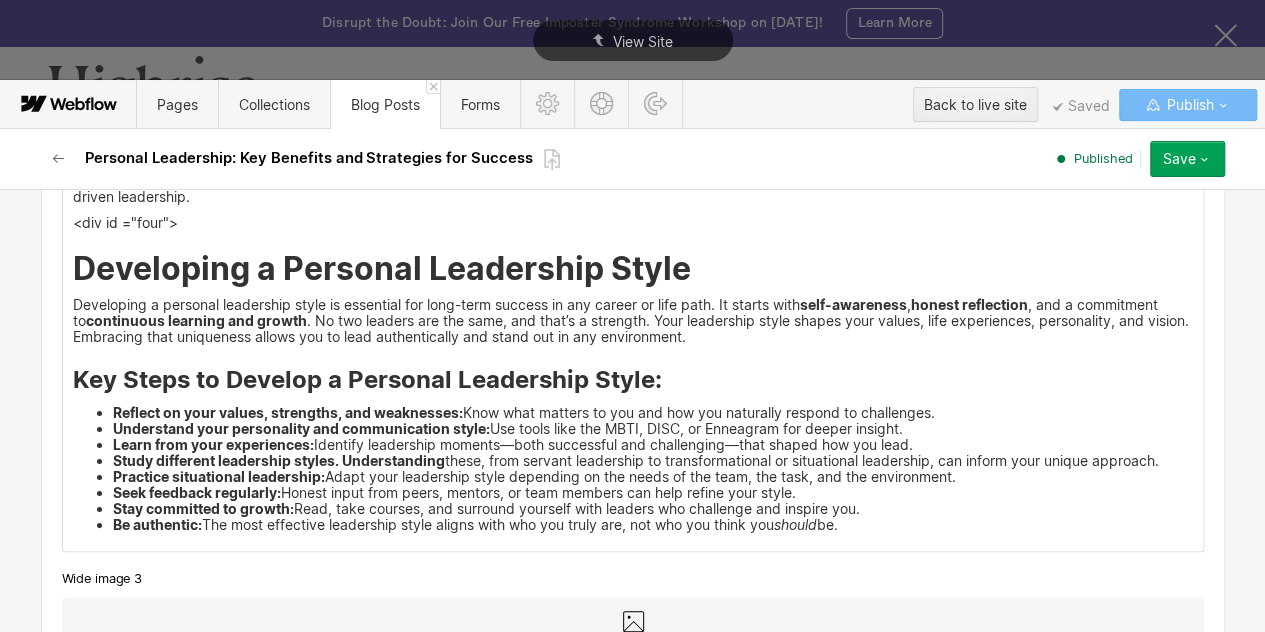 click on "Reflect on your values, strengths, and weaknesses:  Know what matters to you and how you naturally respond to challenges." at bounding box center [653, 413] 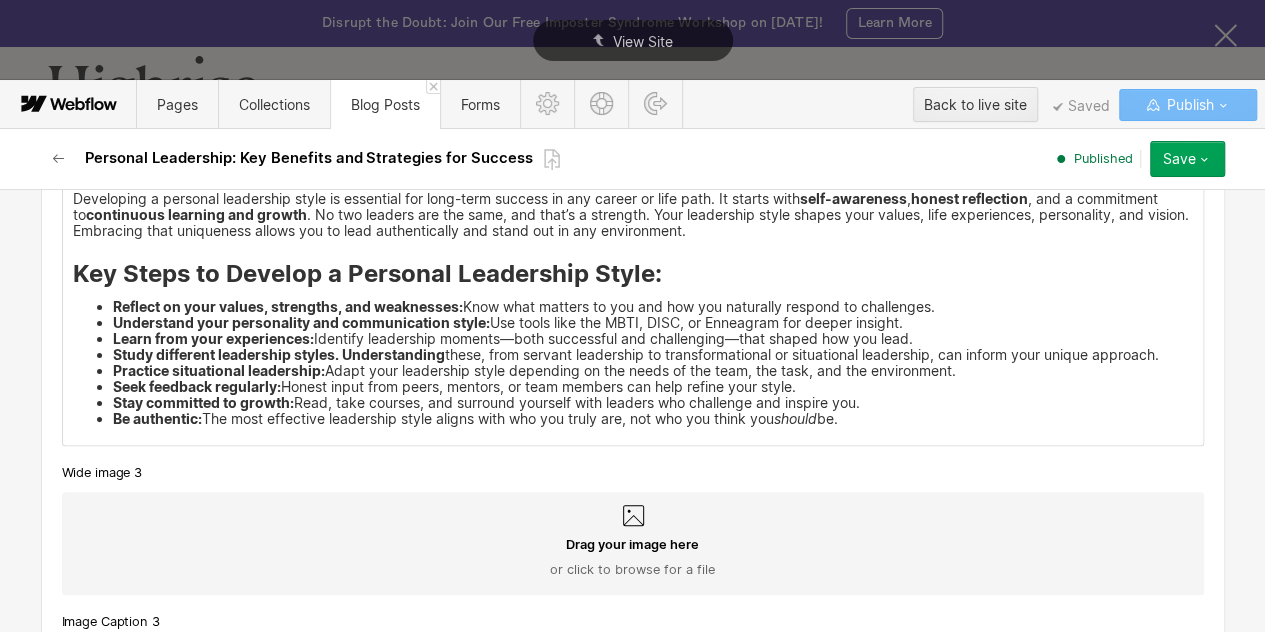 scroll, scrollTop: 4031, scrollLeft: 0, axis: vertical 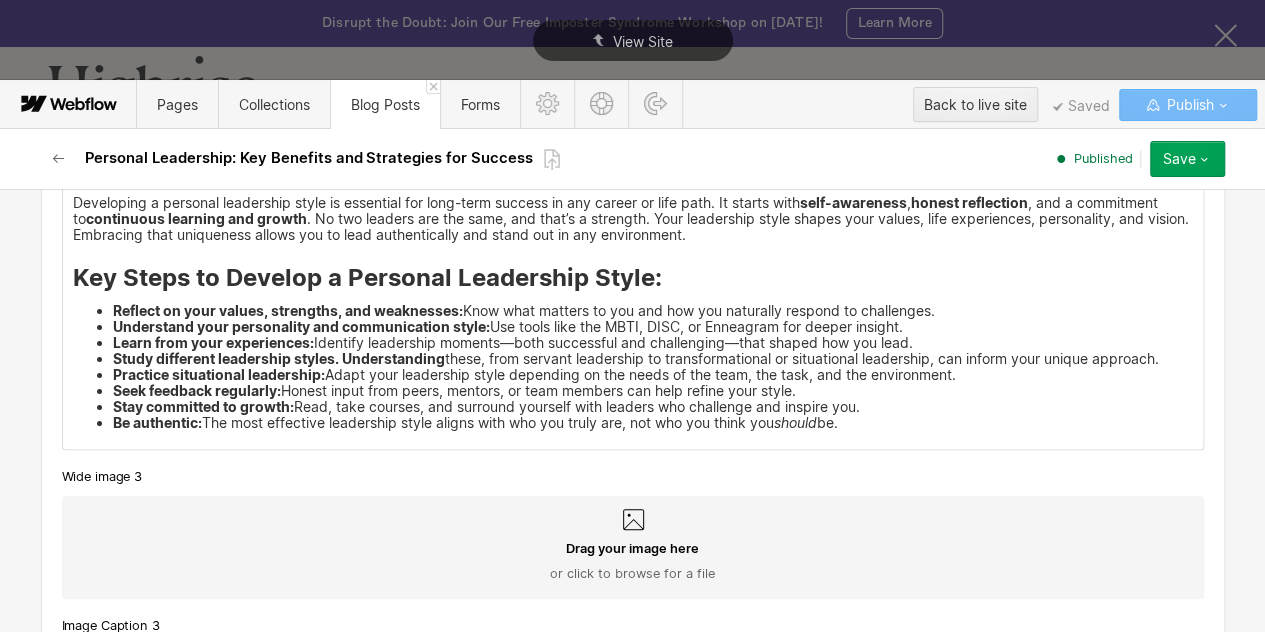click on "Practice situational leadership:  Adapt your leadership style depending on the needs of the team, the task, and the environment." at bounding box center (653, 375) 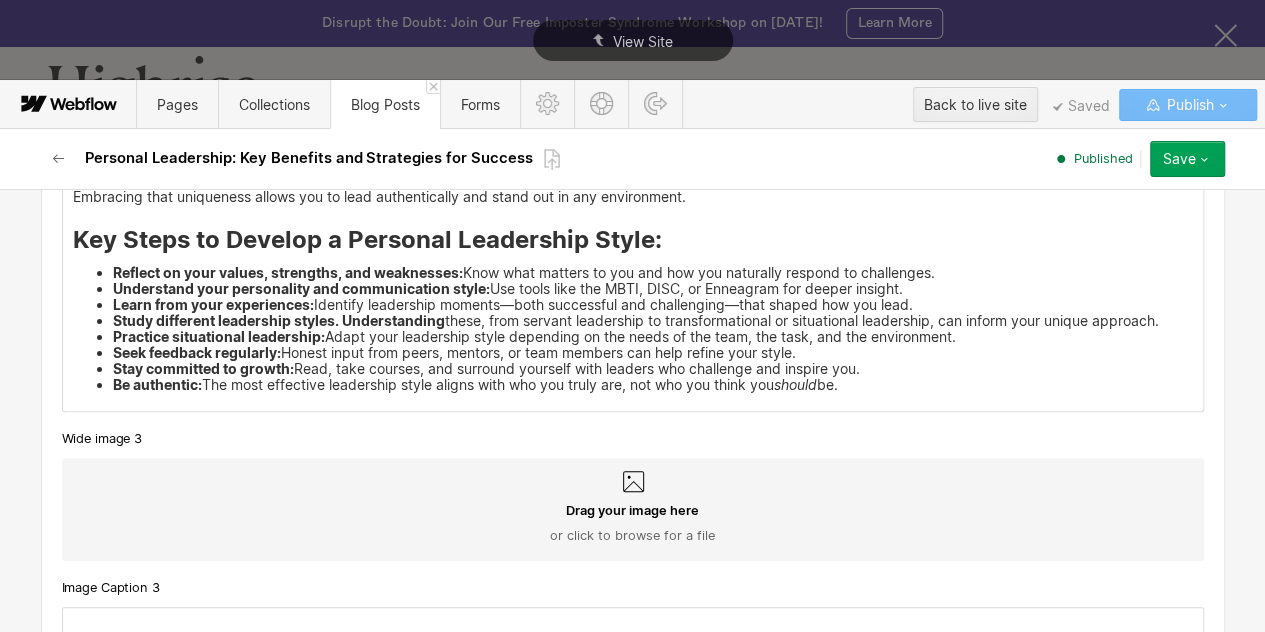 scroll, scrollTop: 4080, scrollLeft: 0, axis: vertical 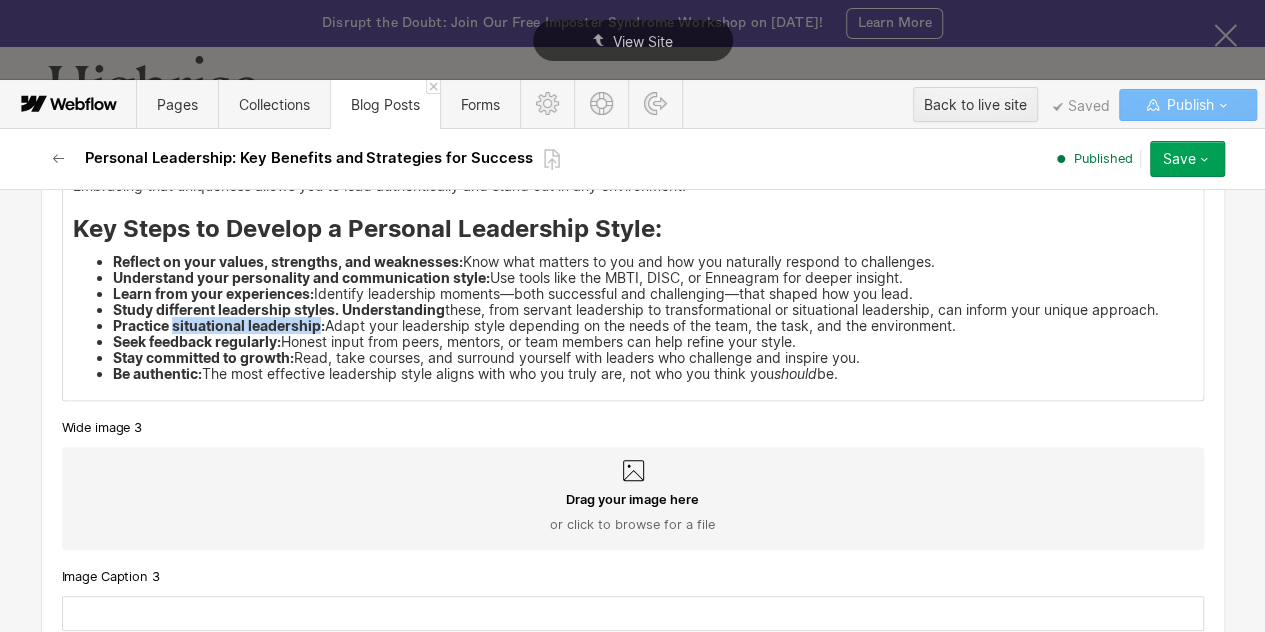 drag, startPoint x: 164, startPoint y: 325, endPoint x: 309, endPoint y: 315, distance: 145.34442 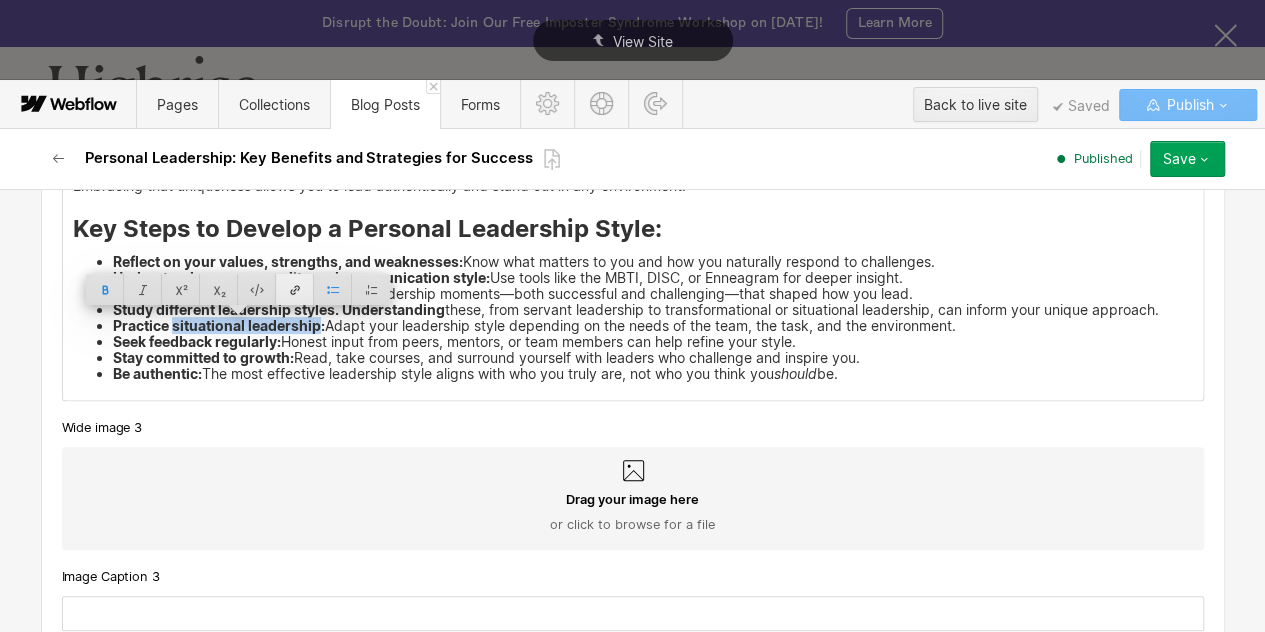 click at bounding box center (295, 289) 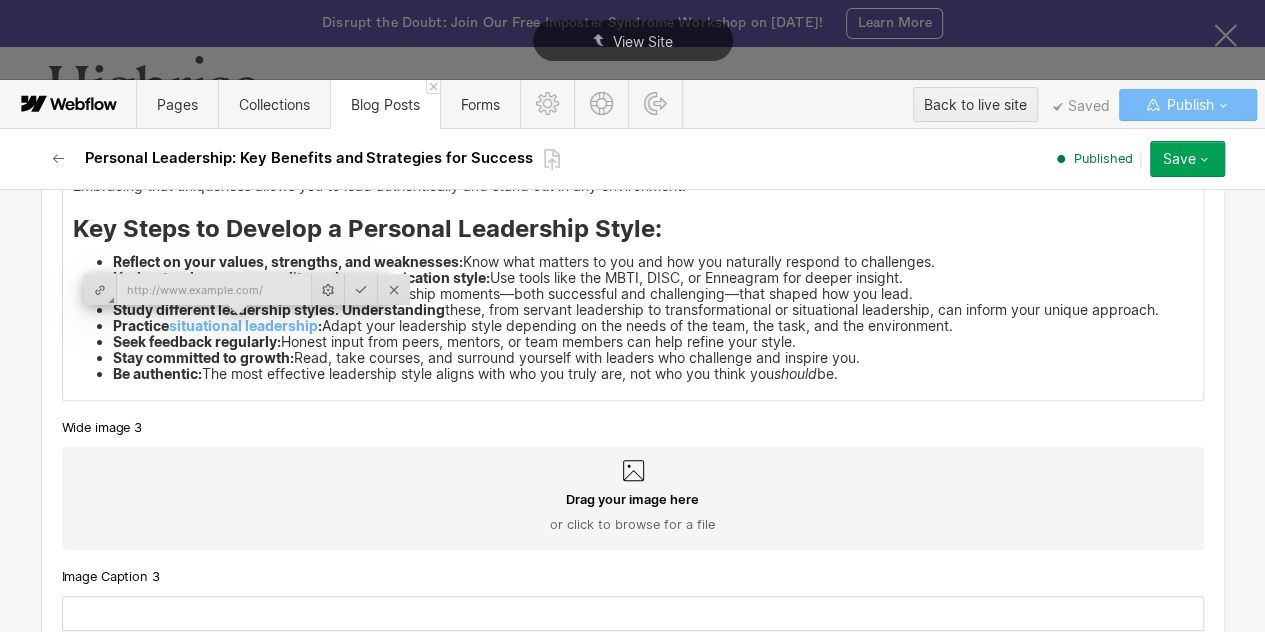 type on "https://www.tryhighrise.com/blog-posts/what-are-some-examples-of-situational-leadership" 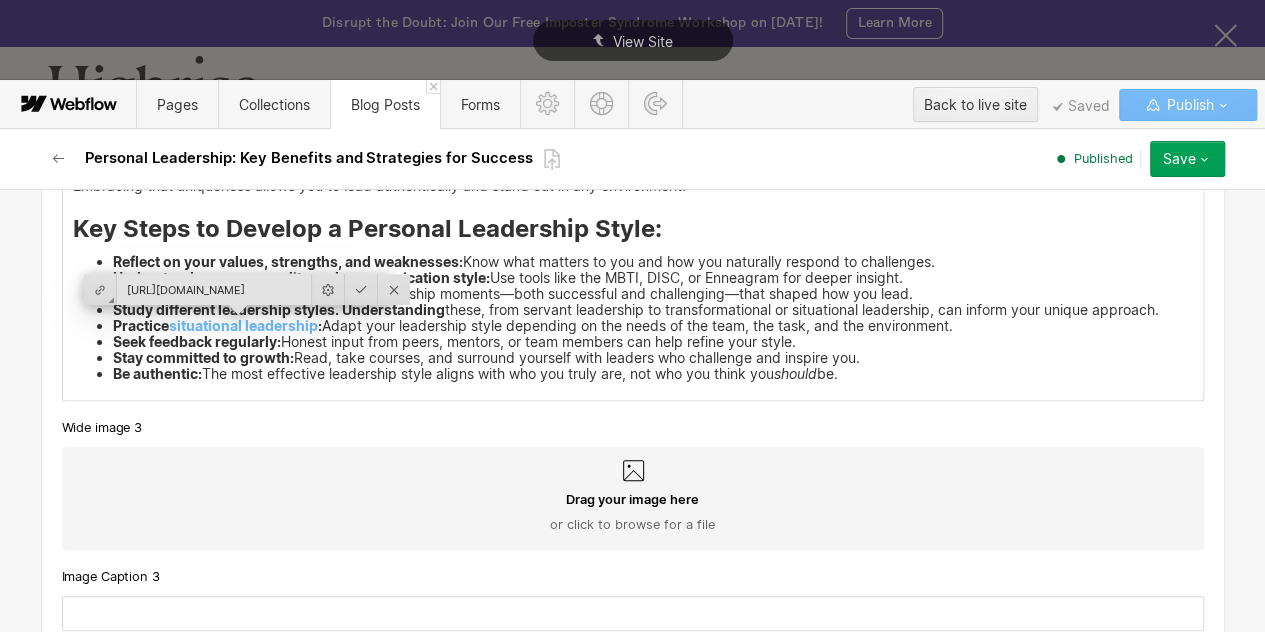 scroll, scrollTop: 0, scrollLeft: 322, axis: horizontal 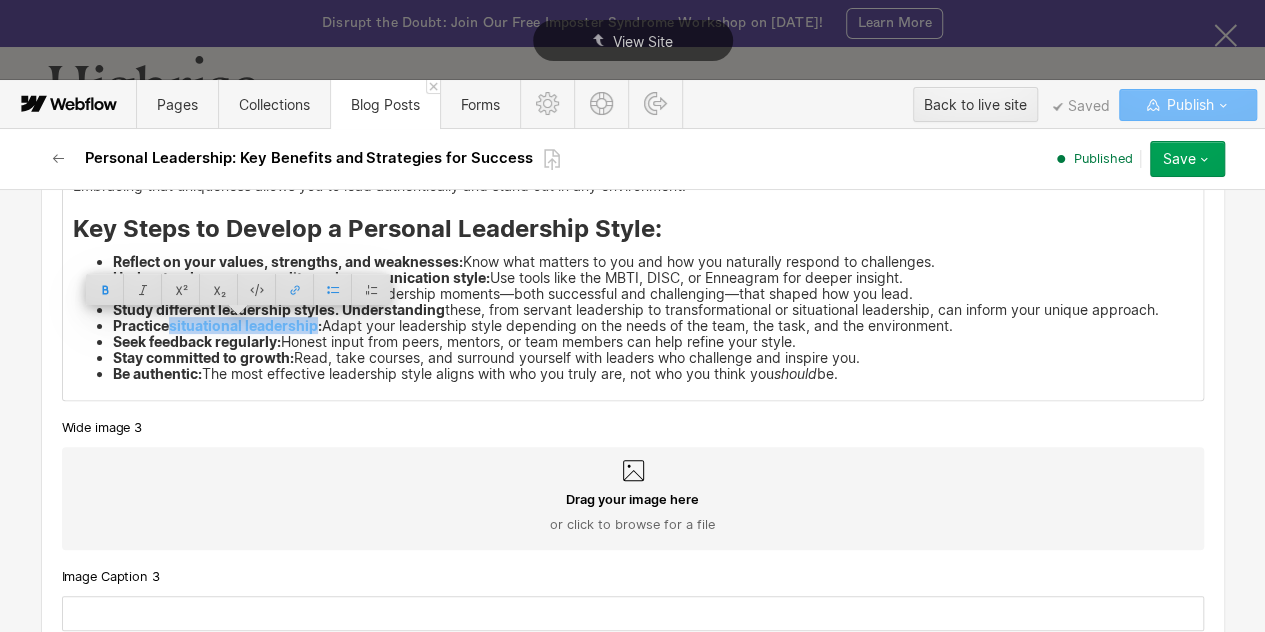 click on "Seek feedback regularly:  Honest input from peers, mentors, or team members can help refine your style." at bounding box center [653, 342] 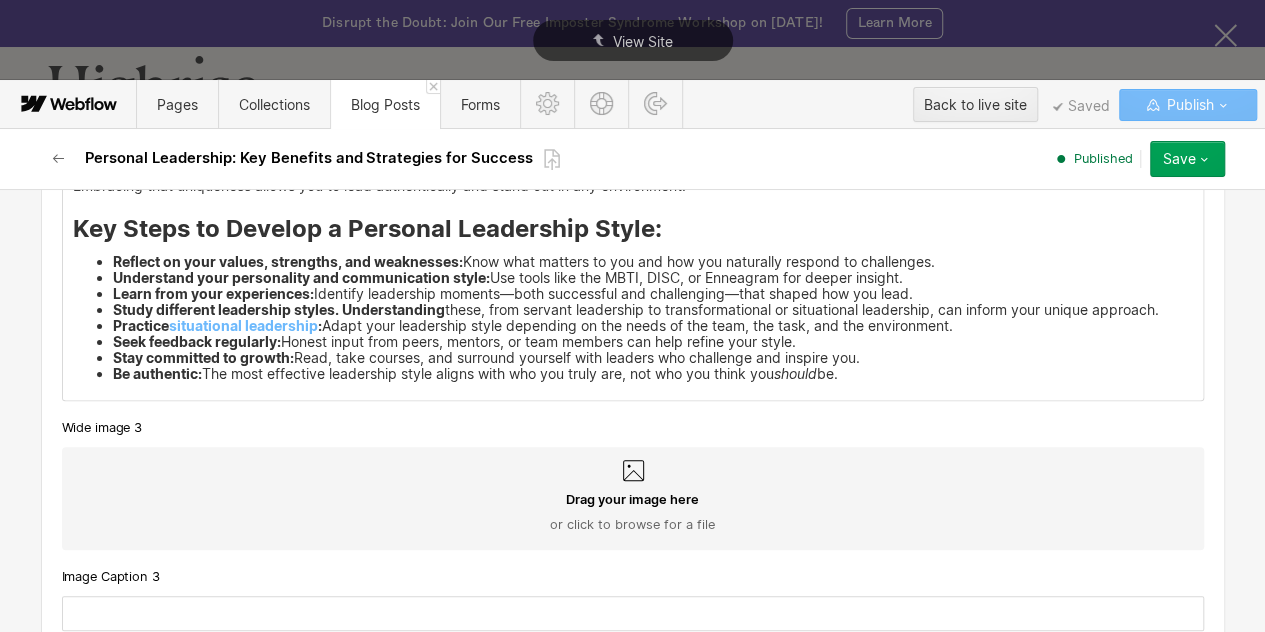 click on "Learn from your experiences:  Identify leadership moments—both successful and challenging—that shaped how you lead." at bounding box center [653, 294] 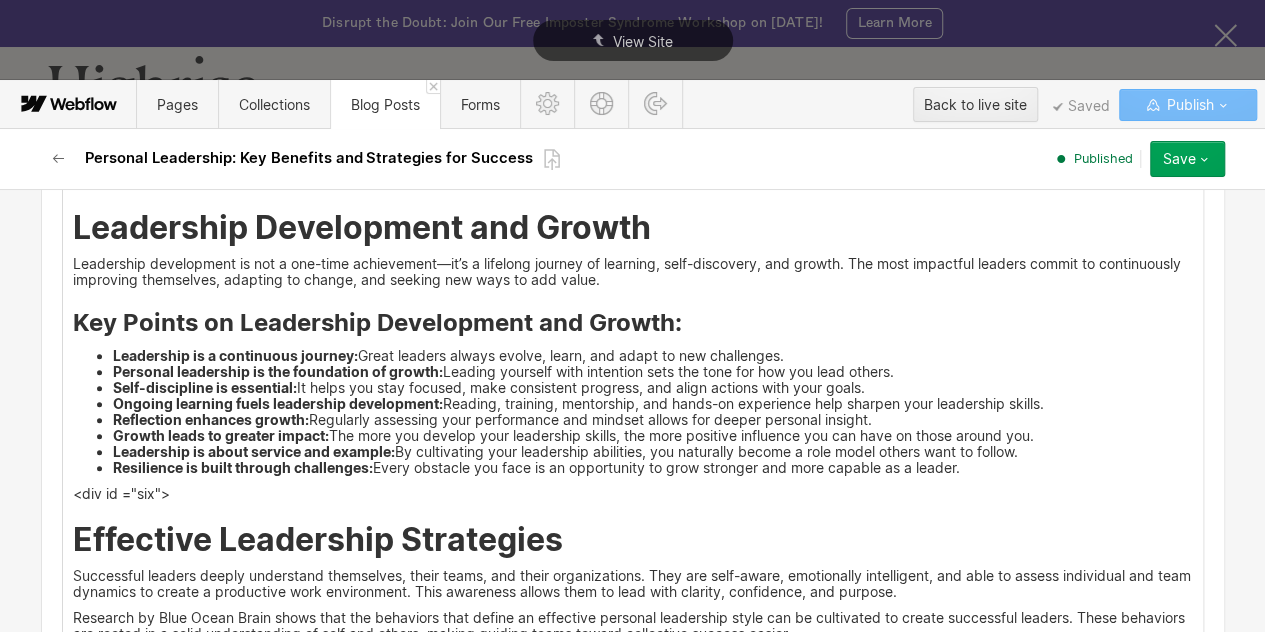 scroll, scrollTop: 4594, scrollLeft: 0, axis: vertical 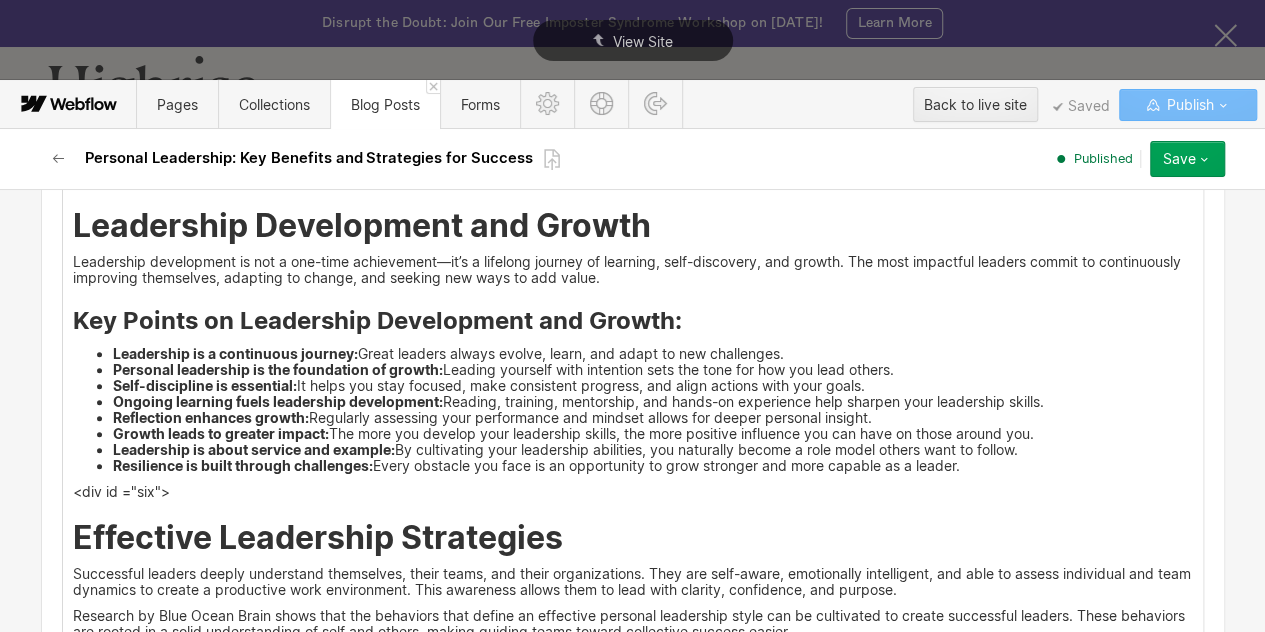 drag, startPoint x: 223, startPoint y: 305, endPoint x: 557, endPoint y: 323, distance: 334.48468 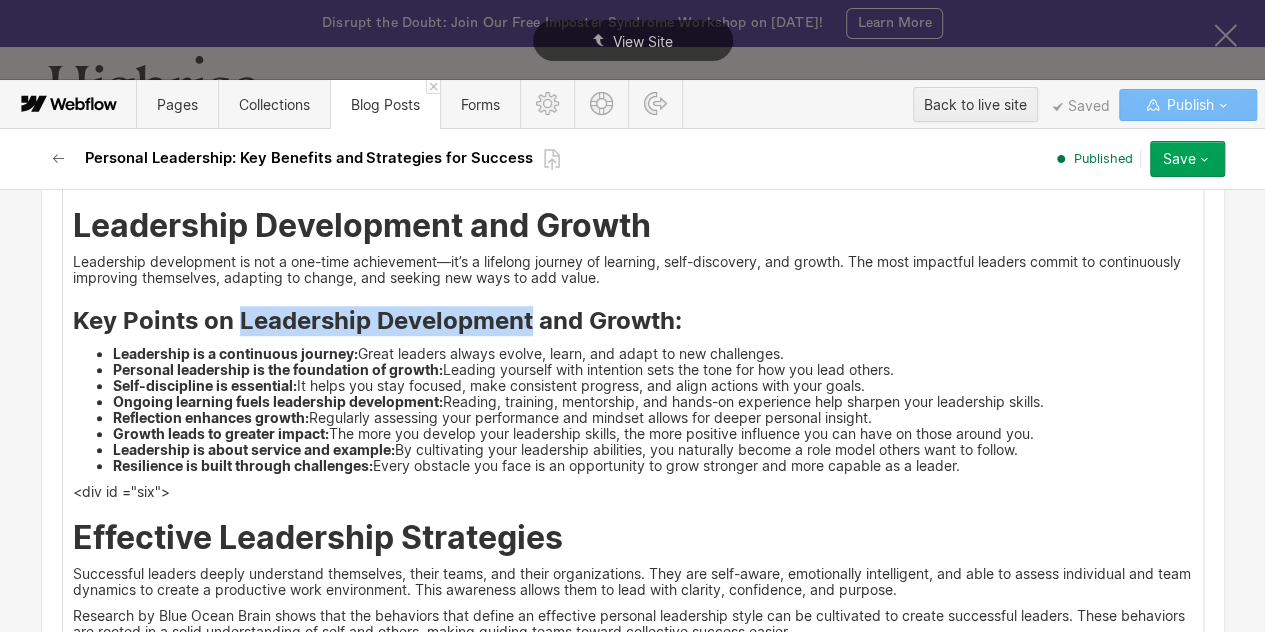 drag, startPoint x: 520, startPoint y: 320, endPoint x: 230, endPoint y: 312, distance: 290.11032 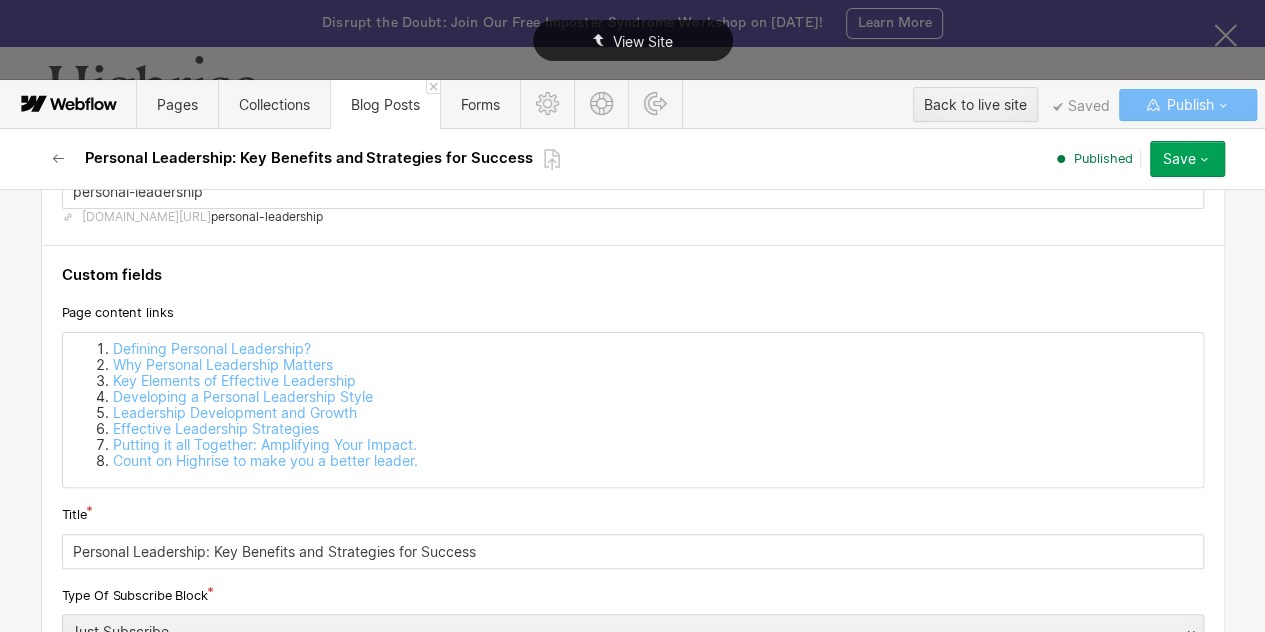 scroll, scrollTop: 4406, scrollLeft: 0, axis: vertical 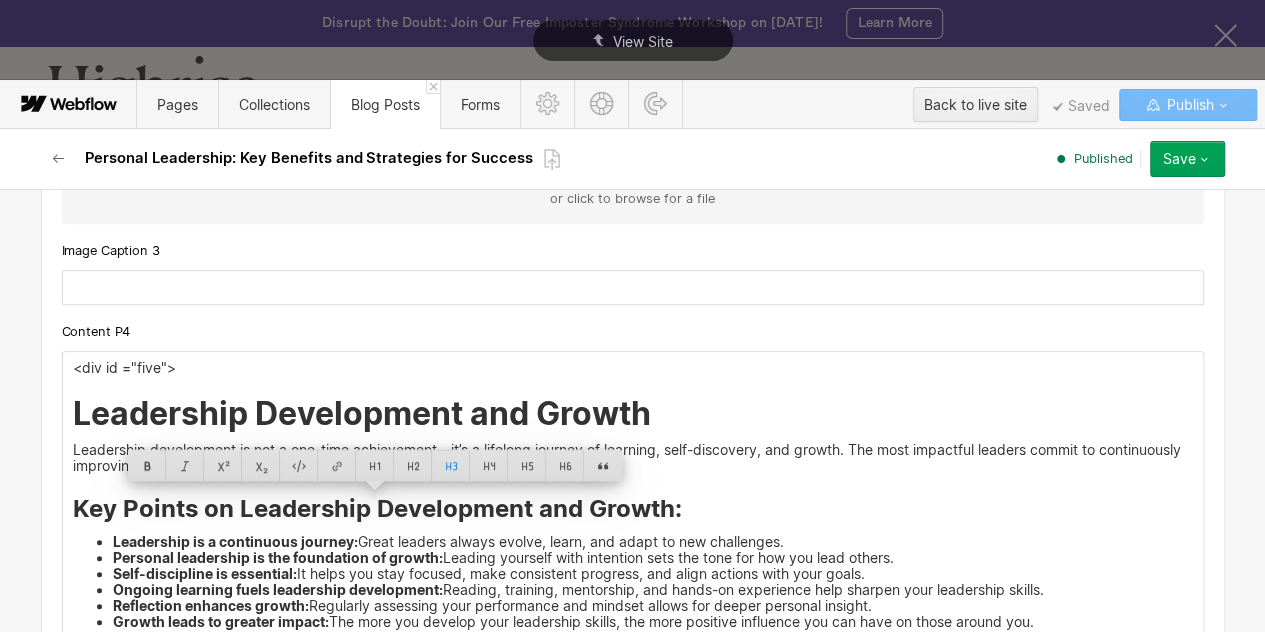 click on "Leadership is a continuous journey:  Great leaders always evolve, learn, and adapt to new challenges." at bounding box center (653, 542) 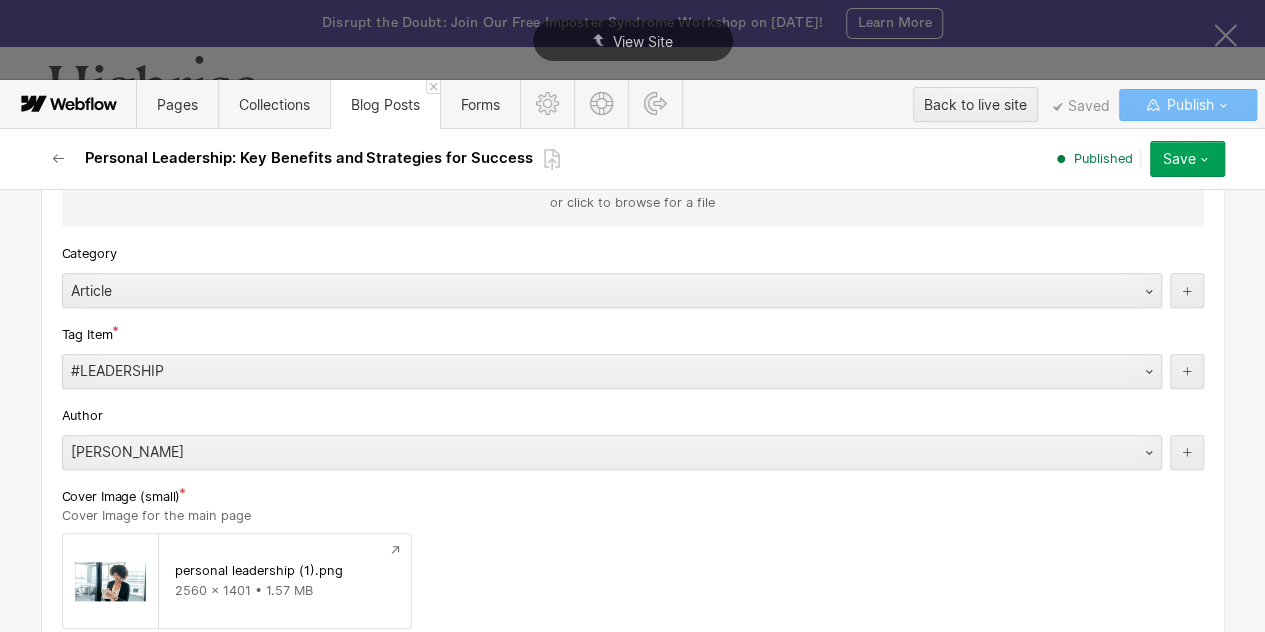 scroll, scrollTop: 0, scrollLeft: 0, axis: both 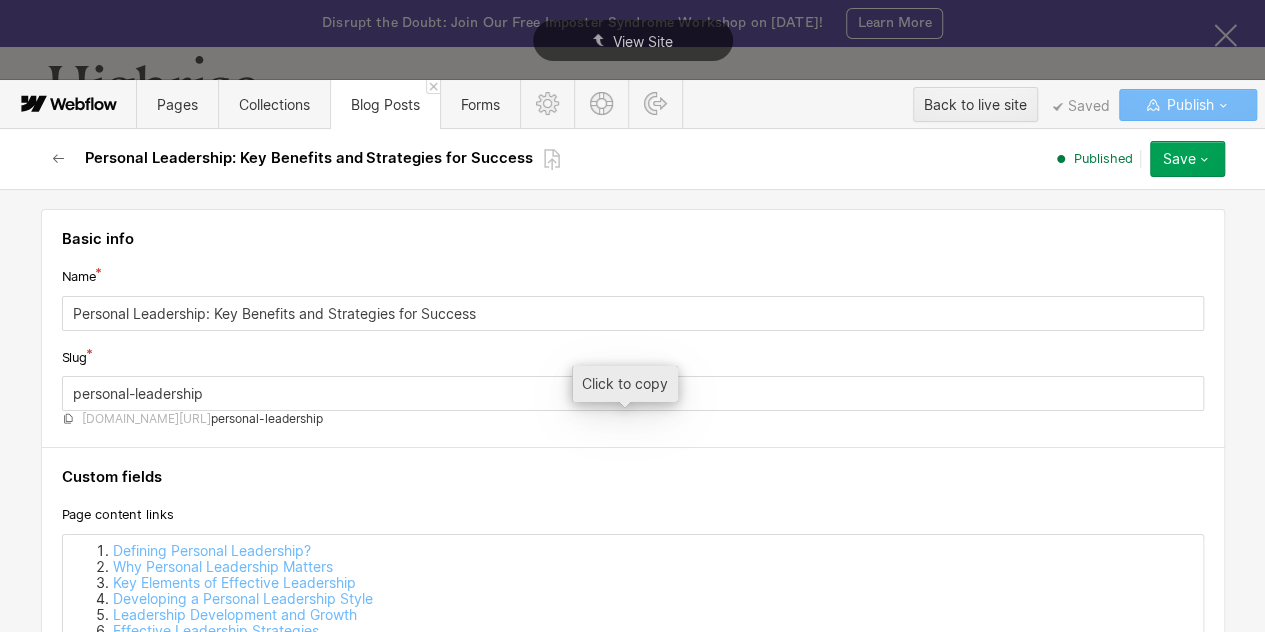 click on "[DOMAIN_NAME][URL]" at bounding box center [146, 419] 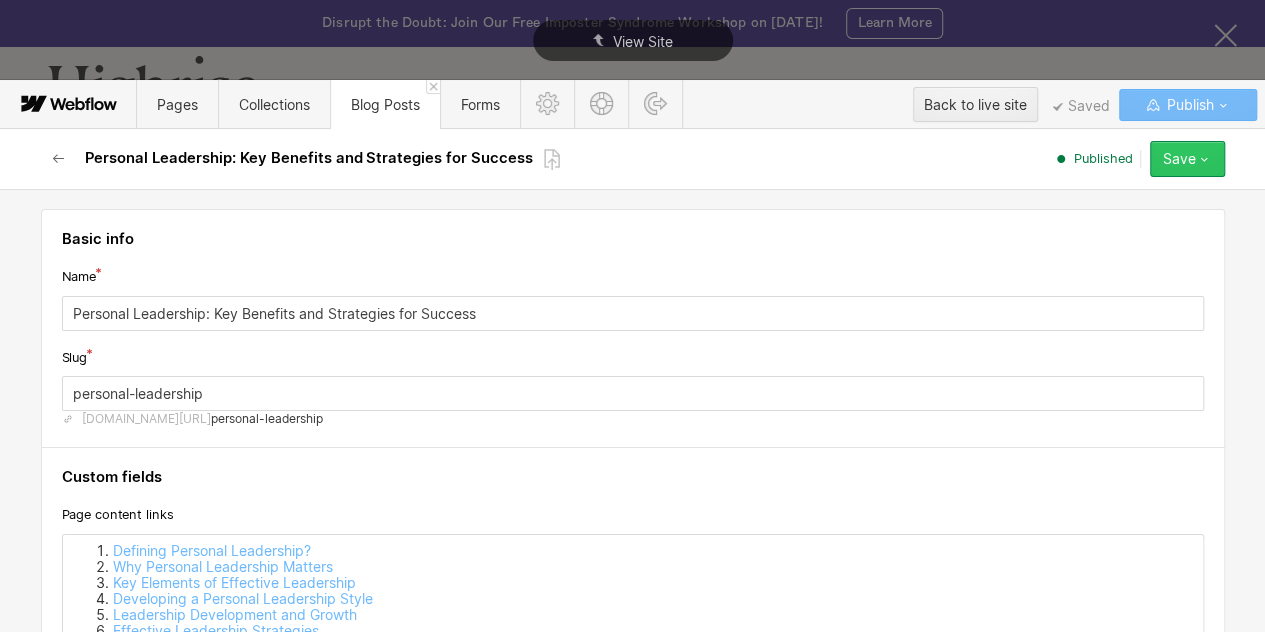 click on "Save" at bounding box center (1179, 159) 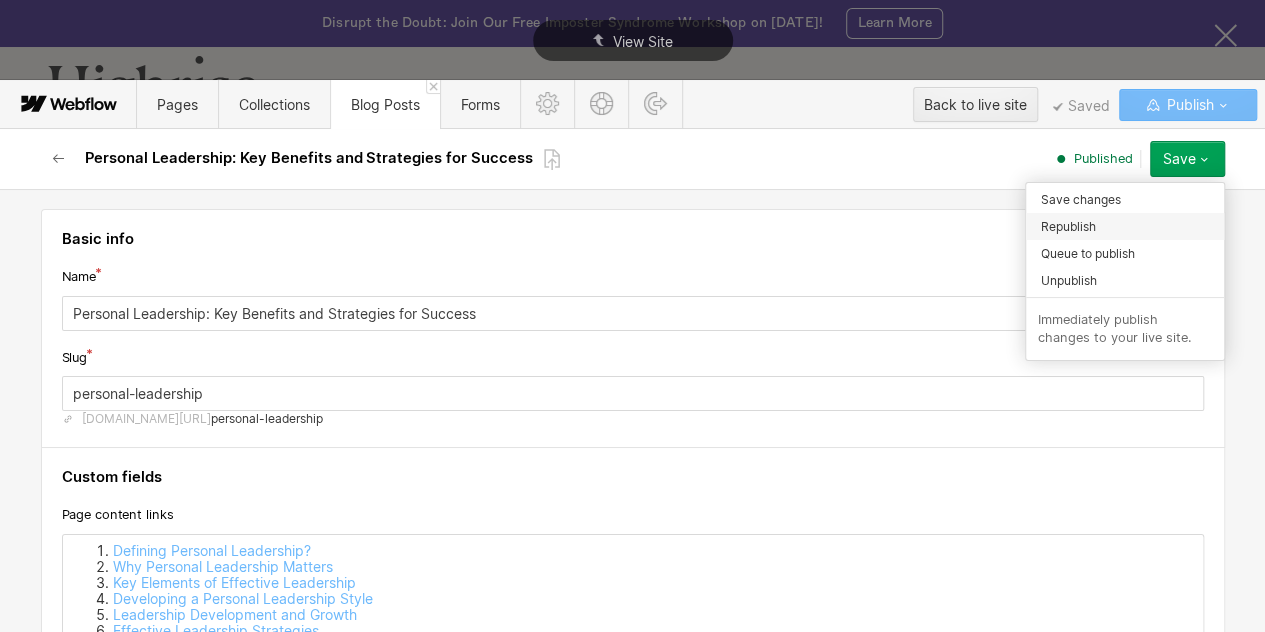click on "Republish" at bounding box center [1068, 226] 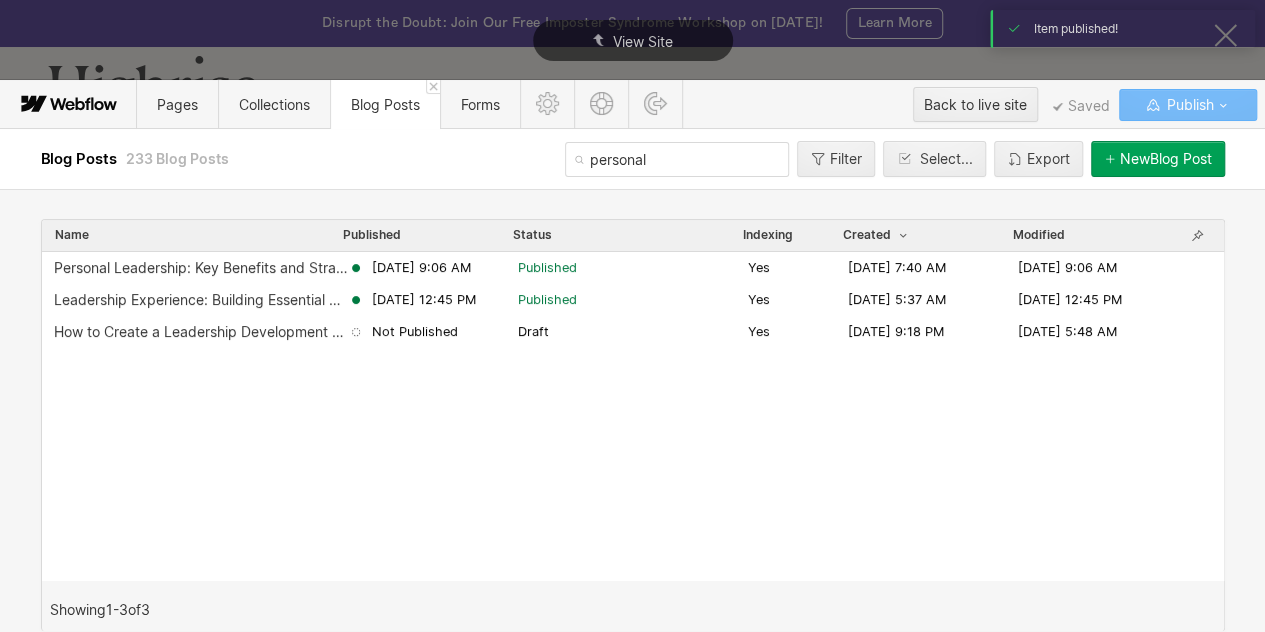 click on "personal" at bounding box center [677, 159] 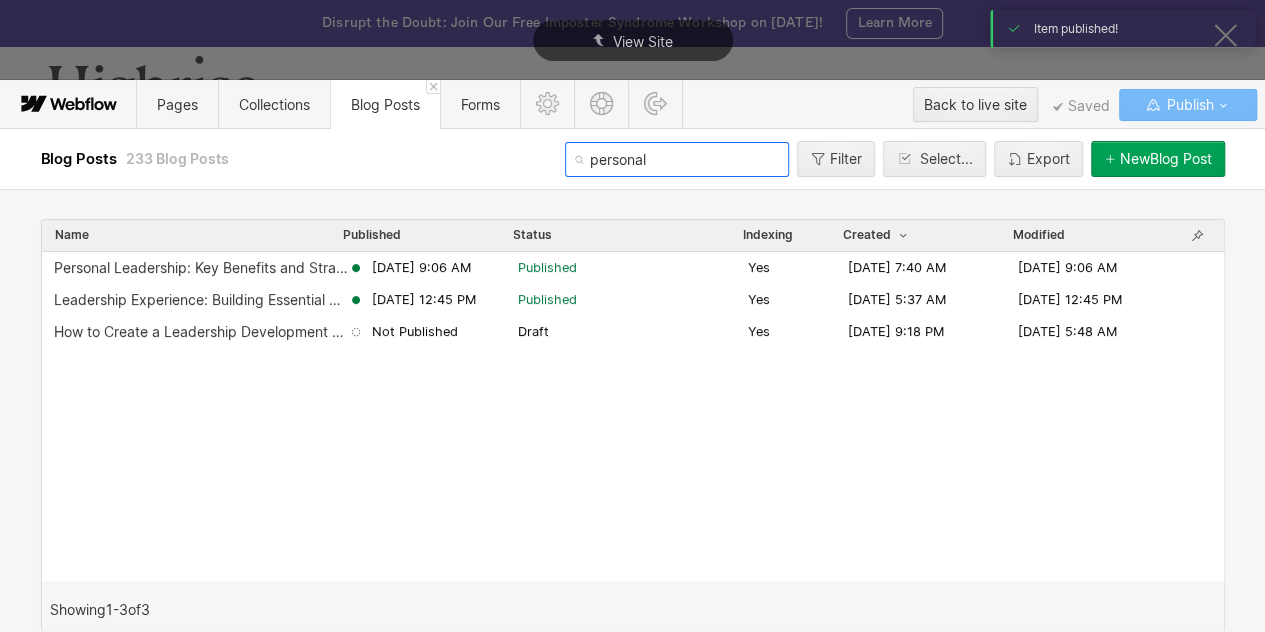 click on "personal" at bounding box center [677, 159] 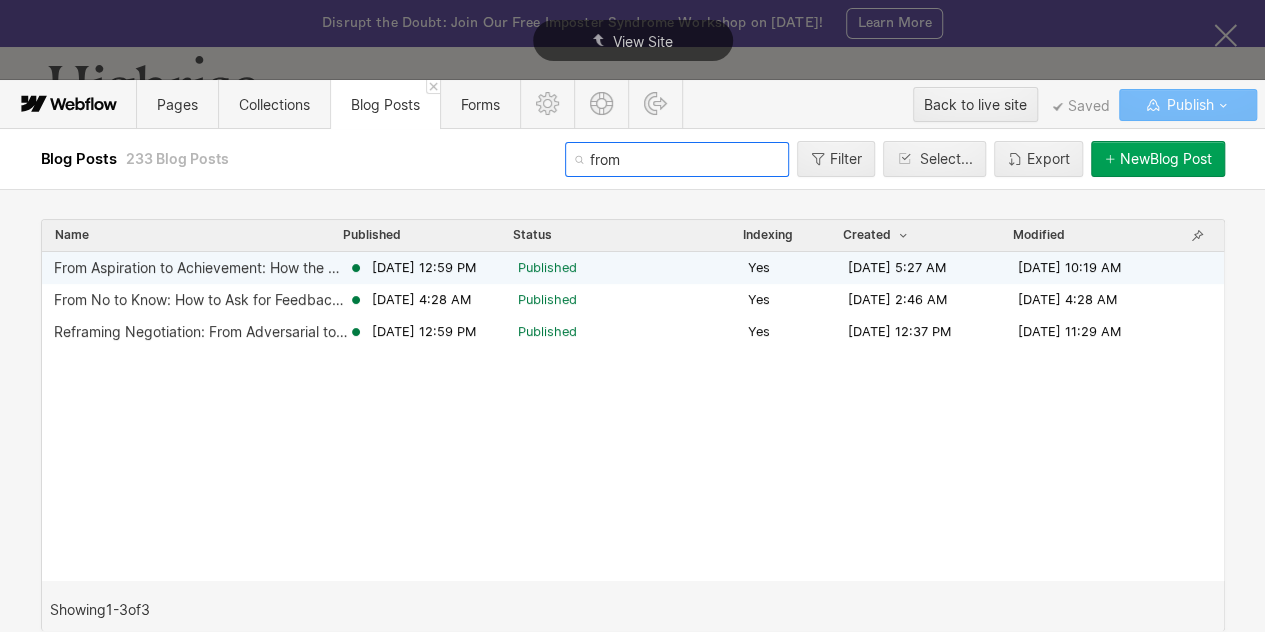 type on "from" 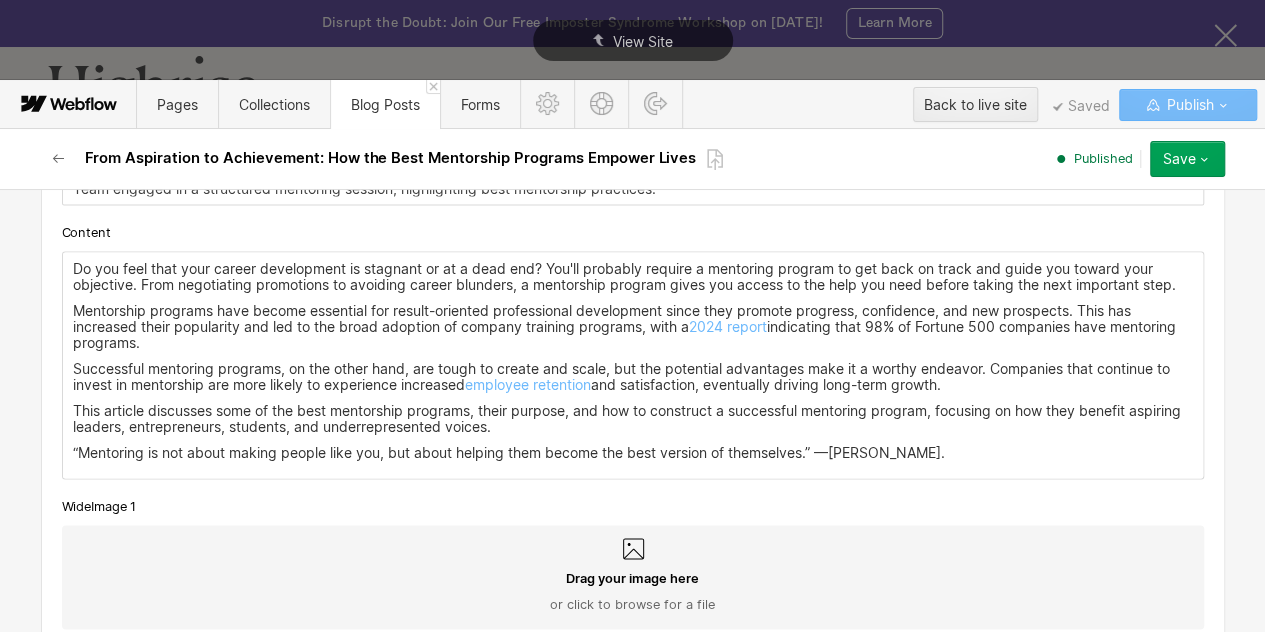 scroll, scrollTop: 1930, scrollLeft: 0, axis: vertical 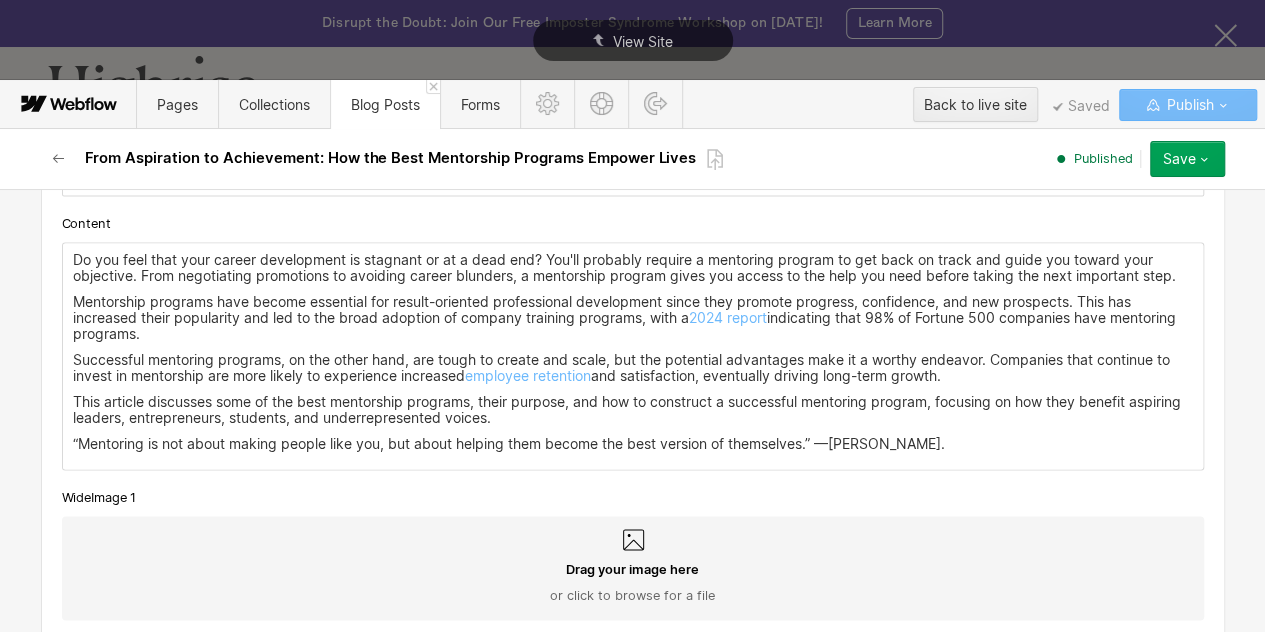 drag, startPoint x: 700, startPoint y: 258, endPoint x: 826, endPoint y: 258, distance: 126 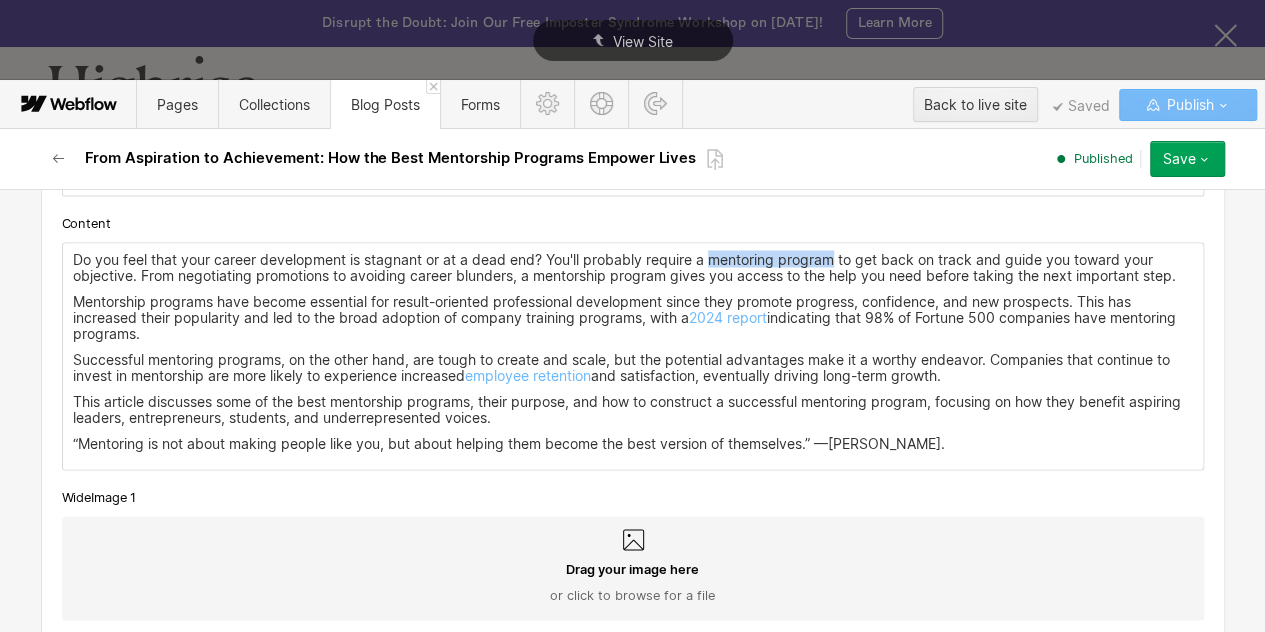 drag, startPoint x: 826, startPoint y: 258, endPoint x: 704, endPoint y: 264, distance: 122.14745 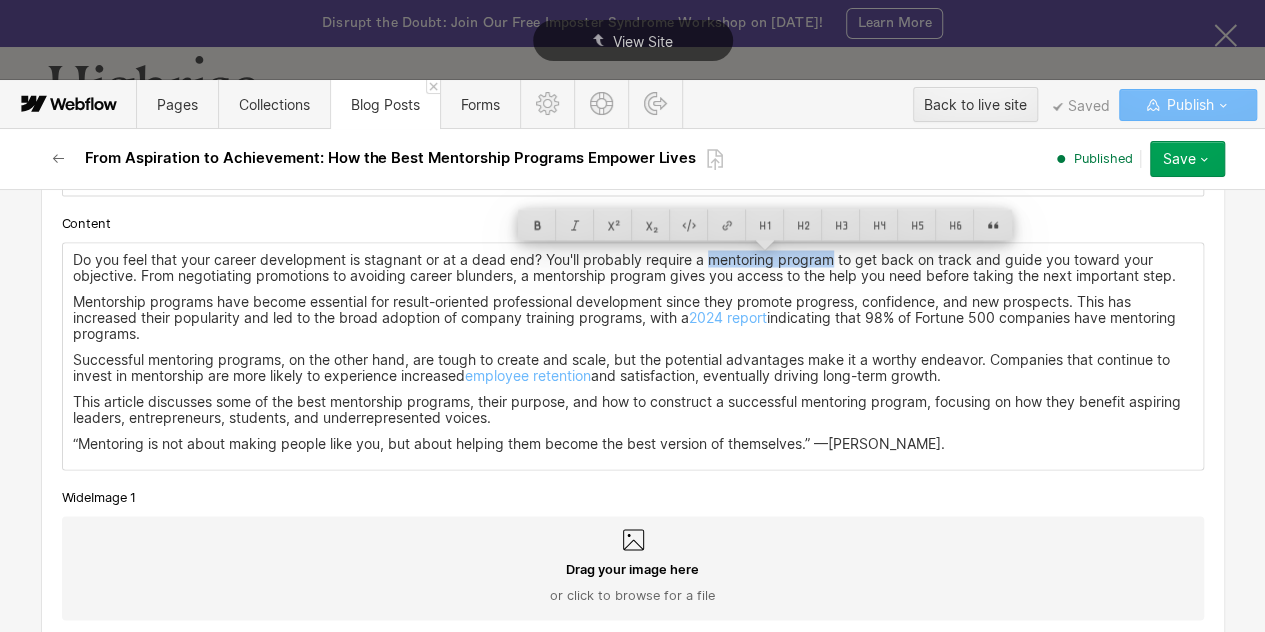 click on "Do you feel that your career development is stagnant or at a dead end? You'll probably require a mentoring program to get back on track and guide you toward your objective. From negotiating promotions to avoiding career blunders, a mentorship program gives you access to the help you need before taking the next important step. Mentorship programs have become essential for result-oriented professional development since they promote progress, confidence, and new prospects. This has increased their popularity and led to the broad adoption of company training programs, with a  2024 report  indicating that 98% of Fortune 500 companies have mentoring programs.  Successful mentoring programs, on the other hand, are tough to create and scale, but the potential advantages make it a worthy endeavor. Companies that continue to invest in mentorship are more likely to experience increased  employee retention  and satisfaction, eventually driving long-term growth." at bounding box center [633, 356] 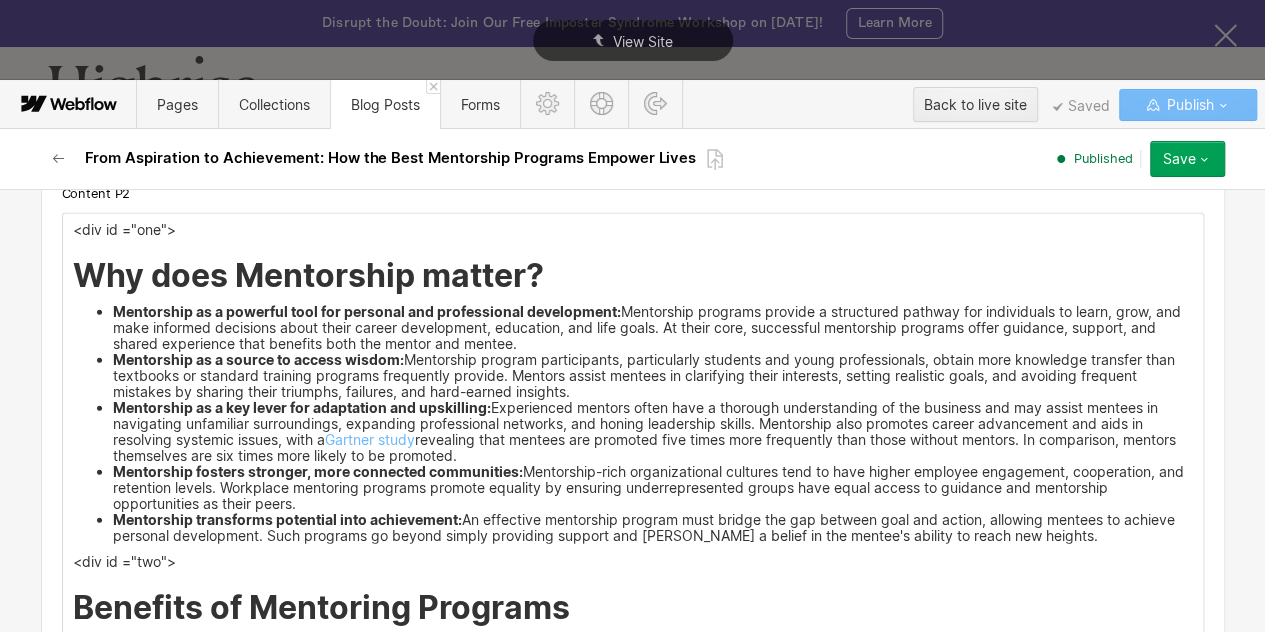 scroll, scrollTop: 2627, scrollLeft: 0, axis: vertical 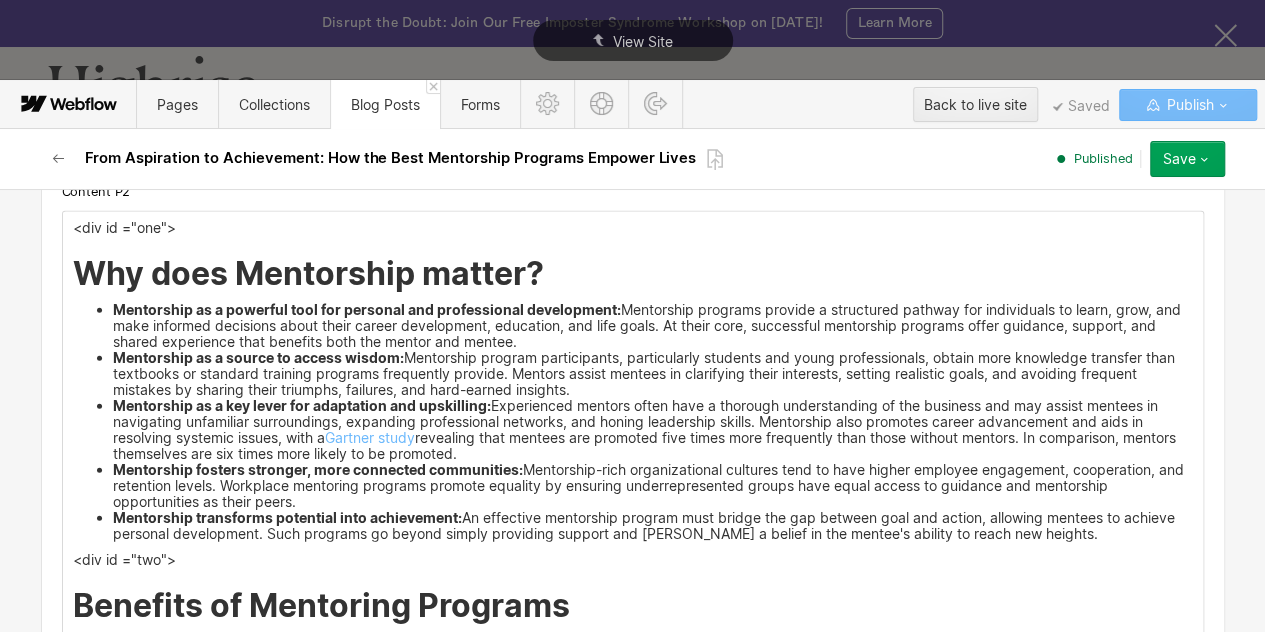 click on "Mentorship as a source to access wisdom:" at bounding box center (258, 357) 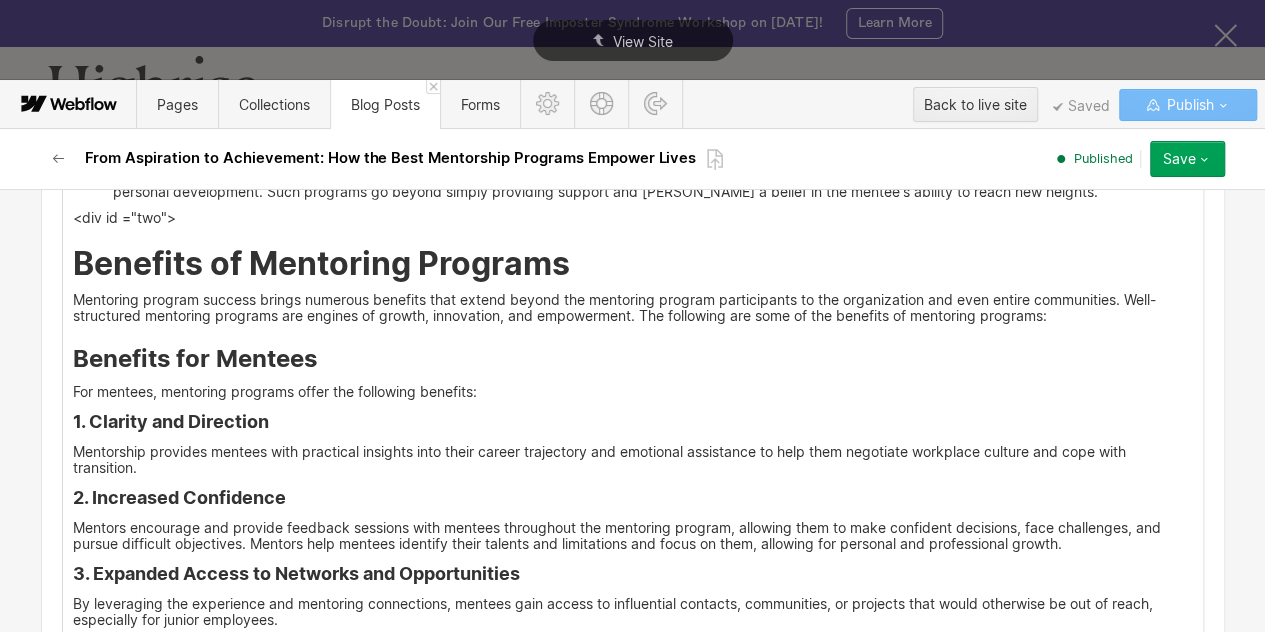scroll, scrollTop: 2969, scrollLeft: 0, axis: vertical 